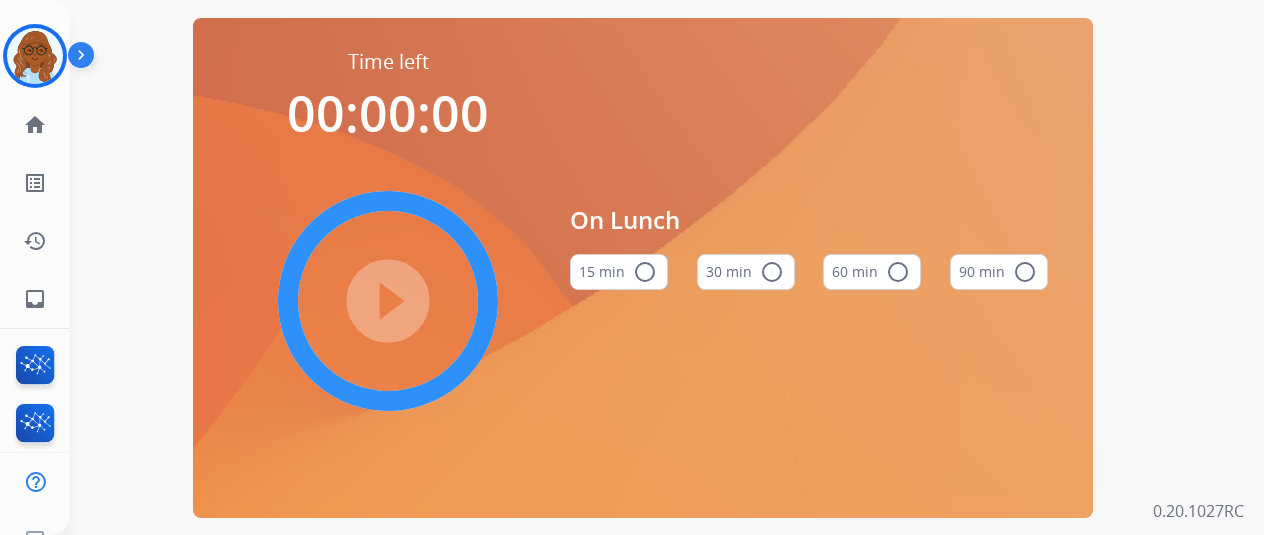 scroll, scrollTop: 0, scrollLeft: 16, axis: horizontal 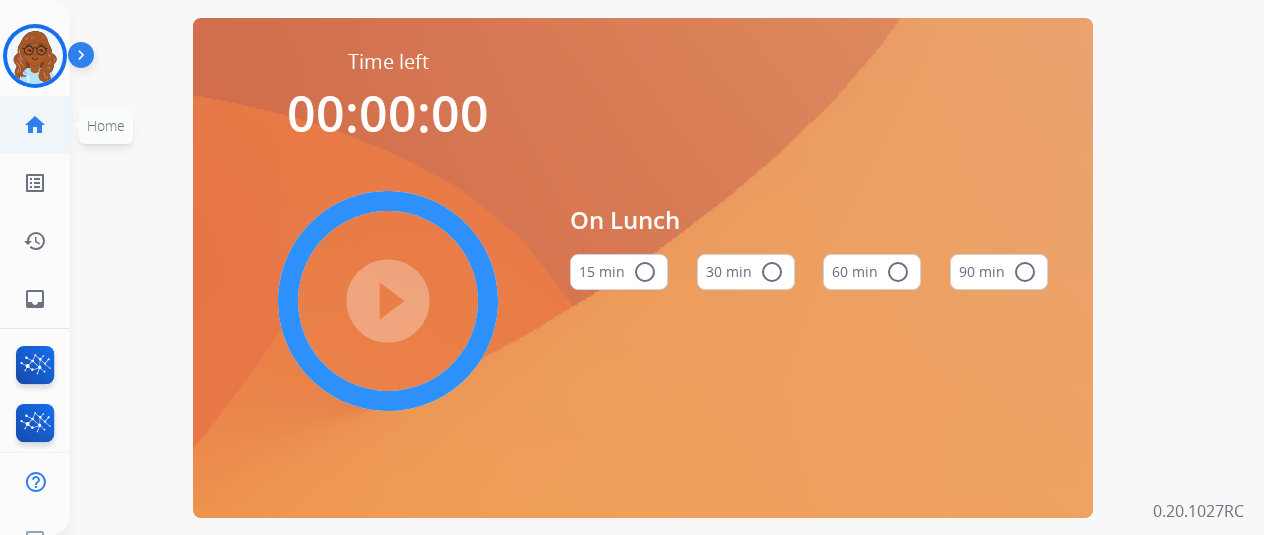 click on "home  Home  Home" at bounding box center (35, 125) 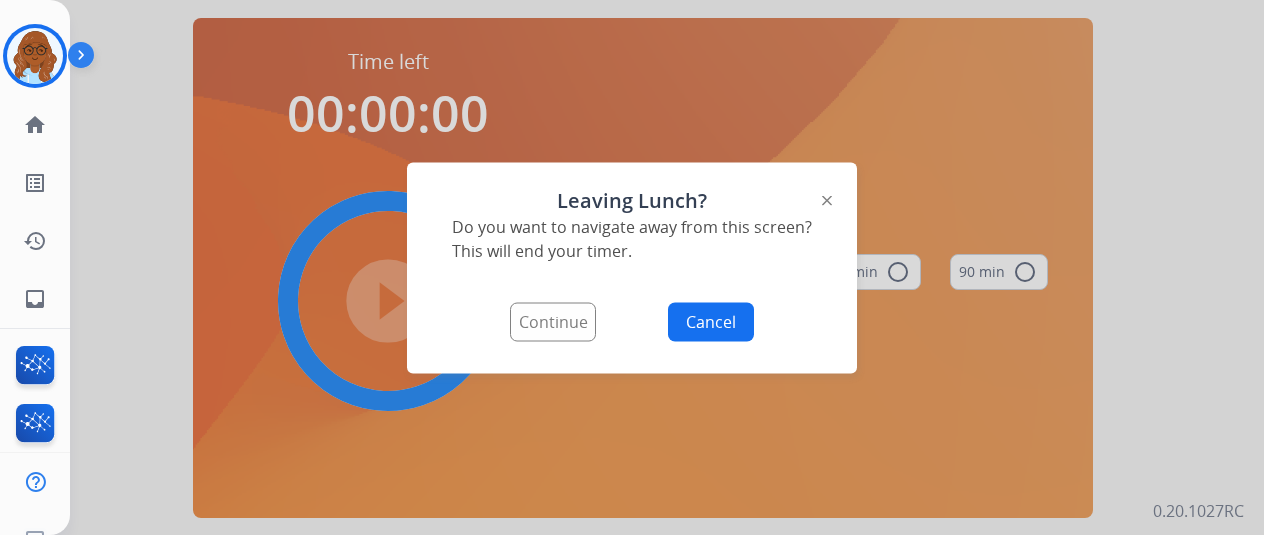 click on "Continue" at bounding box center (553, 321) 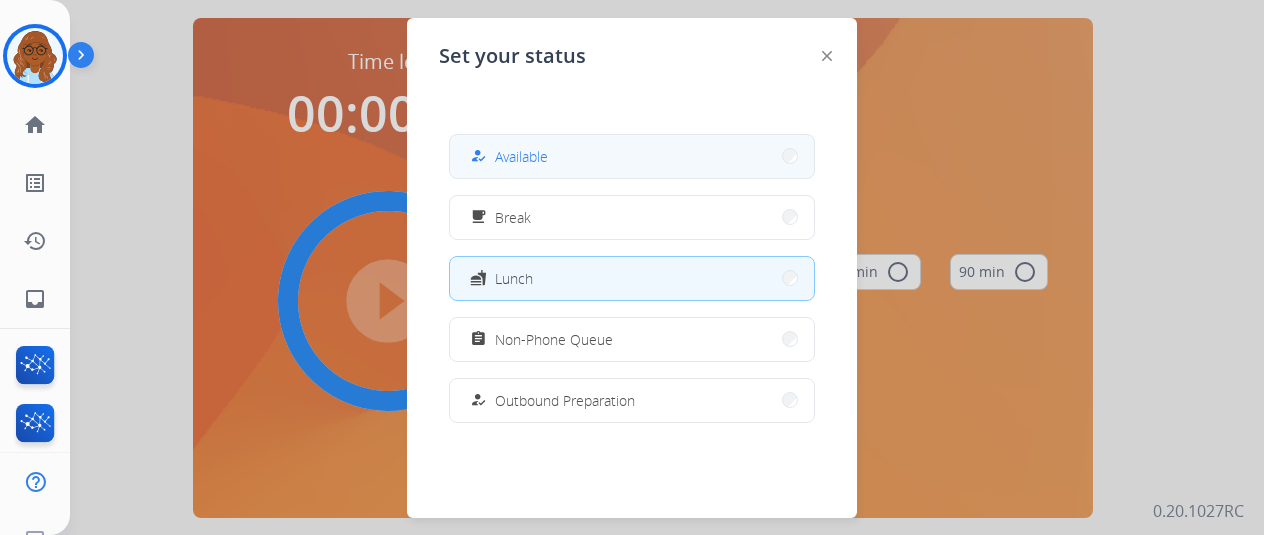 click on "Available" at bounding box center (521, 156) 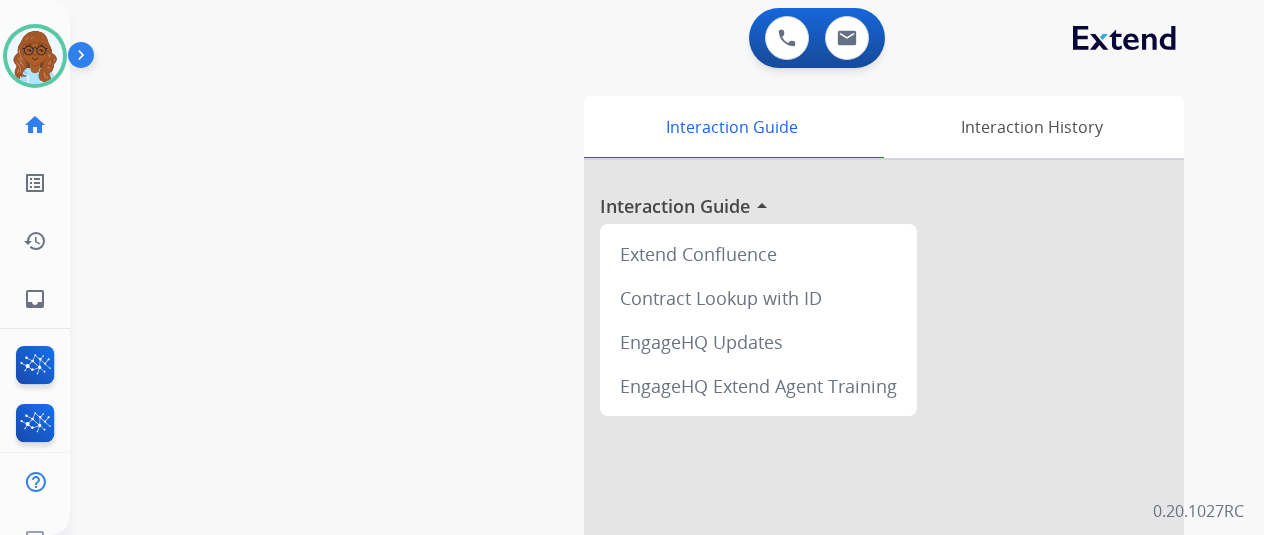 click 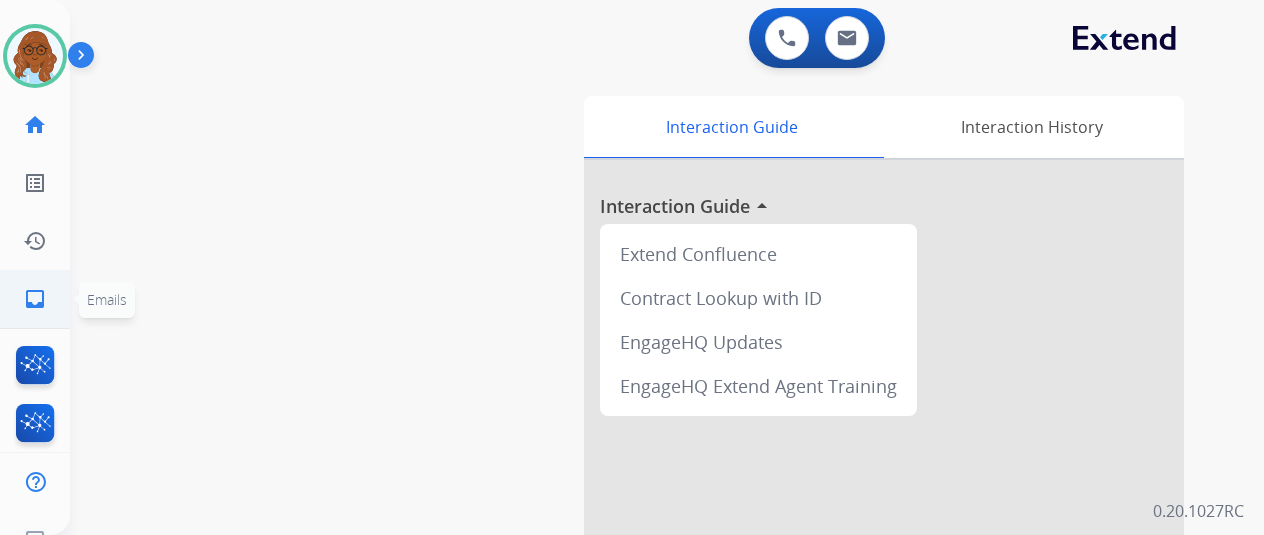 click on "inbox  Emails" 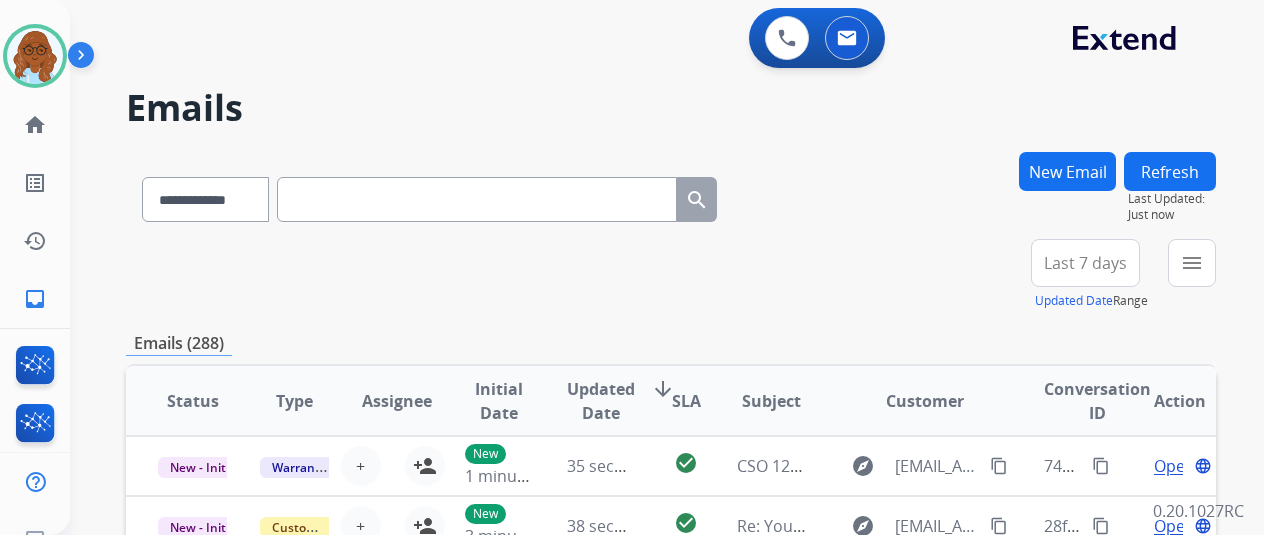 click on "menu" at bounding box center (1192, 263) 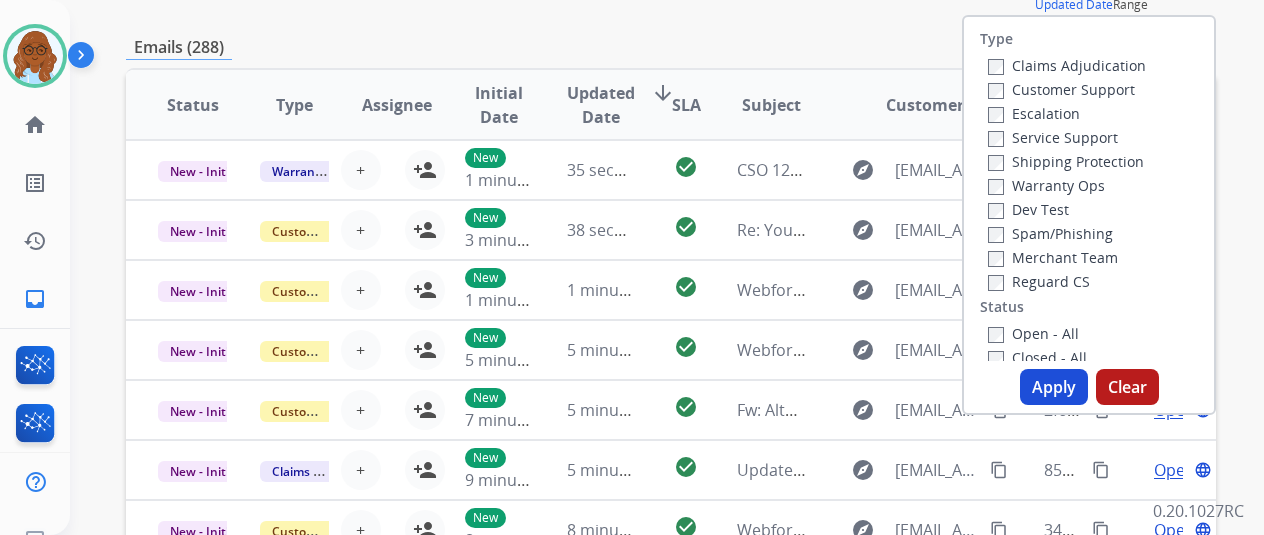 scroll, scrollTop: 300, scrollLeft: 0, axis: vertical 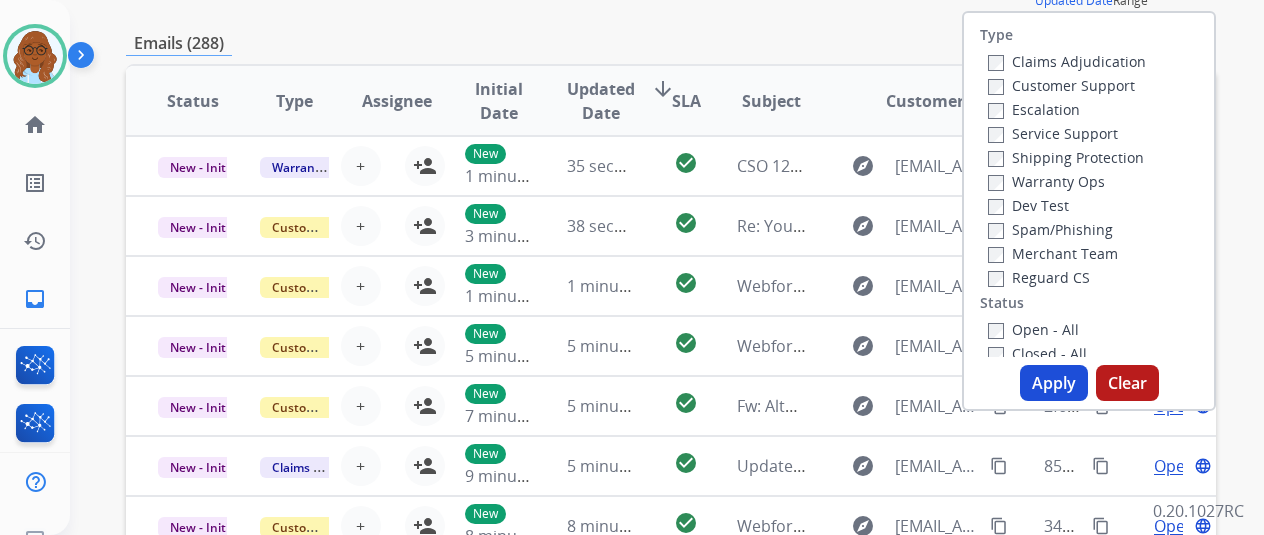 click on "Apply" at bounding box center [1054, 383] 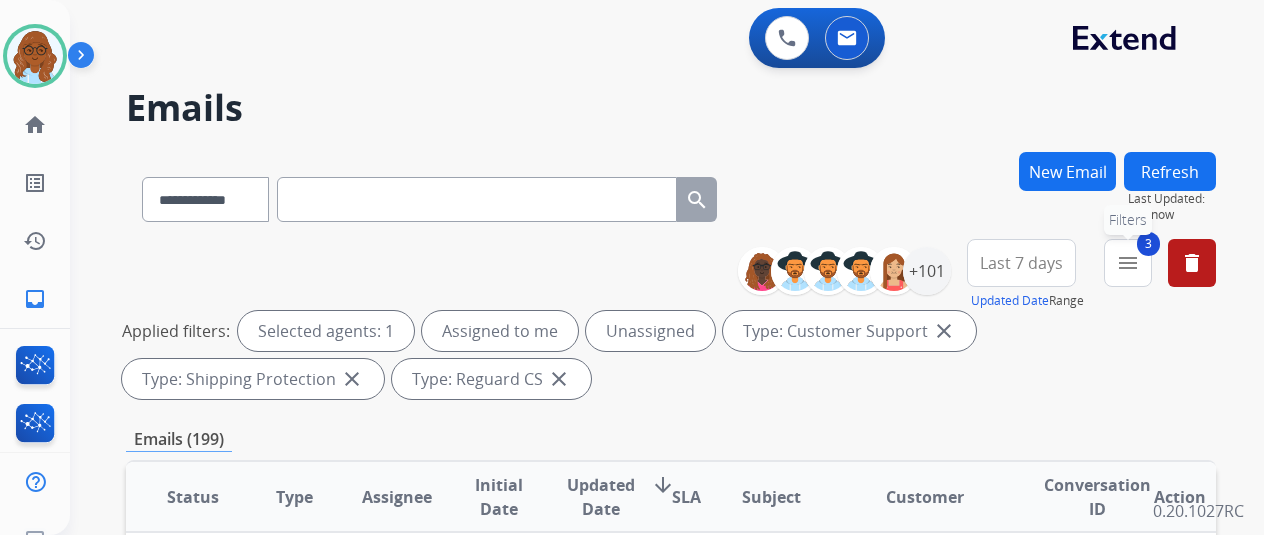 click on "menu" at bounding box center [1128, 263] 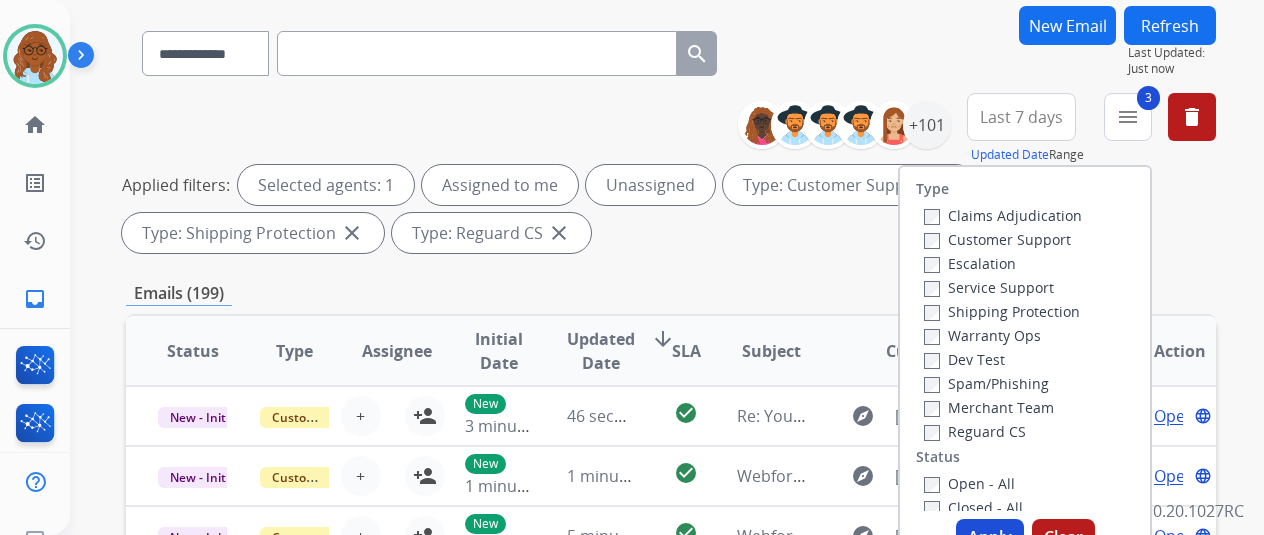 scroll, scrollTop: 400, scrollLeft: 0, axis: vertical 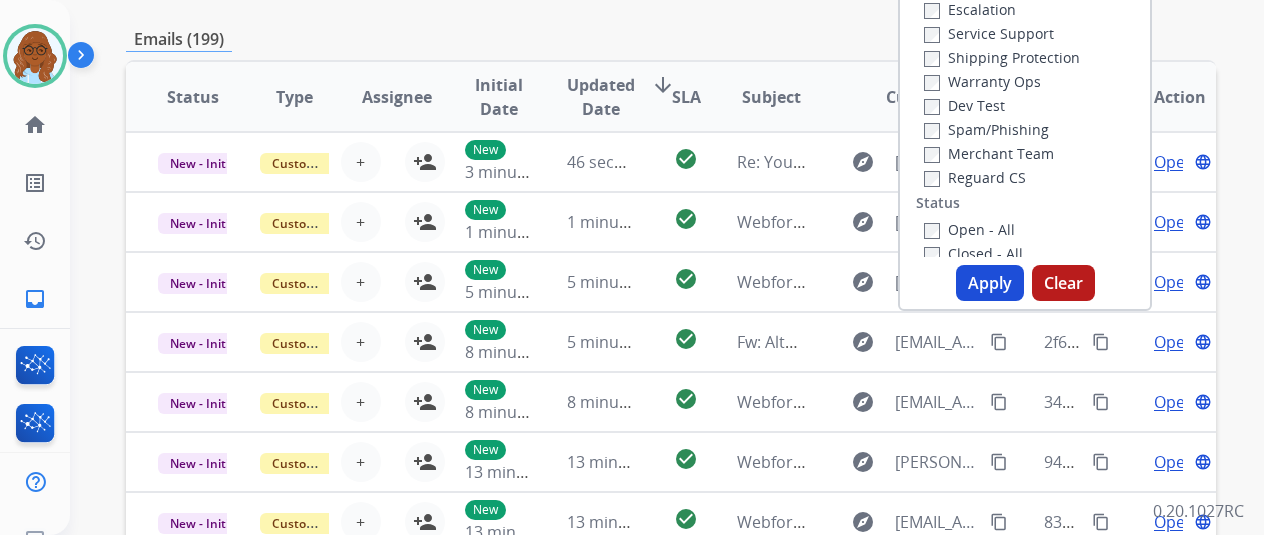 click on "Apply" at bounding box center [990, 283] 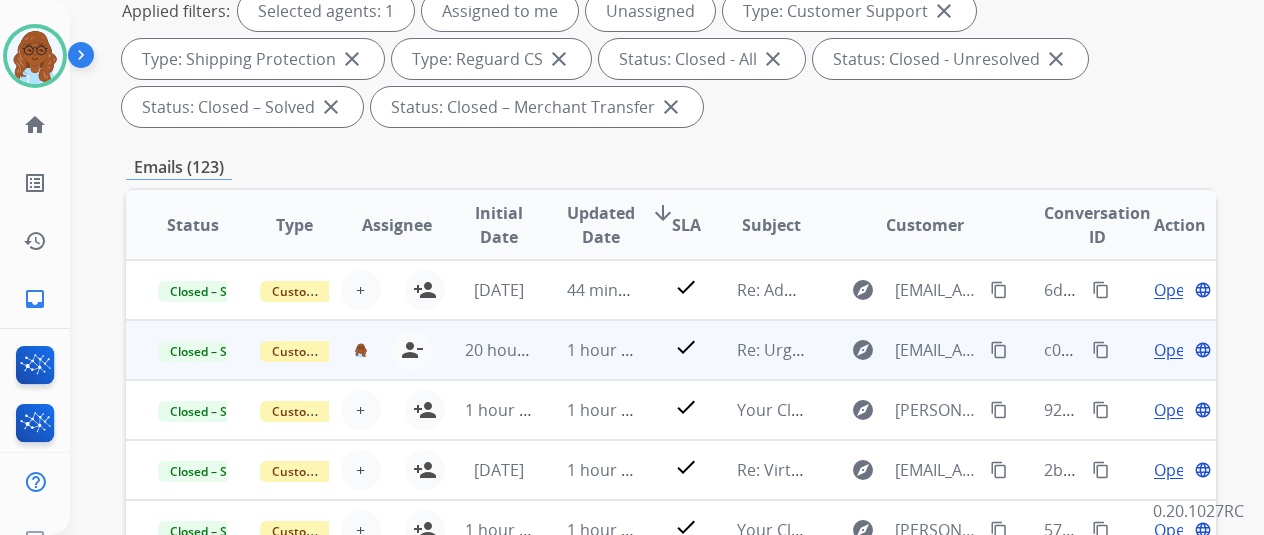 scroll, scrollTop: 0, scrollLeft: 0, axis: both 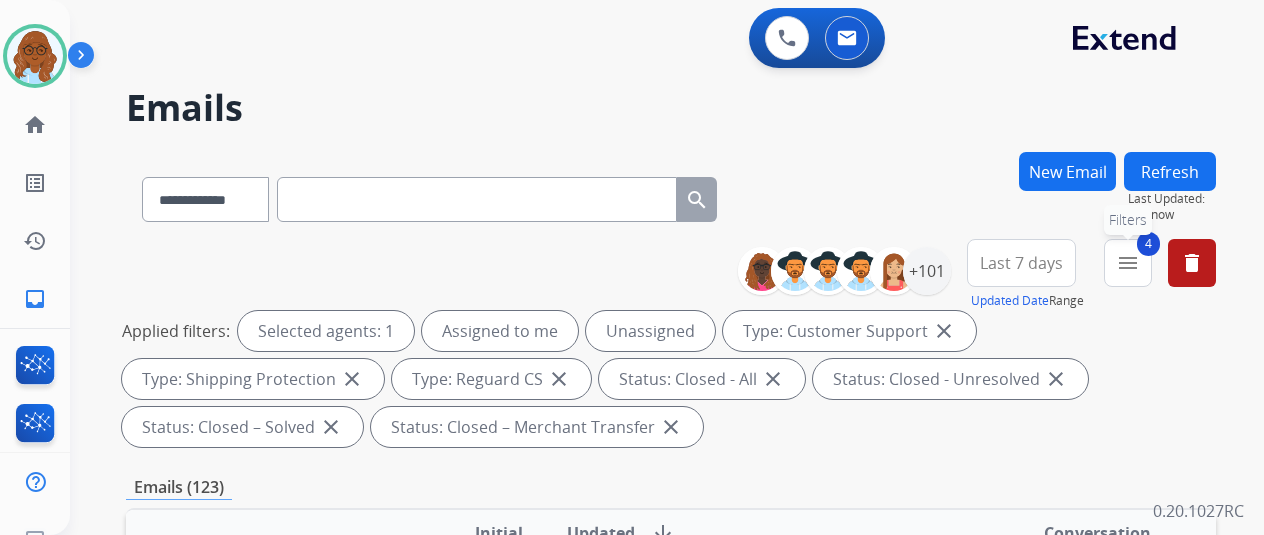 click on "menu" at bounding box center [1128, 263] 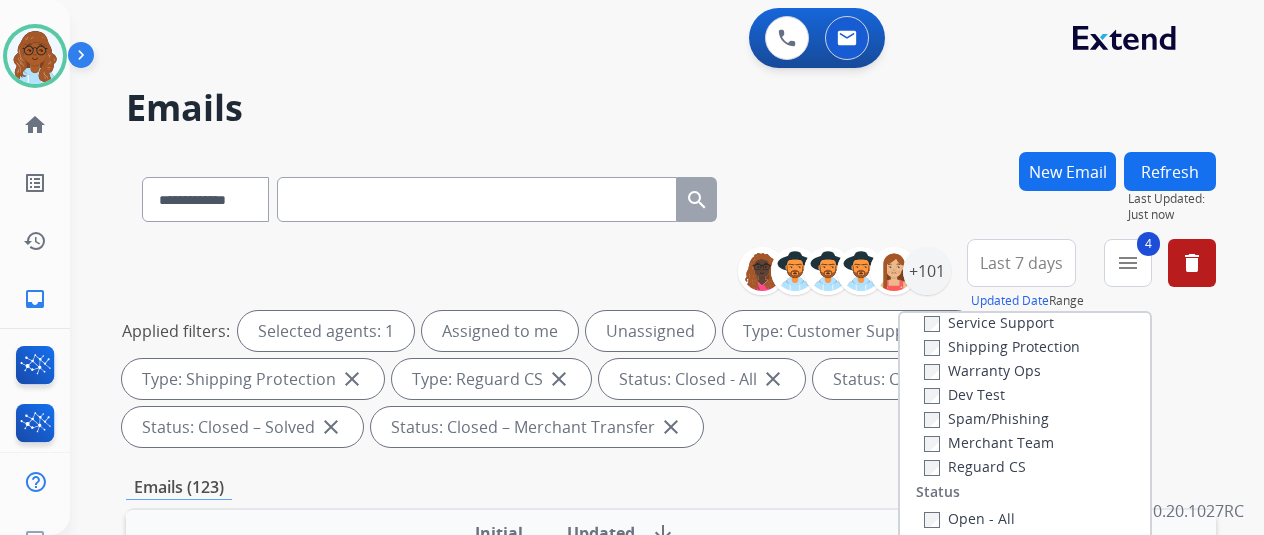 scroll, scrollTop: 112, scrollLeft: 0, axis: vertical 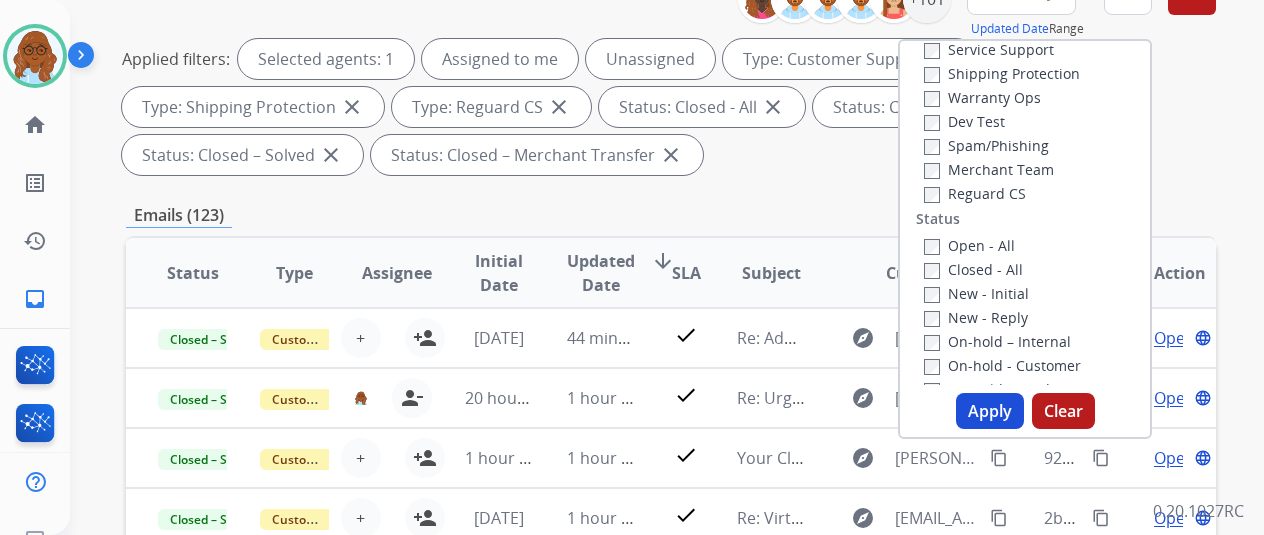 click on "Apply" at bounding box center (990, 411) 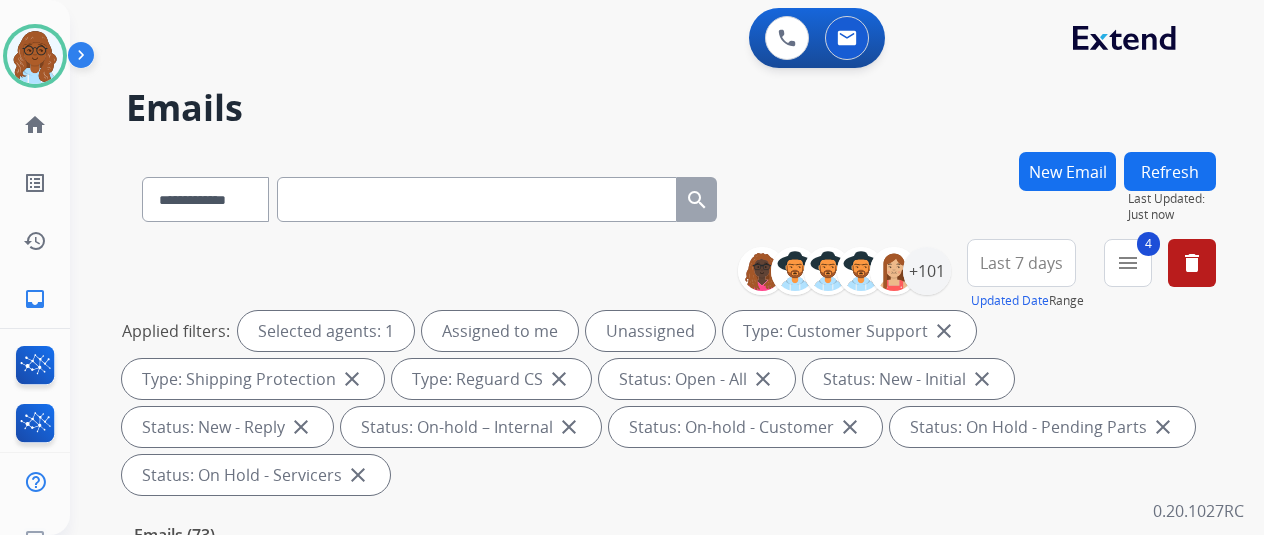 click on "Last 7 days" at bounding box center [1021, 263] 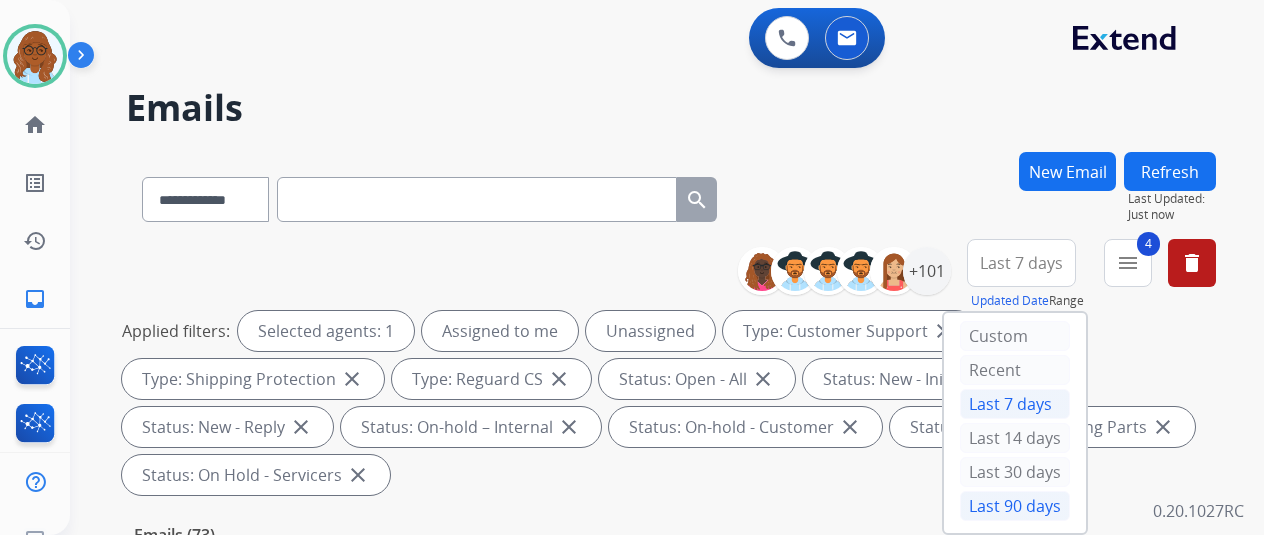click on "Last 90 days" at bounding box center [1015, 506] 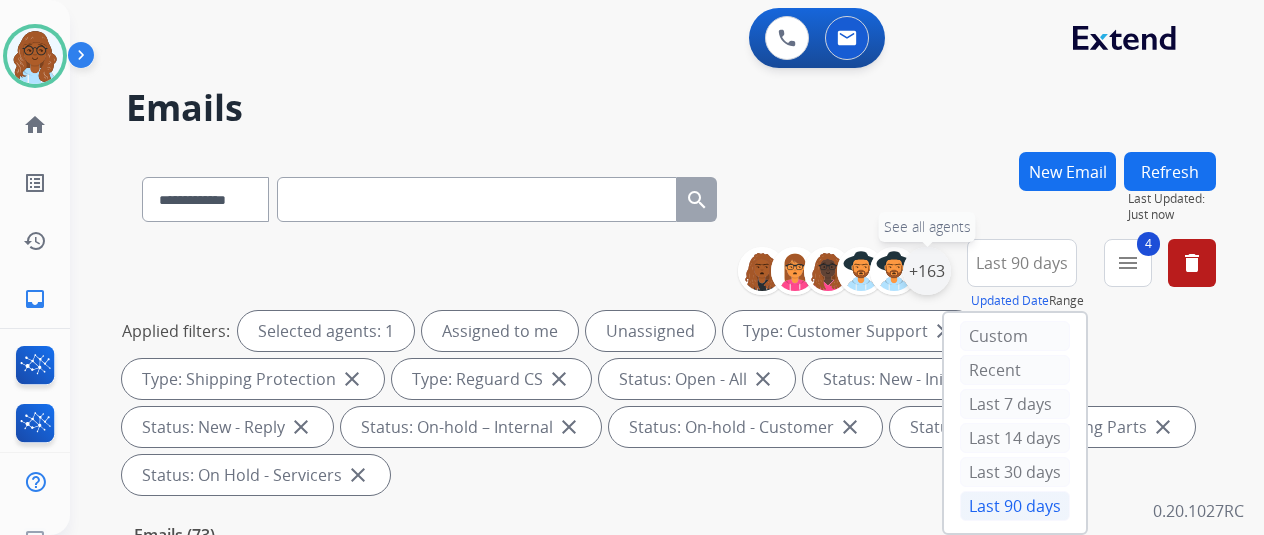 click on "+163" at bounding box center [927, 271] 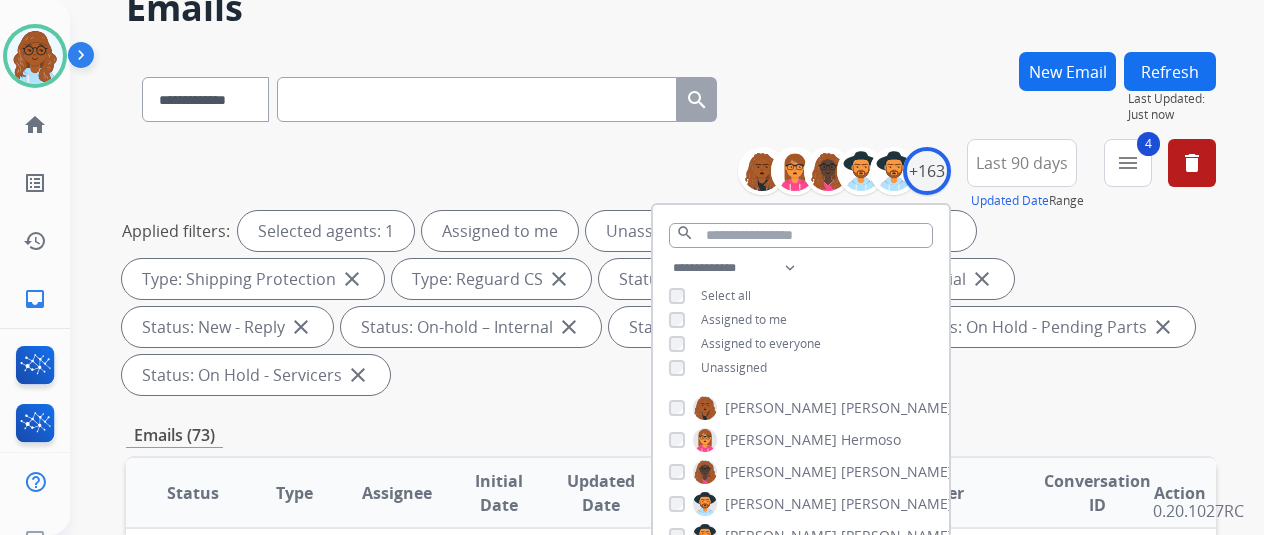 scroll, scrollTop: 200, scrollLeft: 0, axis: vertical 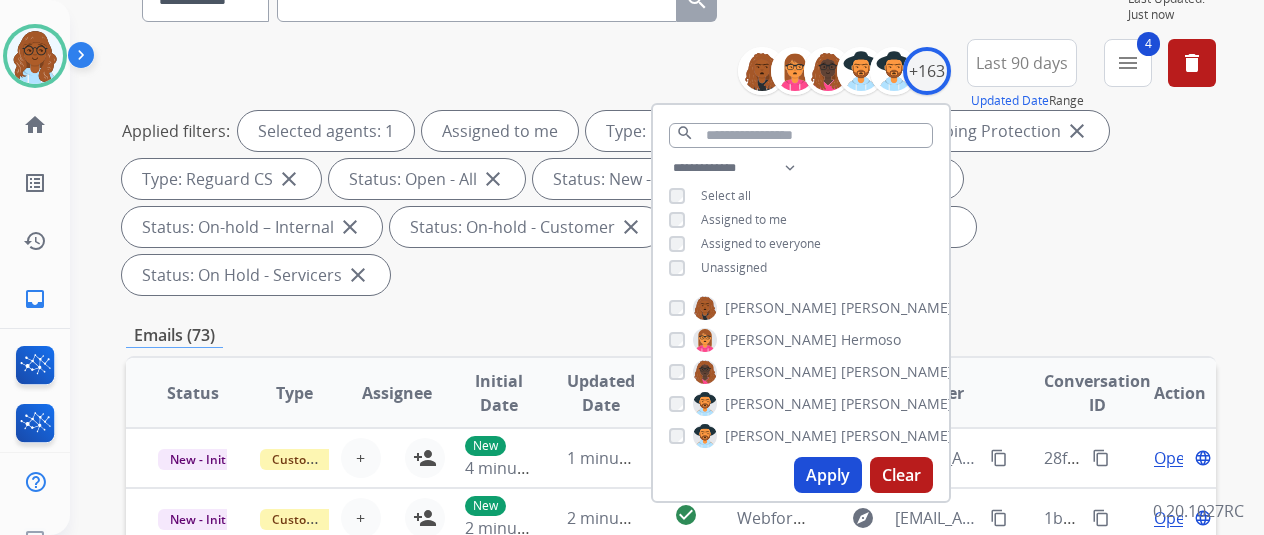 click on "Apply" at bounding box center [828, 475] 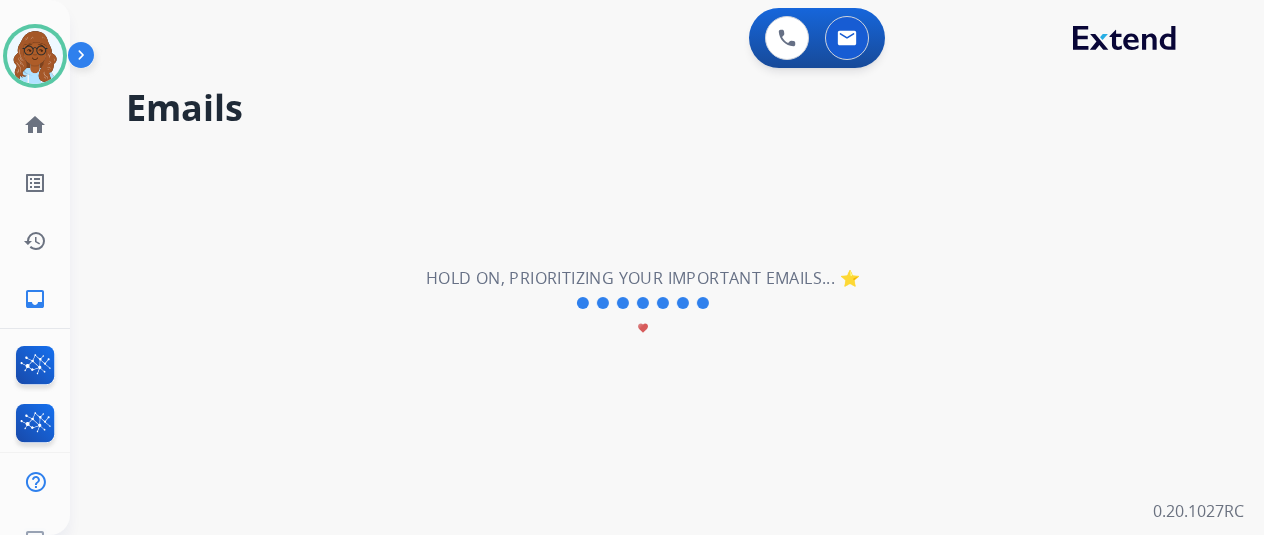 scroll, scrollTop: 0, scrollLeft: 0, axis: both 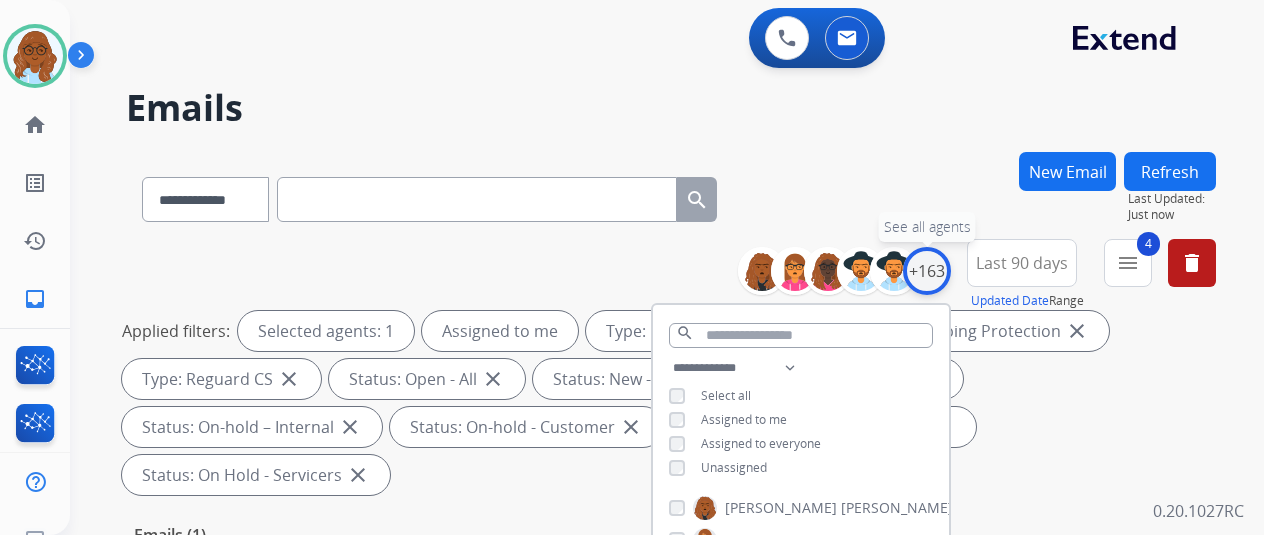 click on "+163" at bounding box center [927, 271] 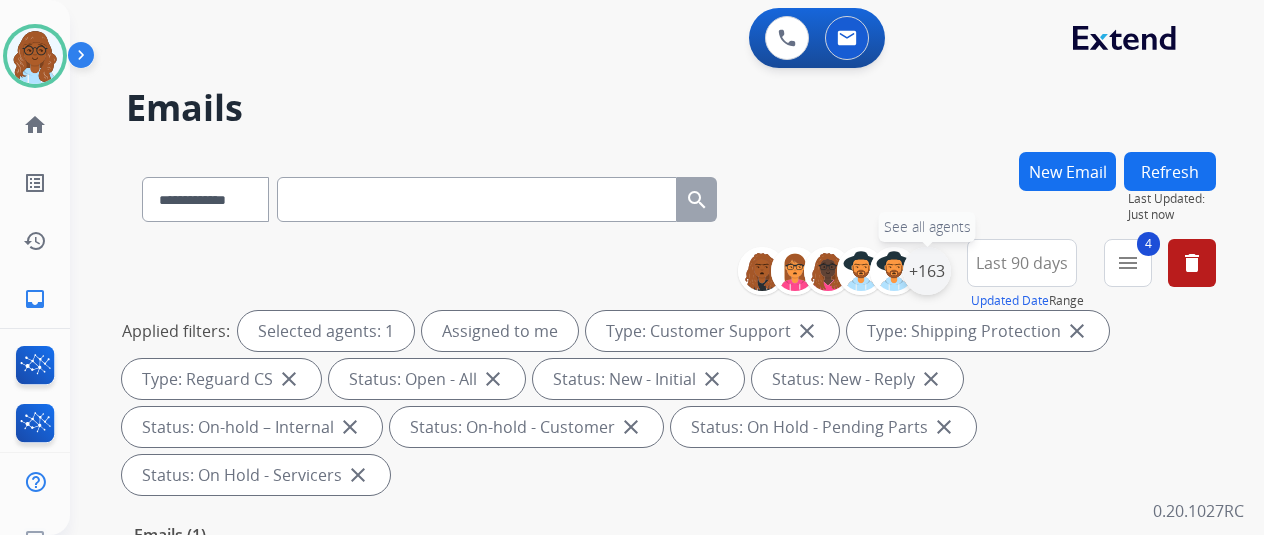 scroll, scrollTop: 200, scrollLeft: 0, axis: vertical 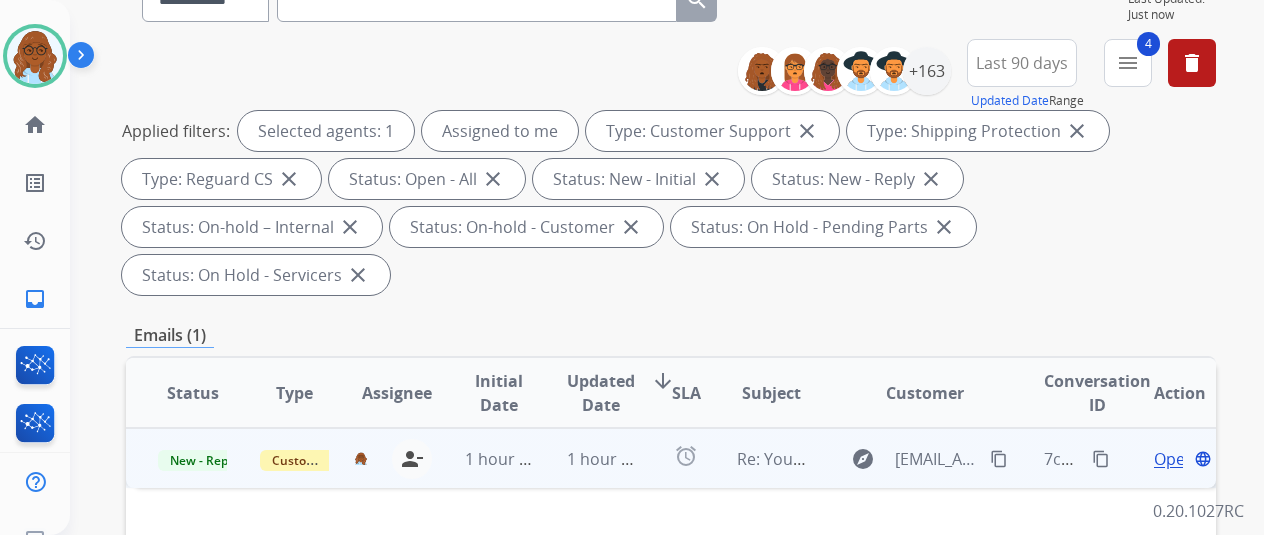 click on "content_copy" at bounding box center (1101, 459) 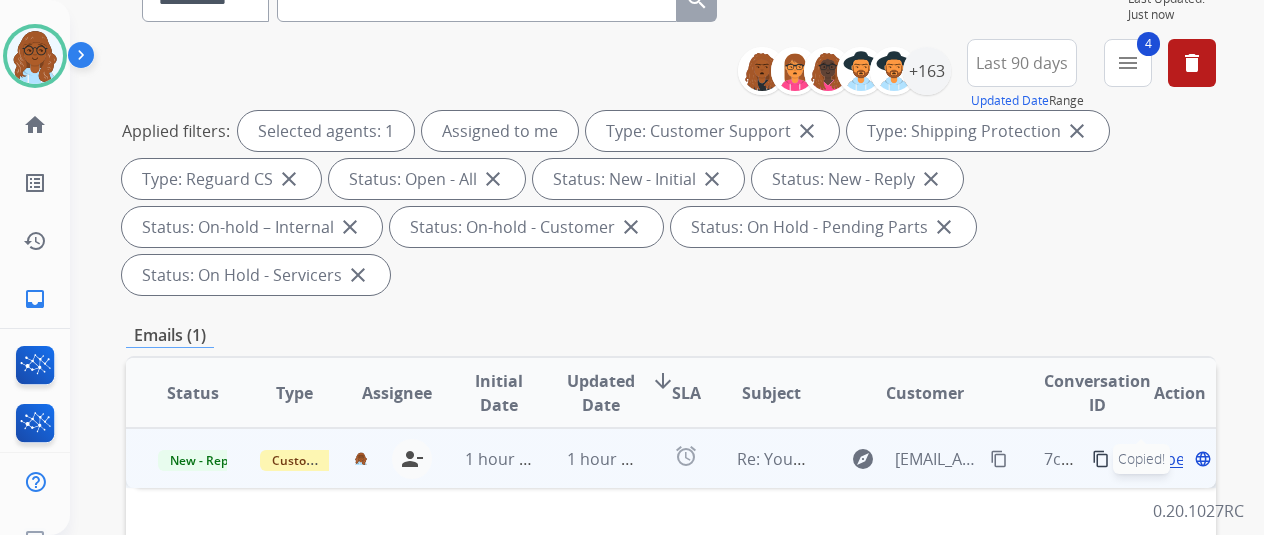 click on "New - Reply Customer Support mya.hall@mcibpo.com person_remove Unassign to Me 1 hour ago 1 hour ago alarm  Re: Your Claim Has Been Denied  explore trentacoleman@gmail.com content_copy  7c397be3-dc88-4260-a893-4564345359be  content_copy Copied! Open language" at bounding box center (671, 458) 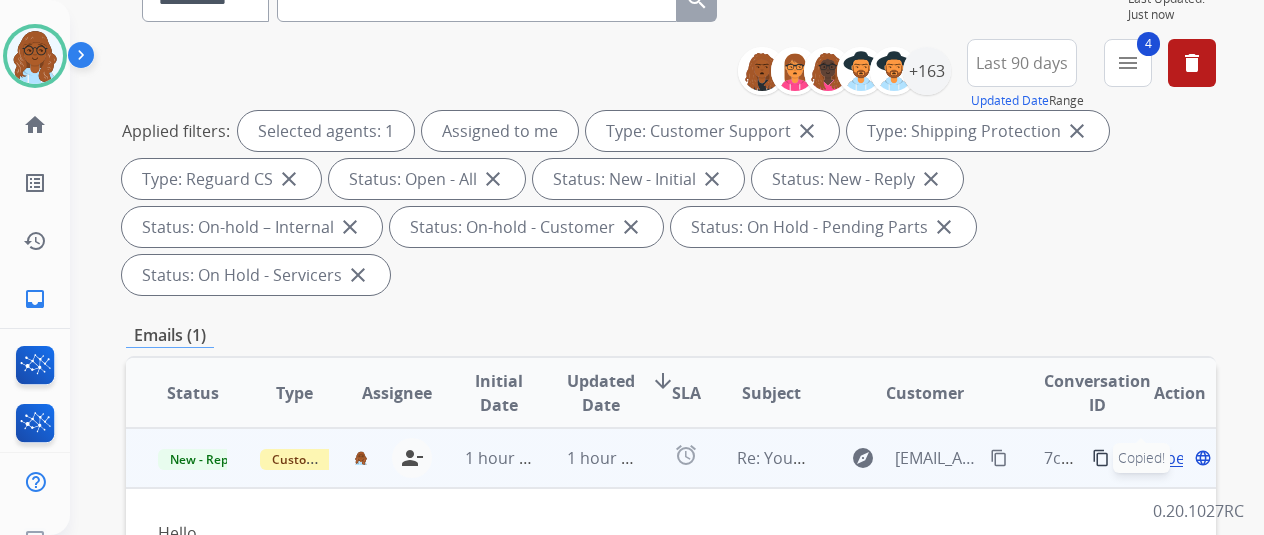 click on "Open" at bounding box center [1174, 458] 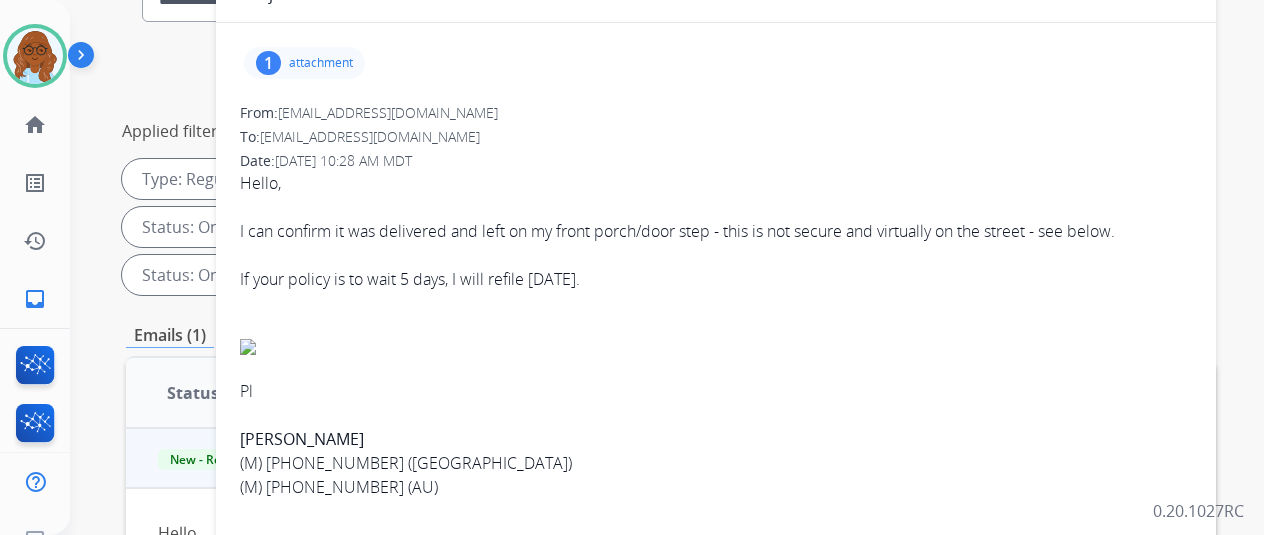 scroll, scrollTop: 200, scrollLeft: 0, axis: vertical 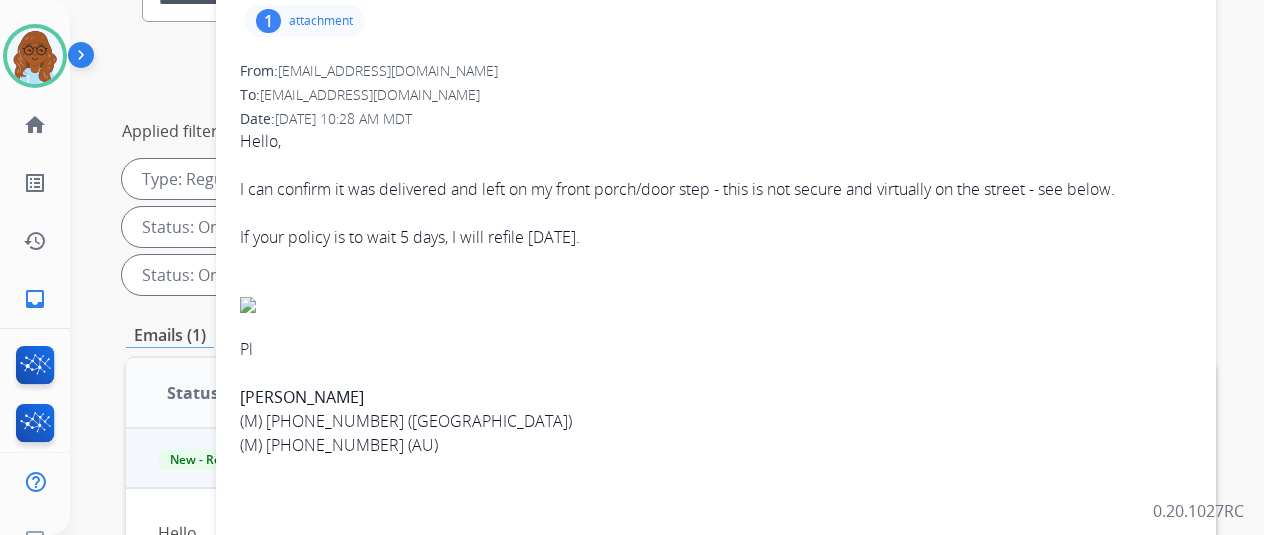 click on "attachment" at bounding box center (321, 21) 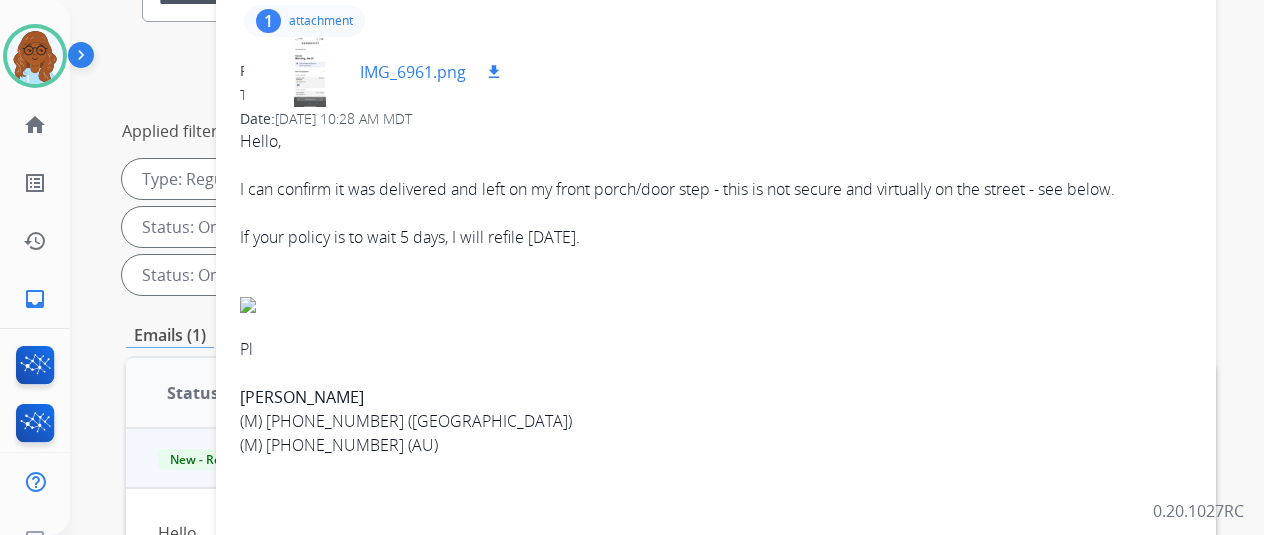 click at bounding box center (310, 72) 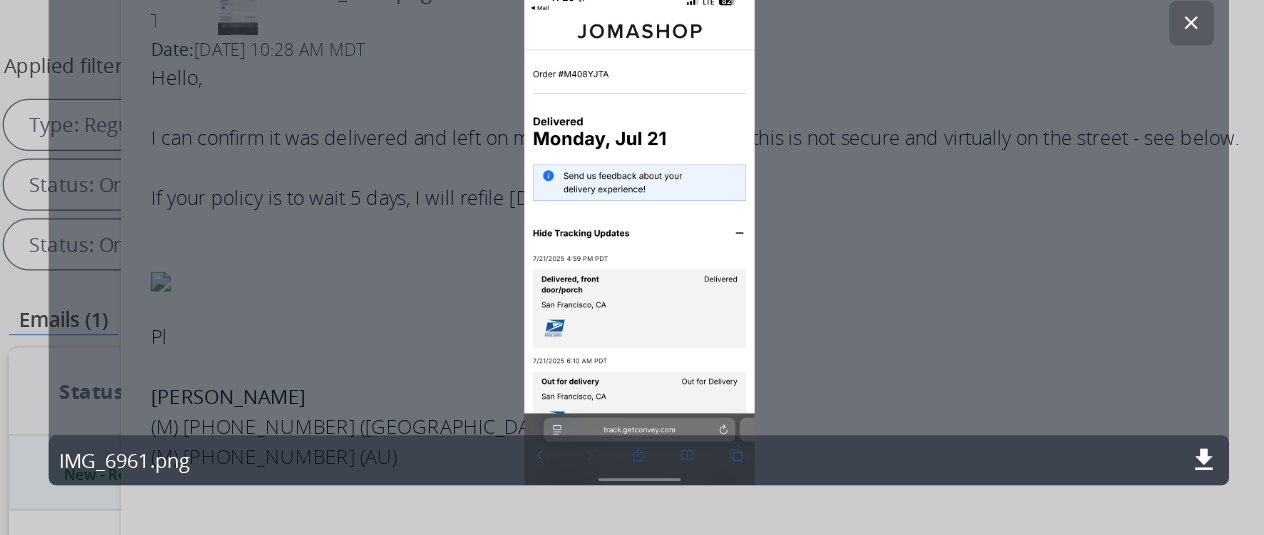 scroll, scrollTop: 8, scrollLeft: 16, axis: both 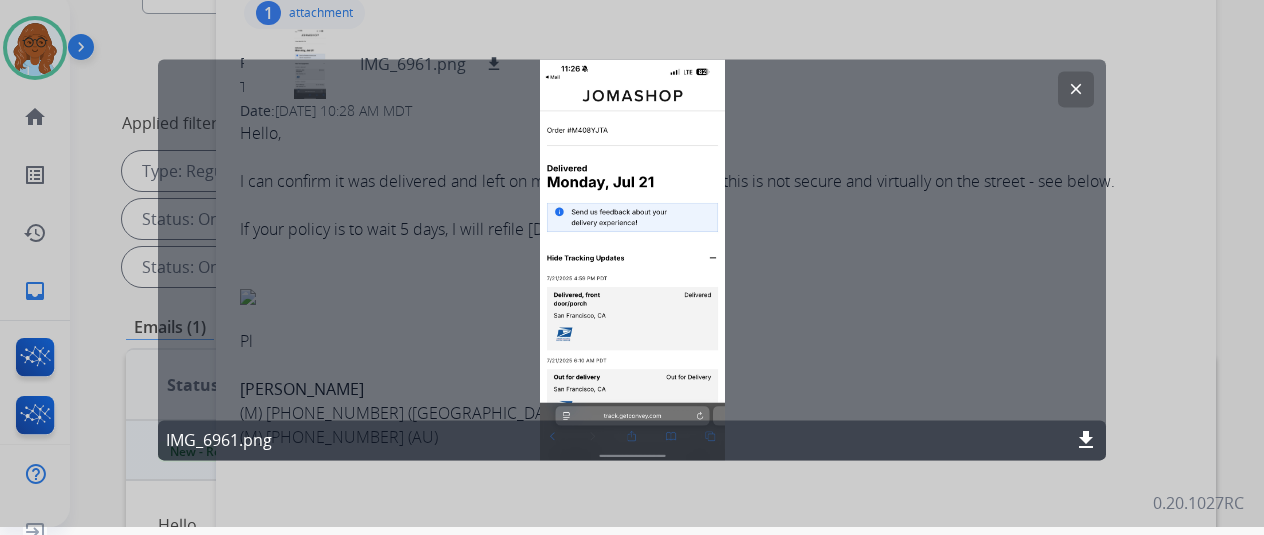 click on "clear" 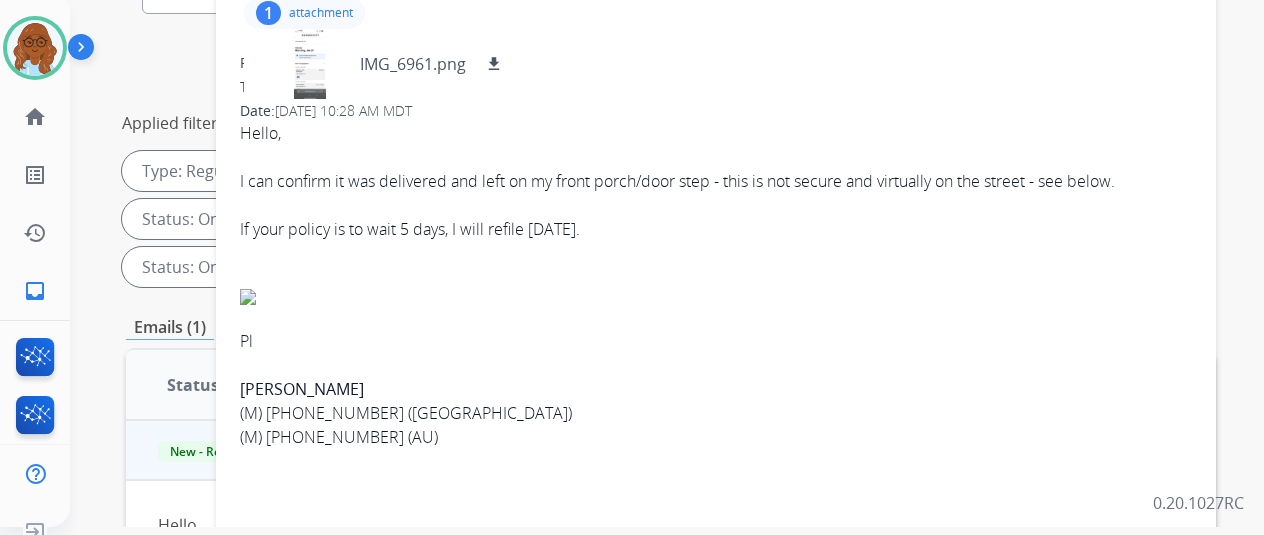 scroll, scrollTop: 0, scrollLeft: 0, axis: both 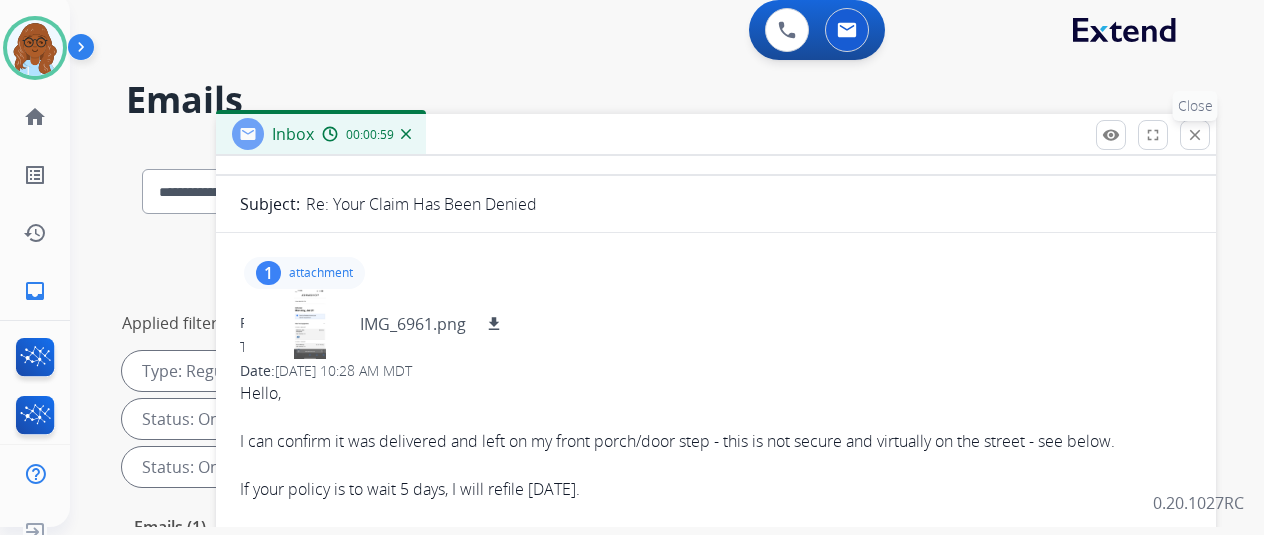click on "close" at bounding box center [1195, 135] 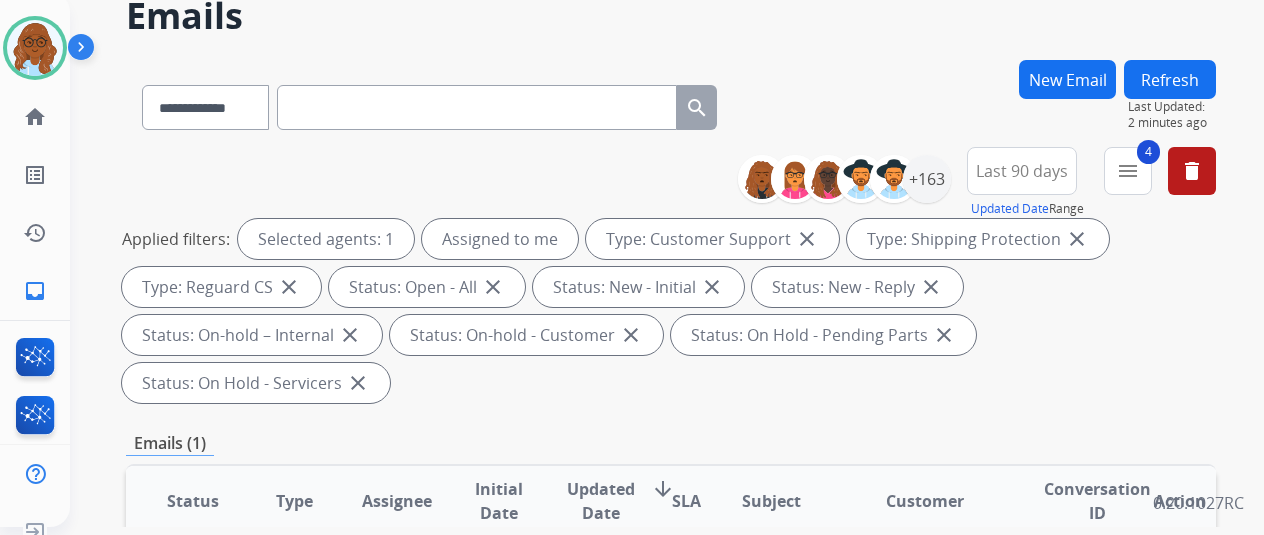scroll, scrollTop: 200, scrollLeft: 0, axis: vertical 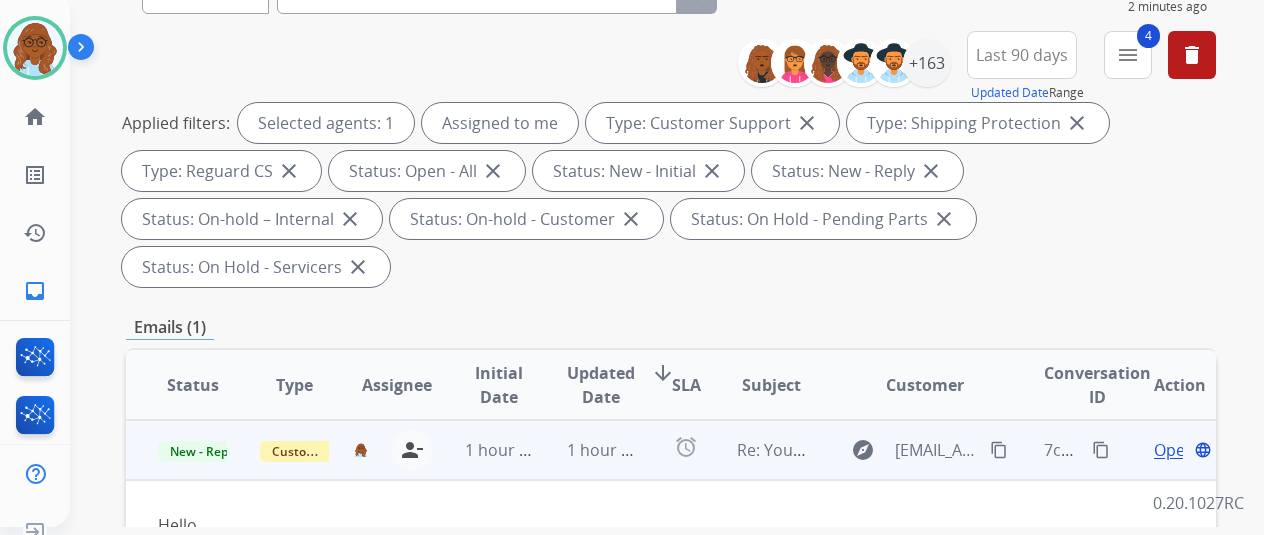 click on "Open" at bounding box center [1174, 450] 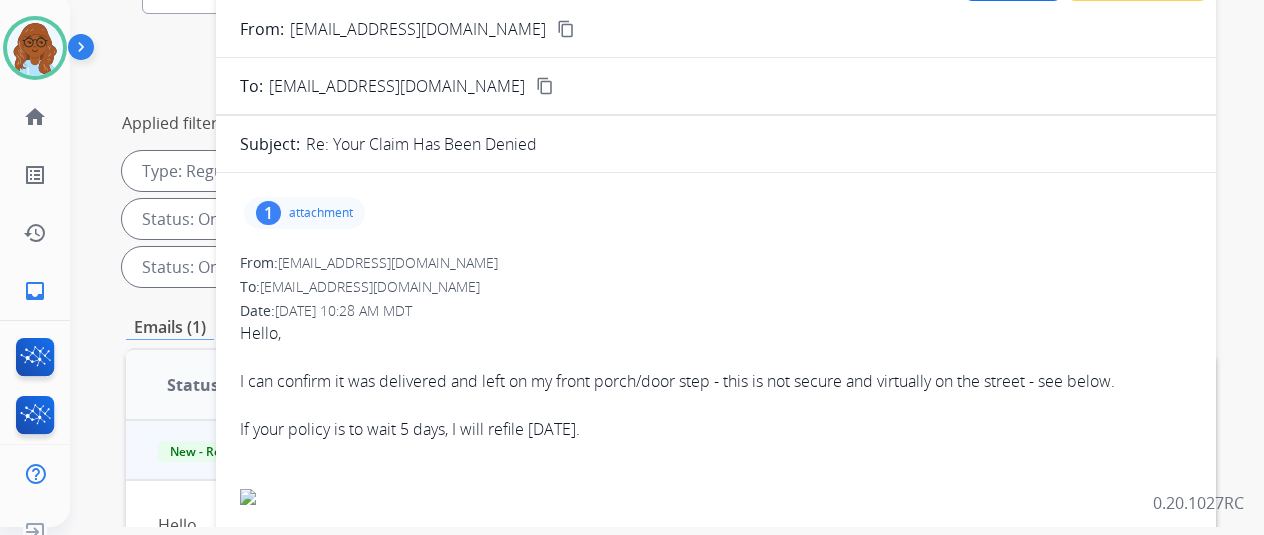scroll, scrollTop: 0, scrollLeft: 0, axis: both 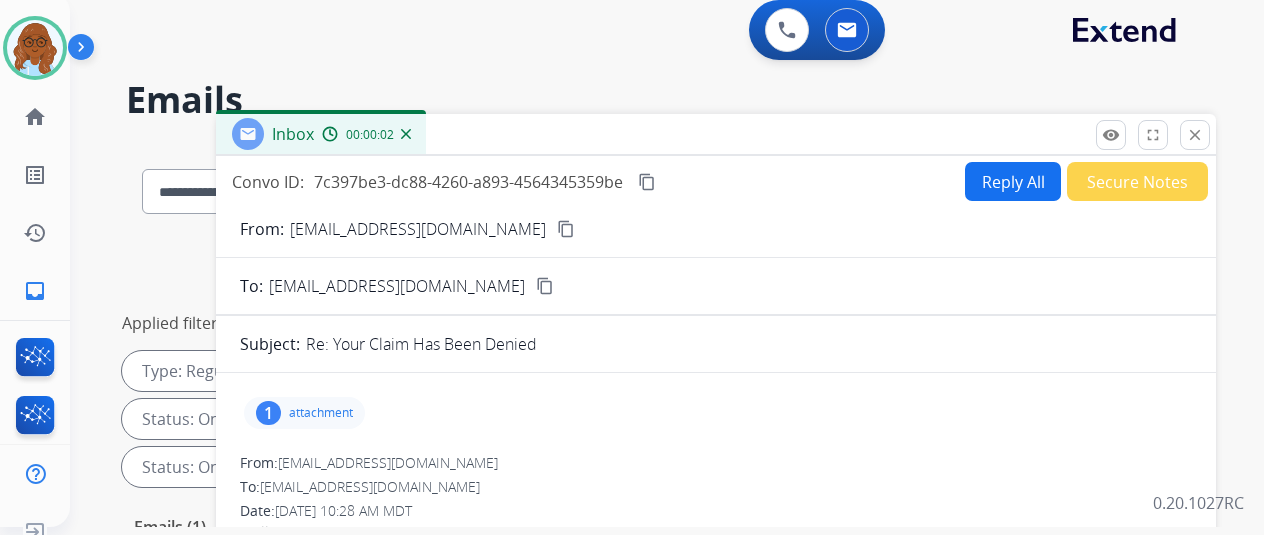 click on "Secure Notes" at bounding box center (1137, 181) 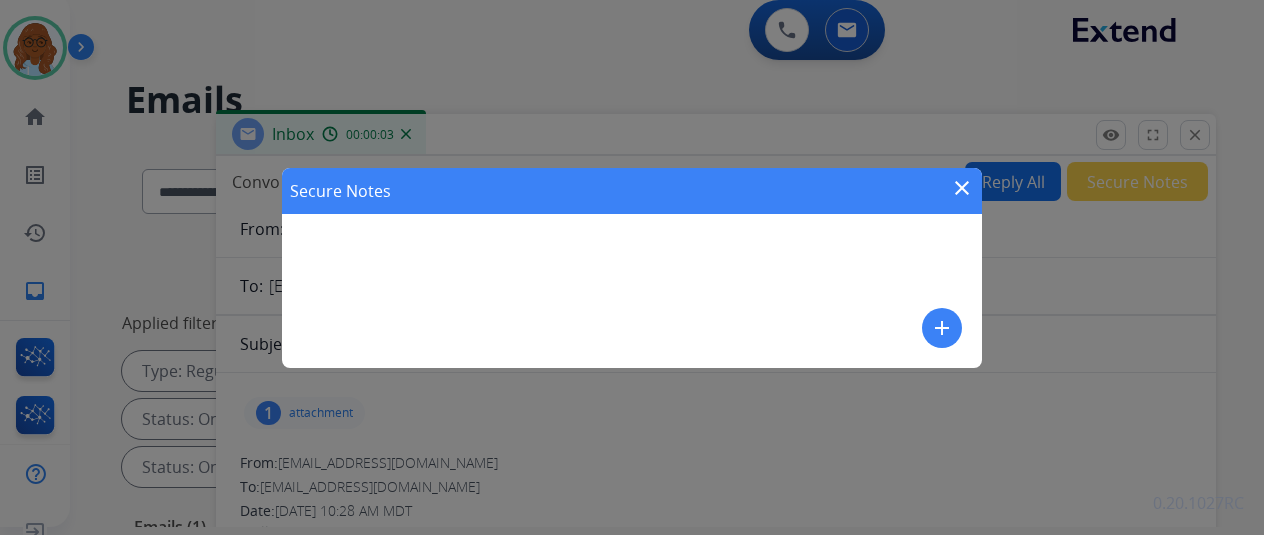 click on "Secure Notes close add" at bounding box center (632, 268) 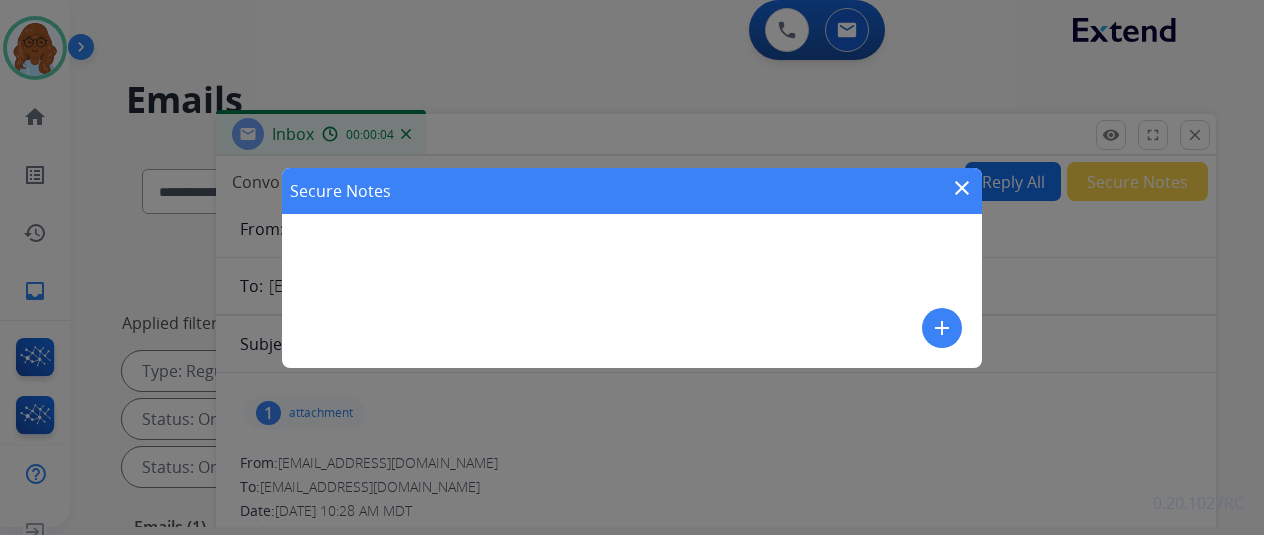 click on "add" at bounding box center (942, 328) 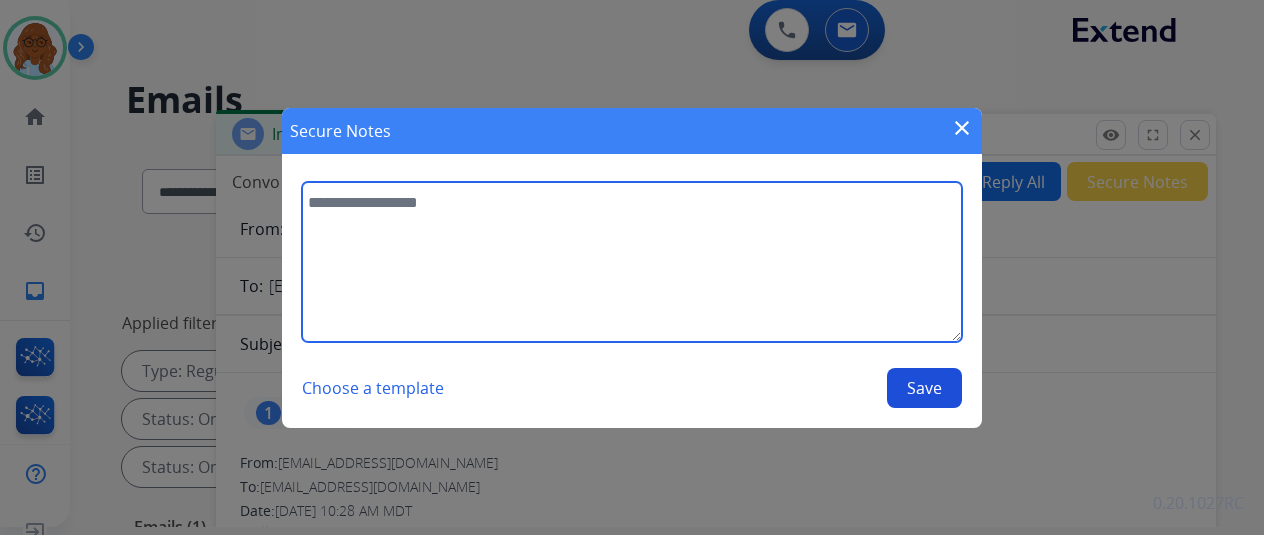 drag, startPoint x: 530, startPoint y: 235, endPoint x: 572, endPoint y: 243, distance: 42.755116 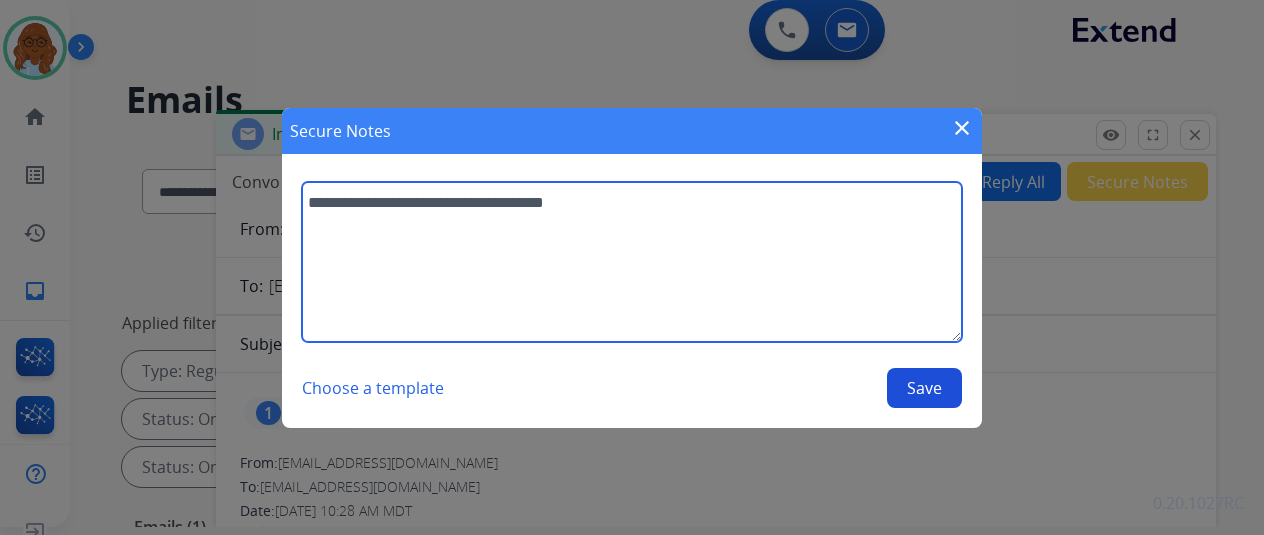 type on "**********" 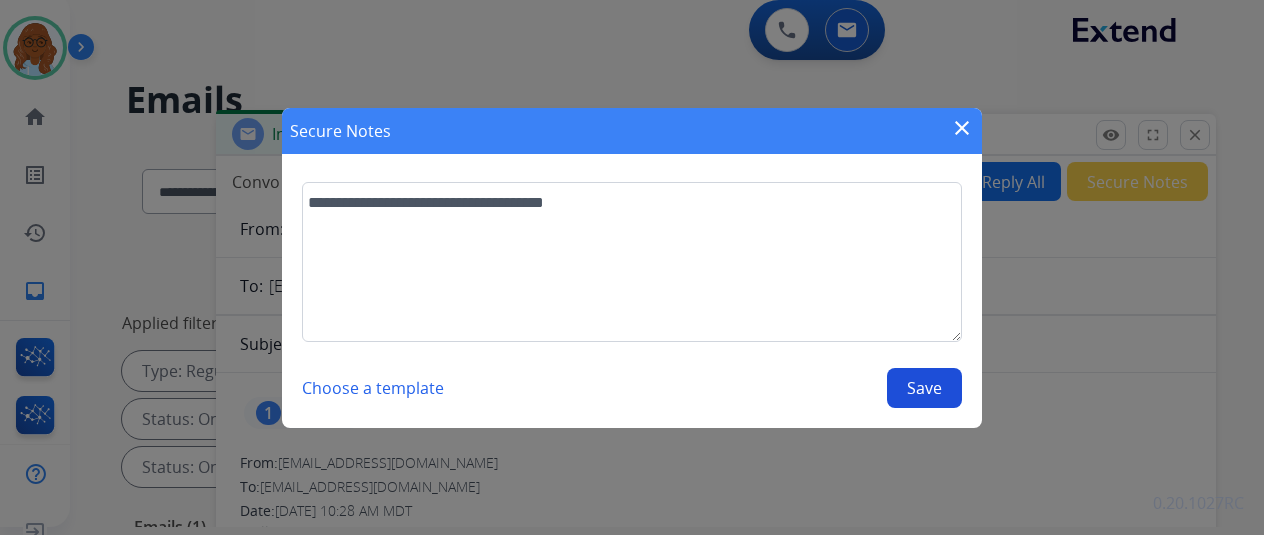 click on "Save" at bounding box center [924, 388] 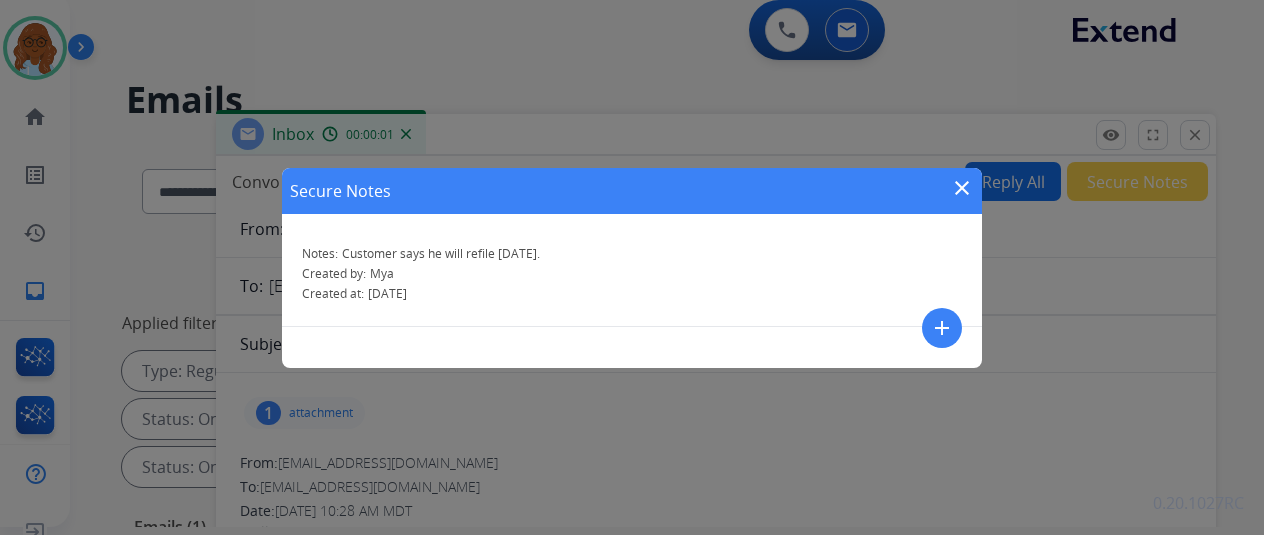 click on "close" at bounding box center (962, 188) 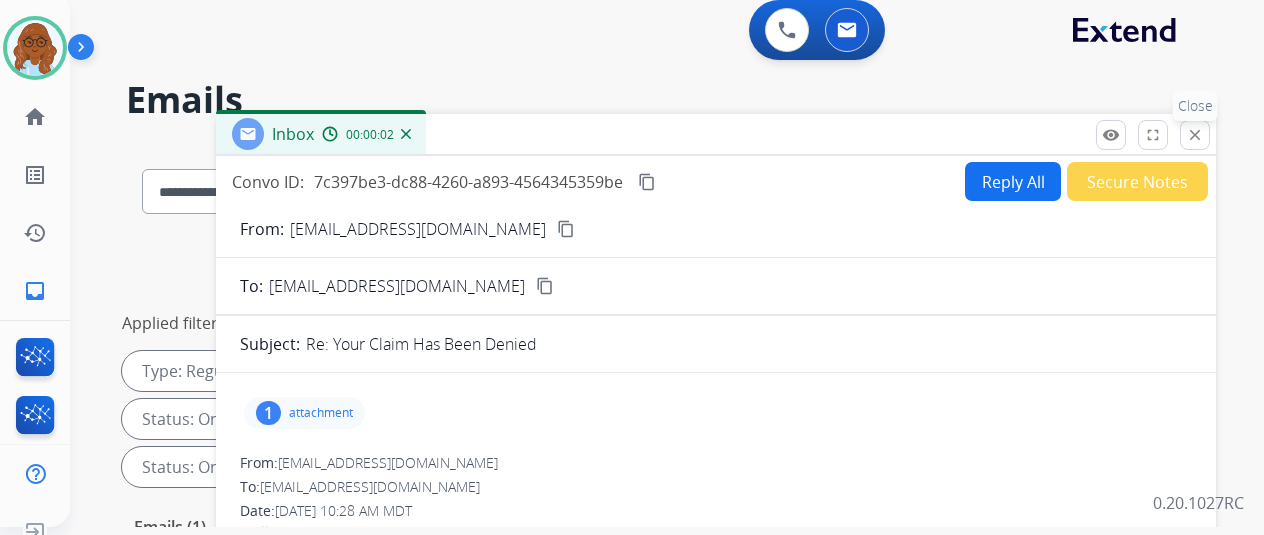 click on "close" at bounding box center [1195, 135] 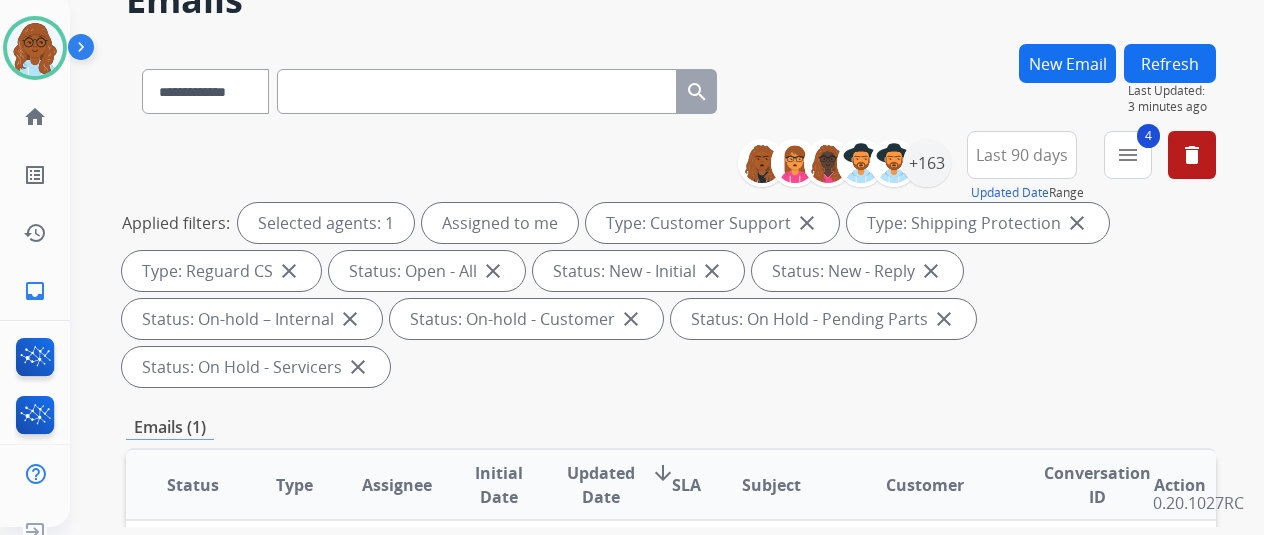 scroll, scrollTop: 300, scrollLeft: 0, axis: vertical 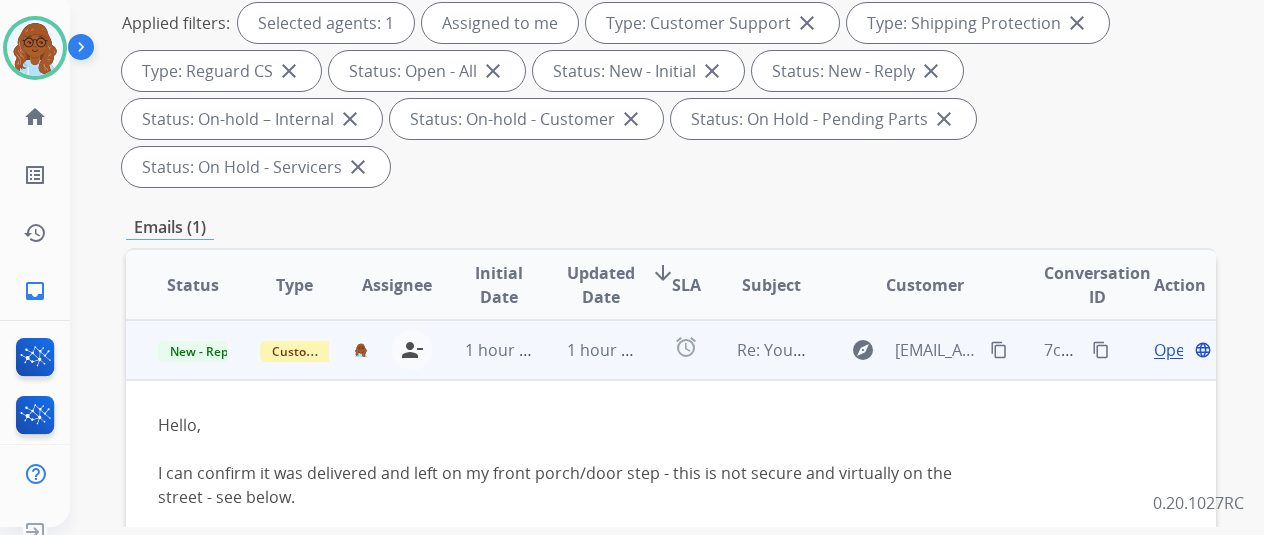 click on "Open" at bounding box center [1174, 350] 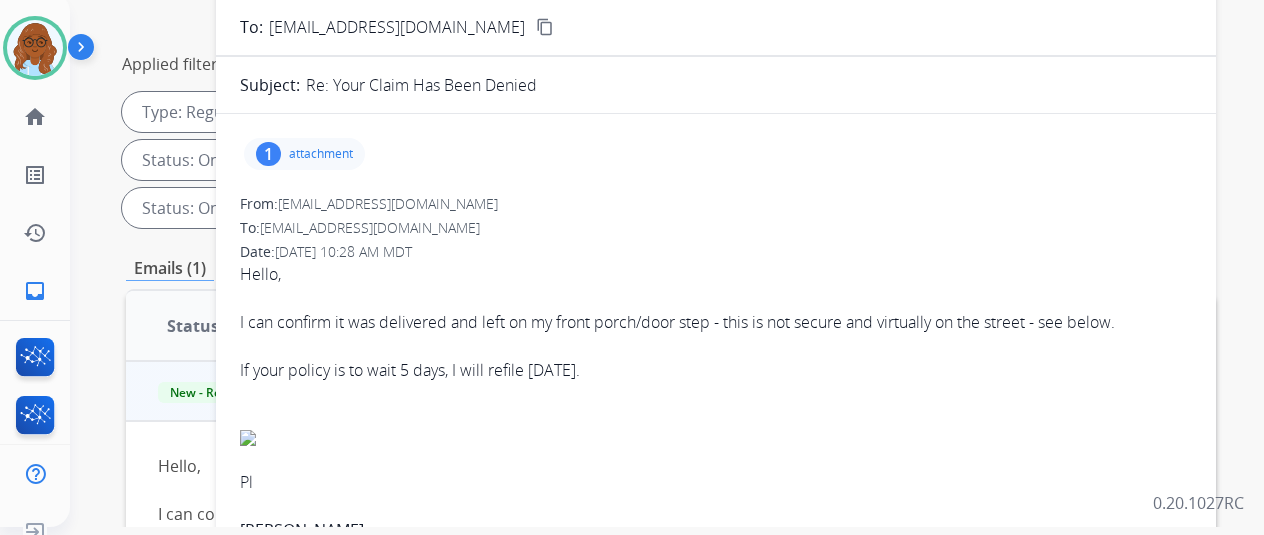 scroll, scrollTop: 0, scrollLeft: 0, axis: both 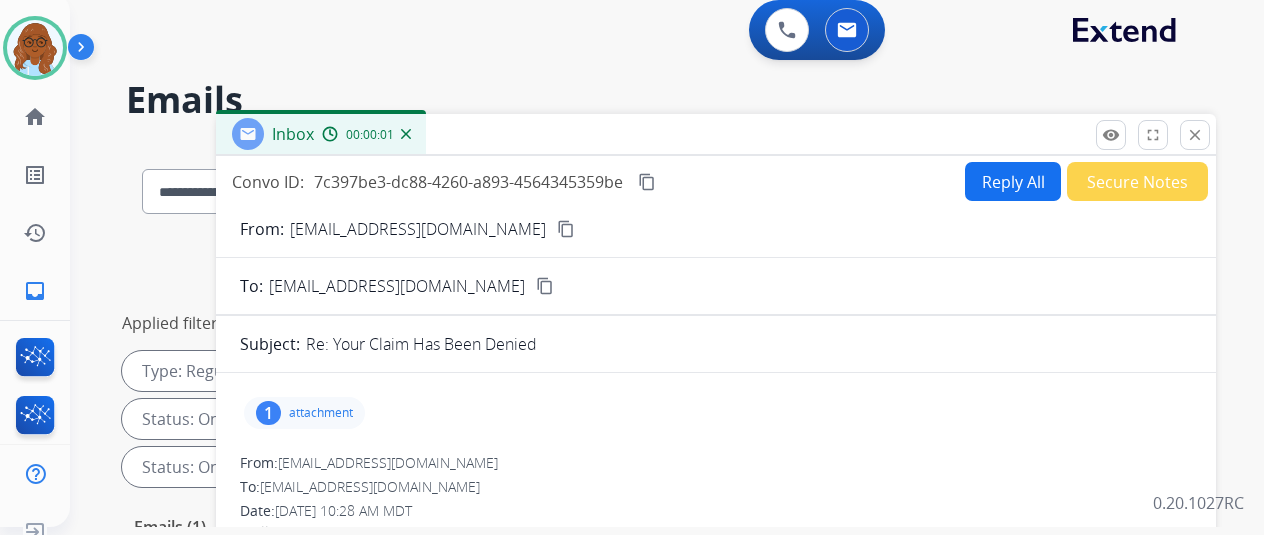 click on "Reply All" at bounding box center (1013, 181) 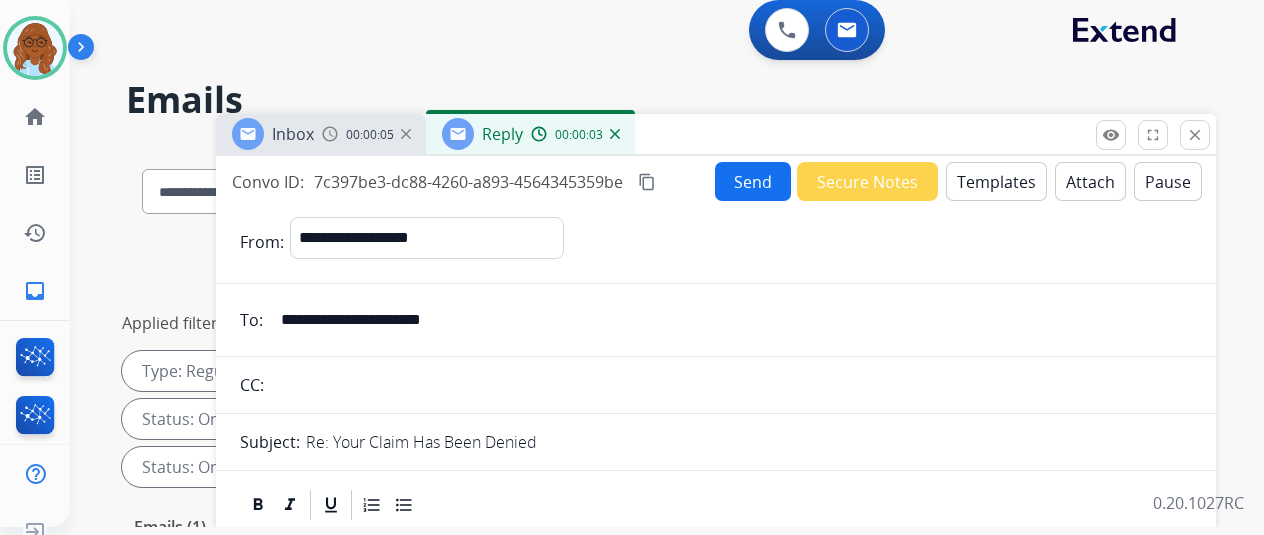 click on "Secure Notes" at bounding box center (867, 181) 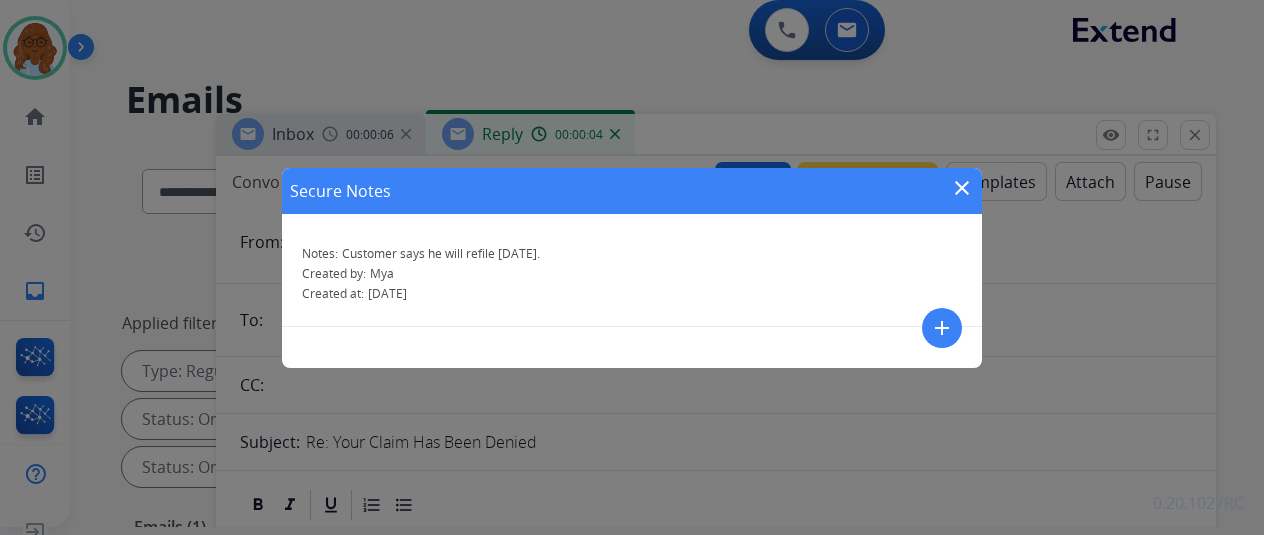 click on "Created by: Mya" at bounding box center [632, 274] 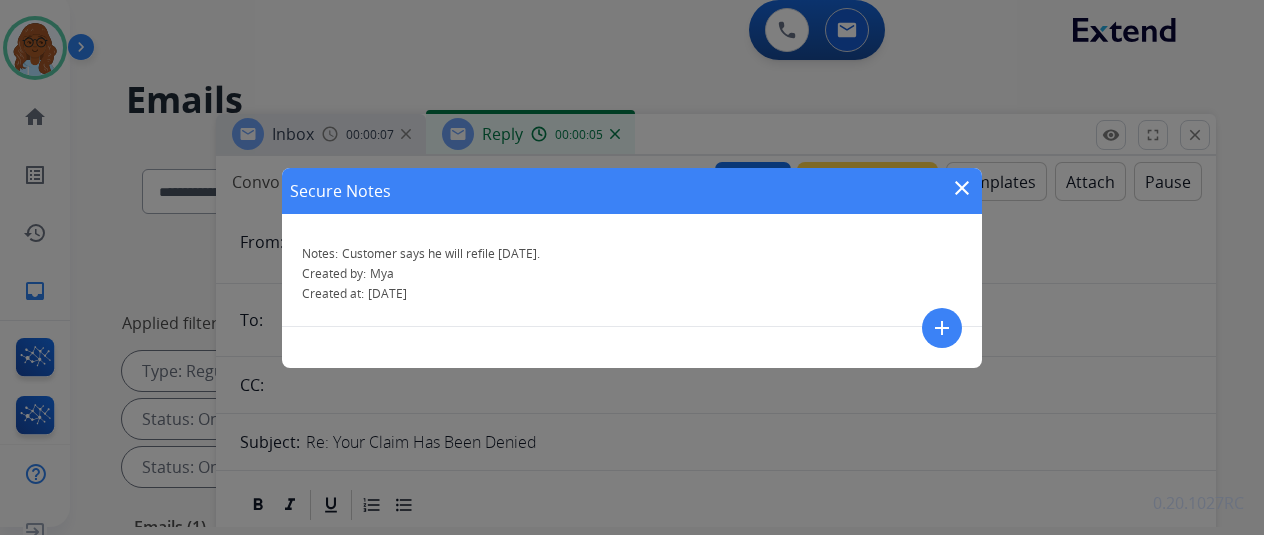 click on "Secure Notes close" at bounding box center [632, 191] 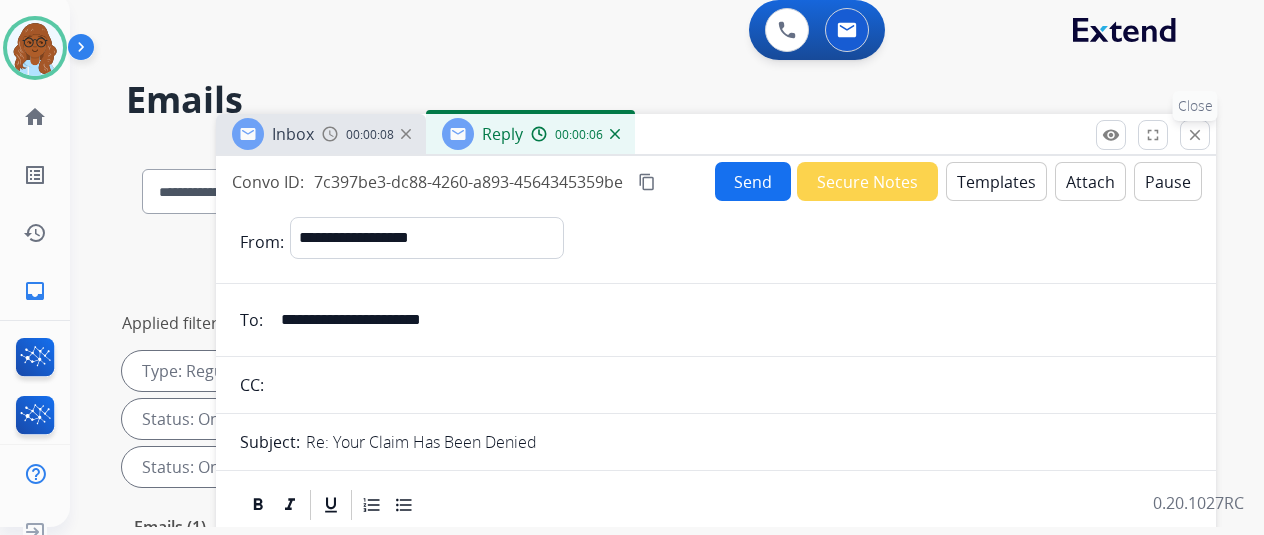 click on "close Close" at bounding box center (1195, 135) 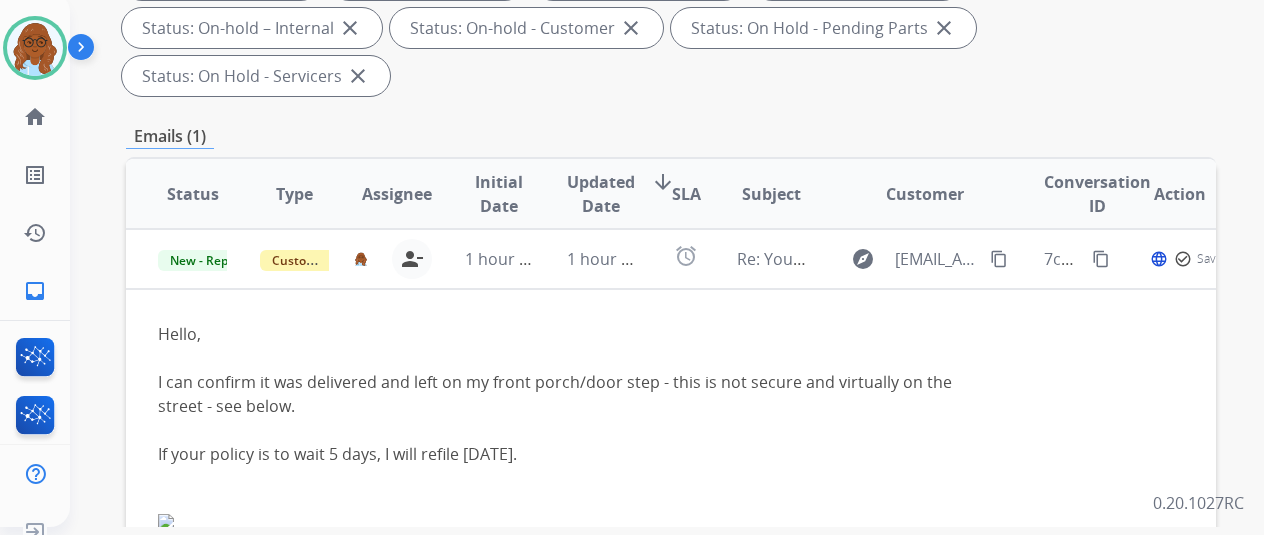 scroll, scrollTop: 400, scrollLeft: 0, axis: vertical 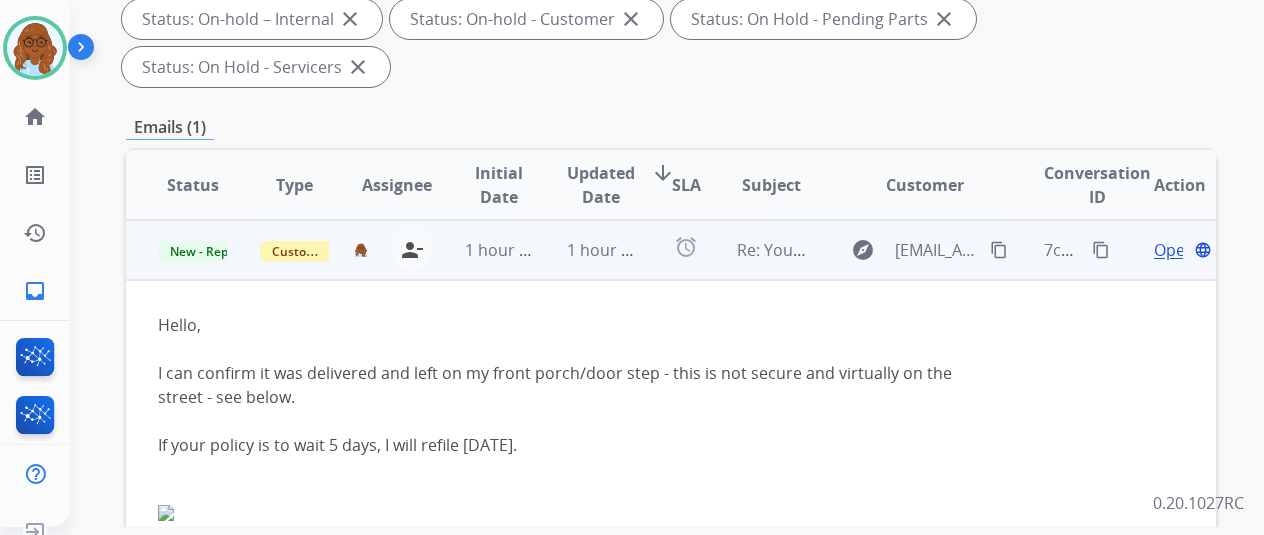 click on "Open language" at bounding box center (1165, 250) 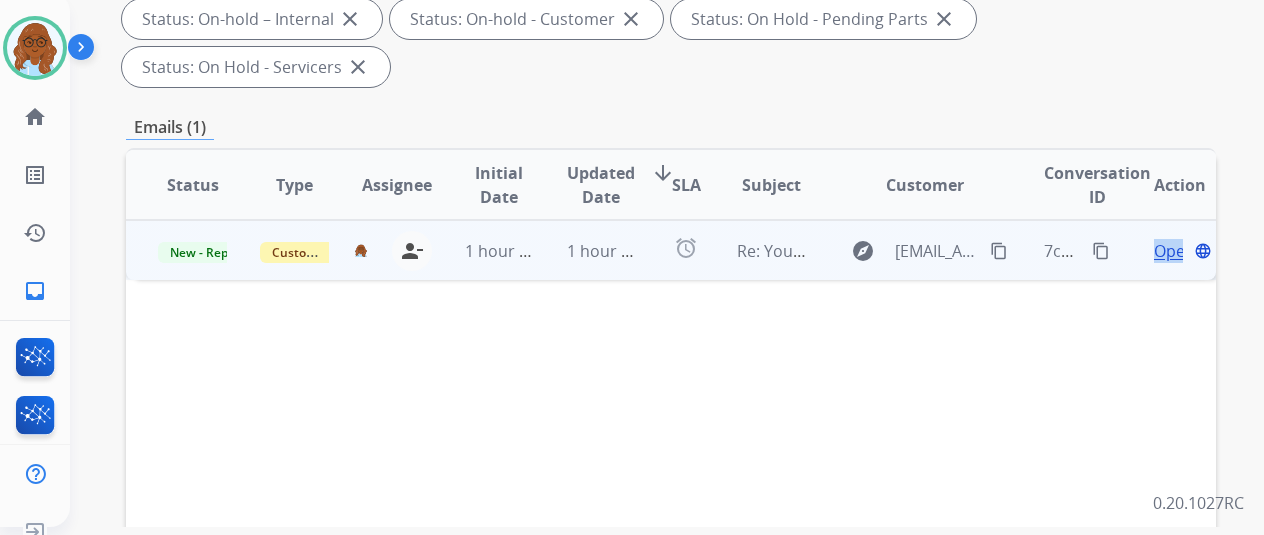 click on "Open language" at bounding box center (1165, 250) 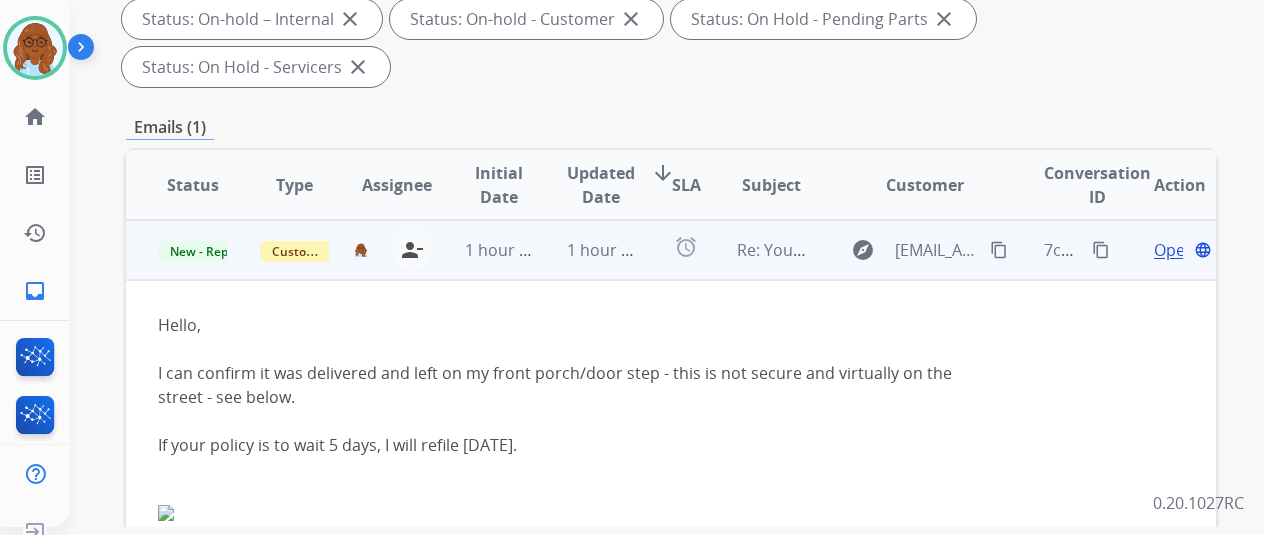 click on "Hello," at bounding box center (569, 325) 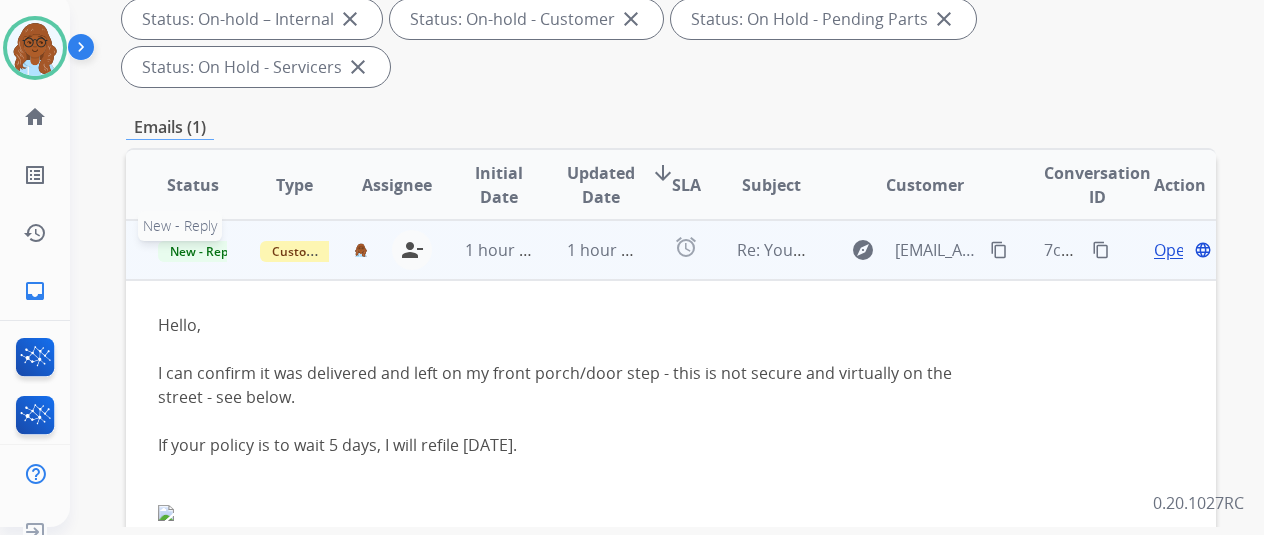 click on "New - Reply" at bounding box center [203, 251] 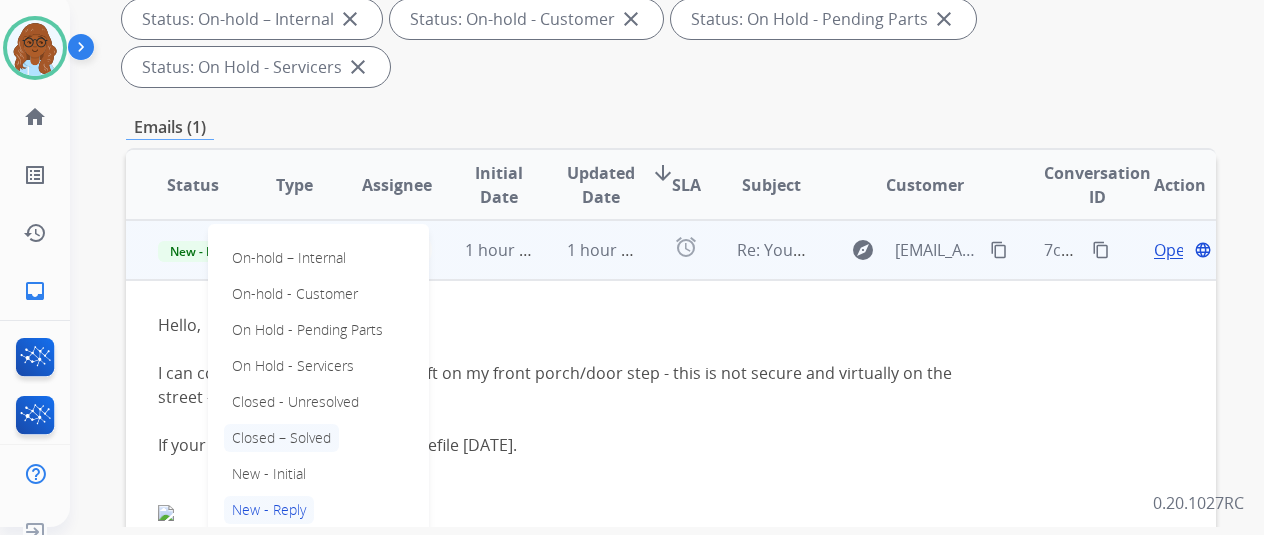 click on "Closed – Solved" at bounding box center [281, 438] 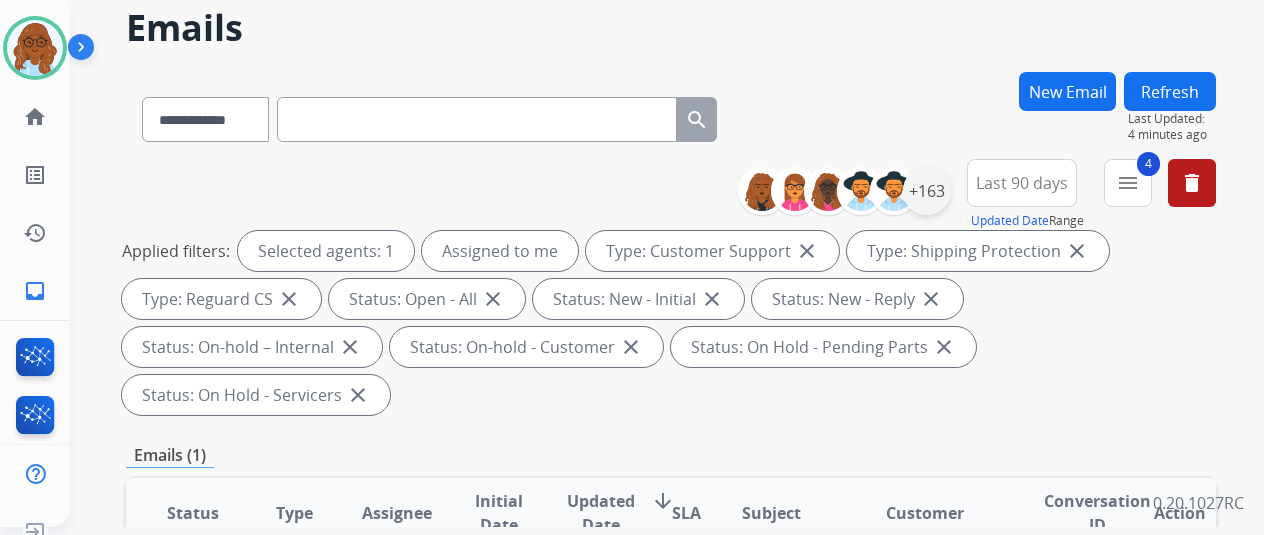 scroll, scrollTop: 0, scrollLeft: 0, axis: both 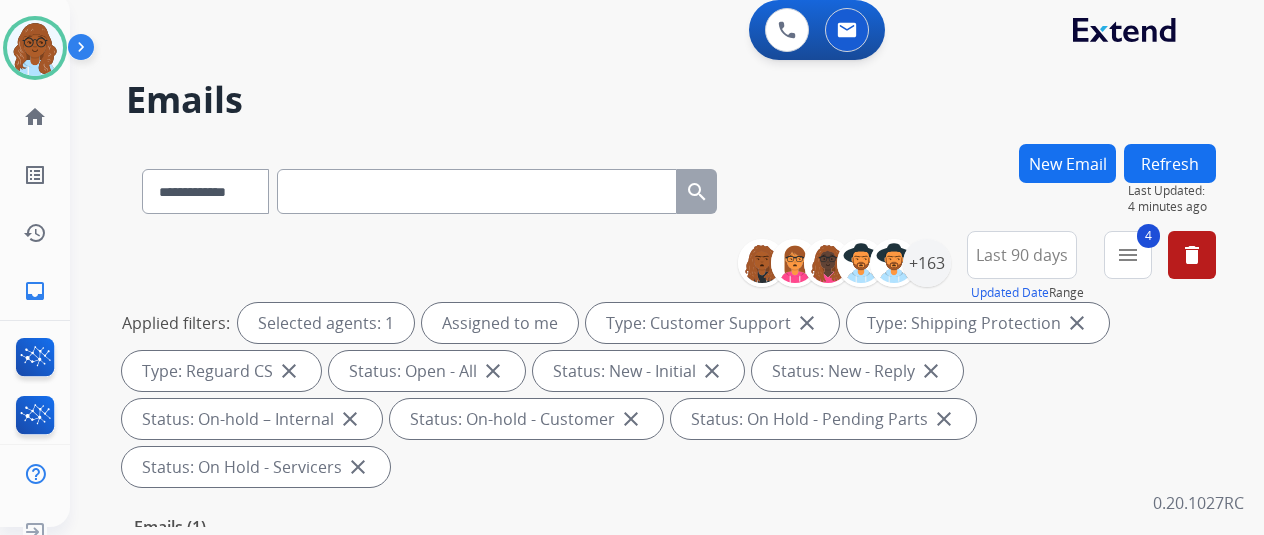 click on "Refresh" at bounding box center [1170, 163] 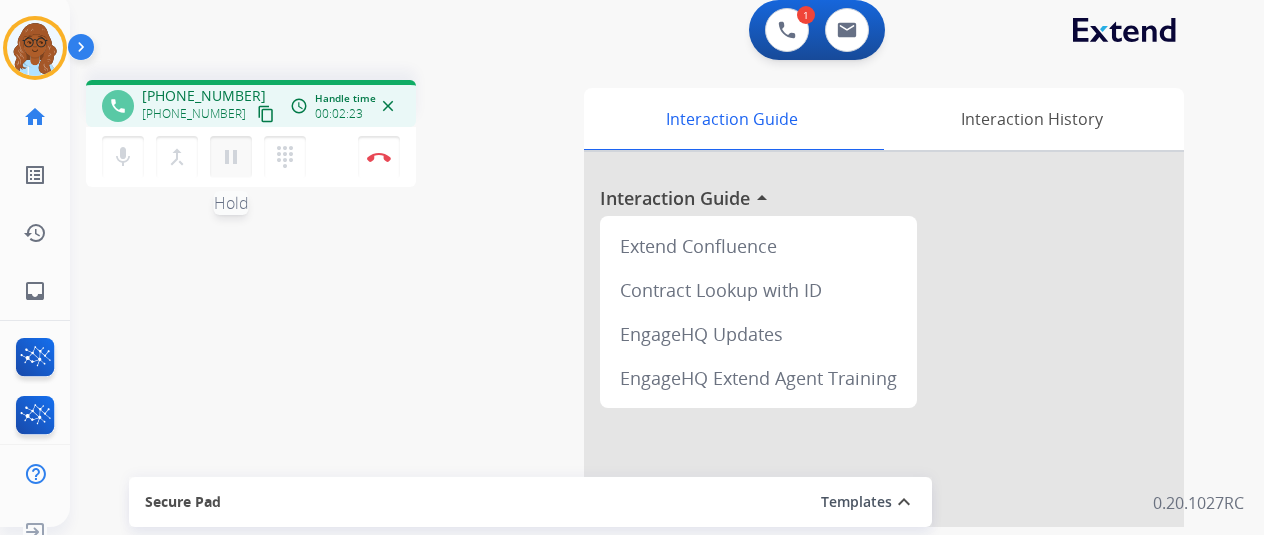 click on "pause" at bounding box center (231, 157) 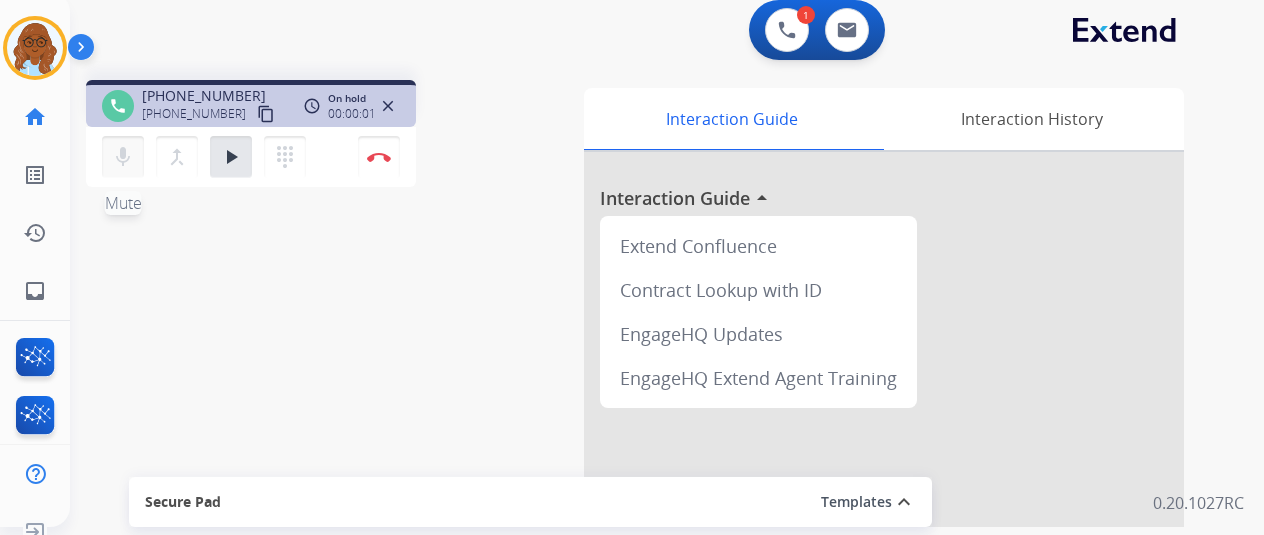 click on "mic" at bounding box center (123, 157) 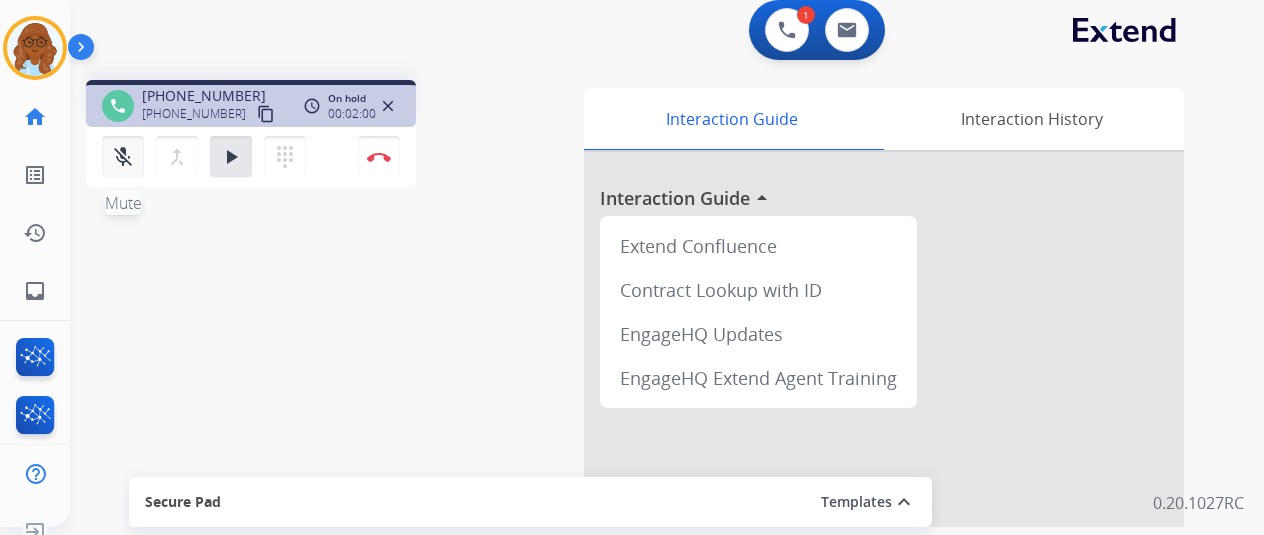 drag, startPoint x: 105, startPoint y: 135, endPoint x: 111, endPoint y: 149, distance: 15.231546 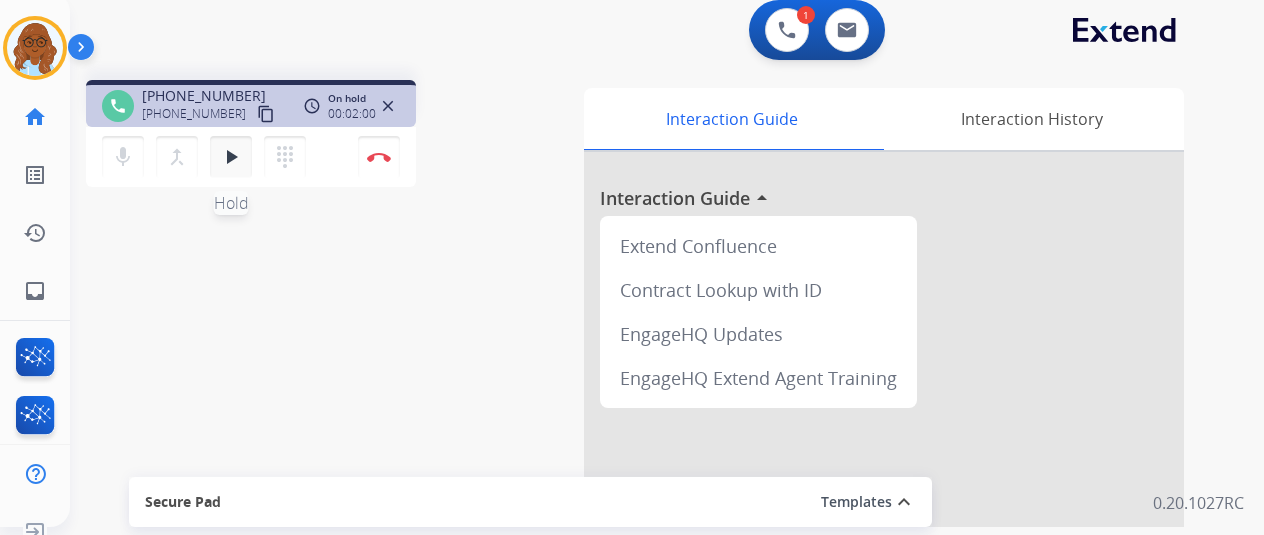 click on "play_arrow" at bounding box center (231, 157) 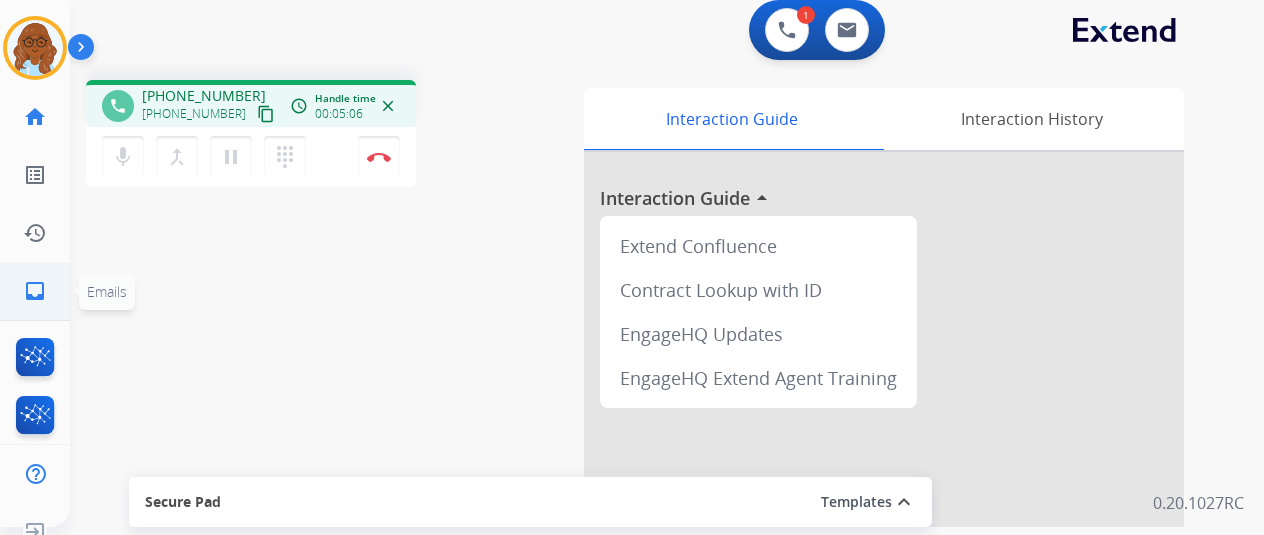 click on "inbox" 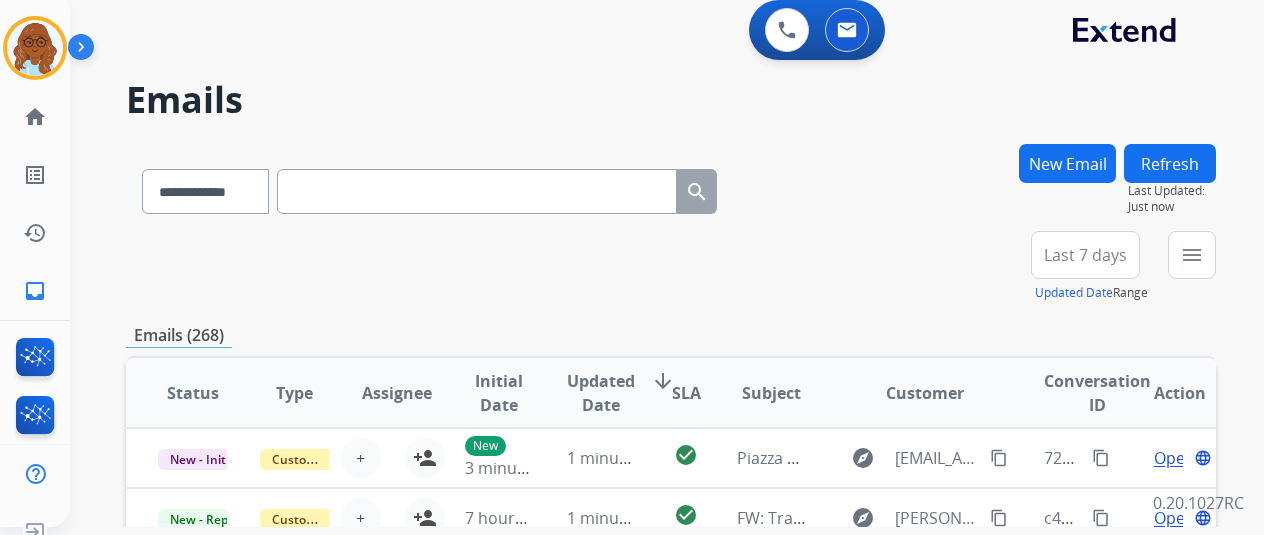 click at bounding box center (477, 191) 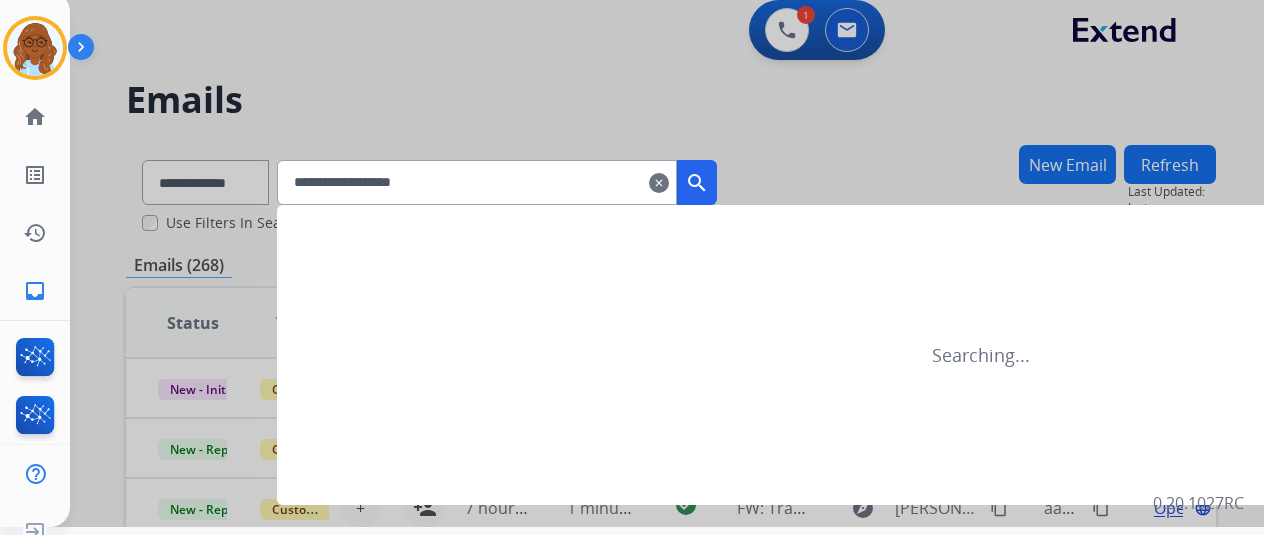 type on "**********" 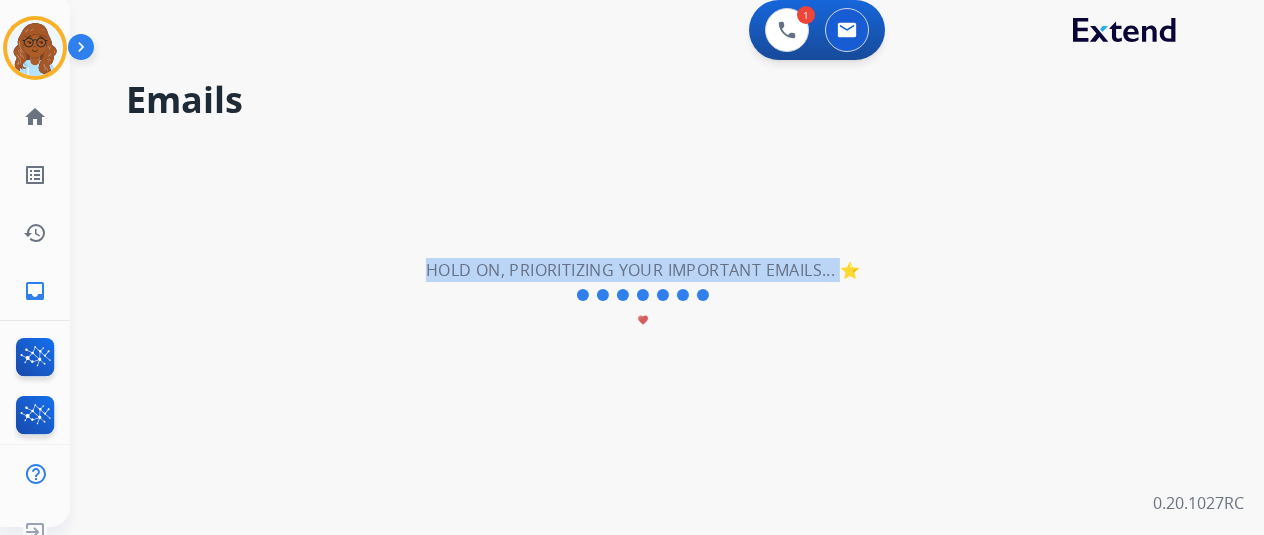 drag, startPoint x: 837, startPoint y: 273, endPoint x: 417, endPoint y: 283, distance: 420.11902 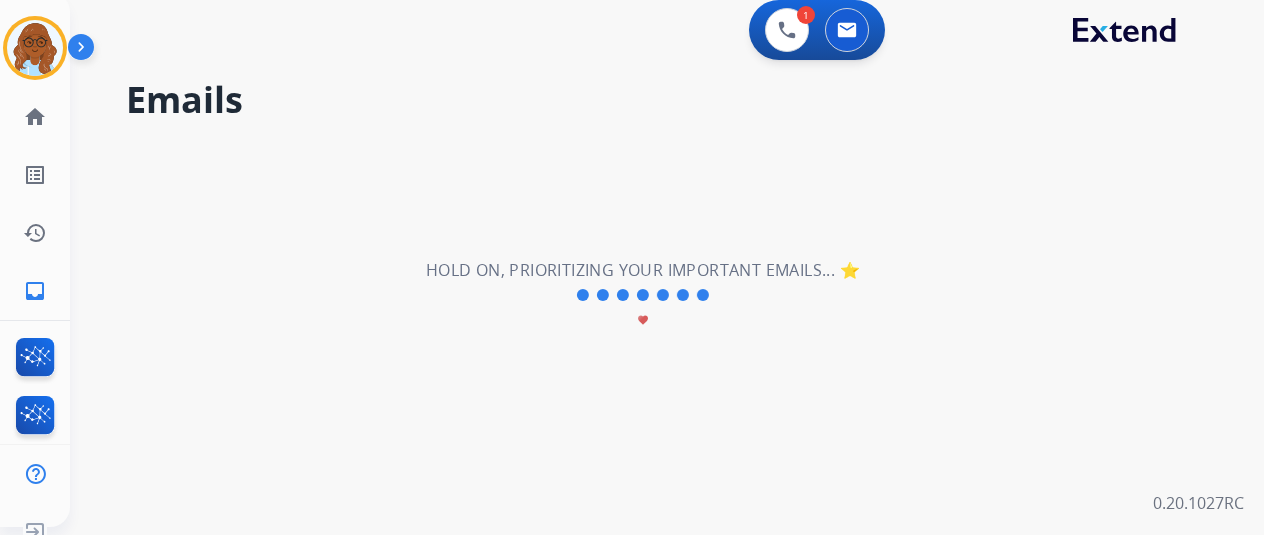 click on "**********" at bounding box center (643, 295) 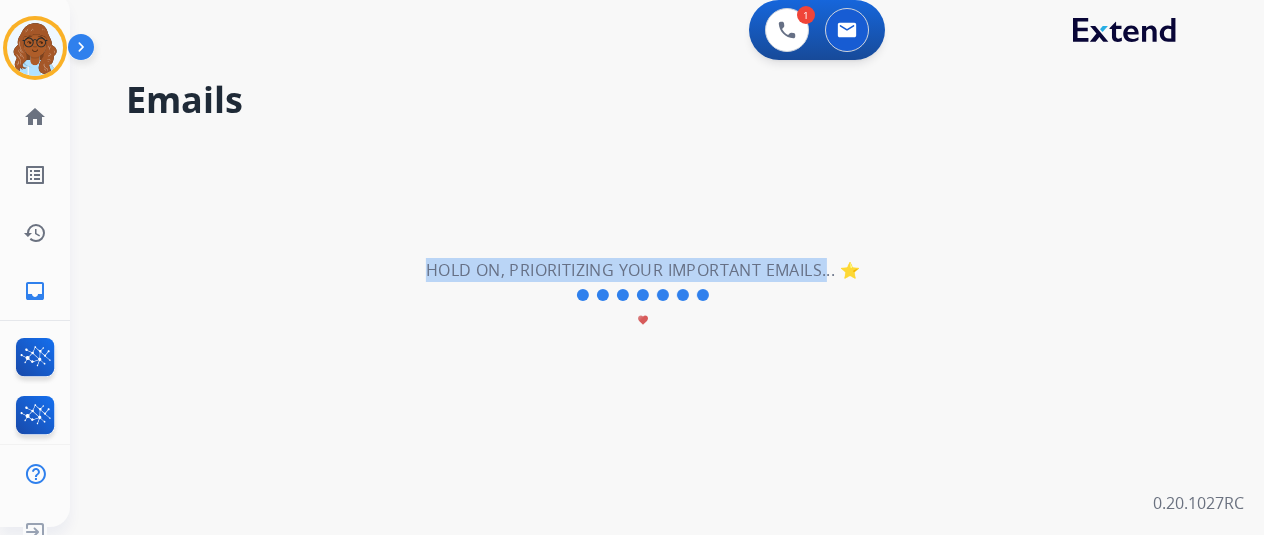 drag, startPoint x: 420, startPoint y: 284, endPoint x: 820, endPoint y: 279, distance: 400.03125 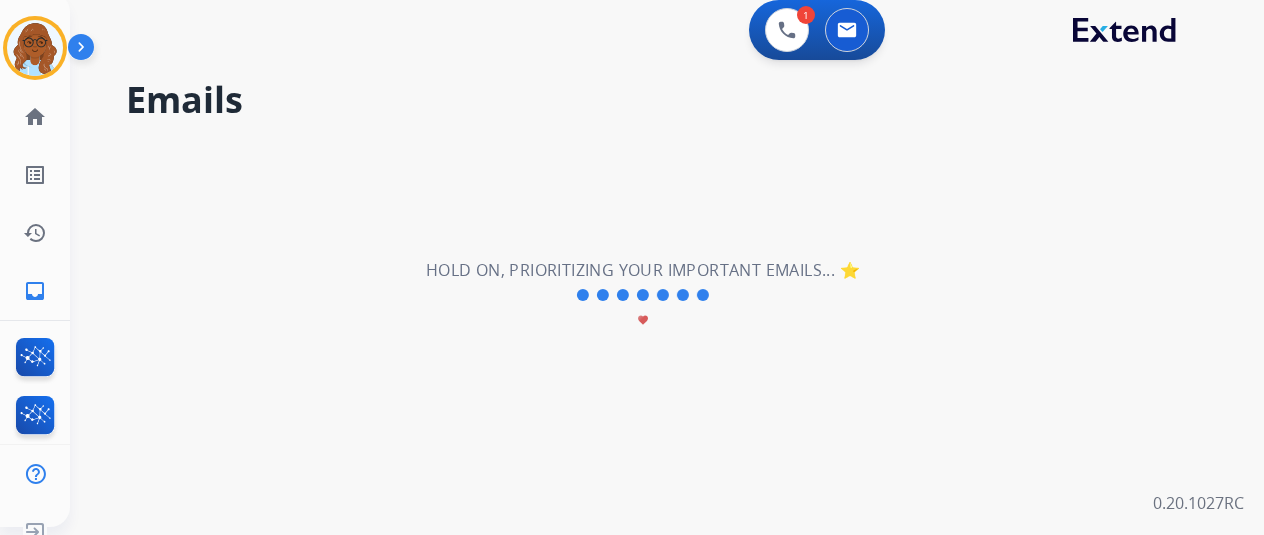 click on "Hold on, prioritizing your important emails... ⭐ favorite" at bounding box center (643, 296) 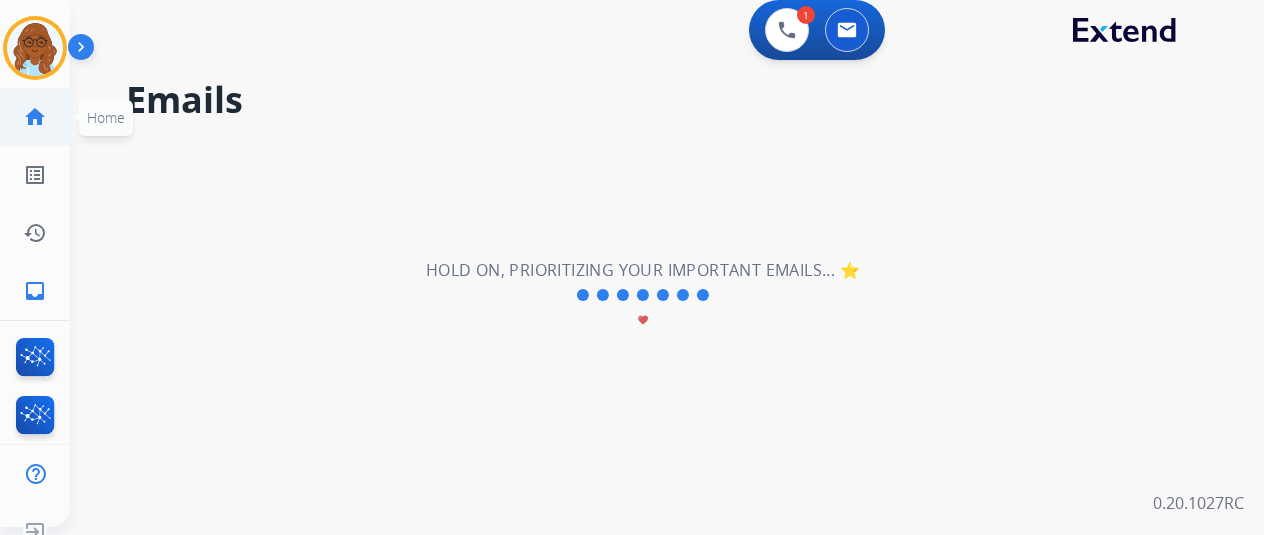 click on "home  Home" 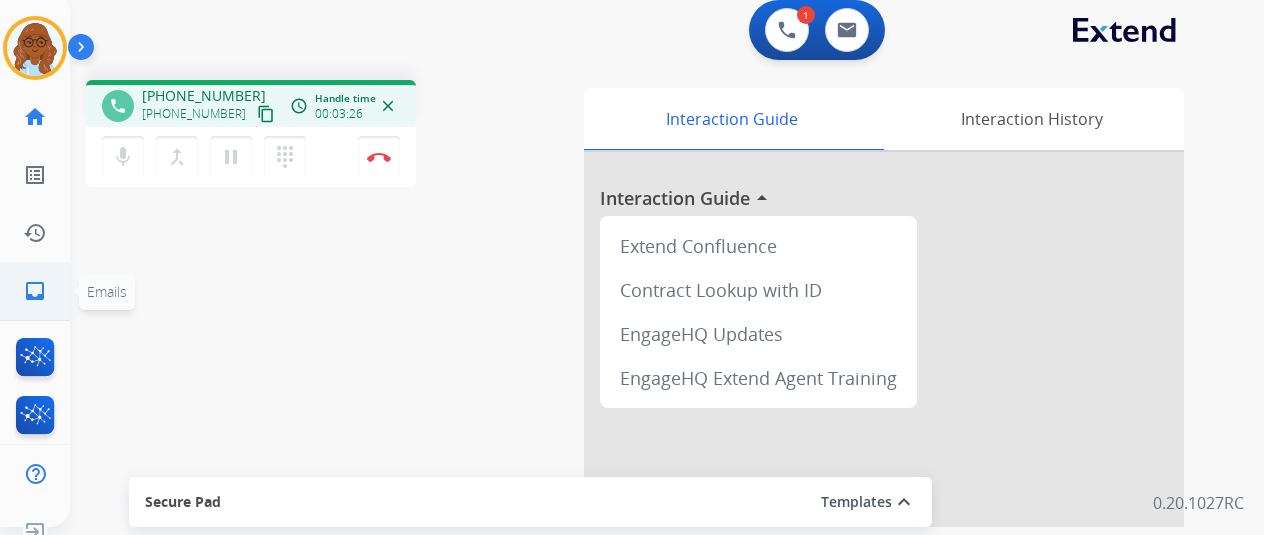 click on "inbox  Emails" 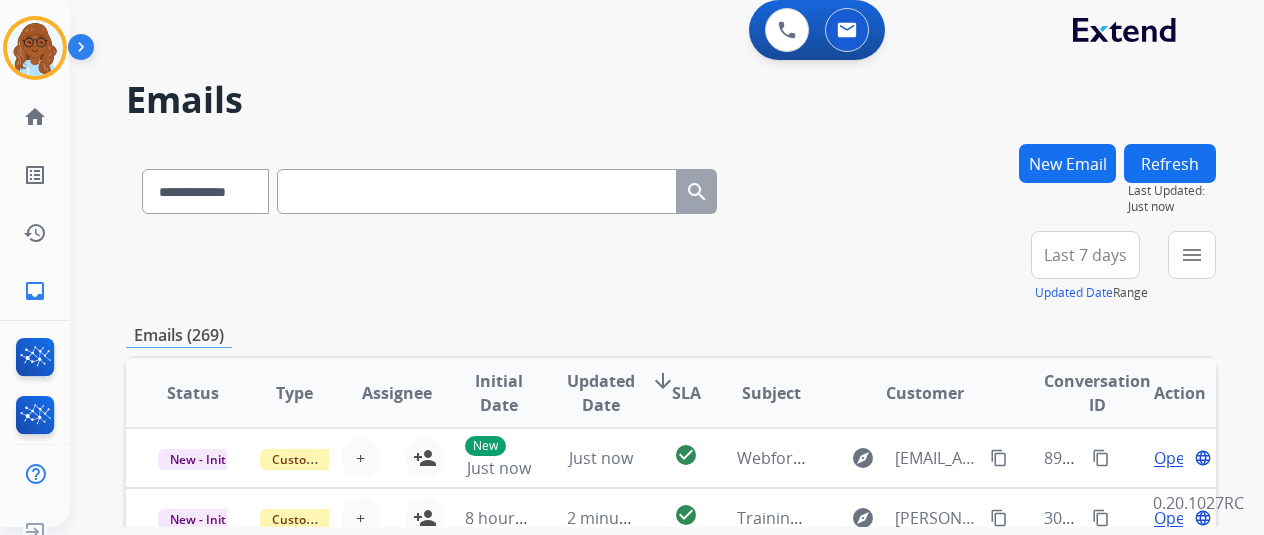 click at bounding box center [477, 191] 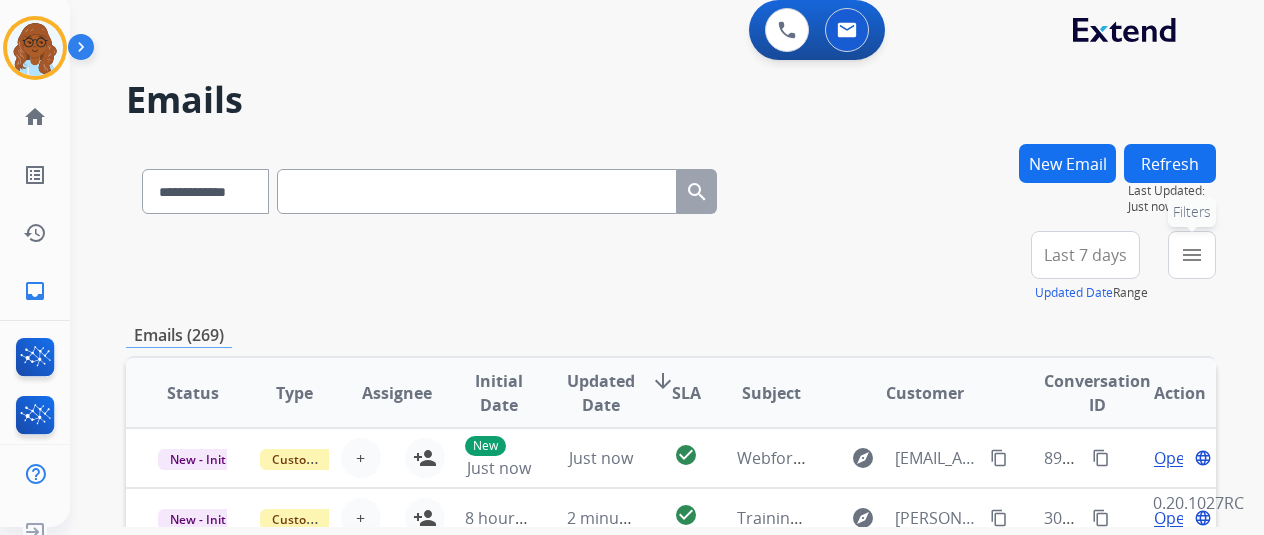 click on "menu" at bounding box center [1192, 255] 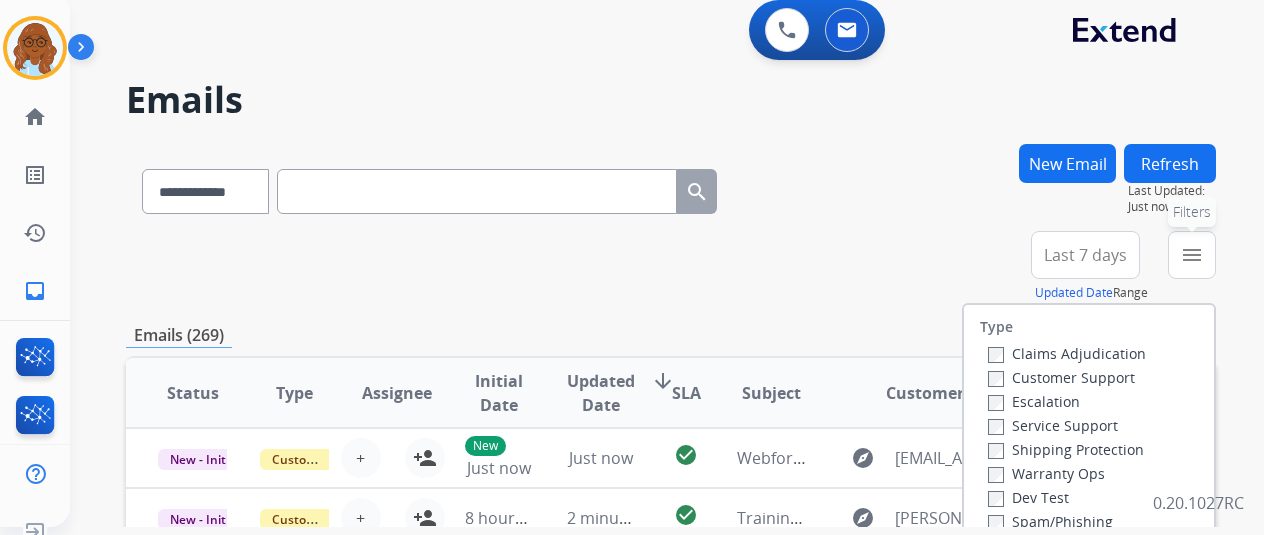click on "menu" at bounding box center [1192, 255] 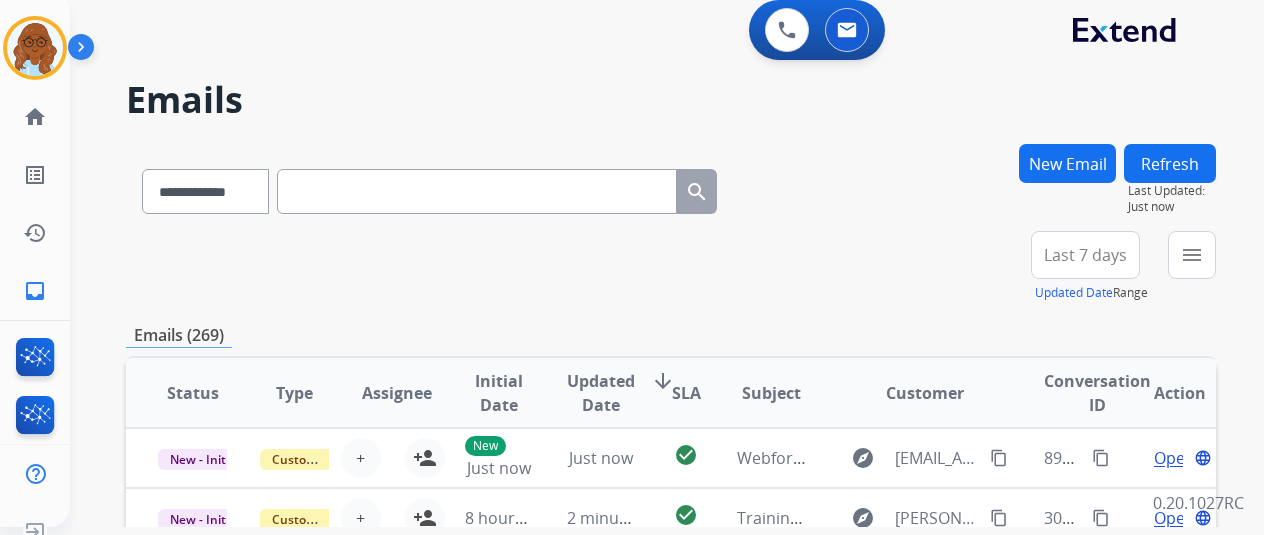 click at bounding box center (477, 191) 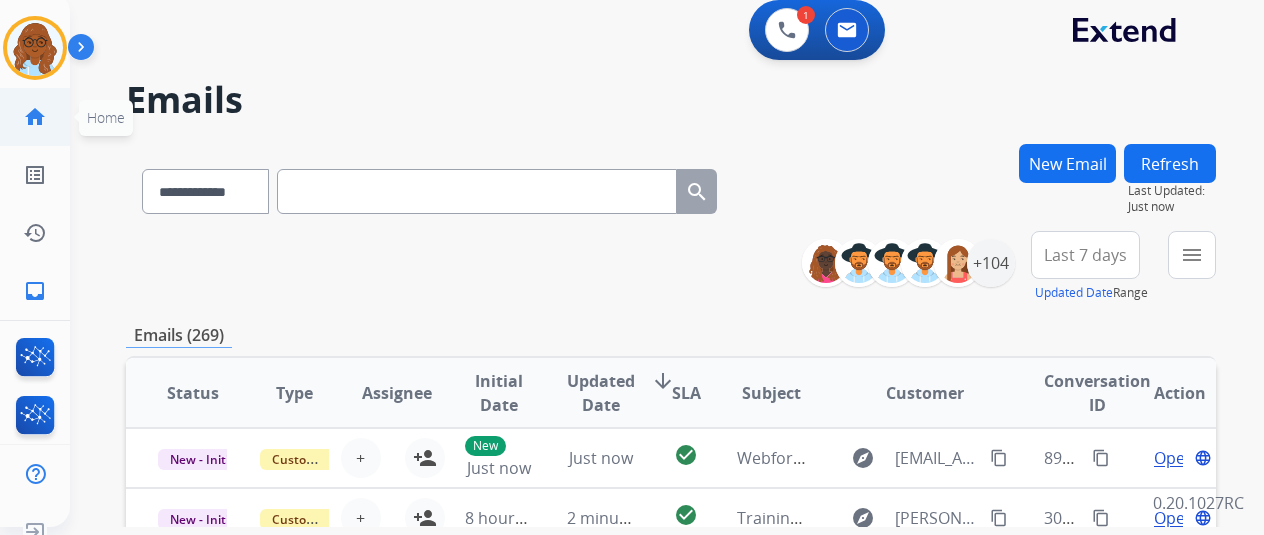 click on "home  Home" 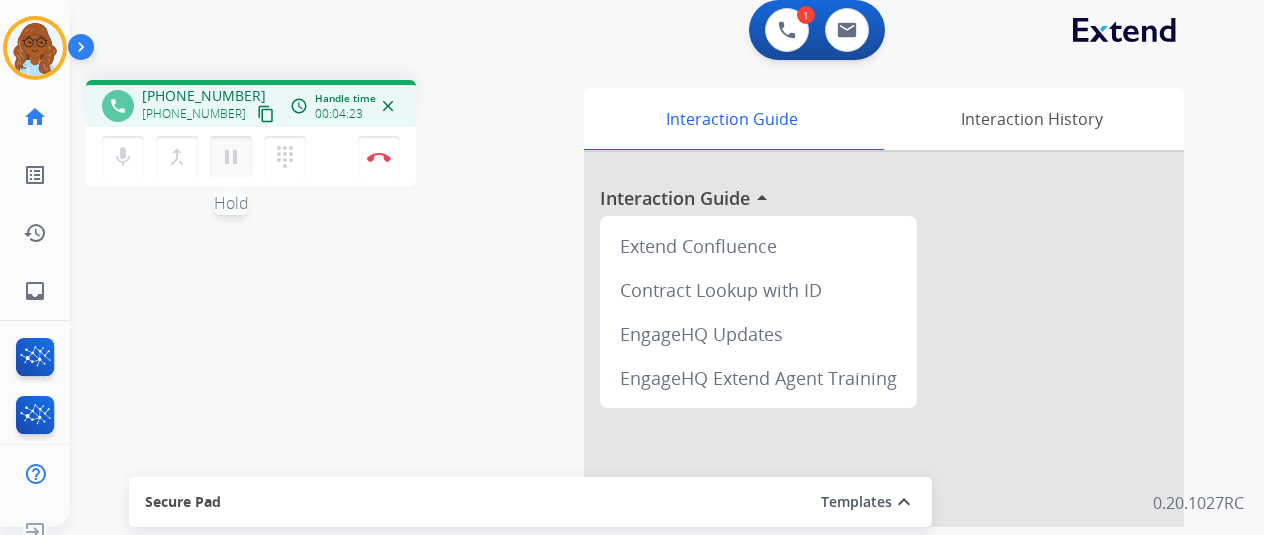 click on "pause" at bounding box center [231, 157] 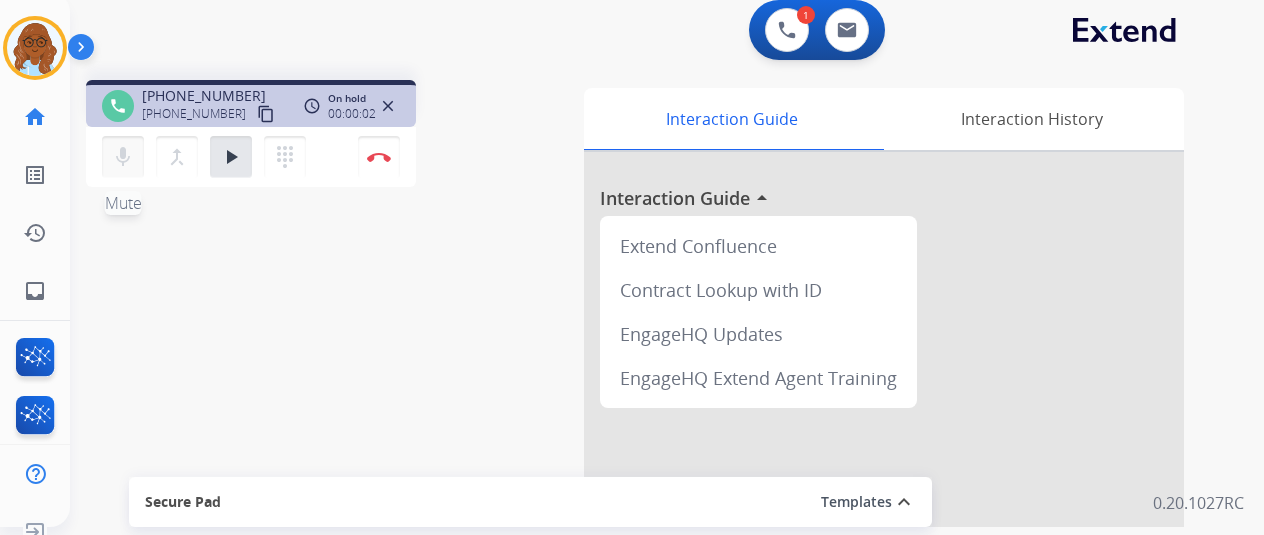 click on "mic" at bounding box center (123, 157) 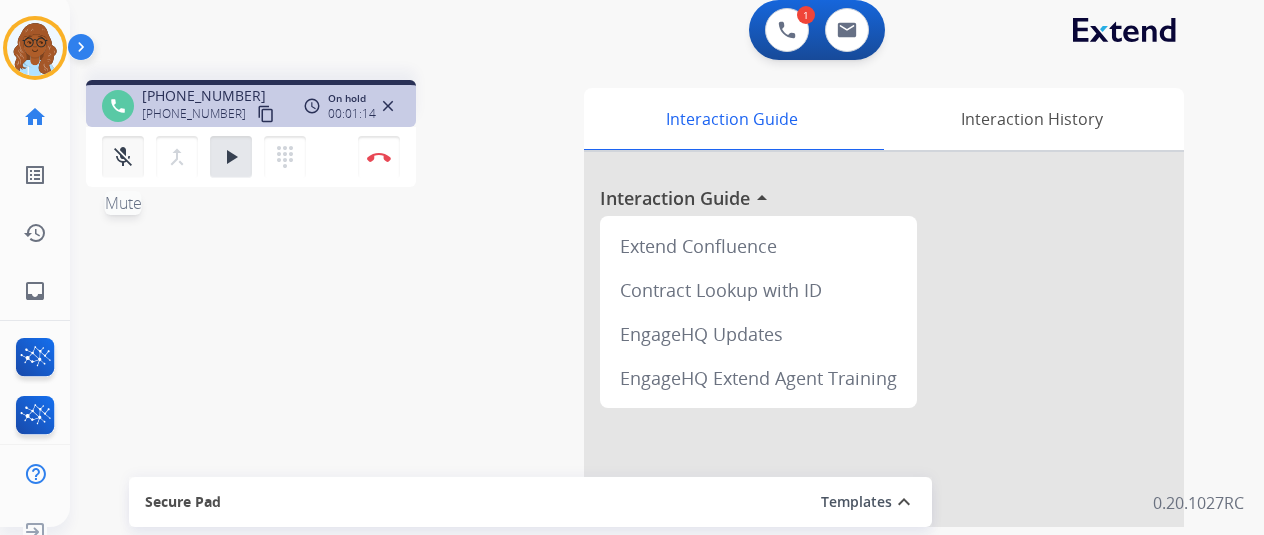 click on "mic_off Mute" at bounding box center (123, 157) 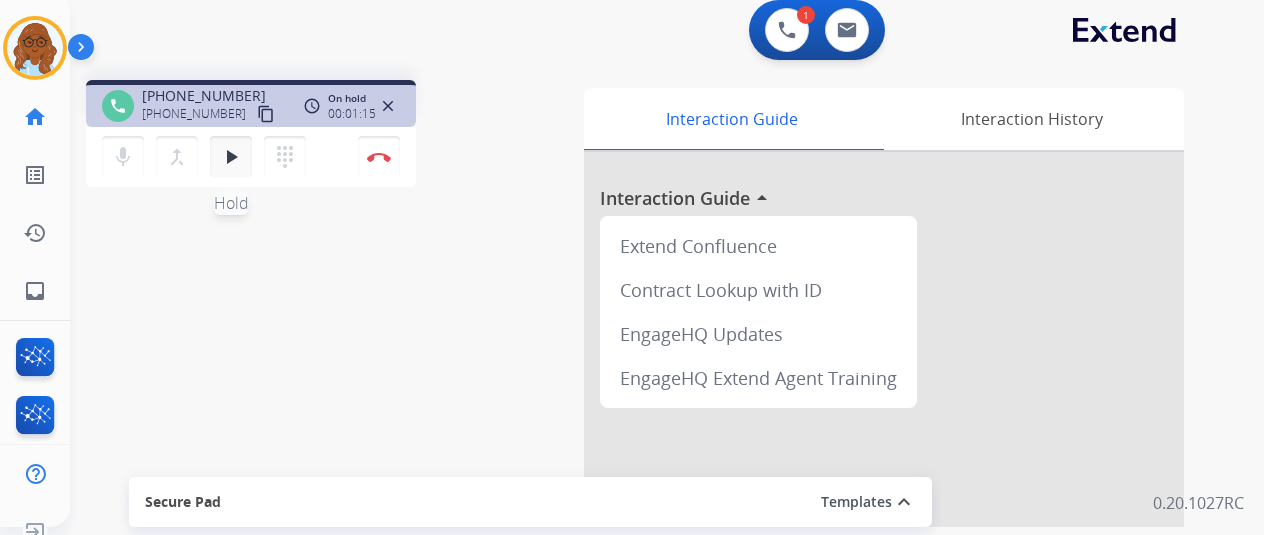 click on "play_arrow" at bounding box center (231, 157) 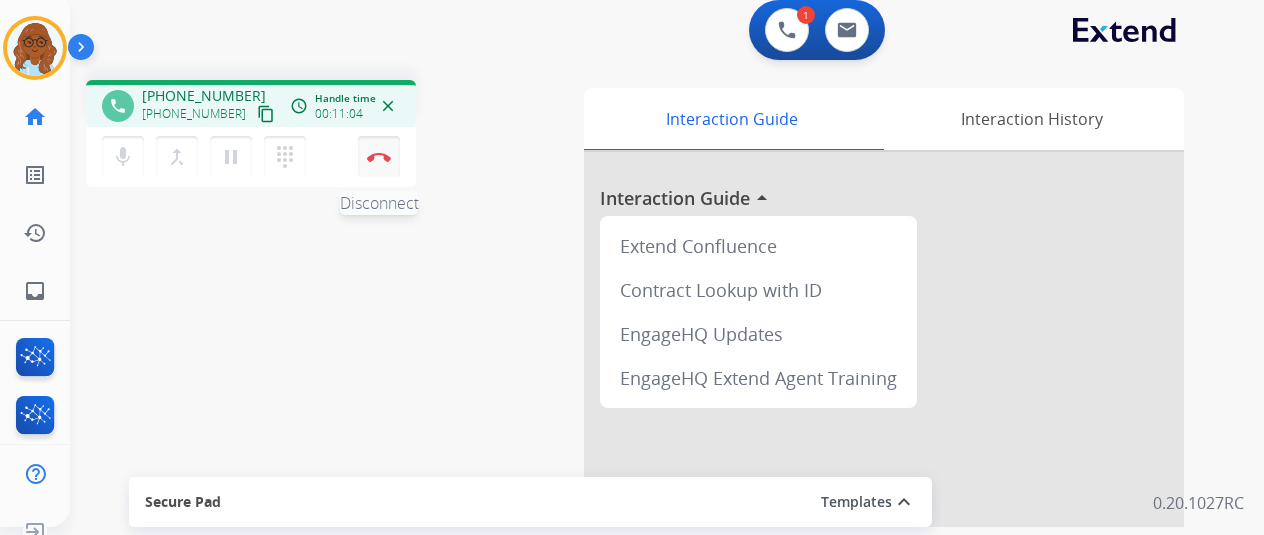 click at bounding box center (379, 157) 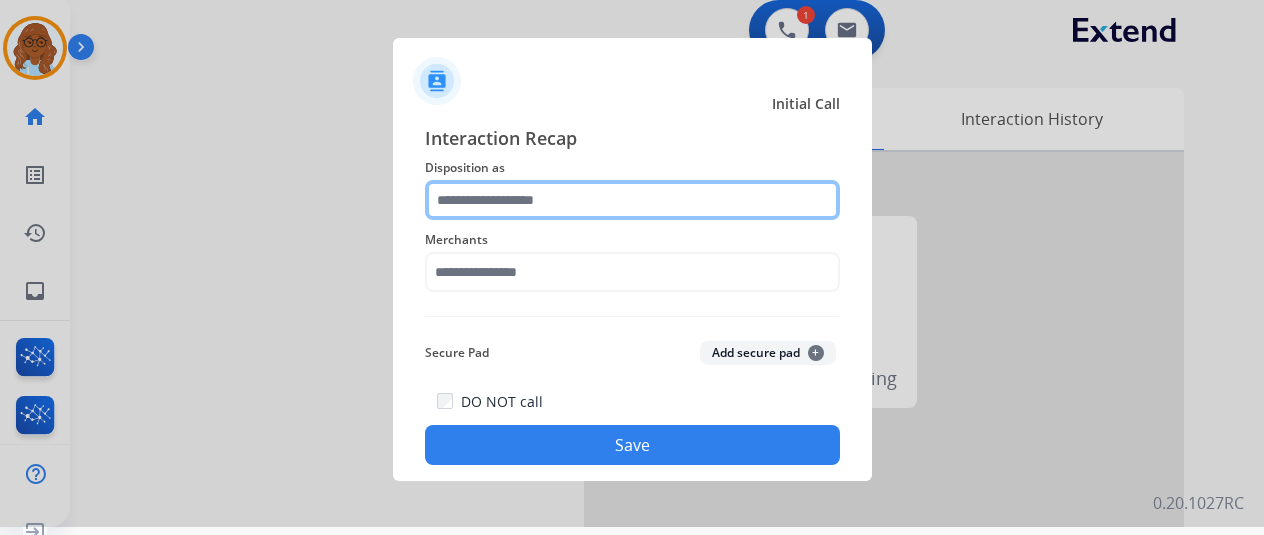 click 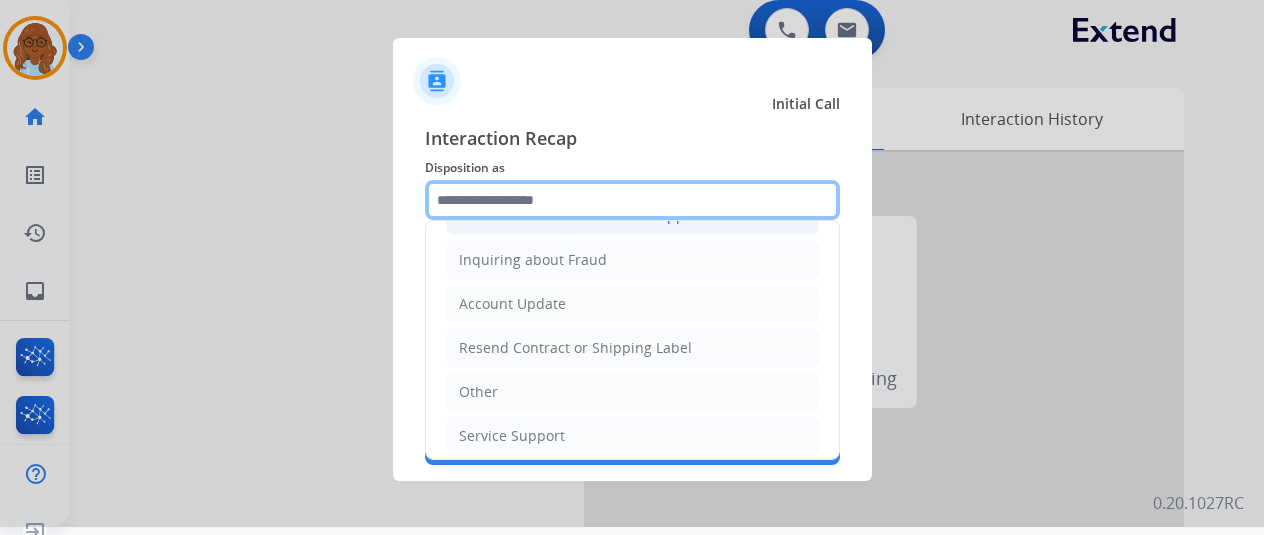 scroll, scrollTop: 303, scrollLeft: 0, axis: vertical 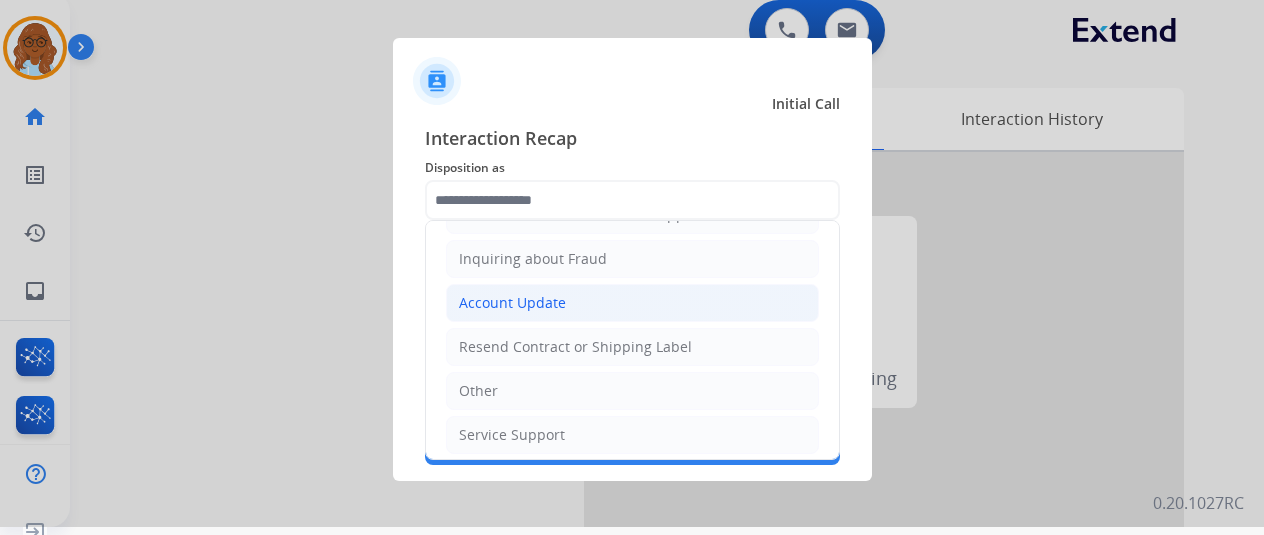 click on "Account Update" 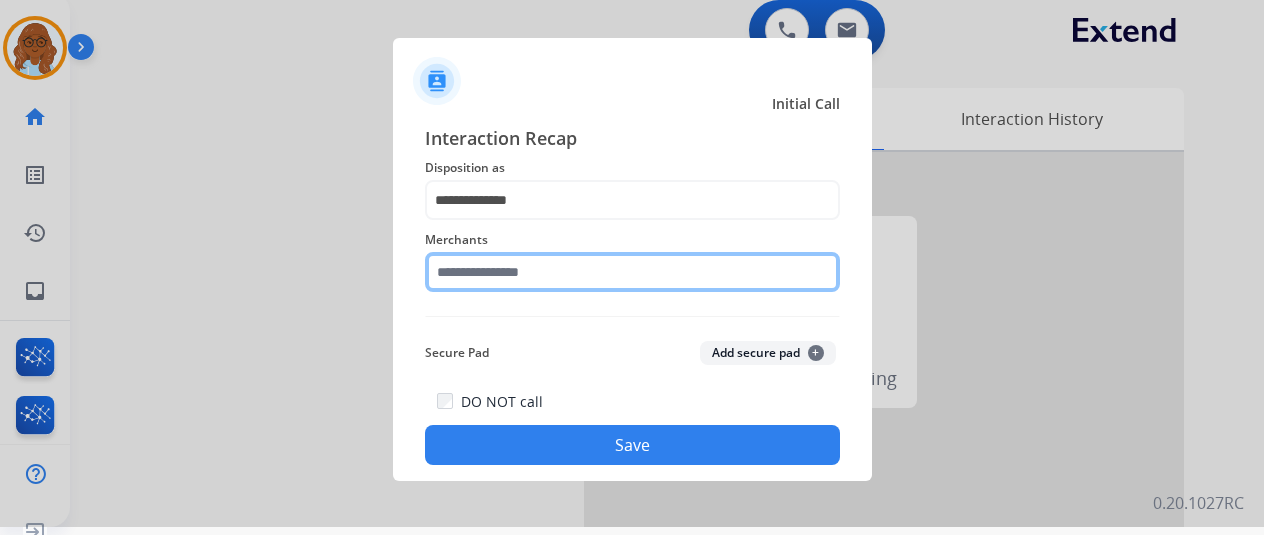 click 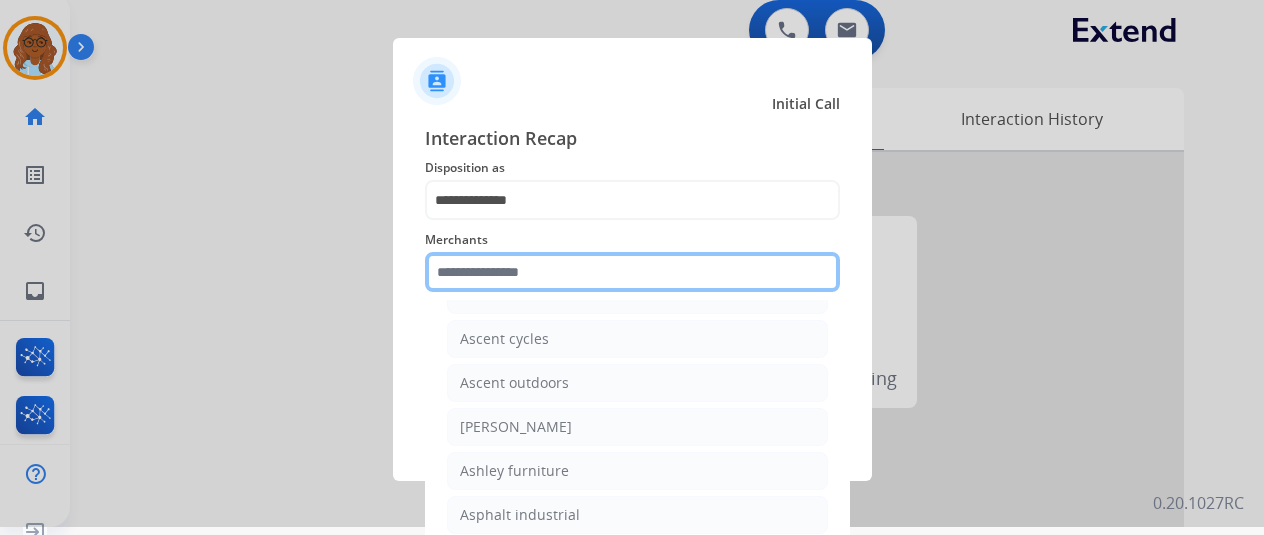scroll, scrollTop: 2800, scrollLeft: 0, axis: vertical 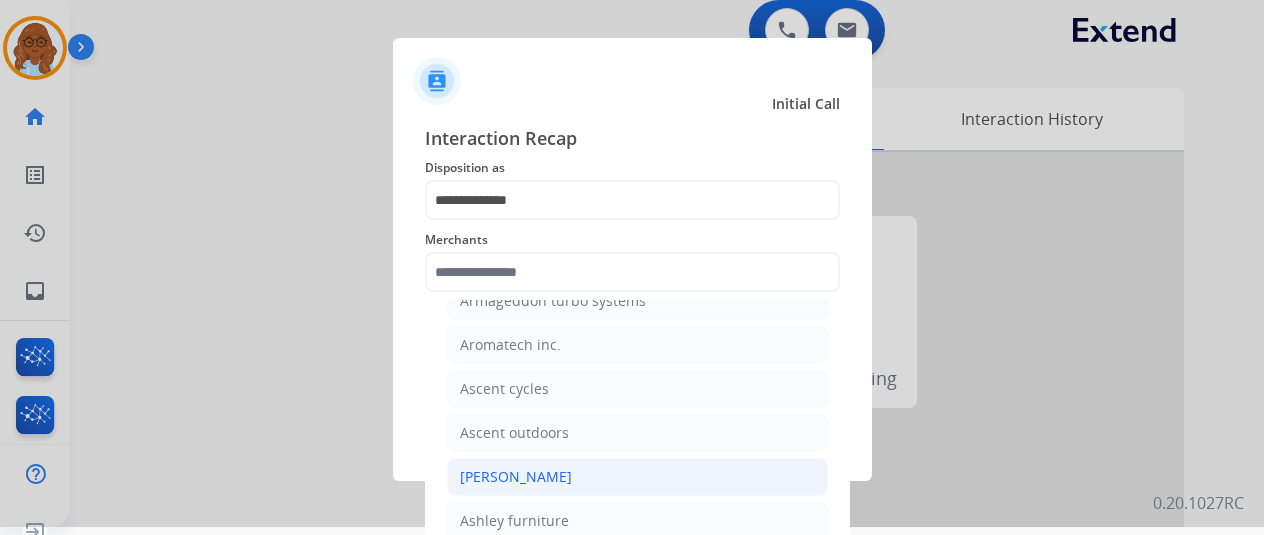 click on "[PERSON_NAME]" 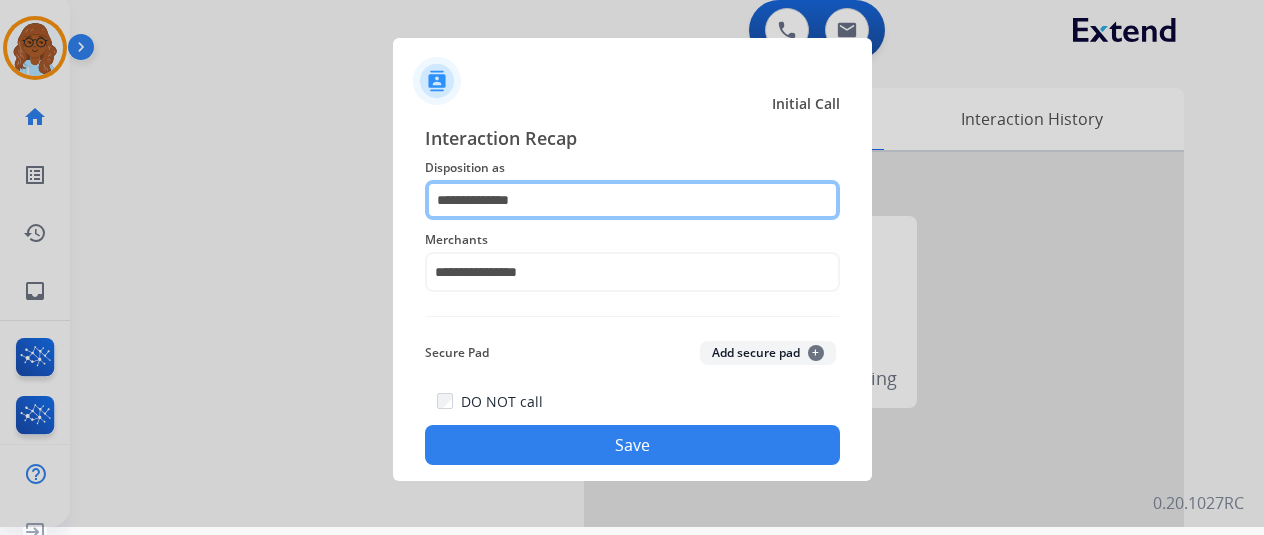 click on "**********" 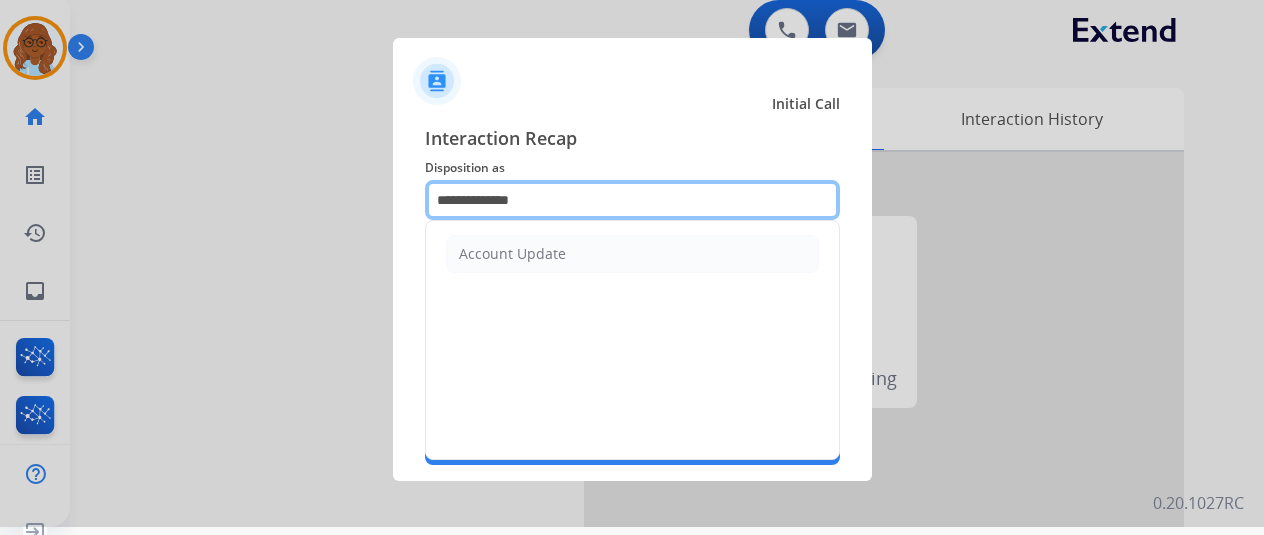drag, startPoint x: 534, startPoint y: 189, endPoint x: 377, endPoint y: 188, distance: 157.00319 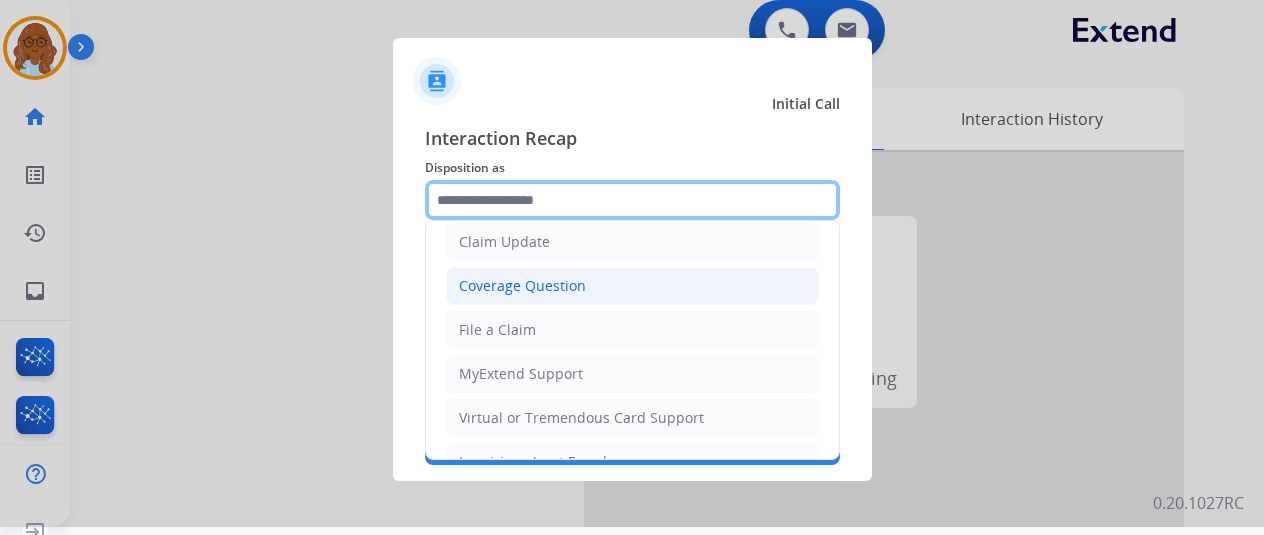 scroll, scrollTop: 200, scrollLeft: 0, axis: vertical 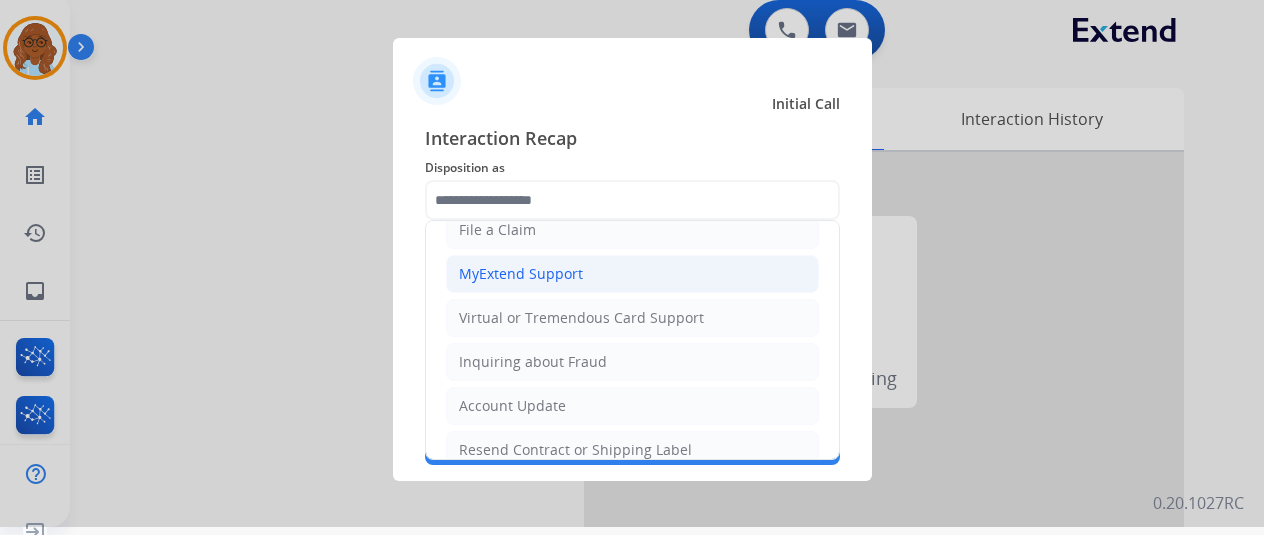 click on "MyExtend Support" 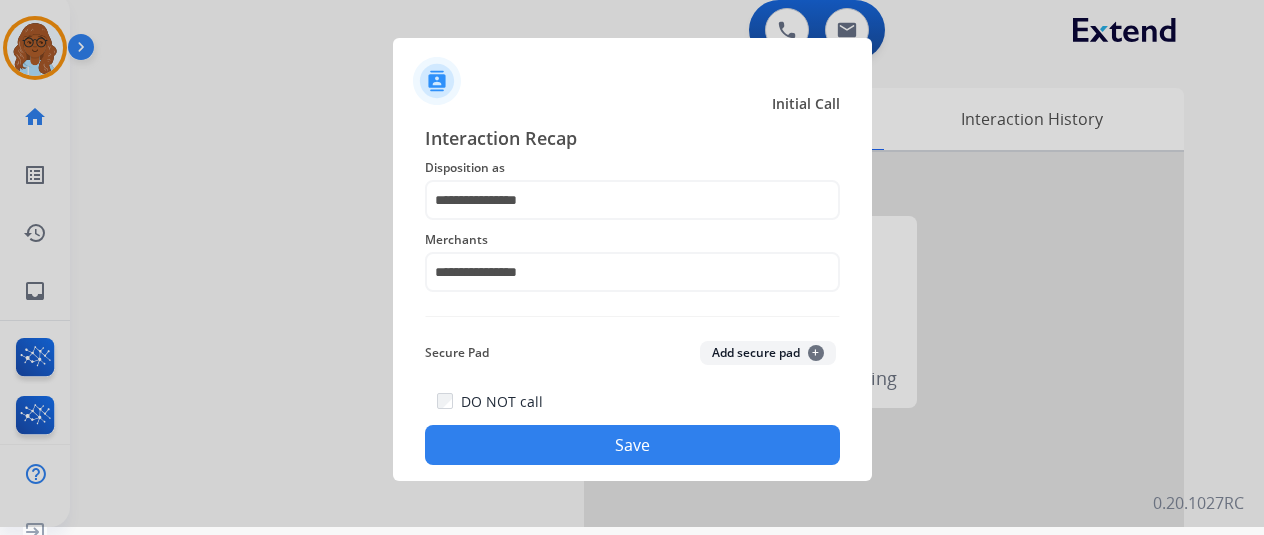 click on "Save" 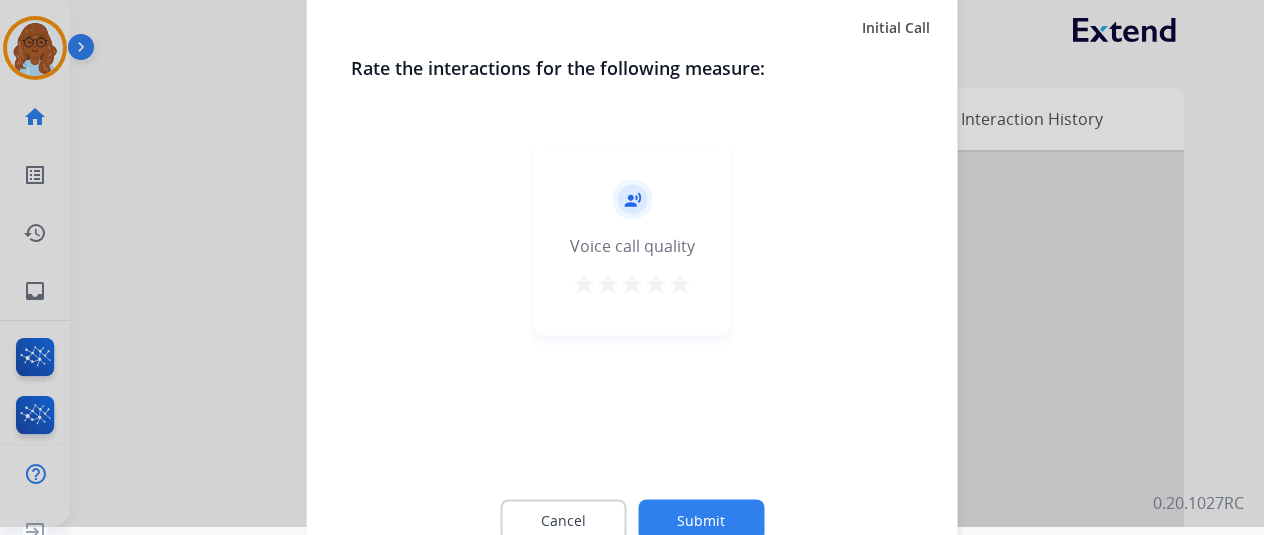 click on "star" at bounding box center [680, 283] 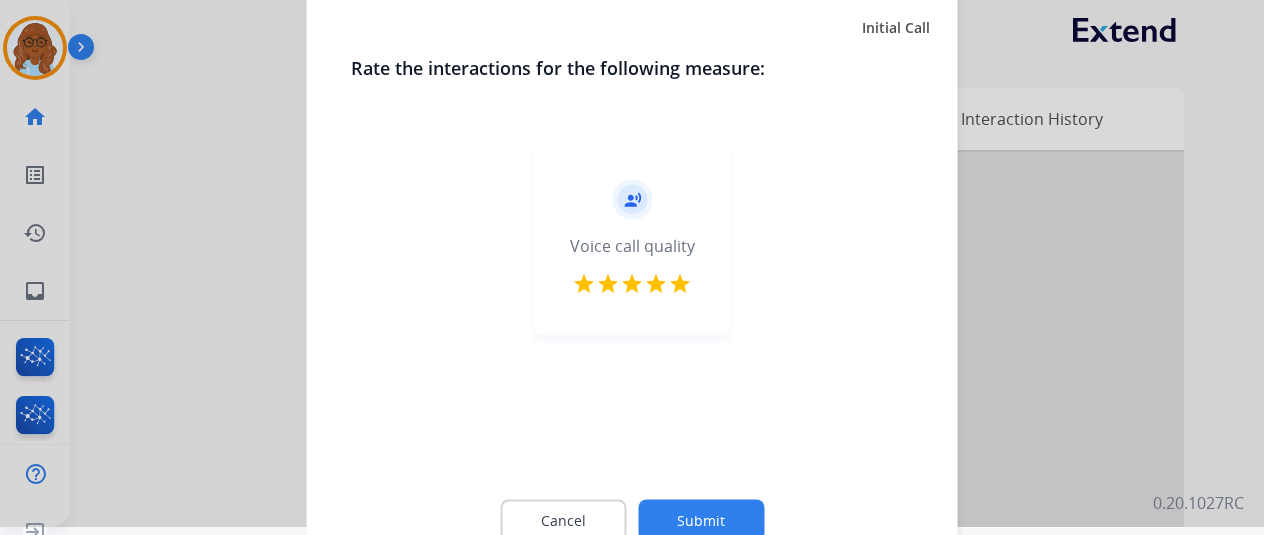 click on "Cancel Submit" 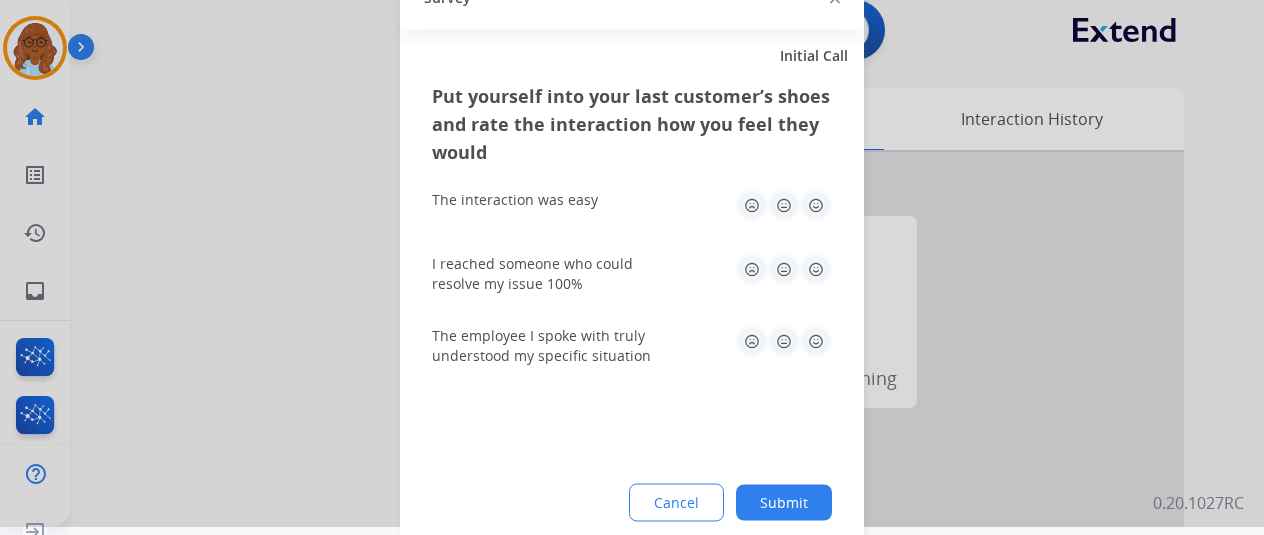 click 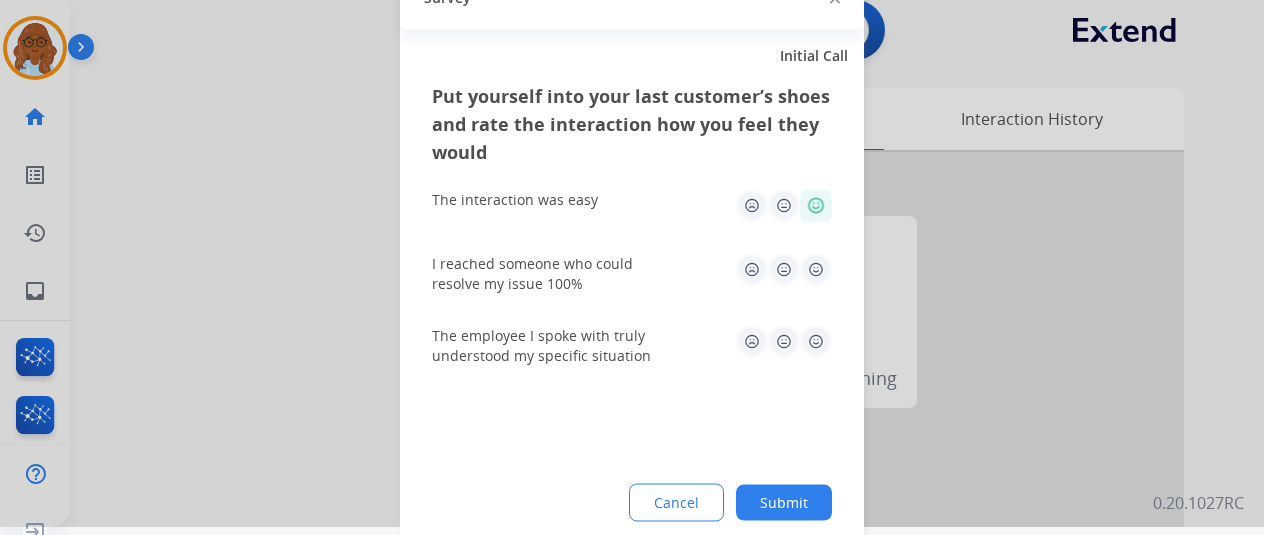 drag, startPoint x: 798, startPoint y: 269, endPoint x: 800, endPoint y: 343, distance: 74.02702 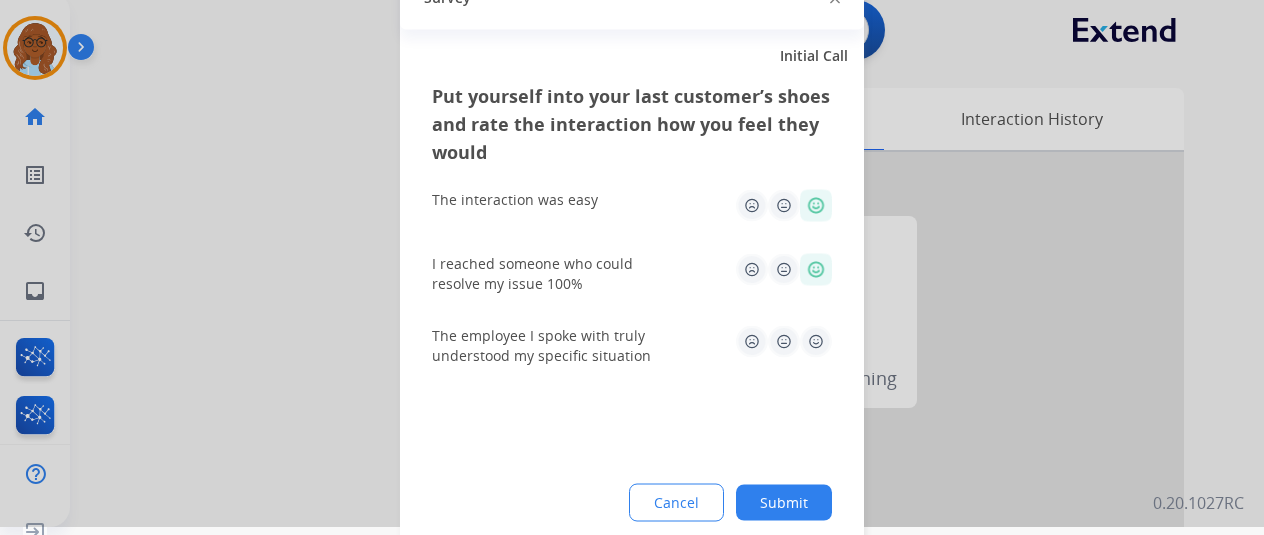 click 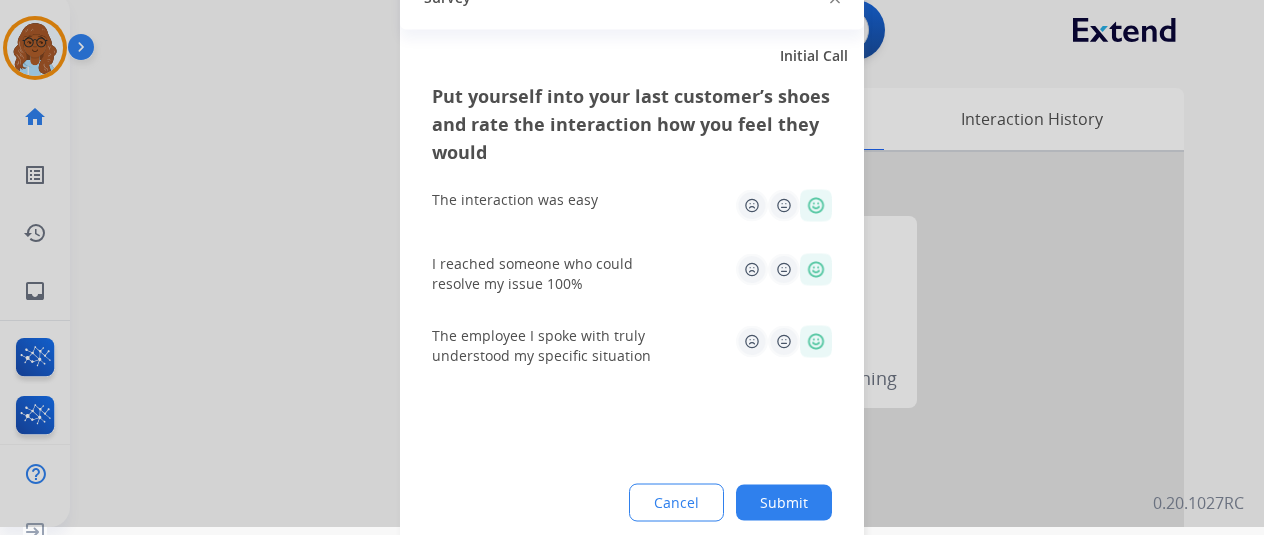 click on "Submit" 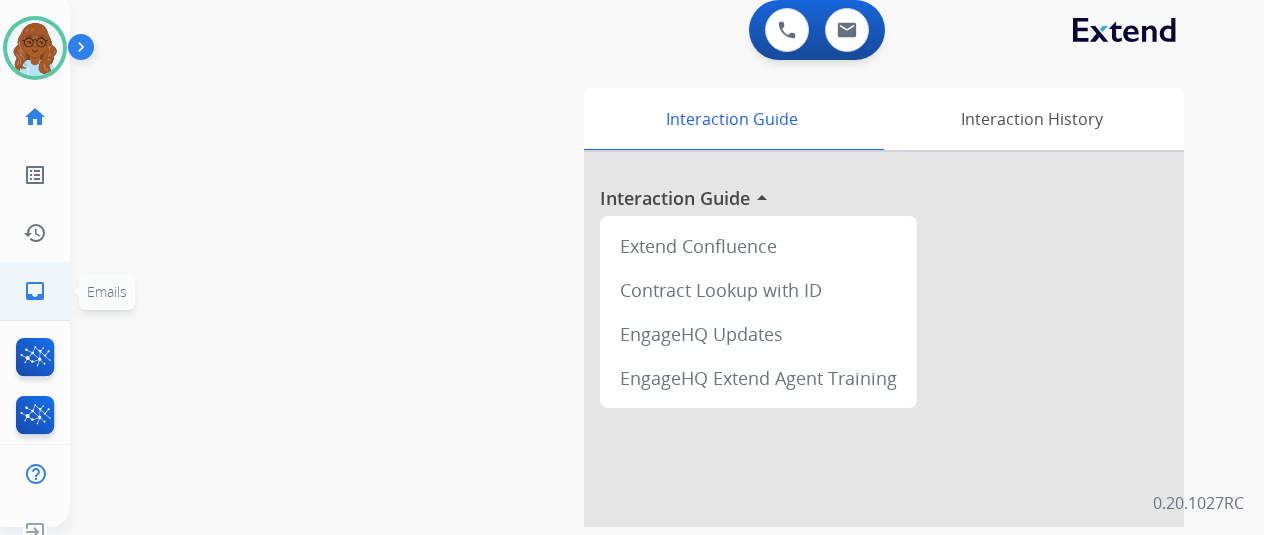 click on "inbox" 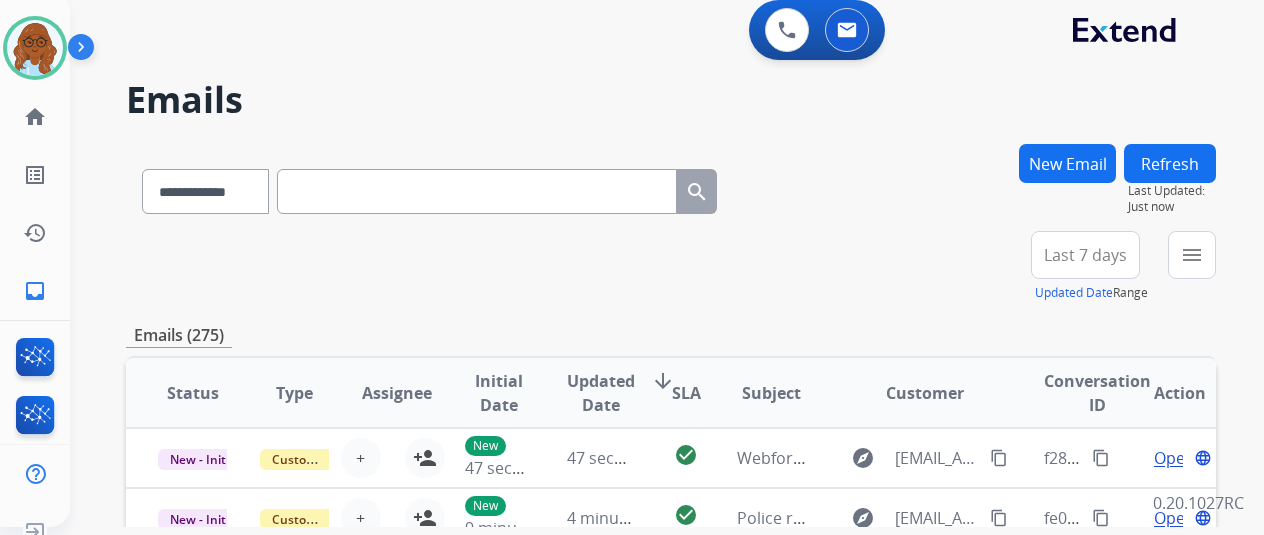 click on "New Email" at bounding box center [1067, 163] 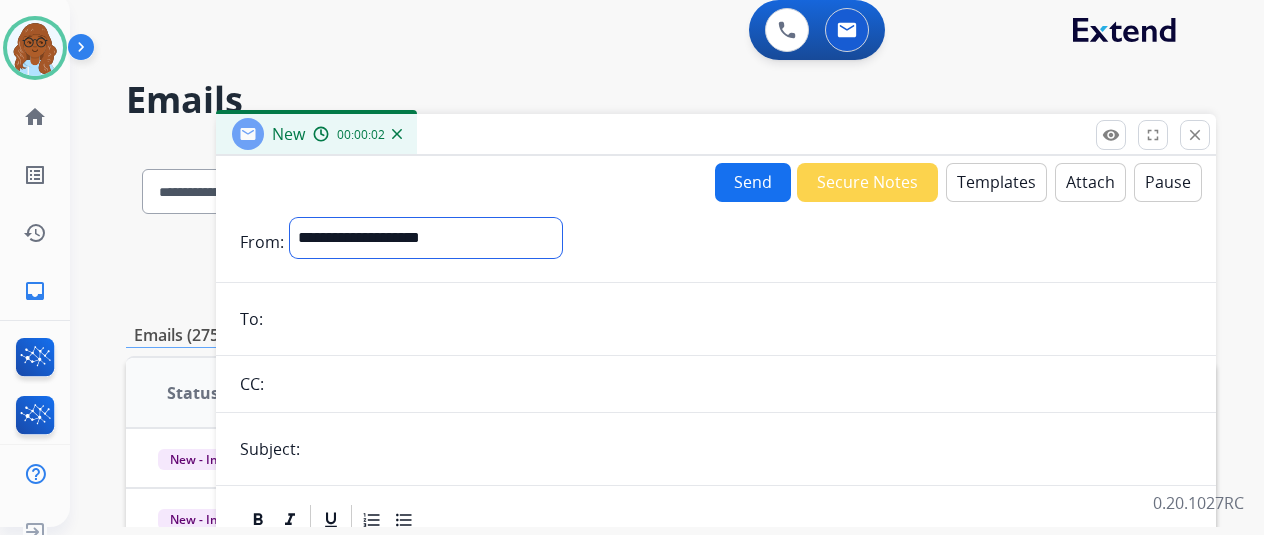 click on "**********" at bounding box center [426, 238] 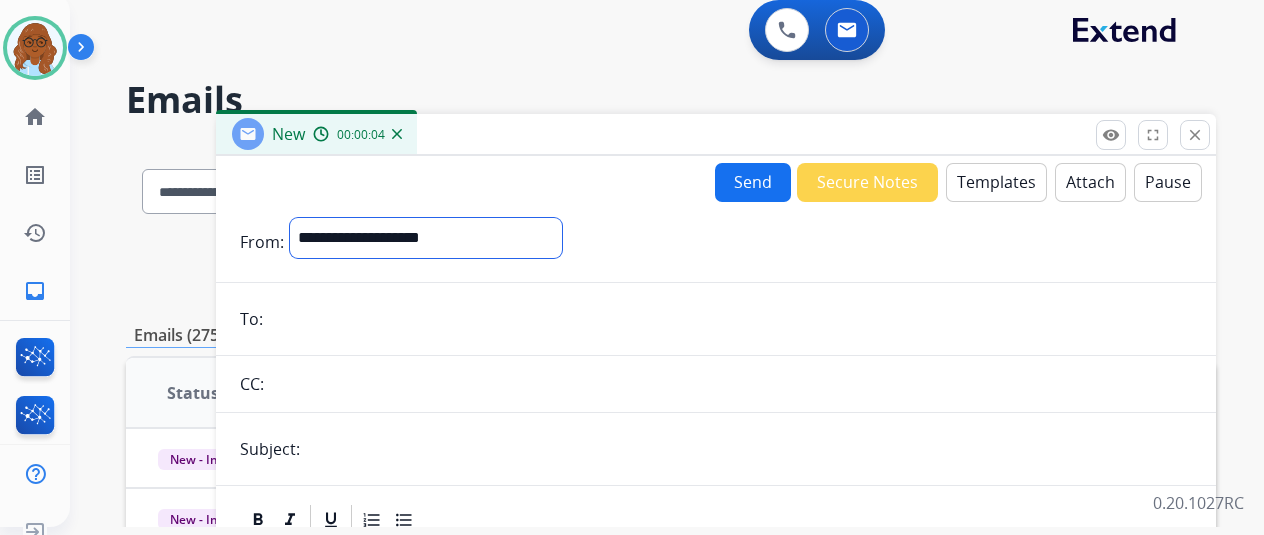select on "**********" 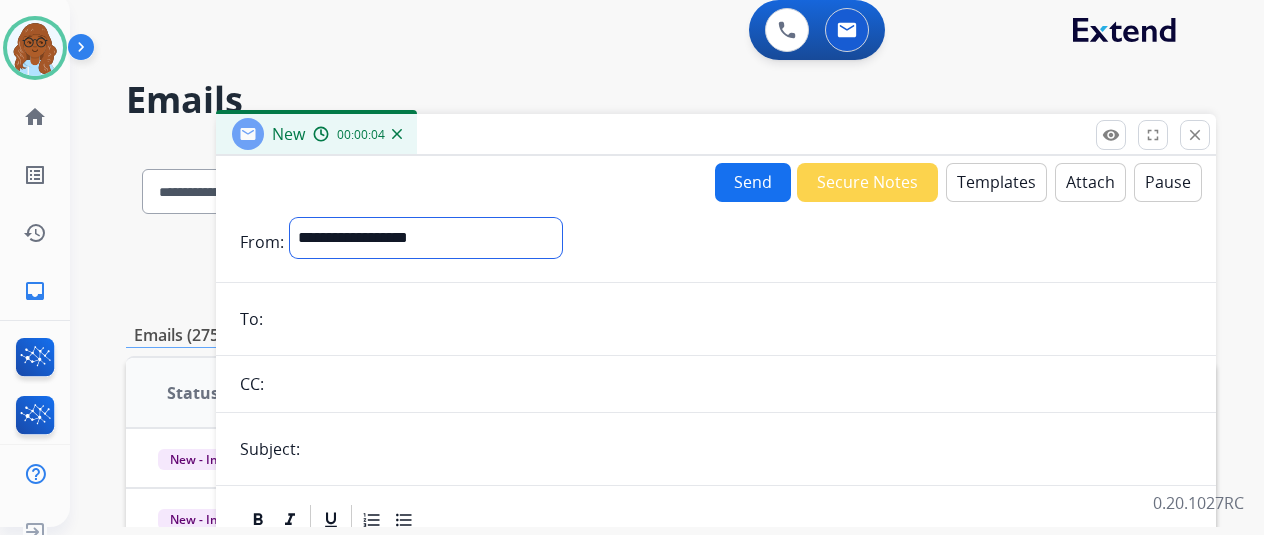 click on "**********" at bounding box center (426, 238) 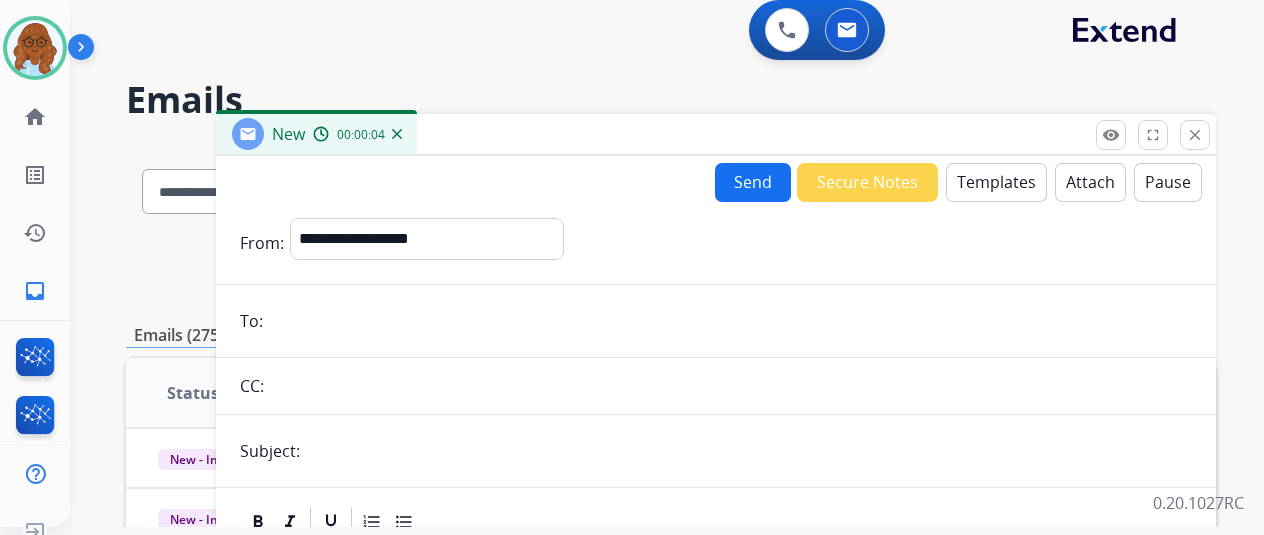 click at bounding box center [730, 321] 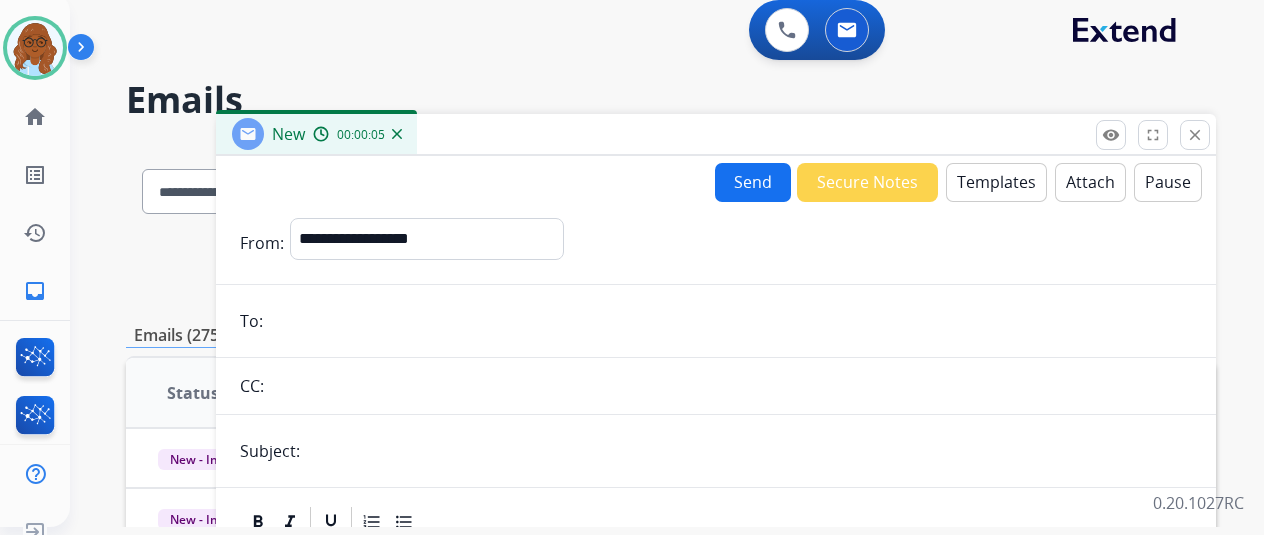 paste on "**********" 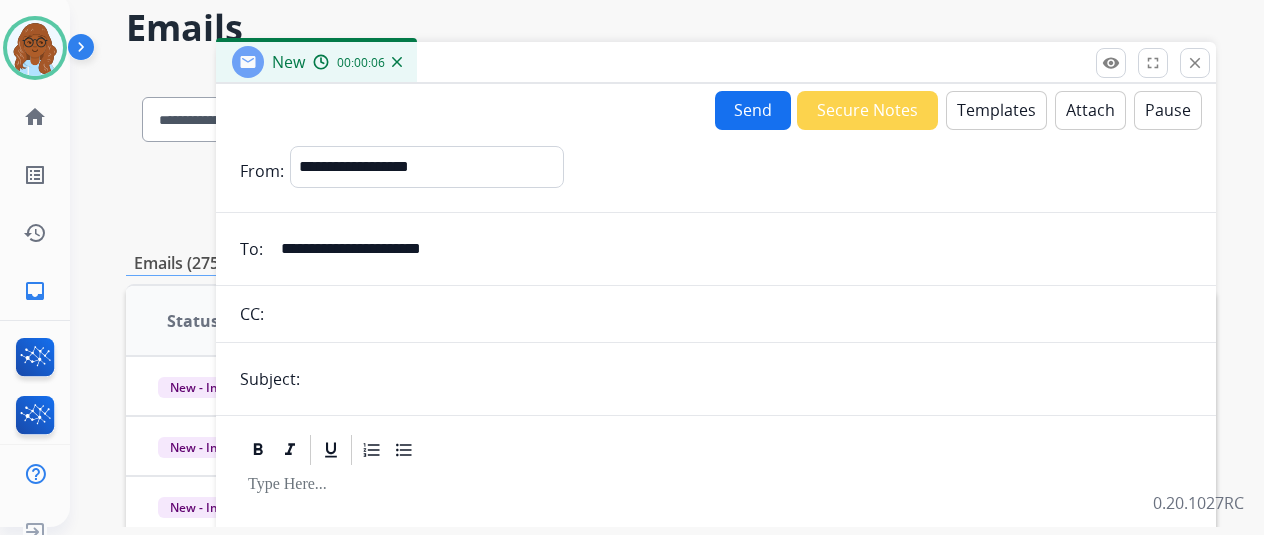 scroll, scrollTop: 200, scrollLeft: 0, axis: vertical 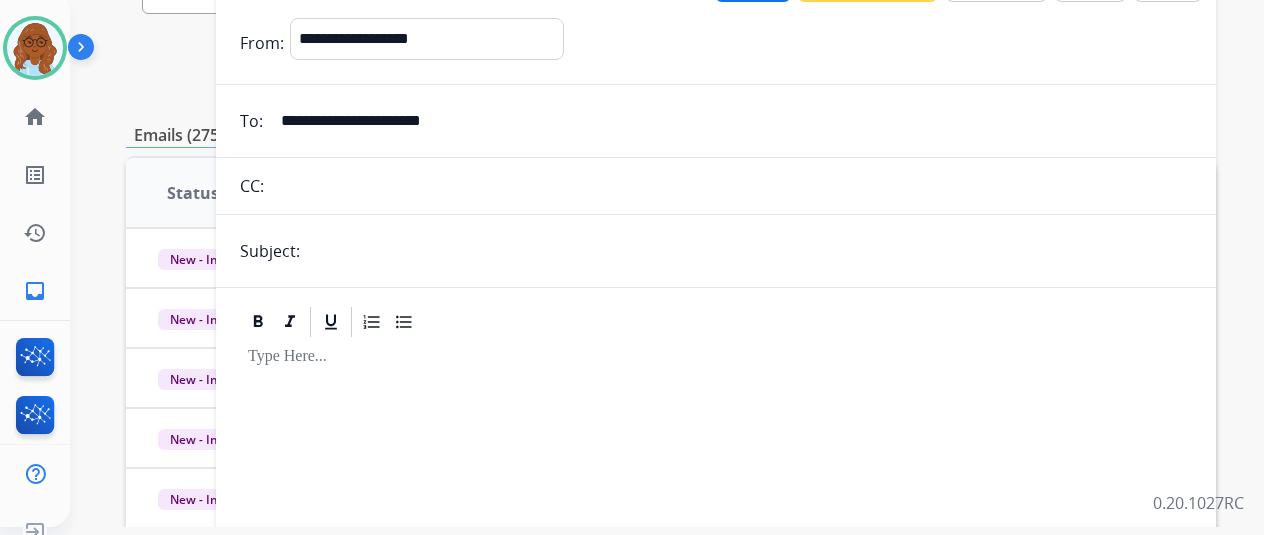 type on "**********" 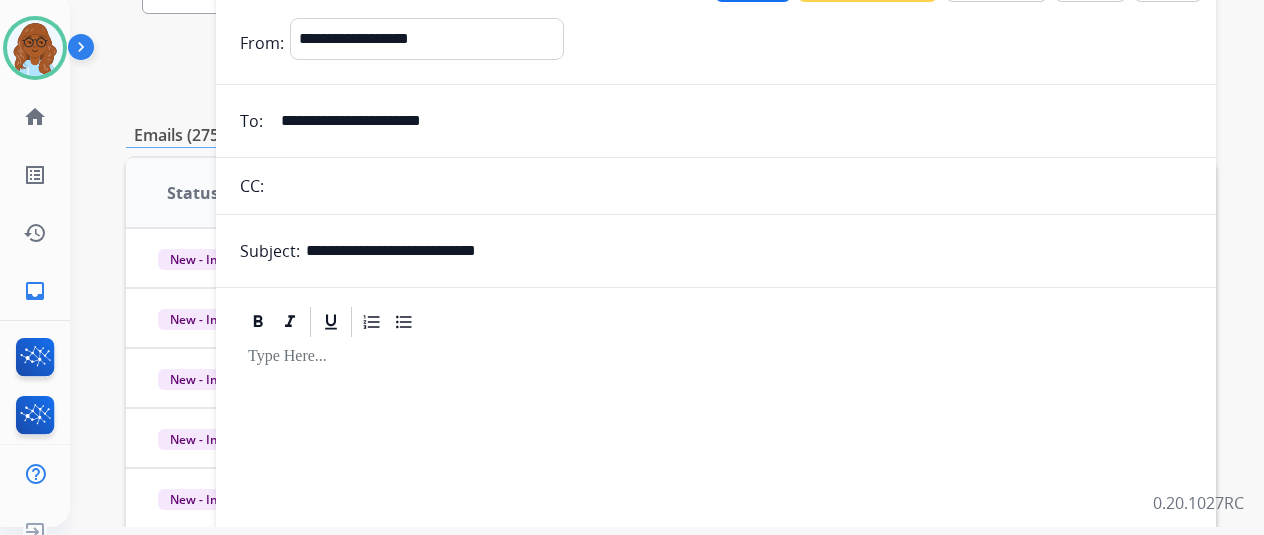 click at bounding box center (716, 511) 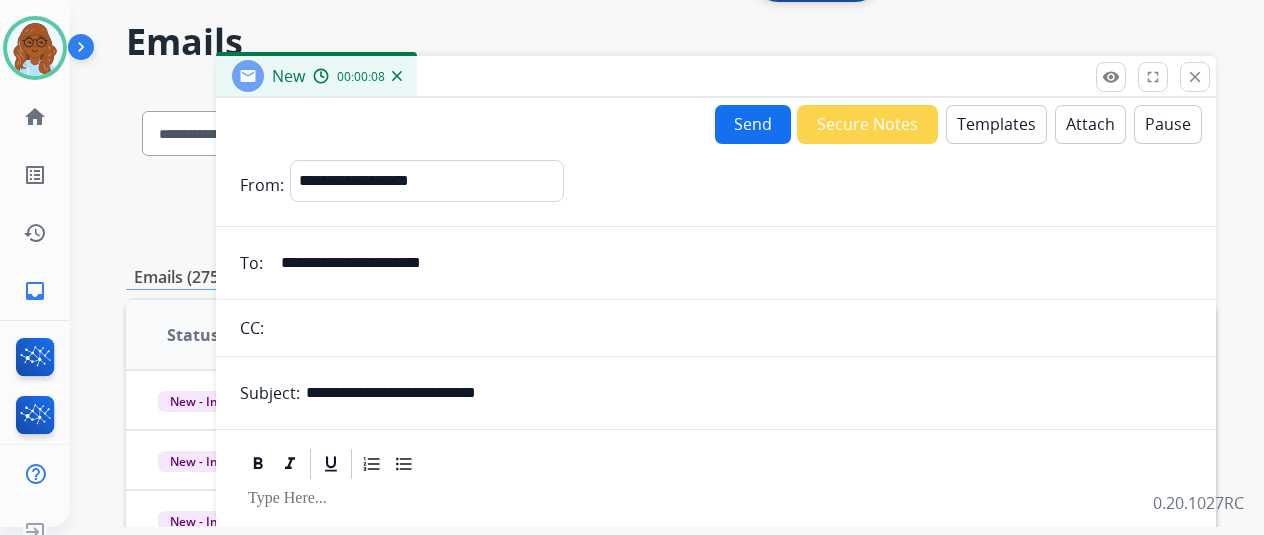 scroll, scrollTop: 0, scrollLeft: 0, axis: both 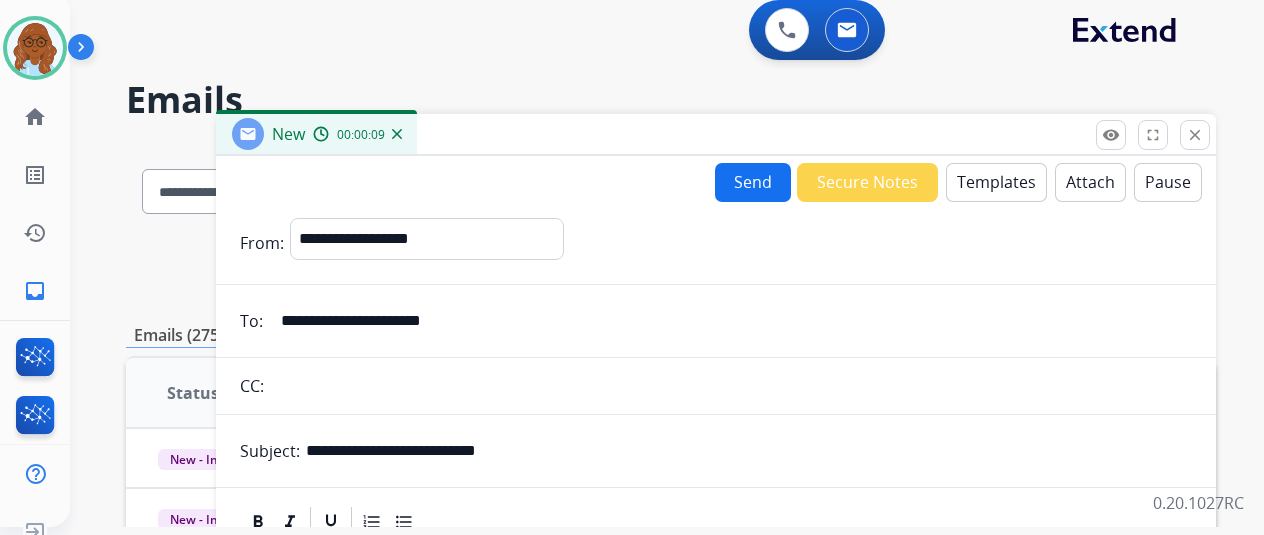 click on "Templates" at bounding box center [996, 182] 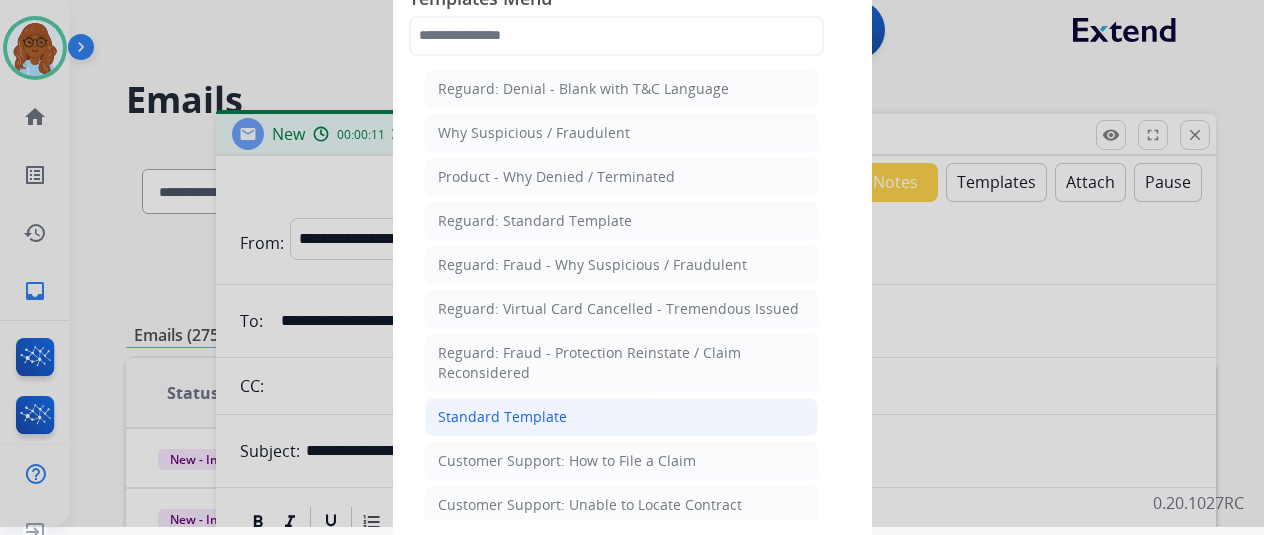 click on "Standard Template" 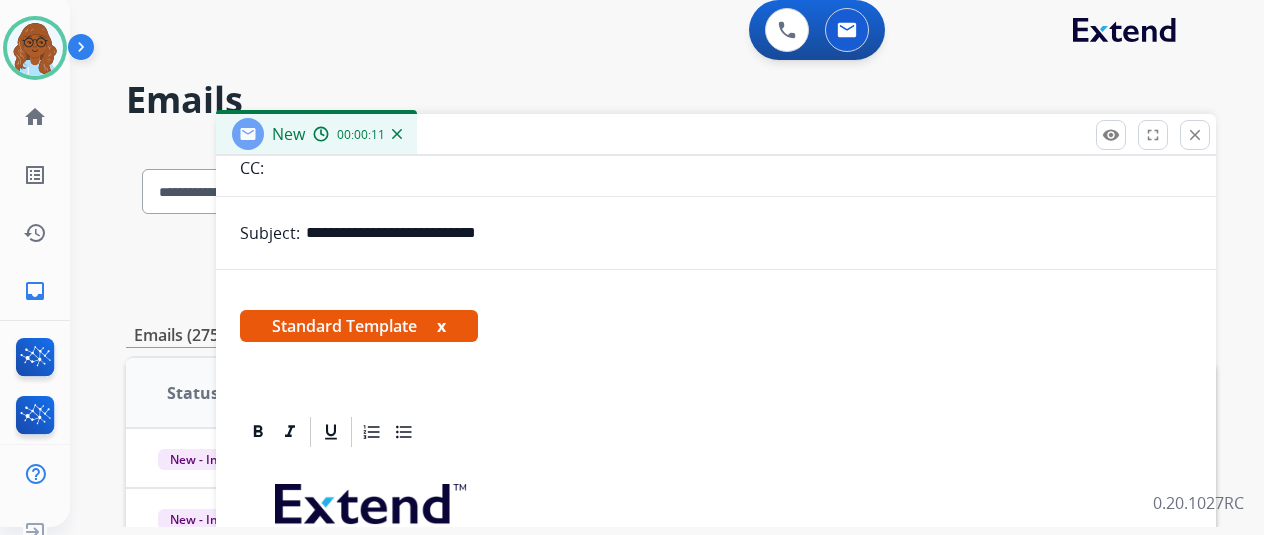 scroll, scrollTop: 400, scrollLeft: 0, axis: vertical 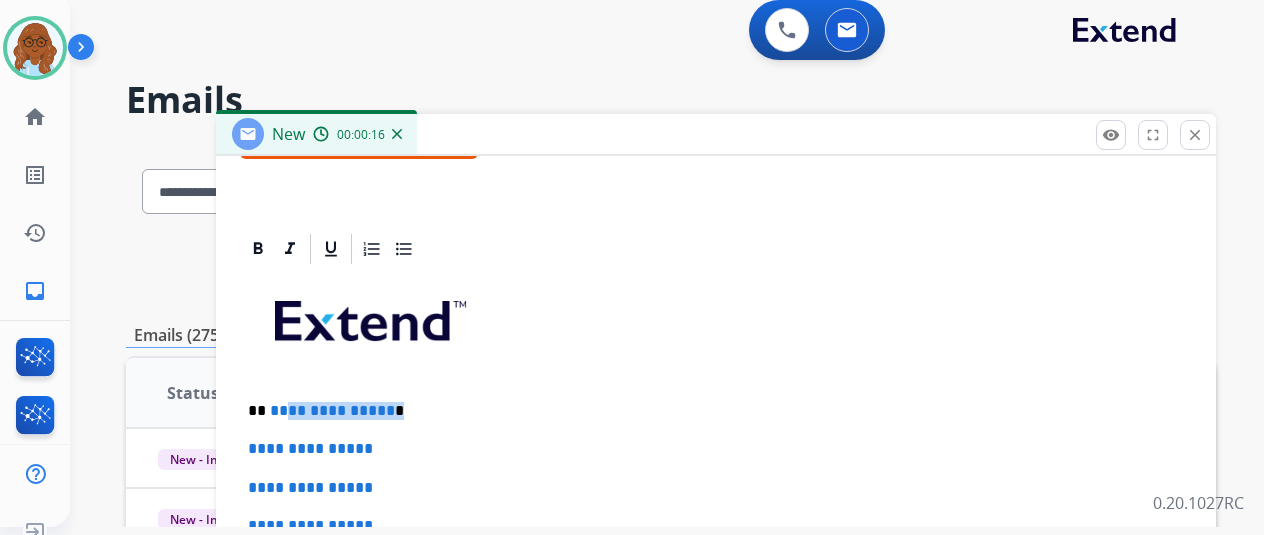 drag, startPoint x: 414, startPoint y: 414, endPoint x: 277, endPoint y: 407, distance: 137.17871 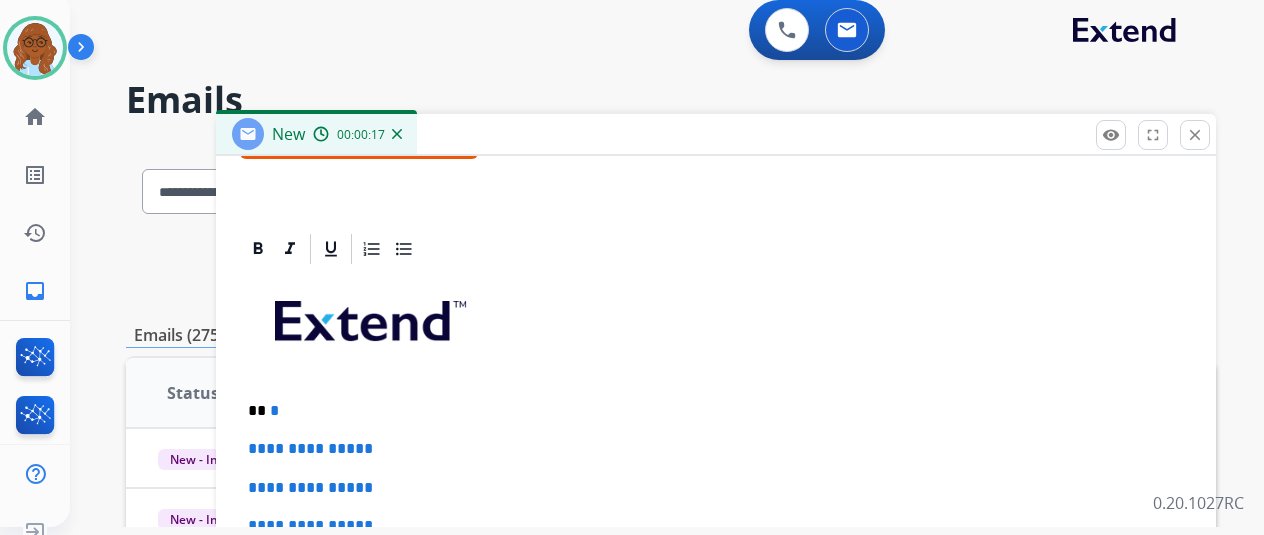 type 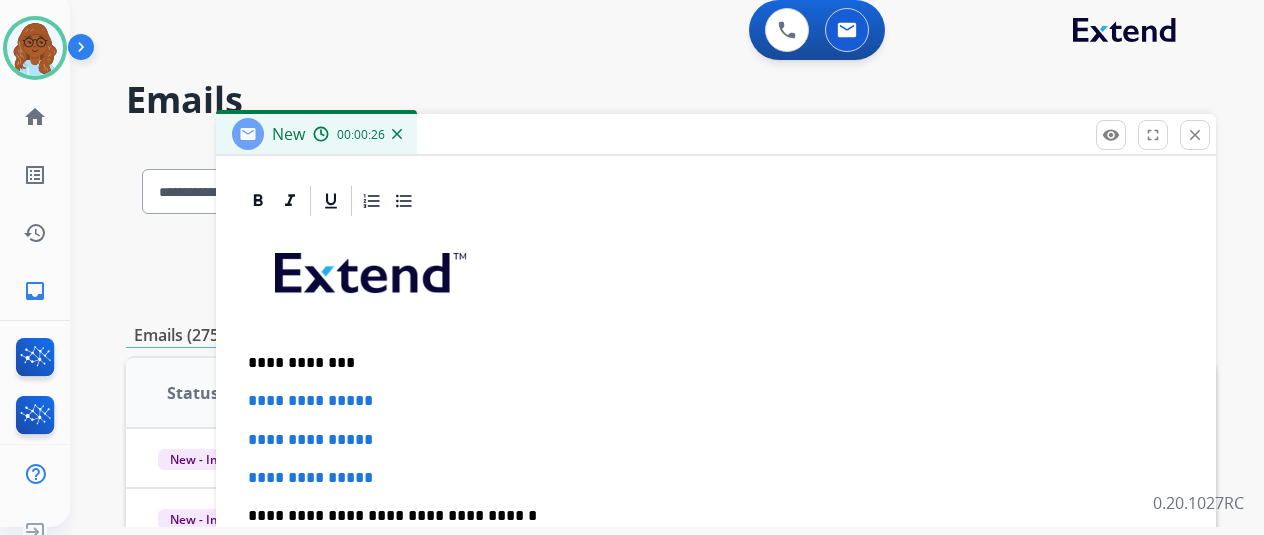 scroll, scrollTop: 460, scrollLeft: 0, axis: vertical 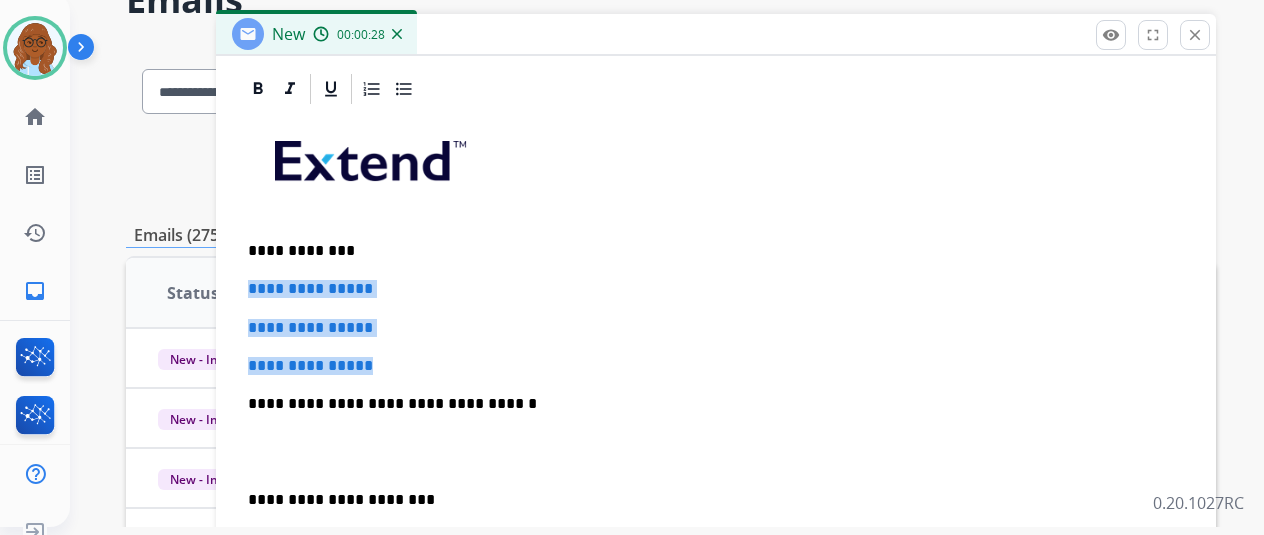 drag, startPoint x: 399, startPoint y: 353, endPoint x: 249, endPoint y: 279, distance: 167.26027 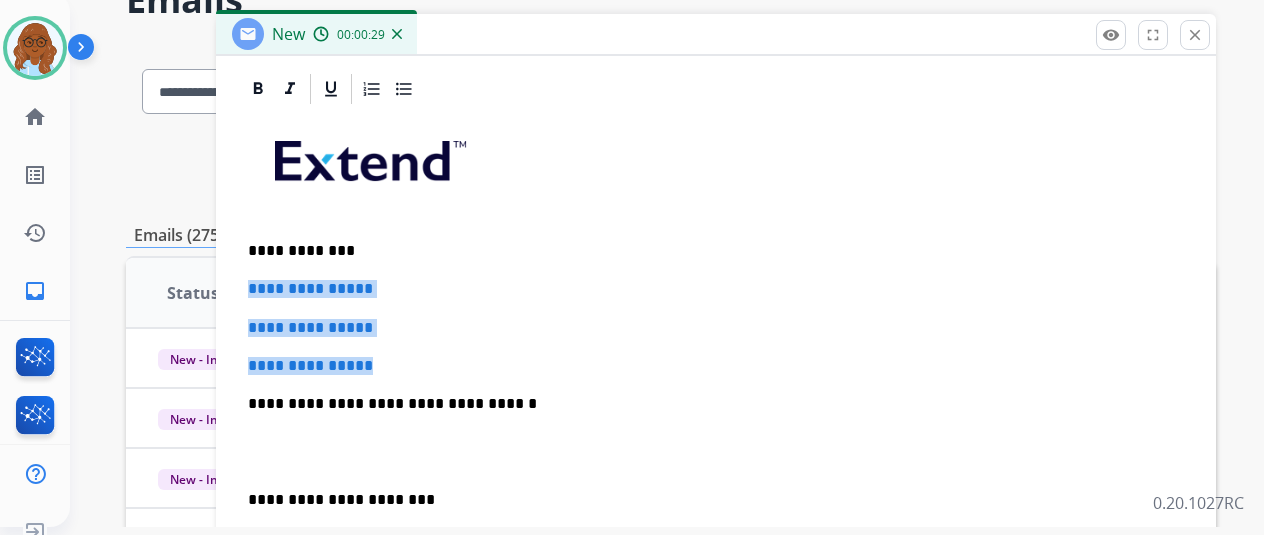 click on "**********" at bounding box center [310, 288] 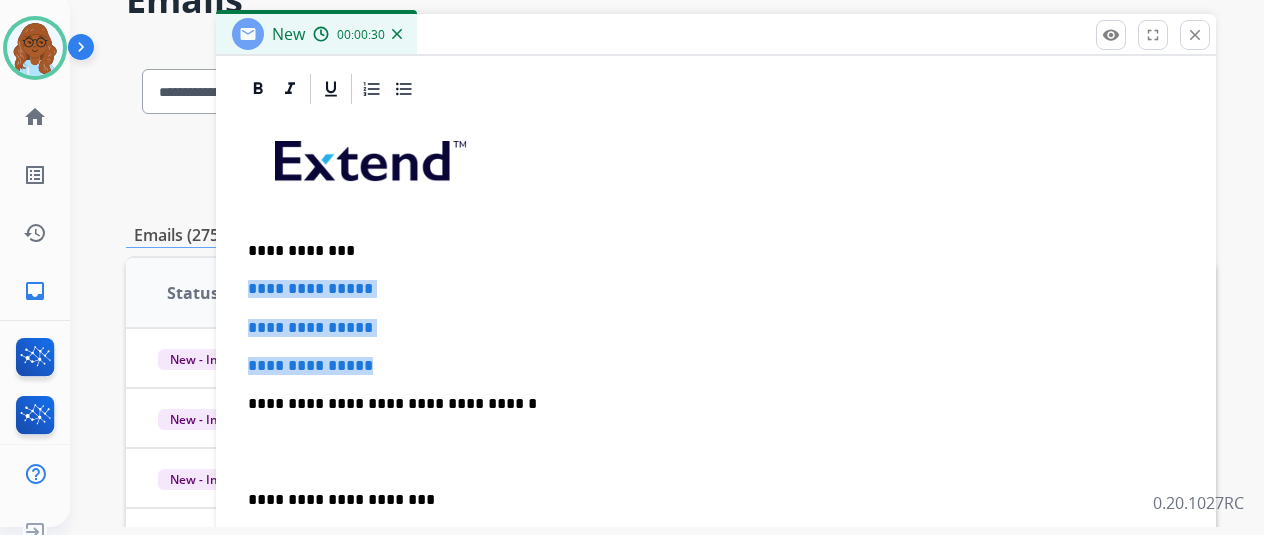 drag, startPoint x: 404, startPoint y: 366, endPoint x: 194, endPoint y: 275, distance: 228.86896 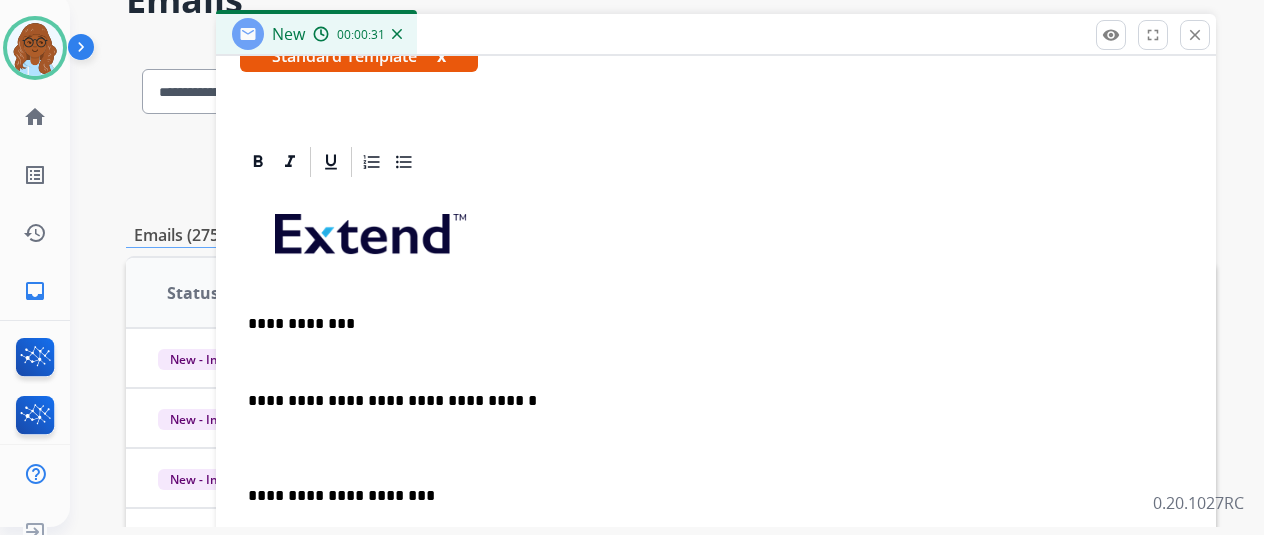 scroll, scrollTop: 383, scrollLeft: 0, axis: vertical 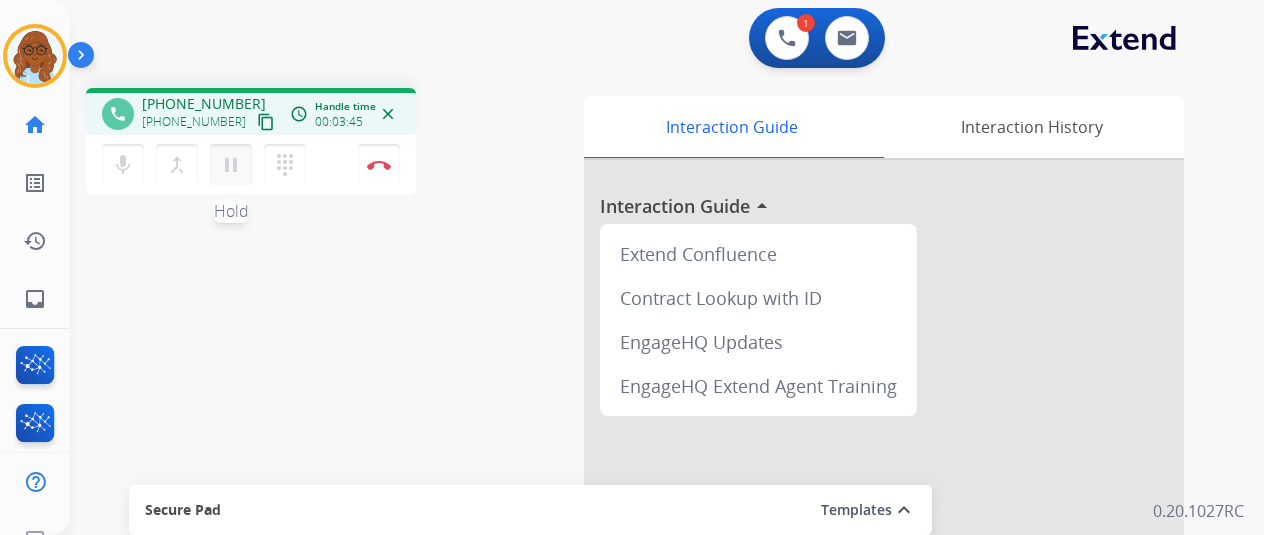 click on "pause" at bounding box center (231, 165) 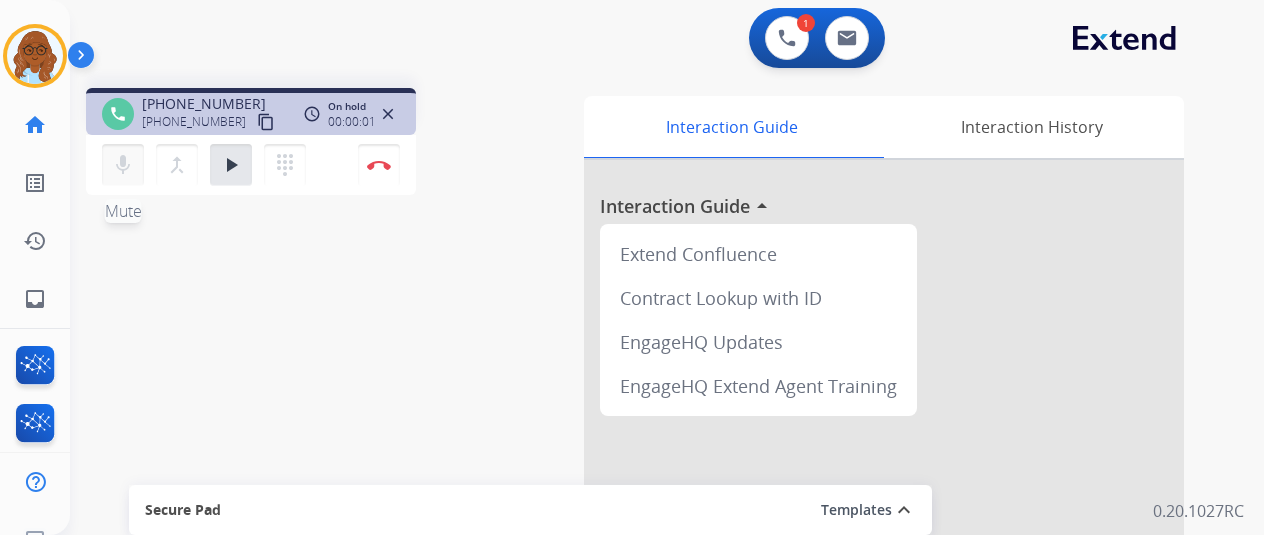 click on "mic" at bounding box center (123, 165) 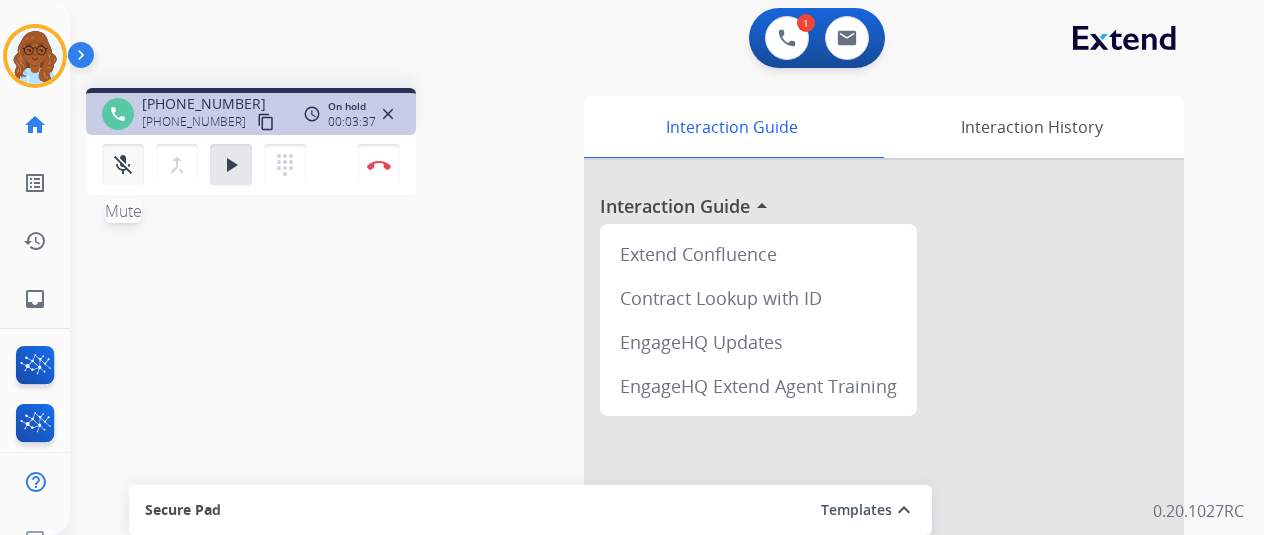 click on "mic_off Mute" at bounding box center (123, 165) 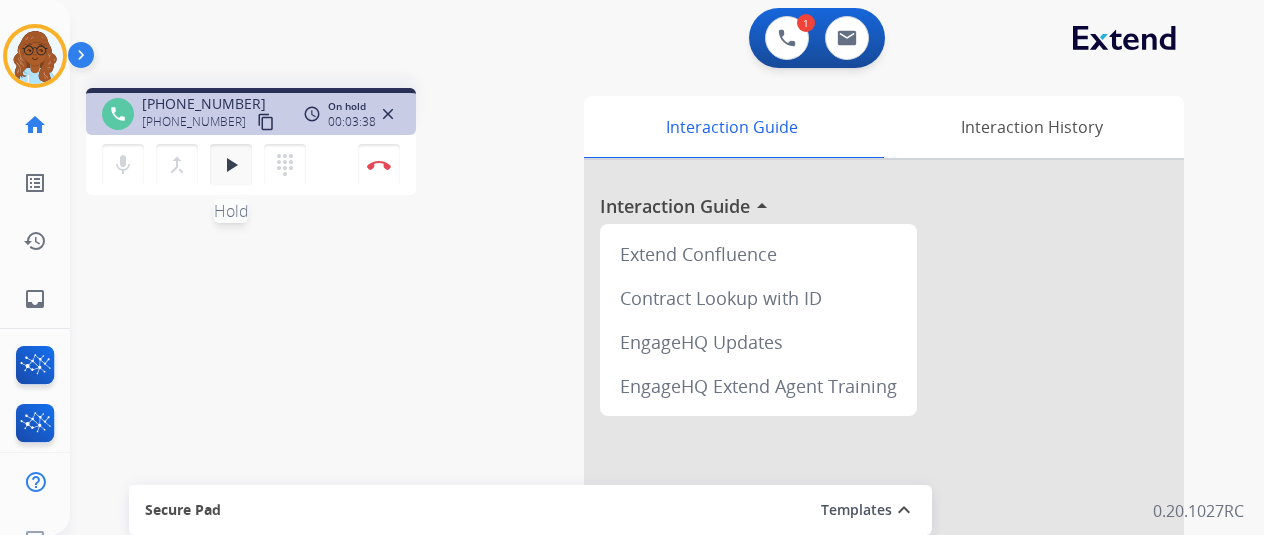 click on "play_arrow Hold" at bounding box center (231, 165) 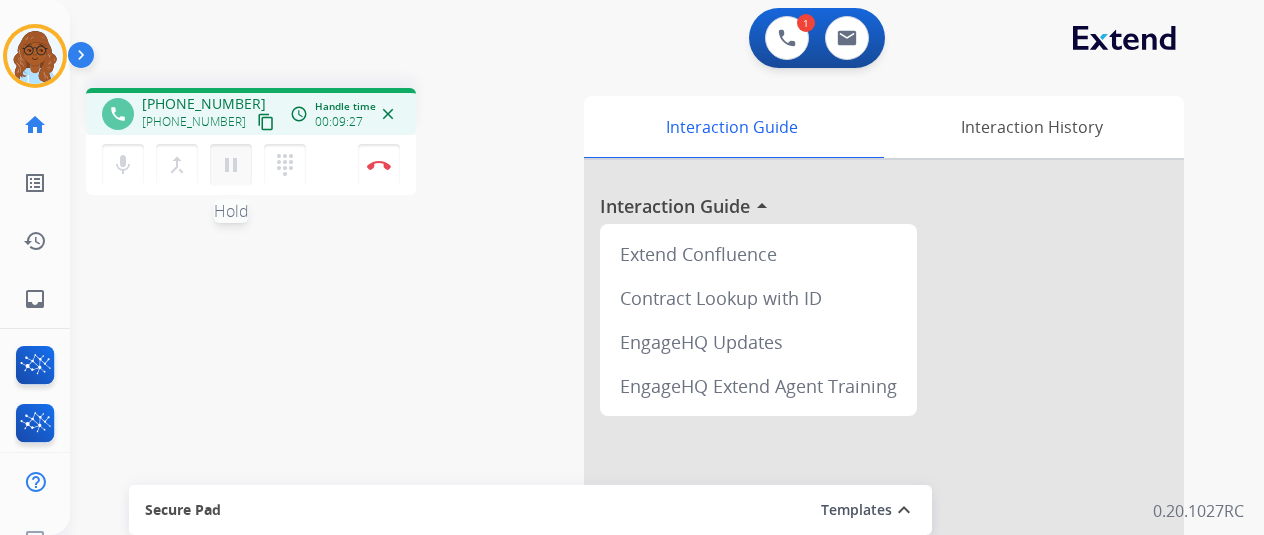 click on "pause" at bounding box center (231, 165) 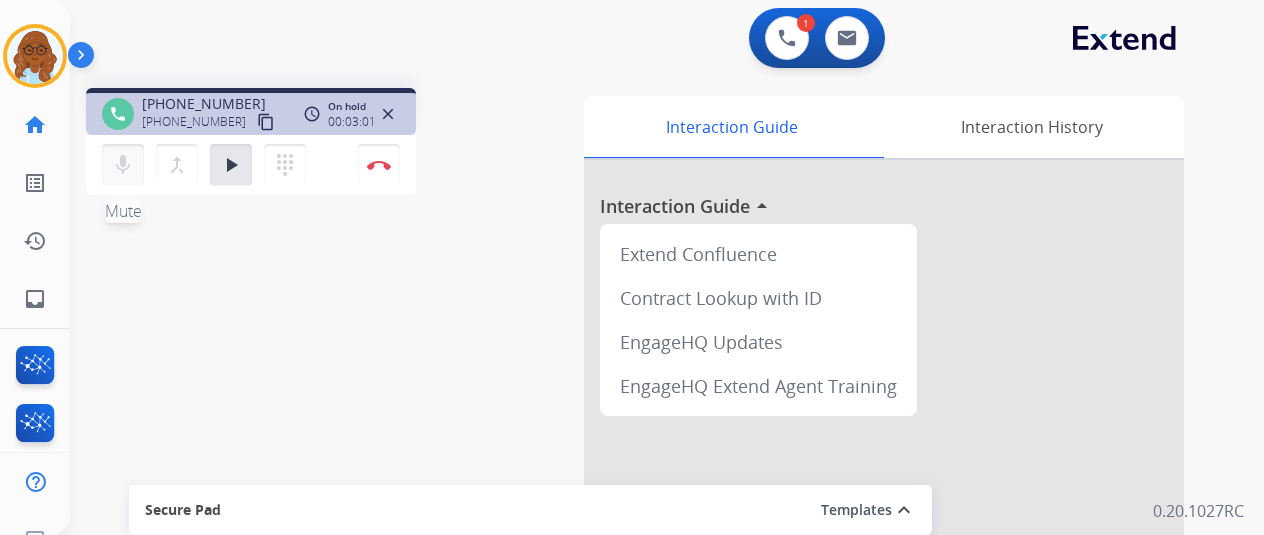 click on "mic Mute" at bounding box center (123, 165) 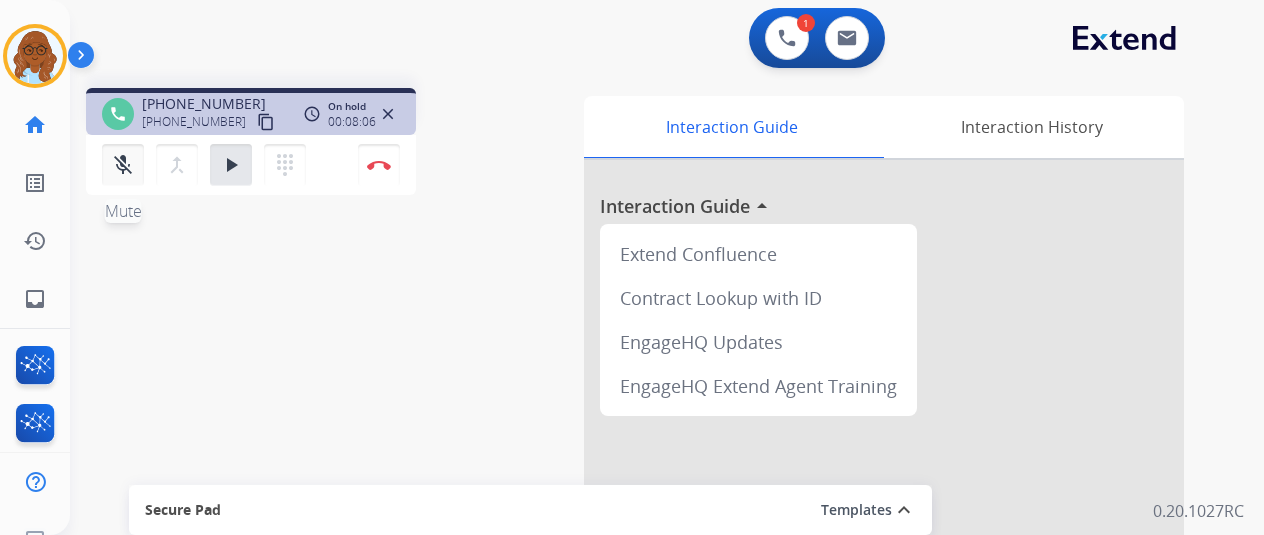click on "mic_off" at bounding box center [123, 165] 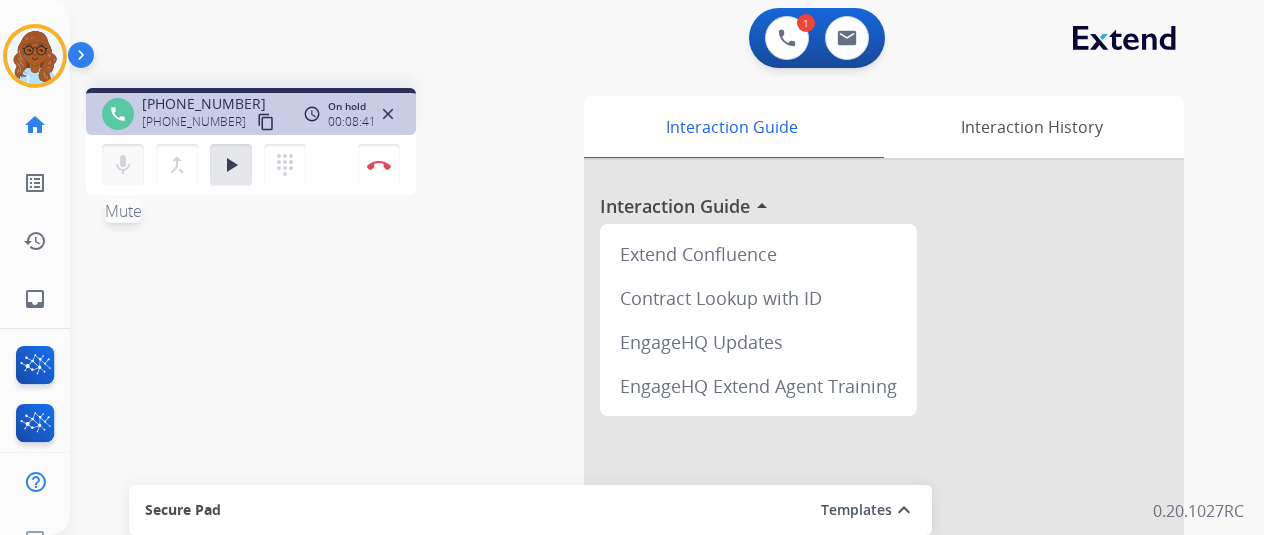 click on "mic" at bounding box center (123, 165) 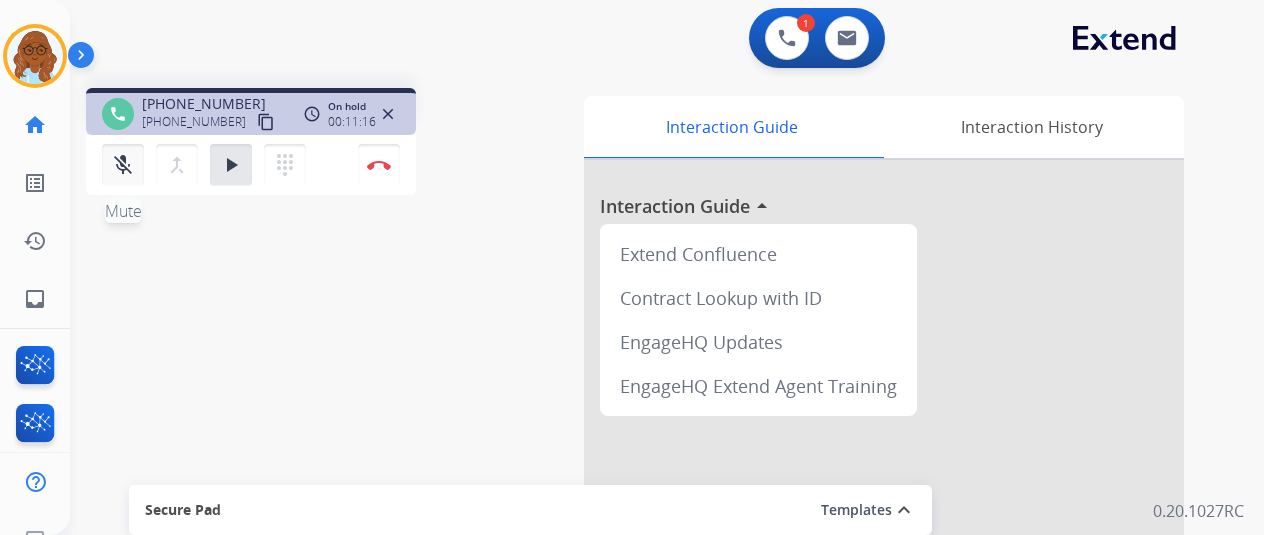 click on "mic_off Mute" at bounding box center (123, 165) 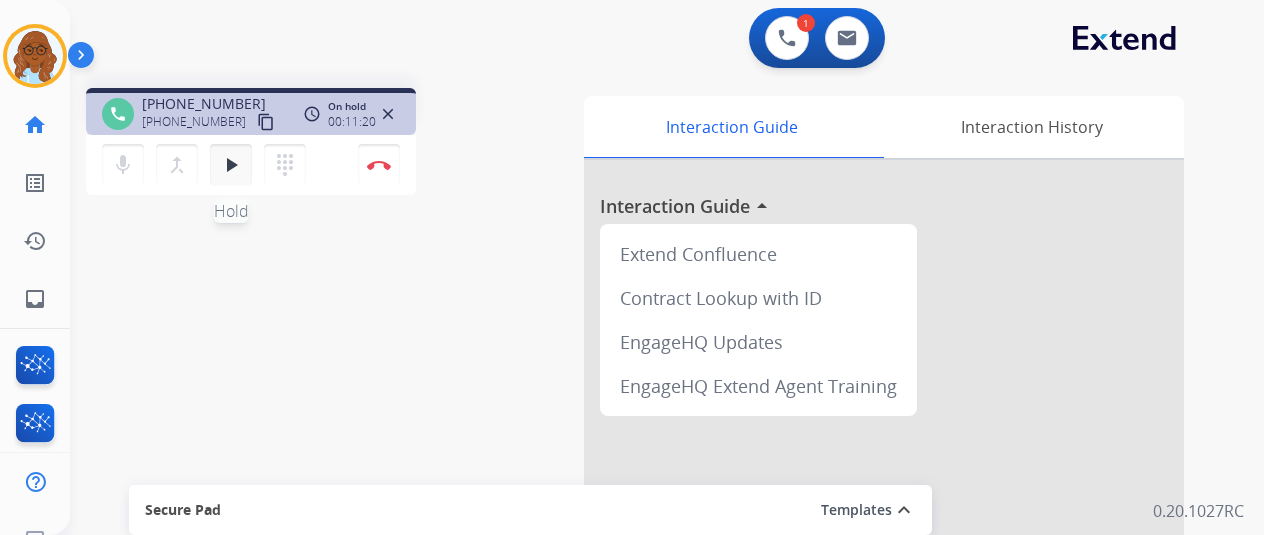 click on "play_arrow Hold" at bounding box center [231, 165] 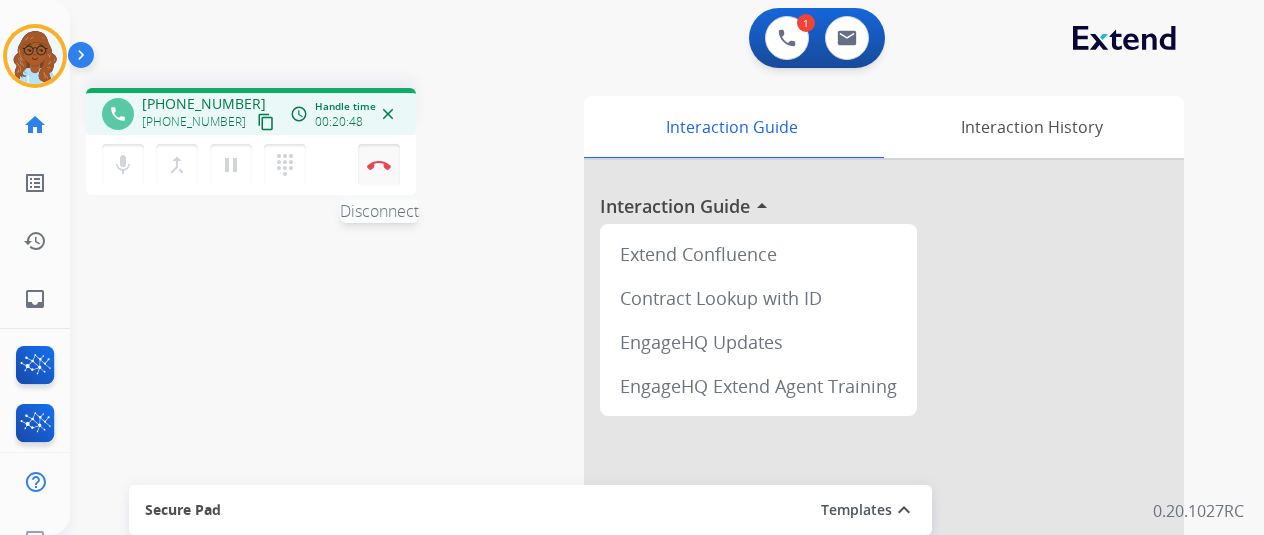 click at bounding box center [379, 165] 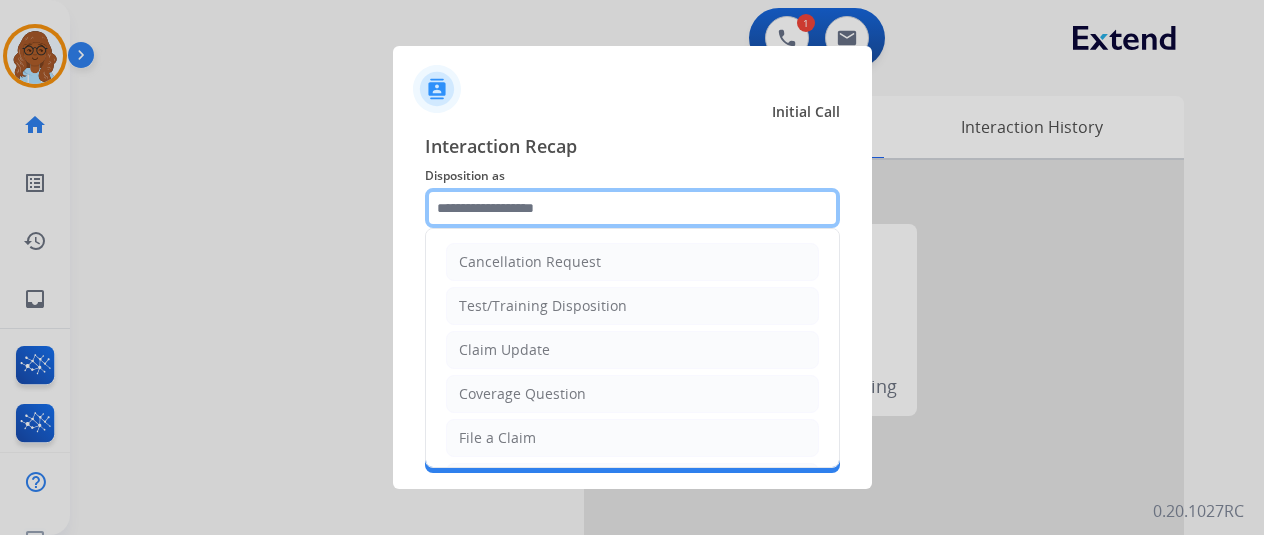 click 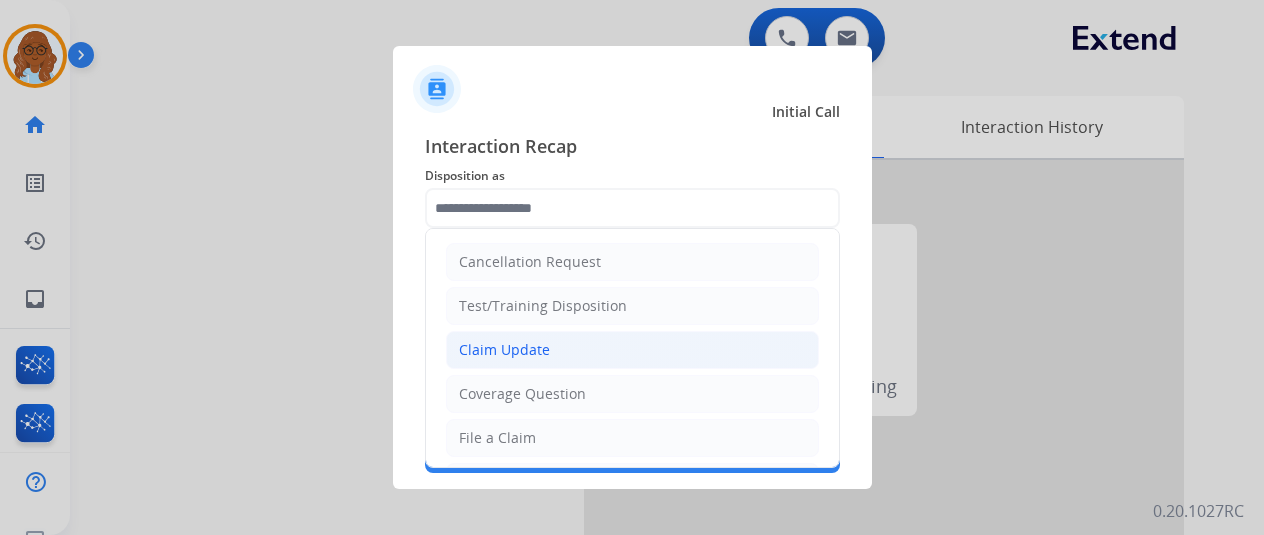 click on "Claim Update" 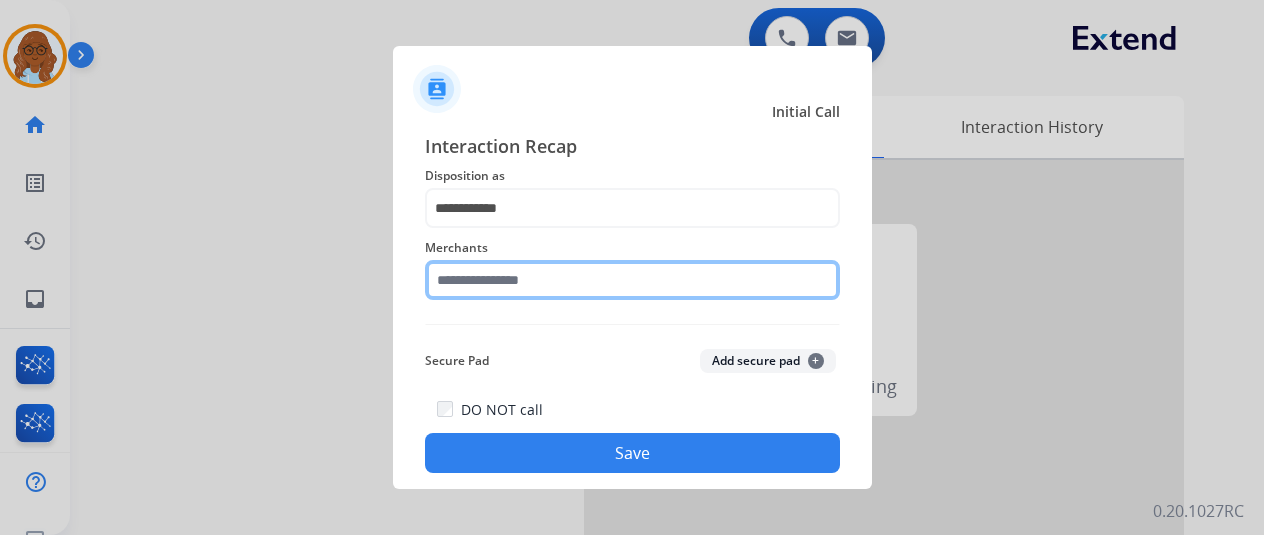 click 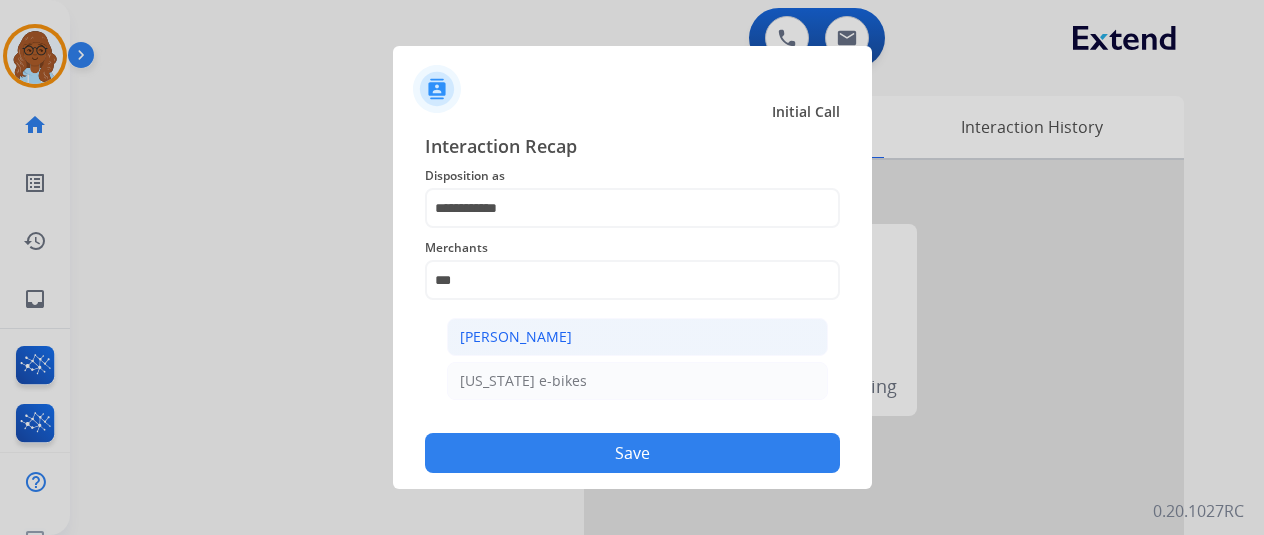 click on "[PERSON_NAME]" 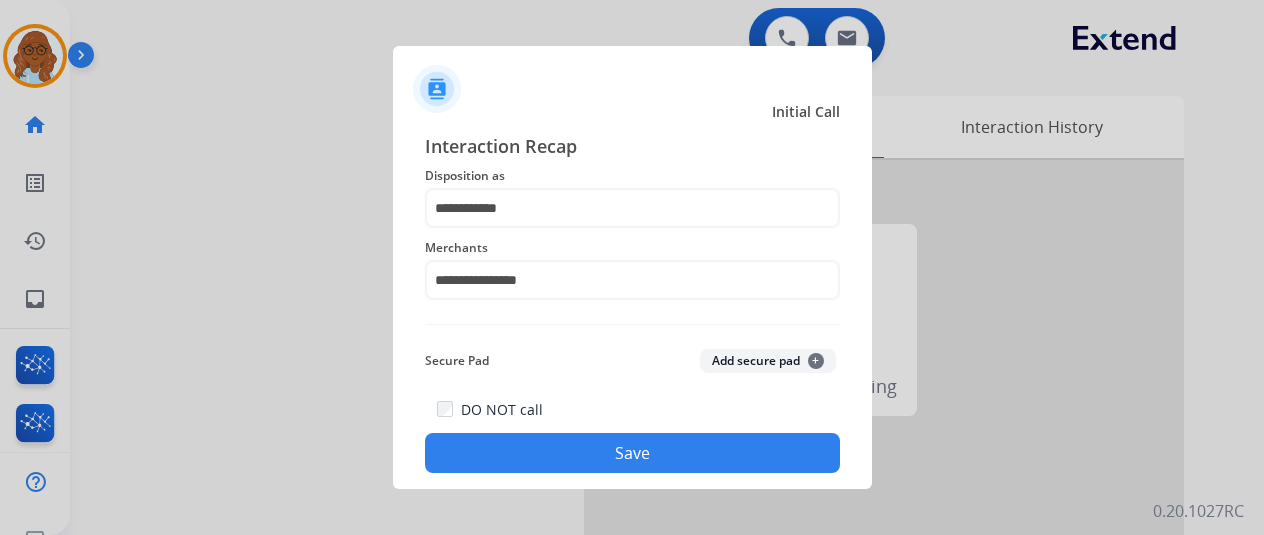 click on "Save" 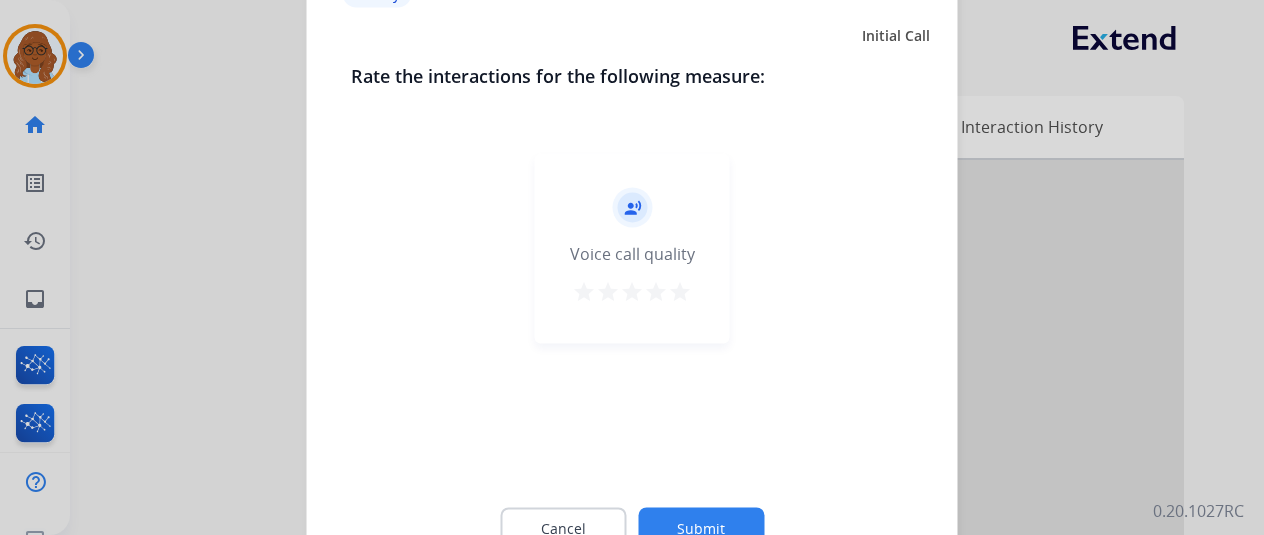 click on "star" at bounding box center (680, 291) 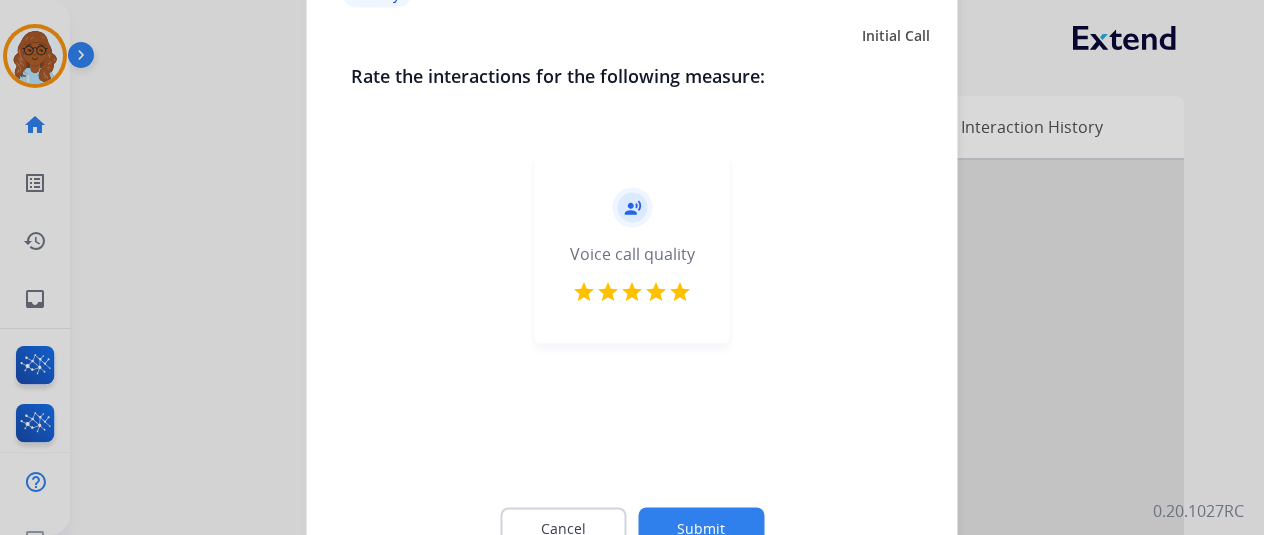 click on "Submit" 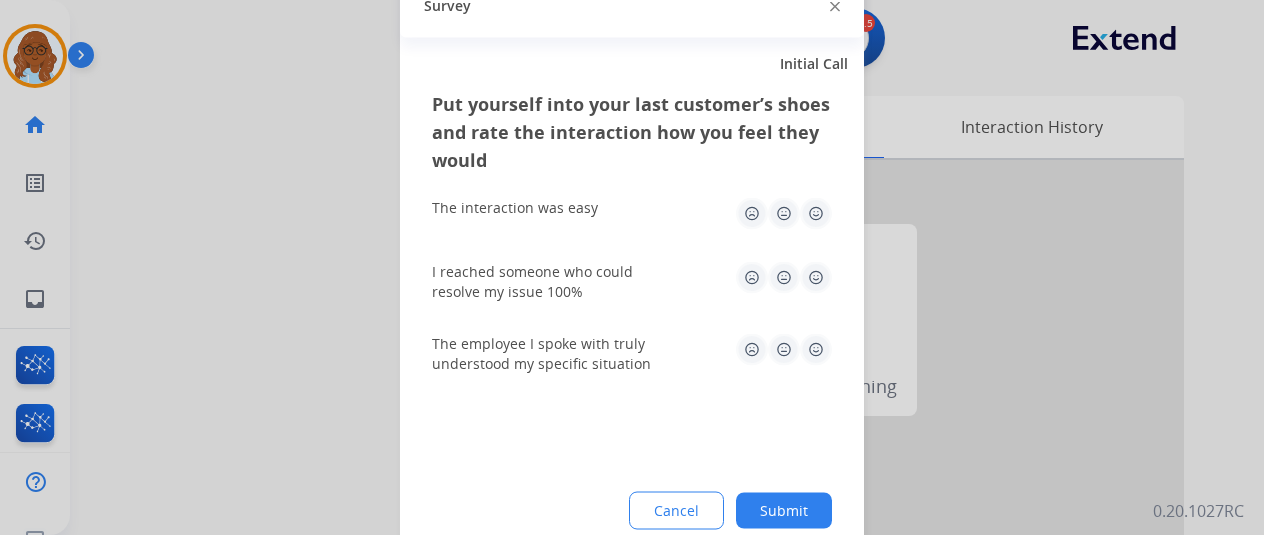click 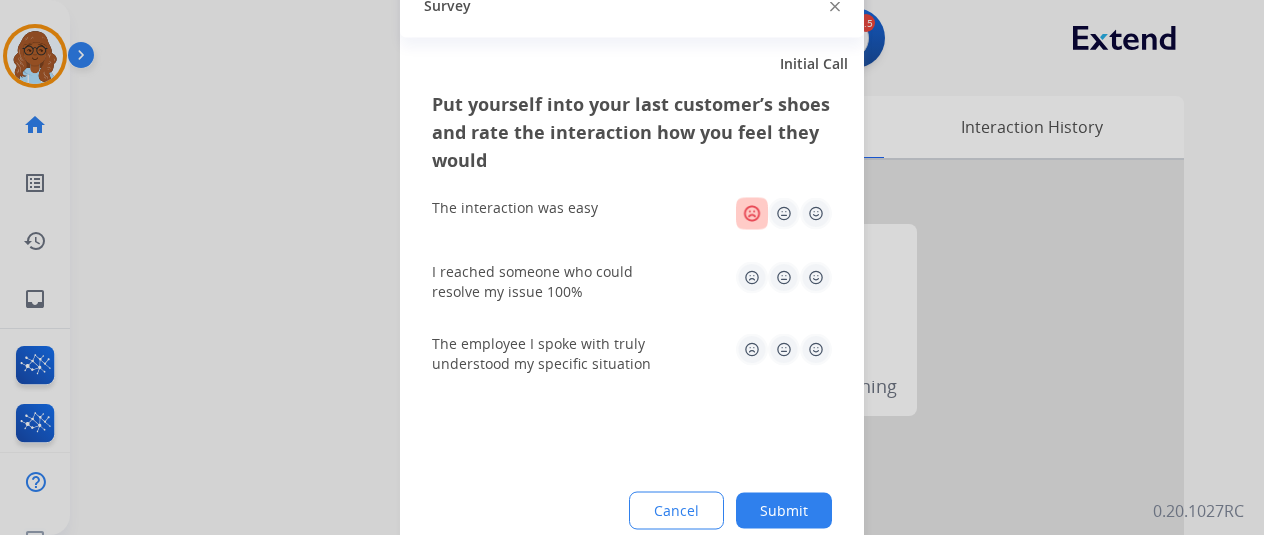 click 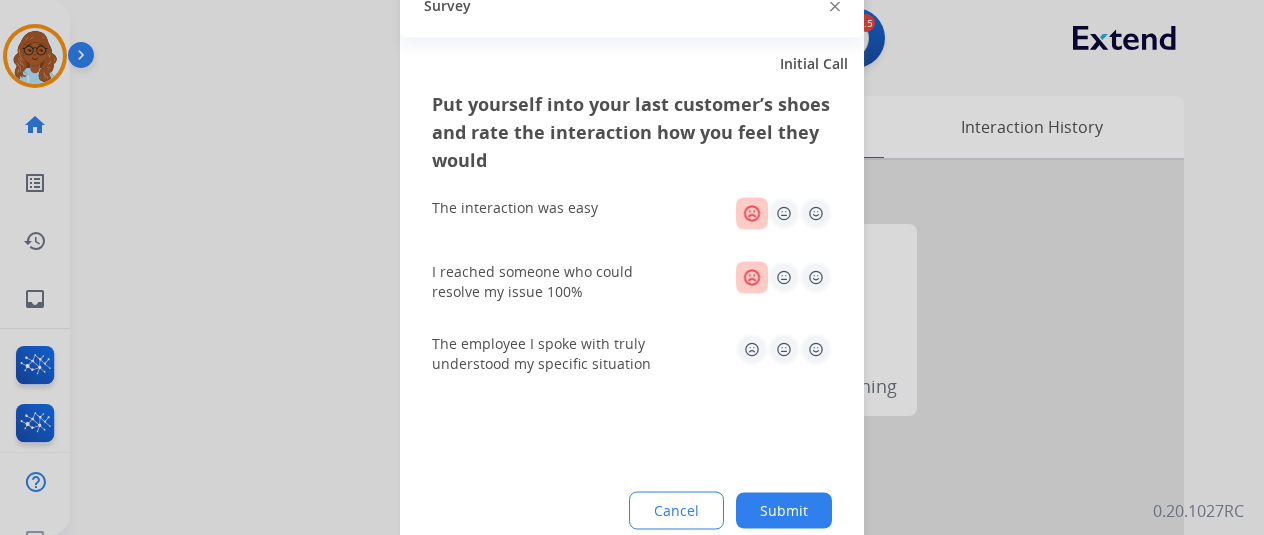 click 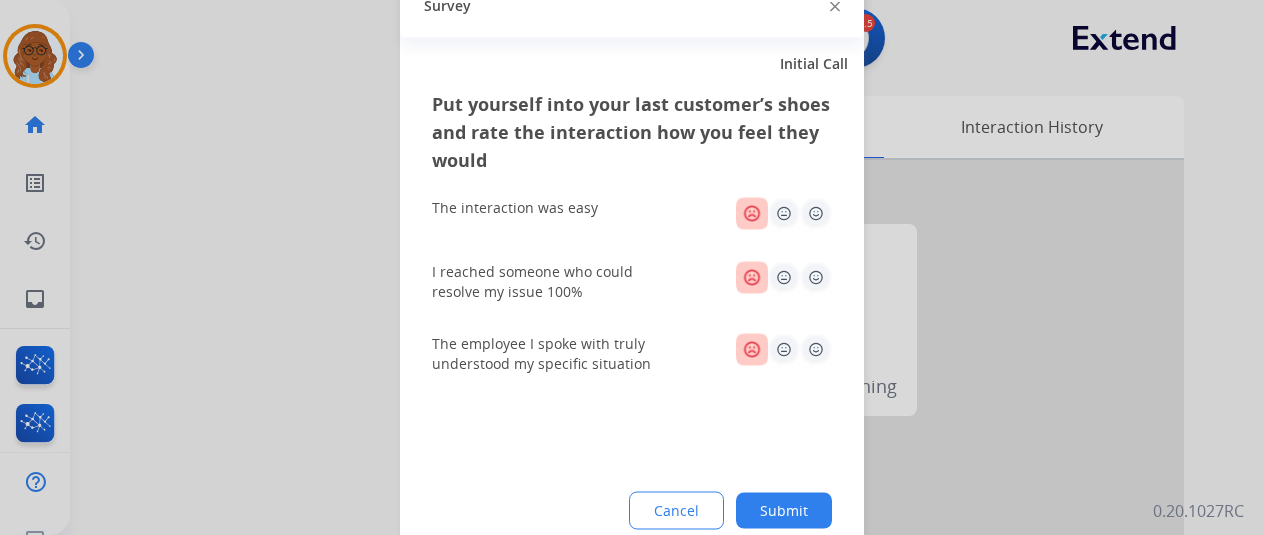 click on "Submit" 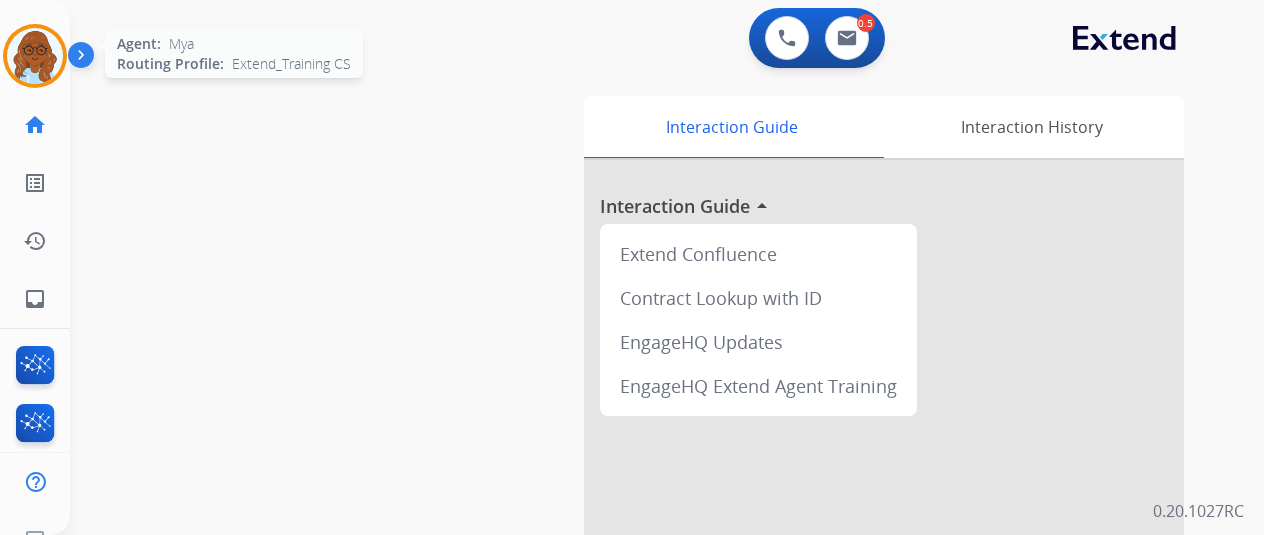 click at bounding box center (35, 56) 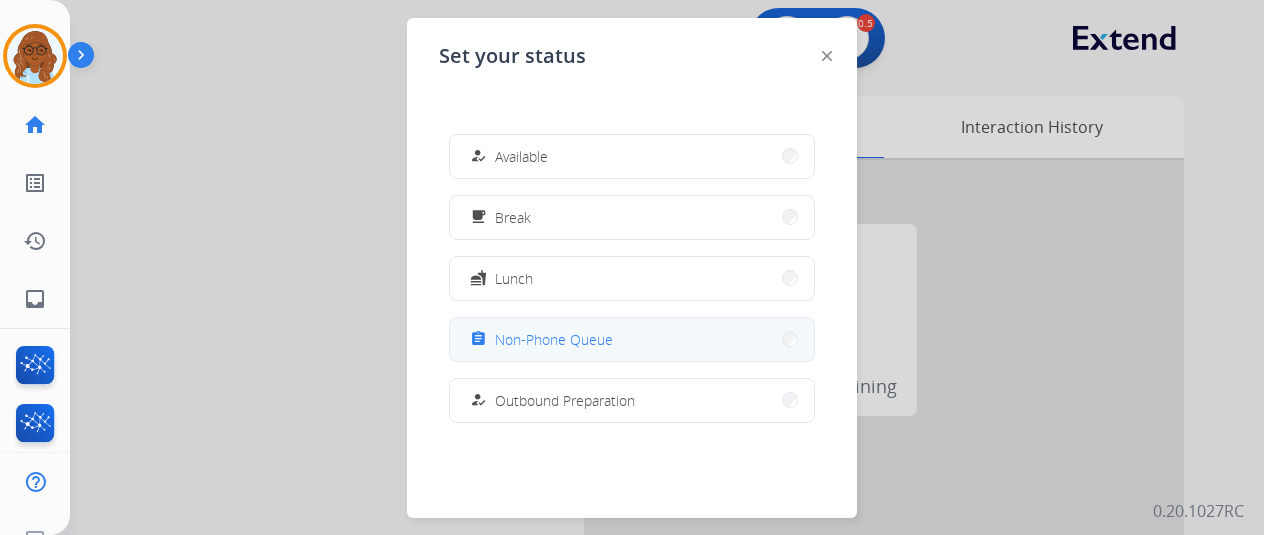 click on "Non-Phone Queue" at bounding box center [554, 339] 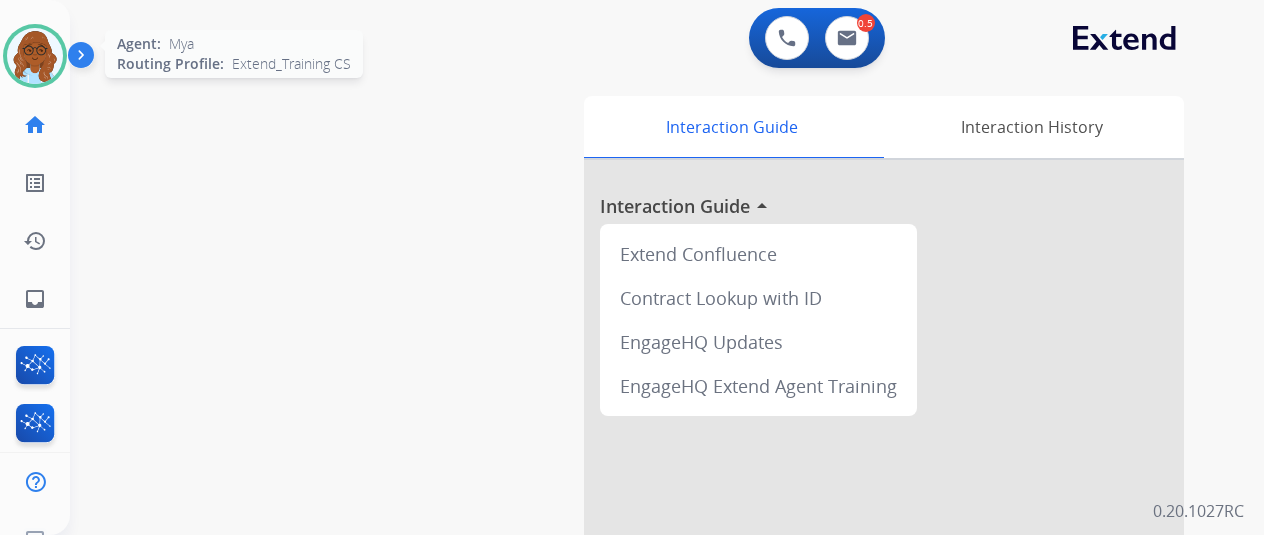 click at bounding box center (35, 56) 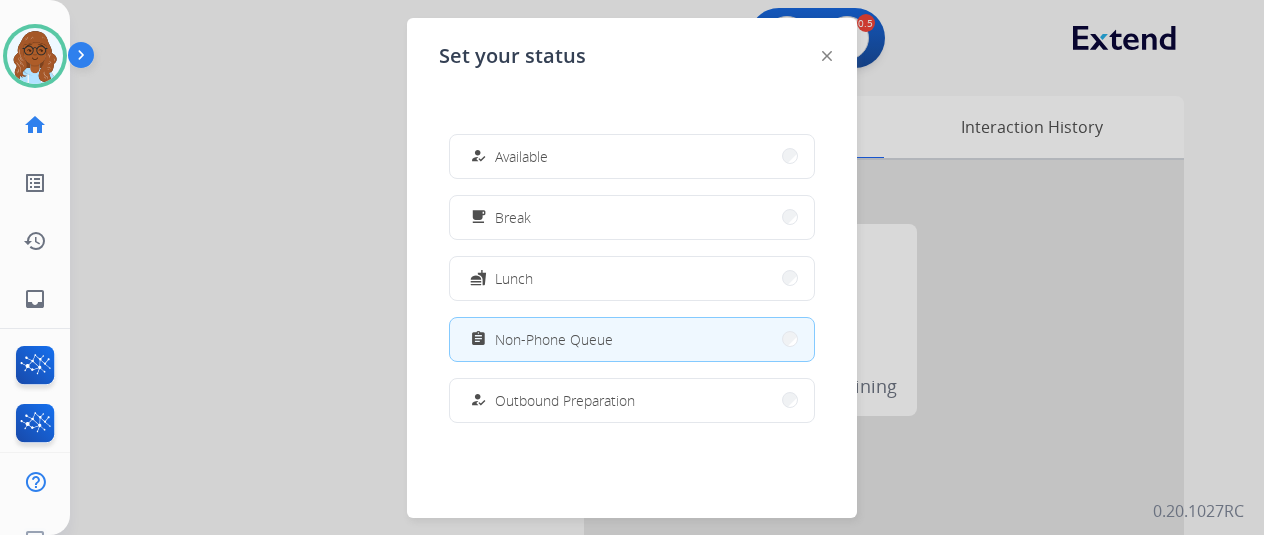 click on "assignment Non-Phone Queue" at bounding box center [632, 339] 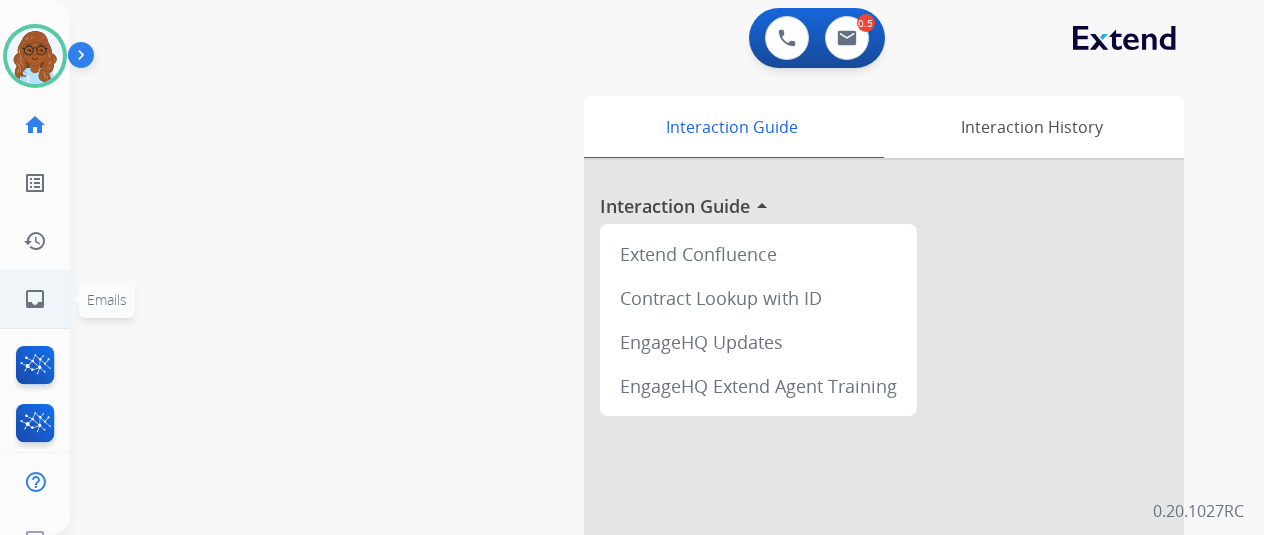 click on "inbox  Emails  Emails" 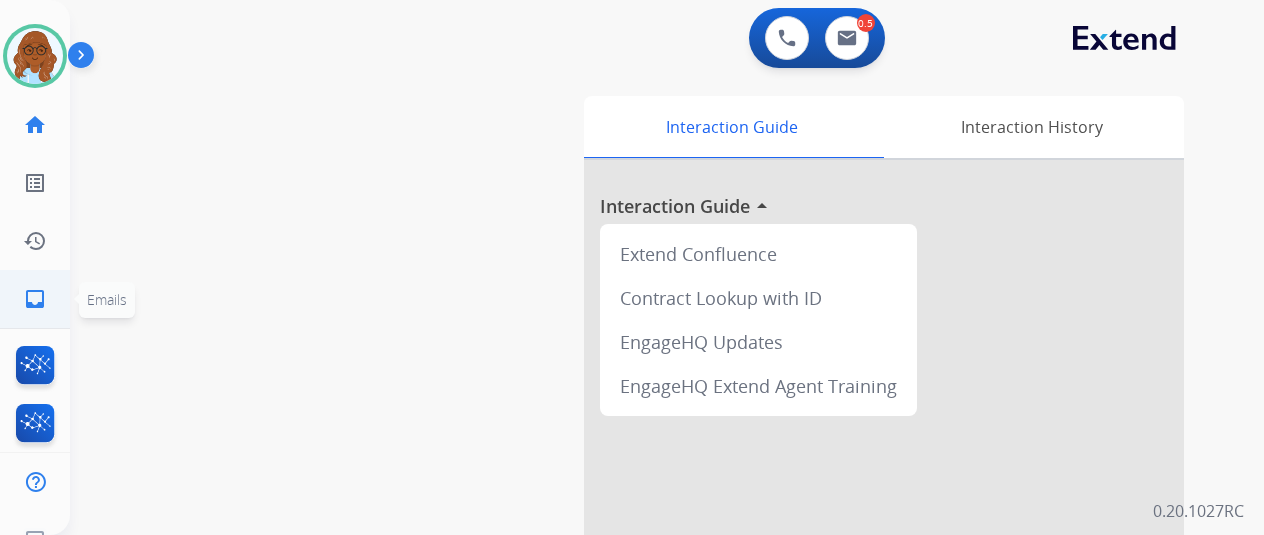 click on "inbox" 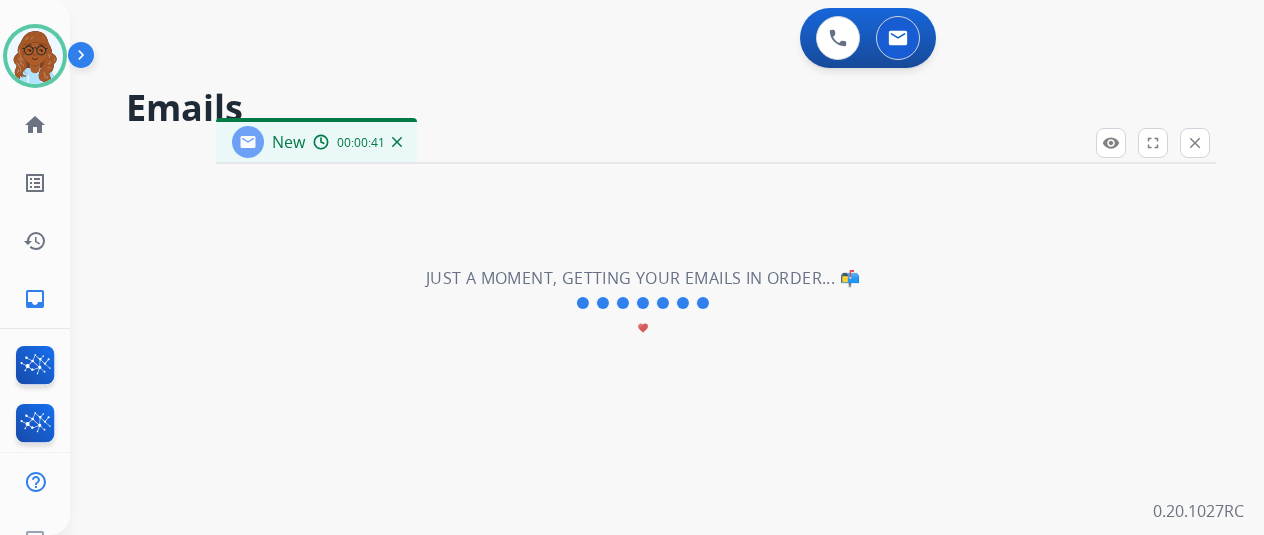 select on "**********" 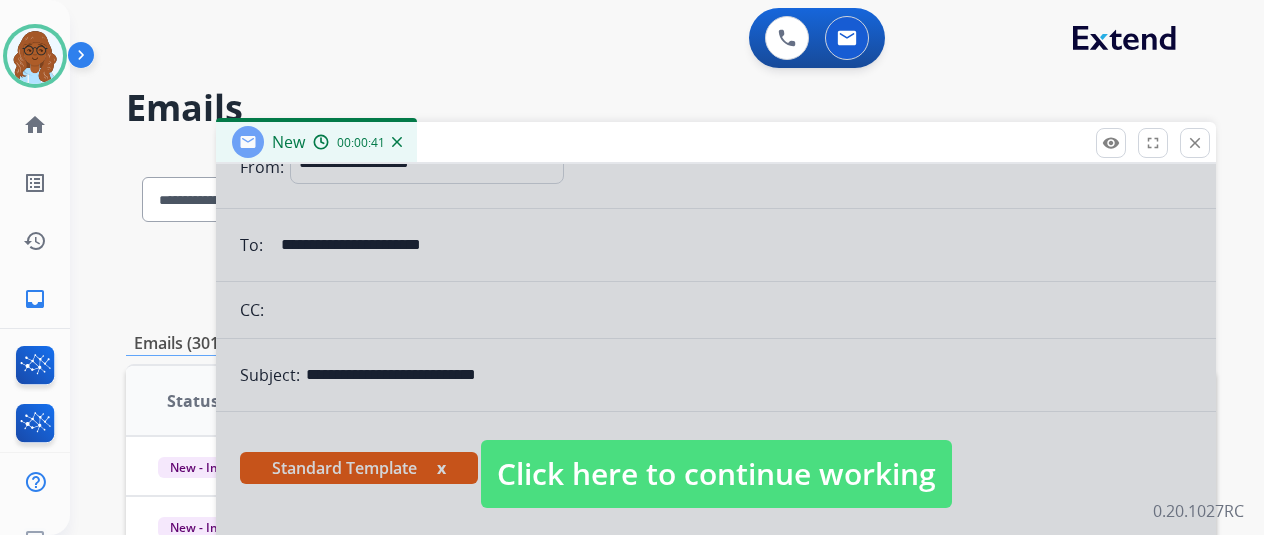 scroll, scrollTop: 200, scrollLeft: 0, axis: vertical 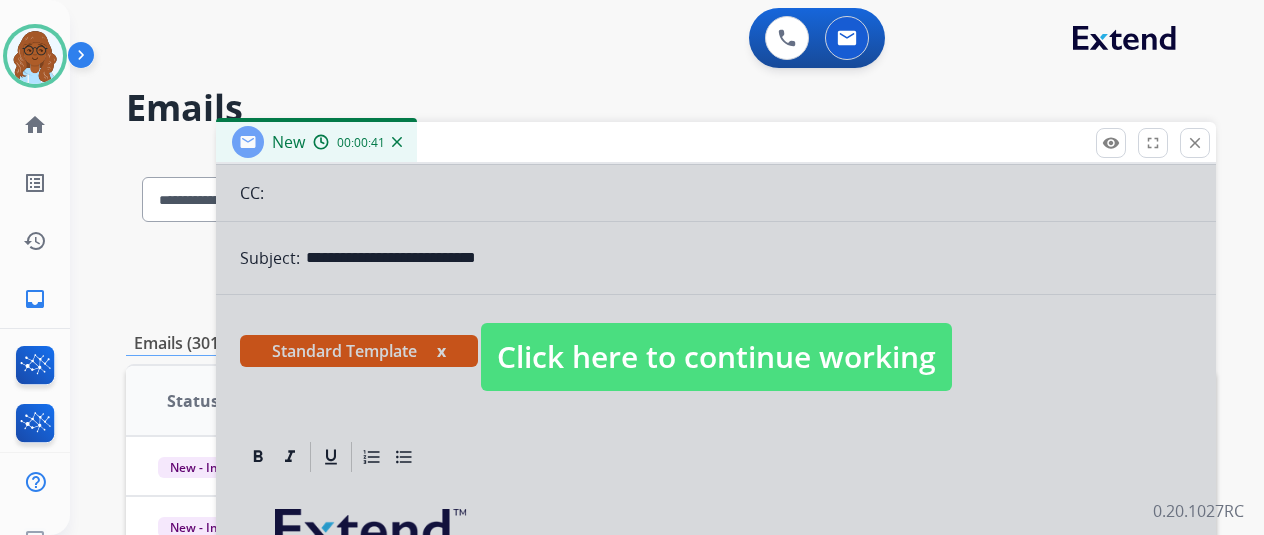 click on "Click here to continue working" at bounding box center [716, 357] 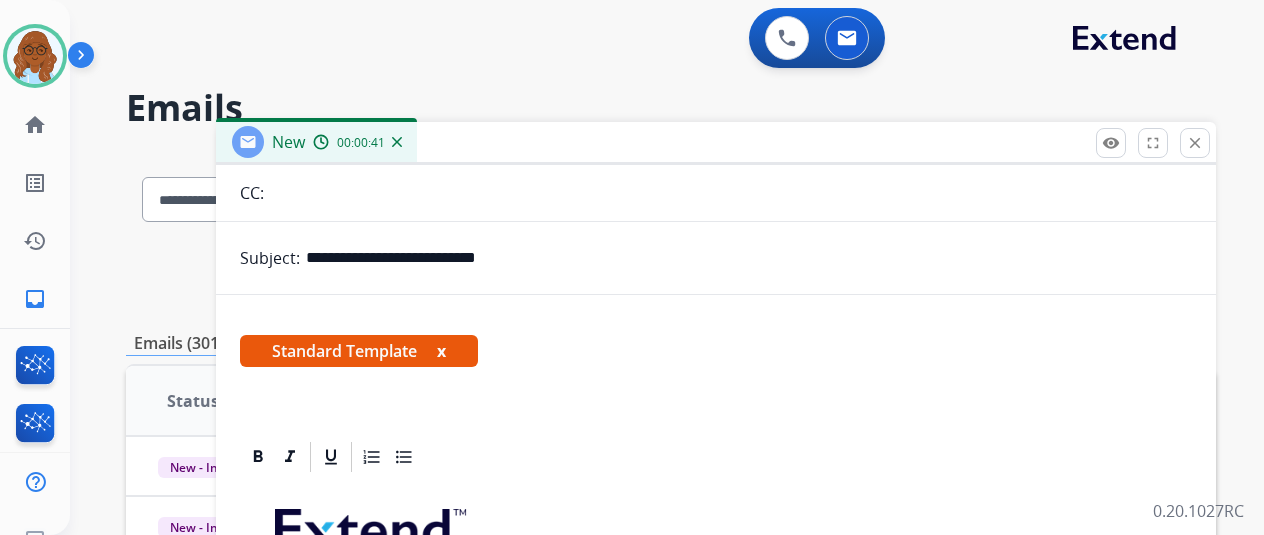 click on "Standard Template   x" at bounding box center [359, 351] 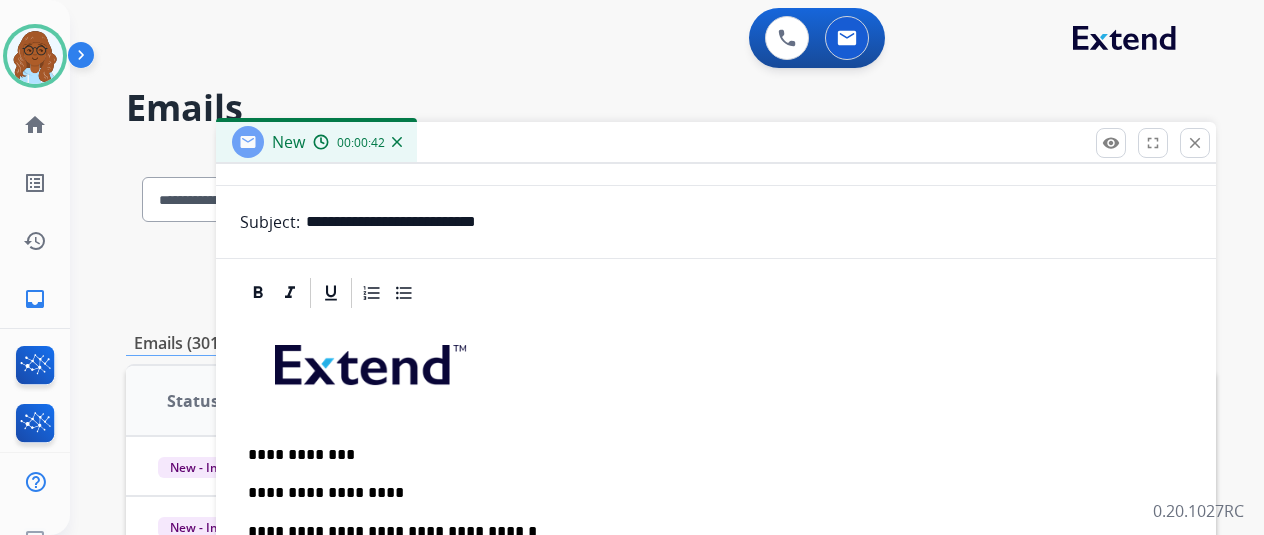 scroll, scrollTop: 255, scrollLeft: 0, axis: vertical 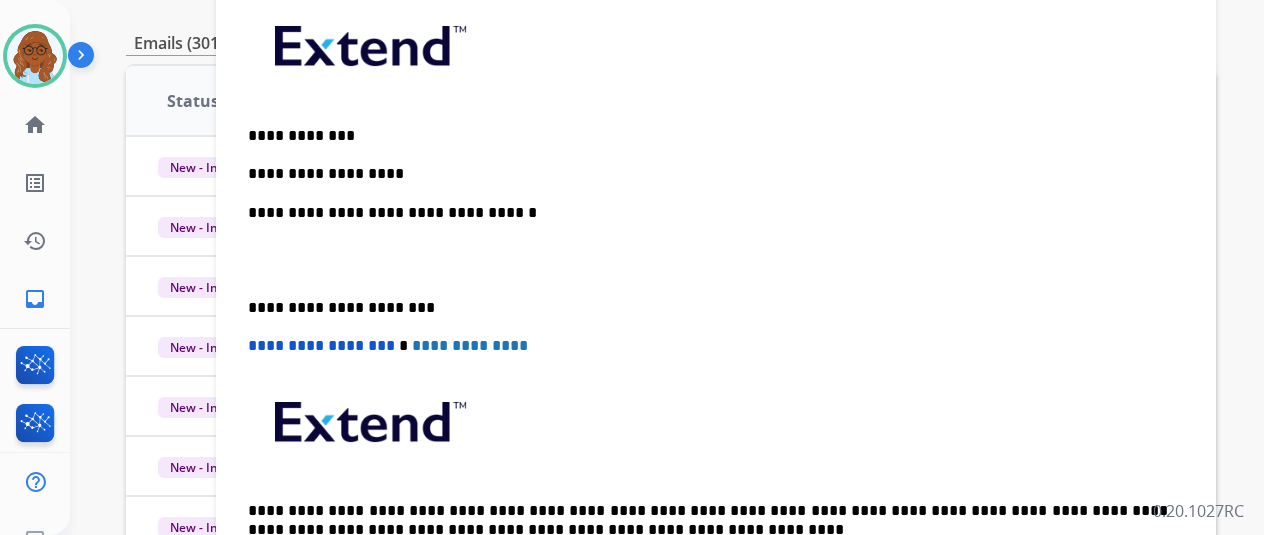 click on "**********" at bounding box center (708, 174) 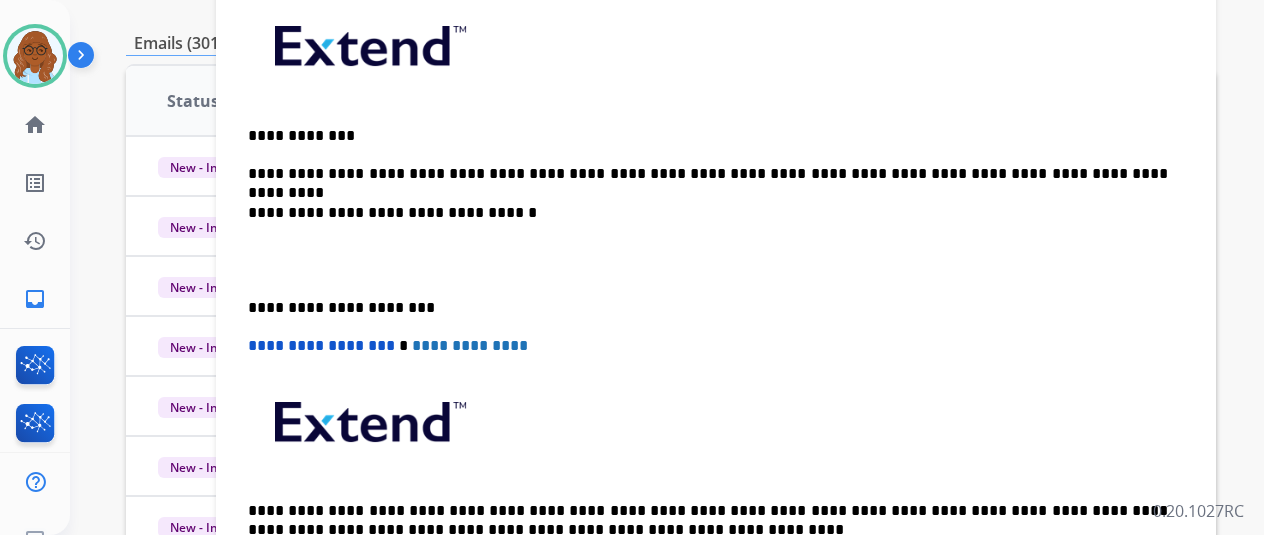click on "**********" at bounding box center (716, 297) 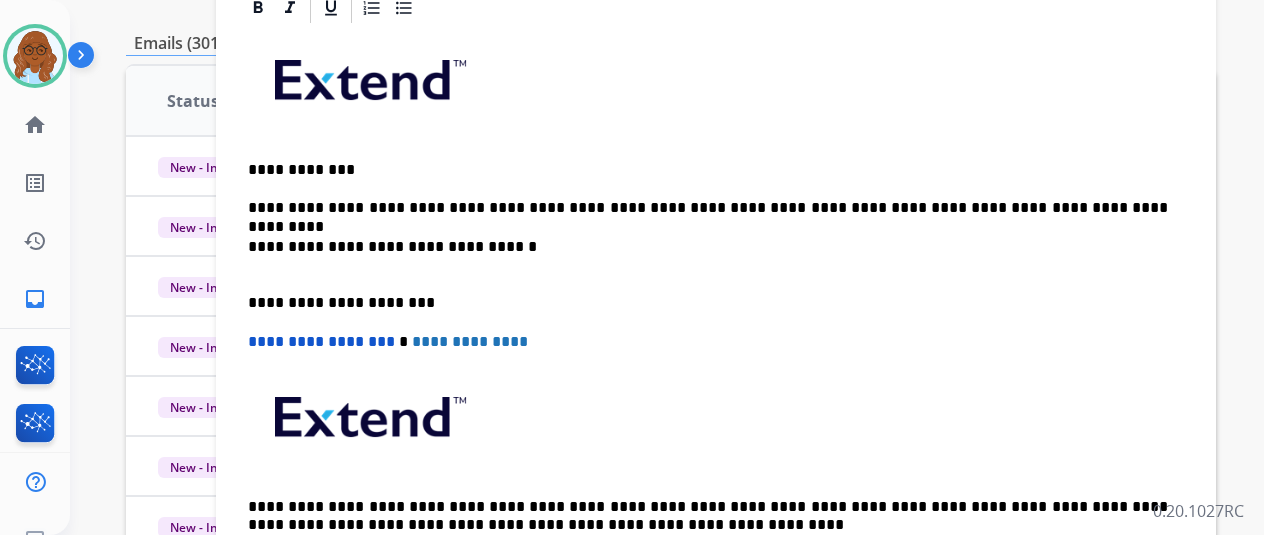 scroll, scrollTop: 217, scrollLeft: 0, axis: vertical 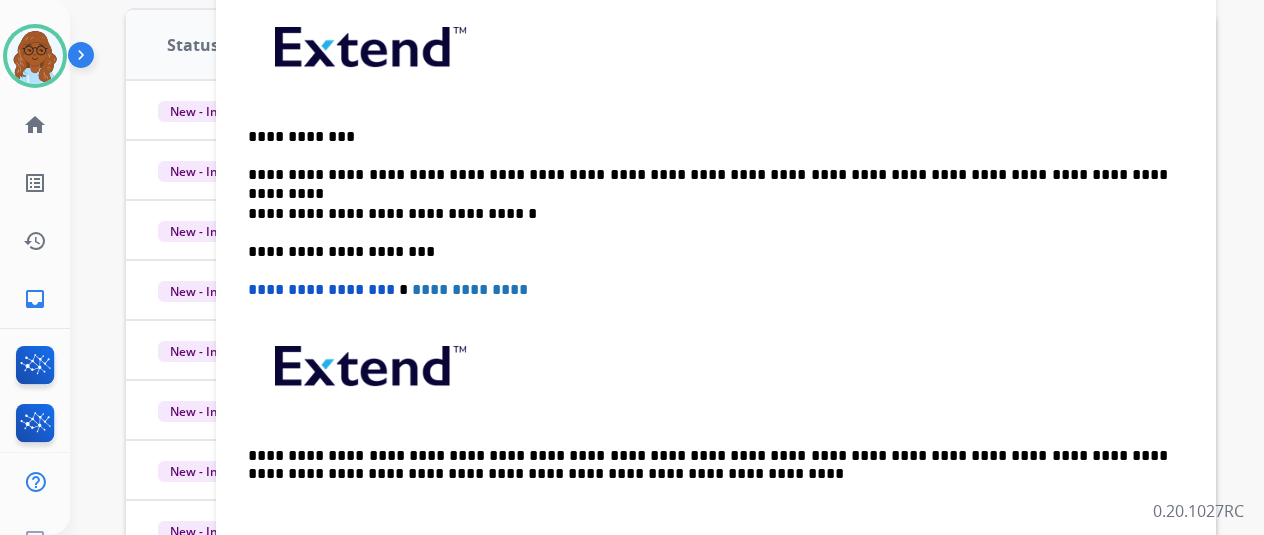 click on "**********" at bounding box center [708, 175] 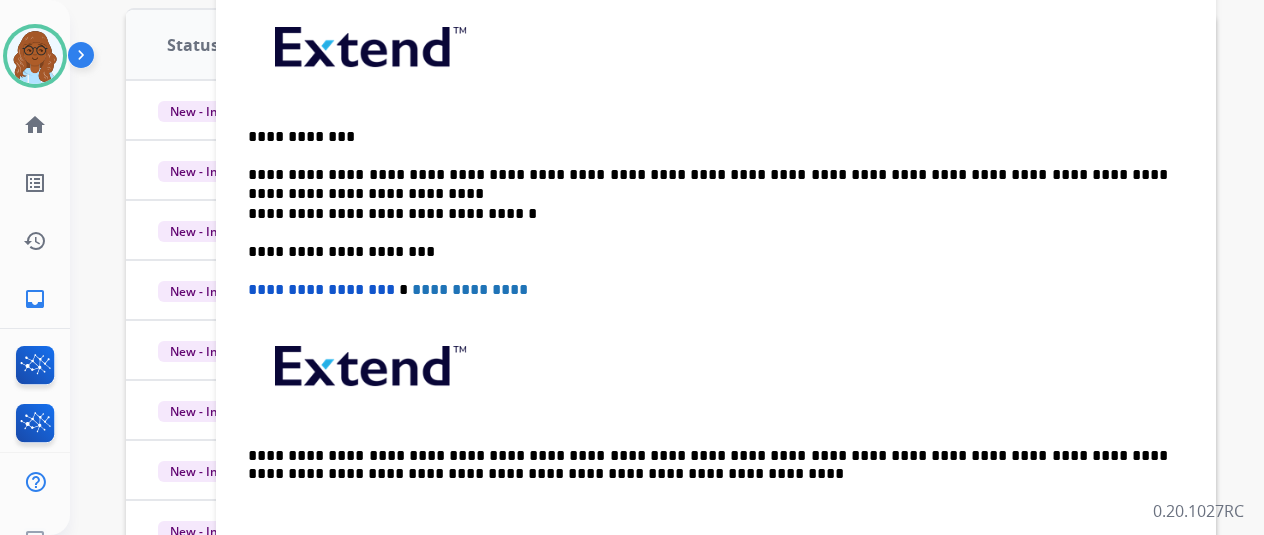 scroll, scrollTop: 217, scrollLeft: 0, axis: vertical 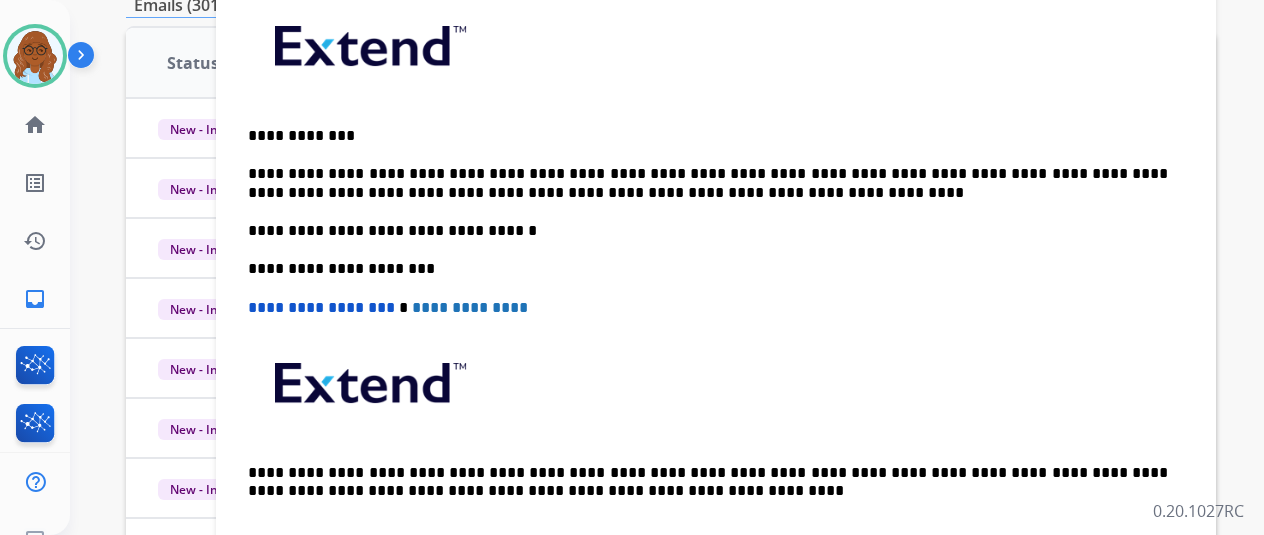 click on "**********" at bounding box center [708, 183] 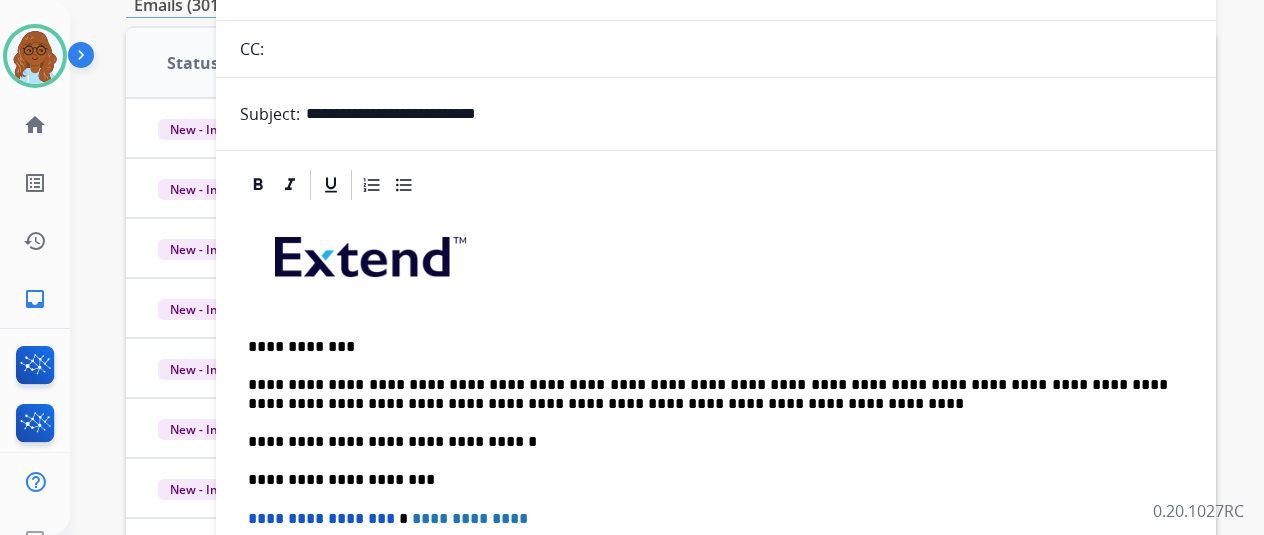 scroll, scrollTop: 0, scrollLeft: 0, axis: both 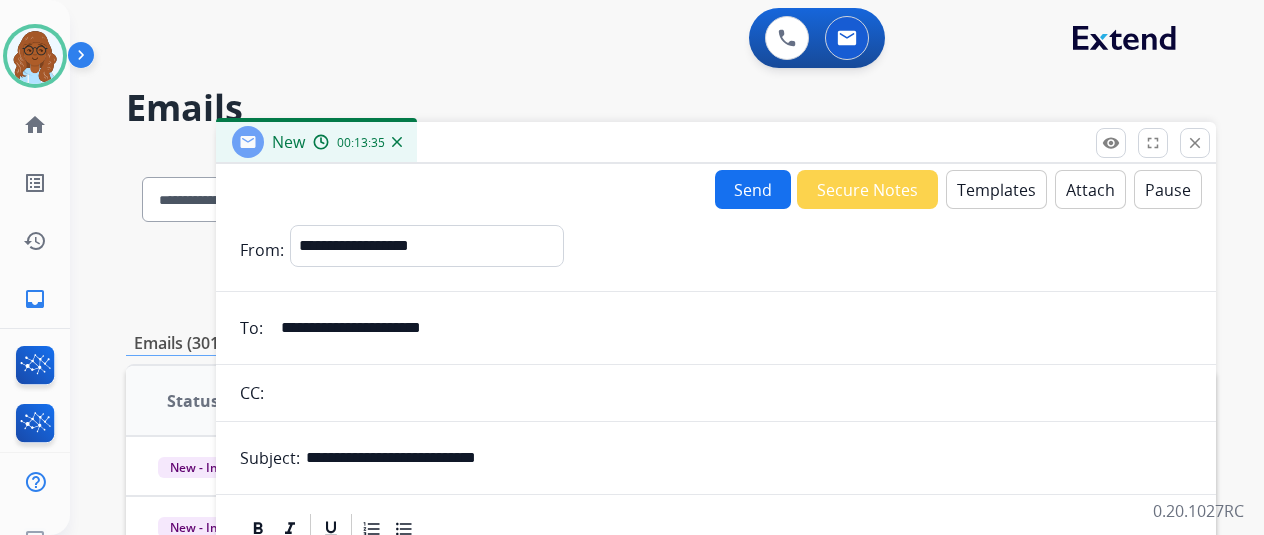 click on "Send" at bounding box center [753, 189] 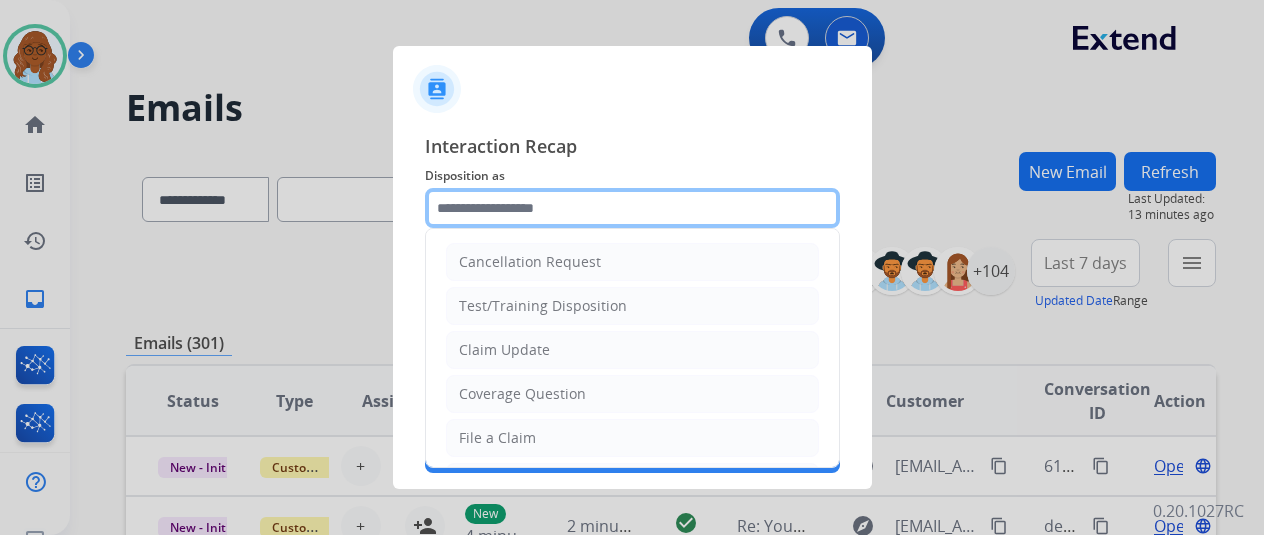 click 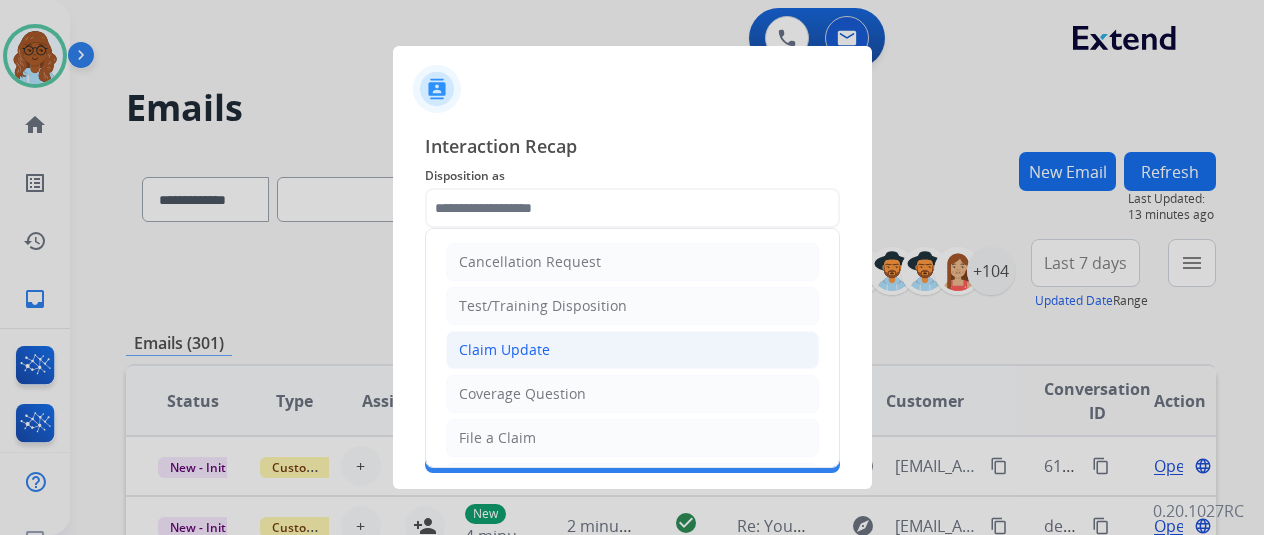 click on "Claim Update" 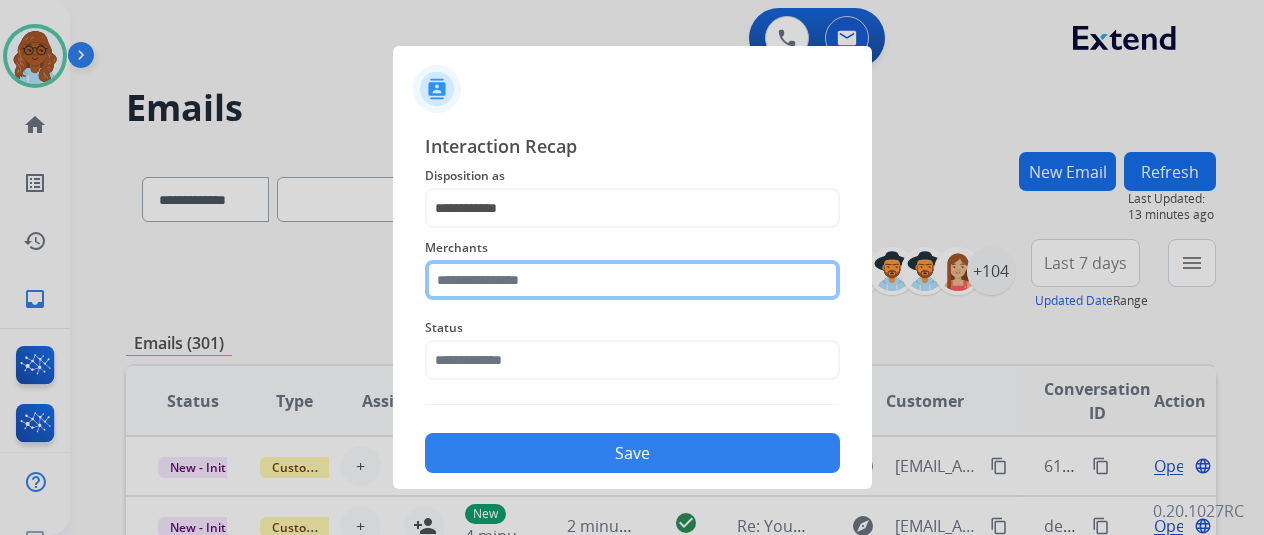 click 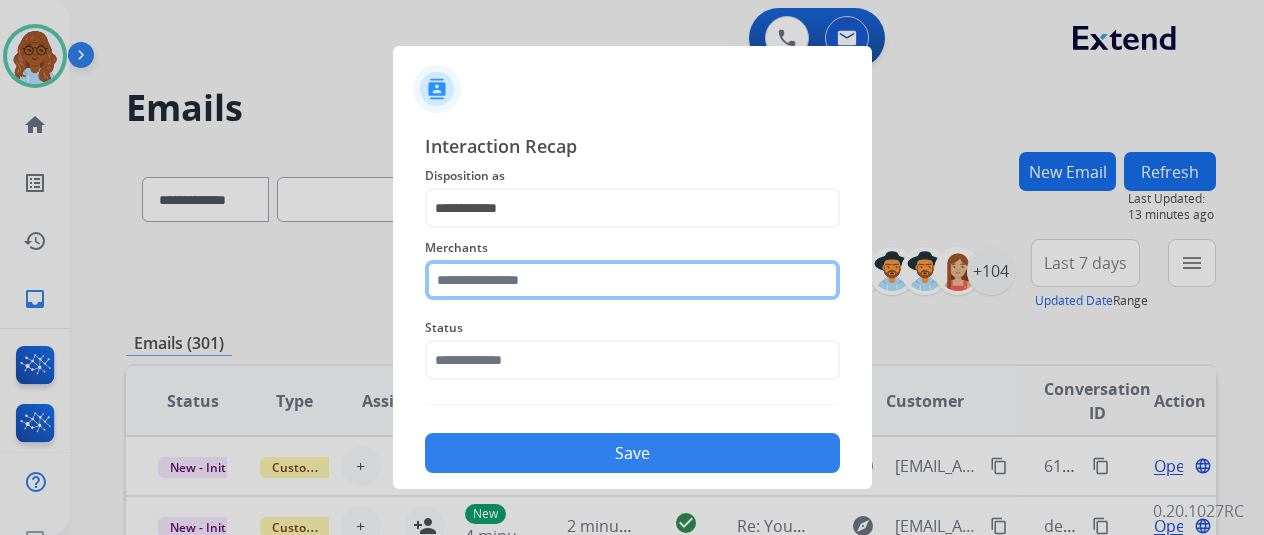 click 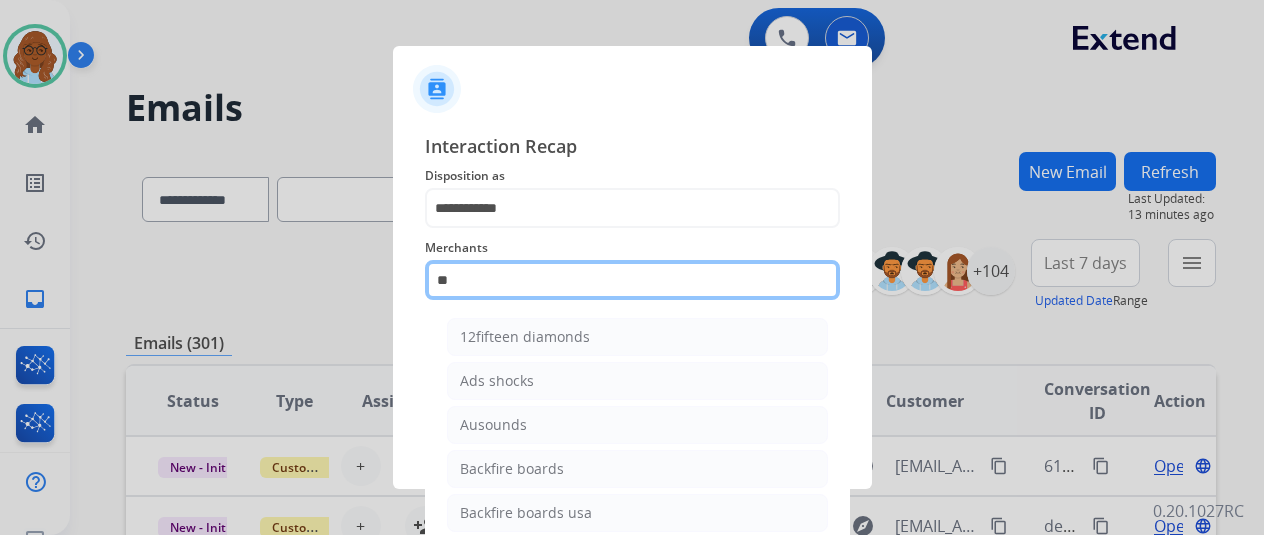 type on "*" 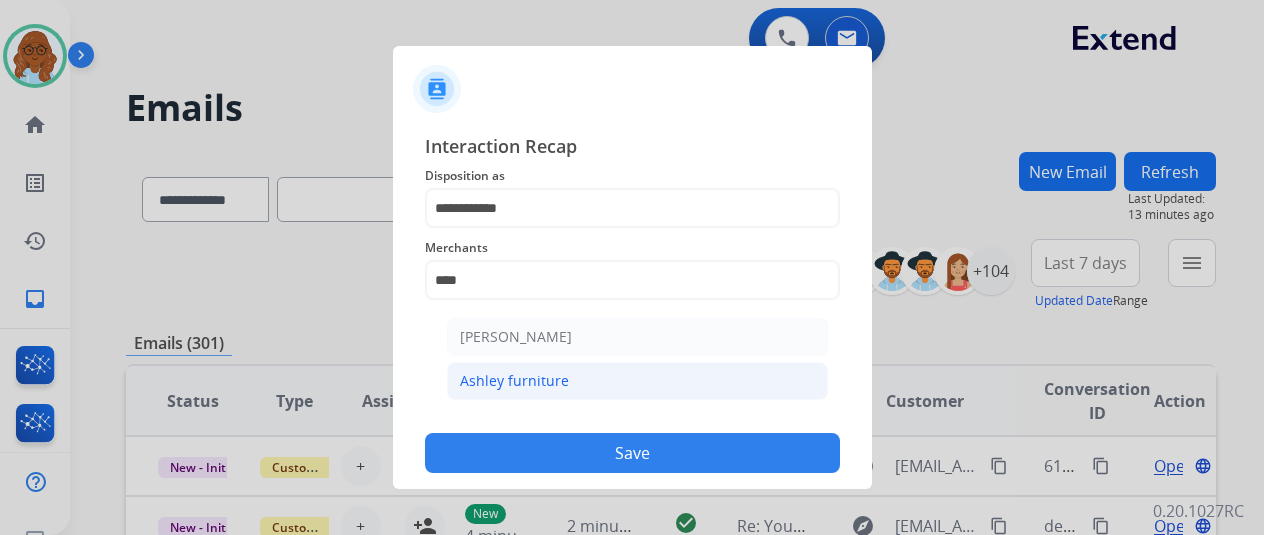 click on "Ashley furniture" 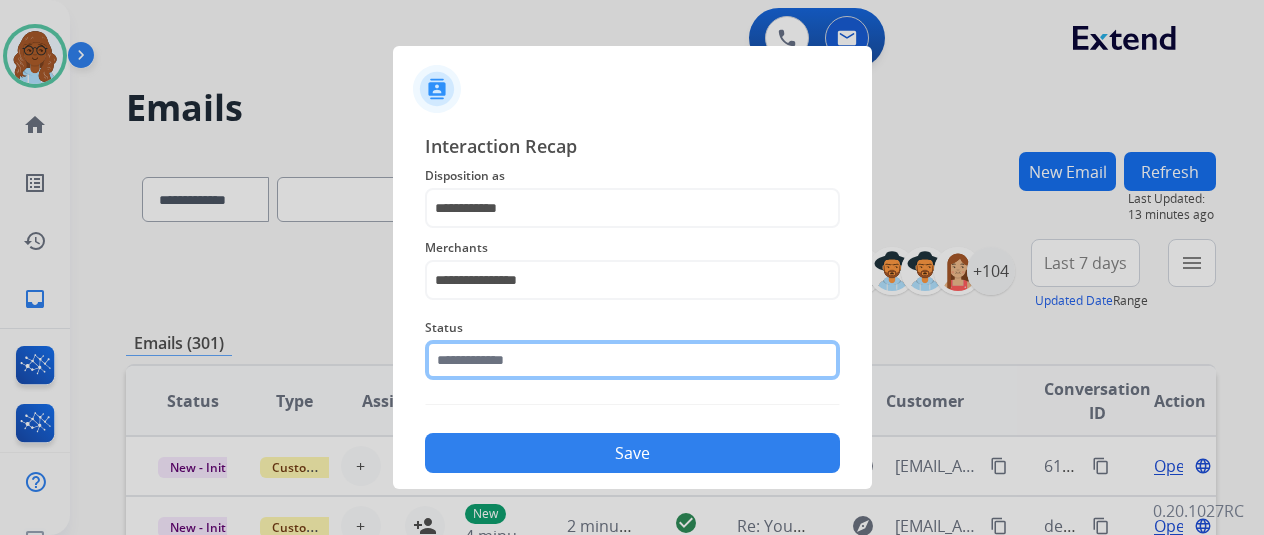click 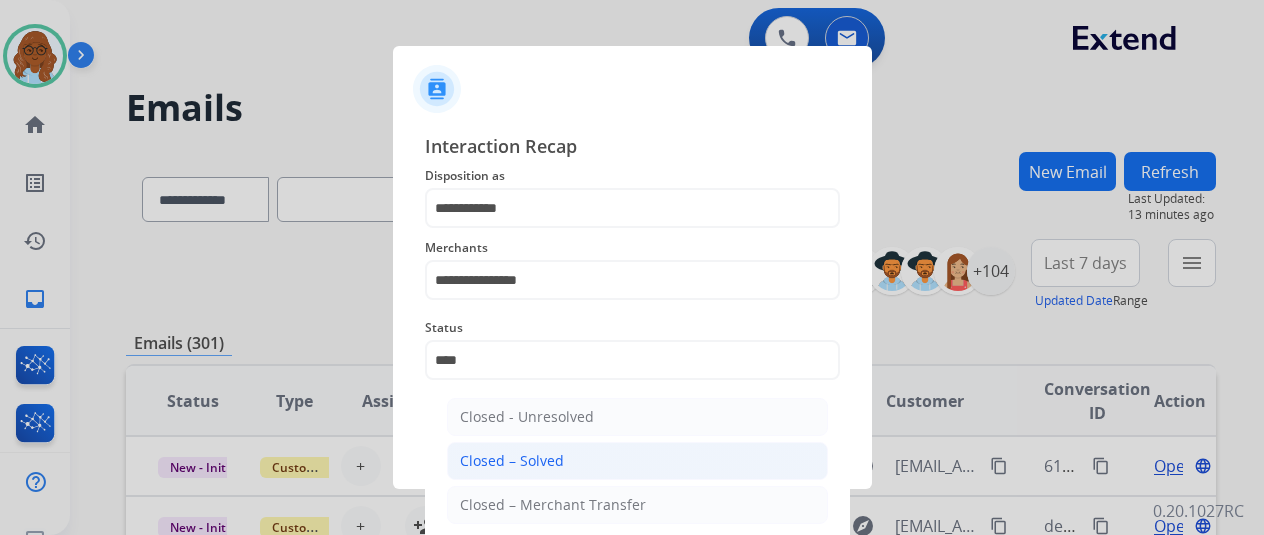 click on "Closed – Solved" 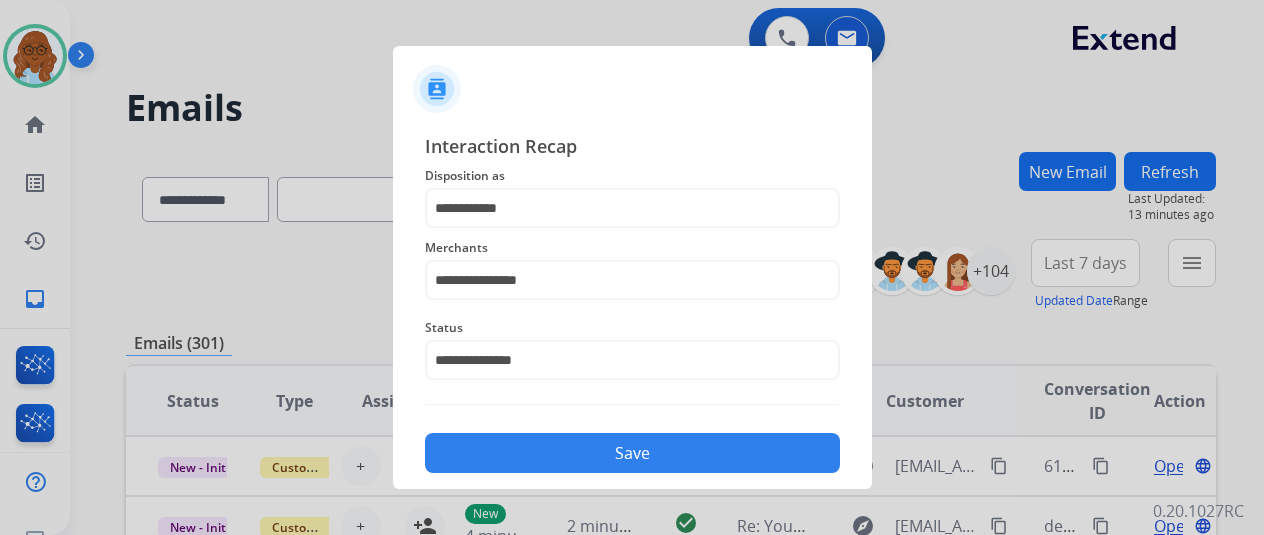 click on "Save" 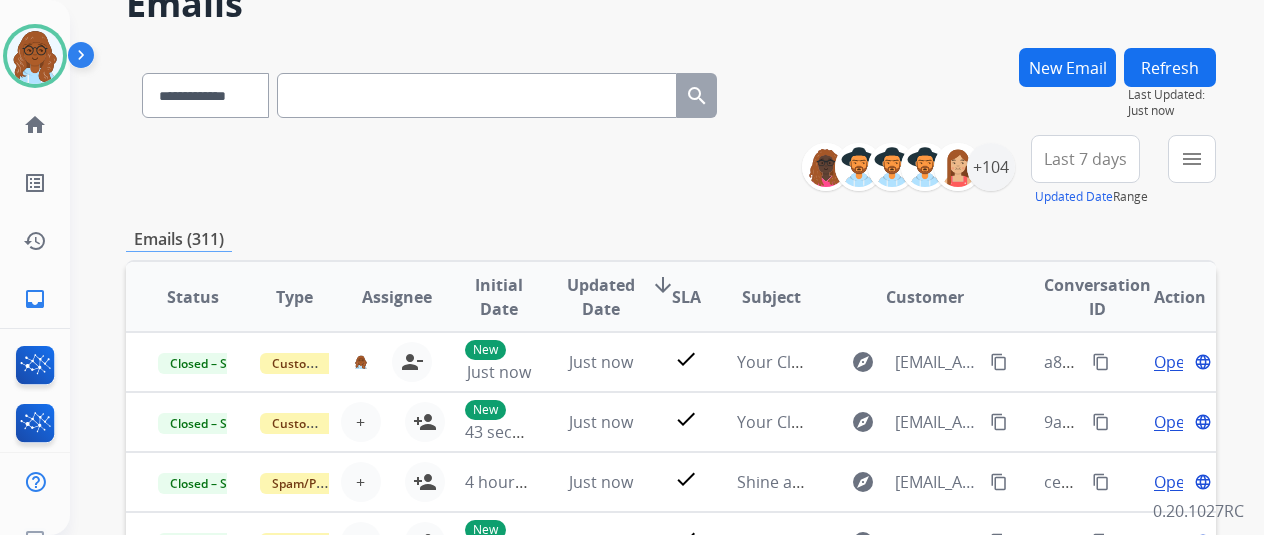 scroll, scrollTop: 0, scrollLeft: 0, axis: both 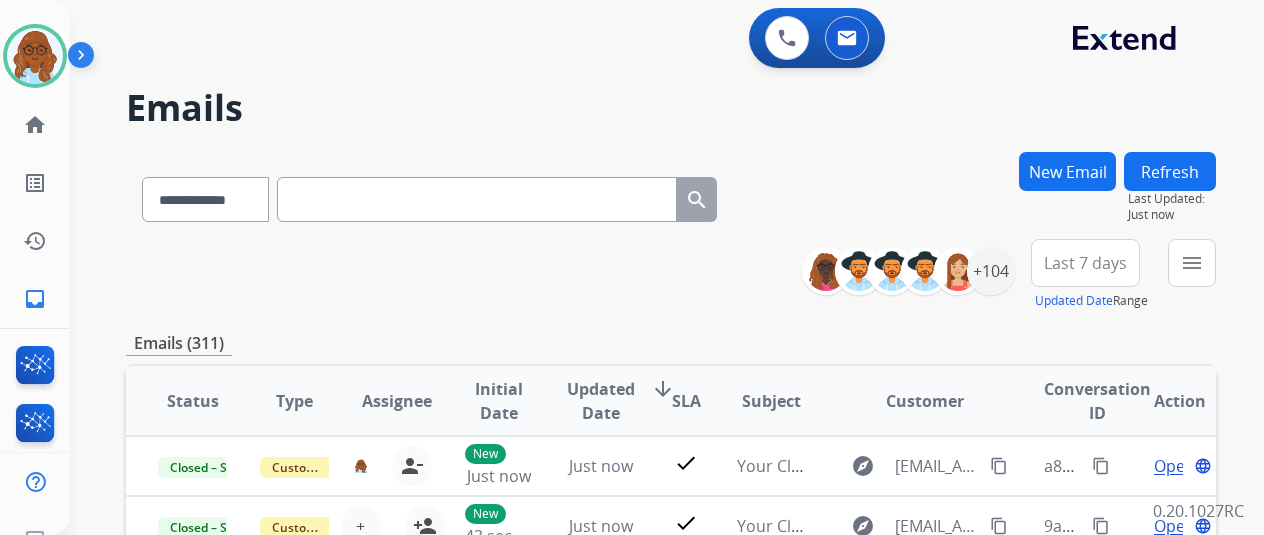 click on "menu" at bounding box center (1192, 263) 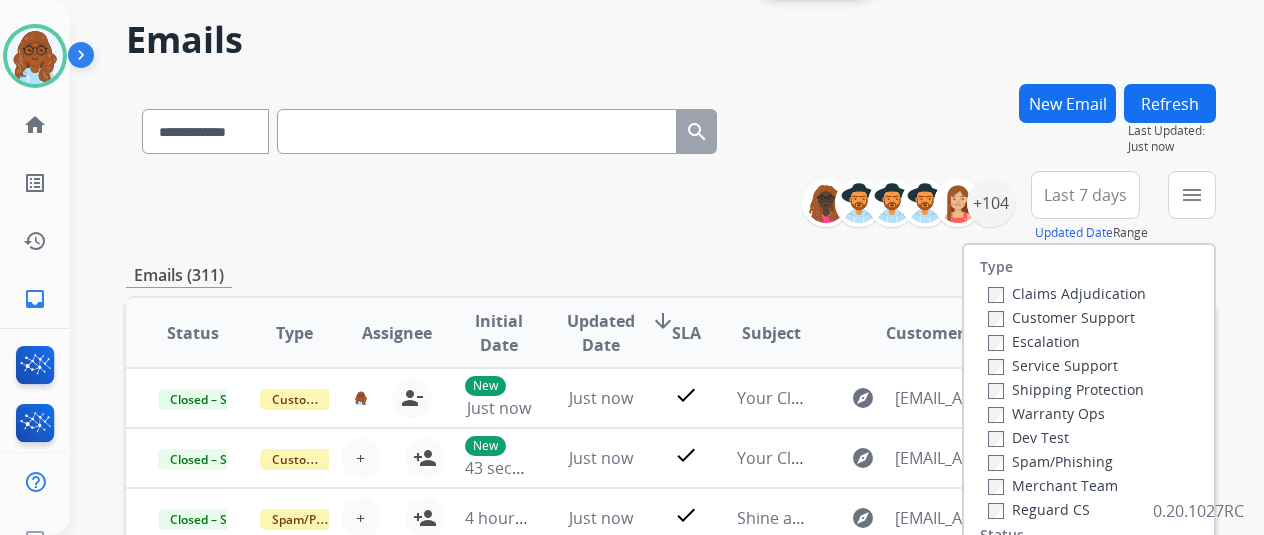 scroll, scrollTop: 100, scrollLeft: 0, axis: vertical 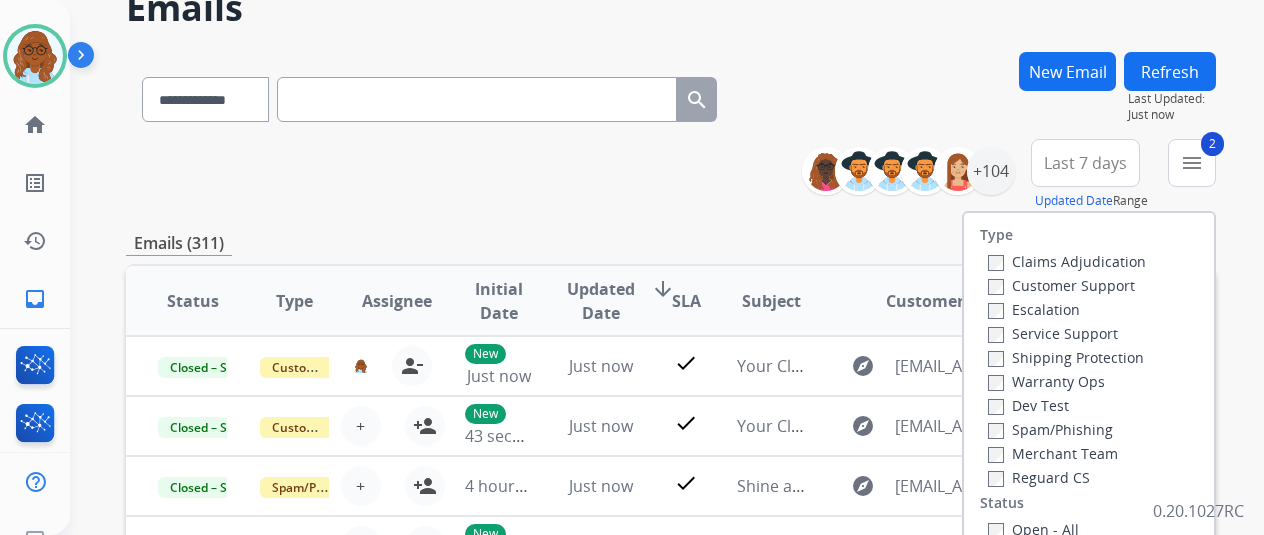 click on "Type  Claims Adjudication   Customer Support   Escalation   Service Support   Shipping Protection   Warranty Ops   Dev Test   Spam/Phishing   Merchant Team   Reguard CS  Status  Open - All   Closed - All   New - Initial   New - Reply   On-hold – Internal   On-hold - Customer   On Hold - Pending Parts   On Hold - Servicers   Closed - Unresolved   Closed – Solved   Closed – Merchant Transfer  SLA  Within SLA   Nearing SLA   Past SLA   Critical   On Hold   Closed  Processed  Migration   Webhook   Polling   Extend.com (API)" at bounding box center (1089, 385) 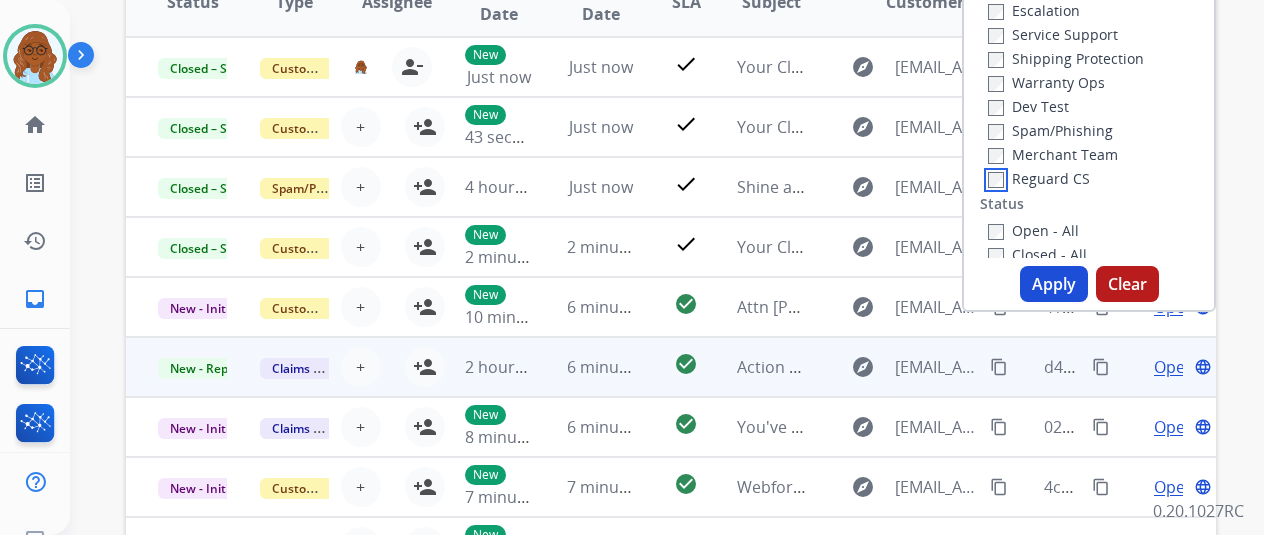 scroll, scrollTop: 400, scrollLeft: 0, axis: vertical 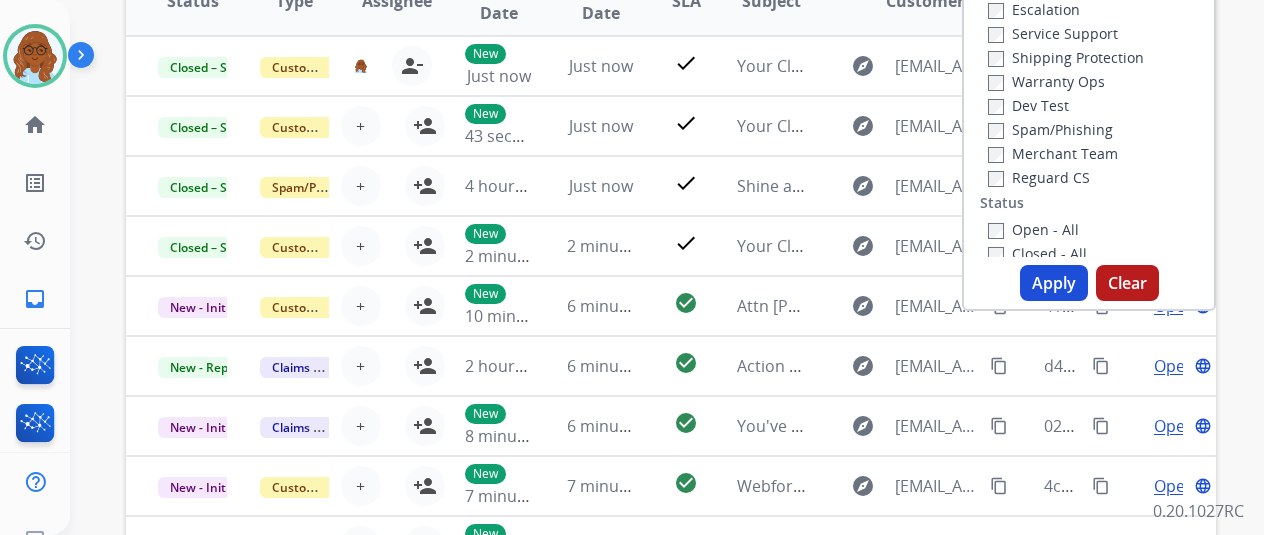 click on "Apply" at bounding box center [1054, 283] 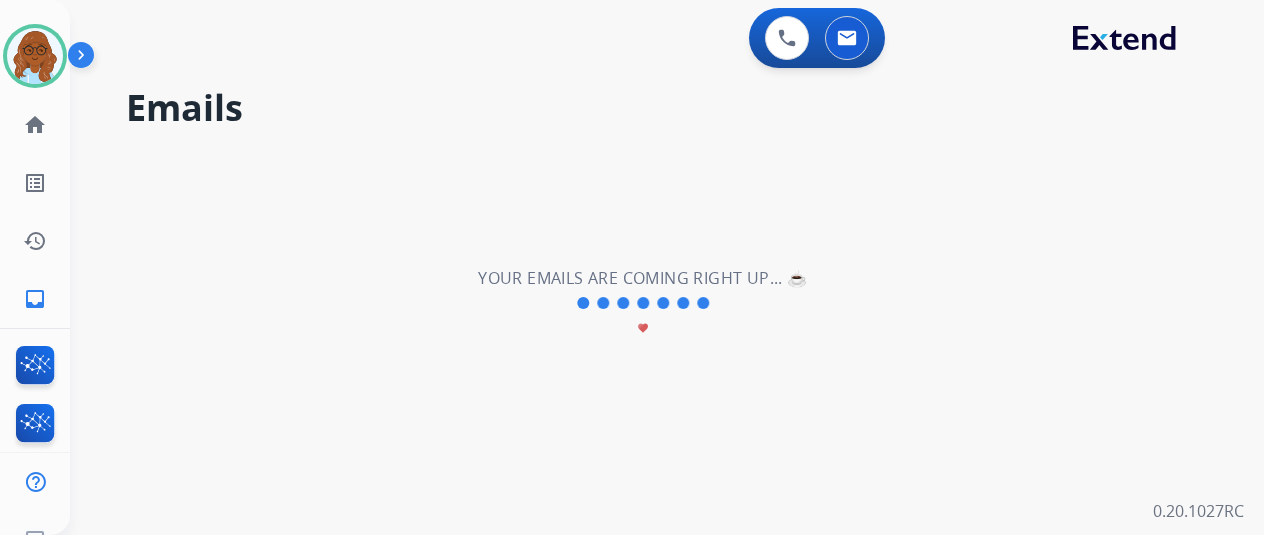 scroll, scrollTop: 0, scrollLeft: 0, axis: both 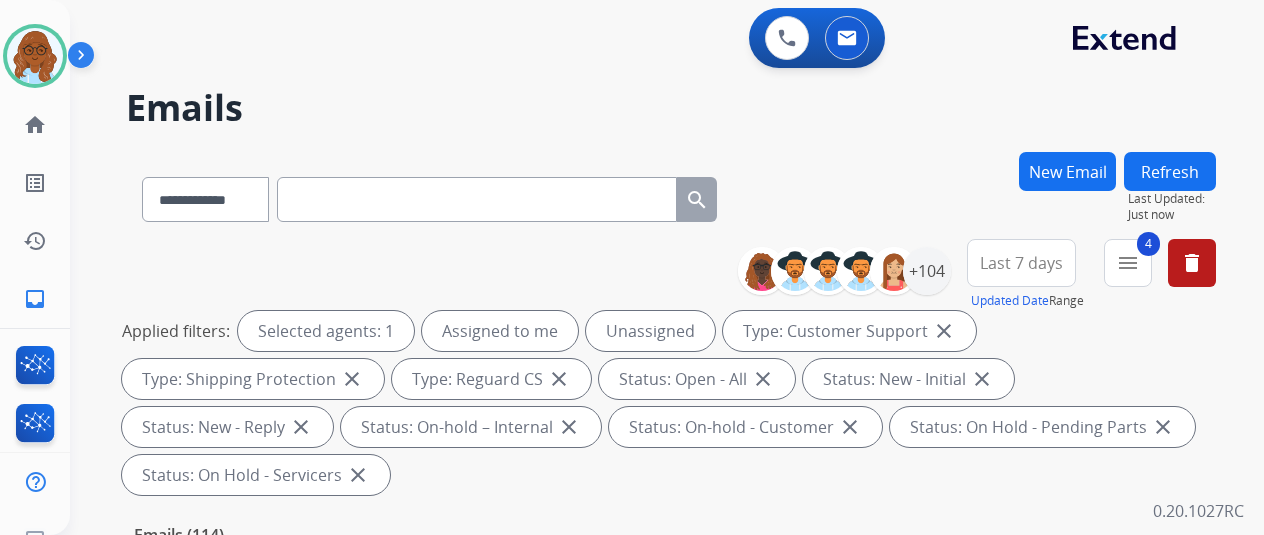 click on "Last 7 days" at bounding box center (1021, 263) 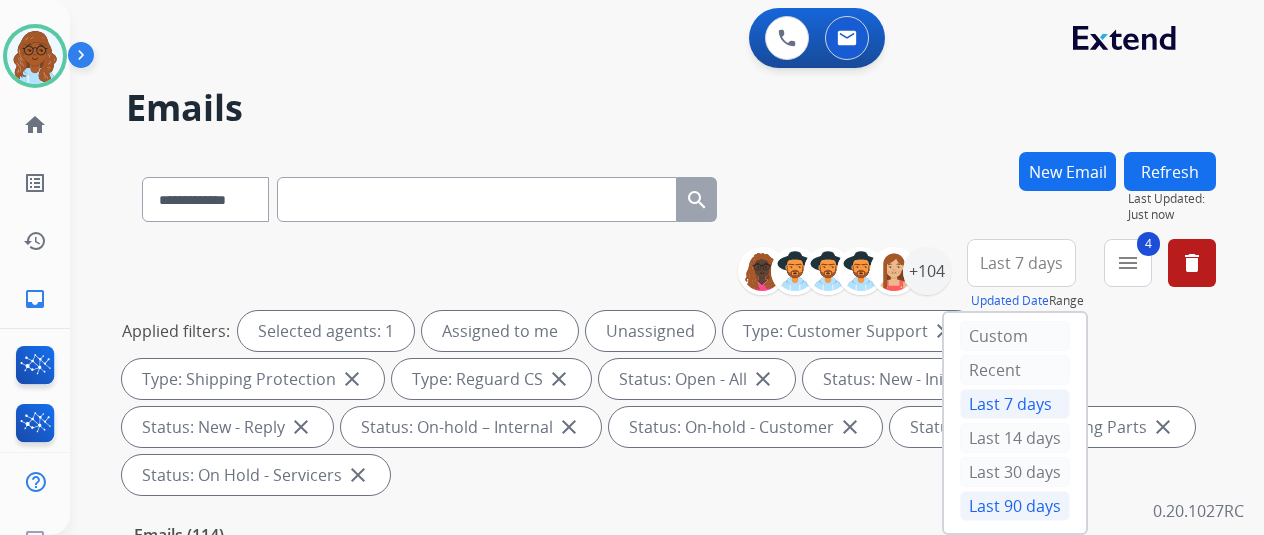 click on "Last 90 days" at bounding box center [1015, 506] 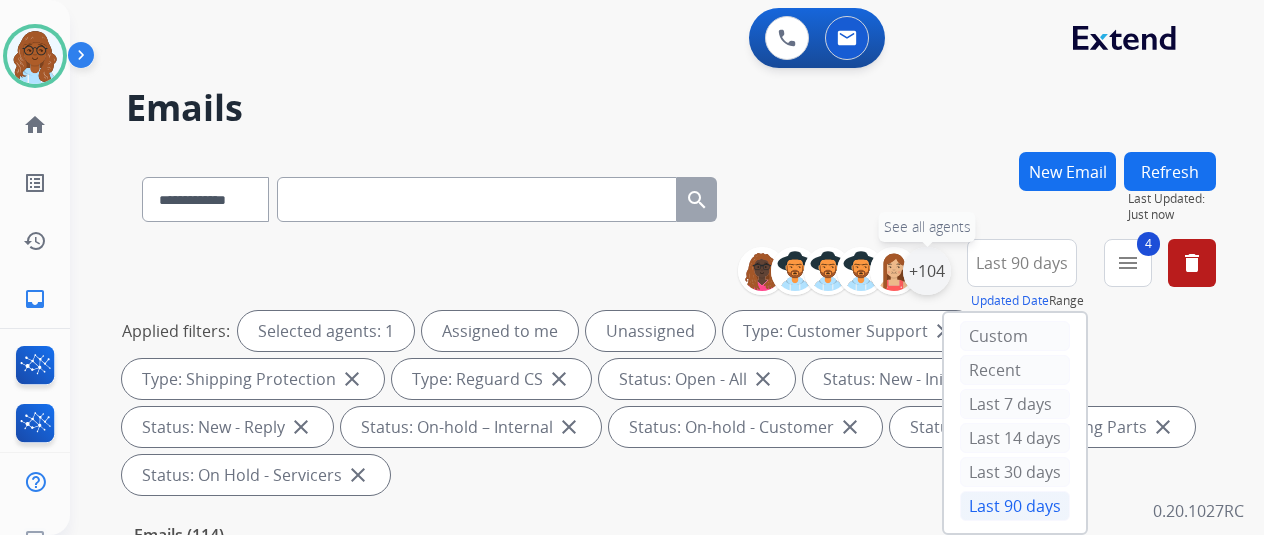click on "+104" at bounding box center (927, 271) 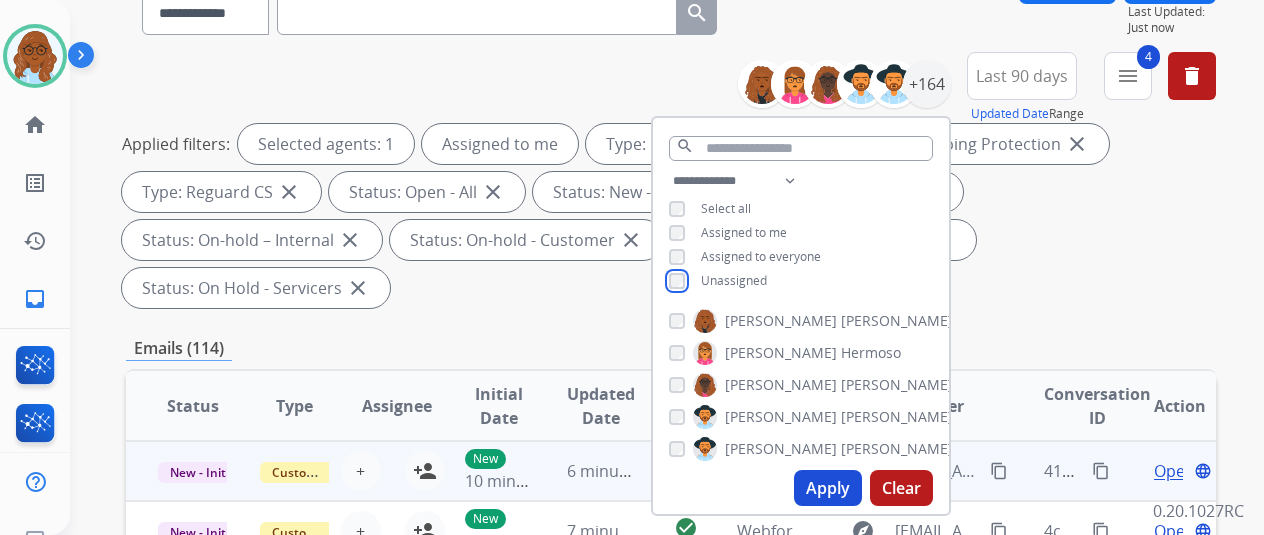 scroll, scrollTop: 300, scrollLeft: 0, axis: vertical 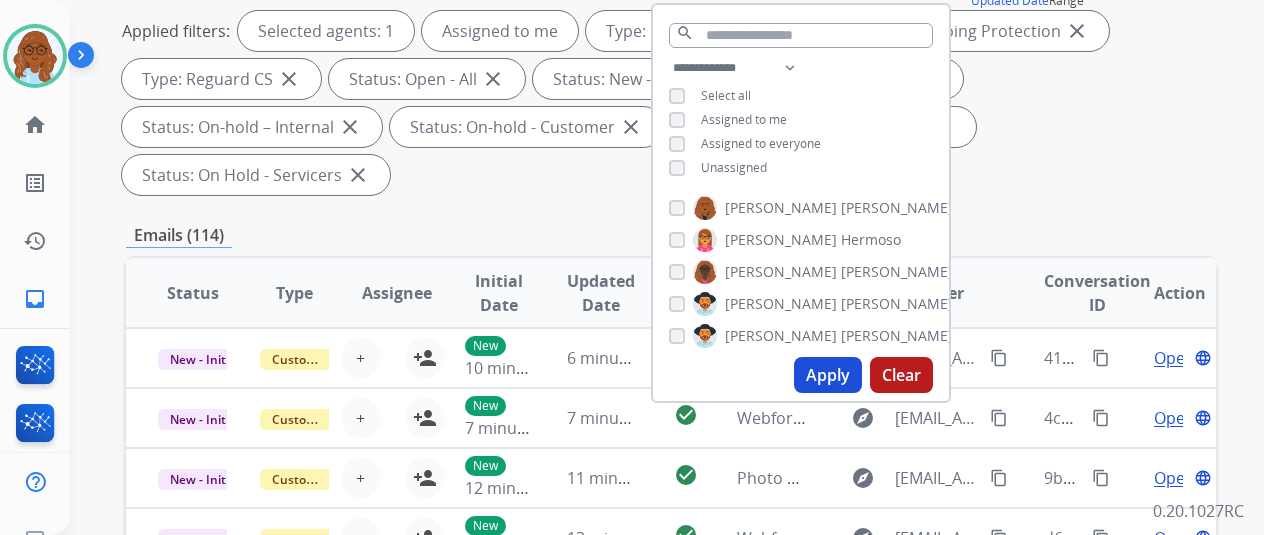 click on "Apply" at bounding box center [828, 375] 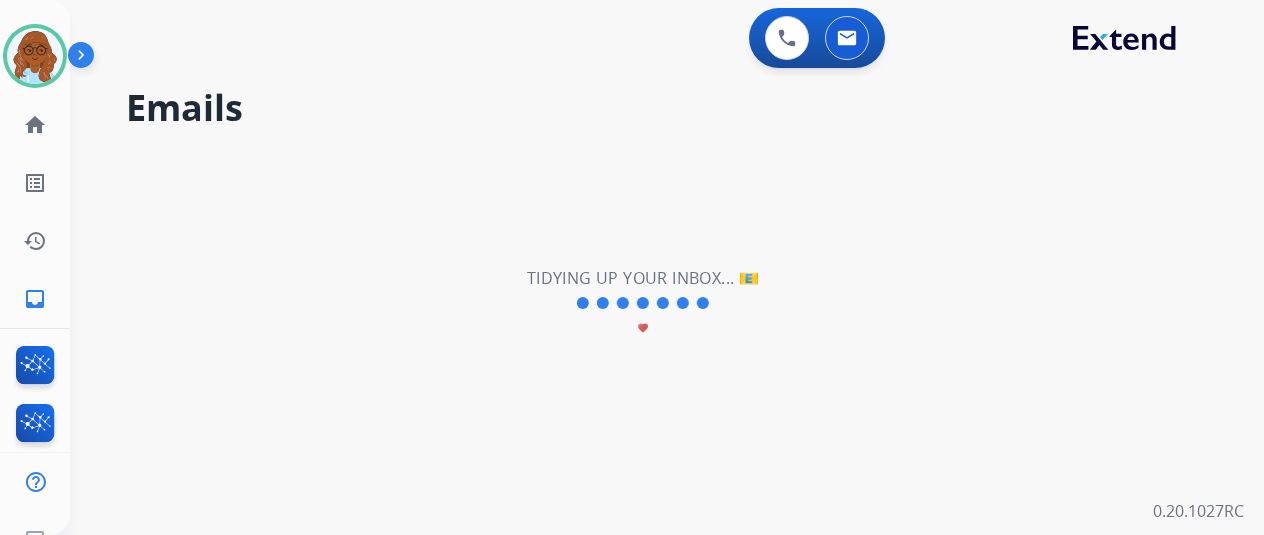 scroll, scrollTop: 0, scrollLeft: 0, axis: both 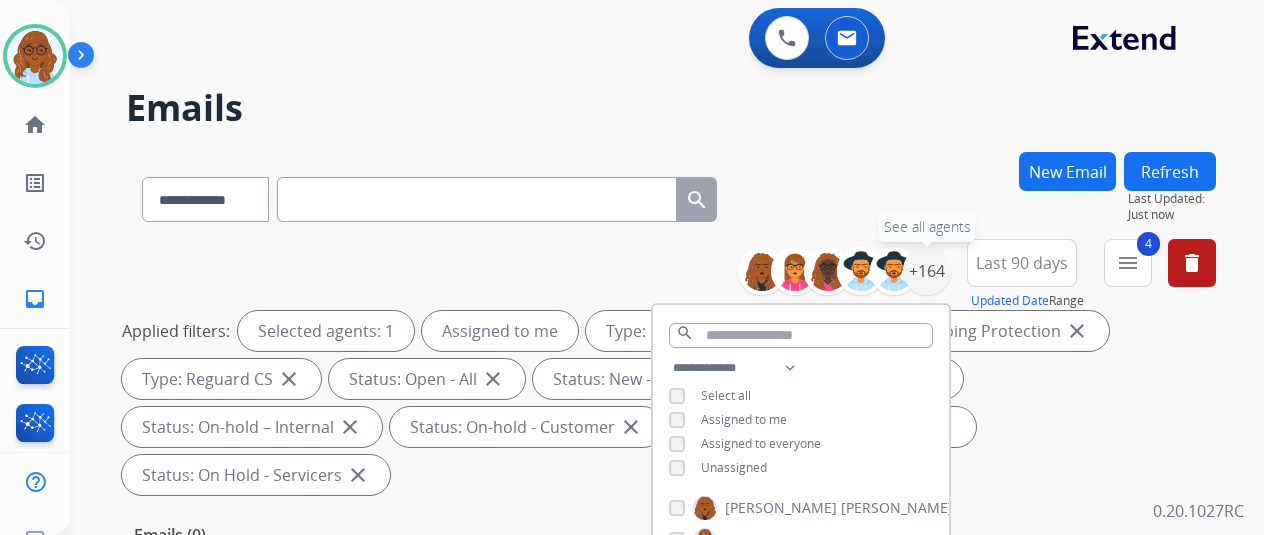 click on "**********" at bounding box center [671, 195] 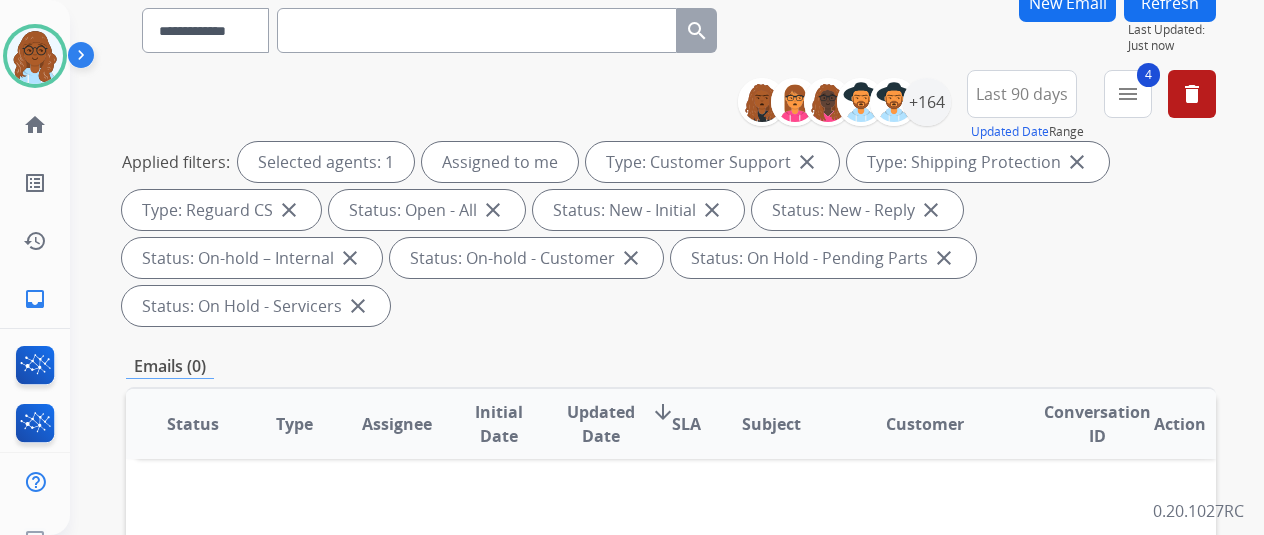 scroll, scrollTop: 300, scrollLeft: 0, axis: vertical 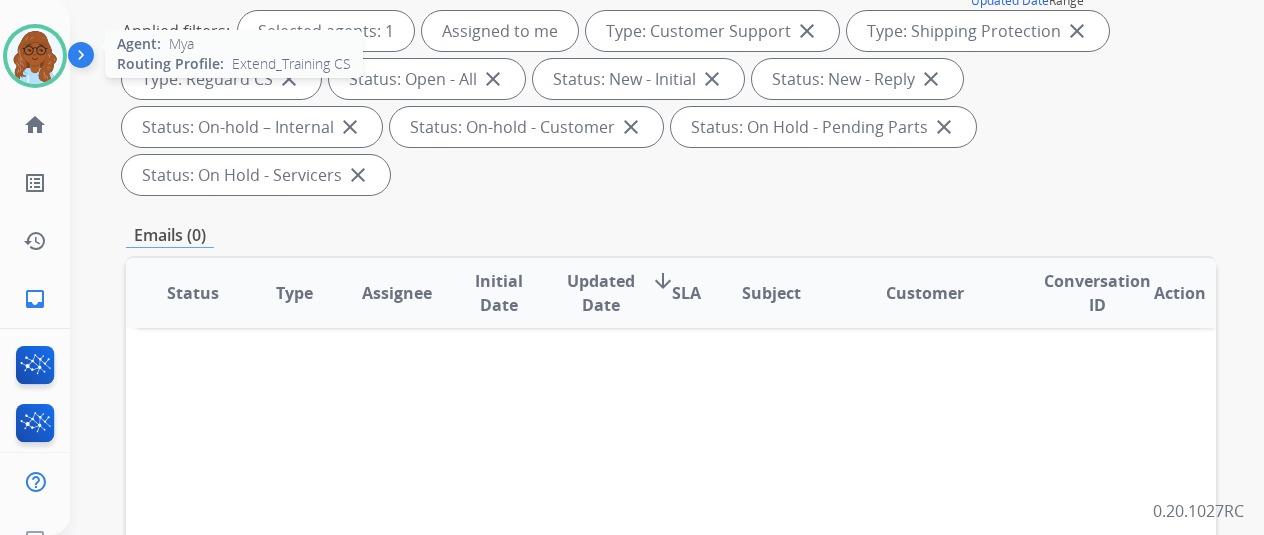 click at bounding box center [35, 56] 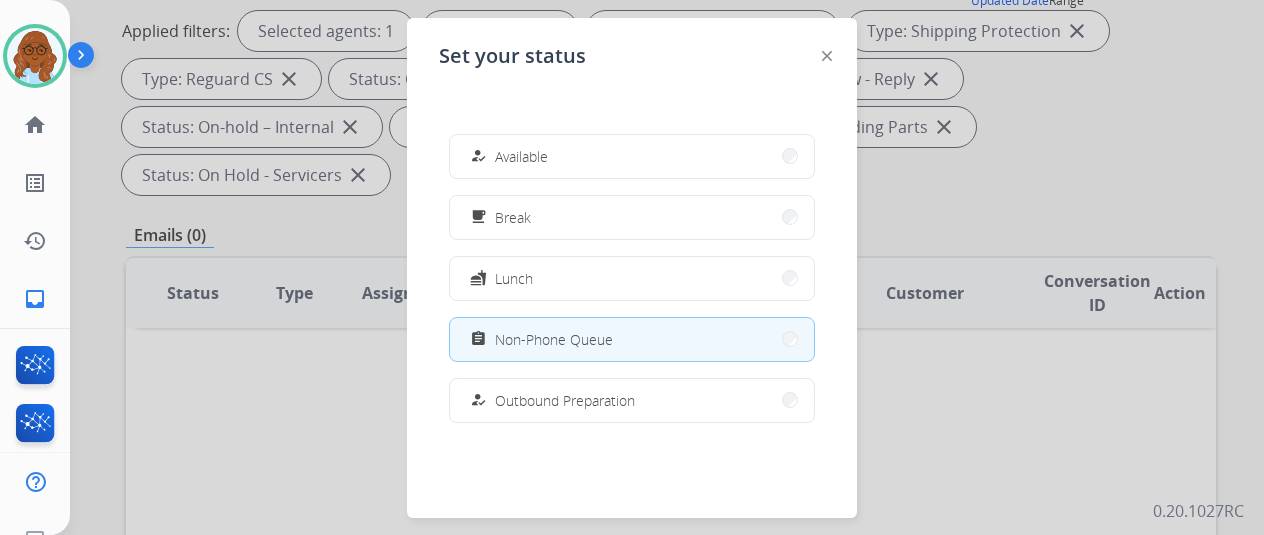 drag, startPoint x: 503, startPoint y: 160, endPoint x: 791, endPoint y: 167, distance: 288.08505 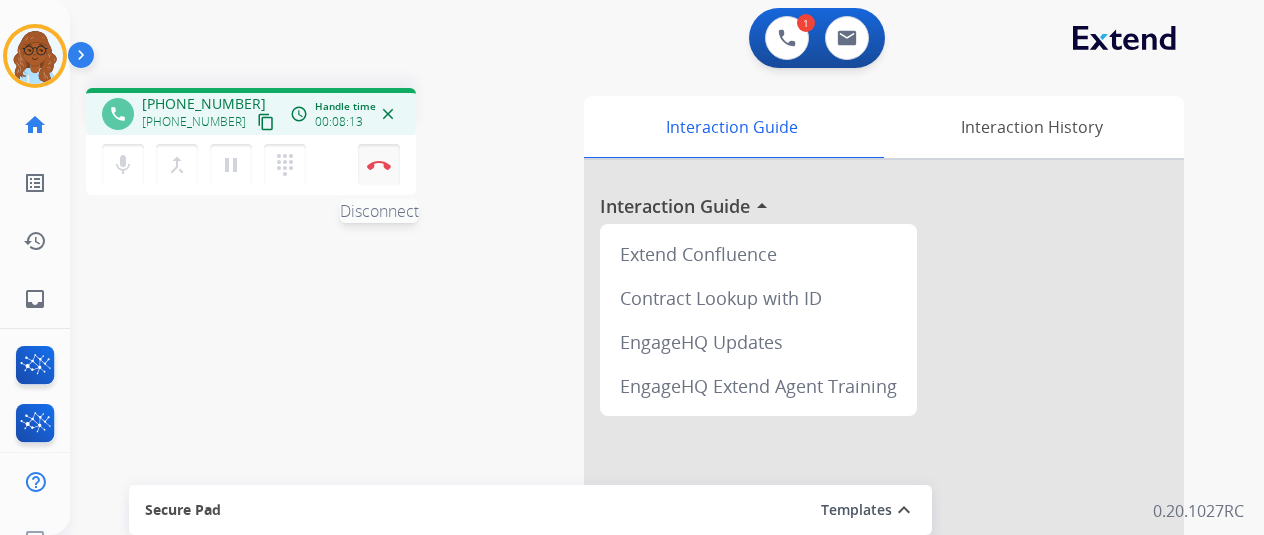 click at bounding box center (379, 165) 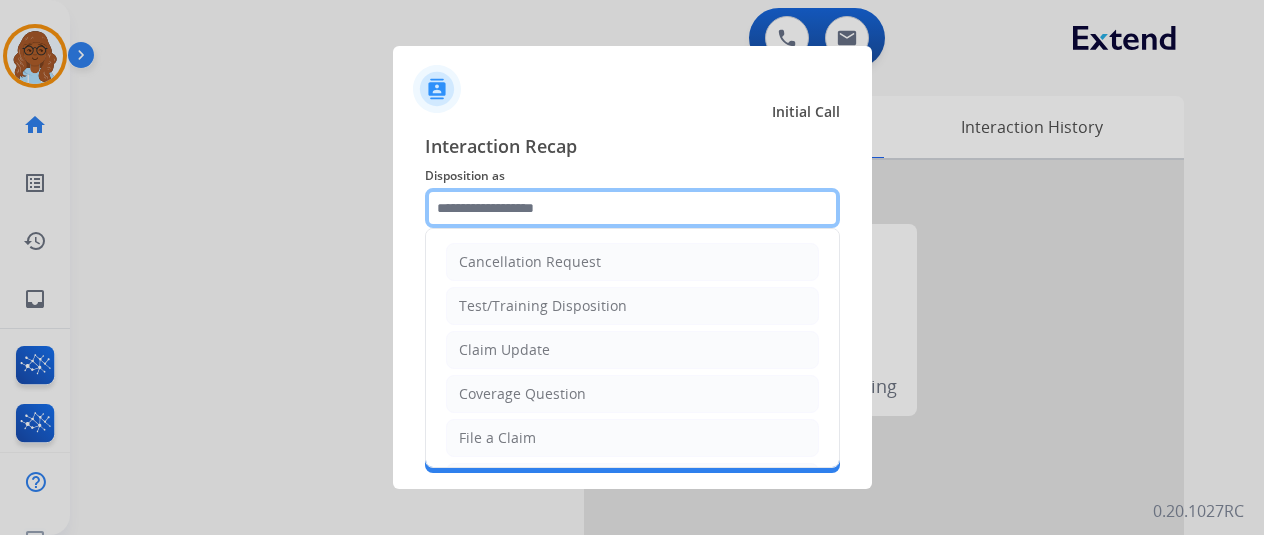 click 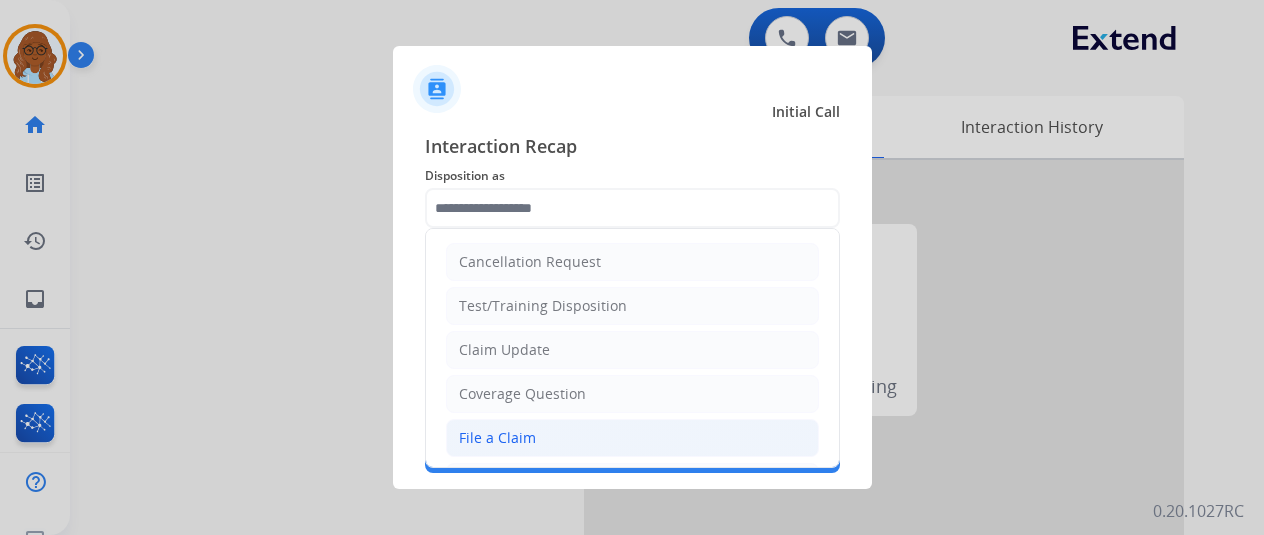 click on "File a Claim" 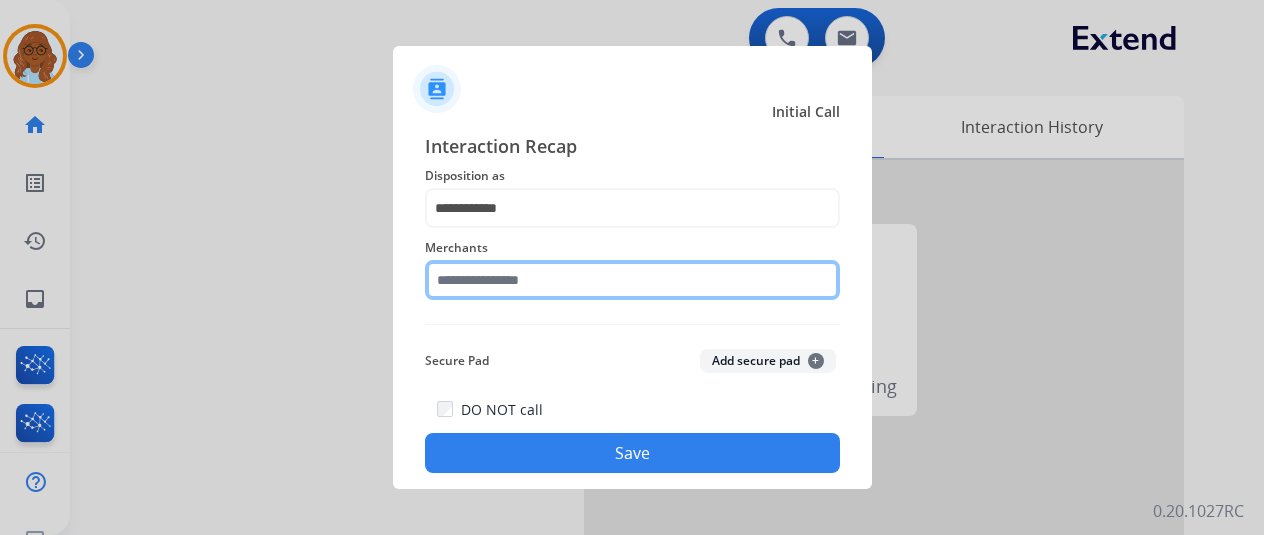 click 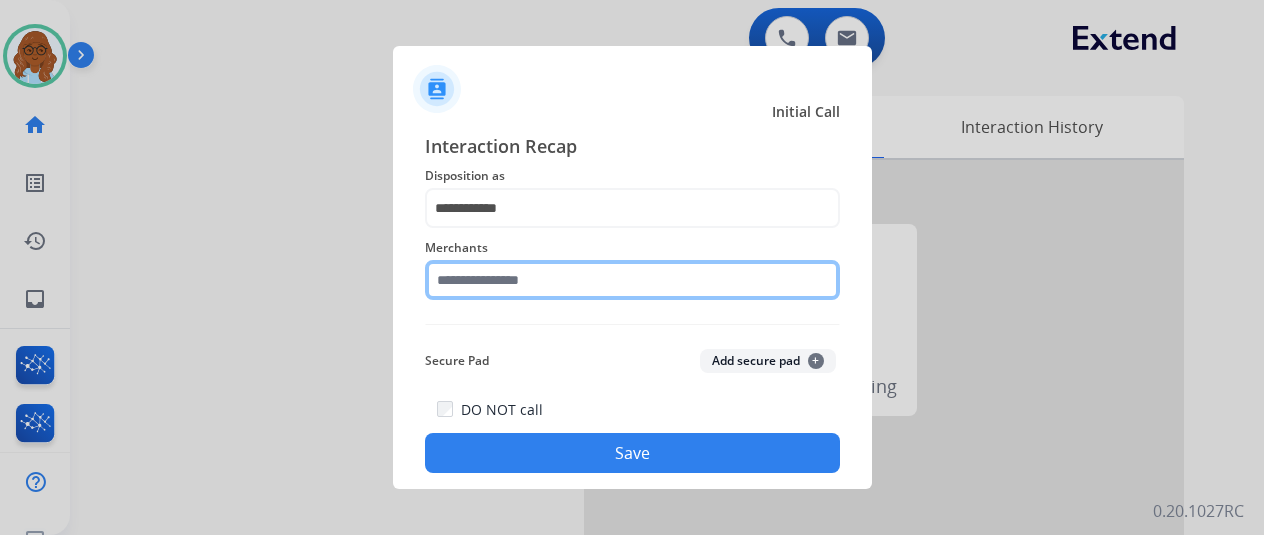 click 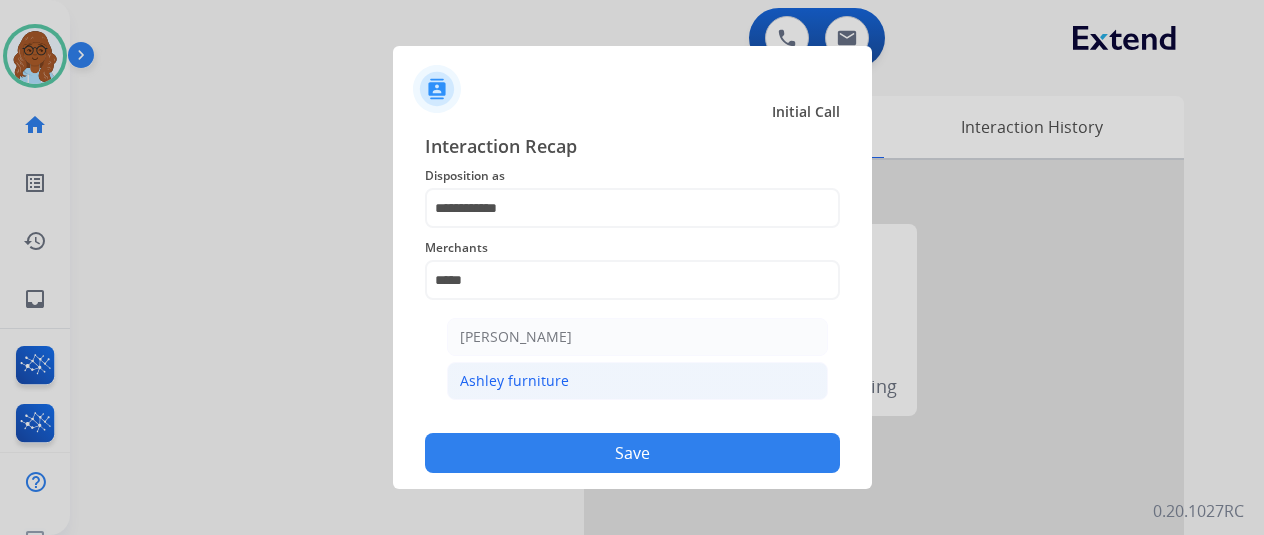 click on "Ashley furniture" 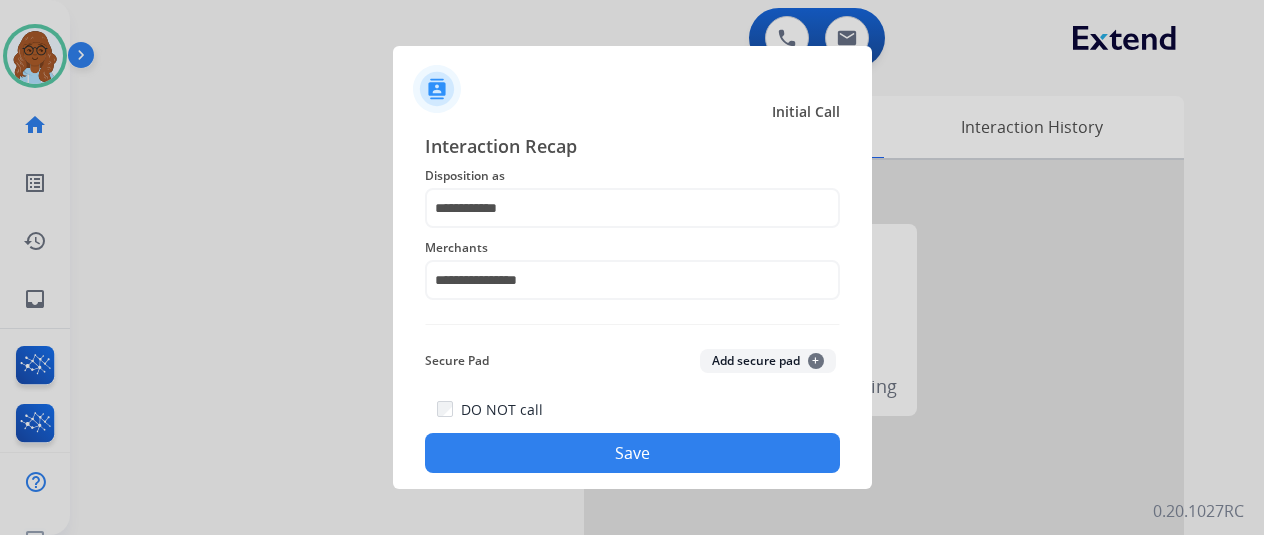 click on "Save" 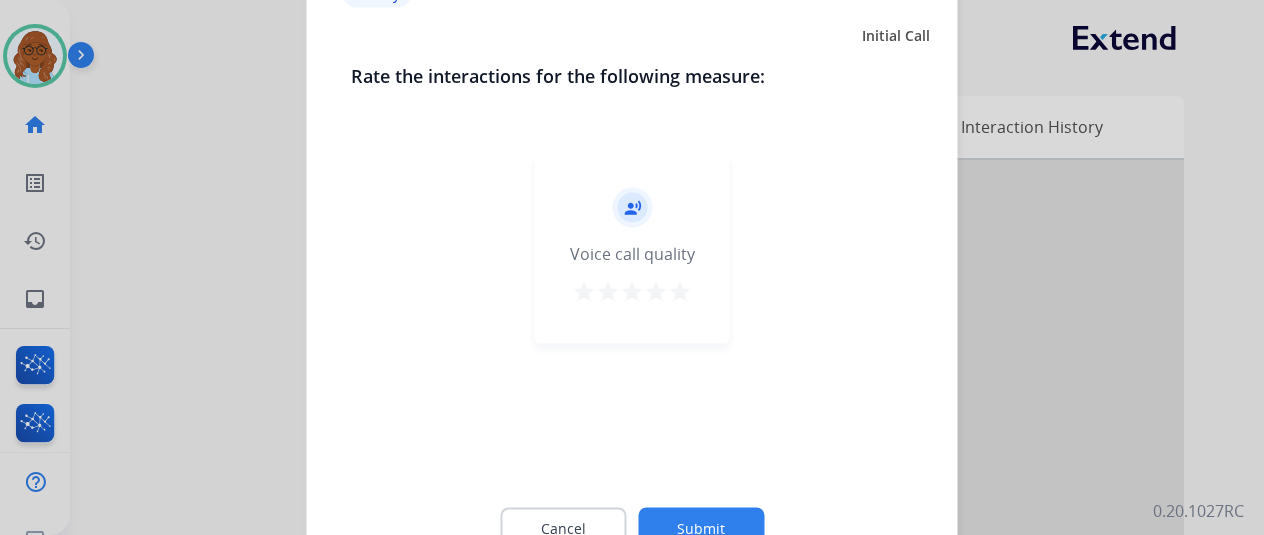 click on "star" at bounding box center (680, 291) 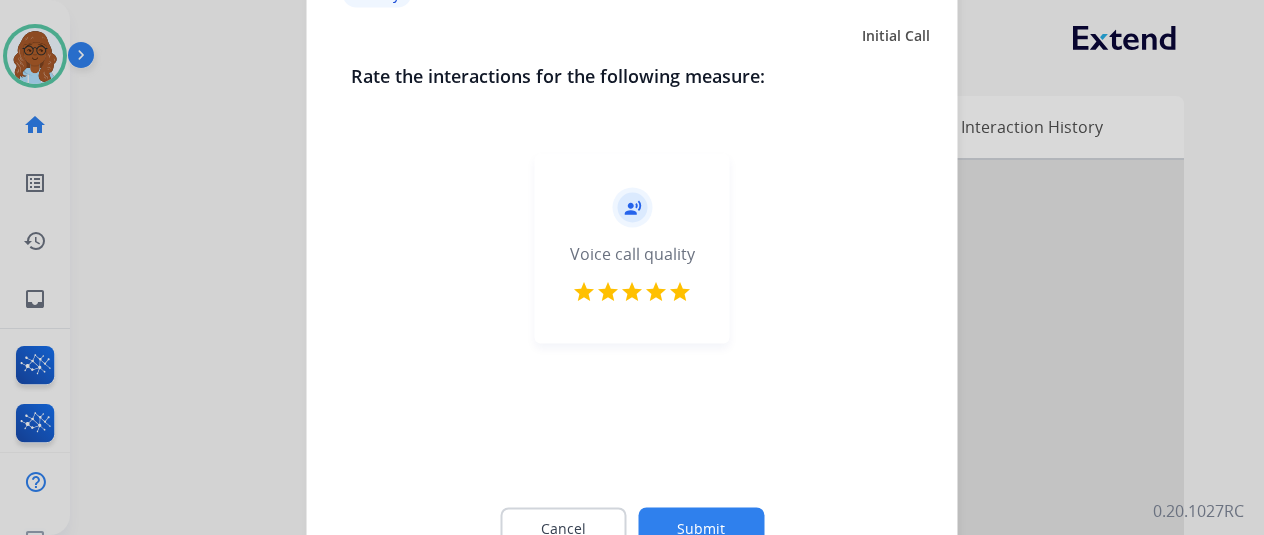 click on "Submit" 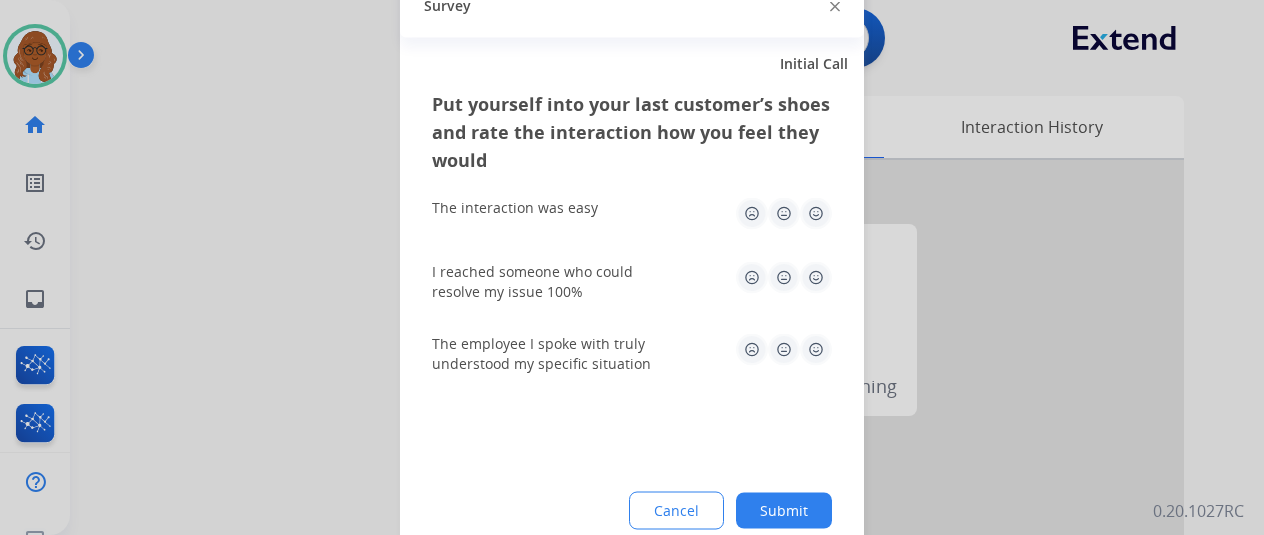 click 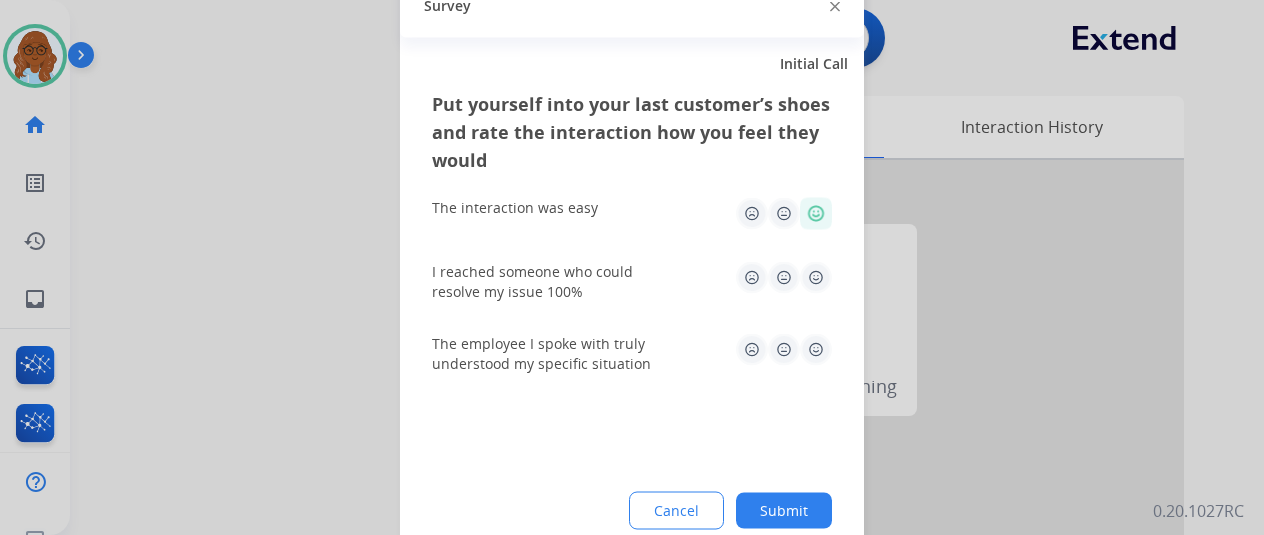click 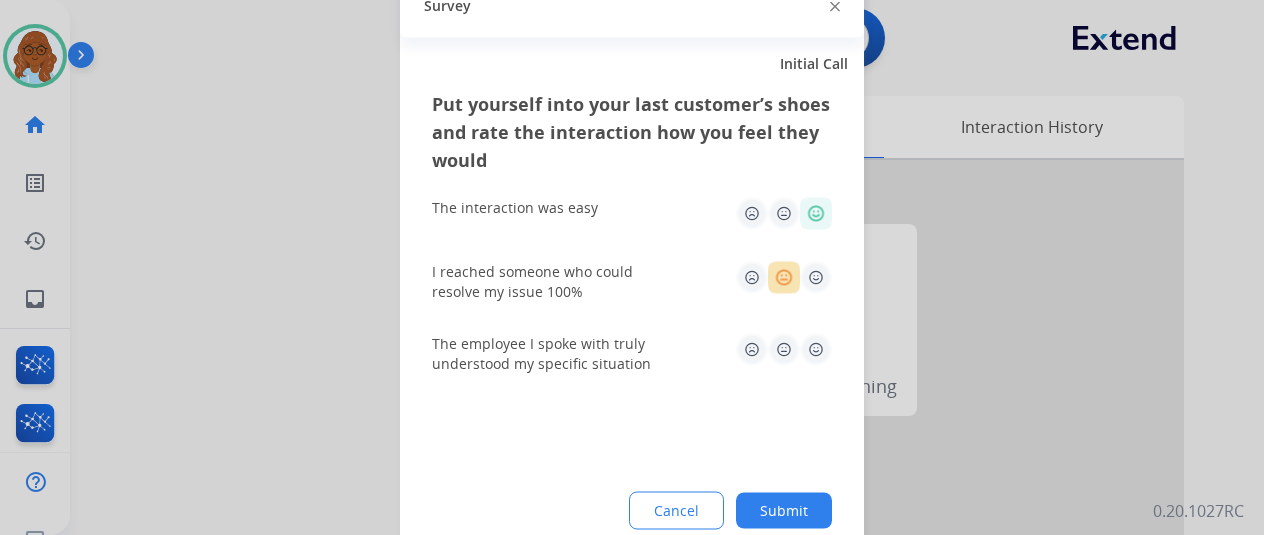 click 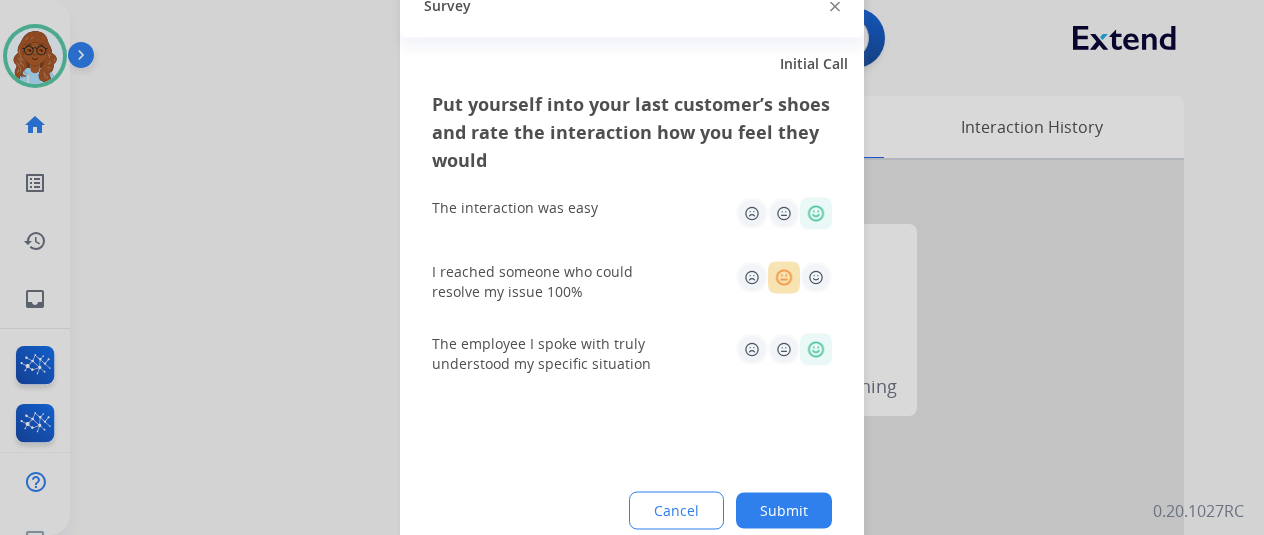 click on "Submit" 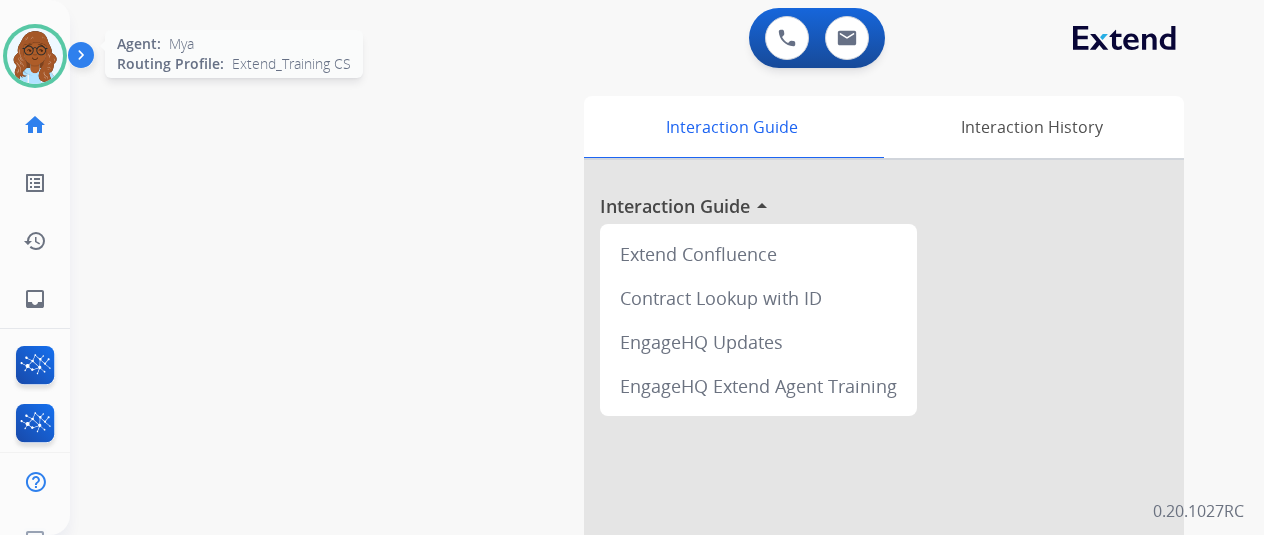 click at bounding box center (35, 56) 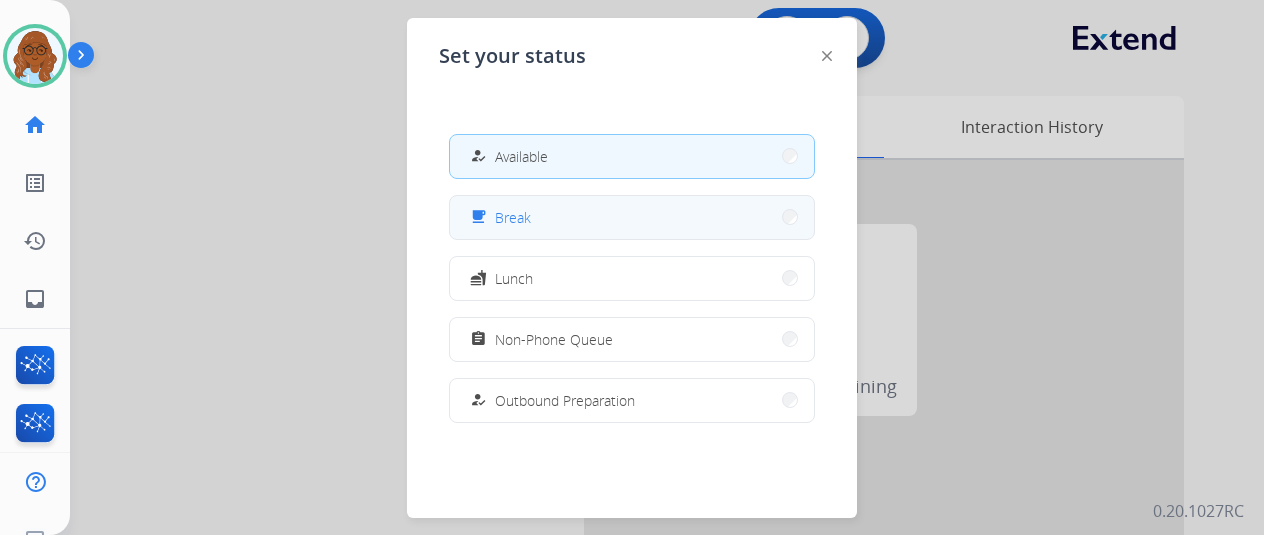 click on "free_breakfast Break" at bounding box center [632, 217] 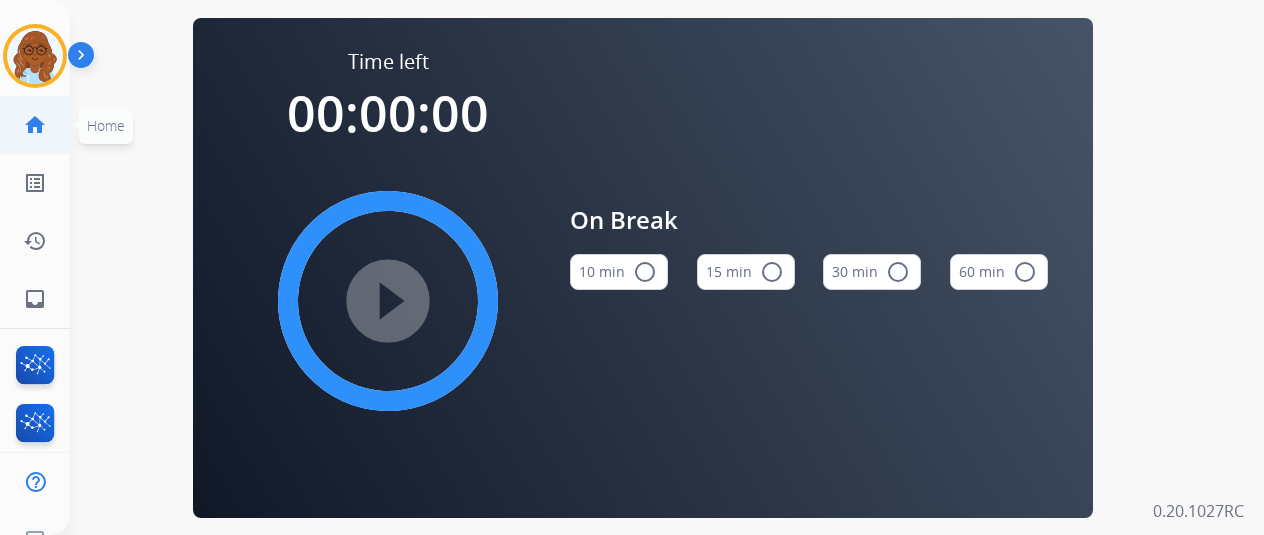 click on "home" at bounding box center (35, 125) 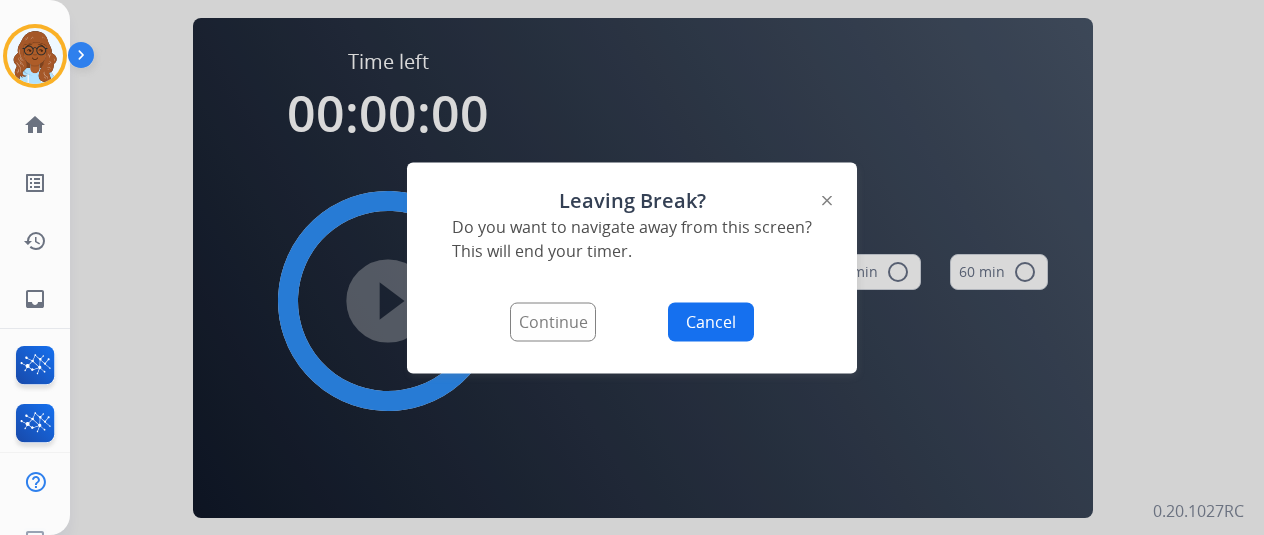 click on "Continue" at bounding box center [553, 321] 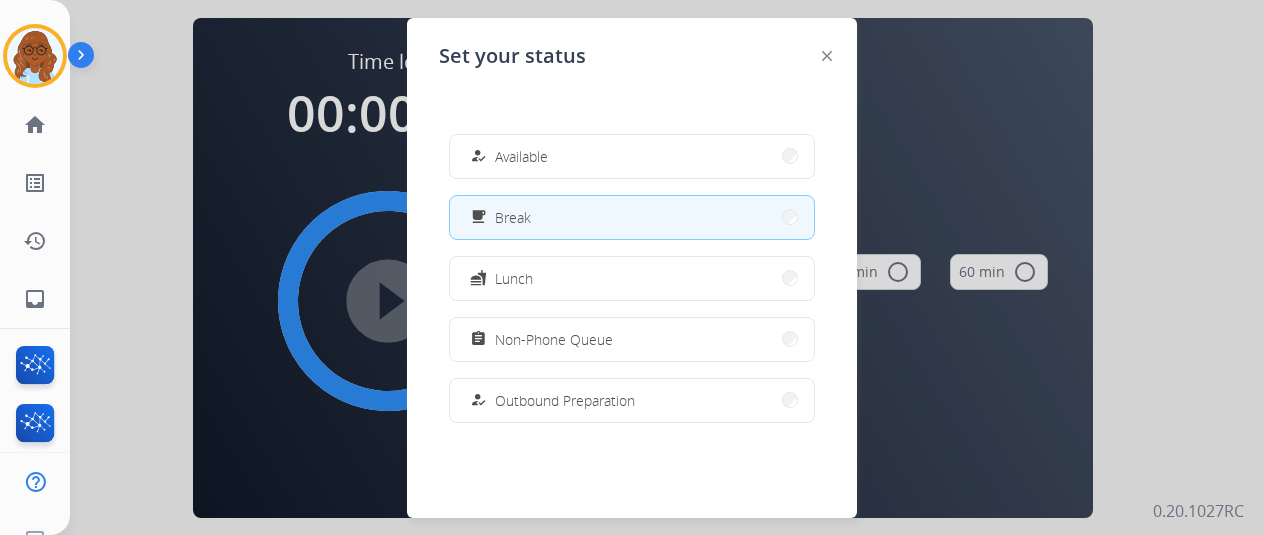 click on "how_to_reg Available free_breakfast Break fastfood Lunch assignment Non-Phone Queue how_to_reg Outbound Preparation campaign Team Huddle menu_book Training school Coaching phonelink_off System Issue login Logged In work_off Offline" at bounding box center [632, 278] 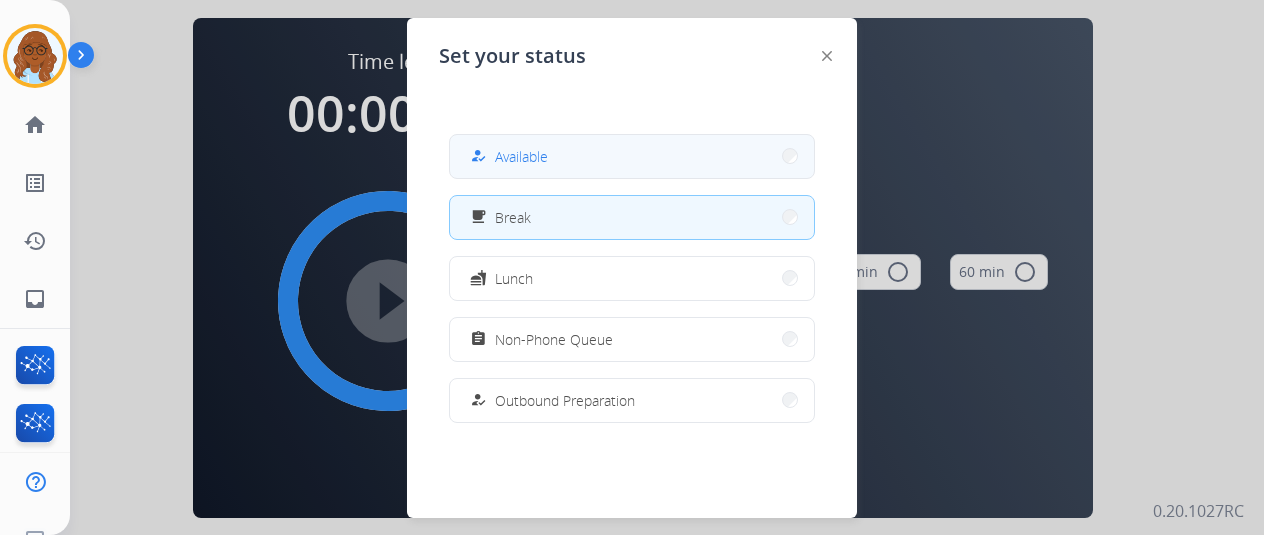 click on "how_to_reg Available" at bounding box center [632, 156] 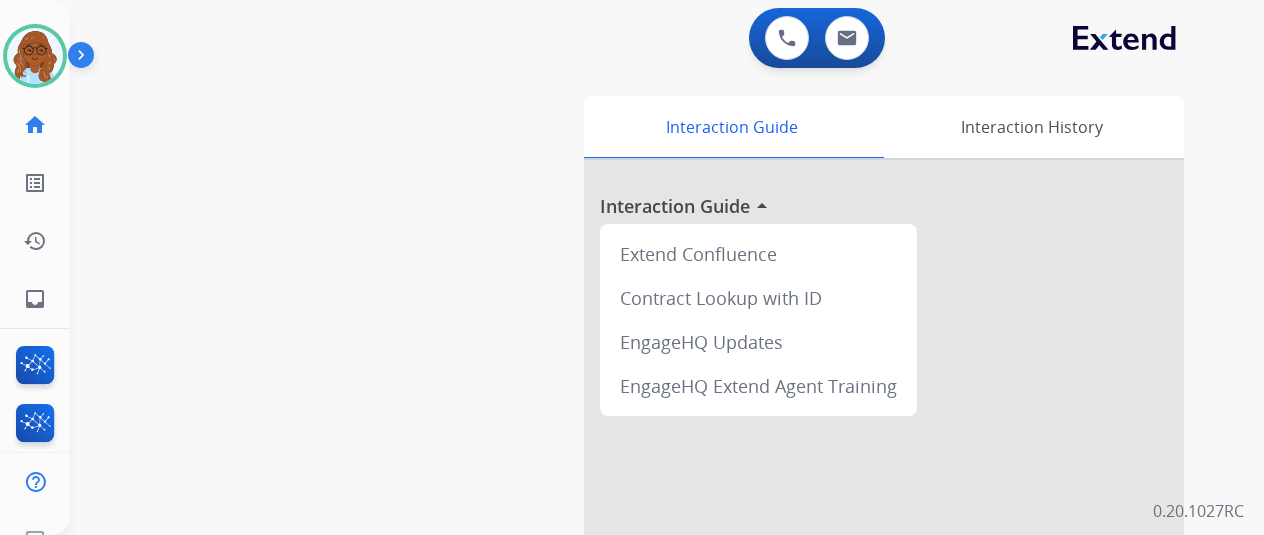 click on "swap_horiz Break voice bridge close_fullscreen Connect 3-Way Call merge_type Separate 3-Way Call  Interaction Guide   Interaction History  Interaction Guide arrow_drop_up  Extend Confluence   Contract Lookup with ID   EngageHQ Updates   EngageHQ Extend Agent Training" at bounding box center (643, 489) 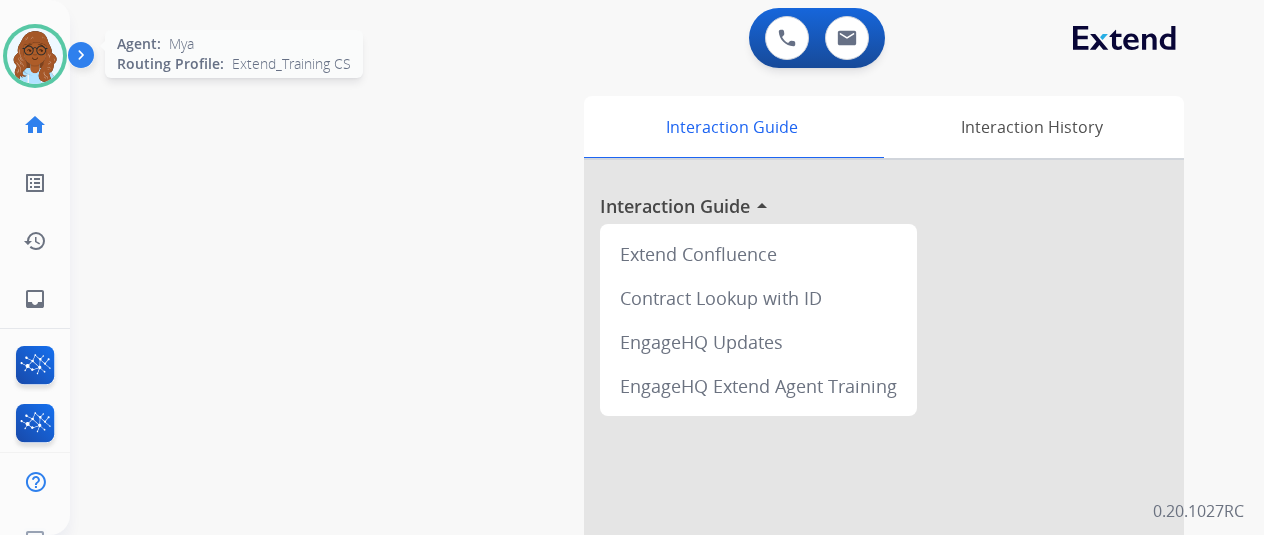 click at bounding box center [35, 56] 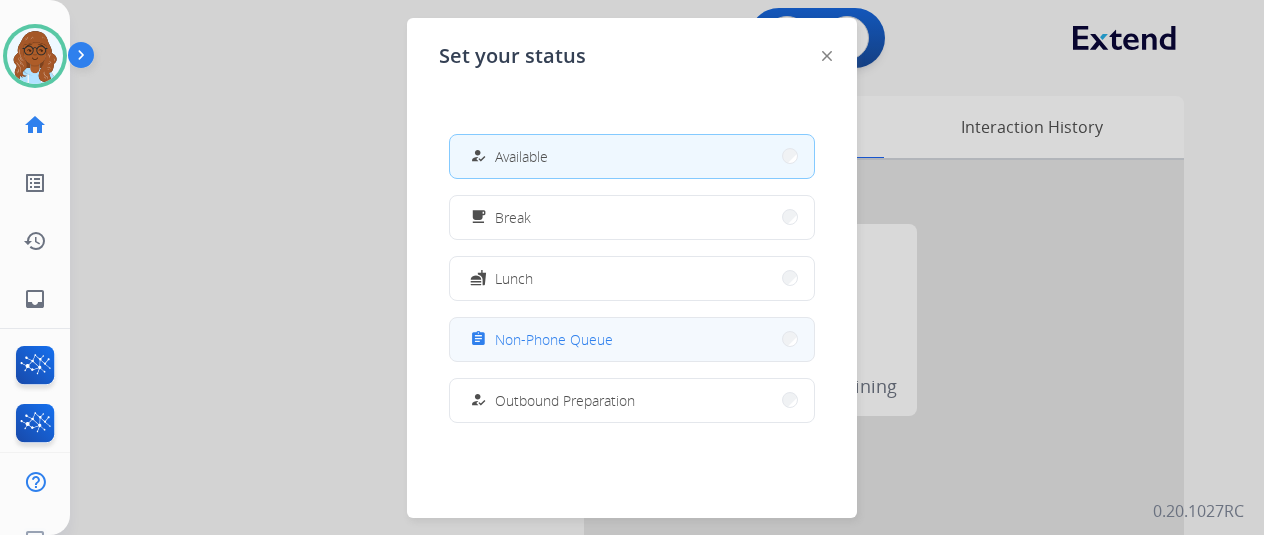click on "assignment Non-Phone Queue" at bounding box center (632, 339) 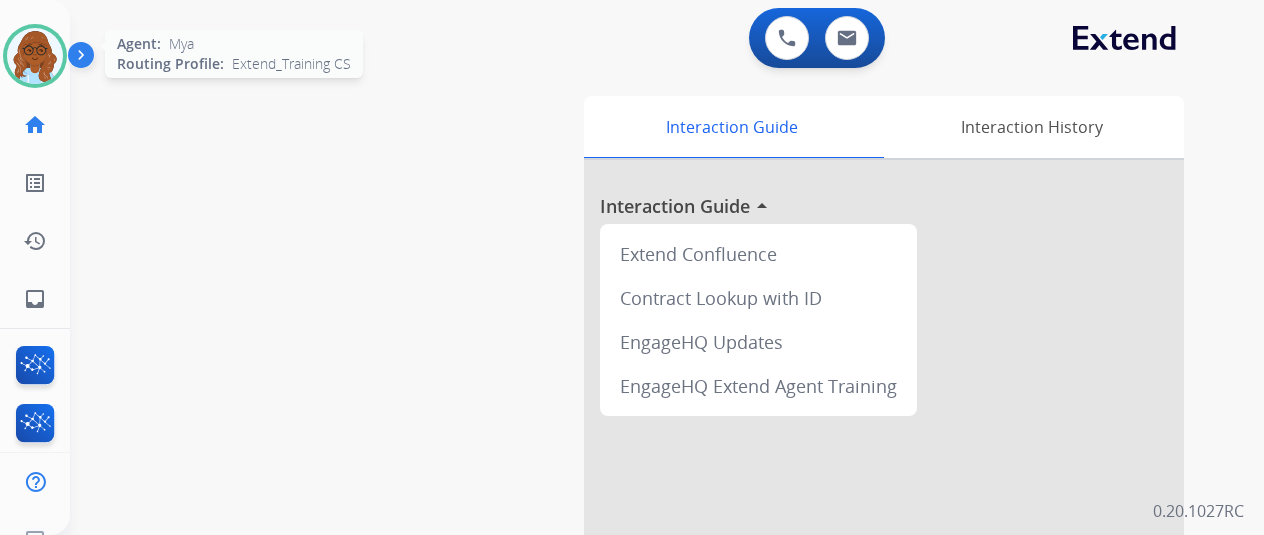 click at bounding box center [35, 56] 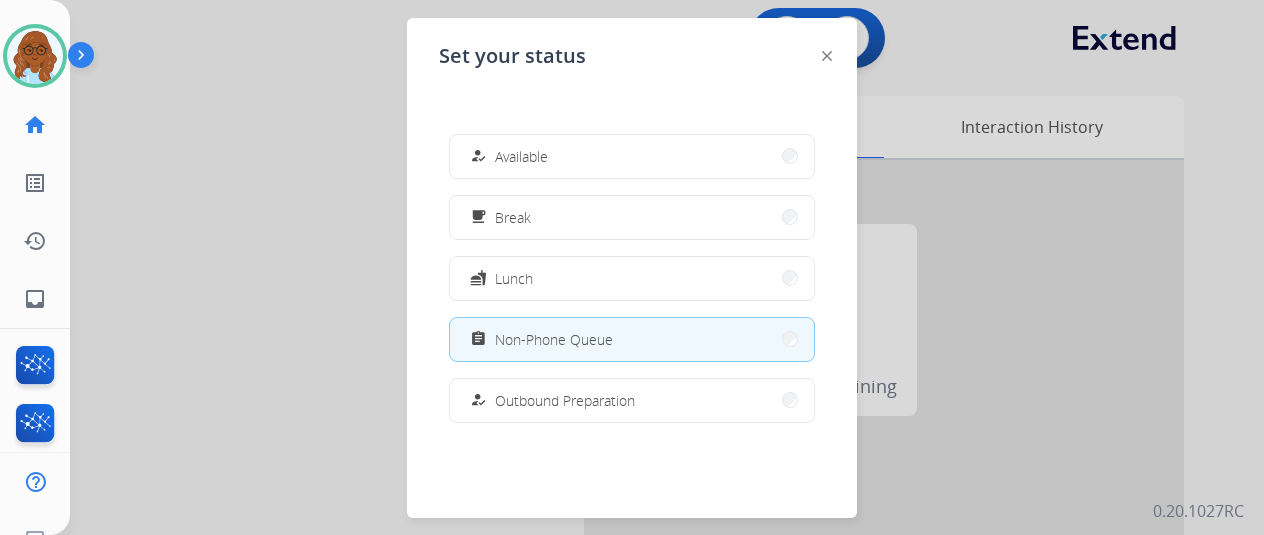 click on "how_to_reg Available free_breakfast Break fastfood Lunch assignment Non-Phone Queue how_to_reg Outbound Preparation campaign Team Huddle menu_book Training school Coaching phonelink_off System Issue login Logged In work_off Offline" at bounding box center (632, 278) 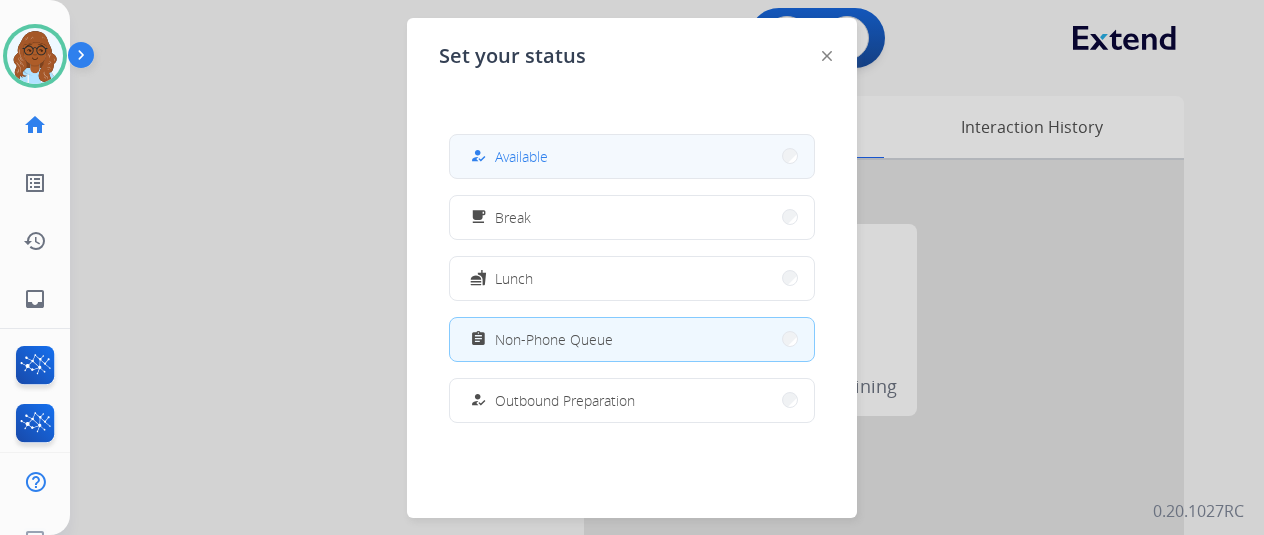 click on "how_to_reg Available" at bounding box center [632, 156] 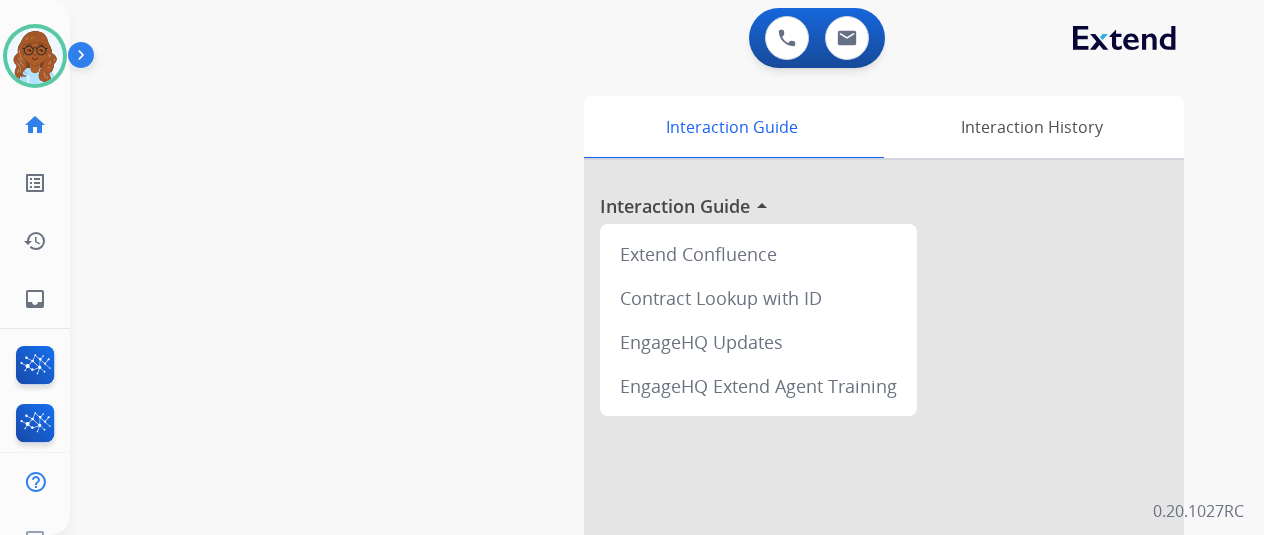 scroll, scrollTop: 0, scrollLeft: 16, axis: horizontal 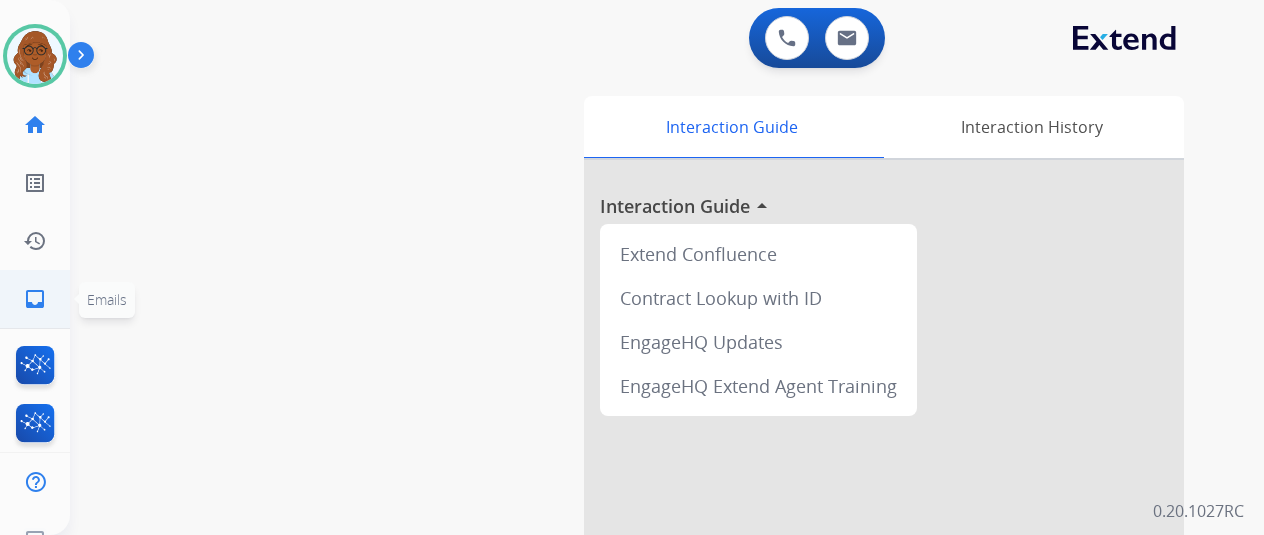 click on "inbox" 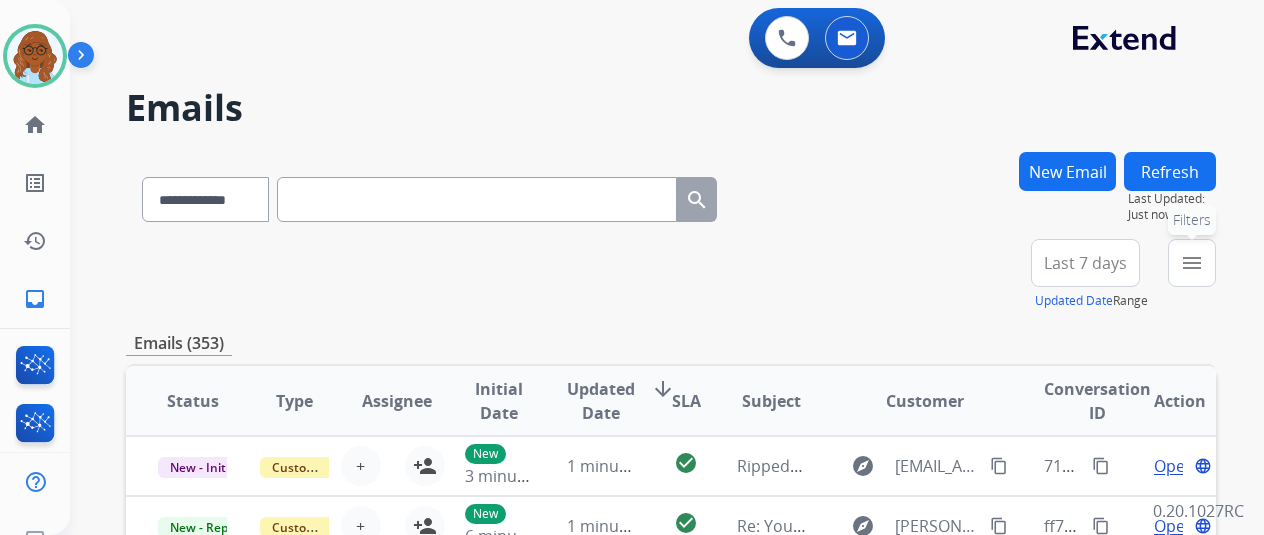 click on "menu" at bounding box center [1192, 263] 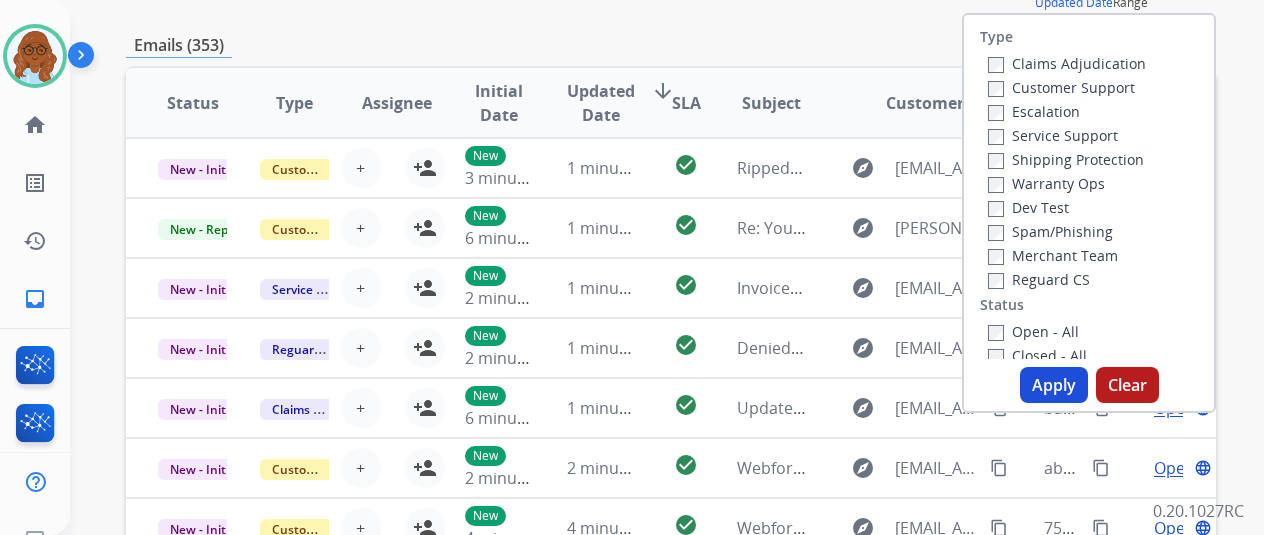scroll, scrollTop: 300, scrollLeft: 0, axis: vertical 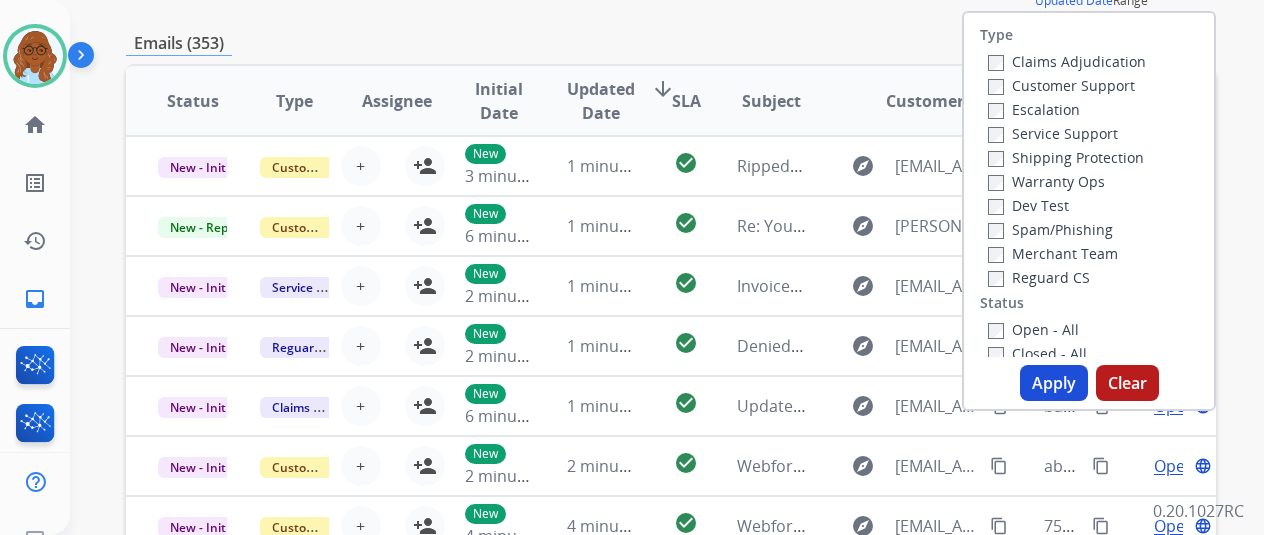 click on "Shipping Protection" at bounding box center [1066, 157] 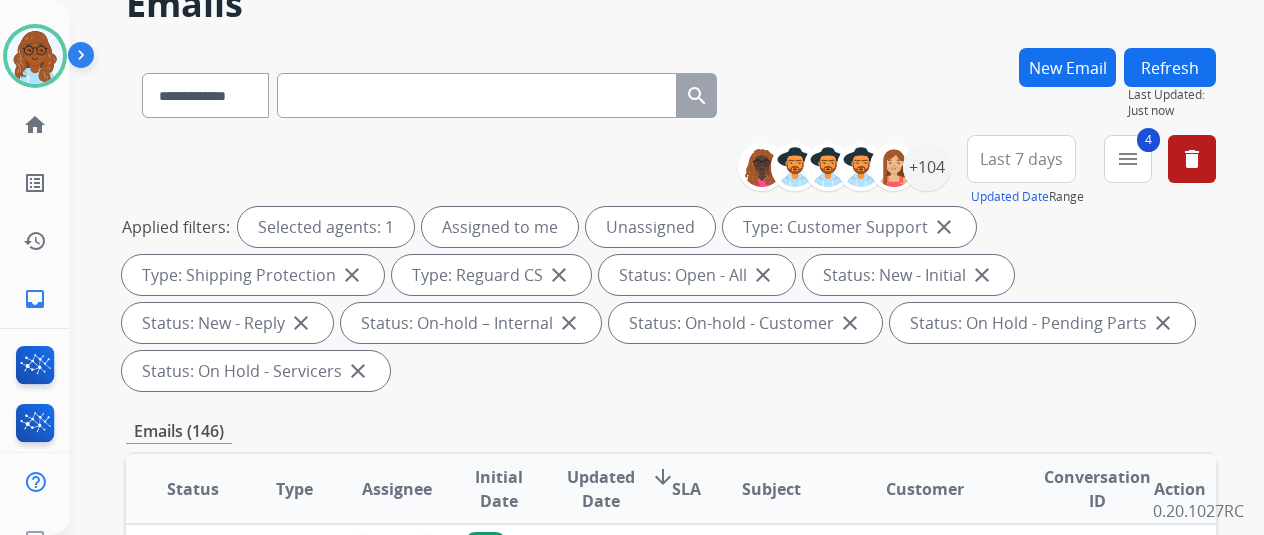 scroll, scrollTop: 100, scrollLeft: 0, axis: vertical 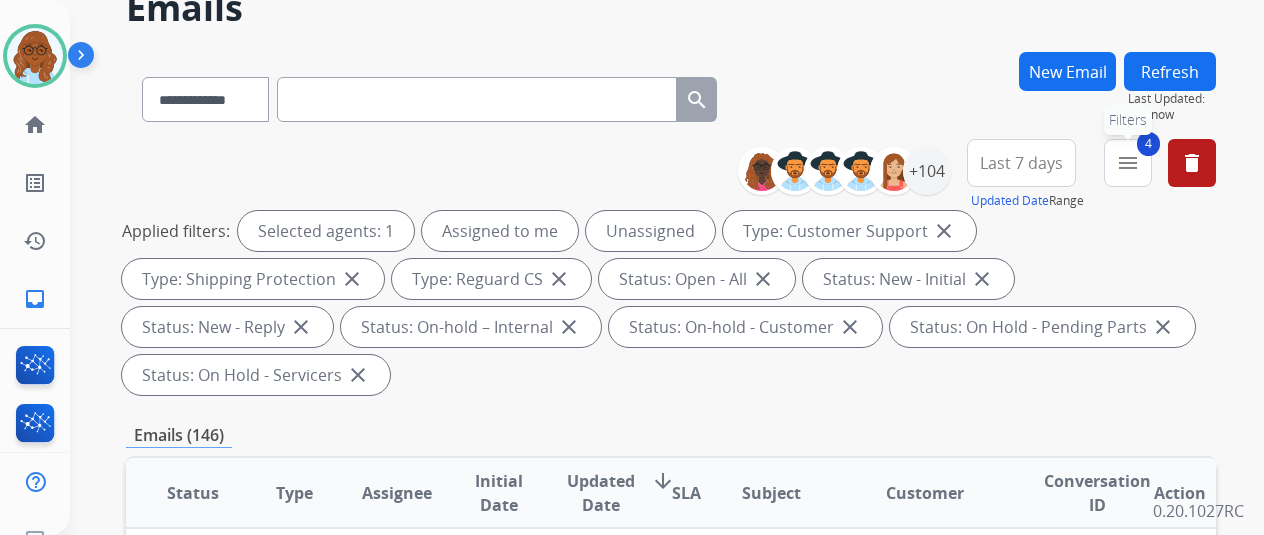 click on "4 menu  Filters" at bounding box center [1128, 163] 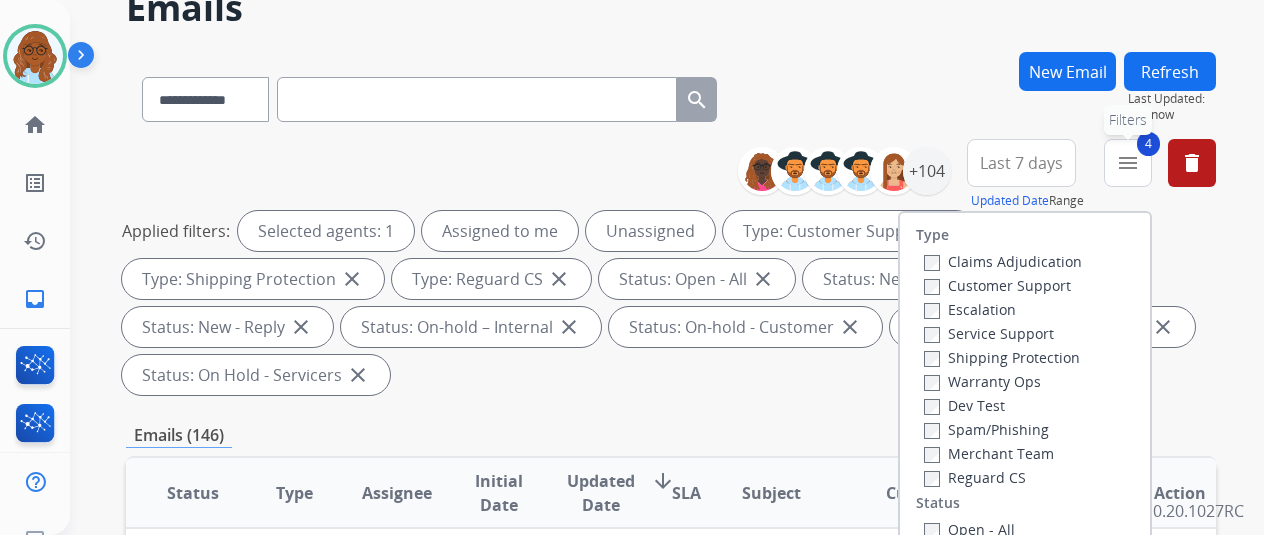 click on "menu" at bounding box center [1128, 163] 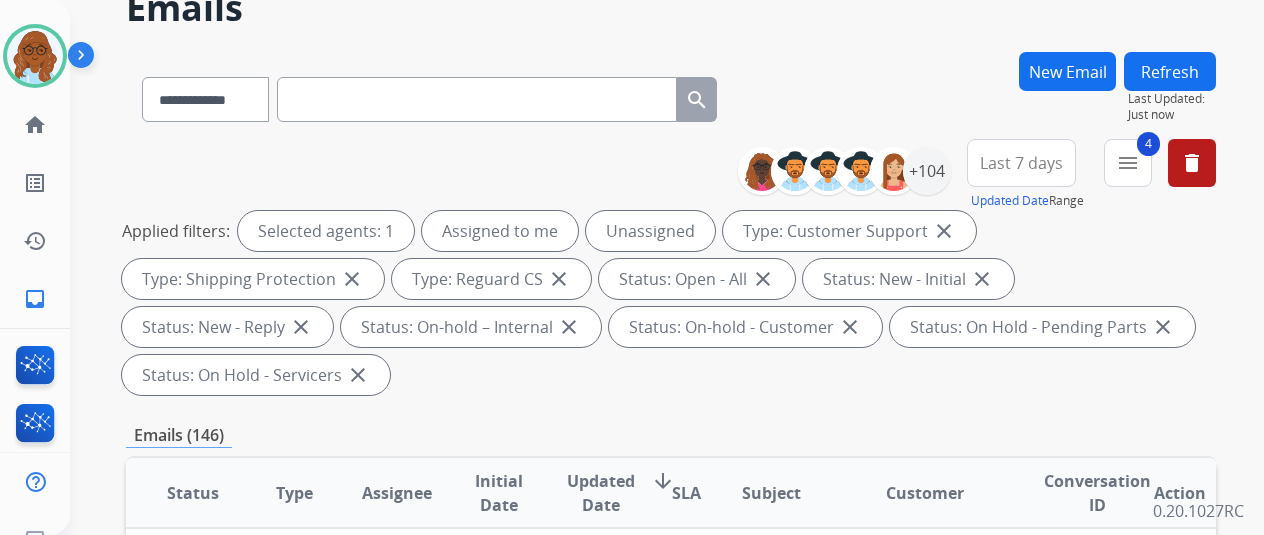 click on "Last 7 days" at bounding box center [1021, 163] 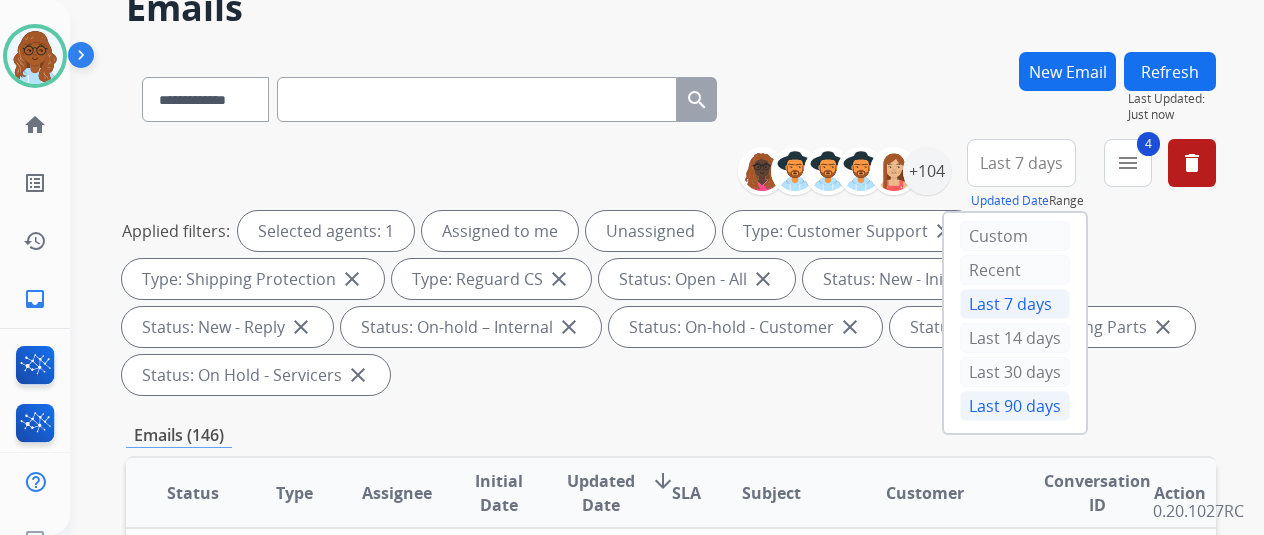 click on "Last 90 days" at bounding box center (1015, 406) 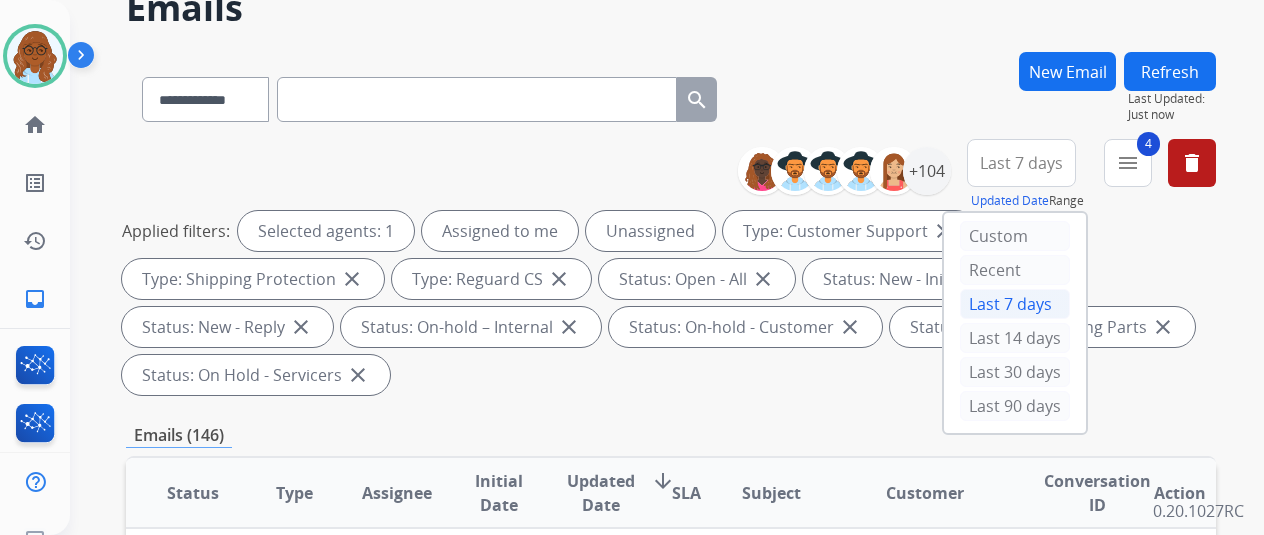 scroll, scrollTop: 0, scrollLeft: 0, axis: both 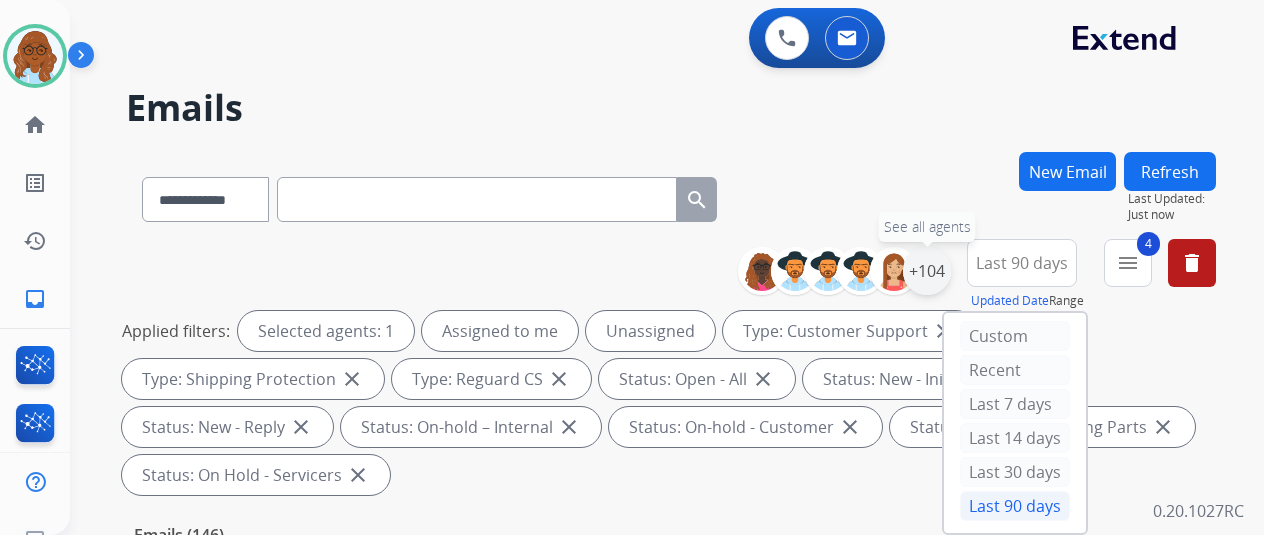 click on "+104" at bounding box center (927, 271) 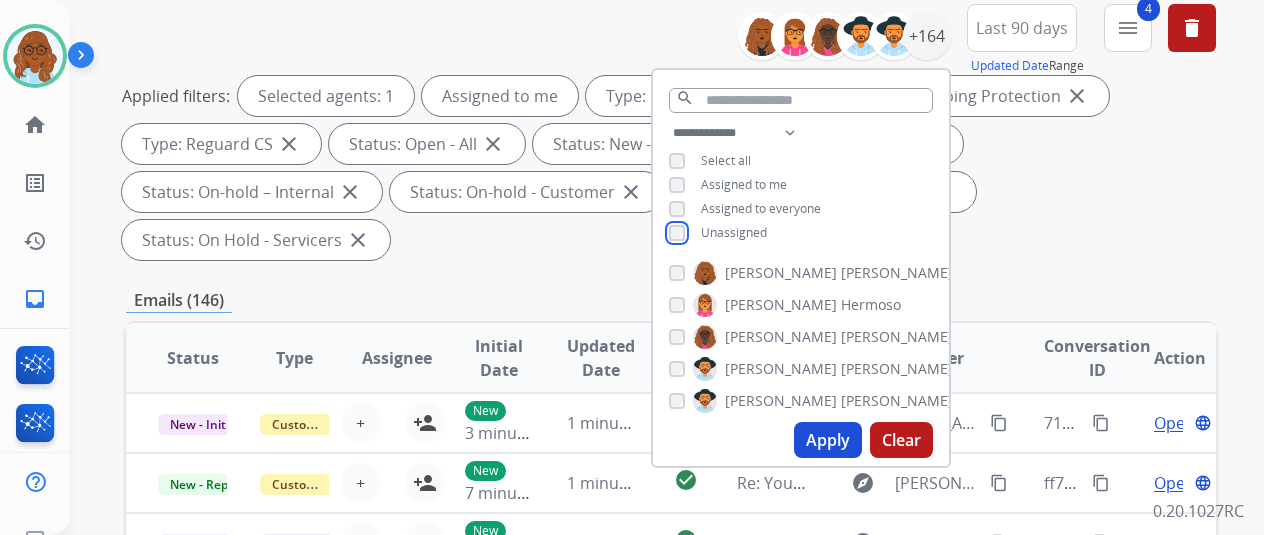 scroll, scrollTop: 400, scrollLeft: 0, axis: vertical 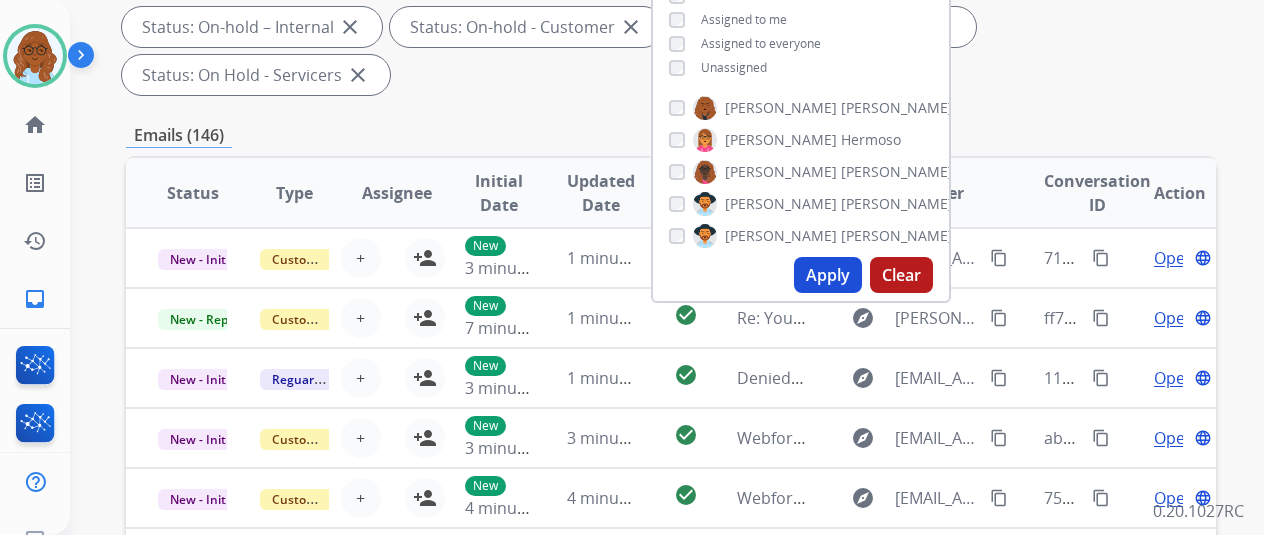 click on "Apply" at bounding box center (828, 275) 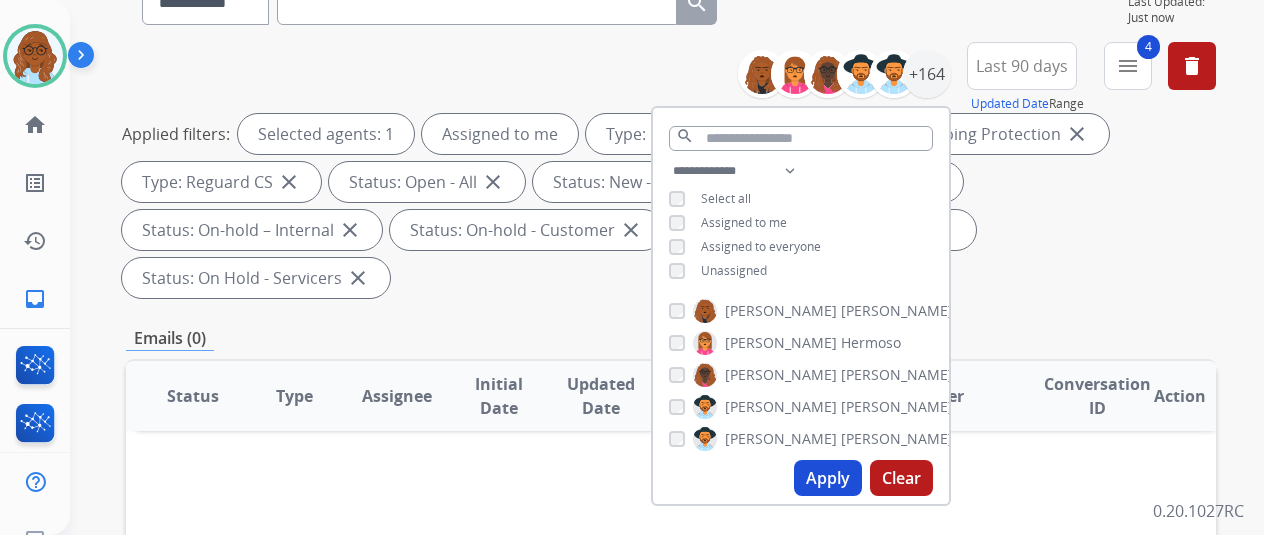 scroll, scrollTop: 100, scrollLeft: 0, axis: vertical 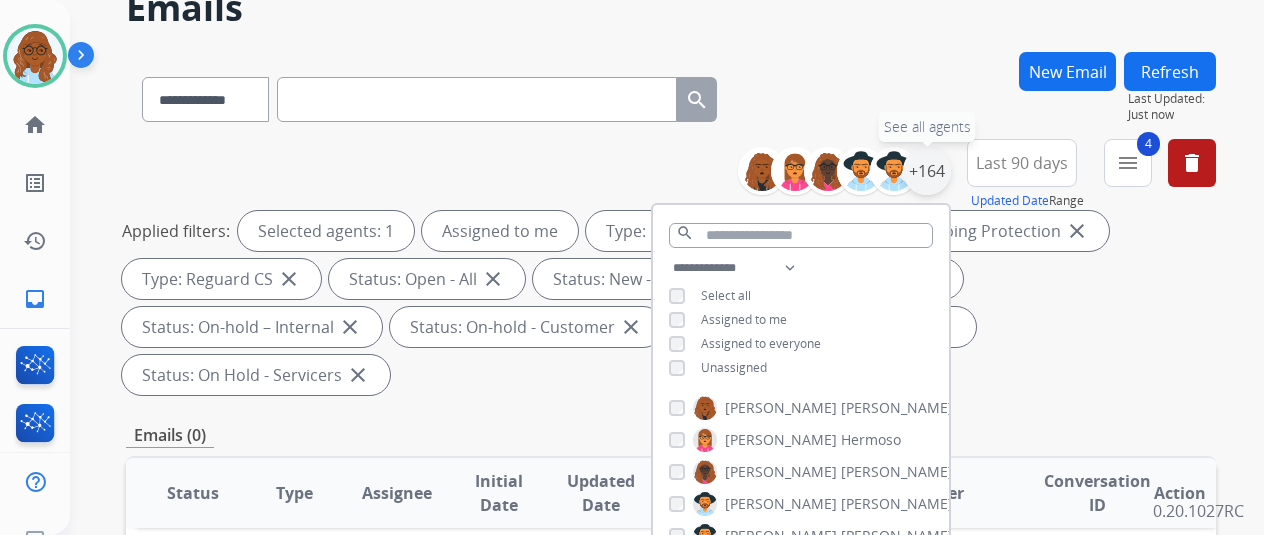 click on "+164" at bounding box center (927, 171) 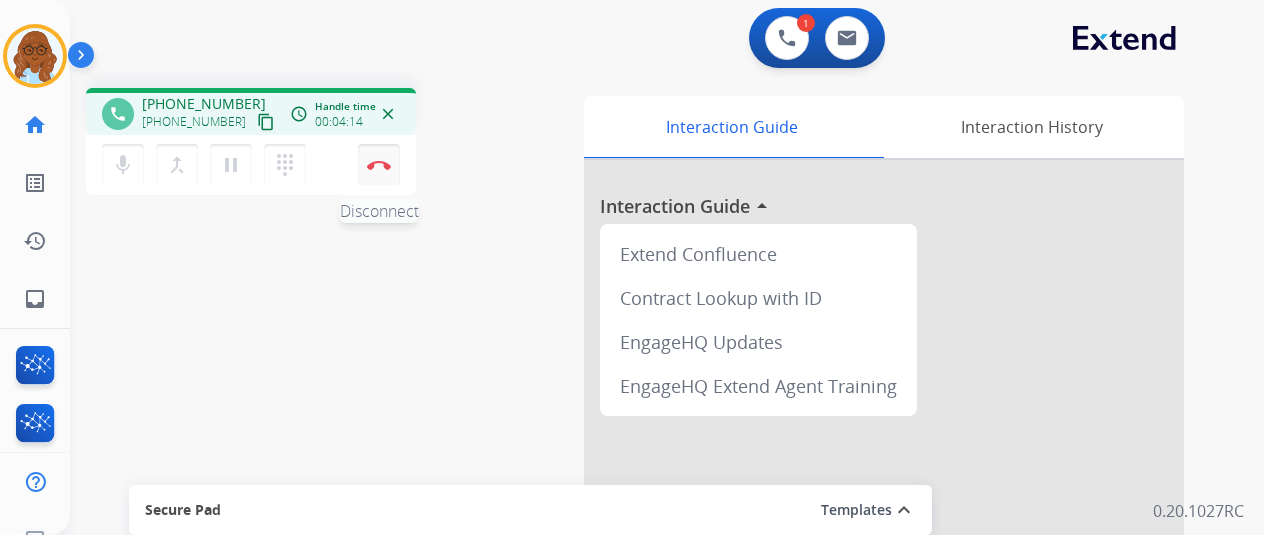 click at bounding box center (379, 165) 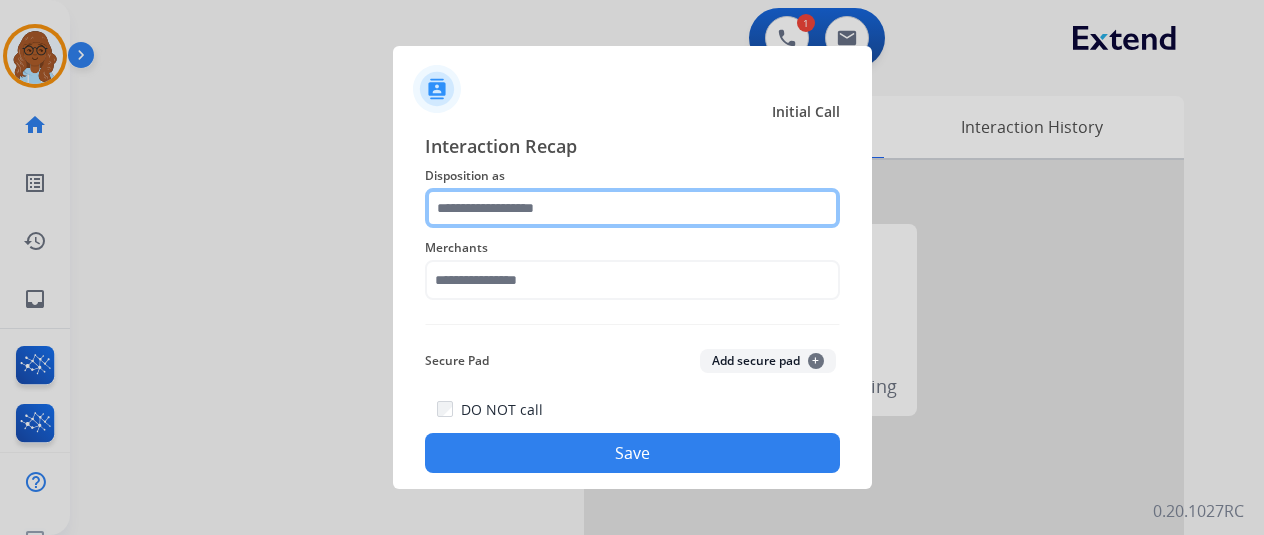 click 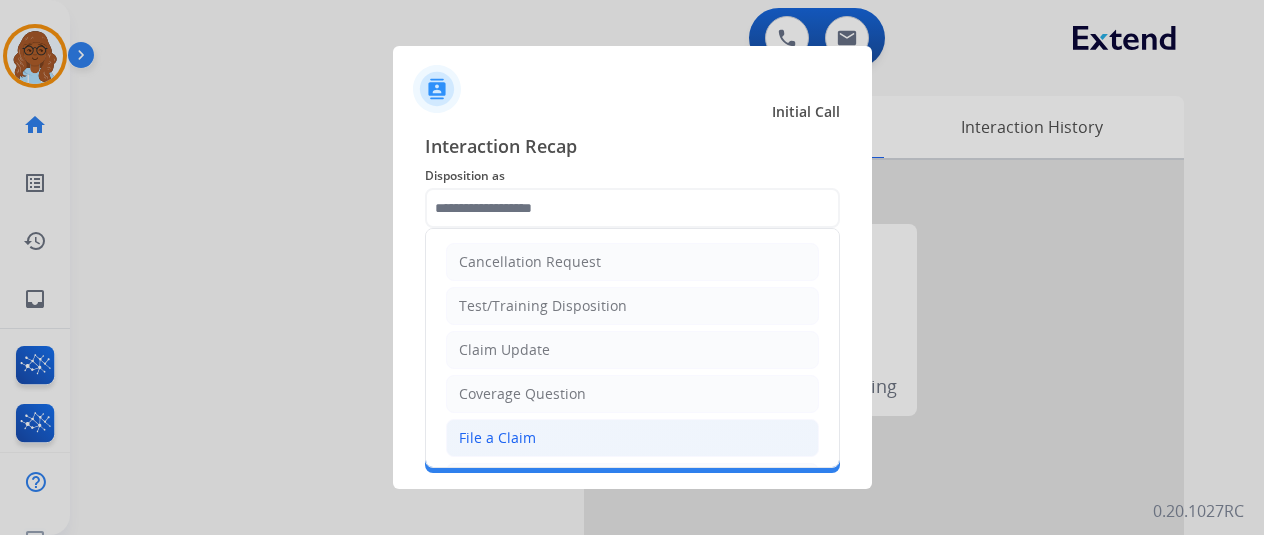 click on "File a Claim" 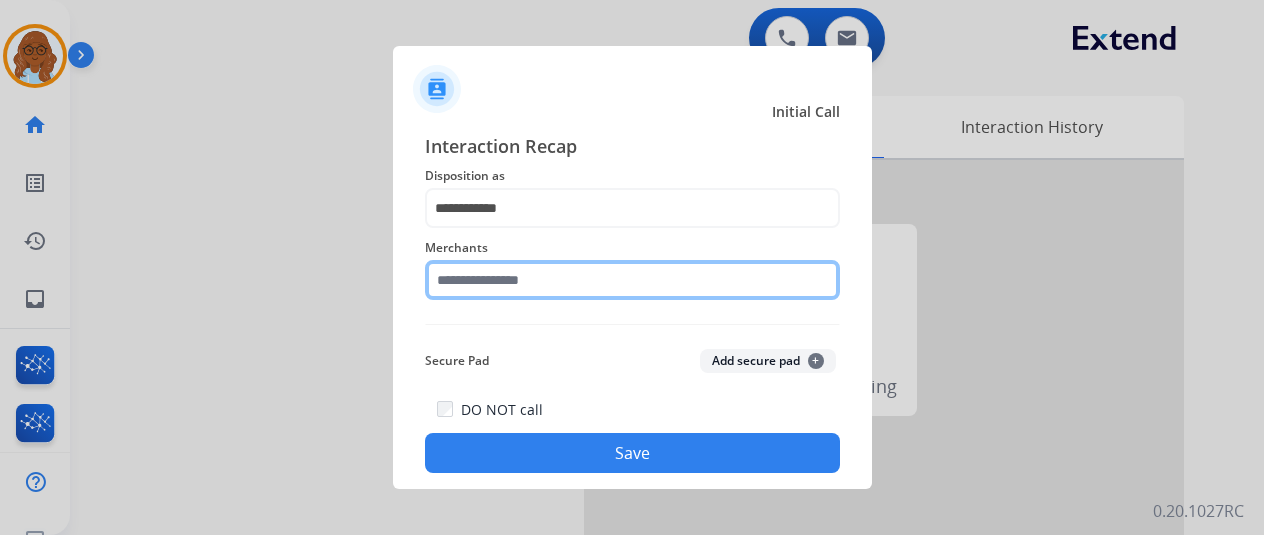 click 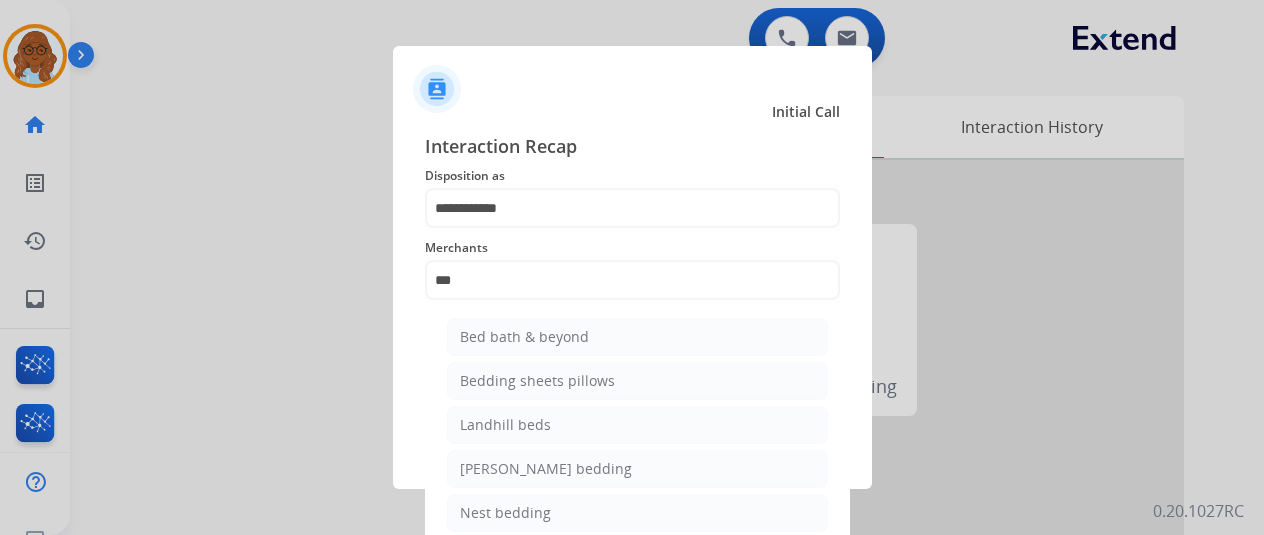 click on "Bed bath & beyond" 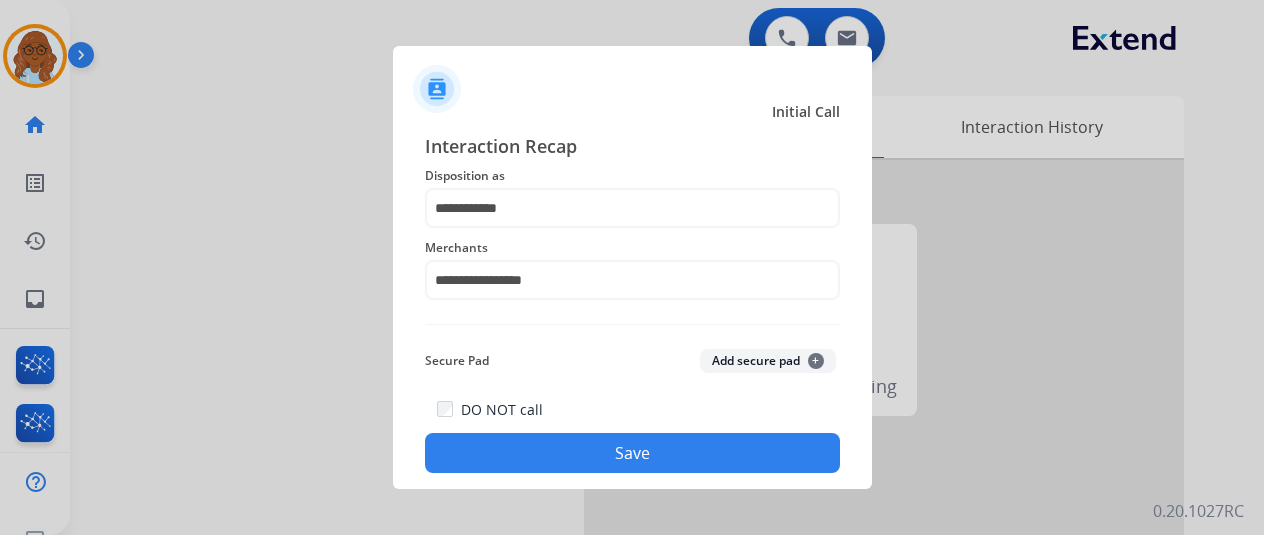 click on "Save" 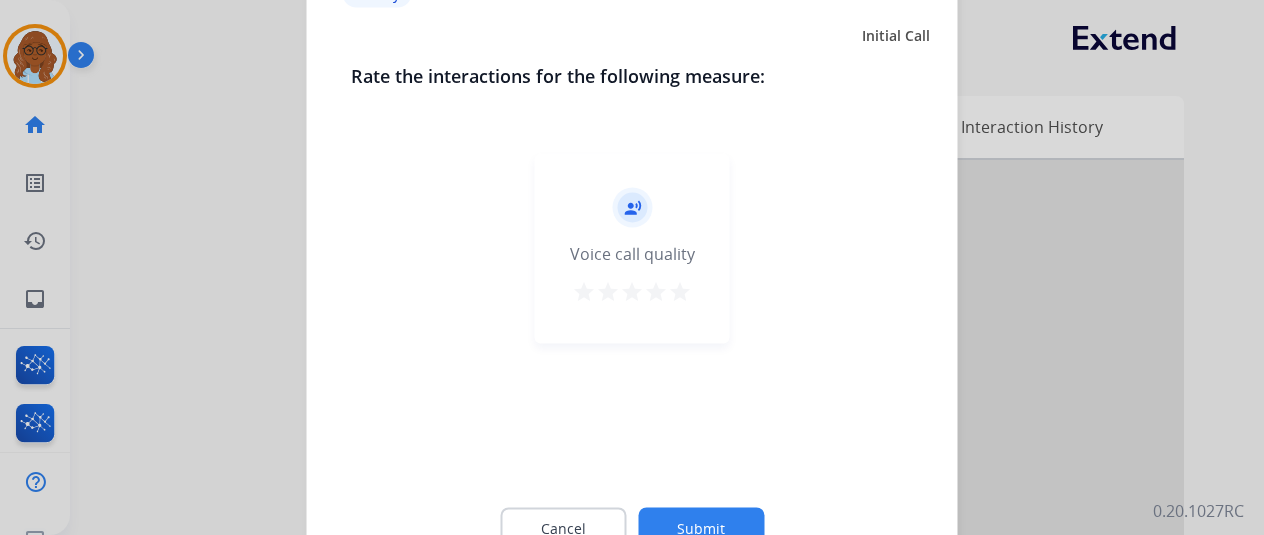 click on "star" at bounding box center (680, 291) 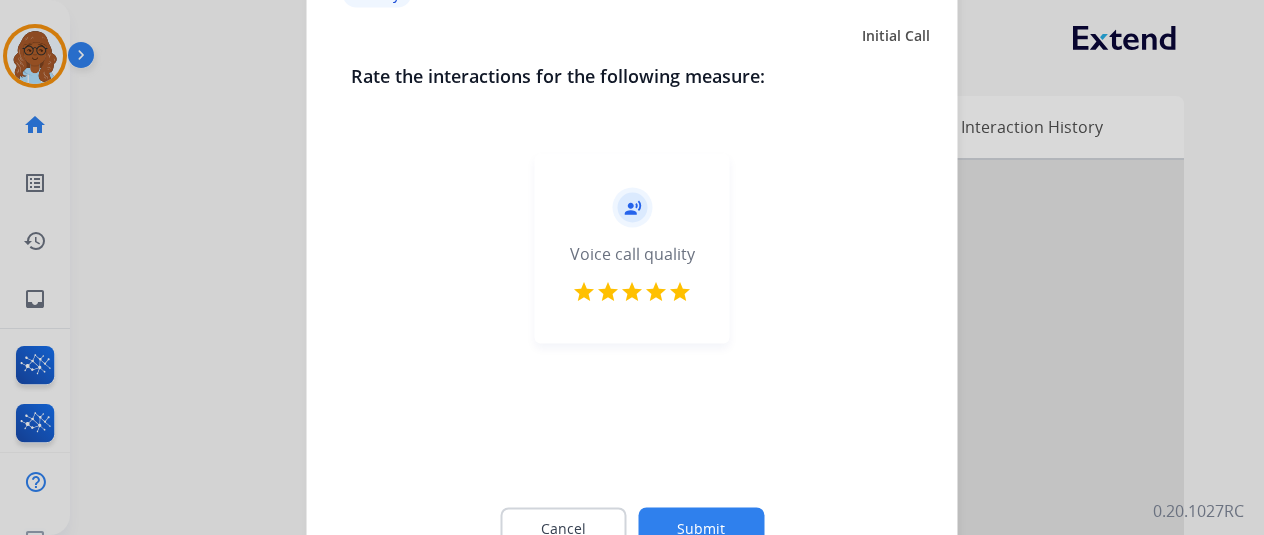click on "Submit" 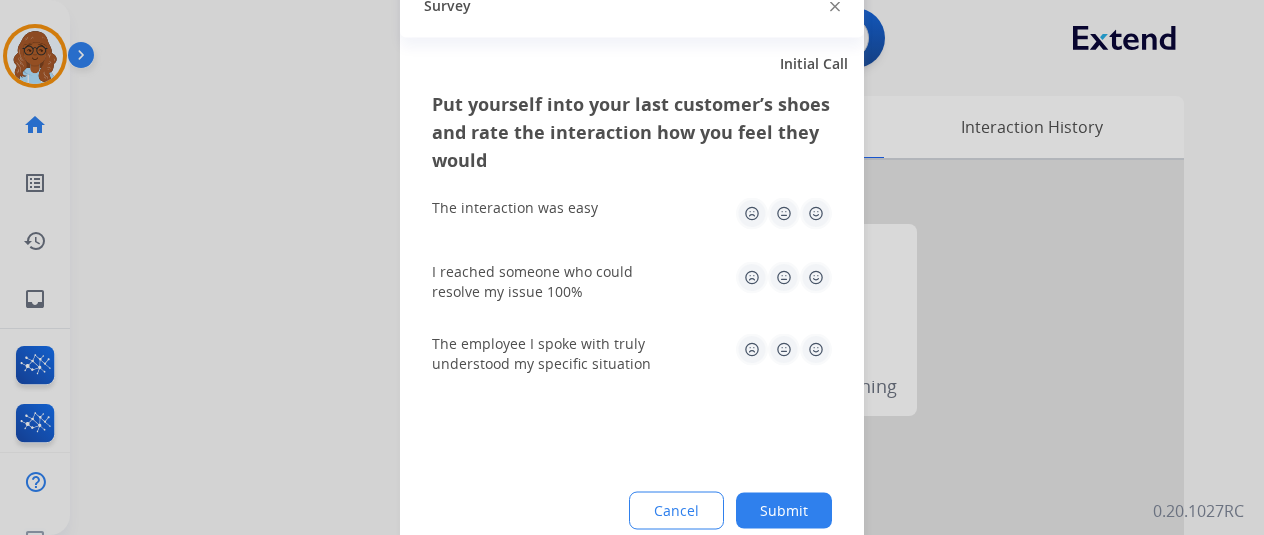 click 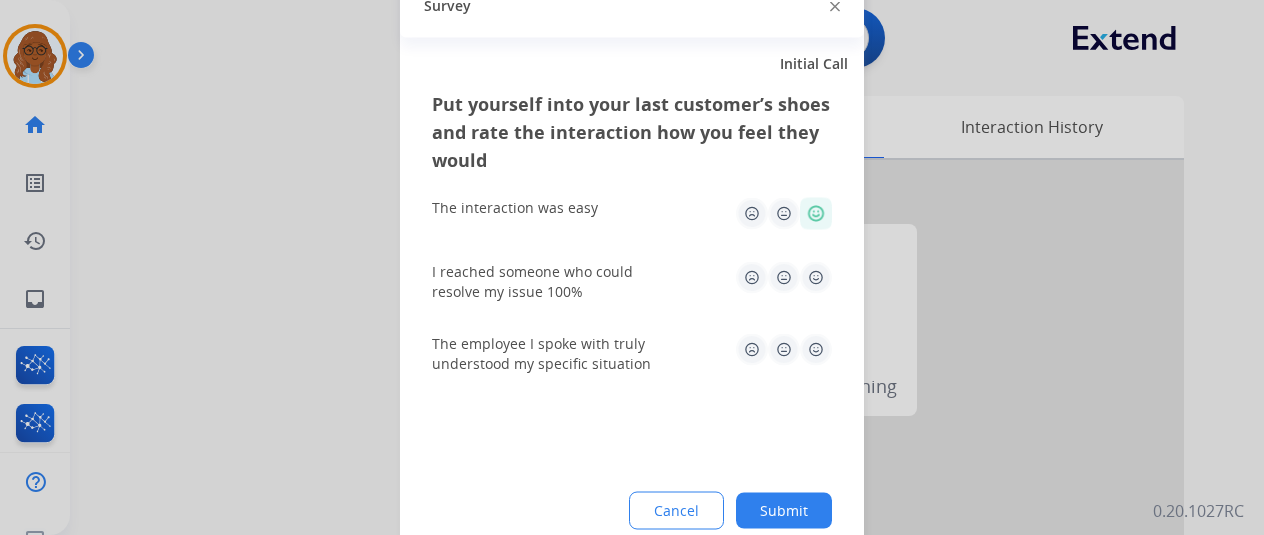 click 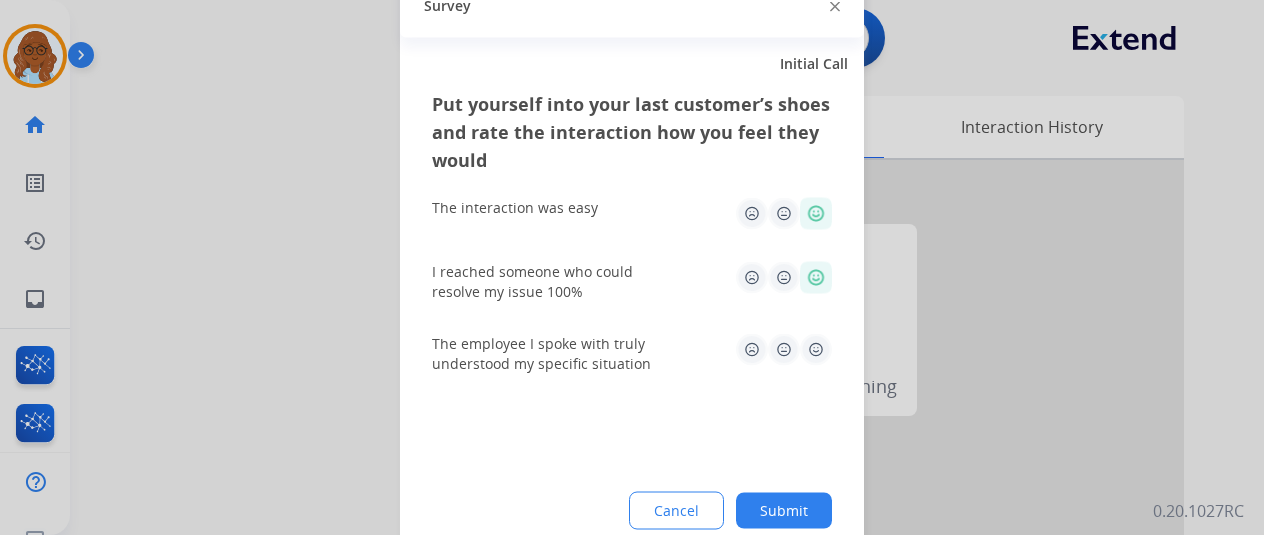 drag, startPoint x: 795, startPoint y: 339, endPoint x: 806, endPoint y: 405, distance: 66.910385 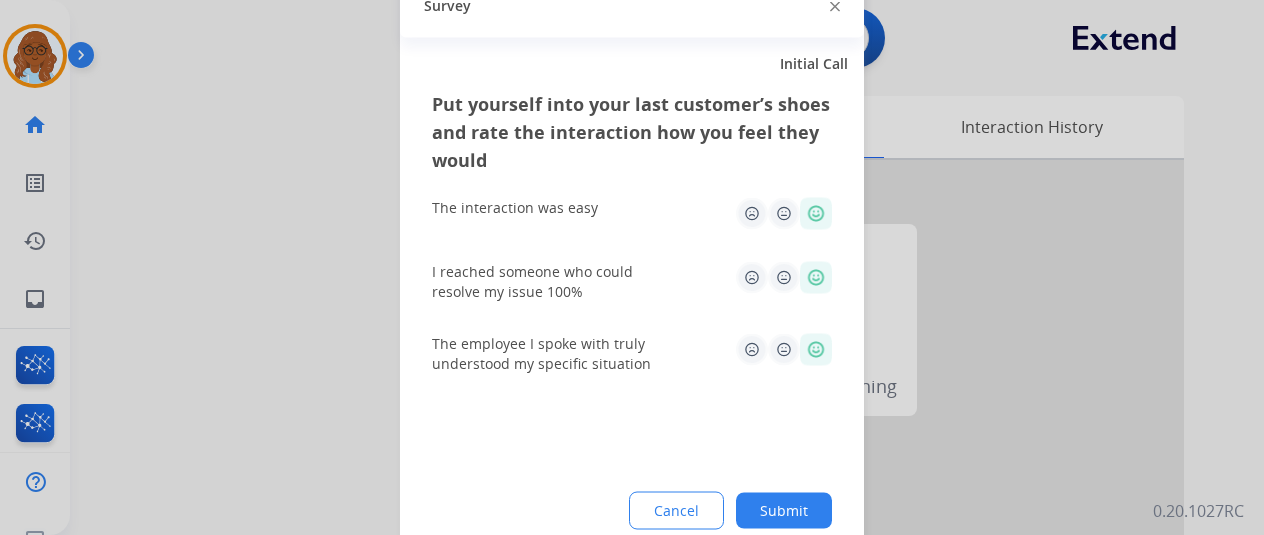 drag, startPoint x: 781, startPoint y: 511, endPoint x: 914, endPoint y: 481, distance: 136.34148 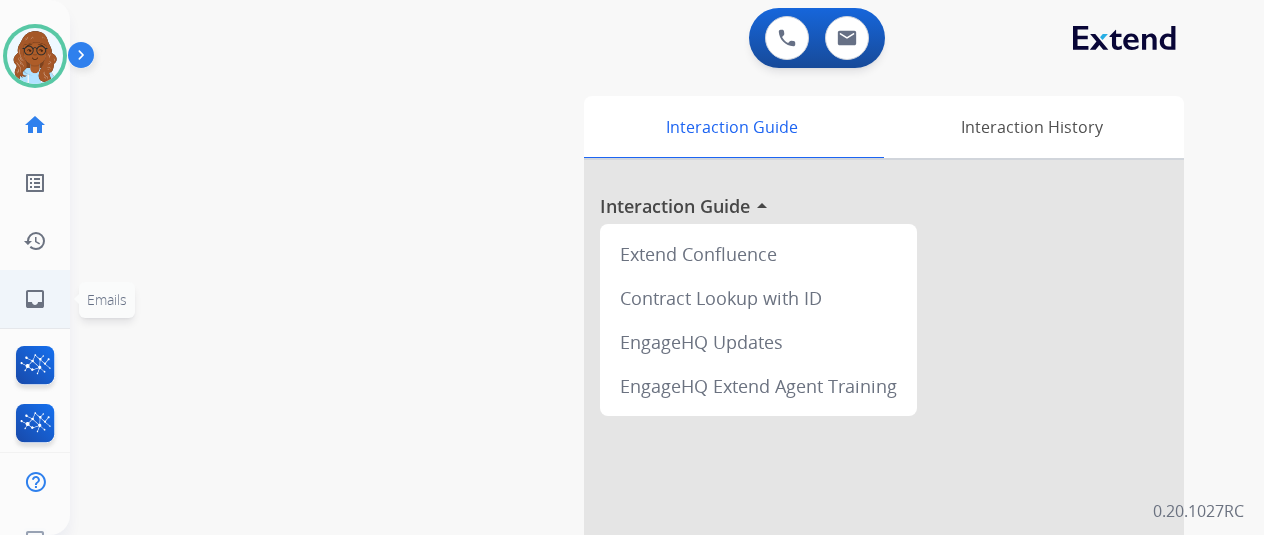 drag, startPoint x: 60, startPoint y: 291, endPoint x: 32, endPoint y: 291, distance: 28 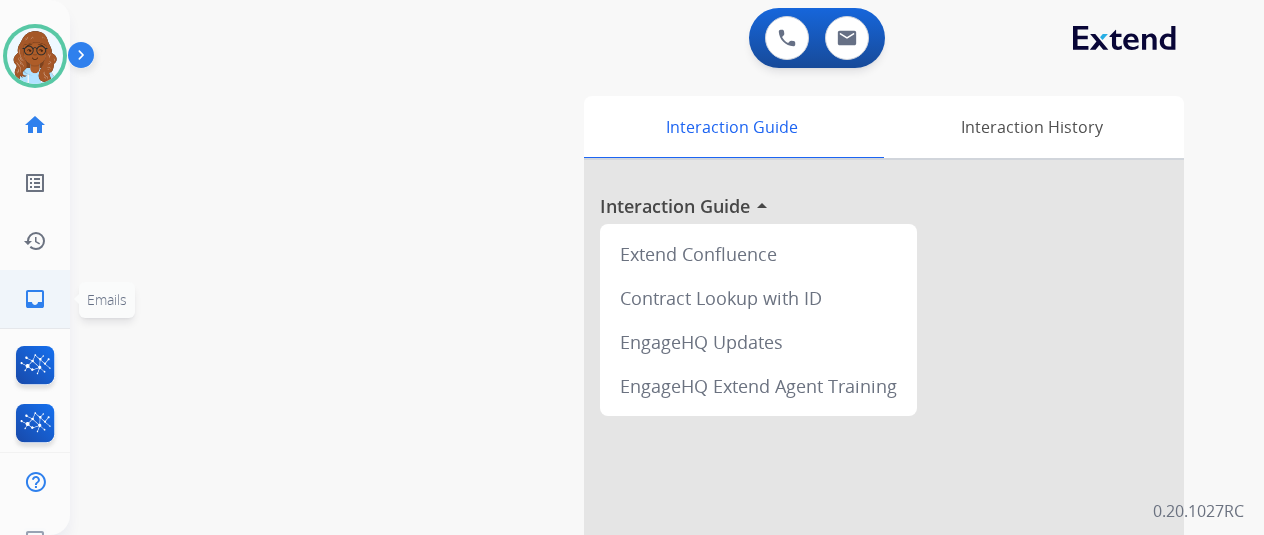 click on "inbox" 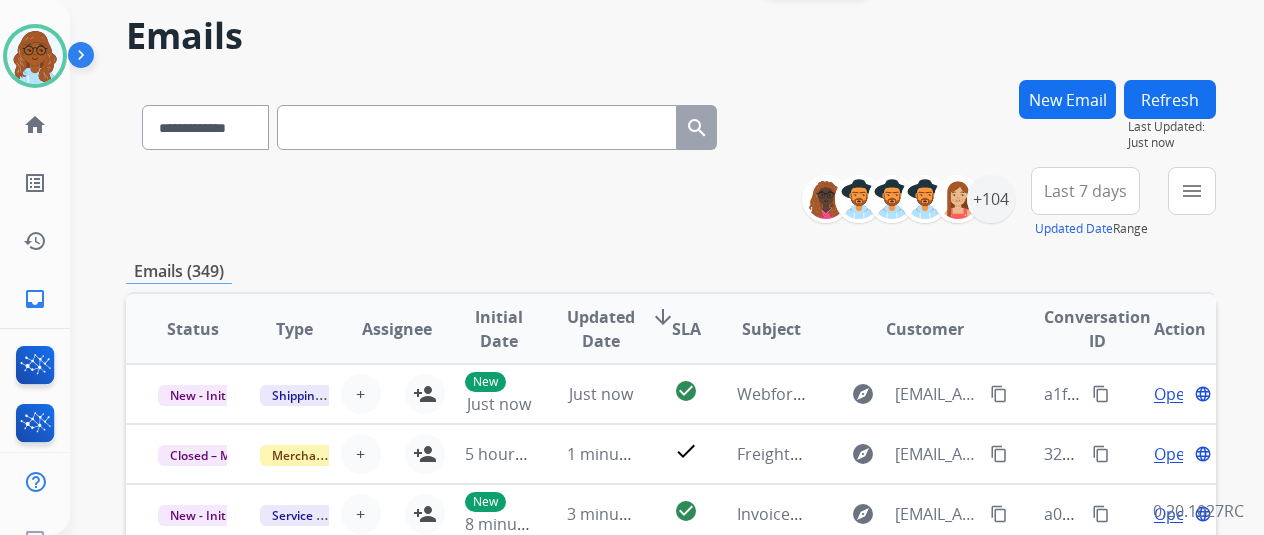 scroll, scrollTop: 0, scrollLeft: 0, axis: both 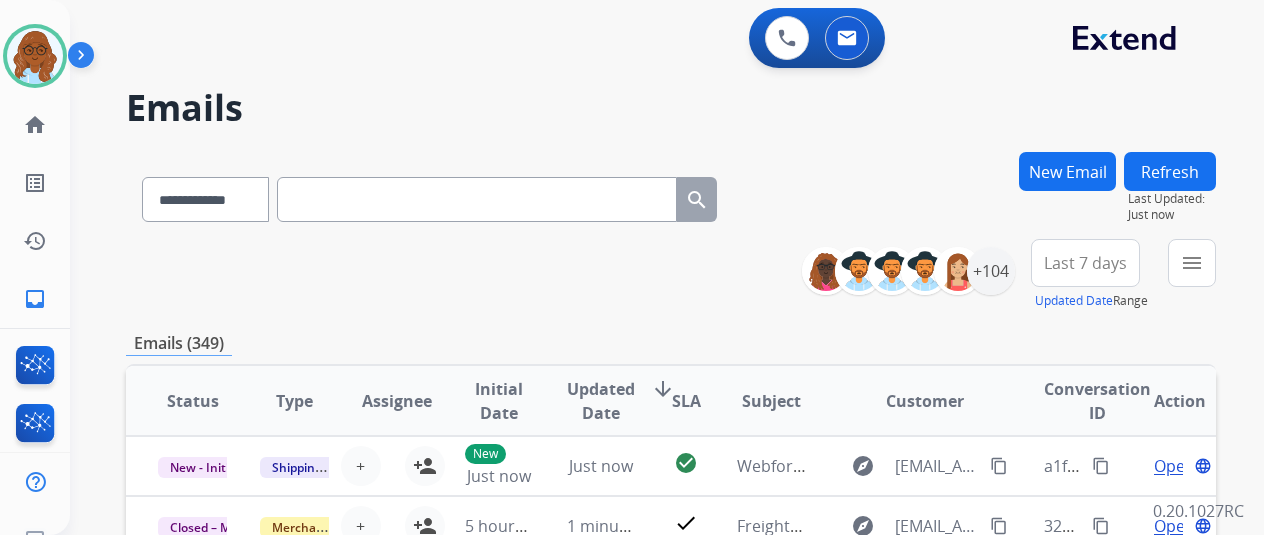 click on "New Email" at bounding box center (1067, 171) 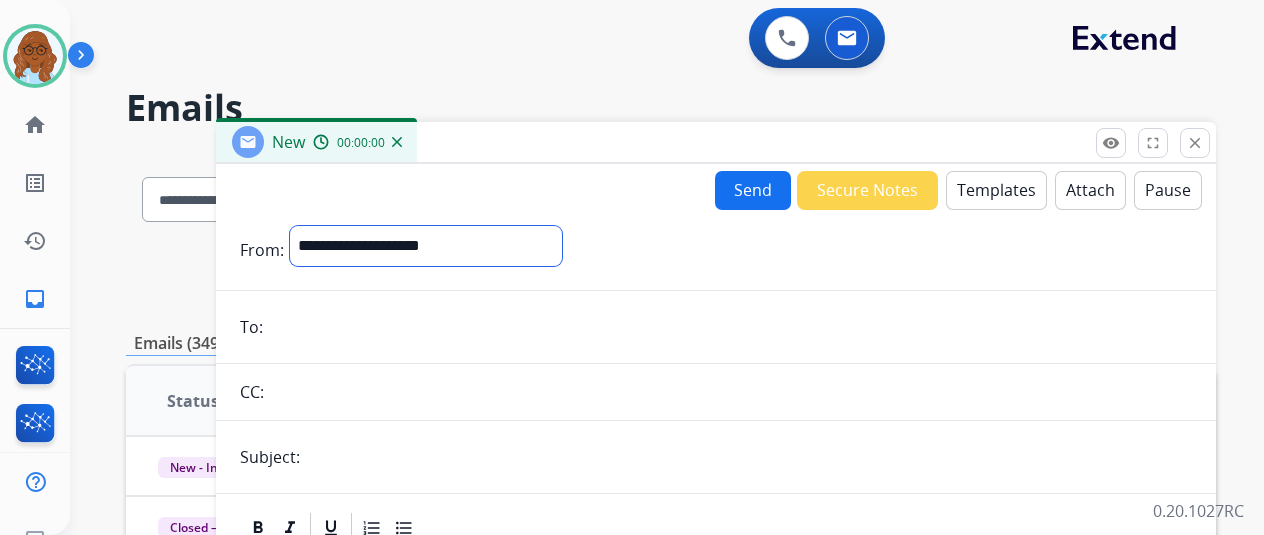 click on "**********" at bounding box center (426, 246) 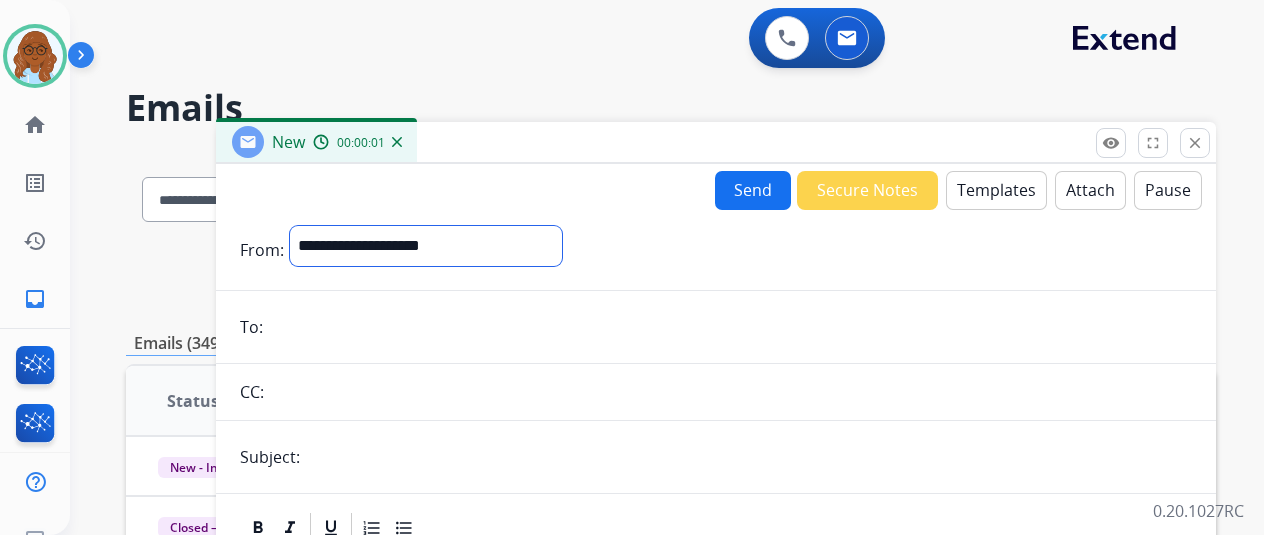 select on "**********" 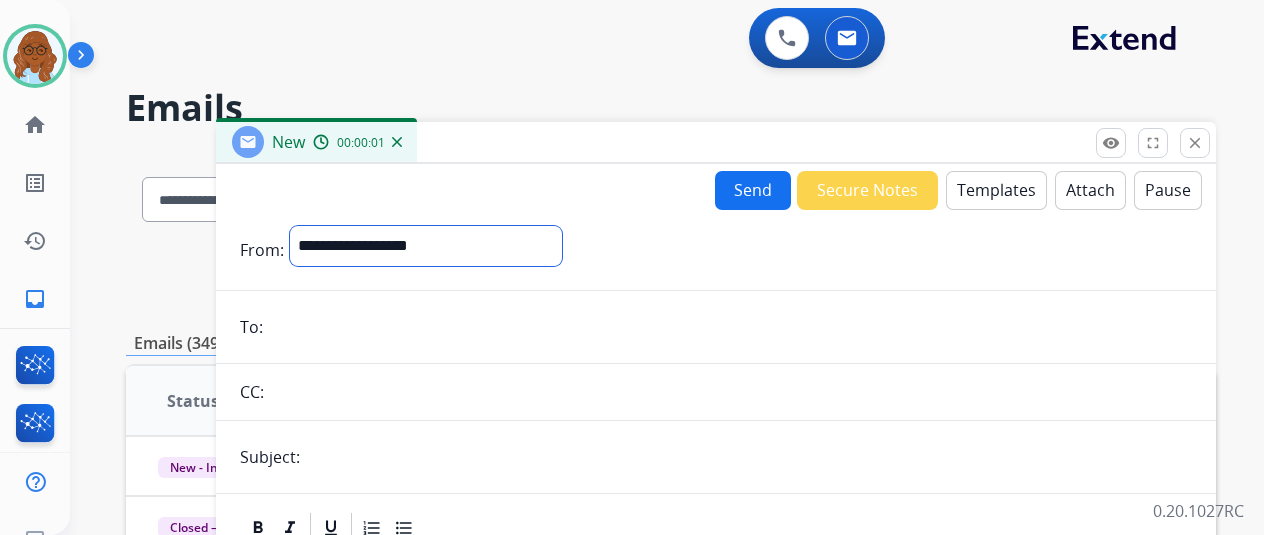 click on "**********" at bounding box center [426, 246] 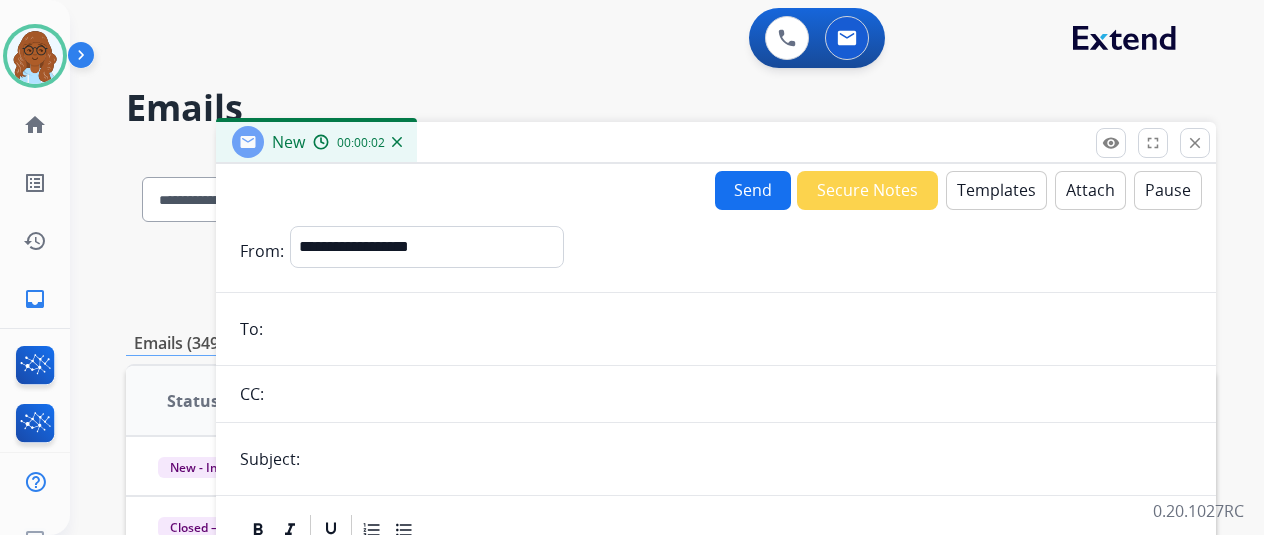 paste on "**********" 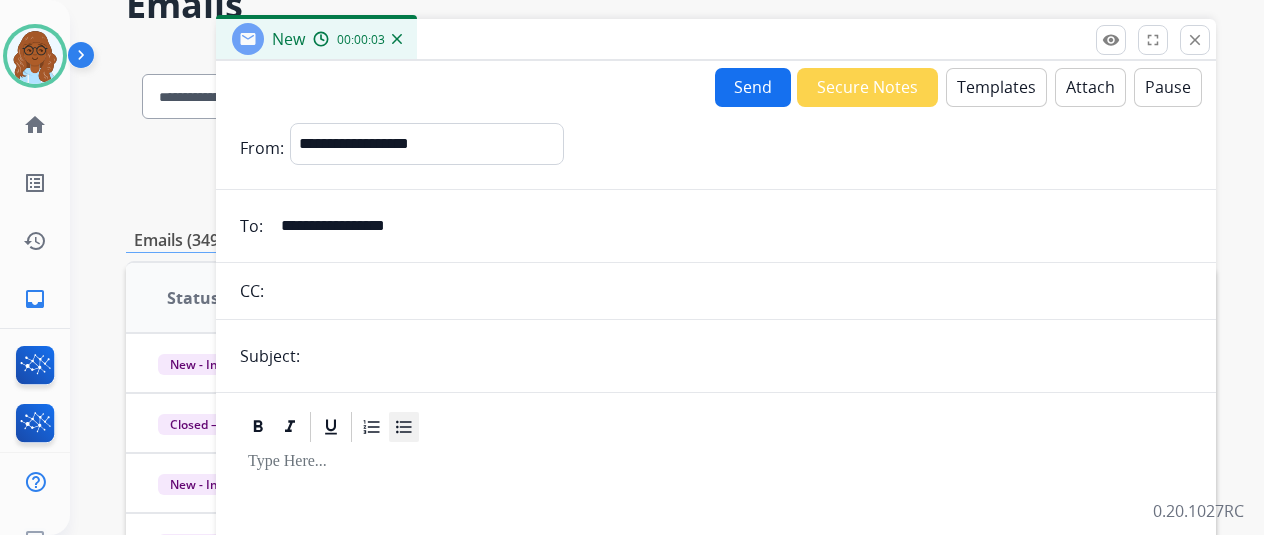 scroll, scrollTop: 200, scrollLeft: 0, axis: vertical 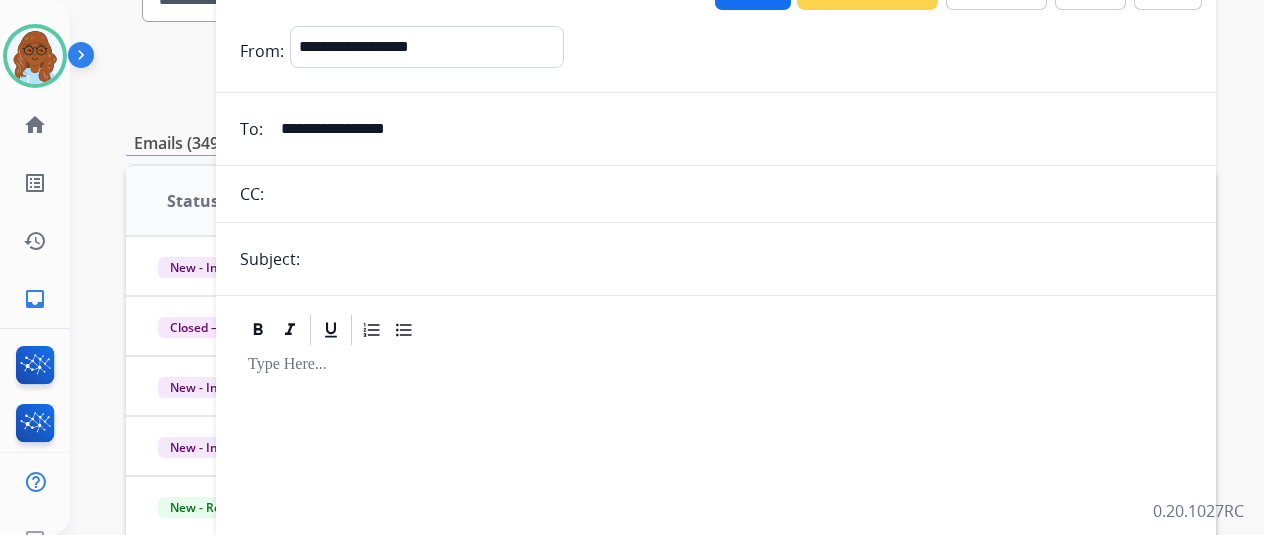 type on "**********" 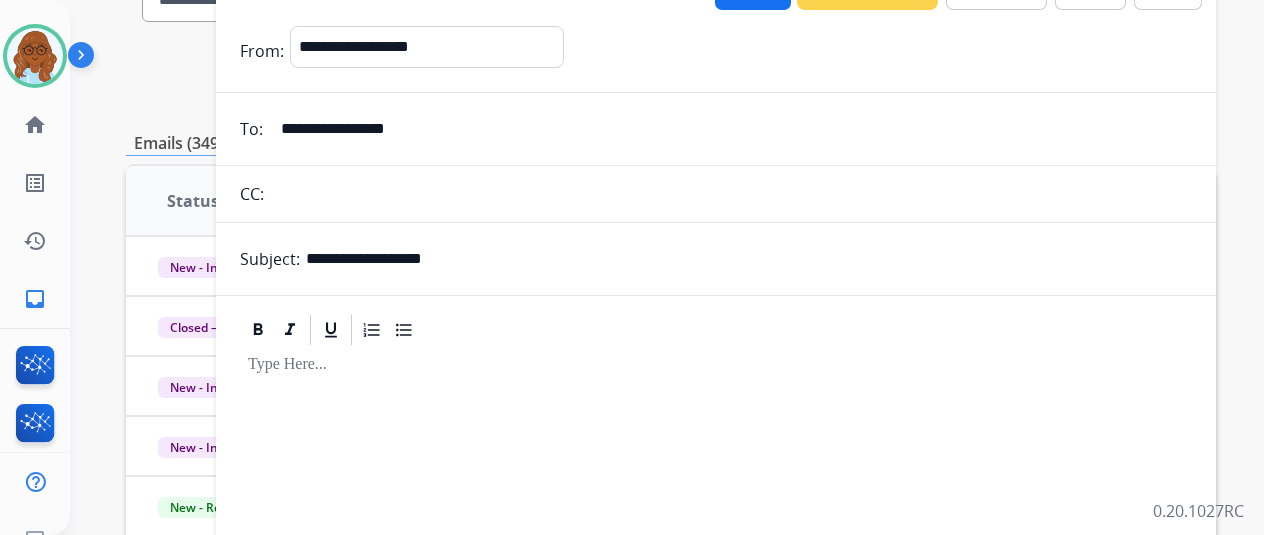 scroll, scrollTop: 0, scrollLeft: 0, axis: both 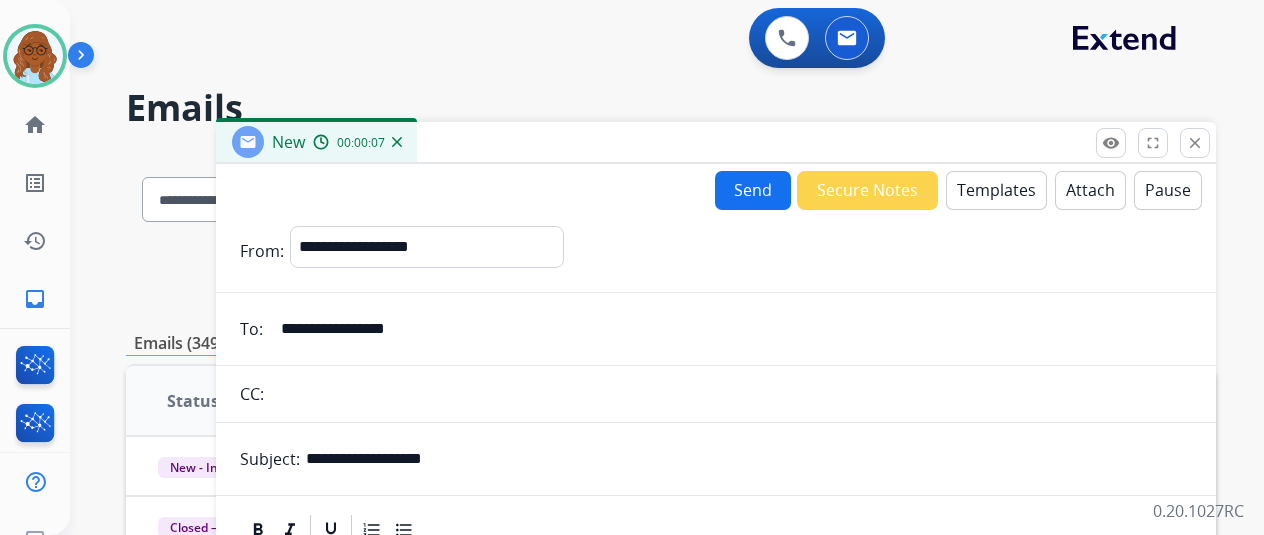 click on "Templates" at bounding box center (996, 190) 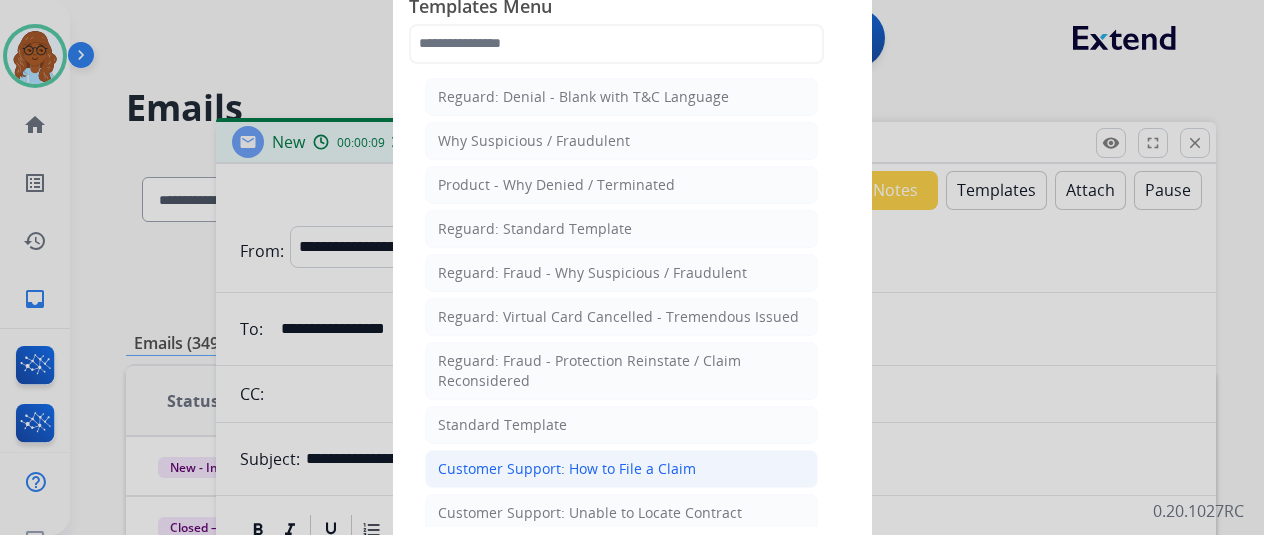 click on "Customer Support: How to File a Claim" 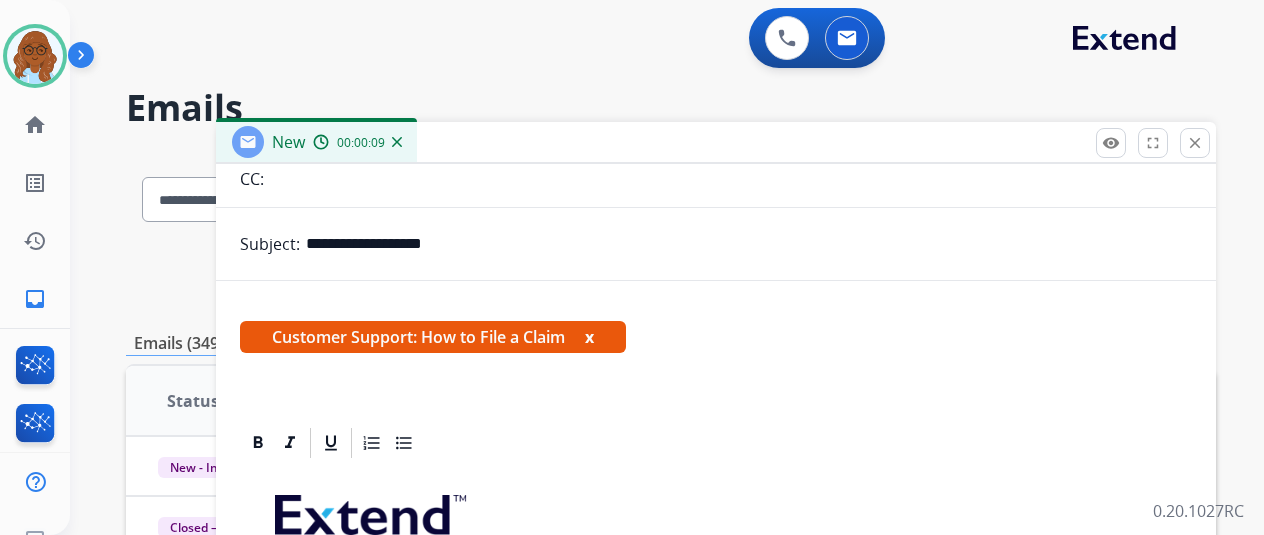 scroll, scrollTop: 383, scrollLeft: 0, axis: vertical 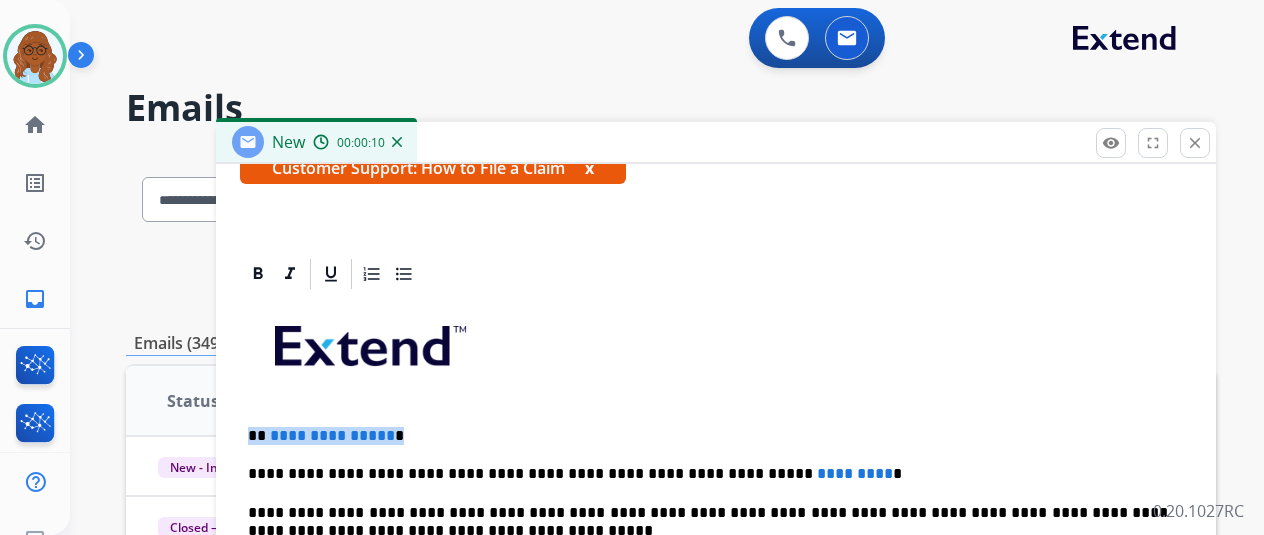 drag, startPoint x: 399, startPoint y: 425, endPoint x: 242, endPoint y: 421, distance: 157.05095 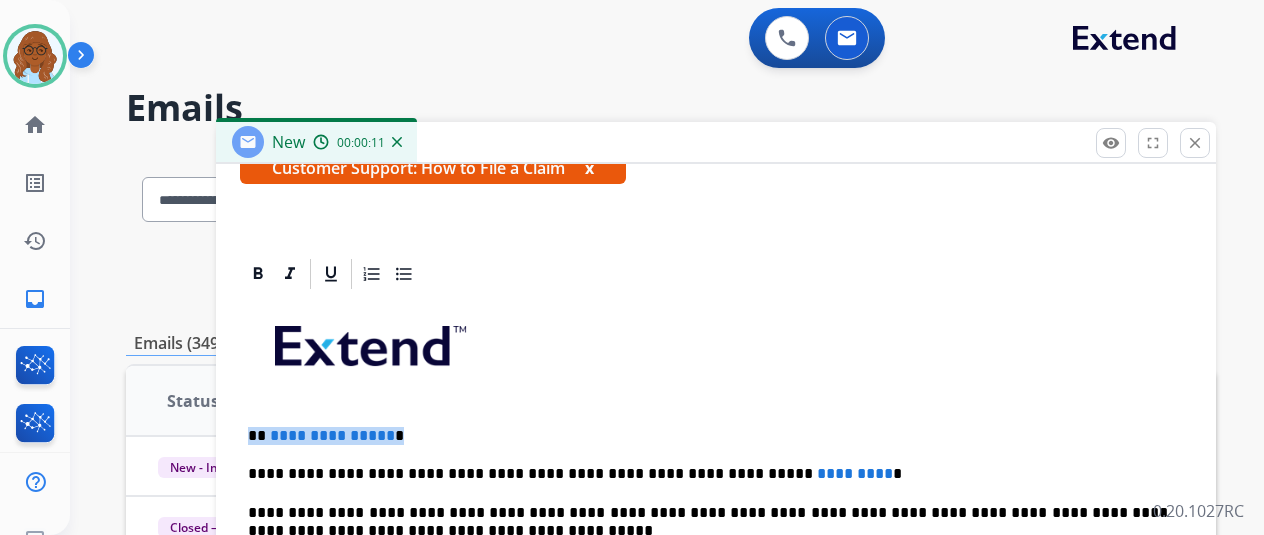 type 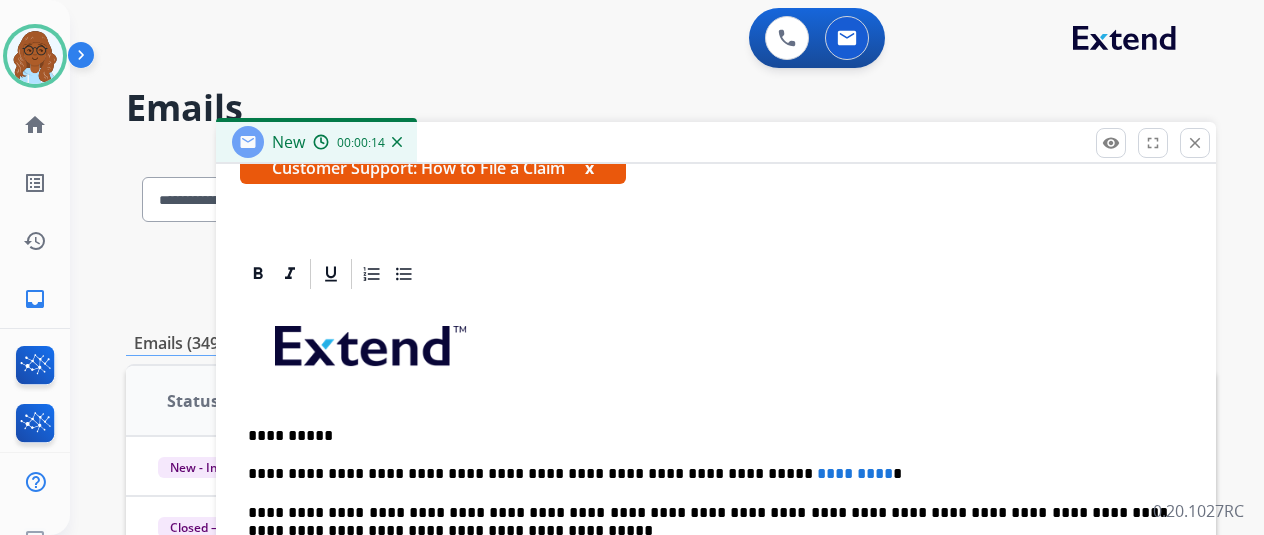 scroll, scrollTop: 100, scrollLeft: 0, axis: vertical 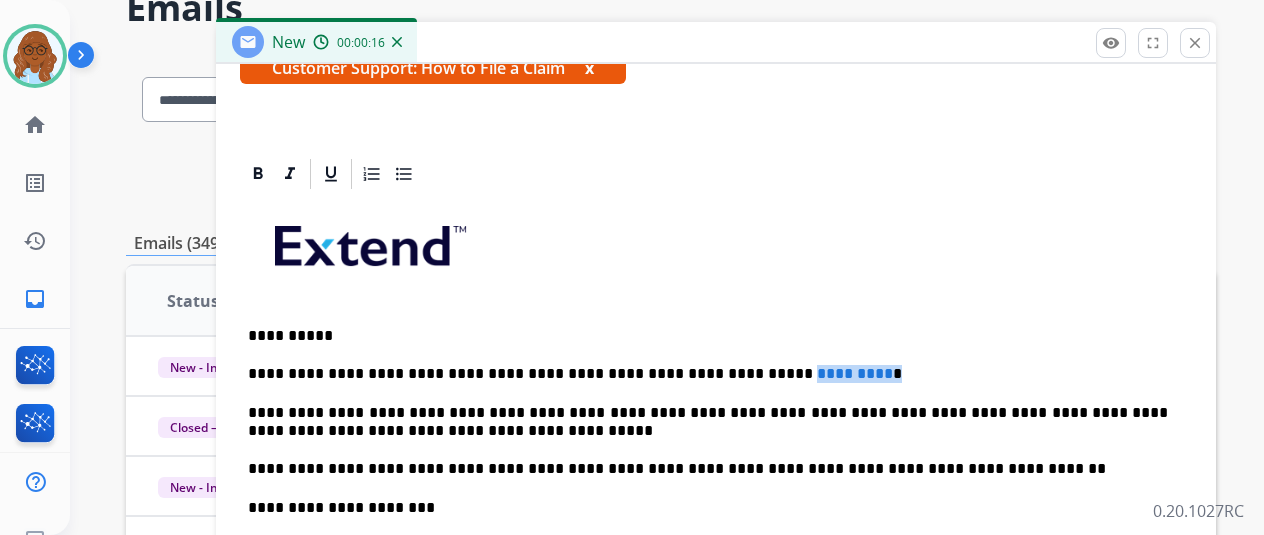 drag, startPoint x: 800, startPoint y: 362, endPoint x: 707, endPoint y: 370, distance: 93.34345 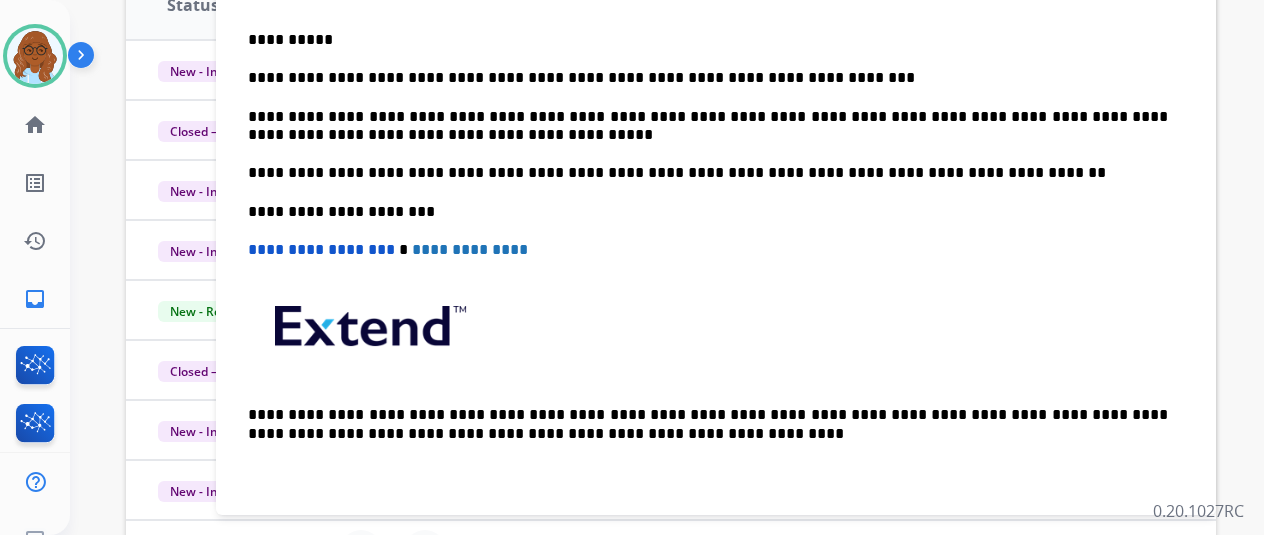 scroll, scrollTop: 400, scrollLeft: 0, axis: vertical 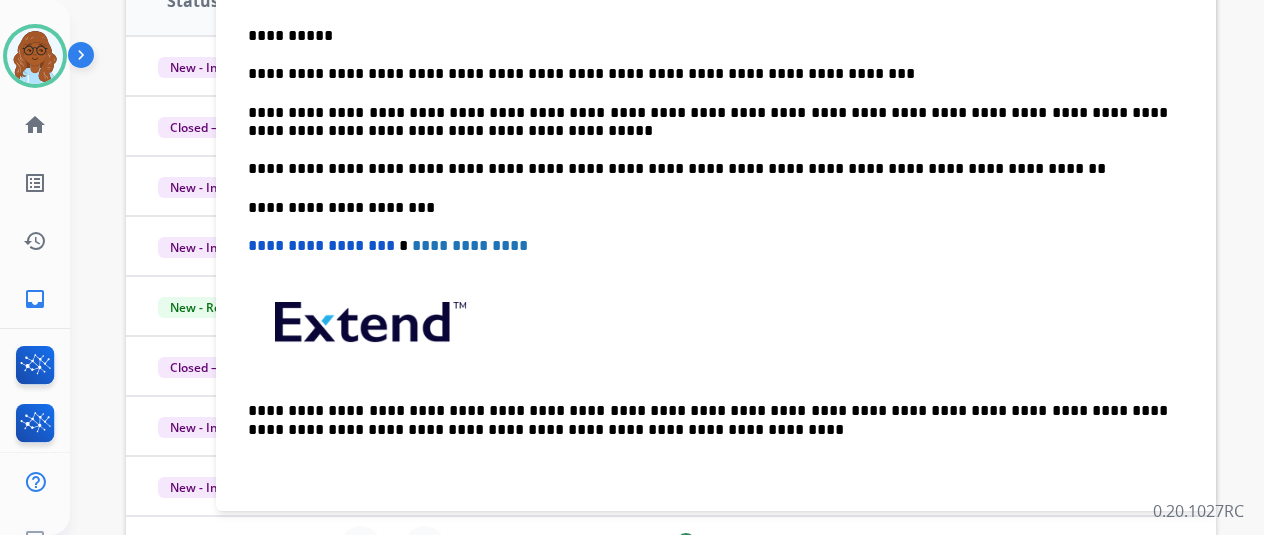 click on "**********" at bounding box center [708, 36] 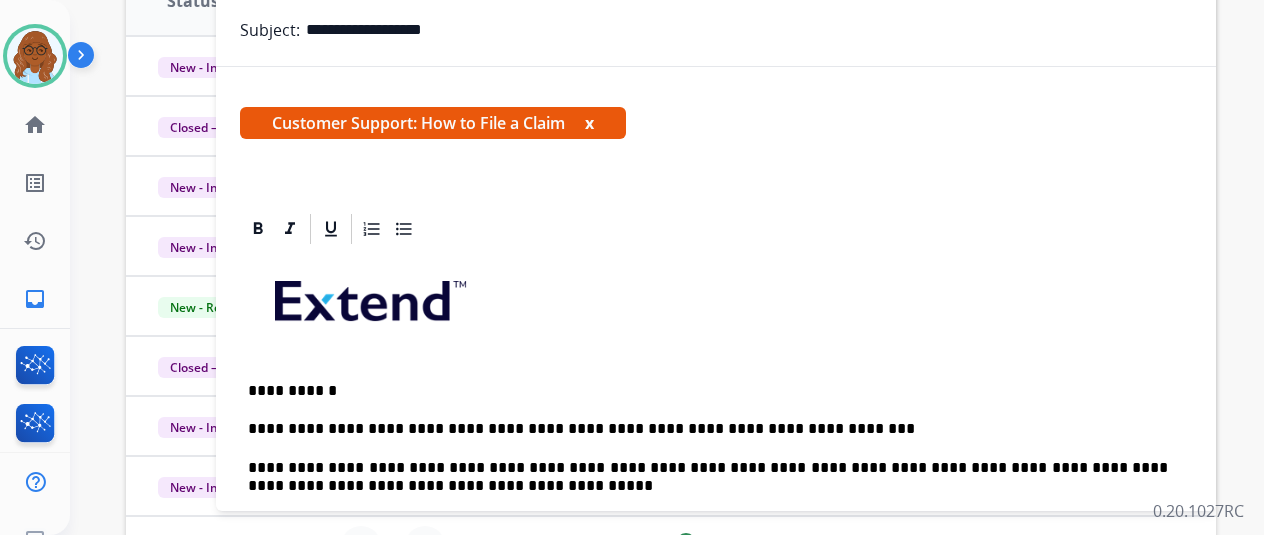 scroll, scrollTop: 0, scrollLeft: 0, axis: both 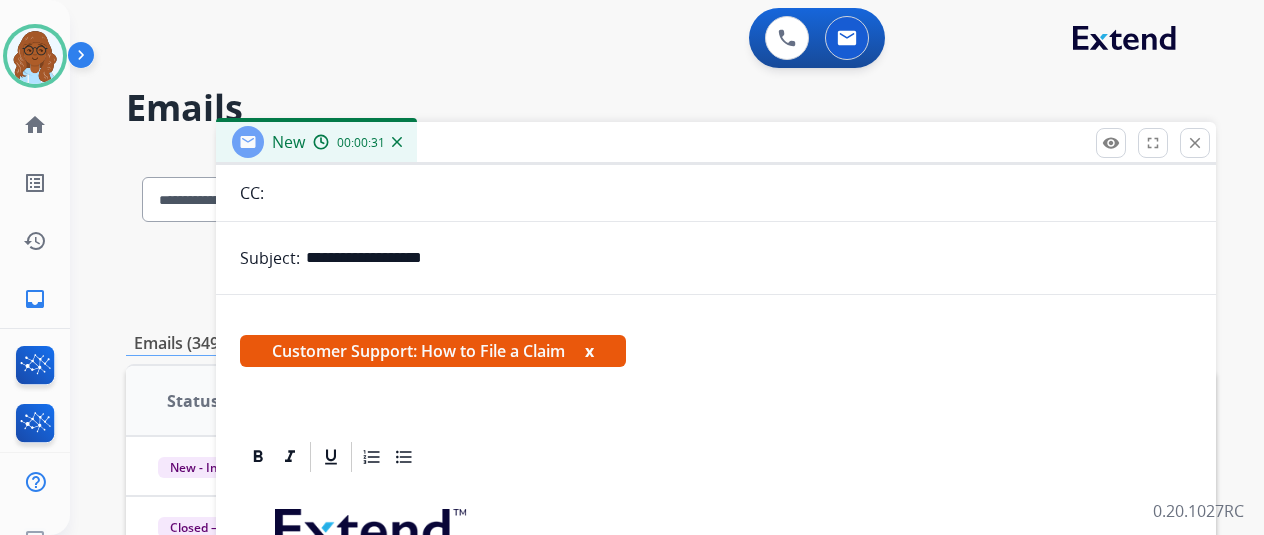 click on "x" at bounding box center [589, 351] 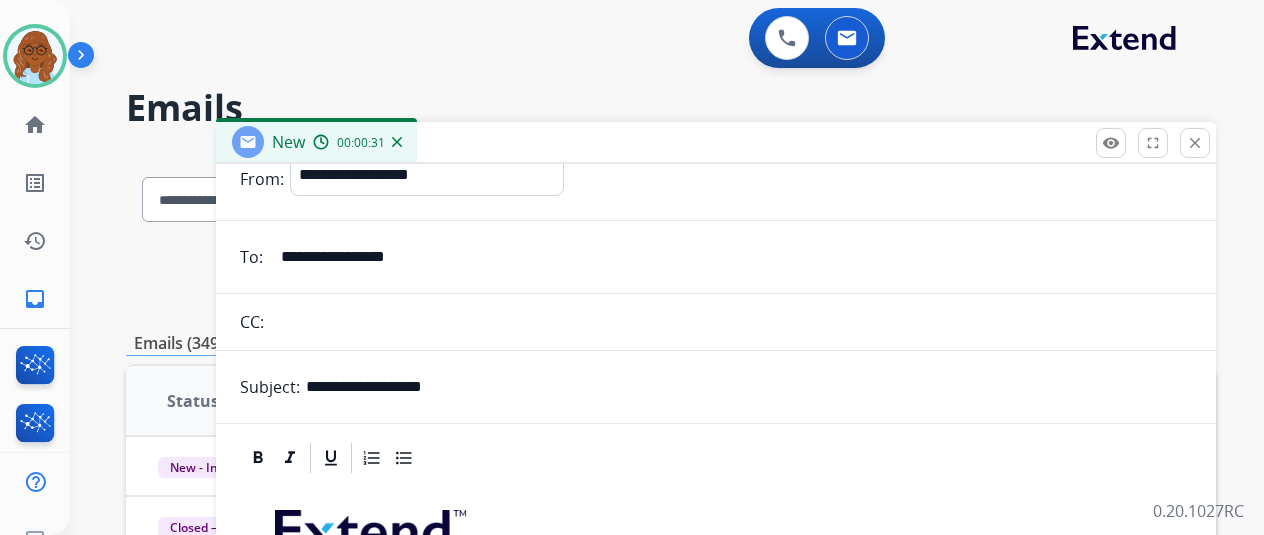 scroll, scrollTop: 0, scrollLeft: 0, axis: both 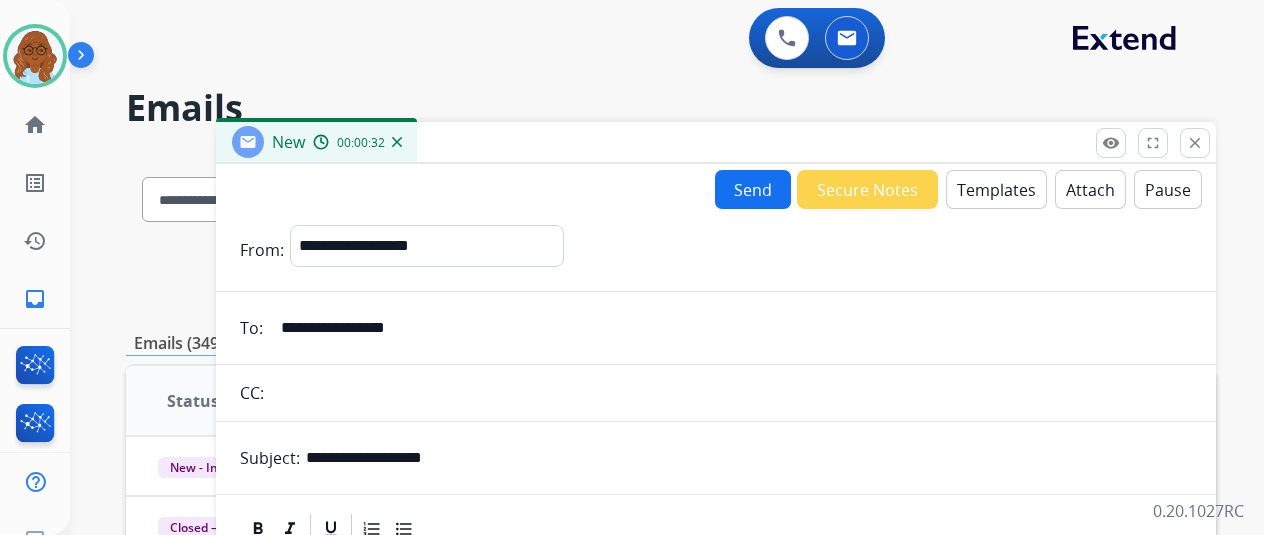 click on "Send" at bounding box center (753, 189) 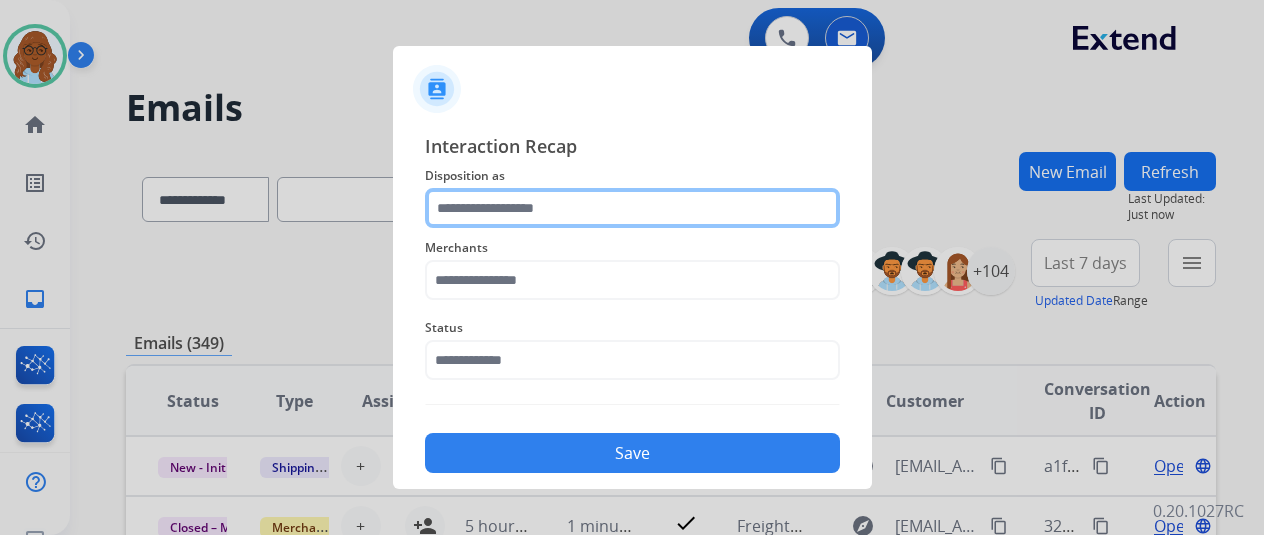 click 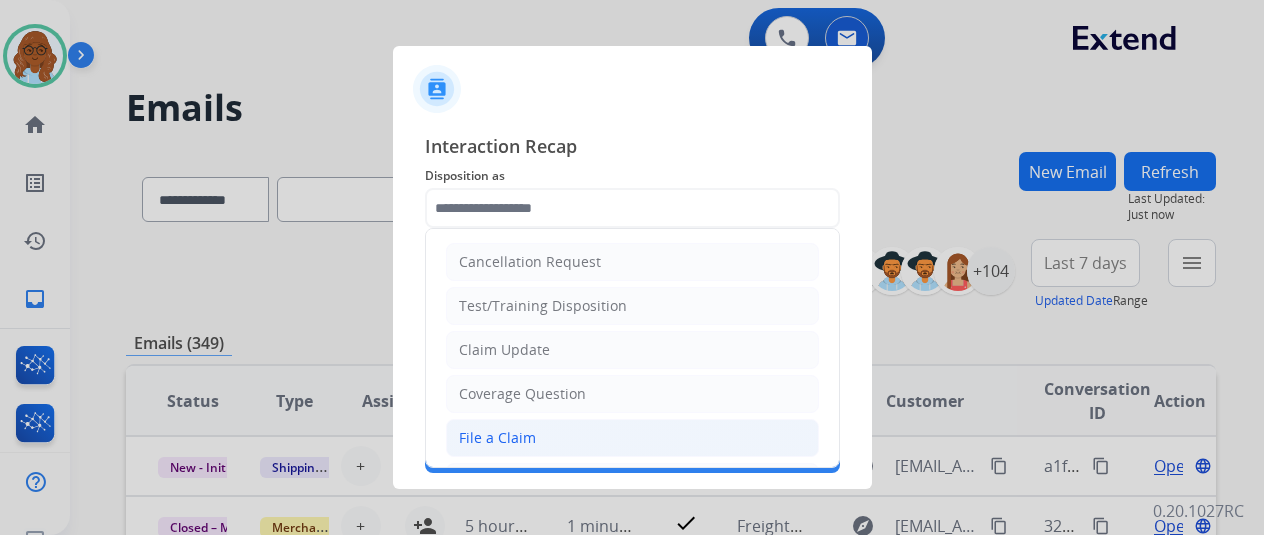 click on "File a Claim" 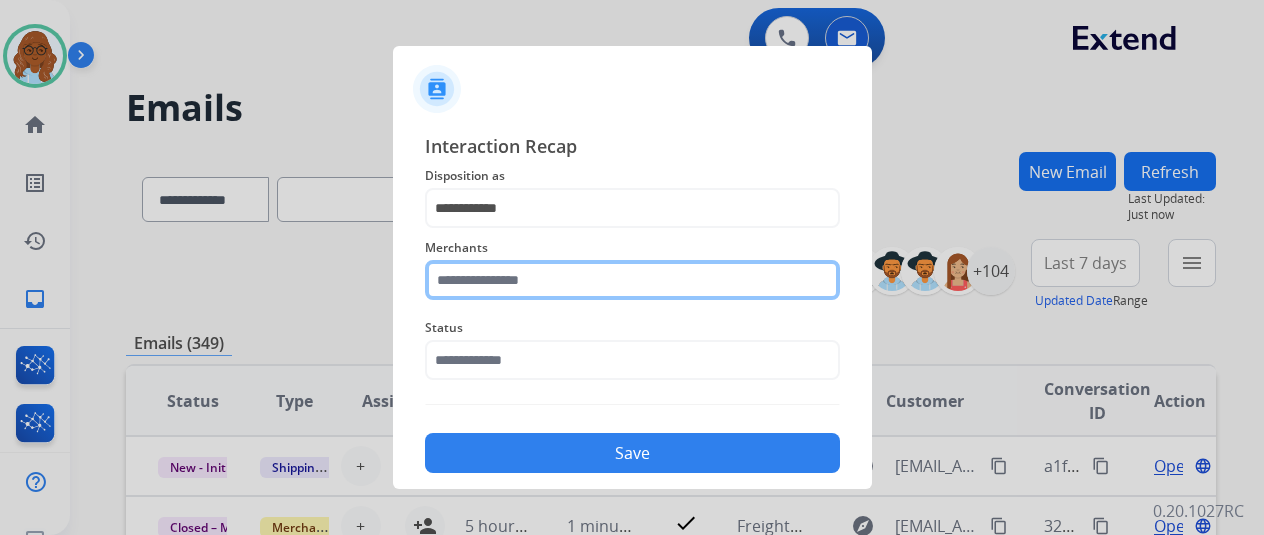 click 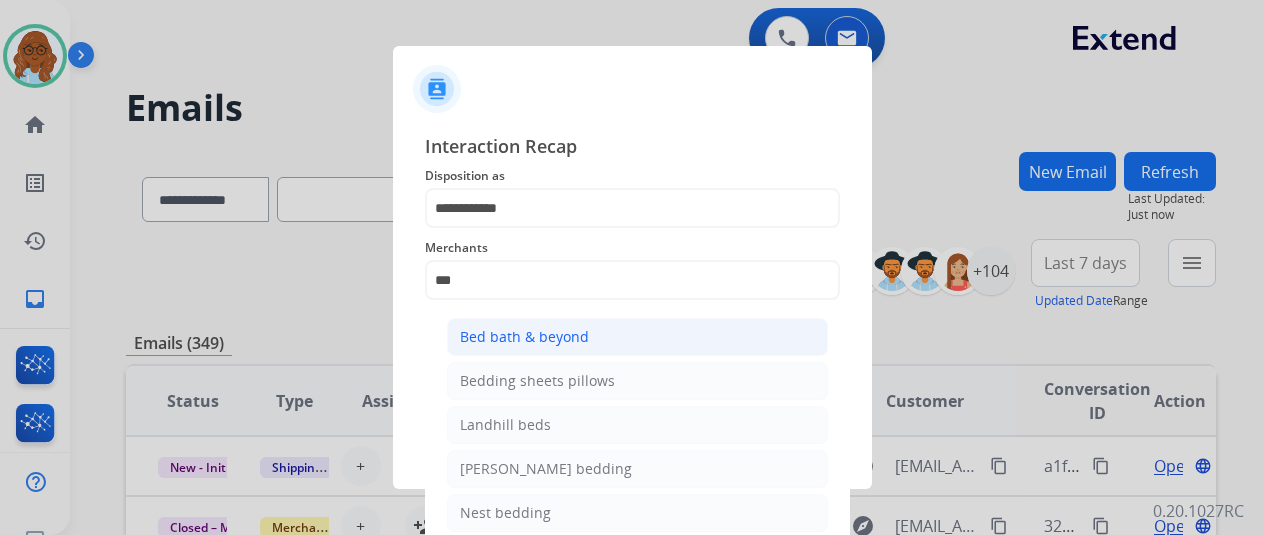 click on "Bed bath & beyond" 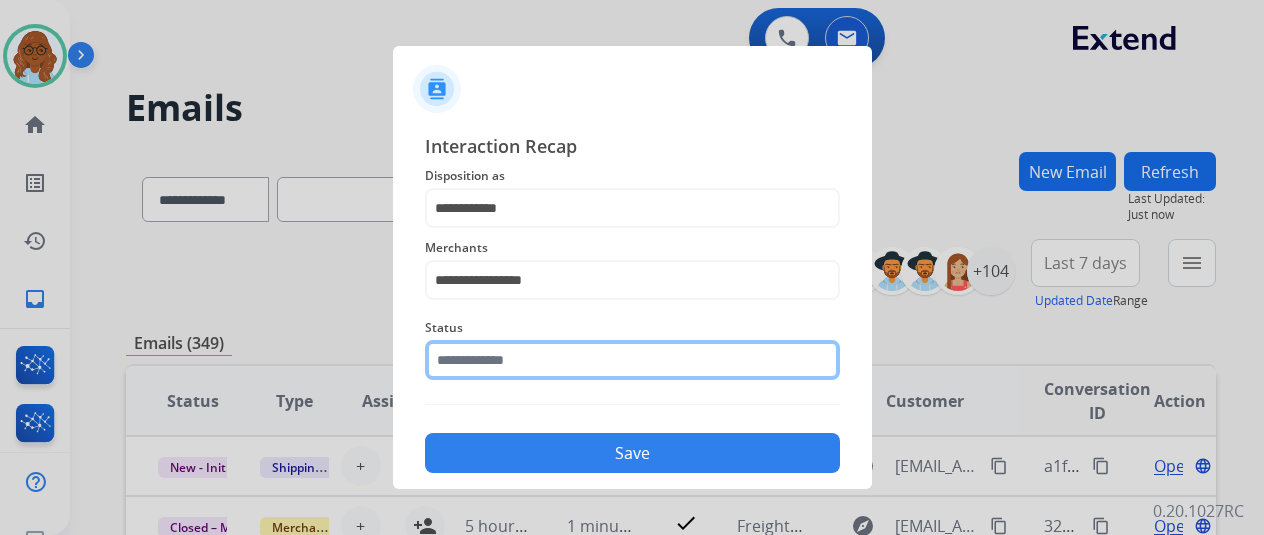 click 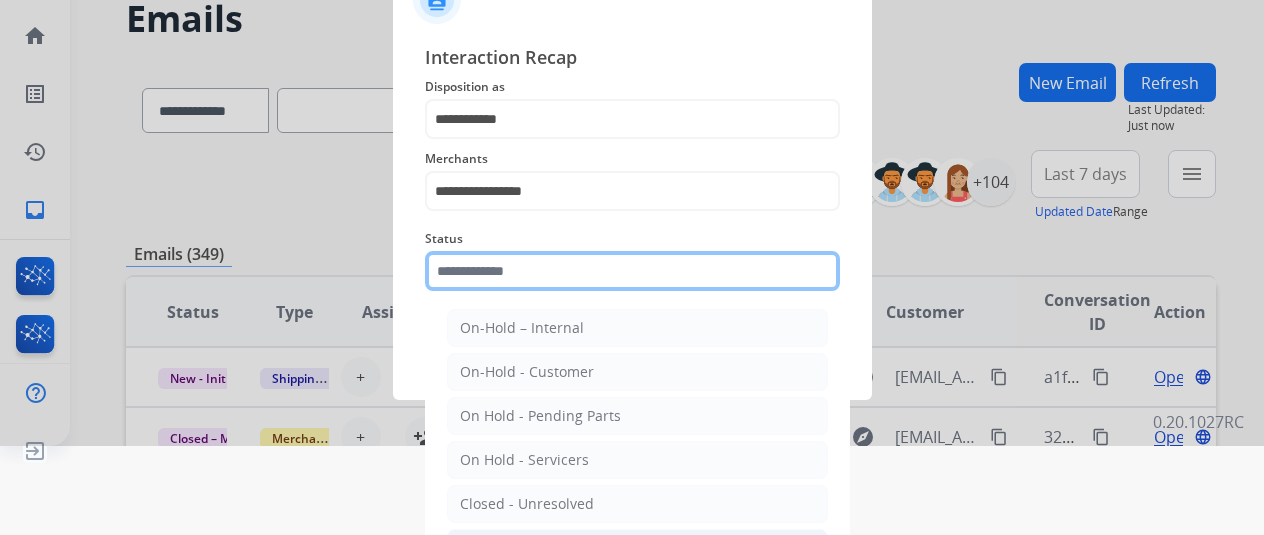 scroll, scrollTop: 152, scrollLeft: 16, axis: both 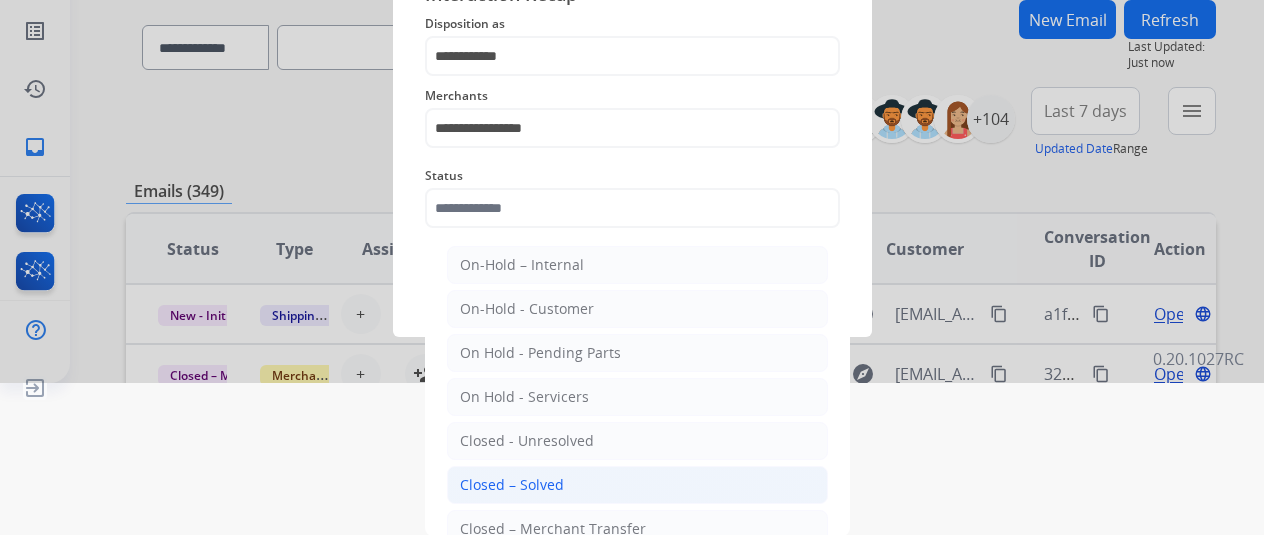 click on "Closed – Solved" 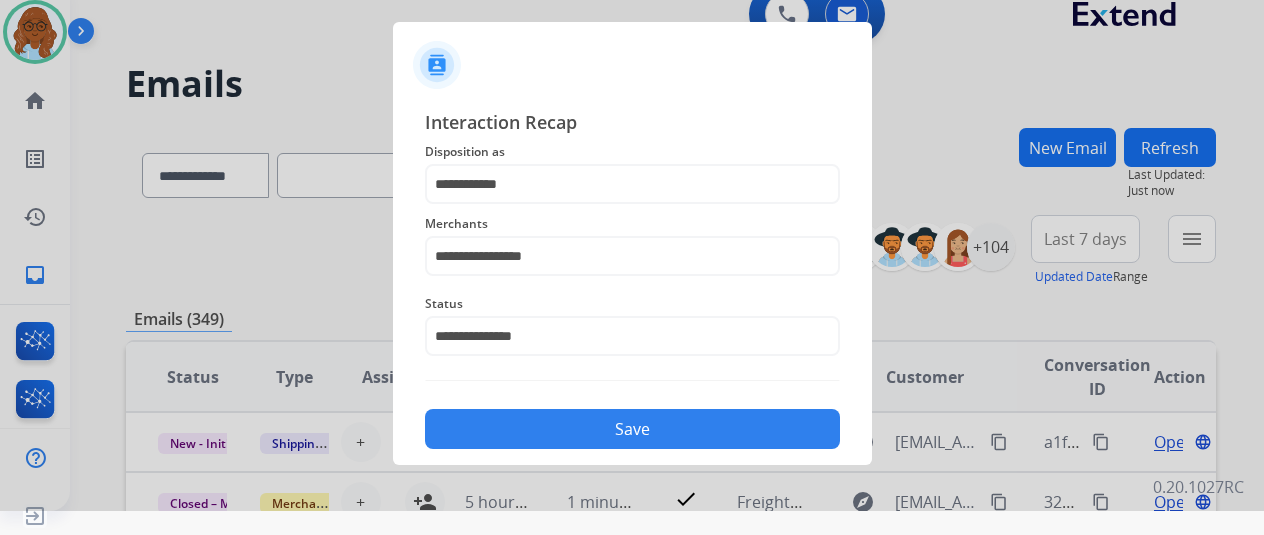 scroll, scrollTop: 24, scrollLeft: 16, axis: both 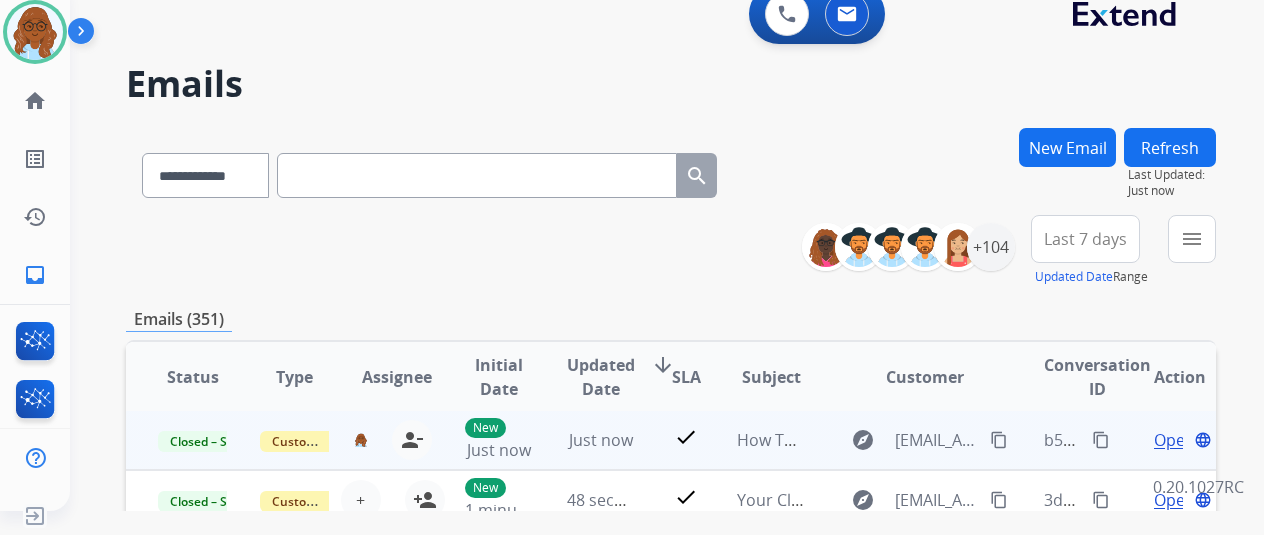 click on "content_copy" at bounding box center (1101, 440) 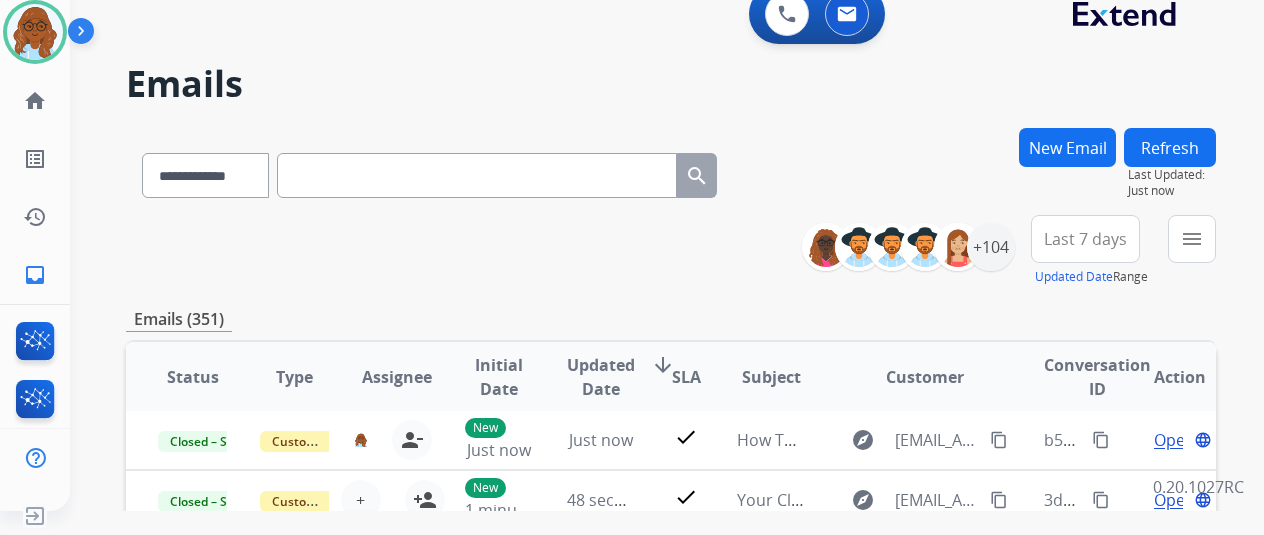 click on "New Email" at bounding box center (1067, 147) 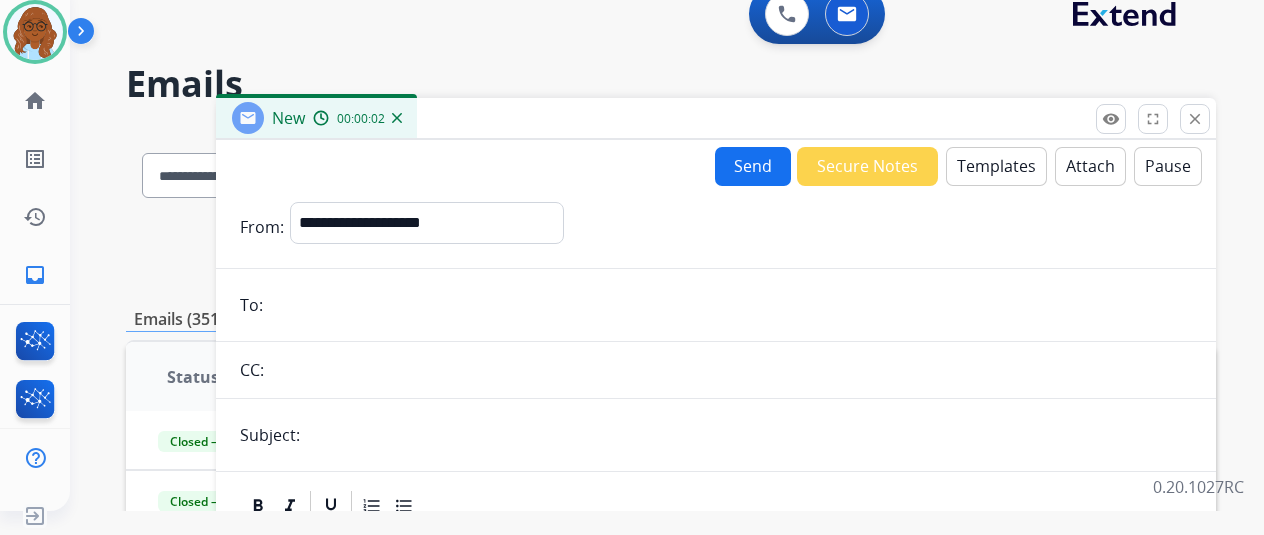 click on "Templates" at bounding box center [996, 166] 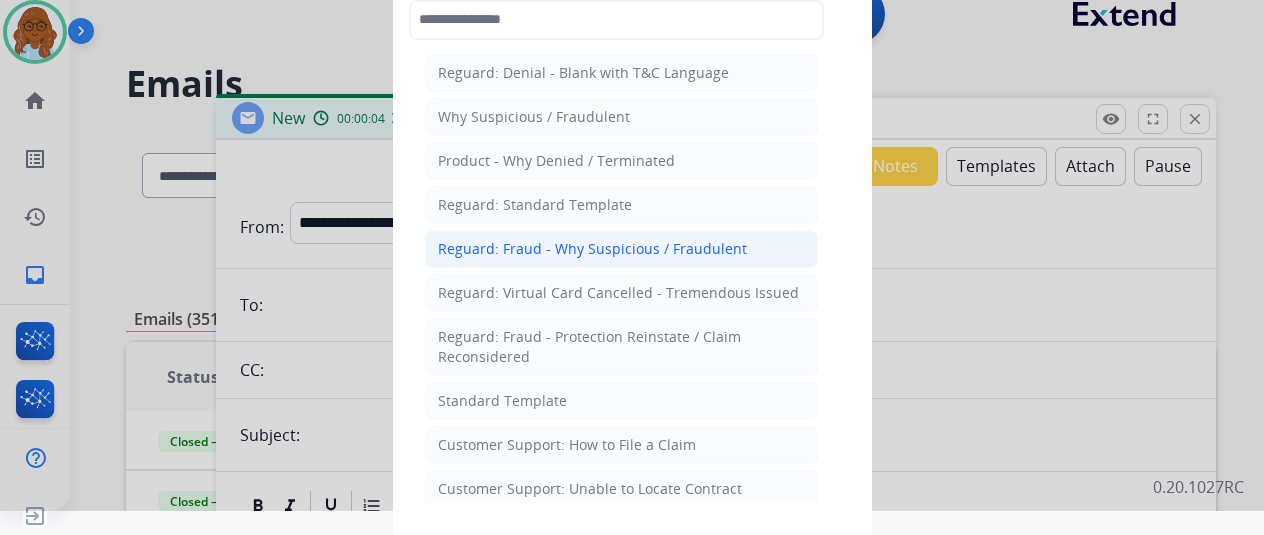 scroll, scrollTop: 200, scrollLeft: 0, axis: vertical 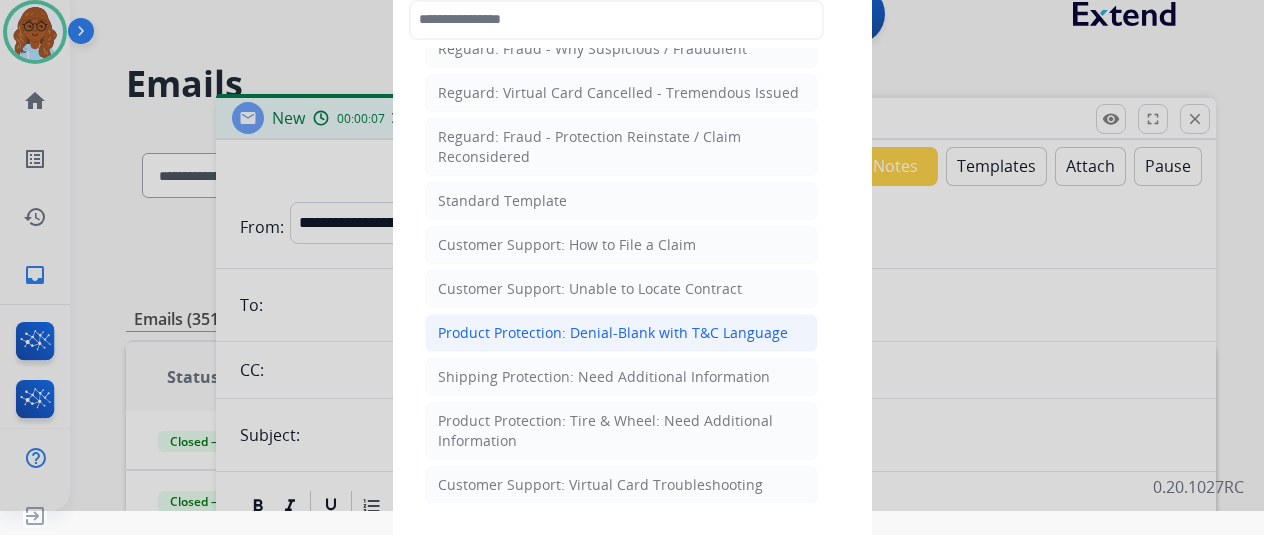 click on "Product Protection: Denial-Blank with T&C Language" 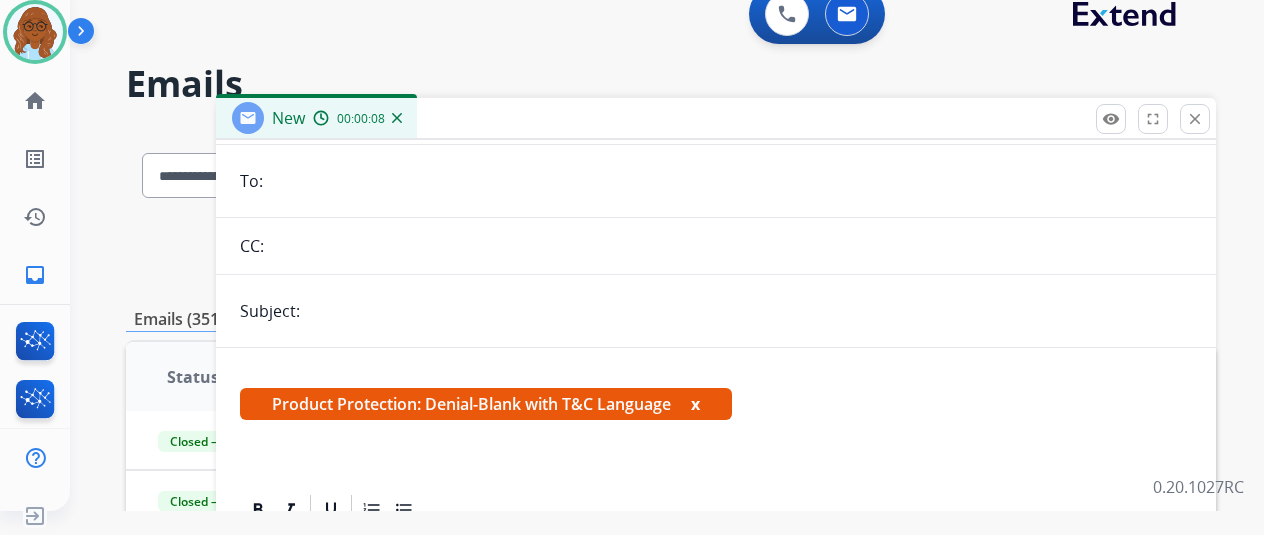 scroll, scrollTop: 300, scrollLeft: 0, axis: vertical 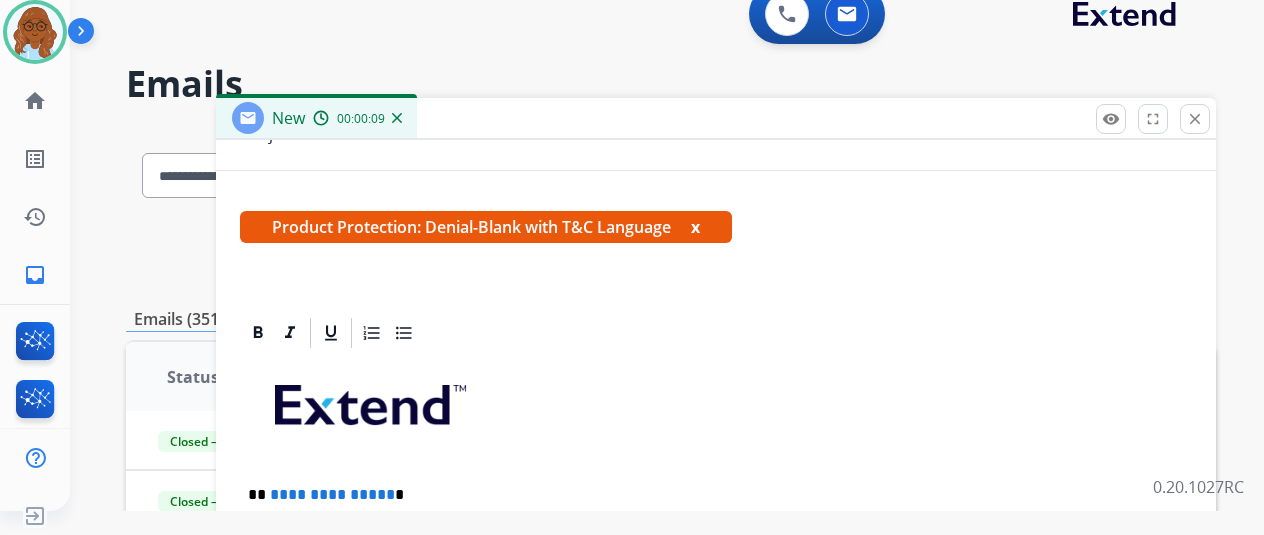 click on "x" at bounding box center (695, 227) 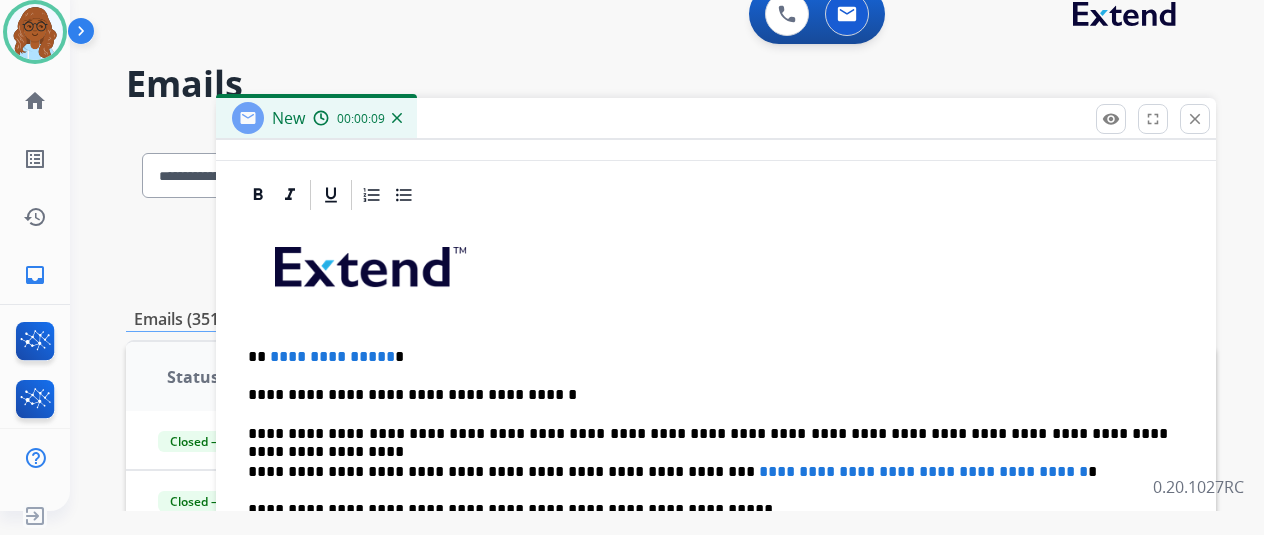 scroll, scrollTop: 314, scrollLeft: 0, axis: vertical 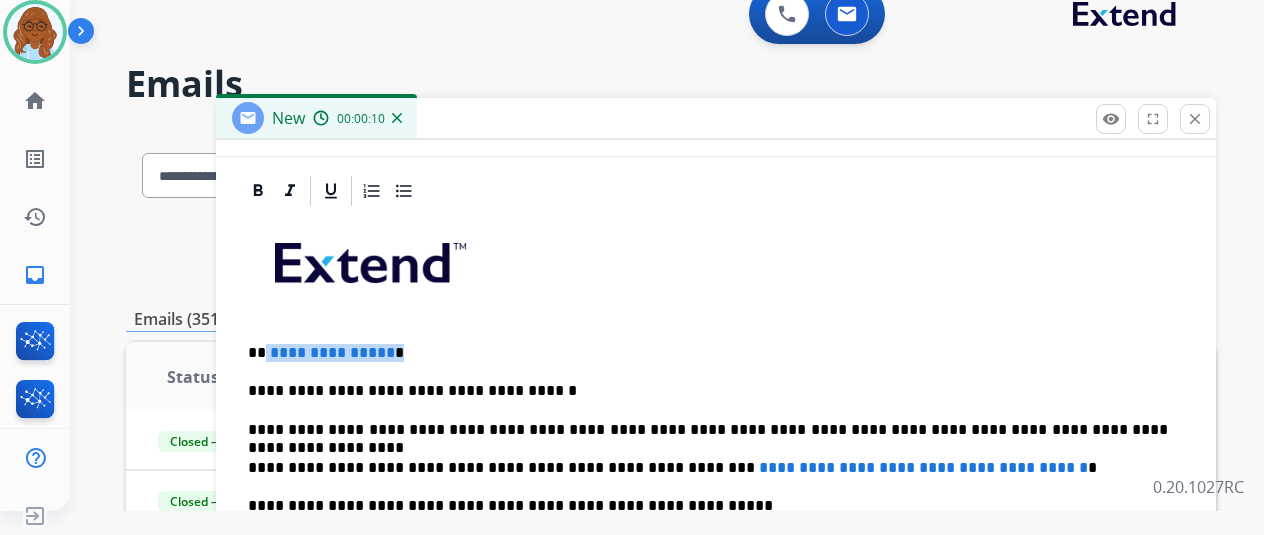 click on "**********" at bounding box center (708, 353) 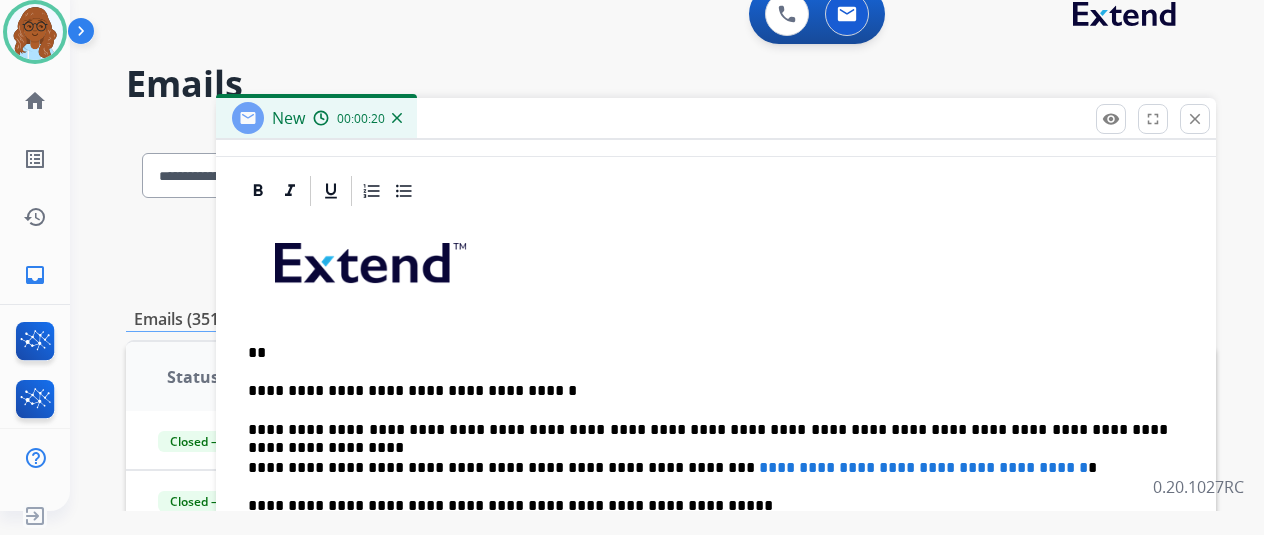 click on "**" at bounding box center [708, 353] 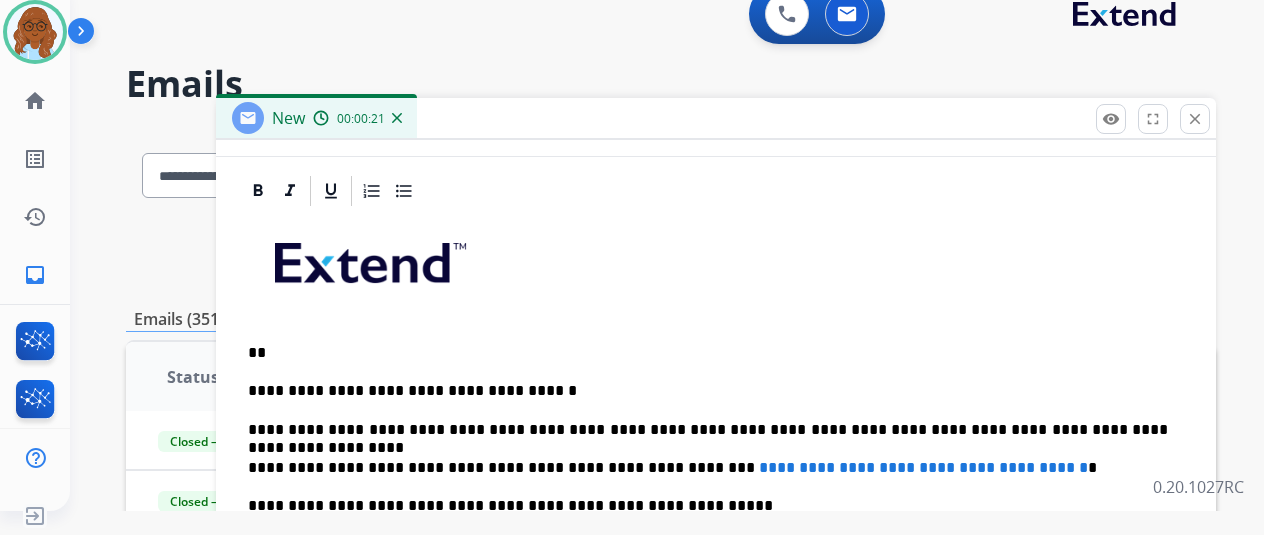 type 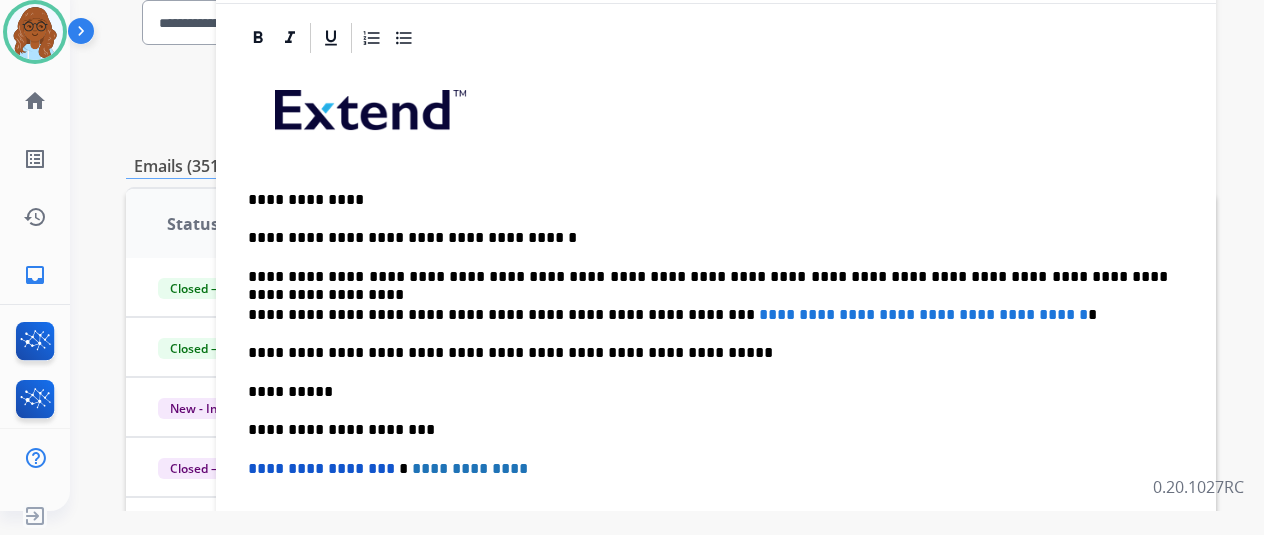 scroll, scrollTop: 300, scrollLeft: 0, axis: vertical 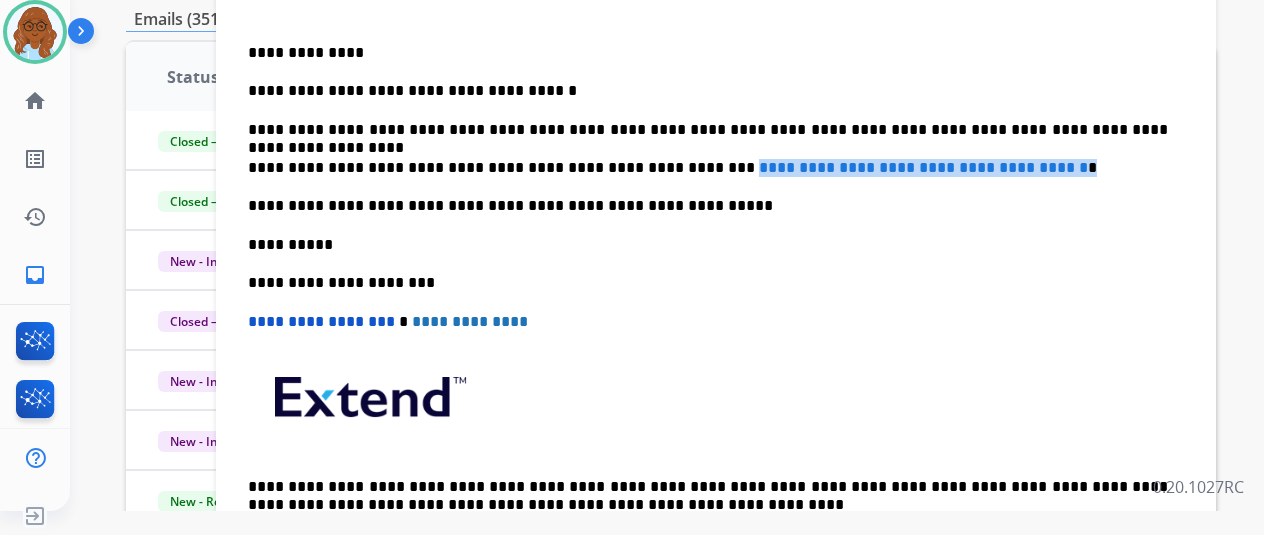 drag, startPoint x: 1064, startPoint y: 161, endPoint x: 658, endPoint y: 151, distance: 406.12314 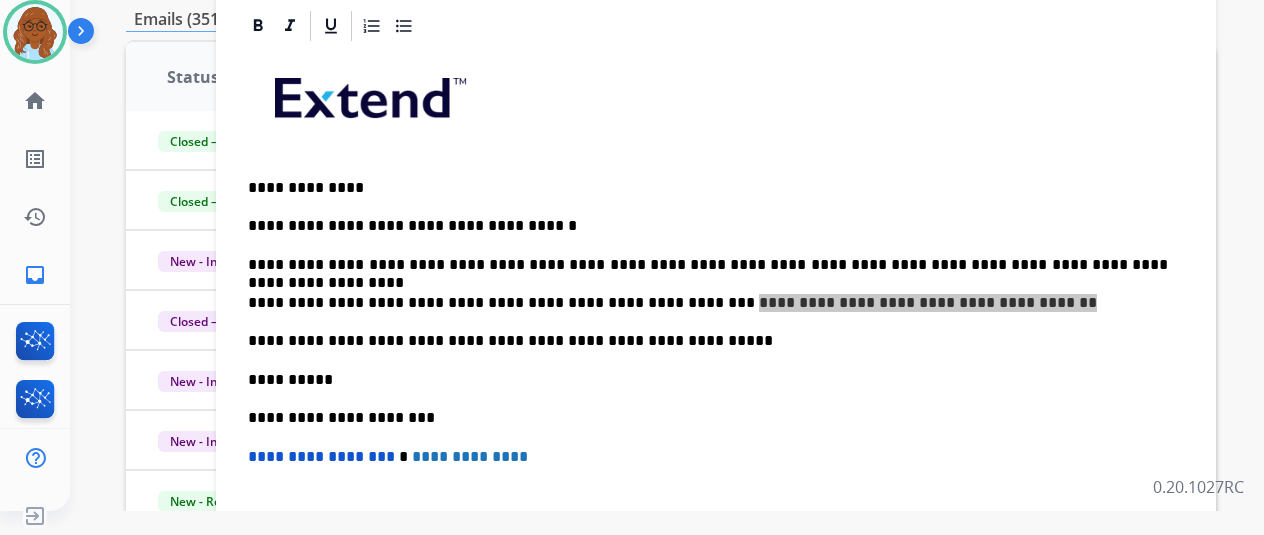 scroll, scrollTop: 0, scrollLeft: 0, axis: both 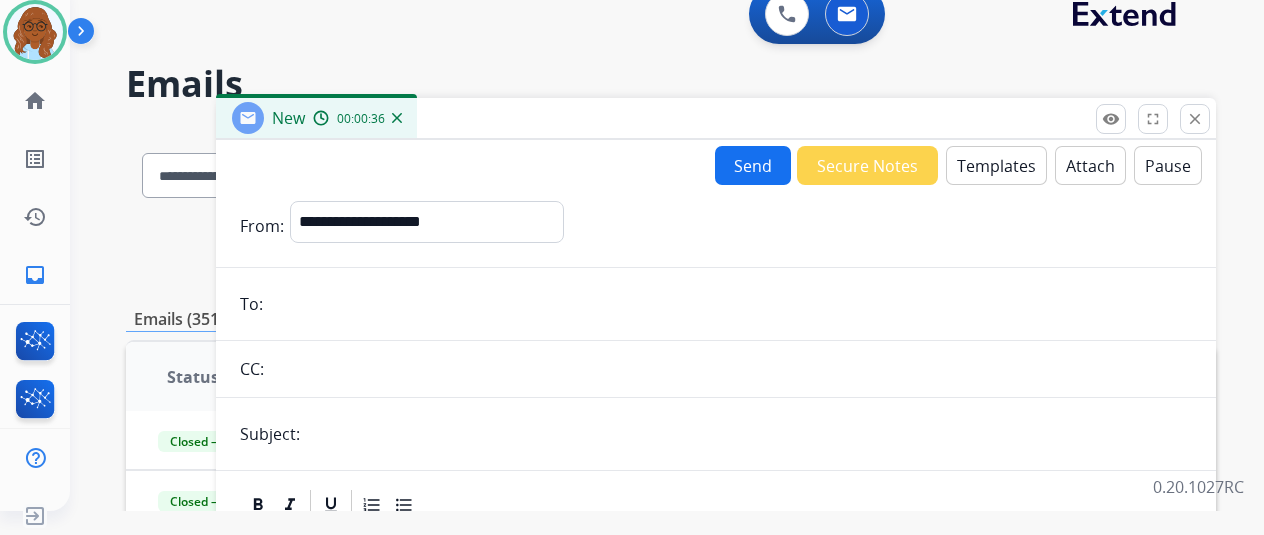 click on "Templates" at bounding box center [996, 165] 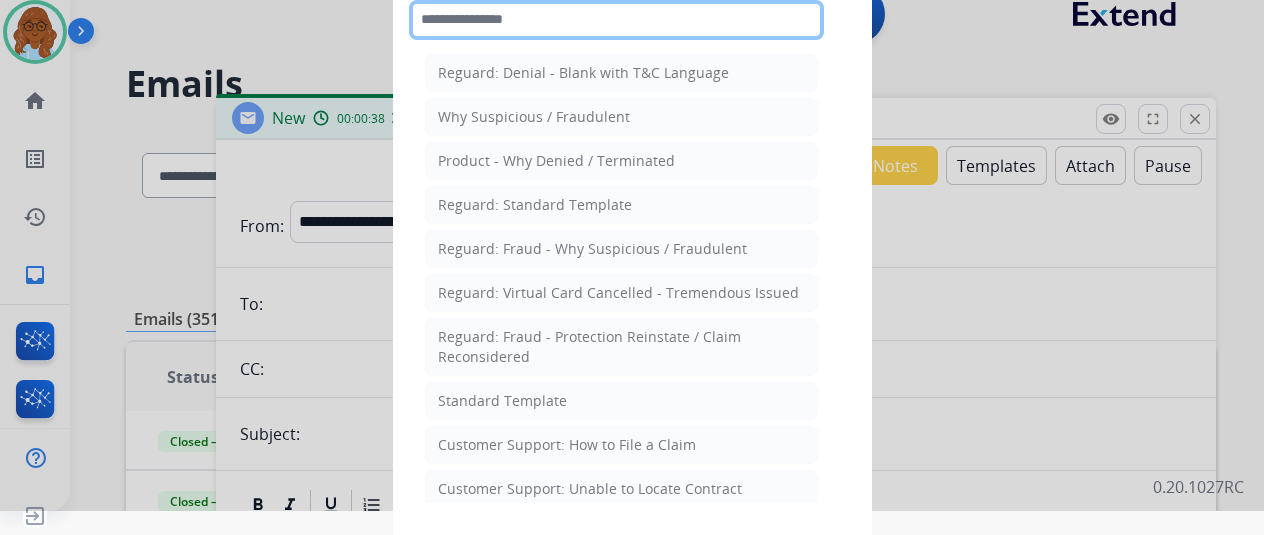 click 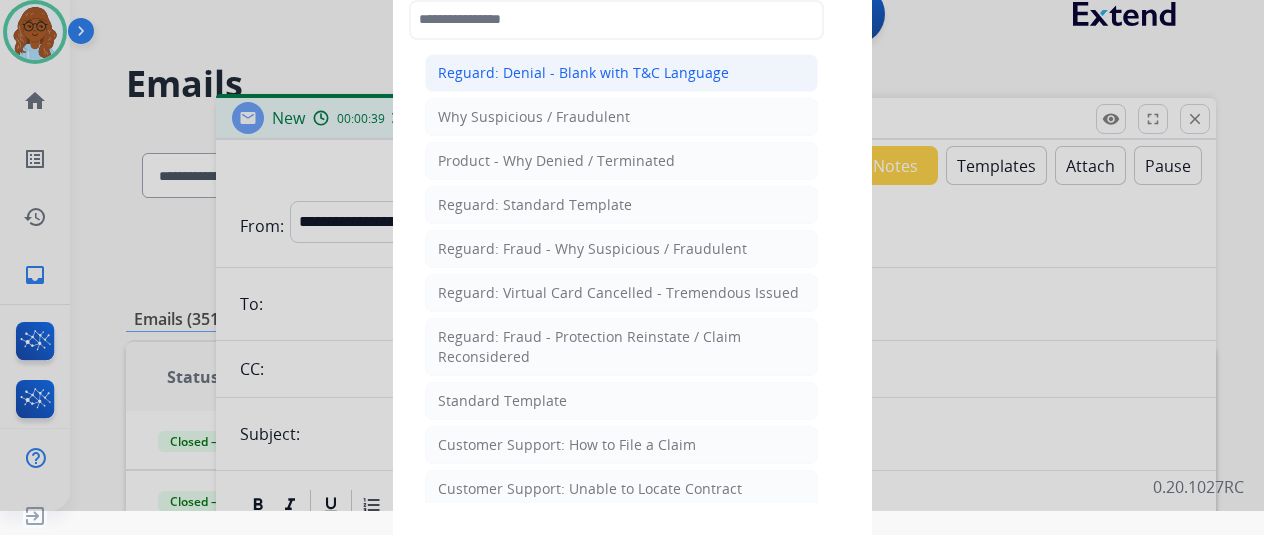 click on "Reguard: Denial - Blank with T&C Language" 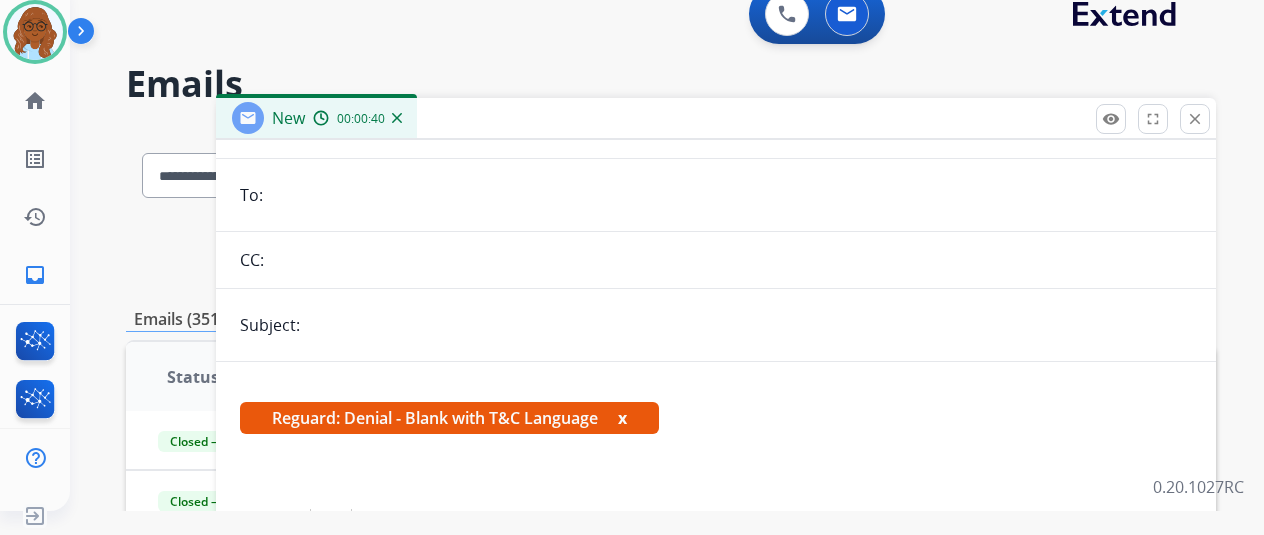 scroll, scrollTop: 263, scrollLeft: 0, axis: vertical 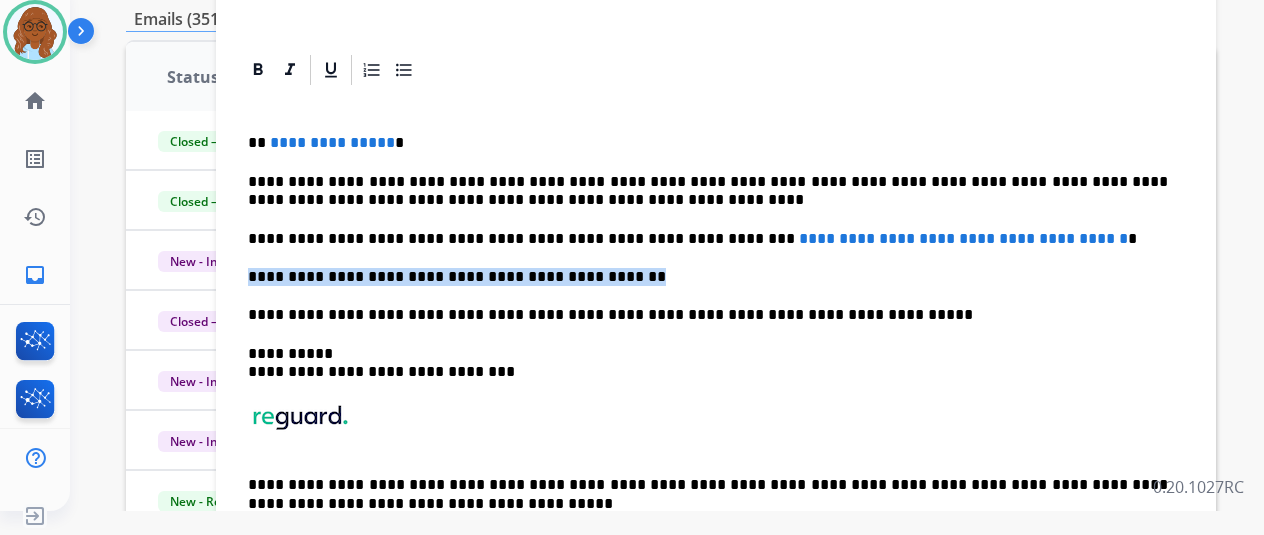 drag, startPoint x: 1116, startPoint y: 235, endPoint x: 685, endPoint y: 246, distance: 431.14035 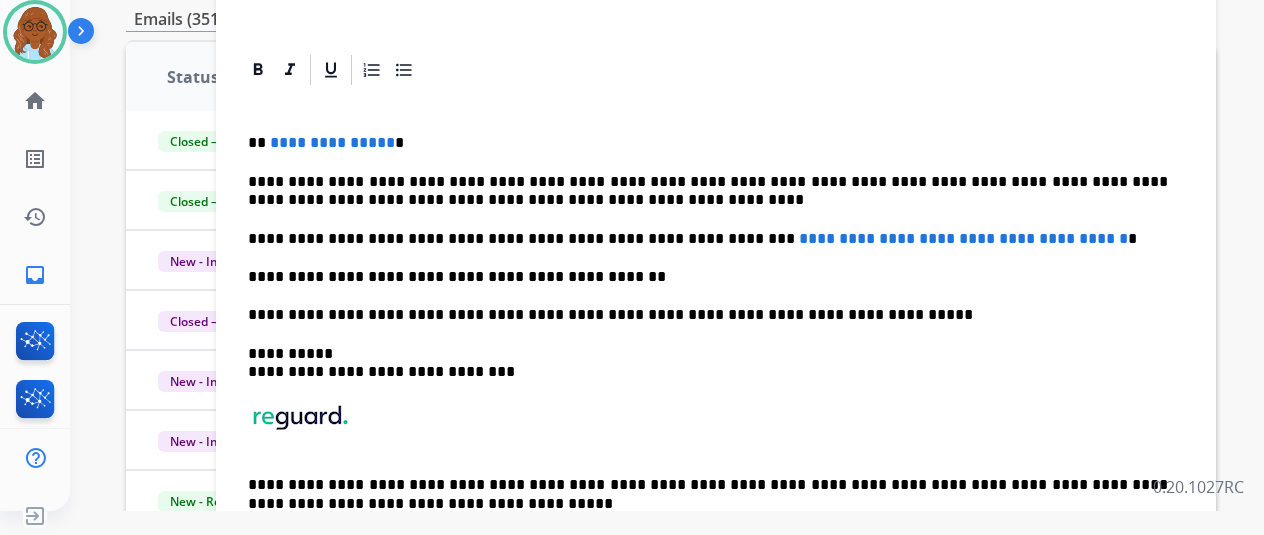 click on "**********" at bounding box center (963, 238) 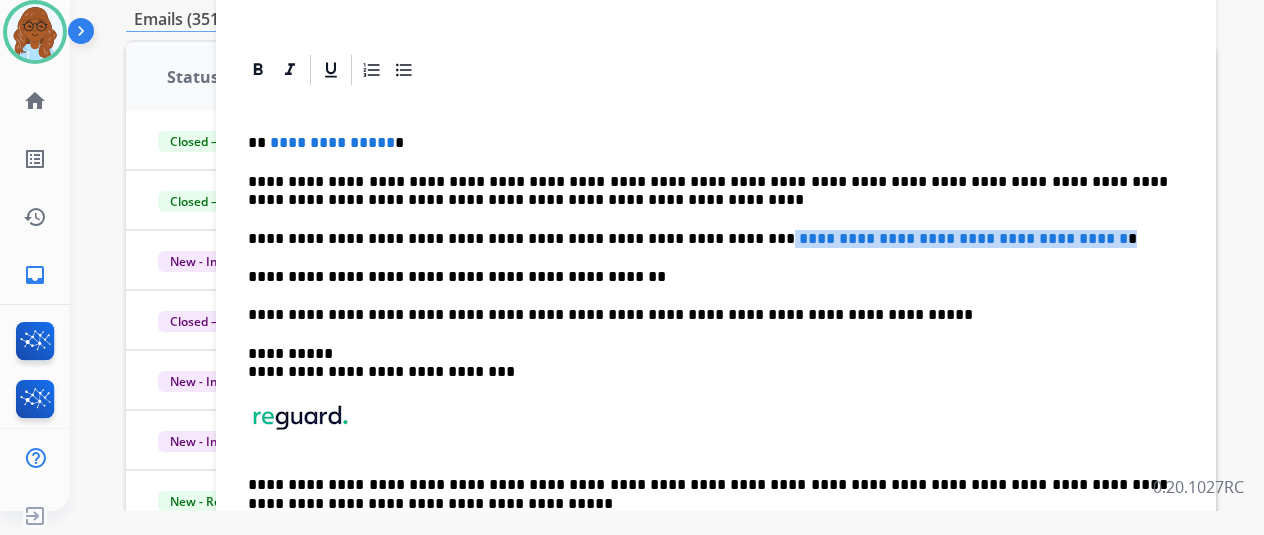 drag, startPoint x: 1099, startPoint y: 226, endPoint x: 681, endPoint y: 229, distance: 418.01077 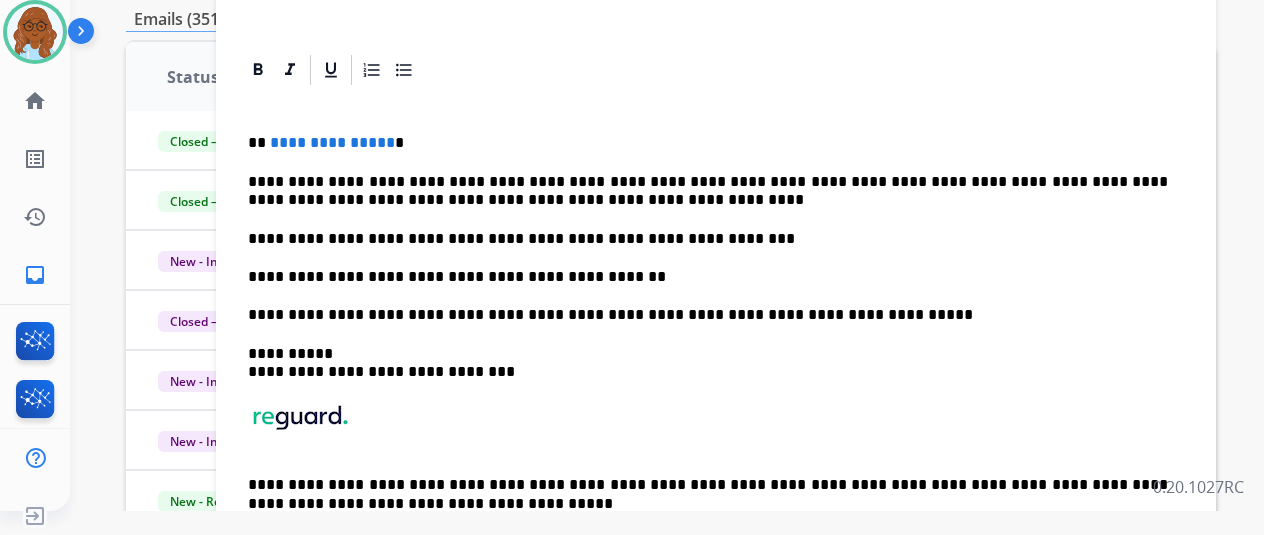 click on "**********" at bounding box center (708, 239) 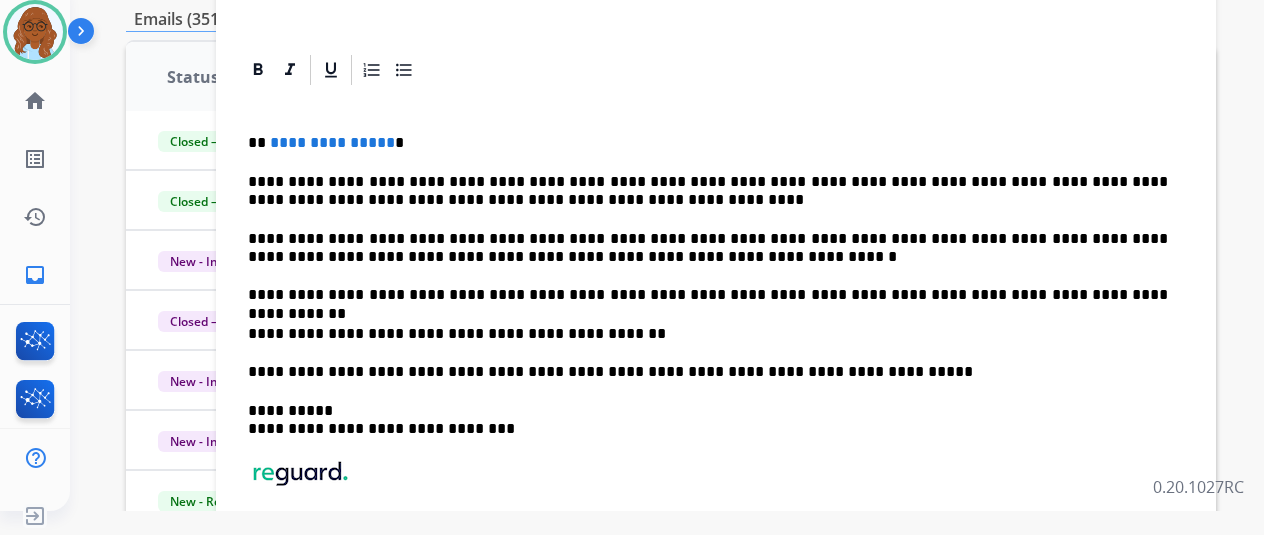 drag, startPoint x: 688, startPoint y: 236, endPoint x: 728, endPoint y: 267, distance: 50.606323 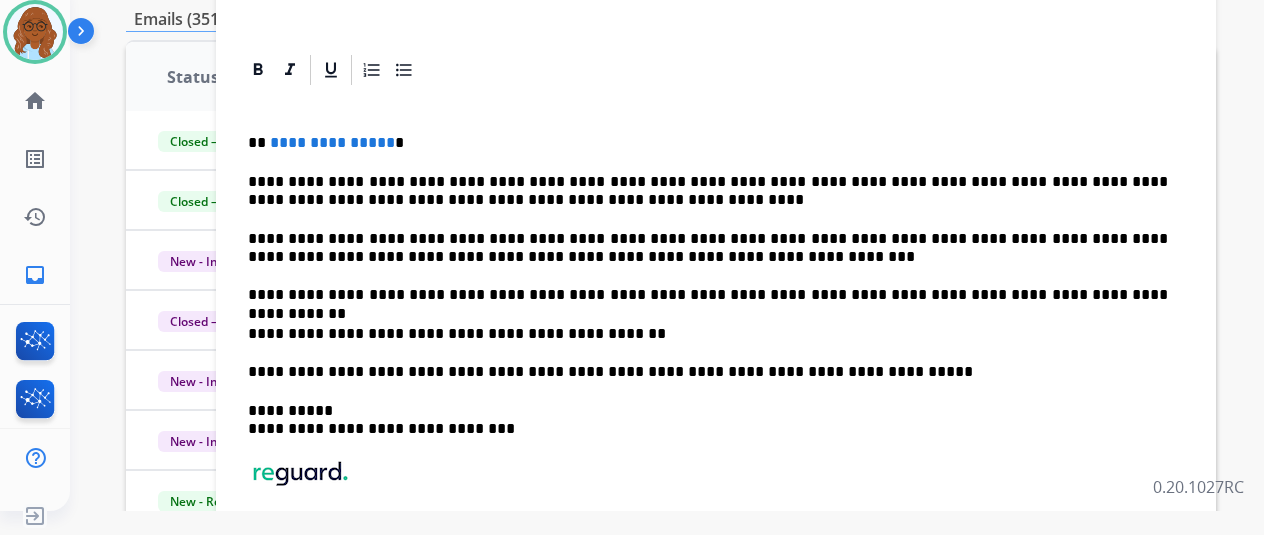scroll, scrollTop: 320, scrollLeft: 0, axis: vertical 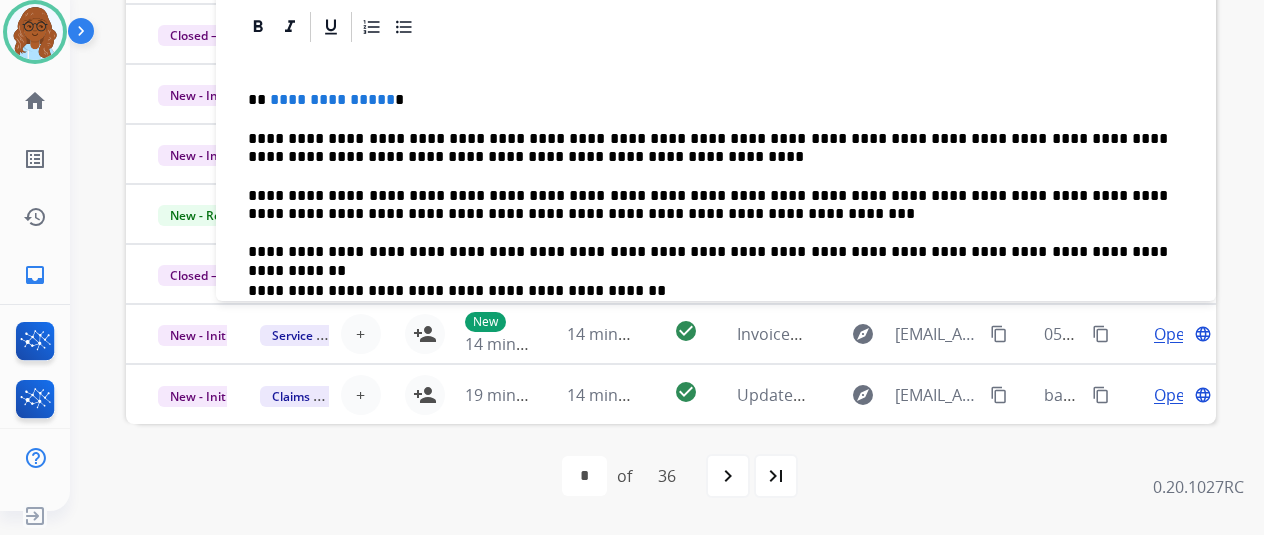 click on "**********" at bounding box center (708, 205) 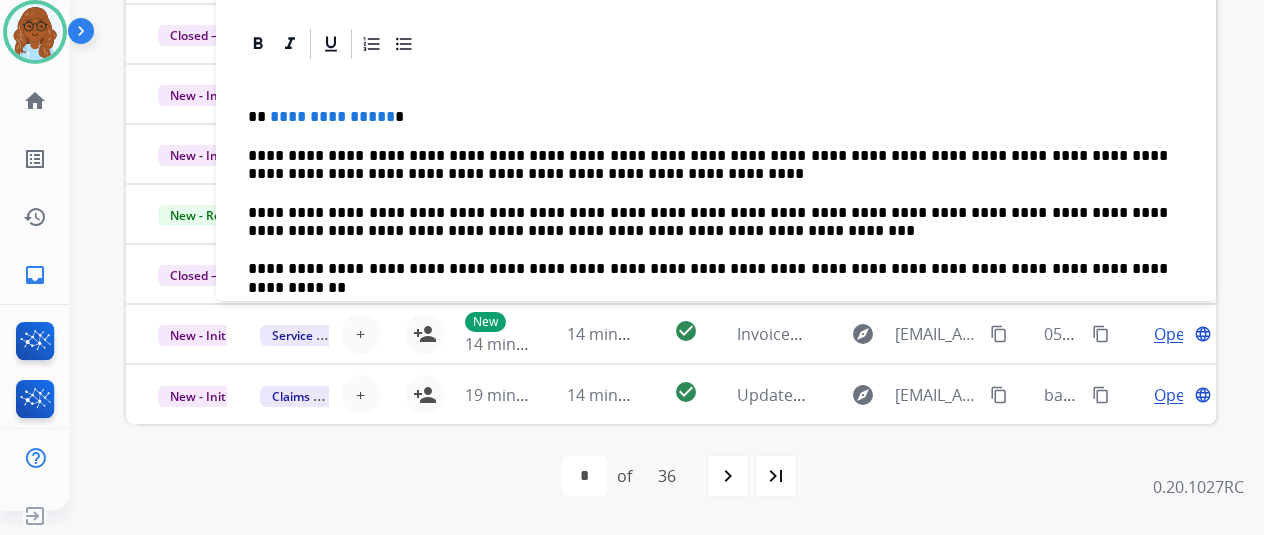 scroll, scrollTop: 0, scrollLeft: 0, axis: both 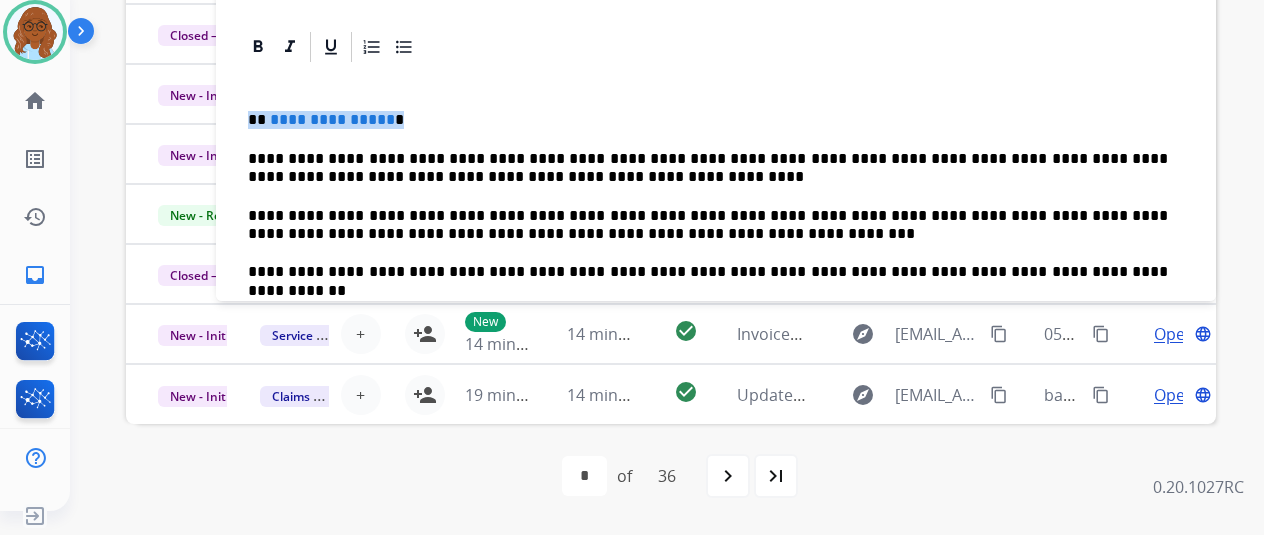 drag, startPoint x: 428, startPoint y: 97, endPoint x: 220, endPoint y: 119, distance: 209.16023 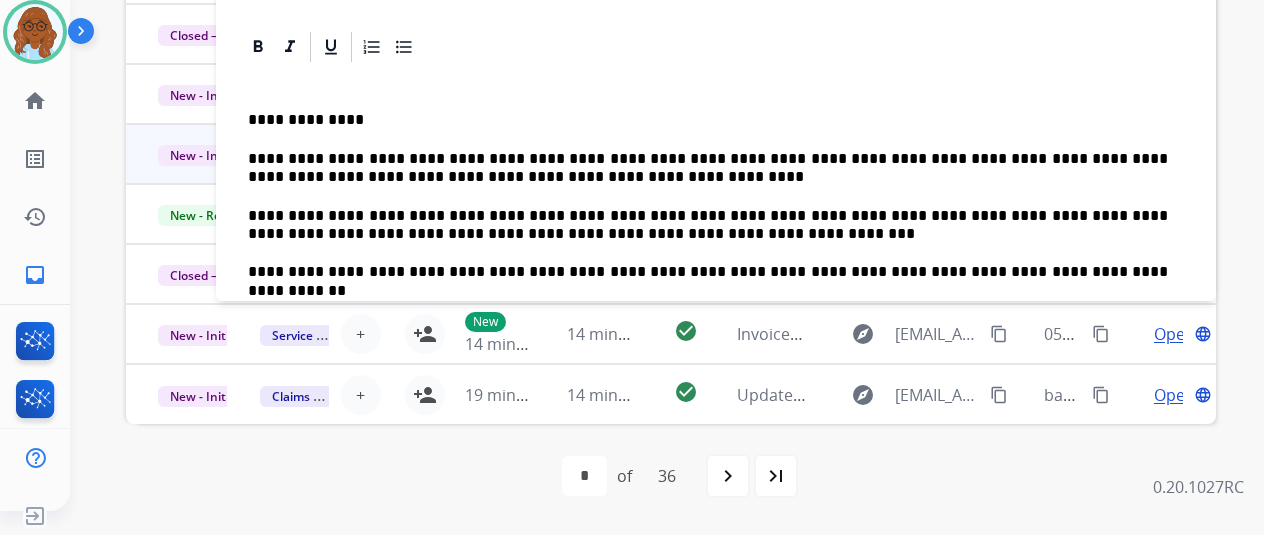scroll, scrollTop: 0, scrollLeft: 0, axis: both 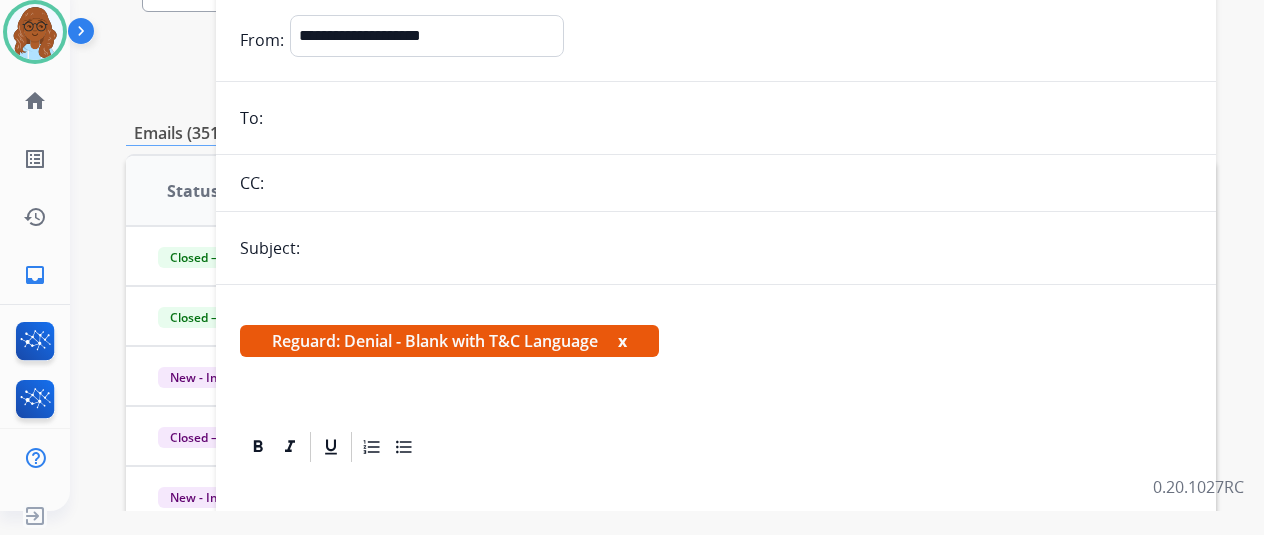 click on "Reguard: Denial - Blank with T&C Language  x" at bounding box center [449, 341] 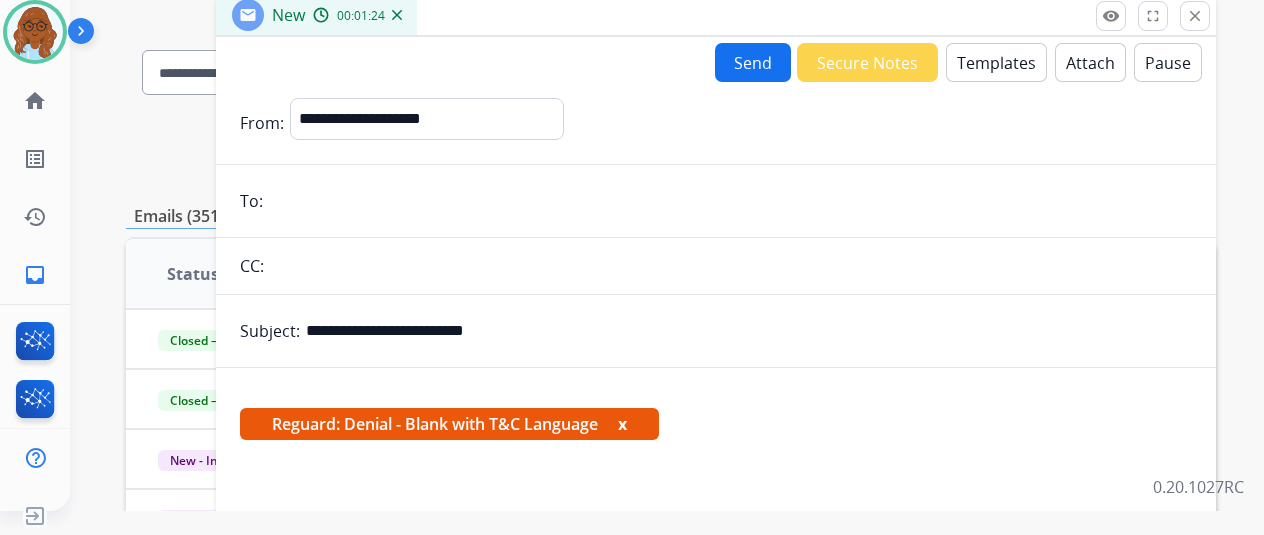 scroll, scrollTop: 0, scrollLeft: 0, axis: both 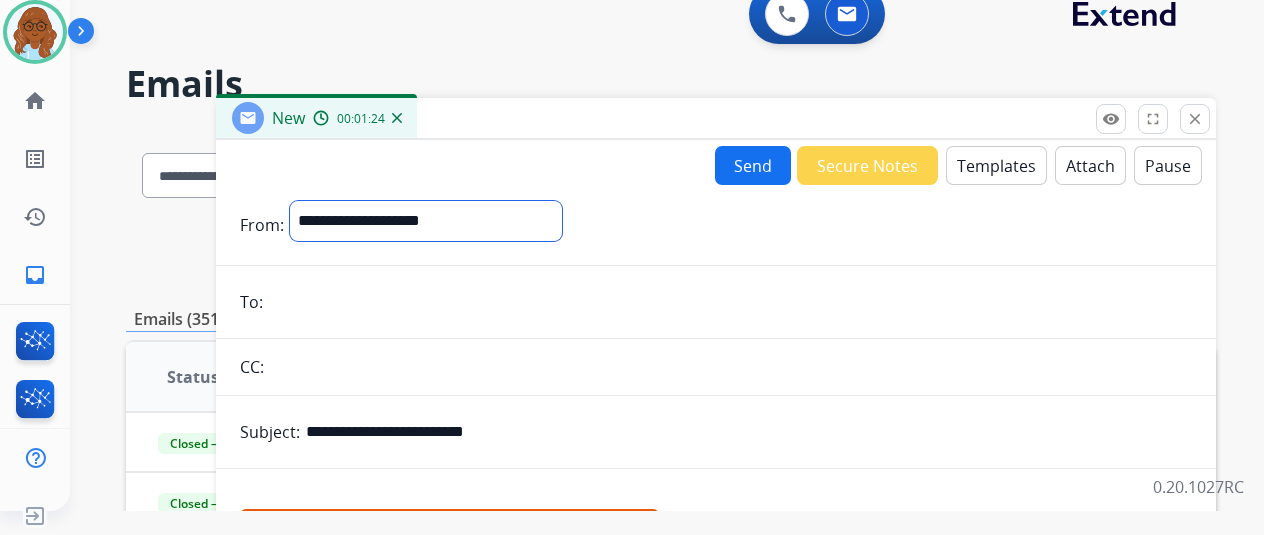 click on "**********" at bounding box center (426, 221) 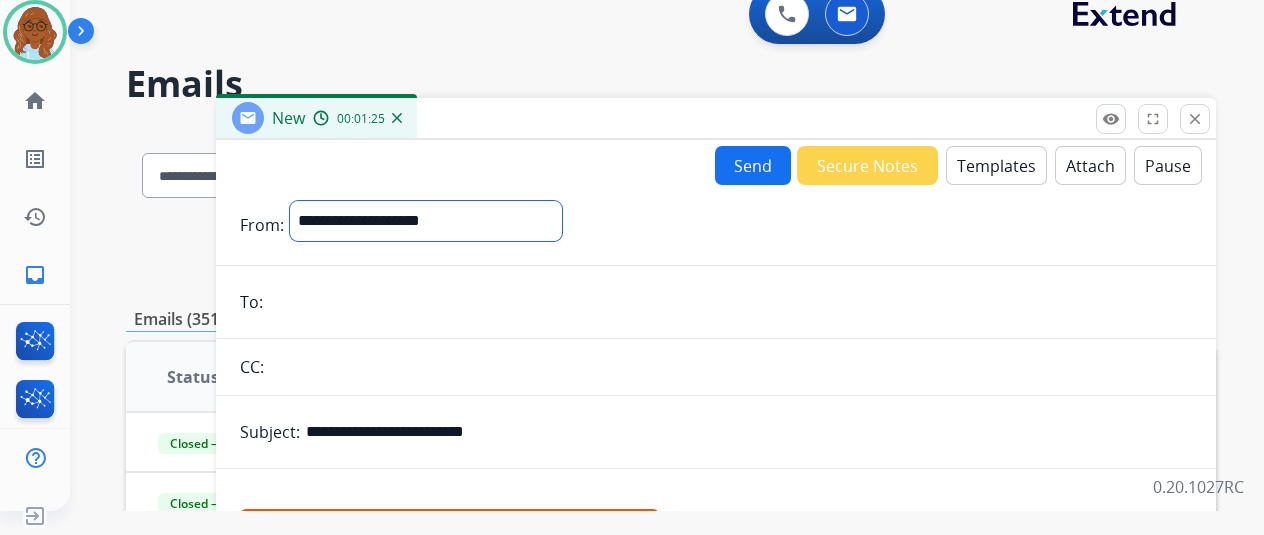 select on "**********" 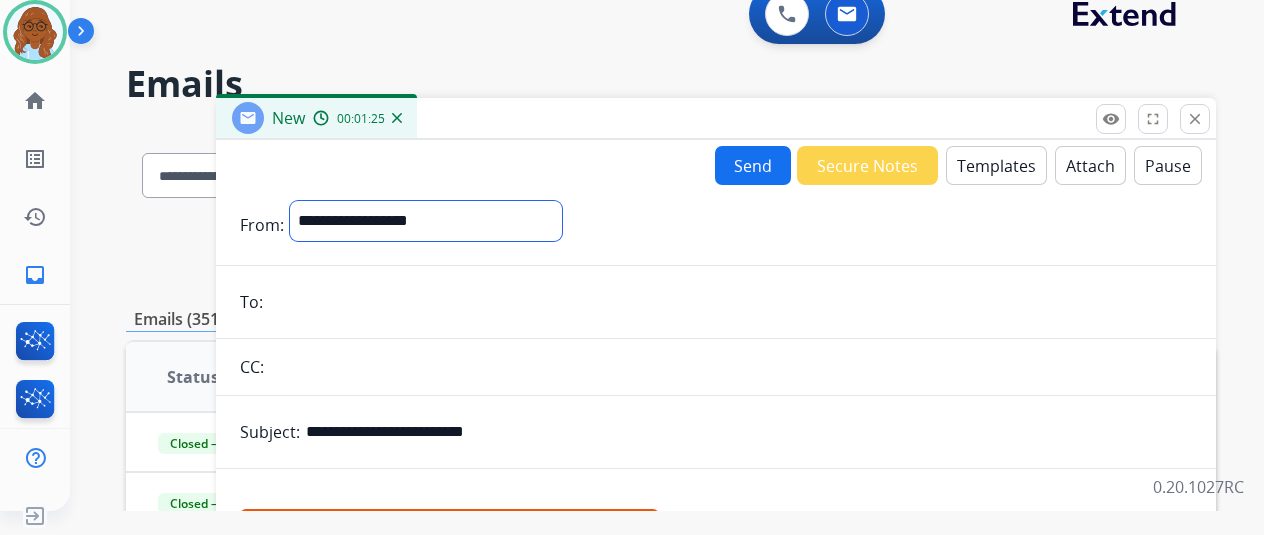 click on "**********" at bounding box center [426, 221] 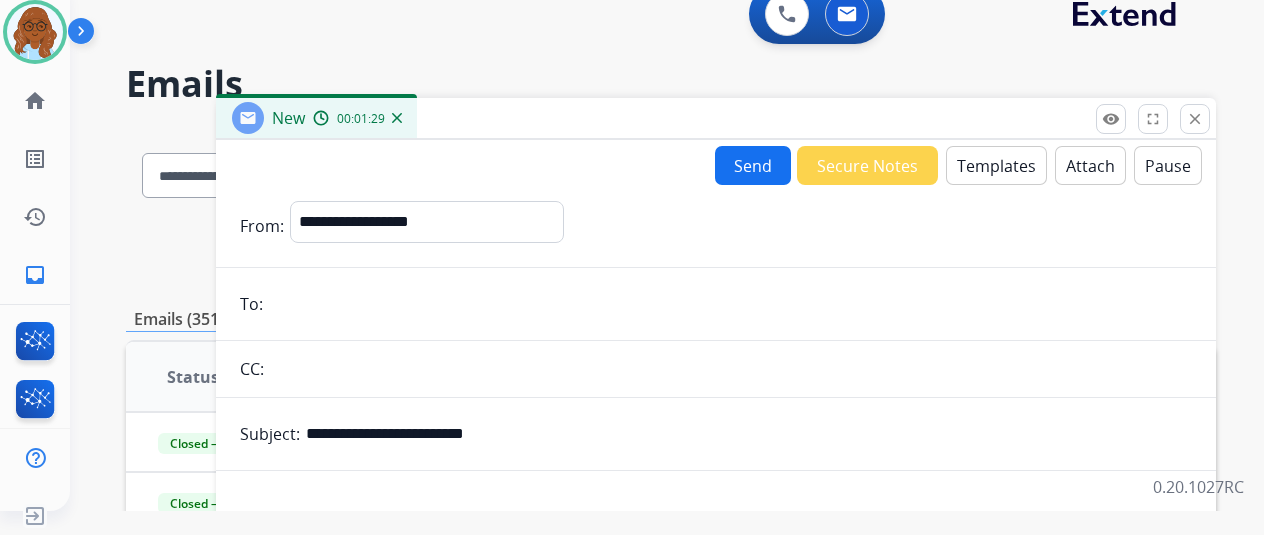 drag, startPoint x: 298, startPoint y: 335, endPoint x: 278, endPoint y: 301, distance: 39.446167 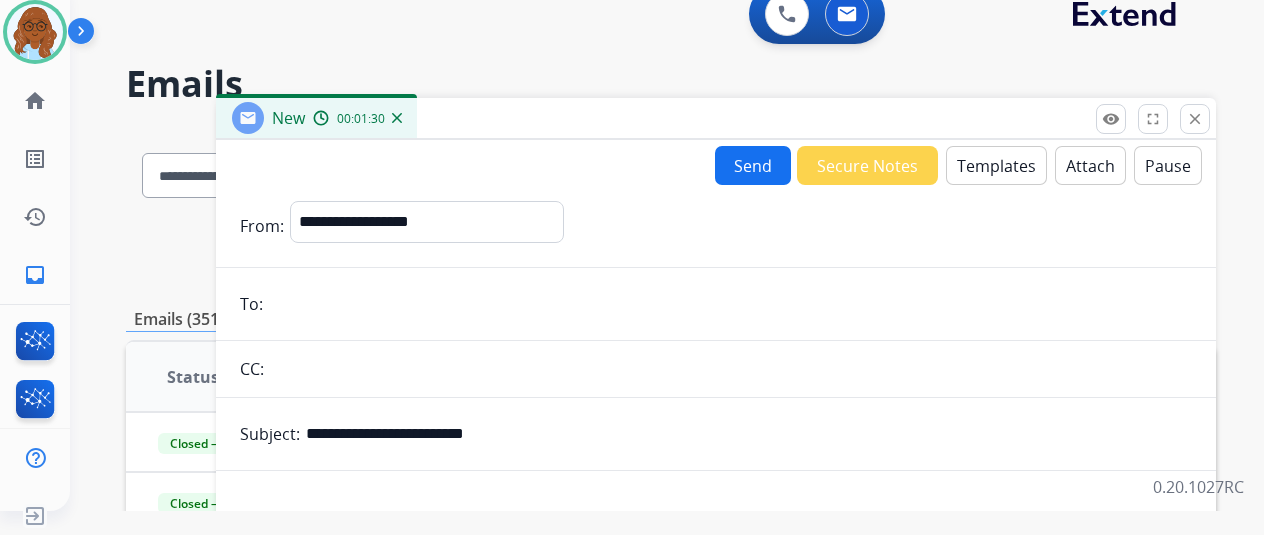 paste on "**********" 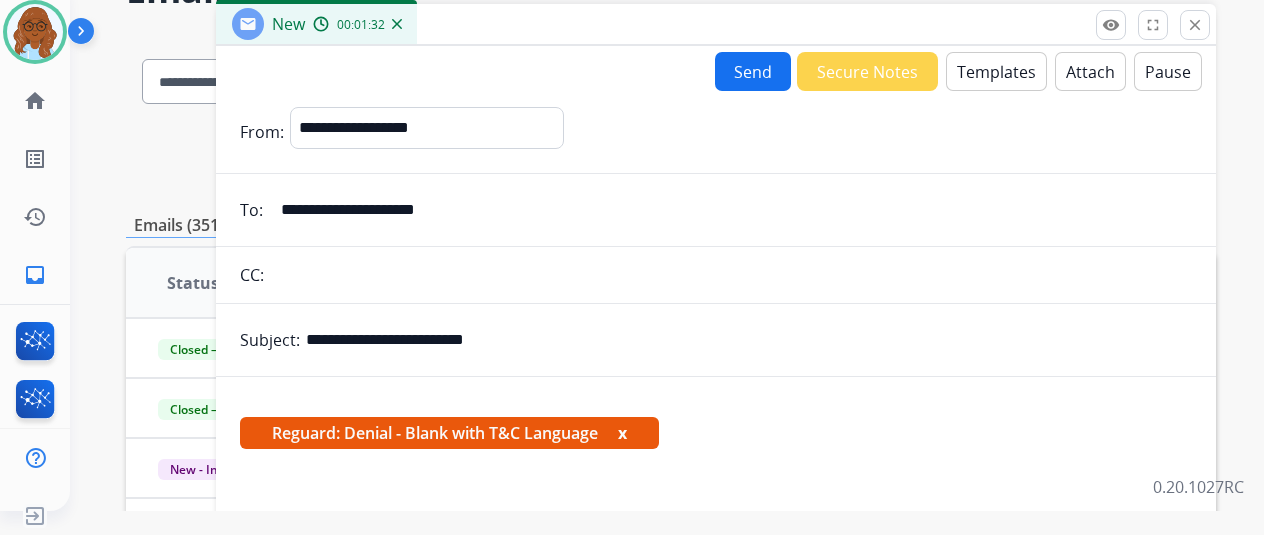 scroll, scrollTop: 300, scrollLeft: 0, axis: vertical 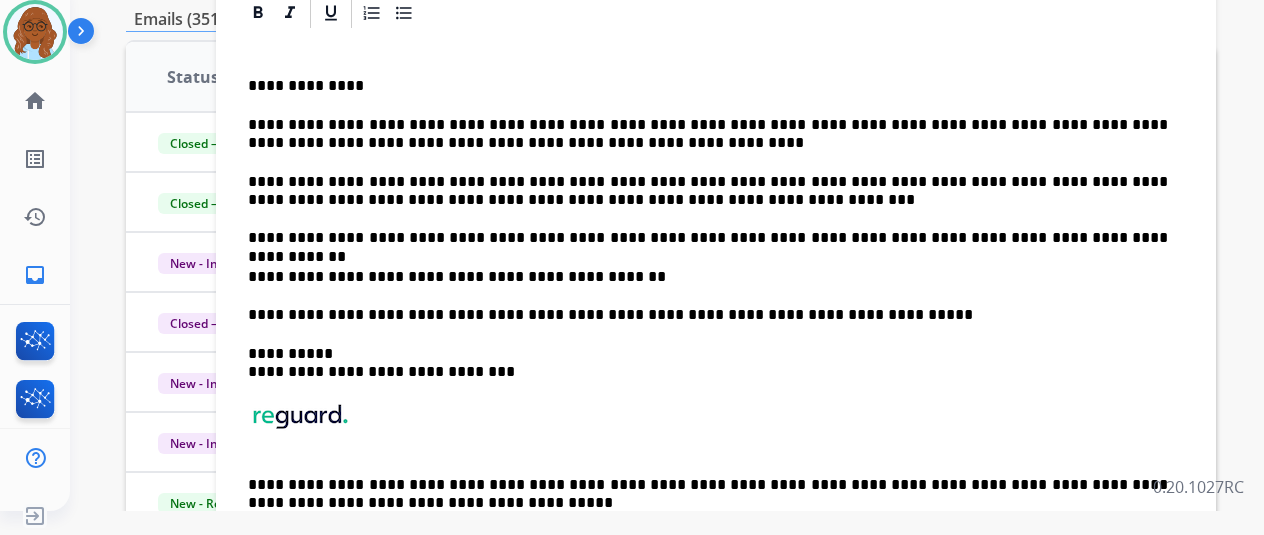 type on "**********" 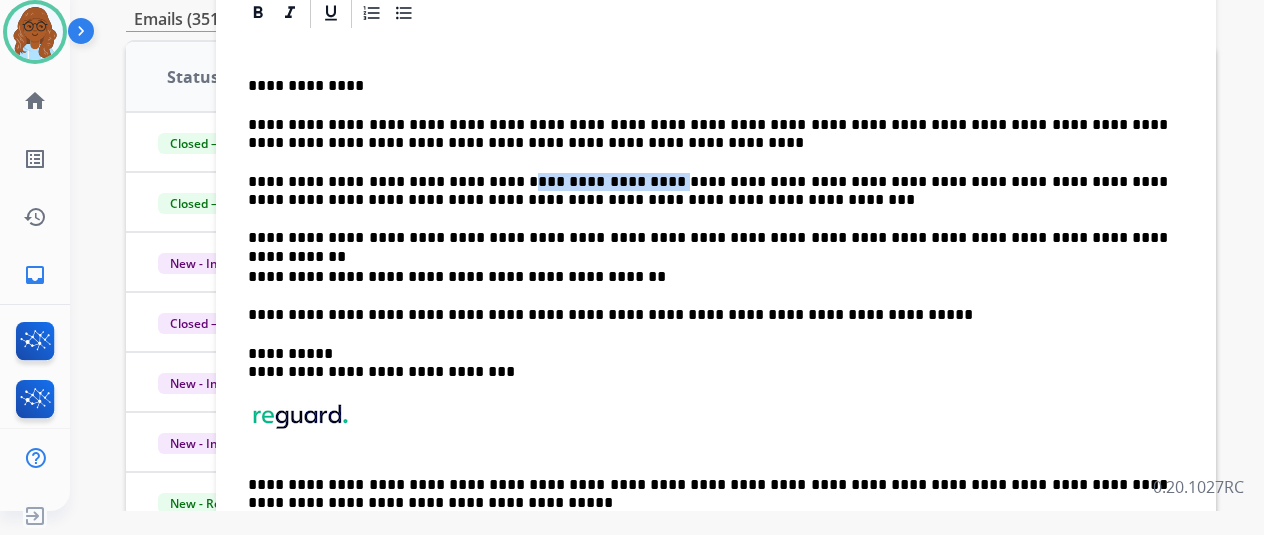 drag, startPoint x: 504, startPoint y: 182, endPoint x: 617, endPoint y: 178, distance: 113.07078 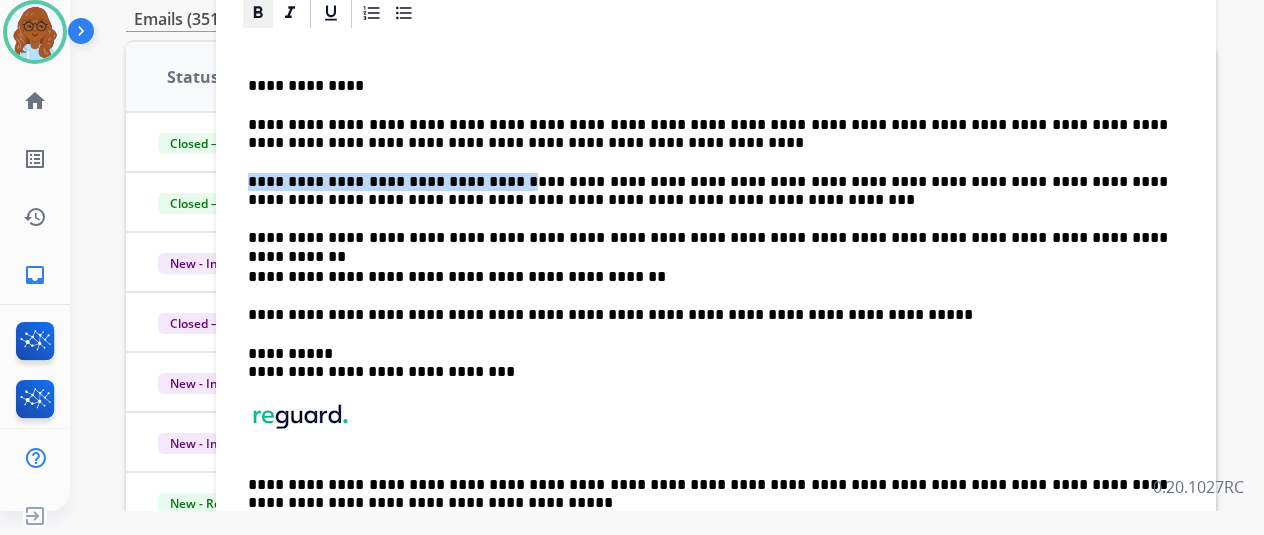 click 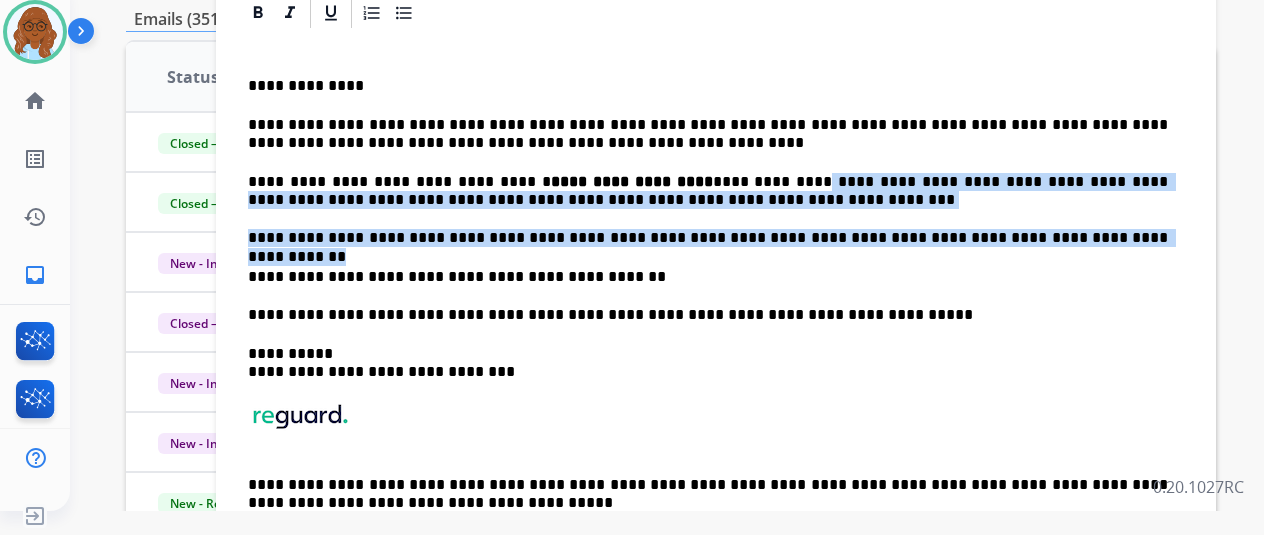 drag, startPoint x: 711, startPoint y: 178, endPoint x: 1072, endPoint y: 239, distance: 366.11746 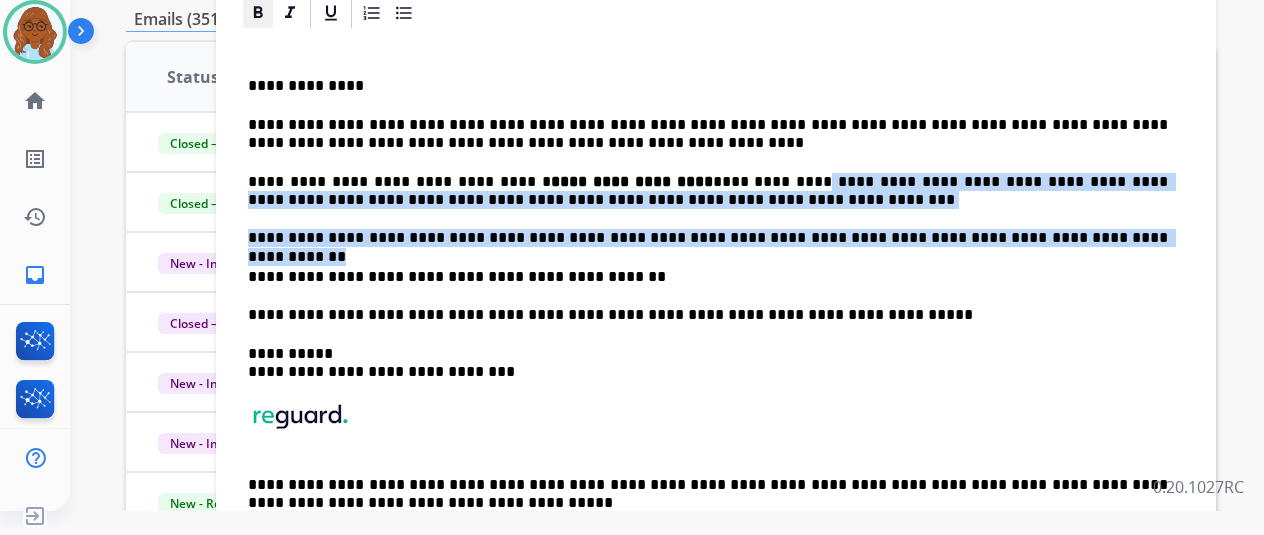 click 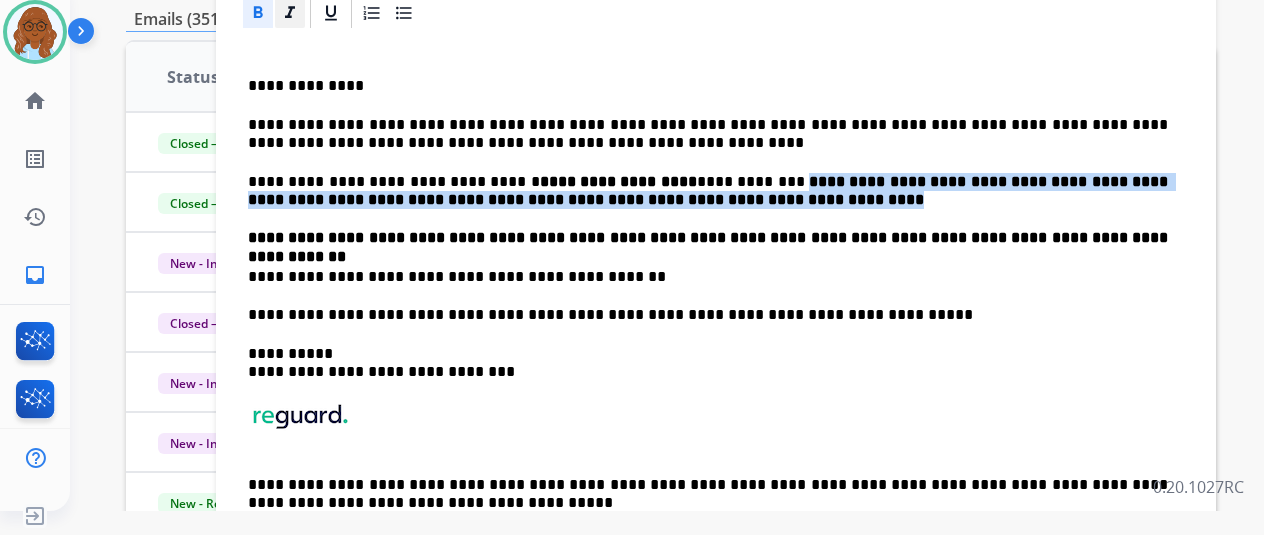 click 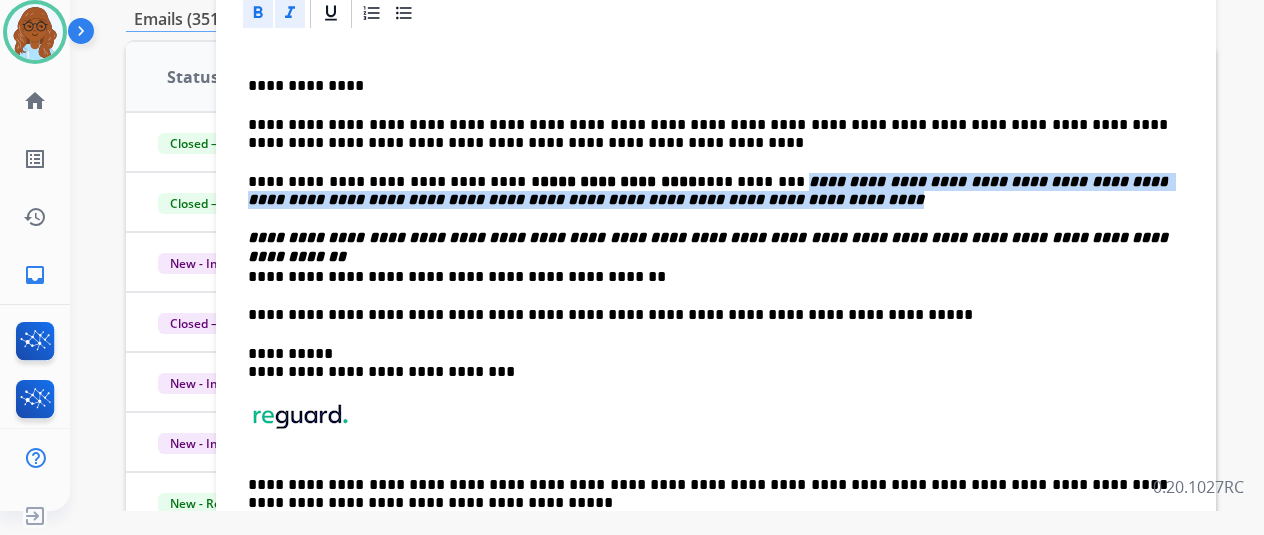 click on "**********" at bounding box center [710, 190] 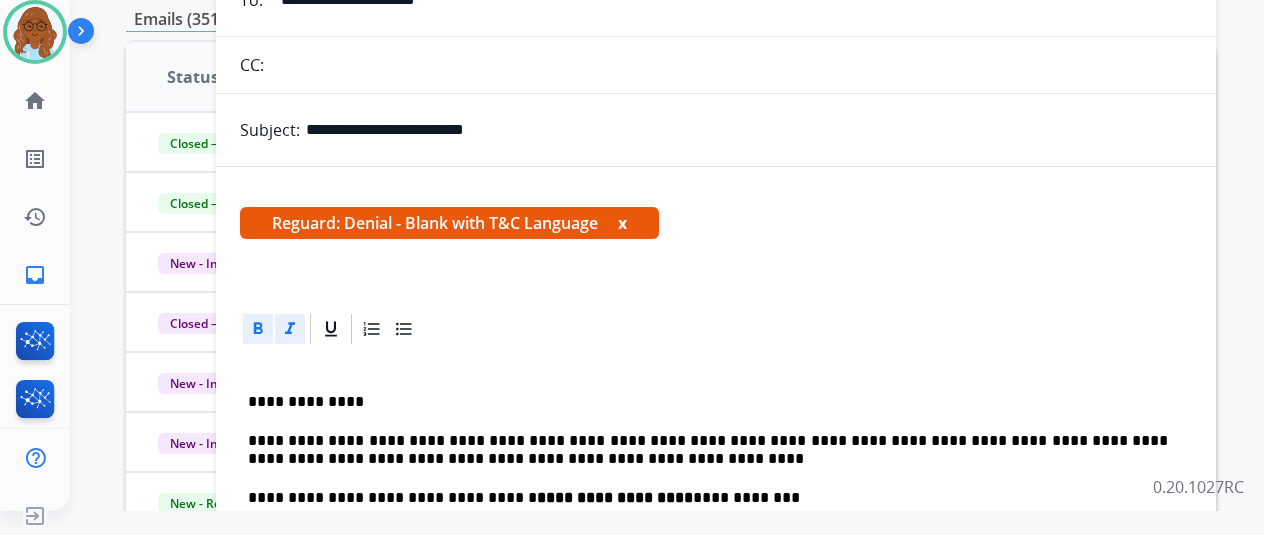 scroll, scrollTop: 0, scrollLeft: 0, axis: both 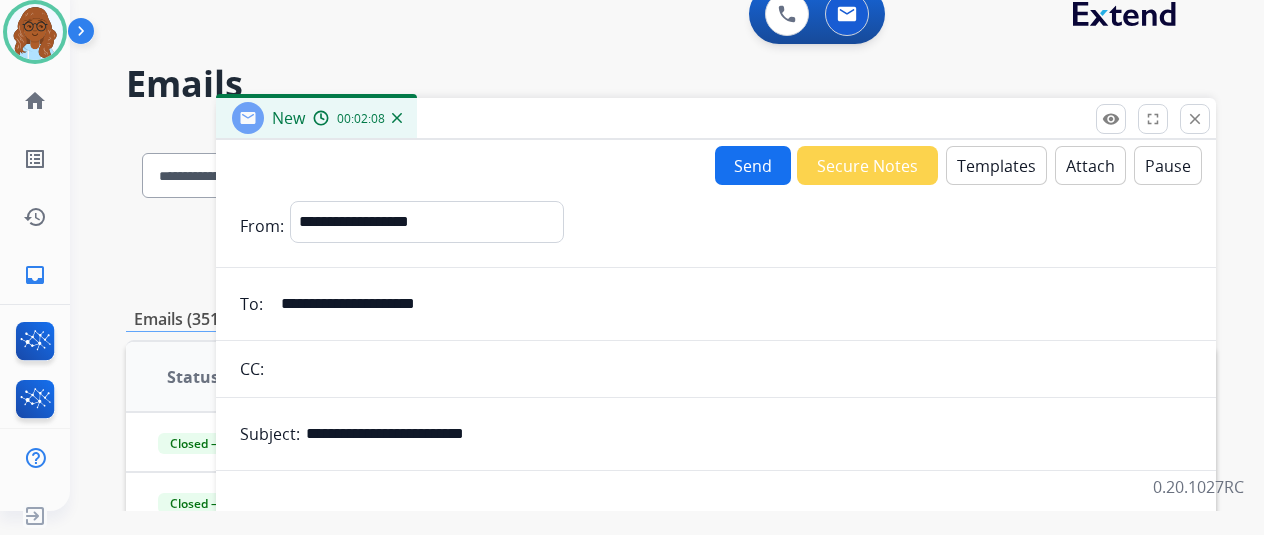 click on "Attach" at bounding box center (1090, 165) 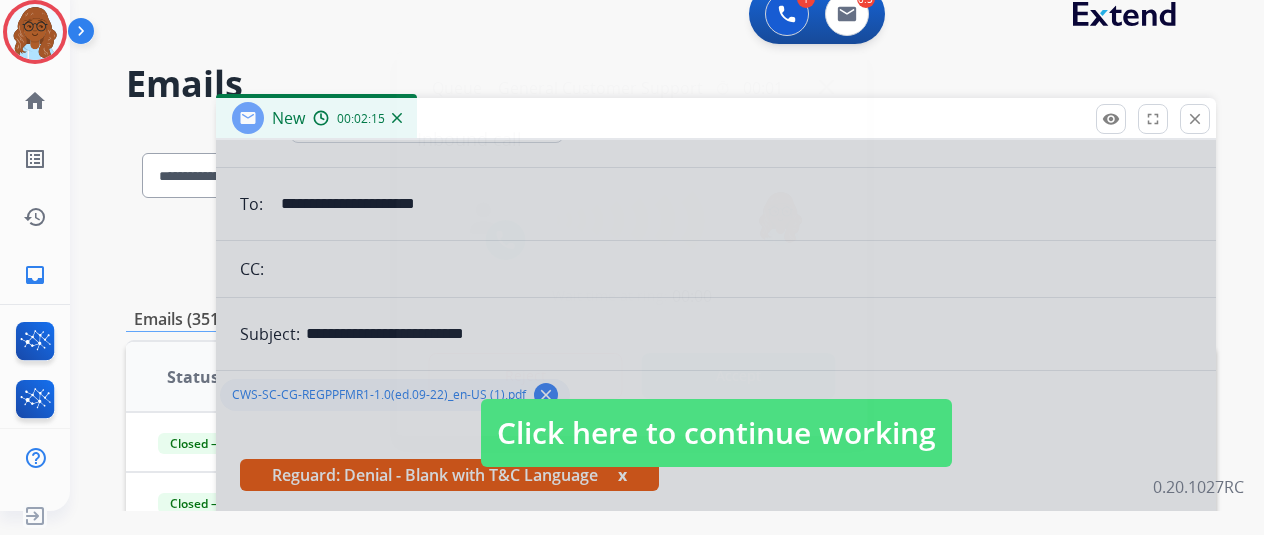 scroll, scrollTop: 300, scrollLeft: 0, axis: vertical 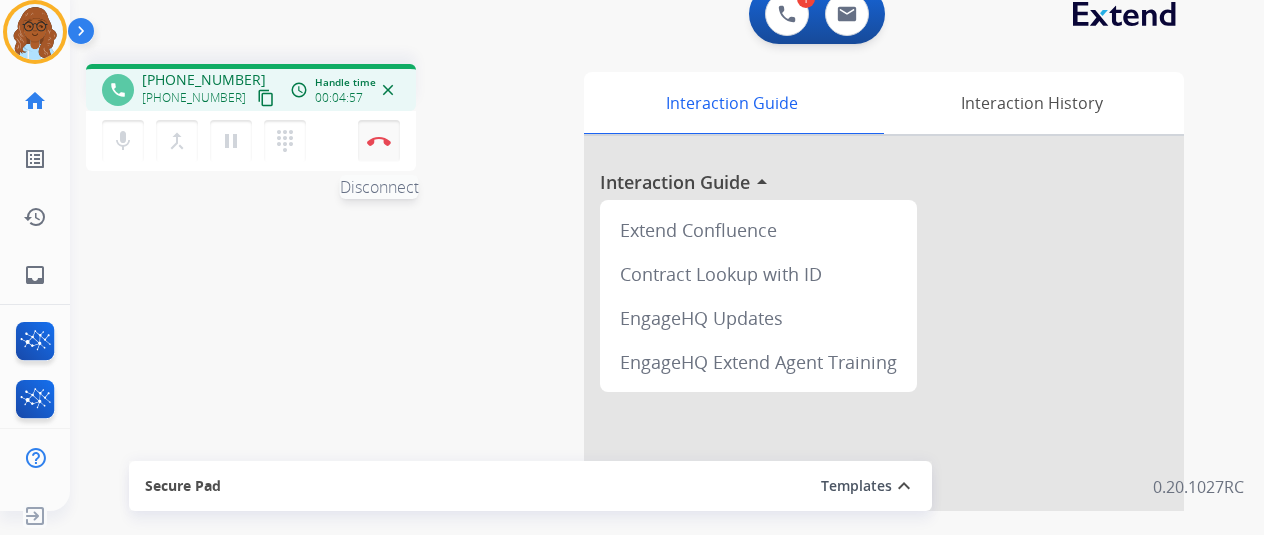 click on "Disconnect" at bounding box center (379, 141) 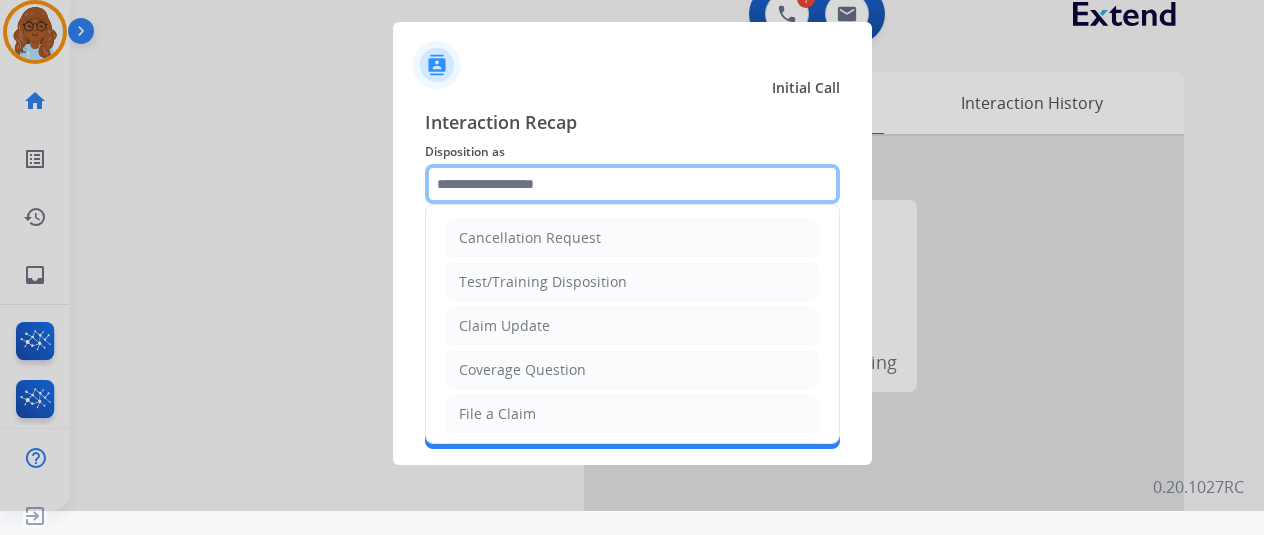 click 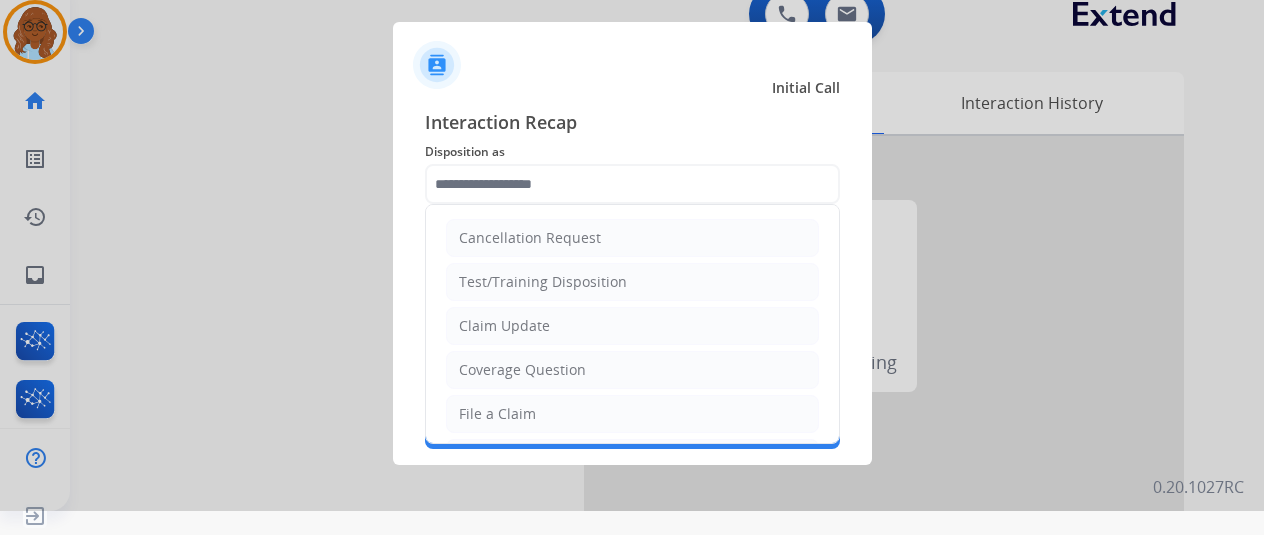 click on "Cancellation Request   Test/Training Disposition   Claim Update   Coverage Question   File a Claim   MyExtend Support   Virtual or Tremendous Card Support   Inquiring about Fraud   Account Update   Resend Contract or Shipping Label   Other   Service Support" 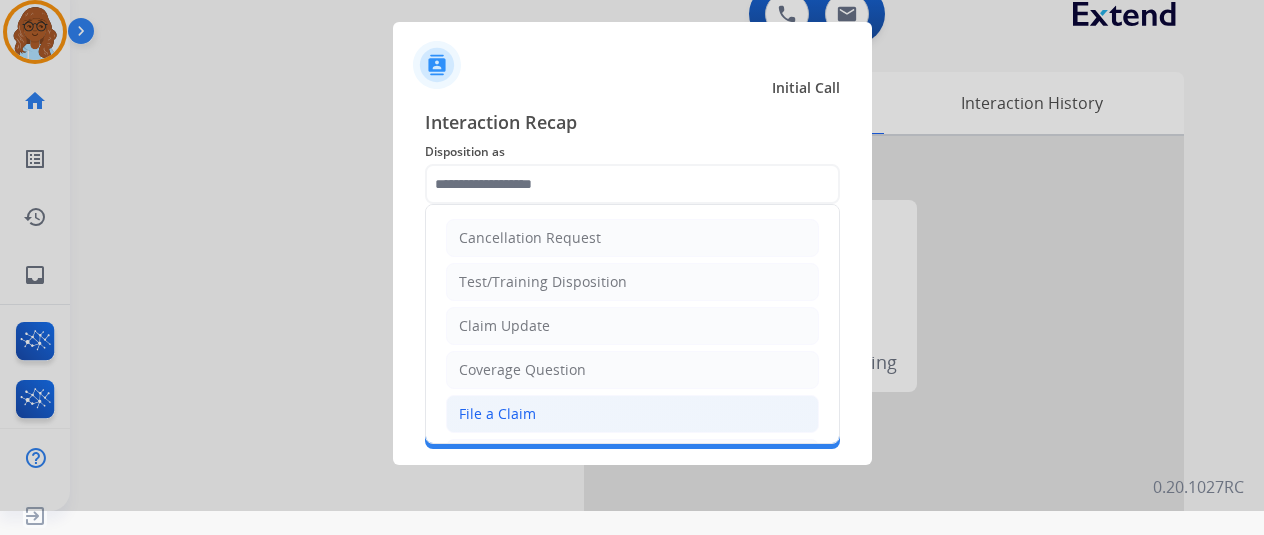 click on "File a Claim" 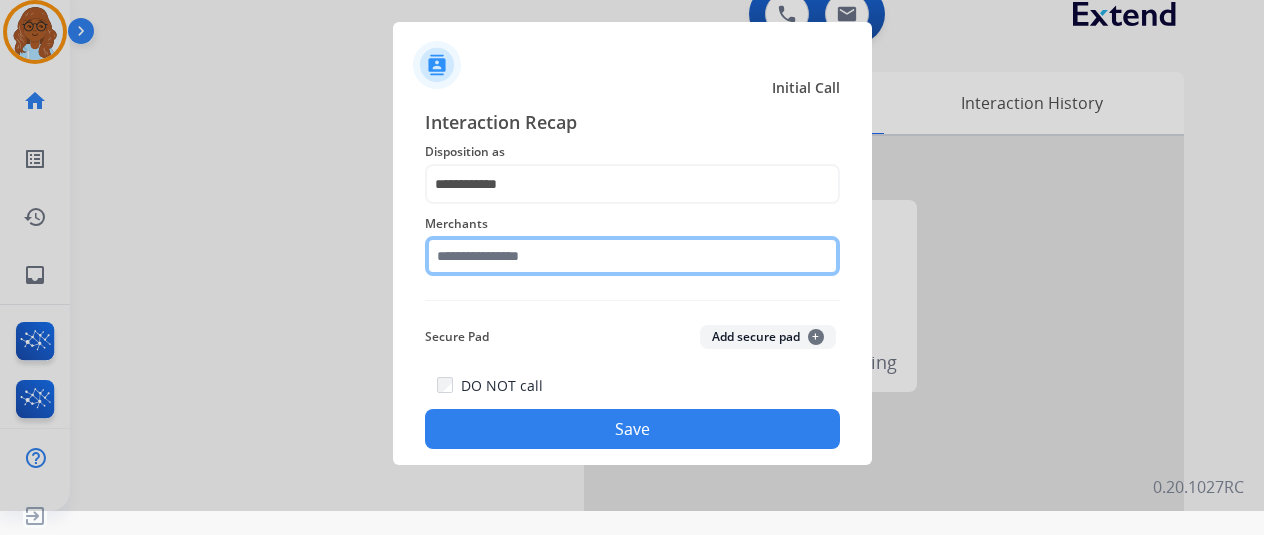 click 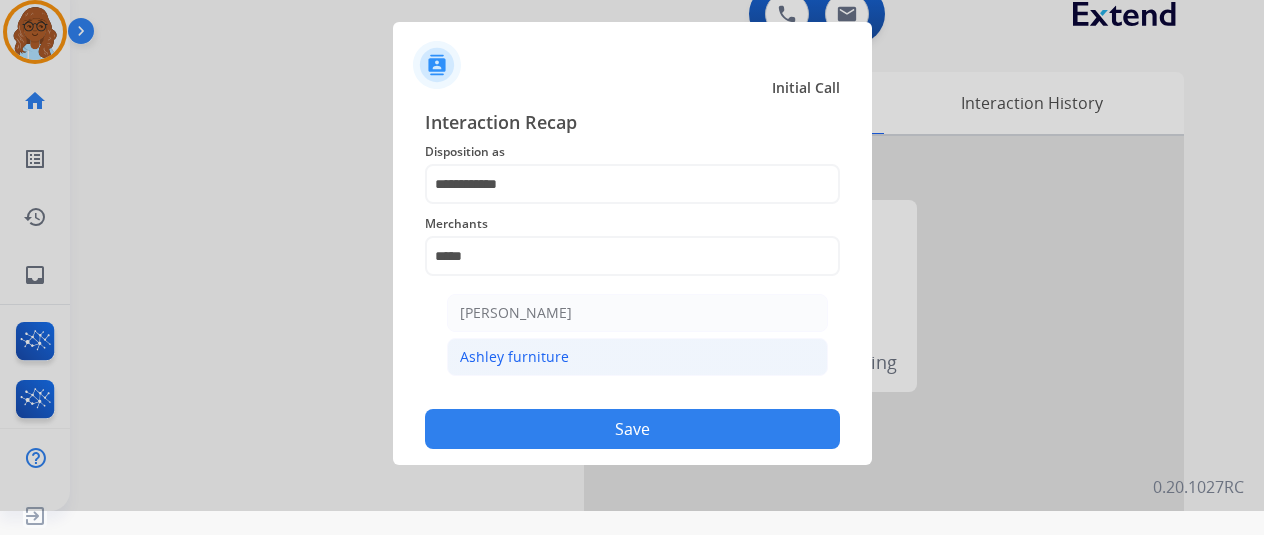 click on "Ashley furniture" 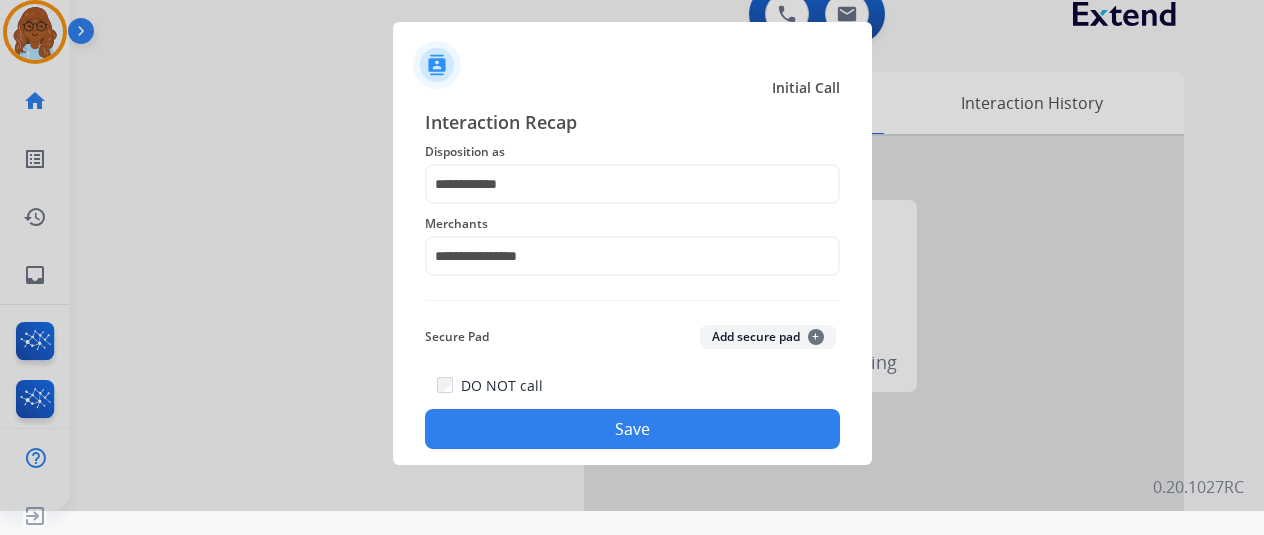click on "Save" 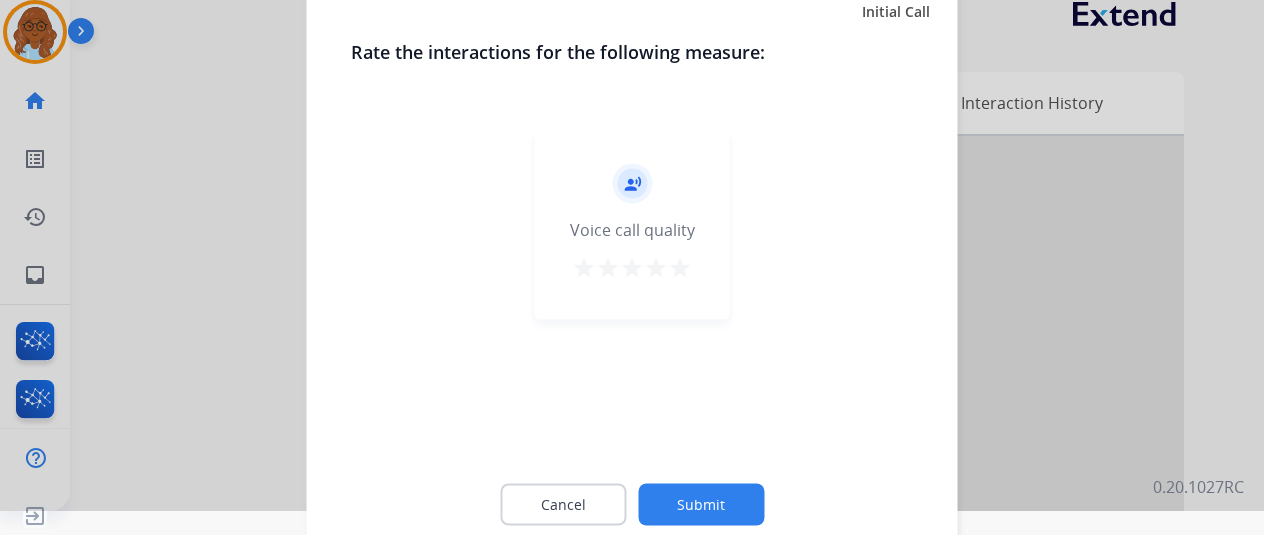 drag, startPoint x: 670, startPoint y: 262, endPoint x: 662, endPoint y: 405, distance: 143.2236 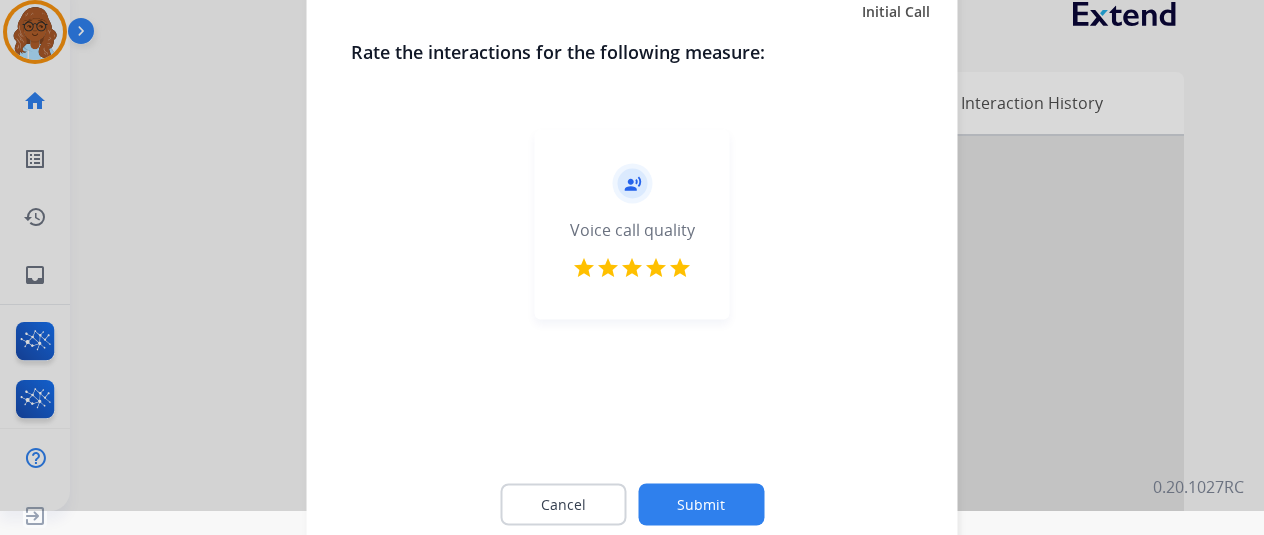 click on "Submit" 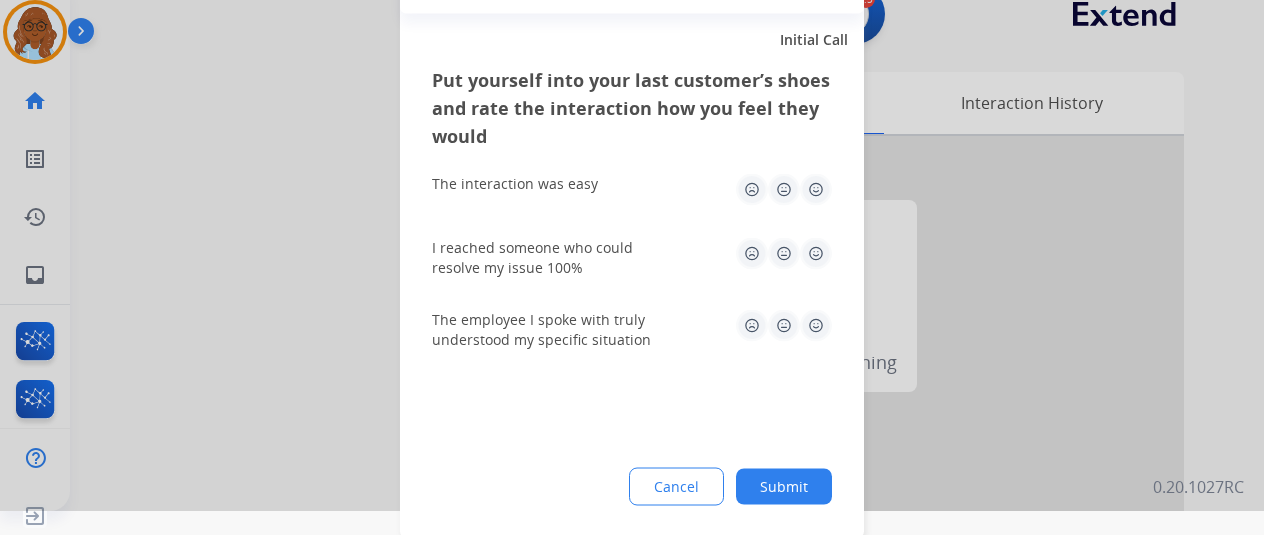 click 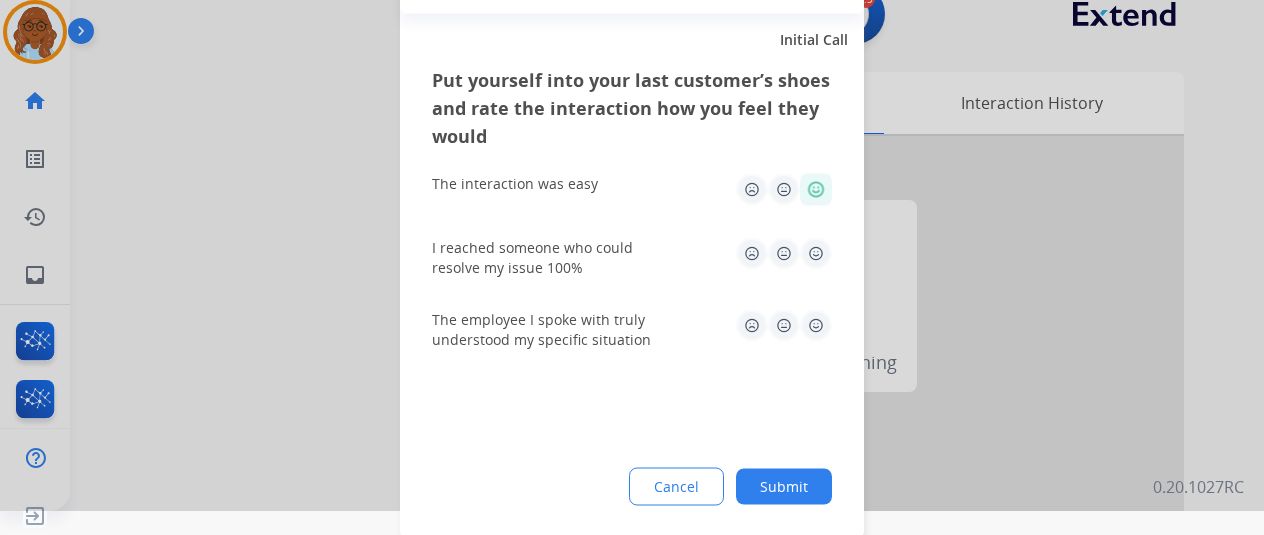 click 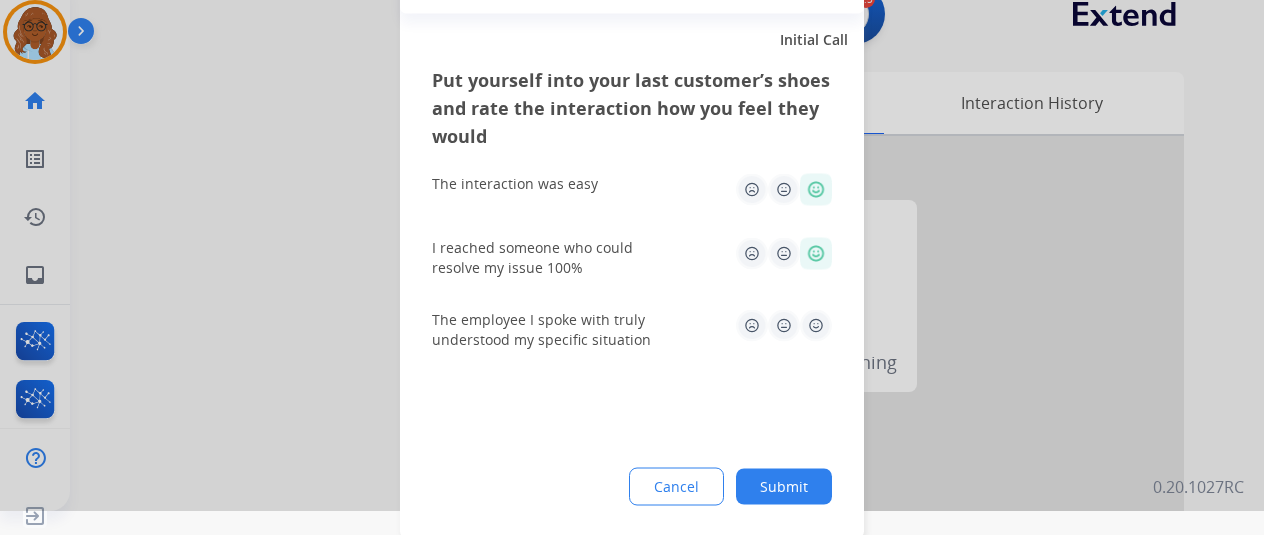 click 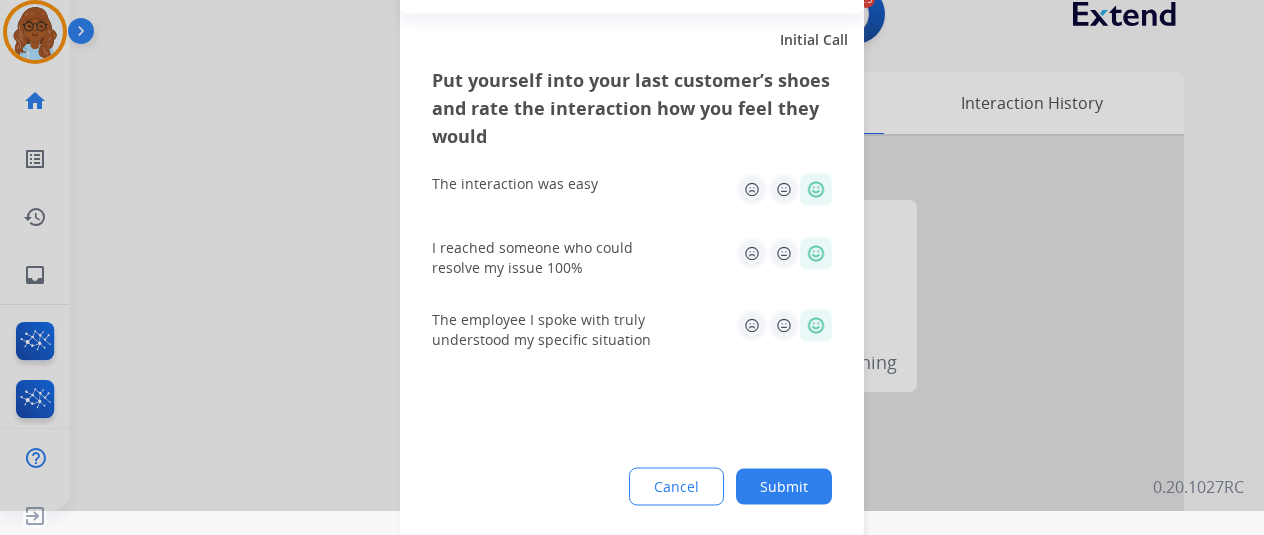 click on "Submit" 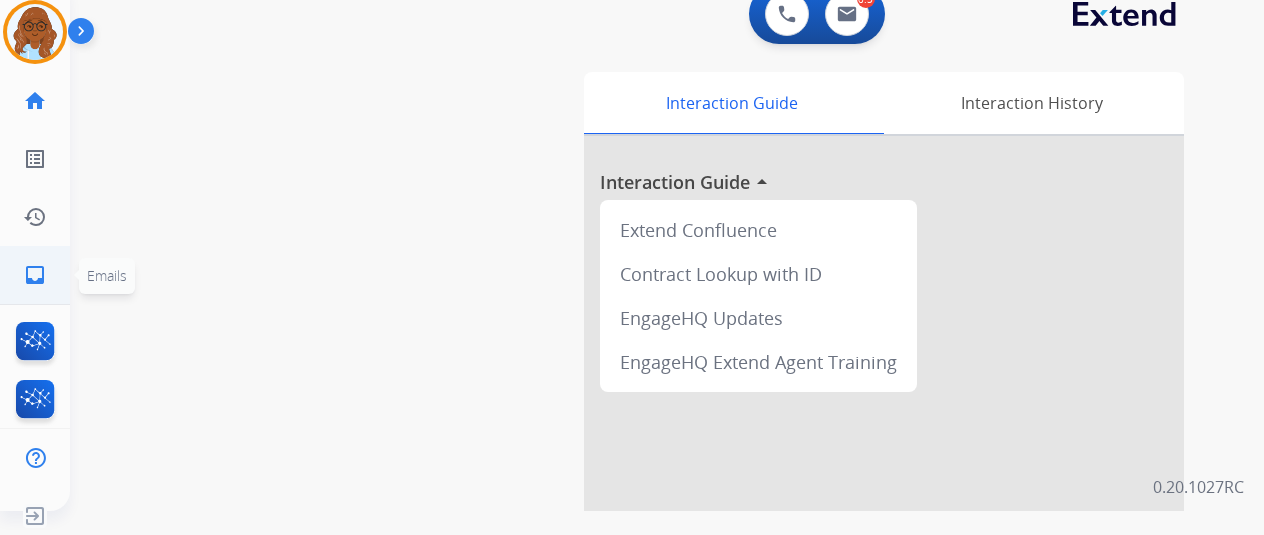 click on "inbox" 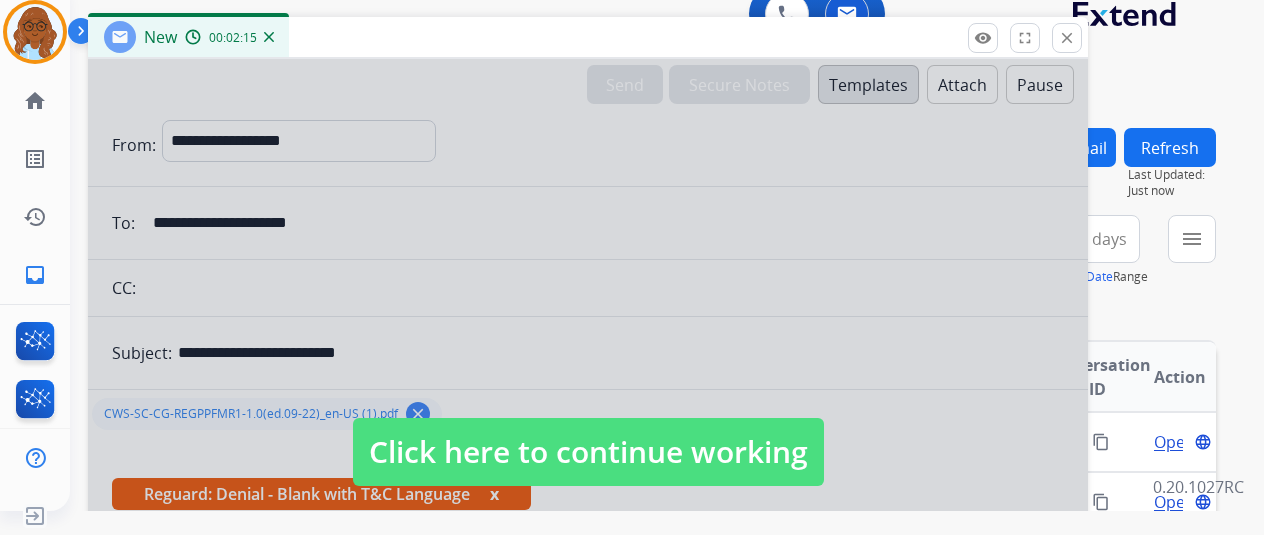 drag, startPoint x: 602, startPoint y: 110, endPoint x: 474, endPoint y: 29, distance: 151.47607 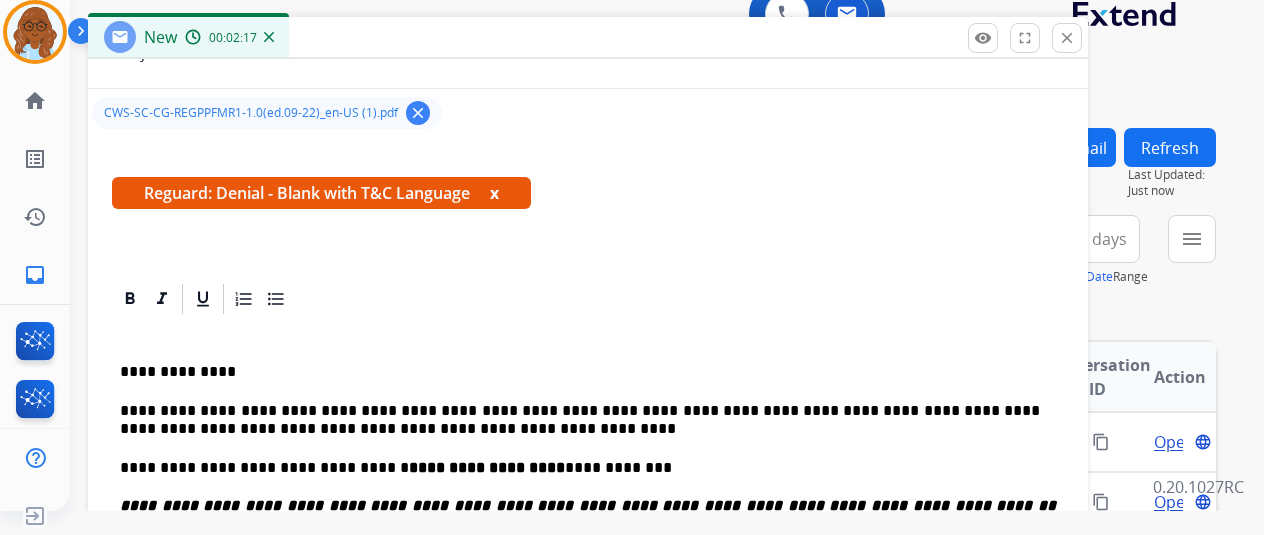scroll, scrollTop: 388, scrollLeft: 0, axis: vertical 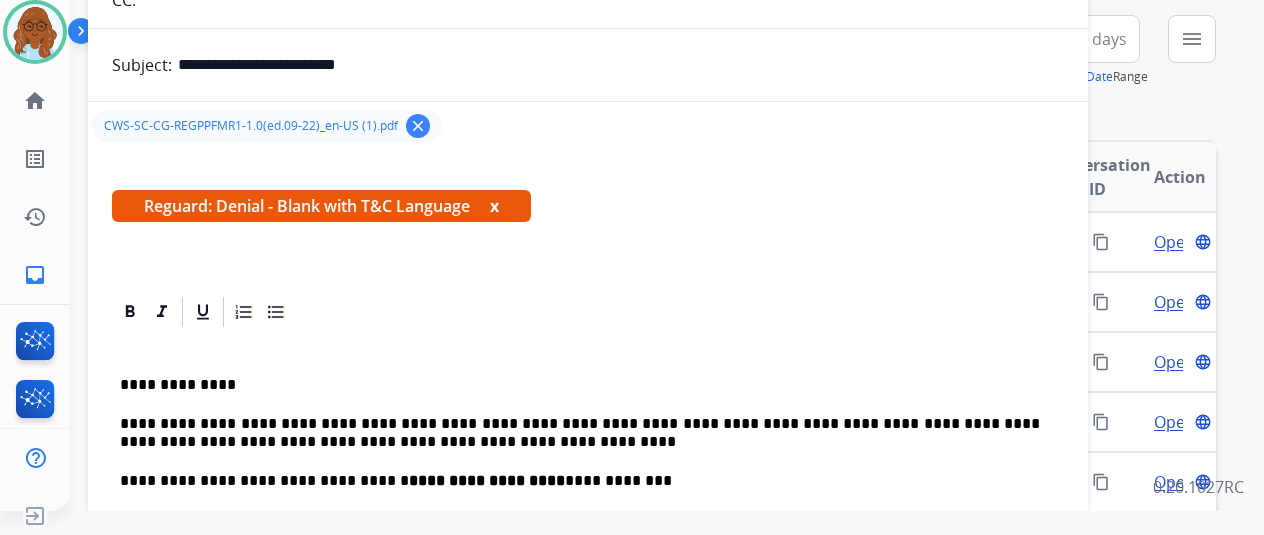 click on "x" at bounding box center [494, 206] 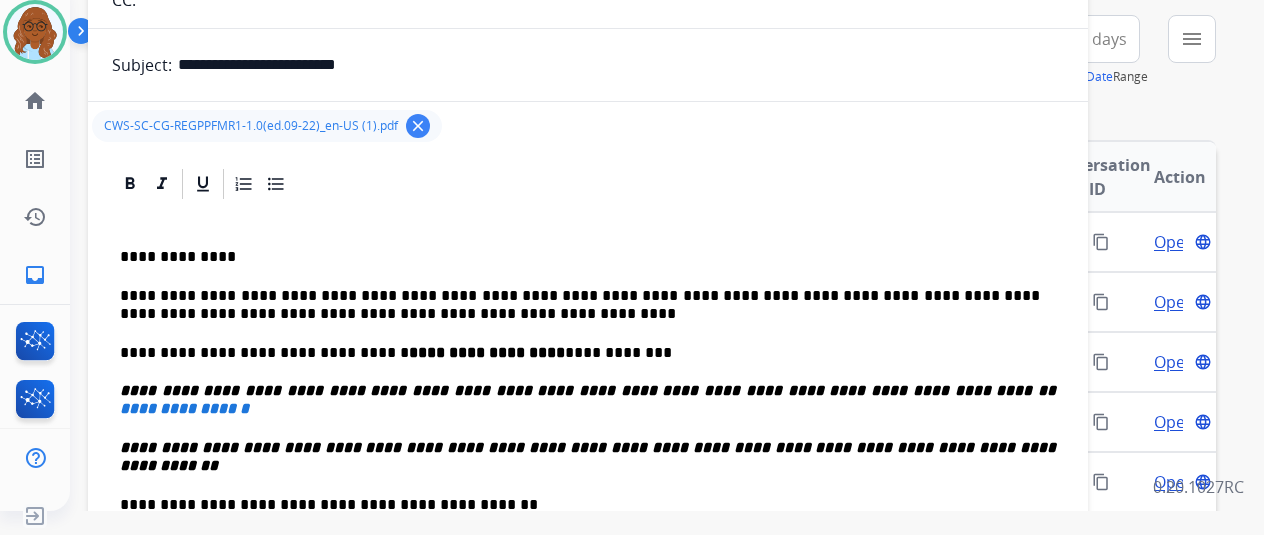 scroll, scrollTop: 0, scrollLeft: 0, axis: both 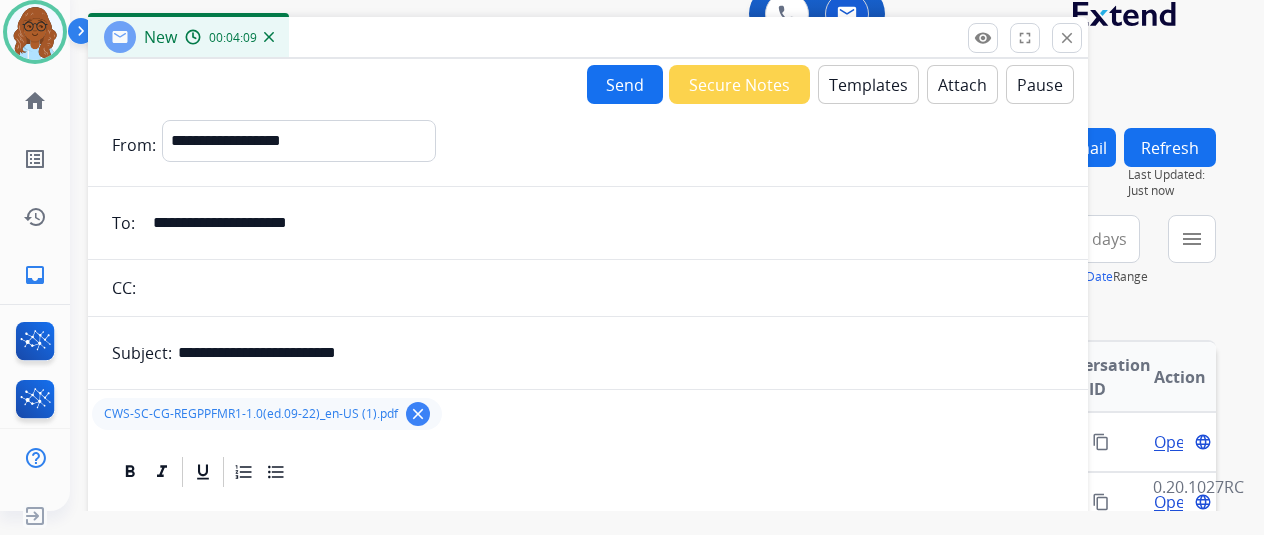 click on "Send" at bounding box center (625, 84) 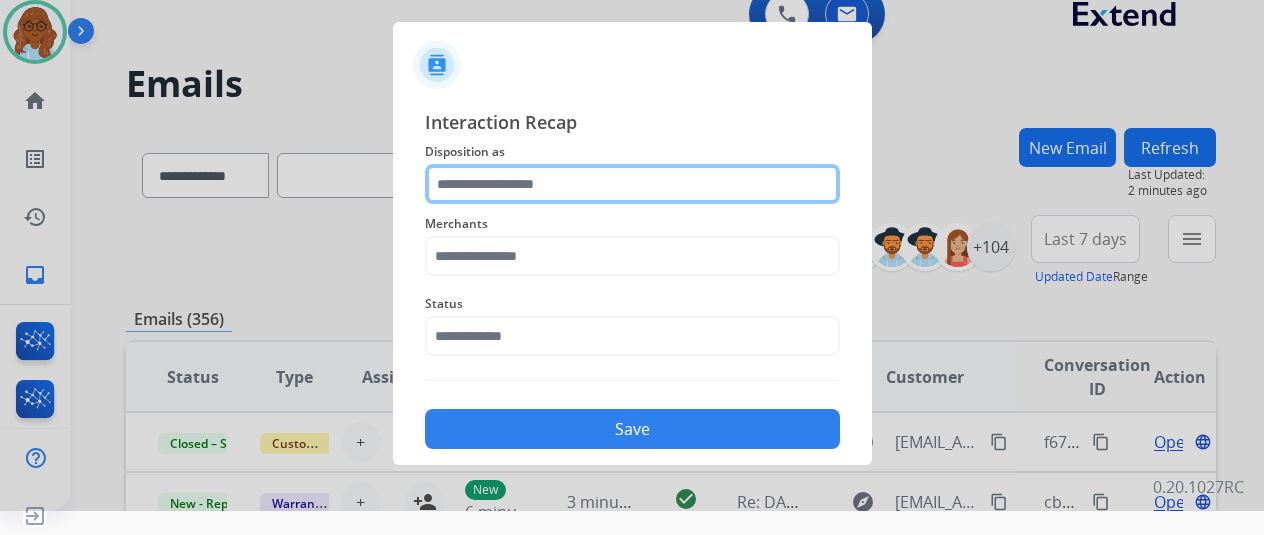 click 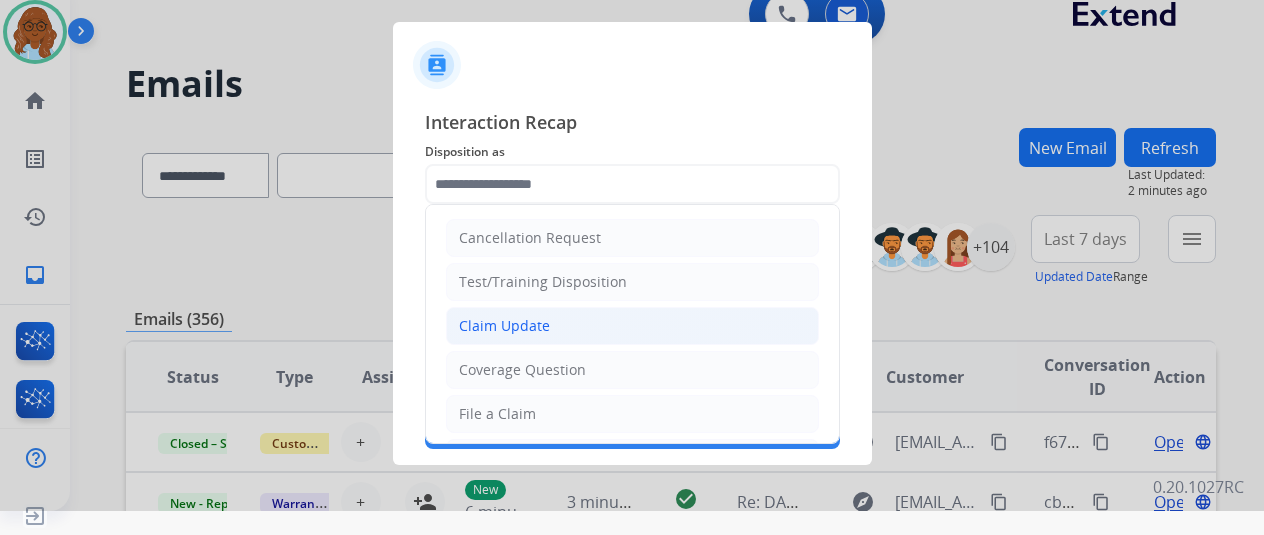 click on "Claim Update" 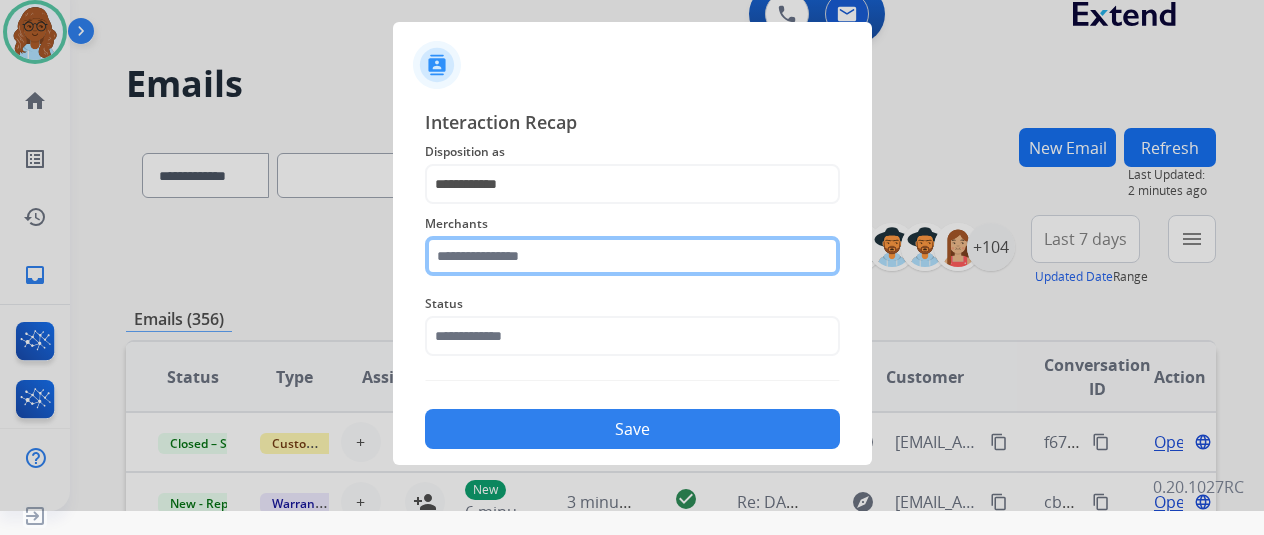 click 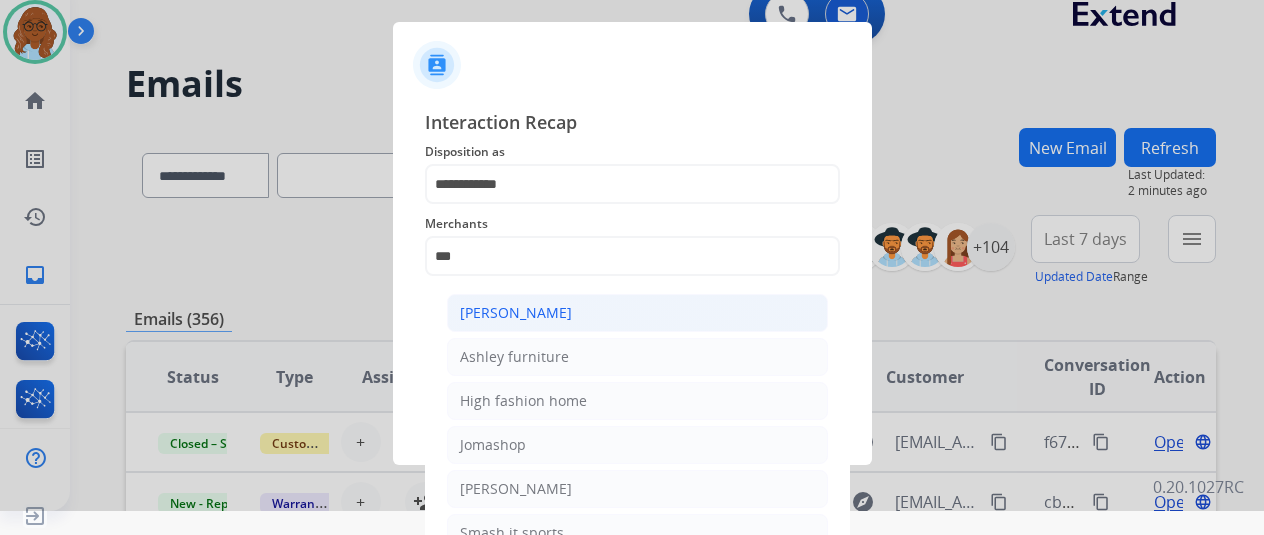click on "[PERSON_NAME]" 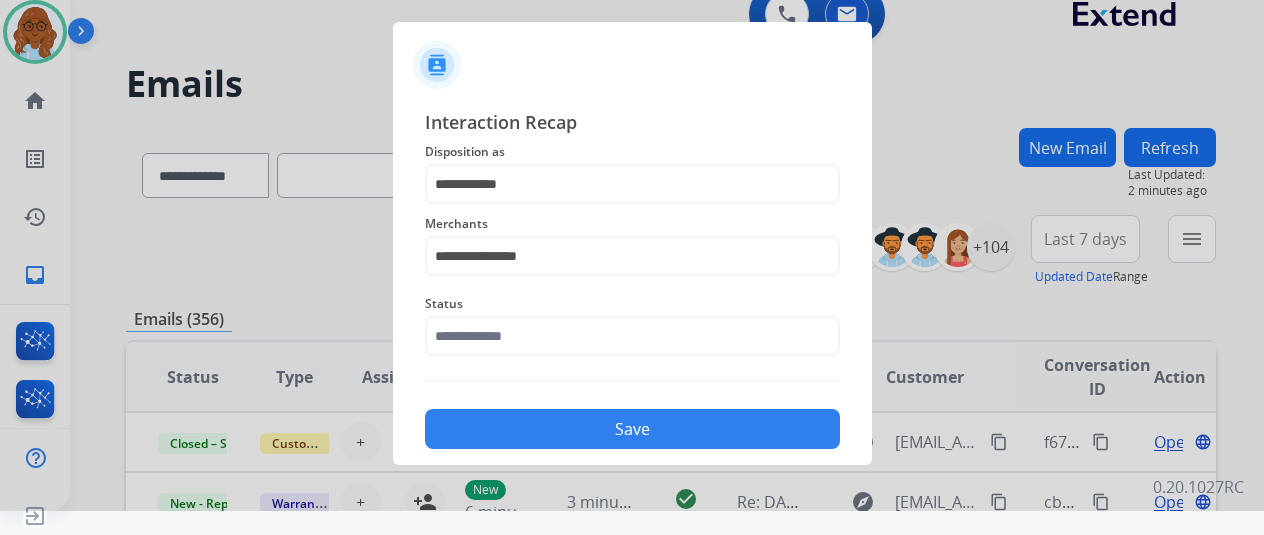 drag, startPoint x: 524, startPoint y: 311, endPoint x: 522, endPoint y: 333, distance: 22.090721 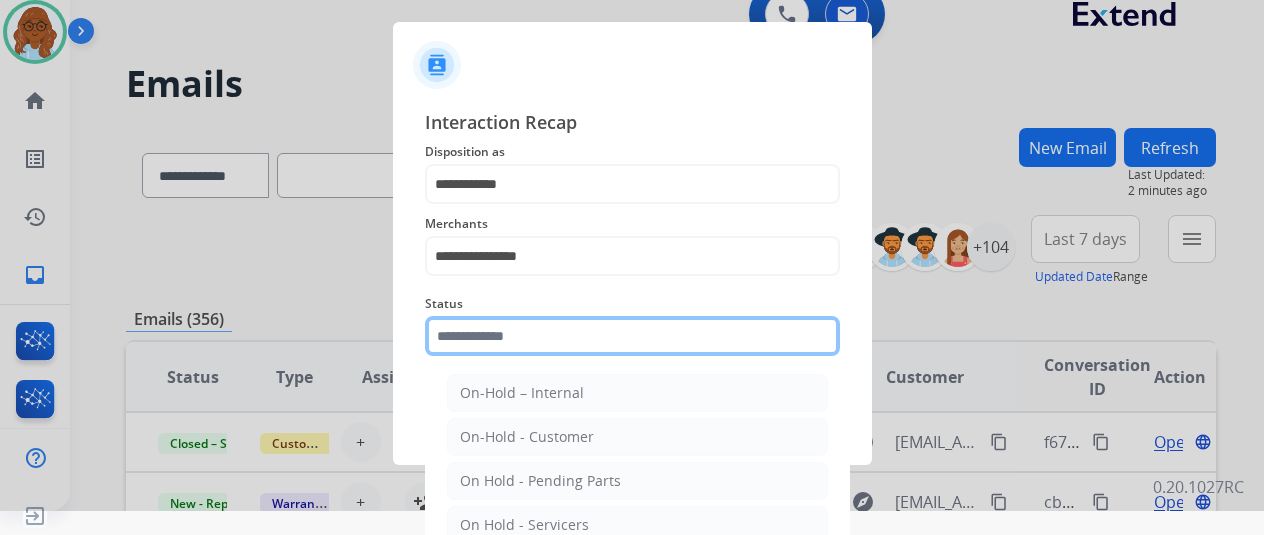 click 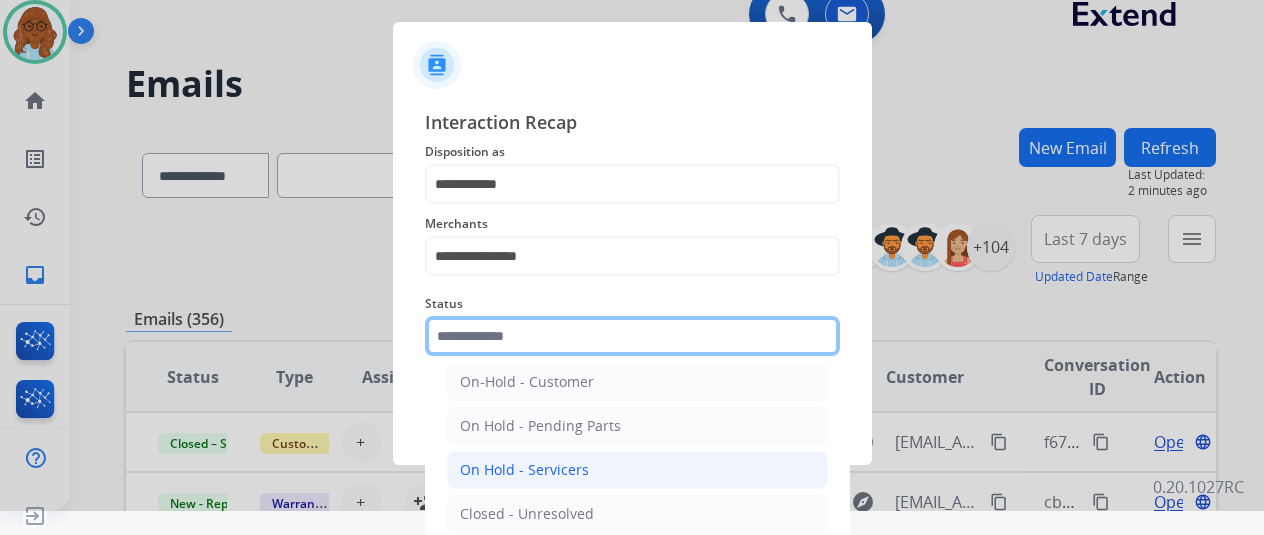 scroll, scrollTop: 100, scrollLeft: 0, axis: vertical 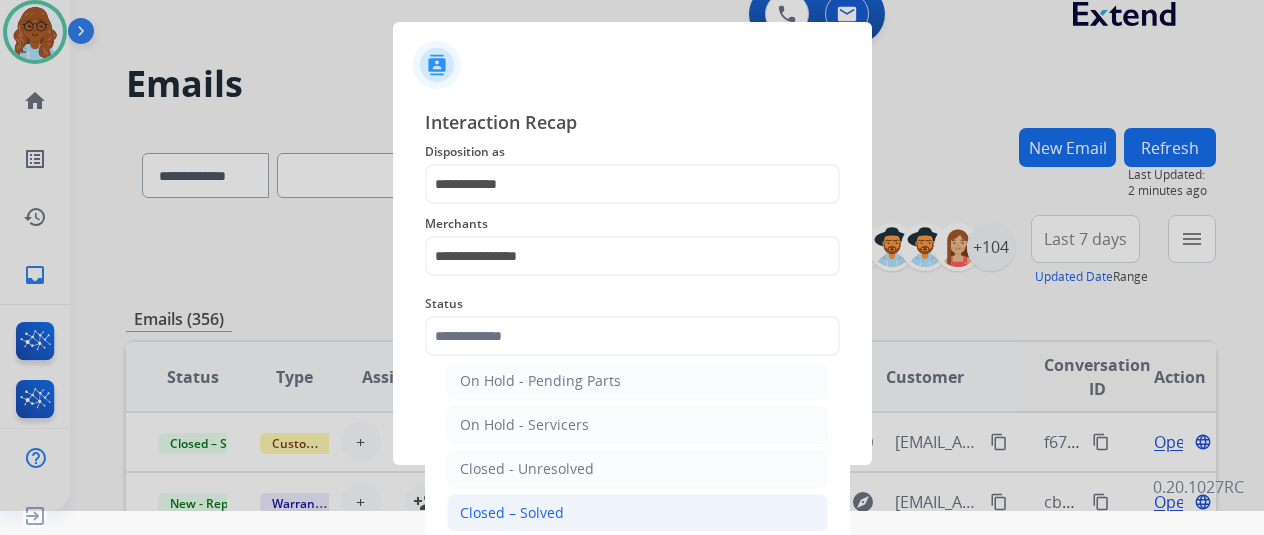 click on "Closed – Solved" 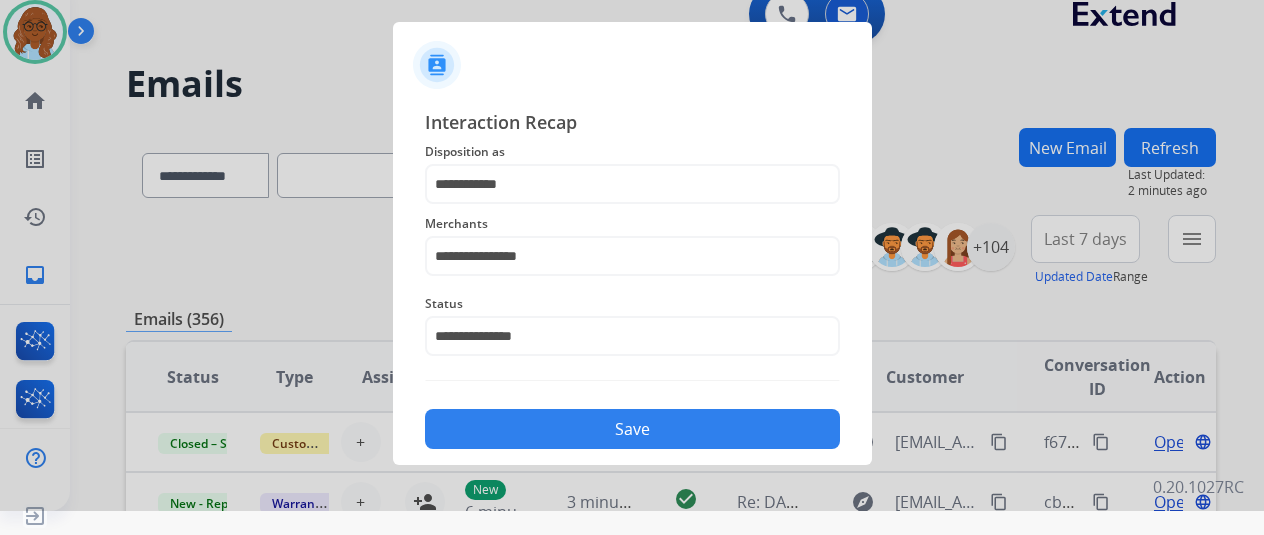 click on "Save" 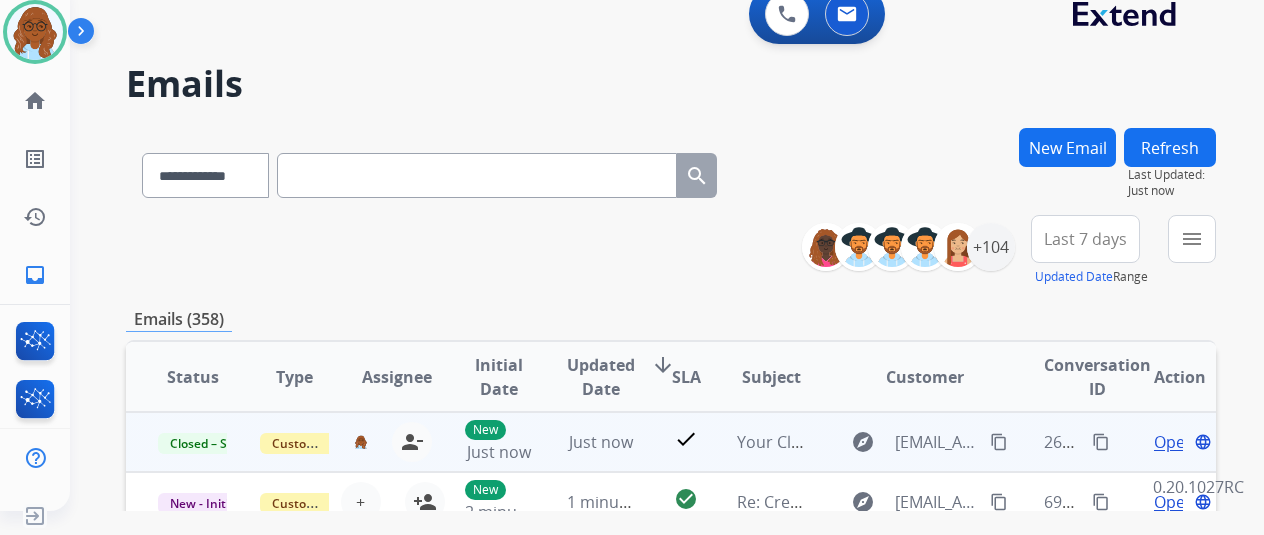 click on "content_copy" at bounding box center [1101, 442] 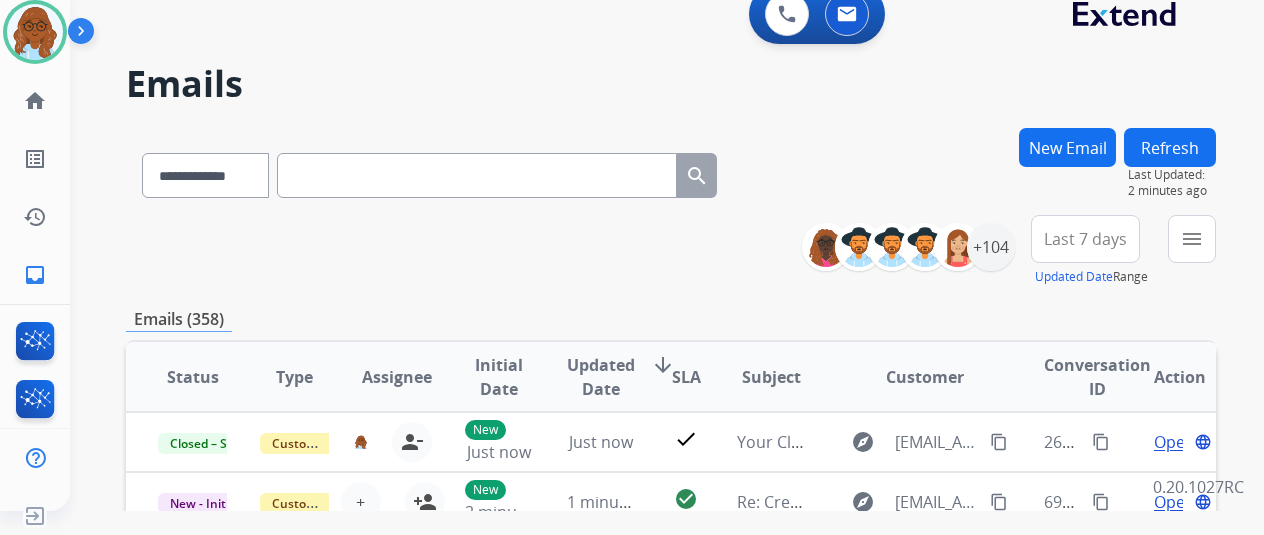 click on "New Email" at bounding box center [1067, 147] 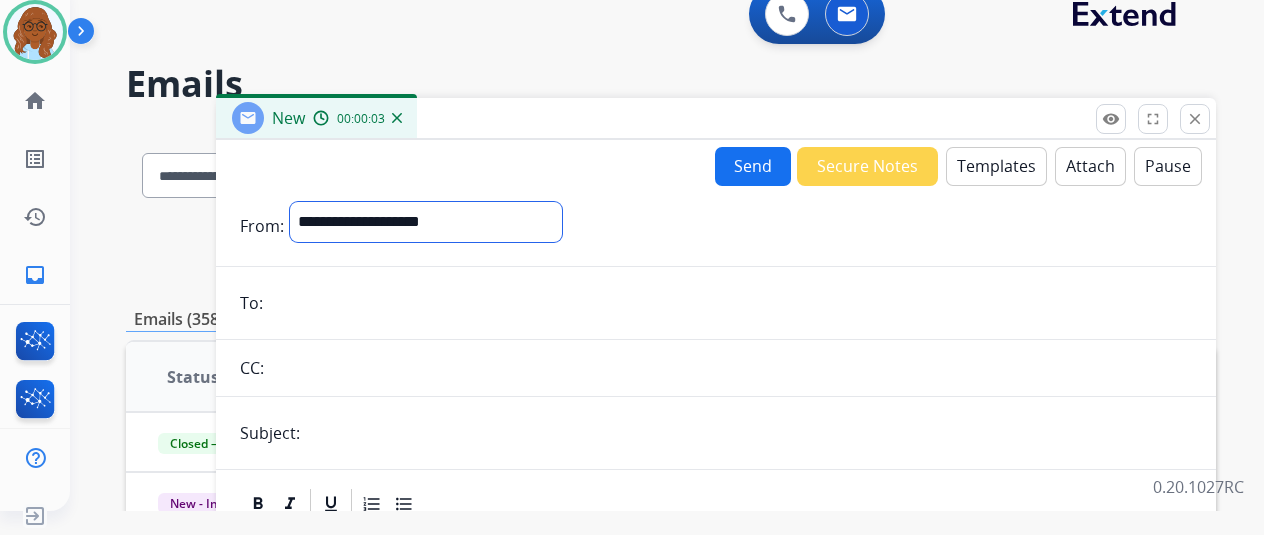 click on "**********" at bounding box center (426, 222) 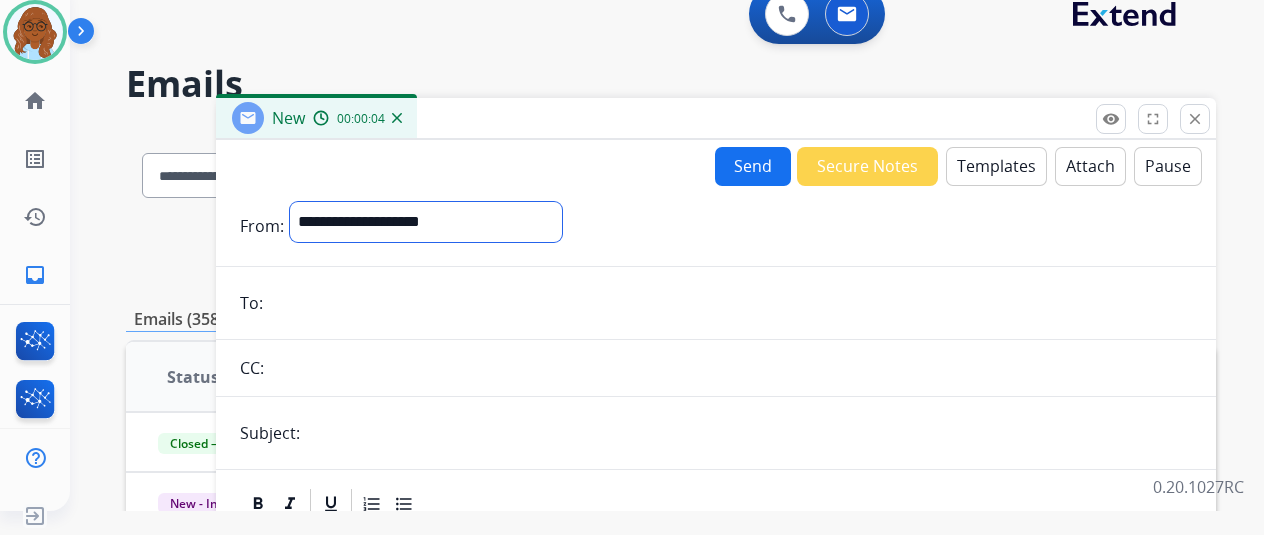 select on "**********" 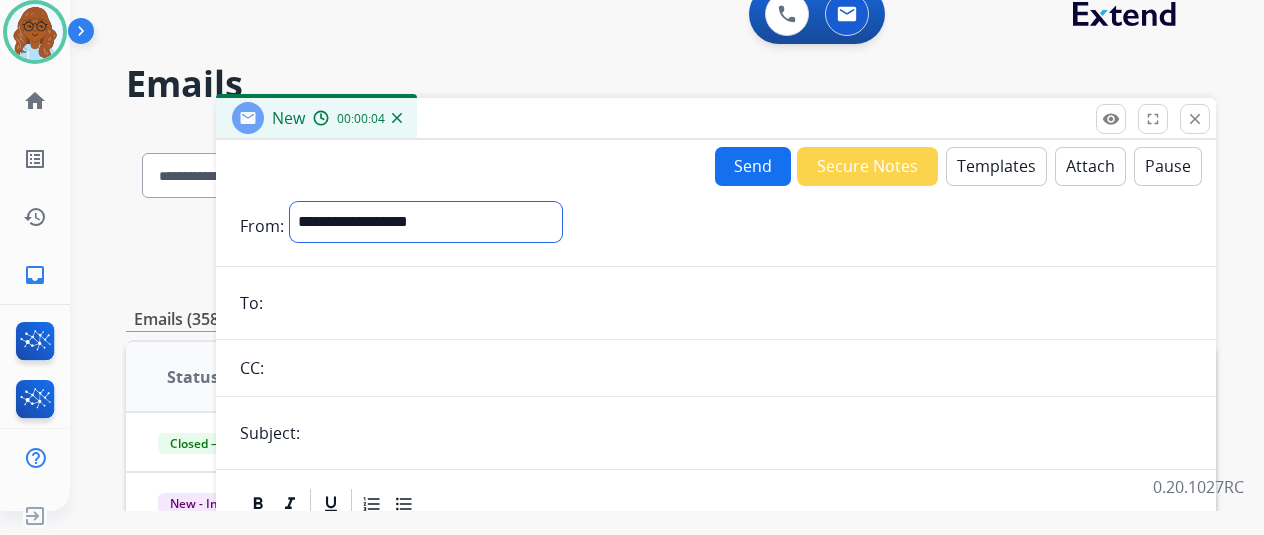 click on "**********" at bounding box center (426, 222) 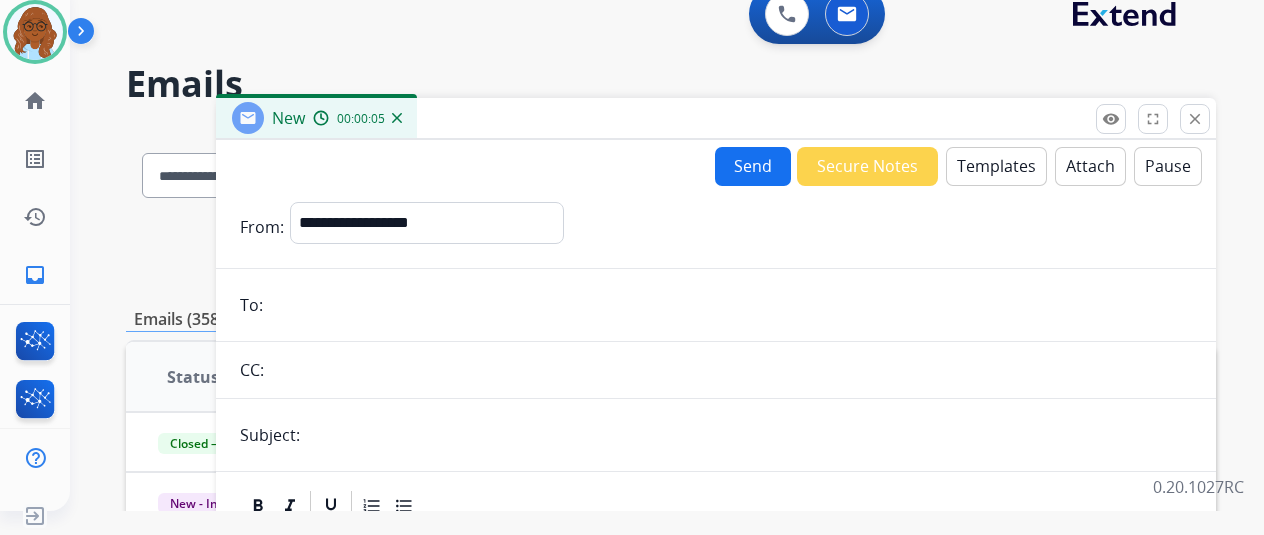 drag, startPoint x: 378, startPoint y: 365, endPoint x: 288, endPoint y: 313, distance: 103.94229 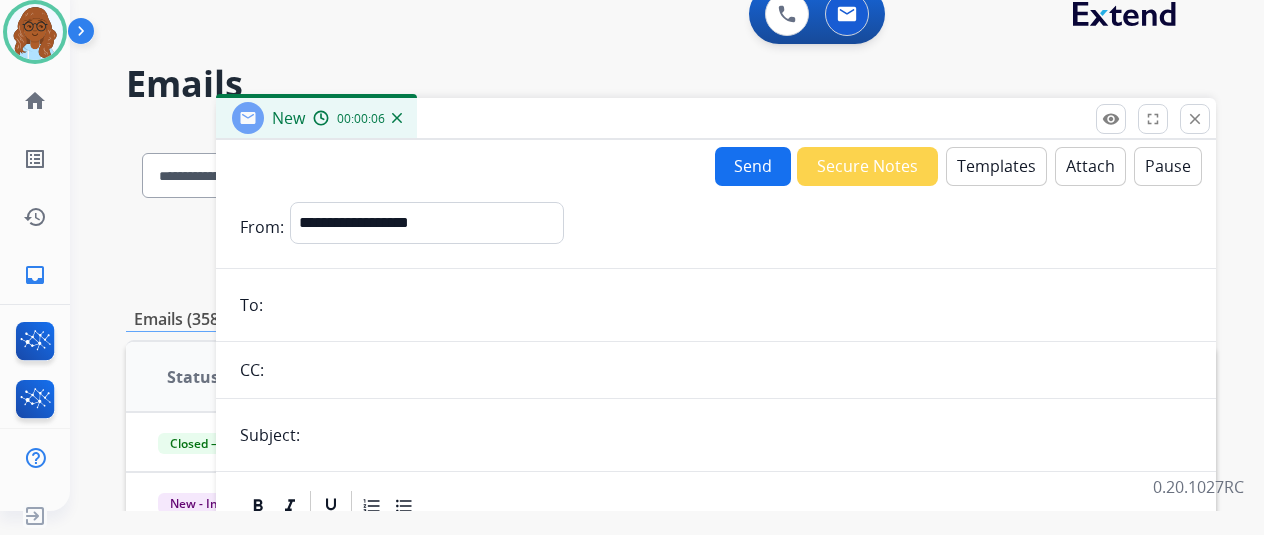 paste on "**********" 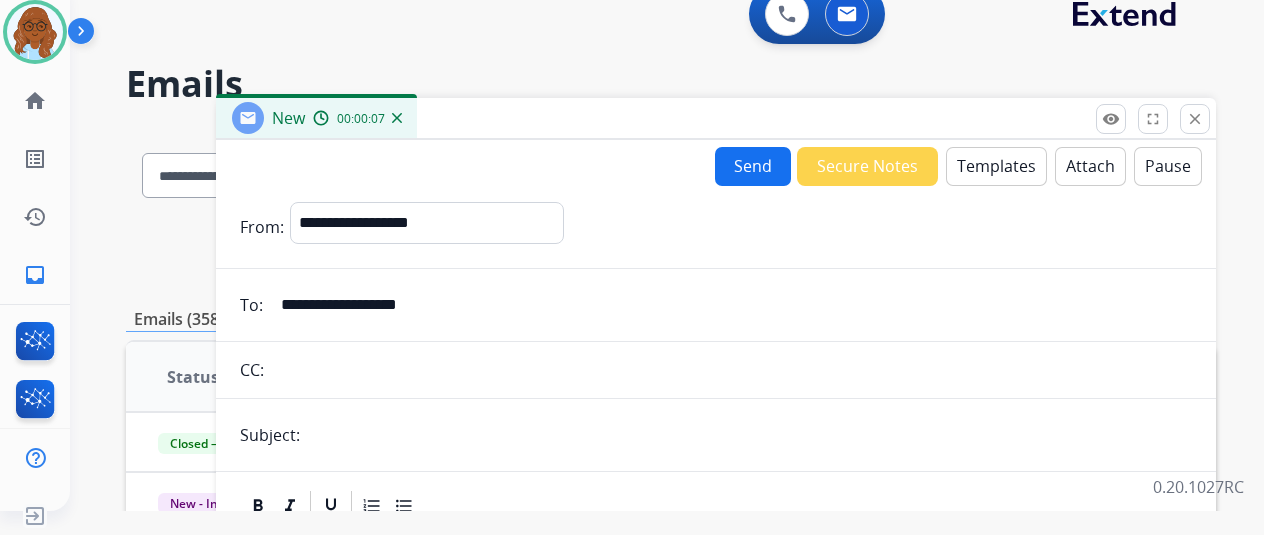 type on "**********" 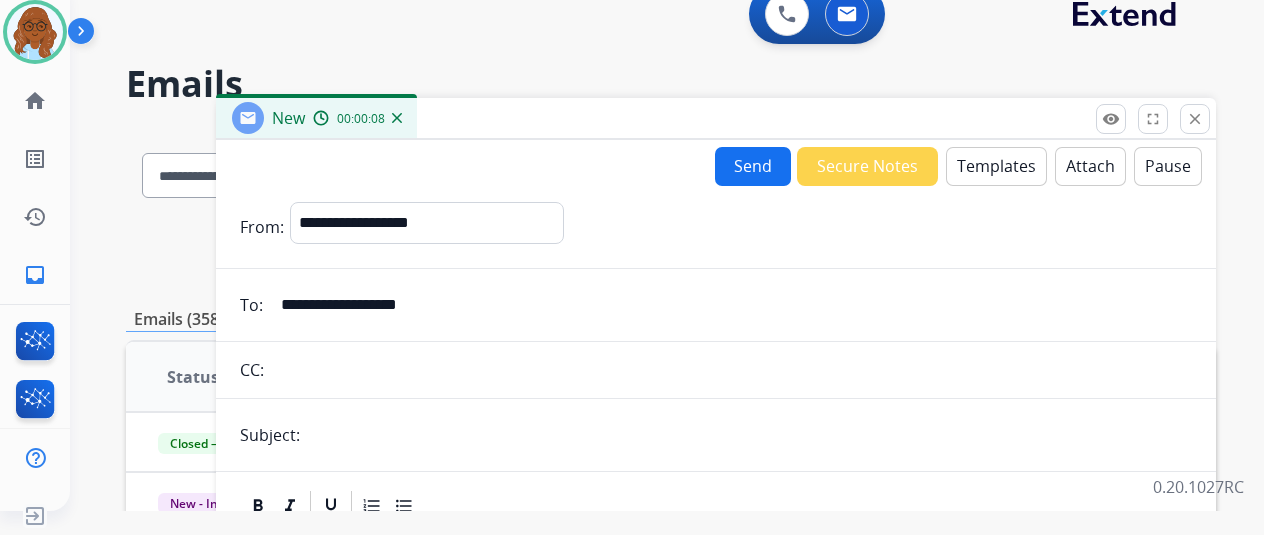 type on "**********" 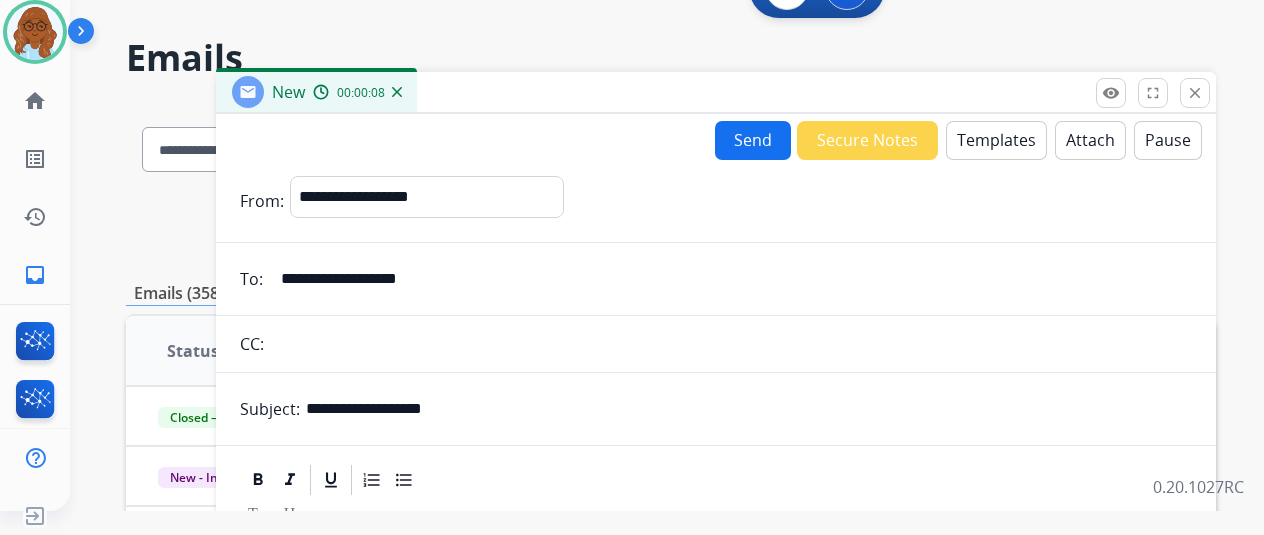 scroll, scrollTop: 100, scrollLeft: 0, axis: vertical 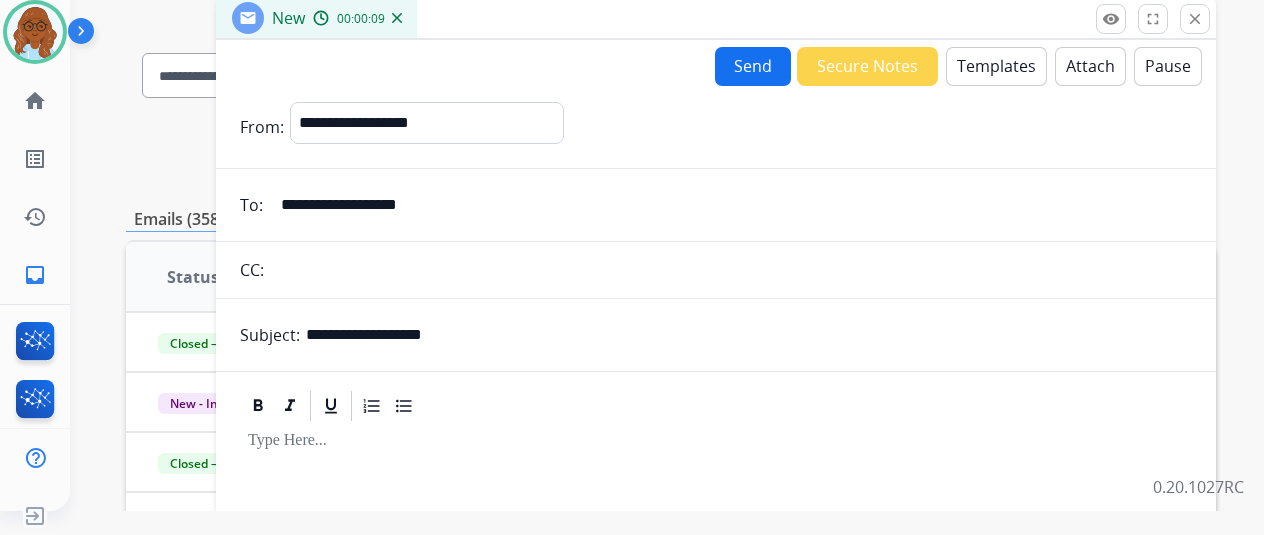 click on "Templates" at bounding box center [996, 66] 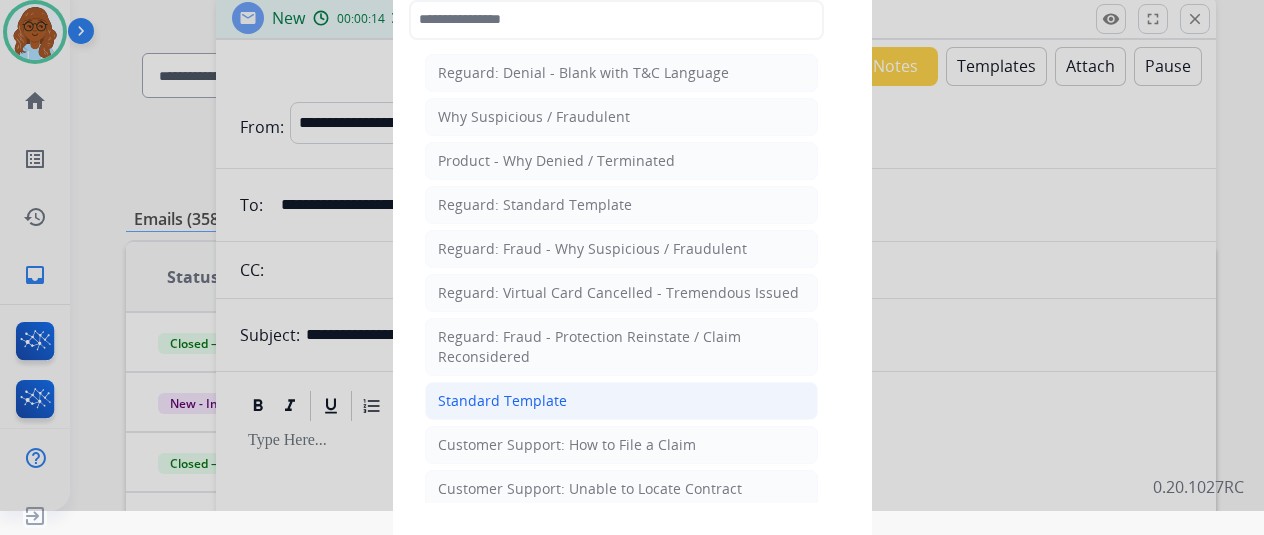 click on "Standard Template" 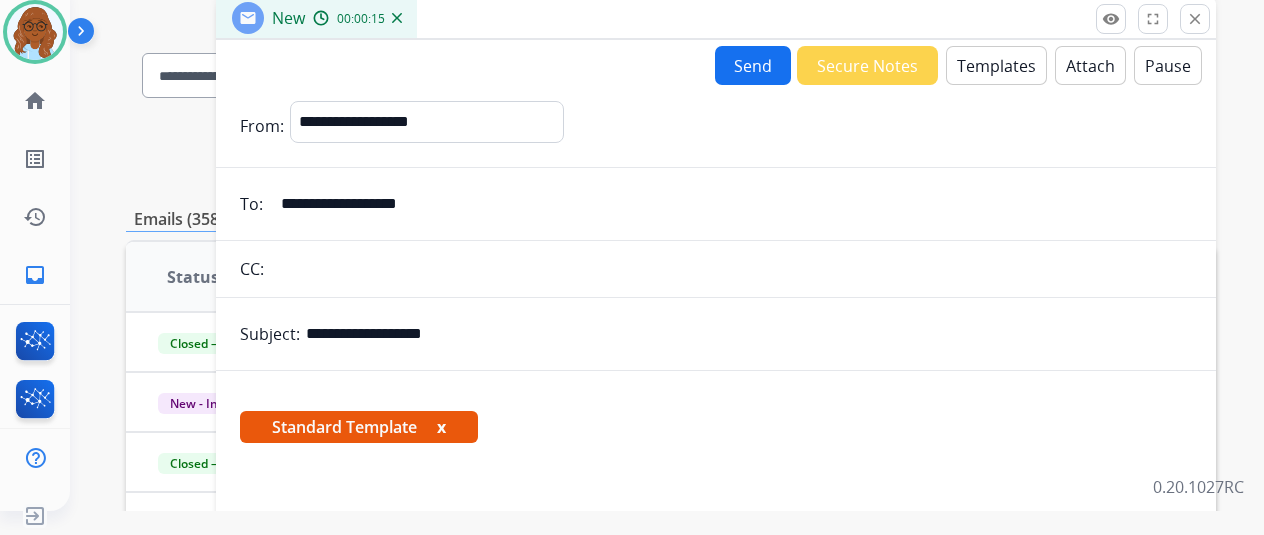 click on "Templates" at bounding box center [996, 65] 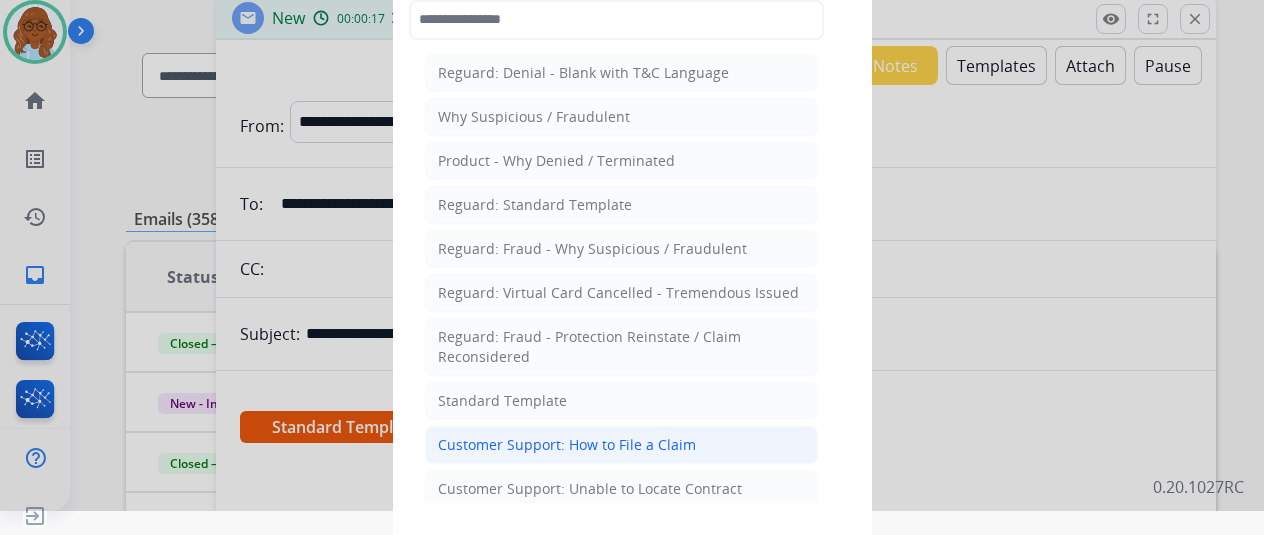 click on "Customer Support: How to File a Claim" 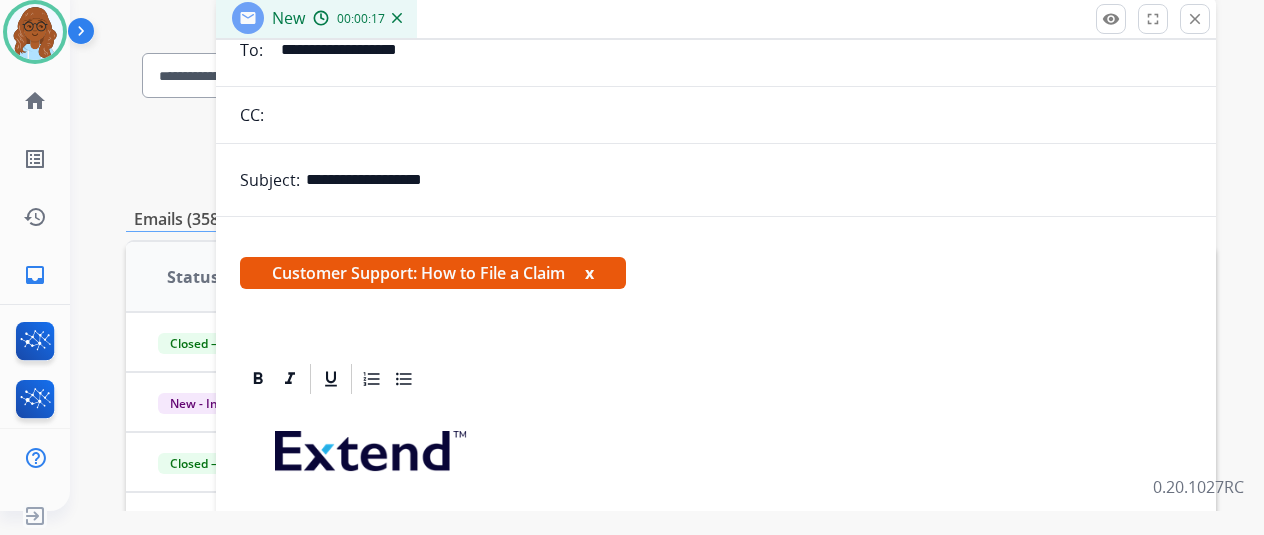 scroll, scrollTop: 383, scrollLeft: 0, axis: vertical 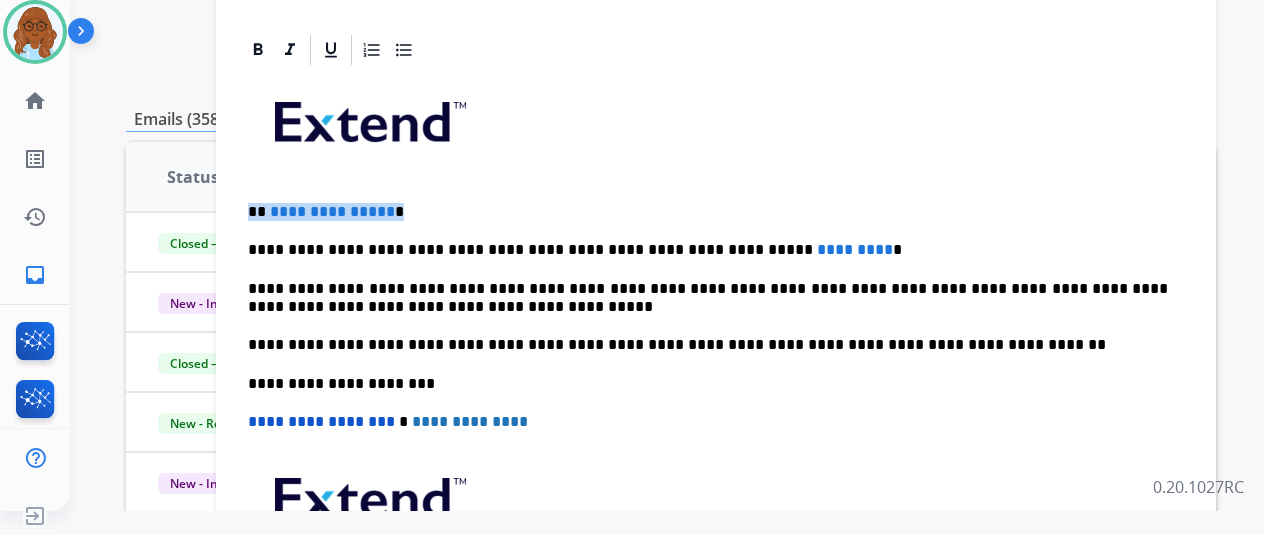 drag, startPoint x: 426, startPoint y: 201, endPoint x: 120, endPoint y: 204, distance: 306.0147 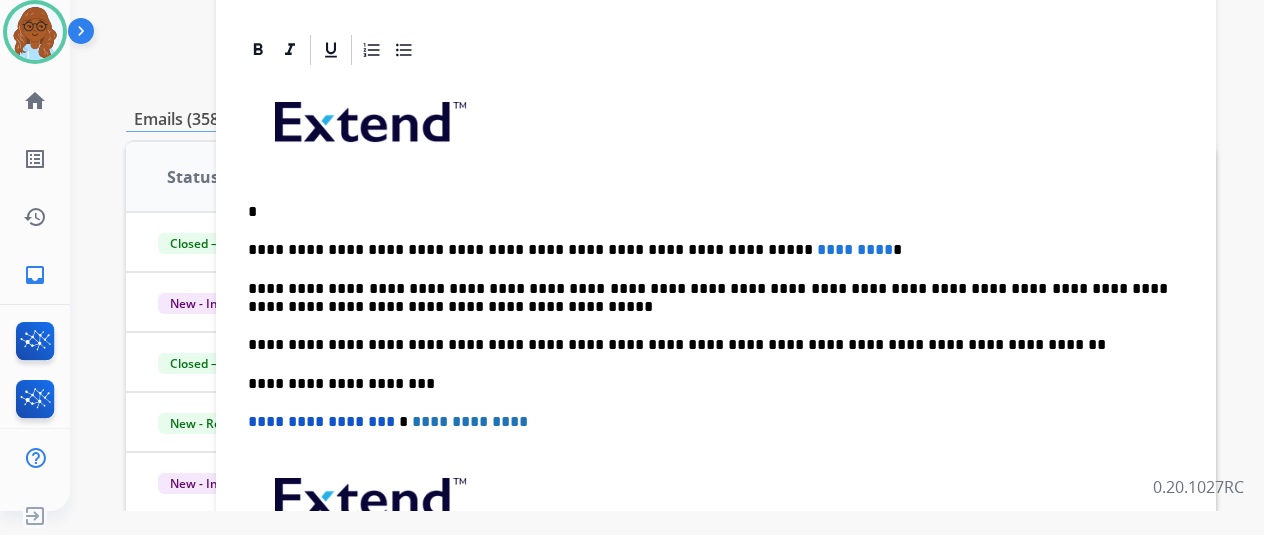 scroll, scrollTop: 0, scrollLeft: 16, axis: horizontal 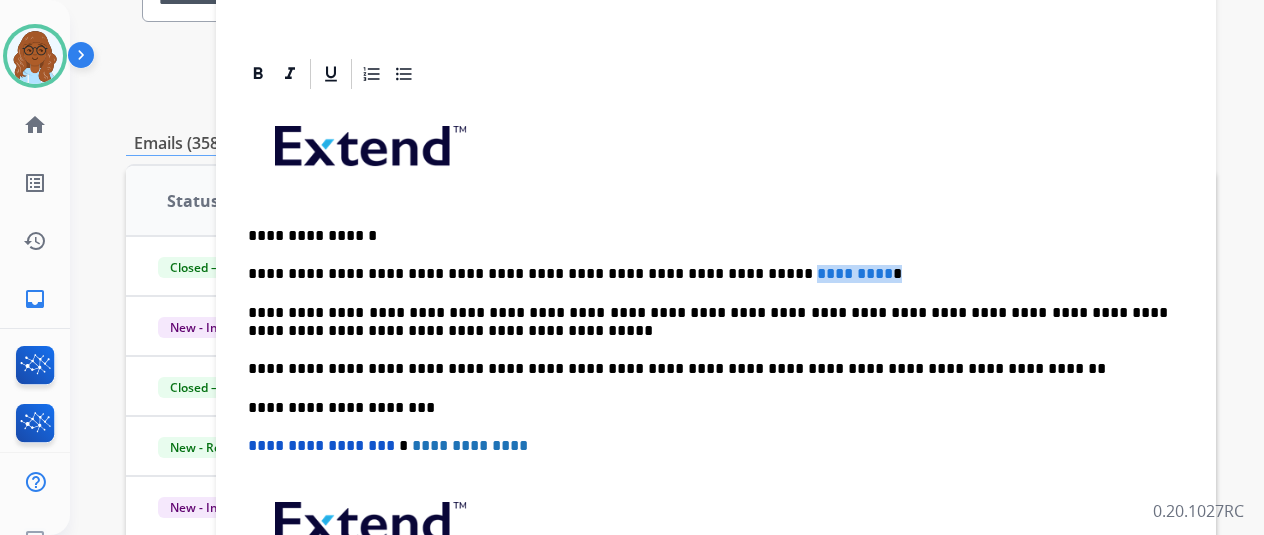 drag, startPoint x: 856, startPoint y: 277, endPoint x: 708, endPoint y: 265, distance: 148.48569 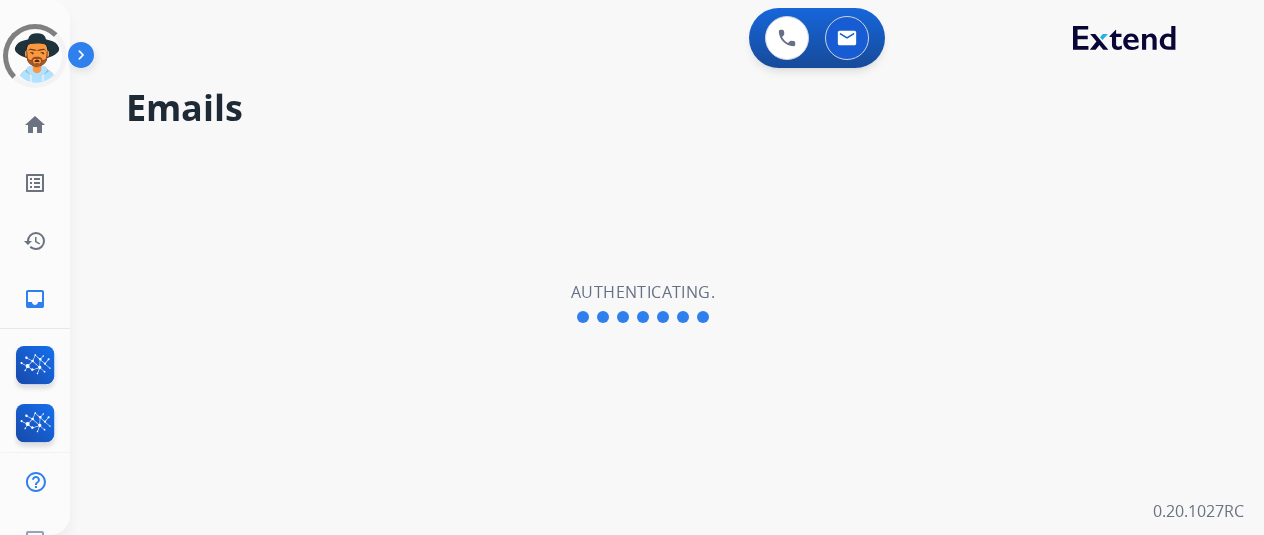 scroll, scrollTop: 0, scrollLeft: 0, axis: both 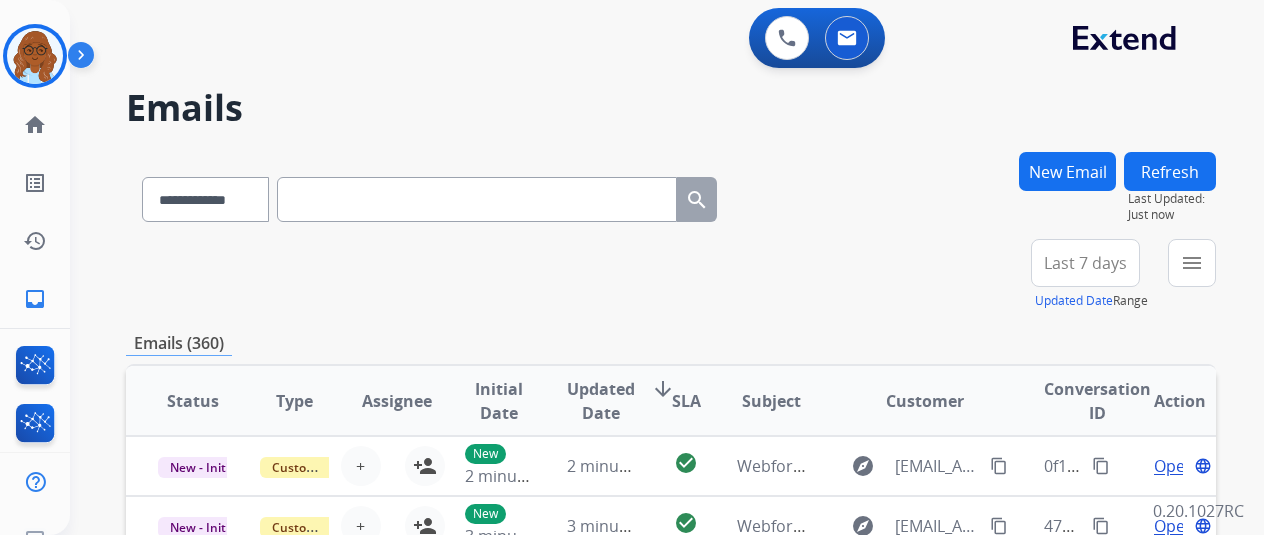 click on "New Email" at bounding box center (1067, 171) 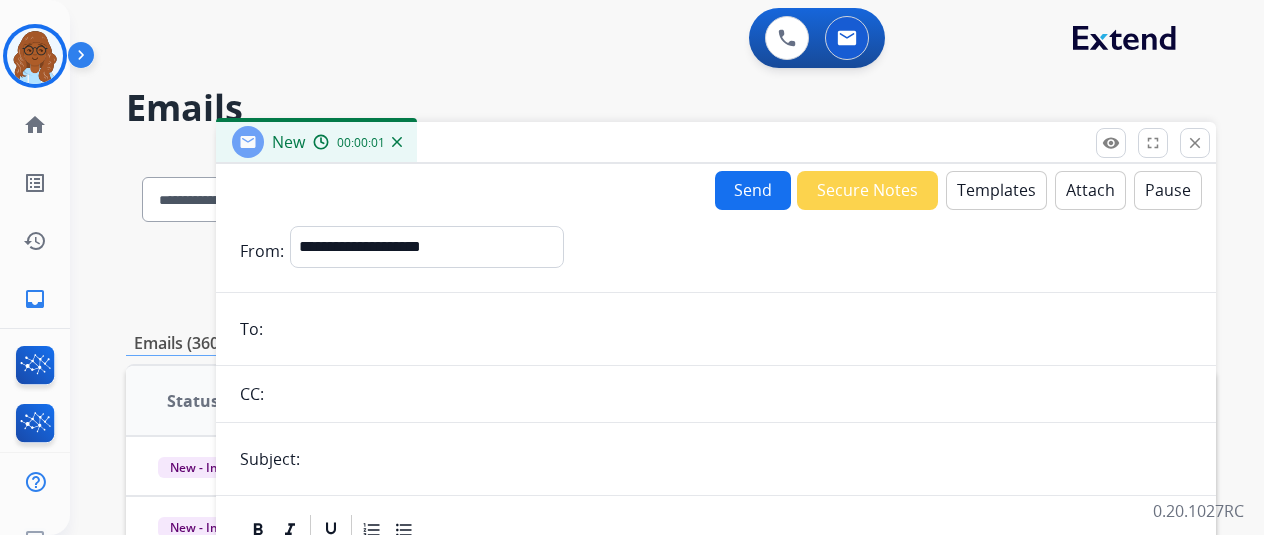 scroll, scrollTop: 100, scrollLeft: 0, axis: vertical 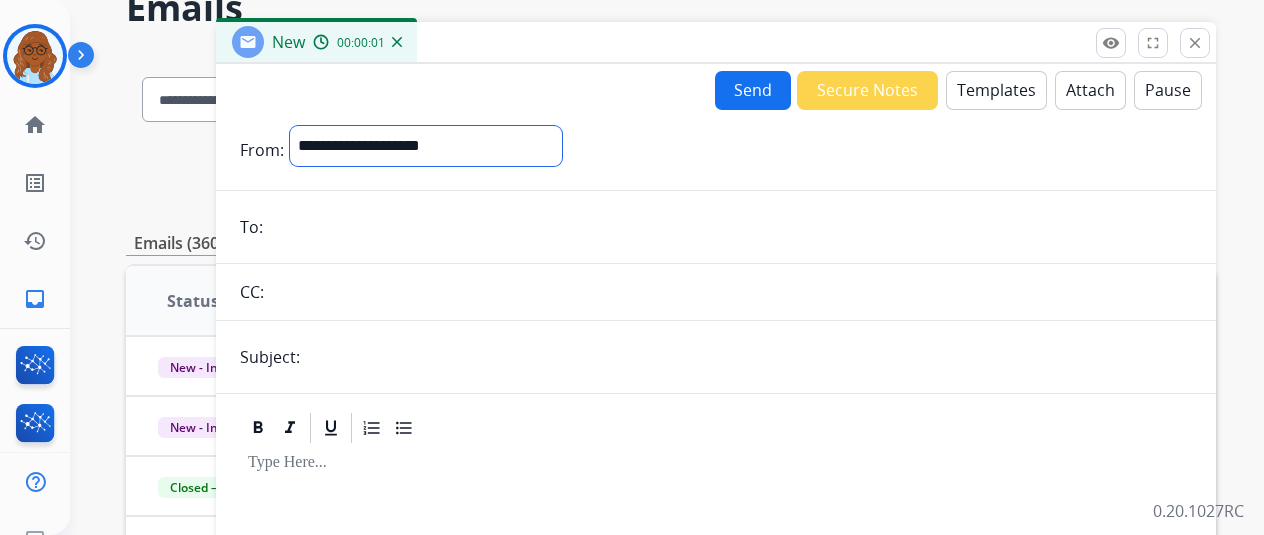 drag, startPoint x: 312, startPoint y: 136, endPoint x: 349, endPoint y: 153, distance: 40.718548 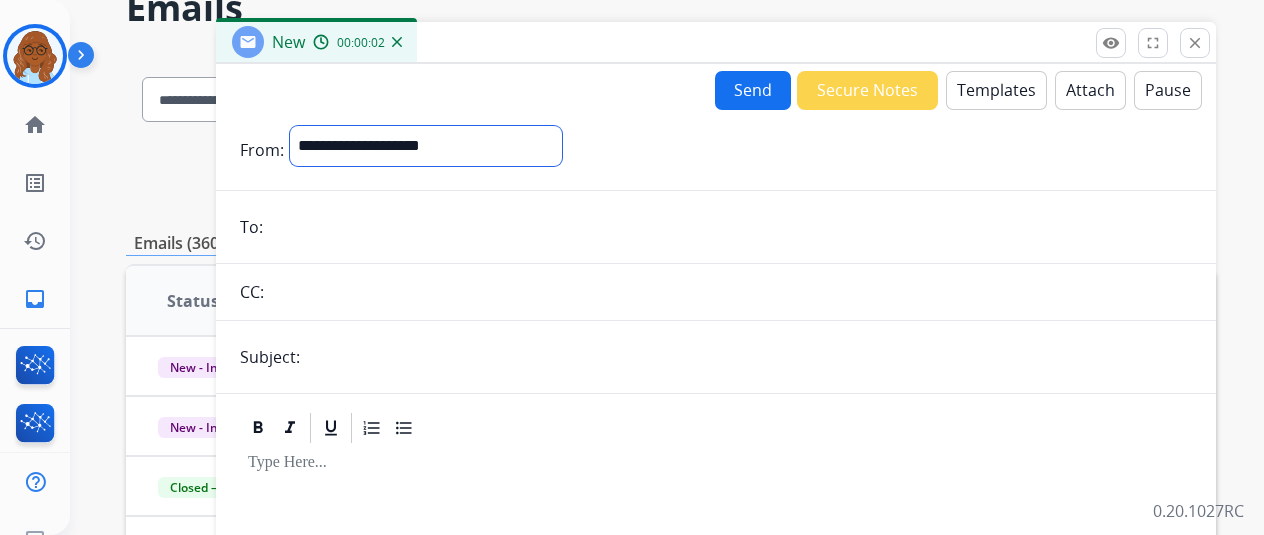 select on "**********" 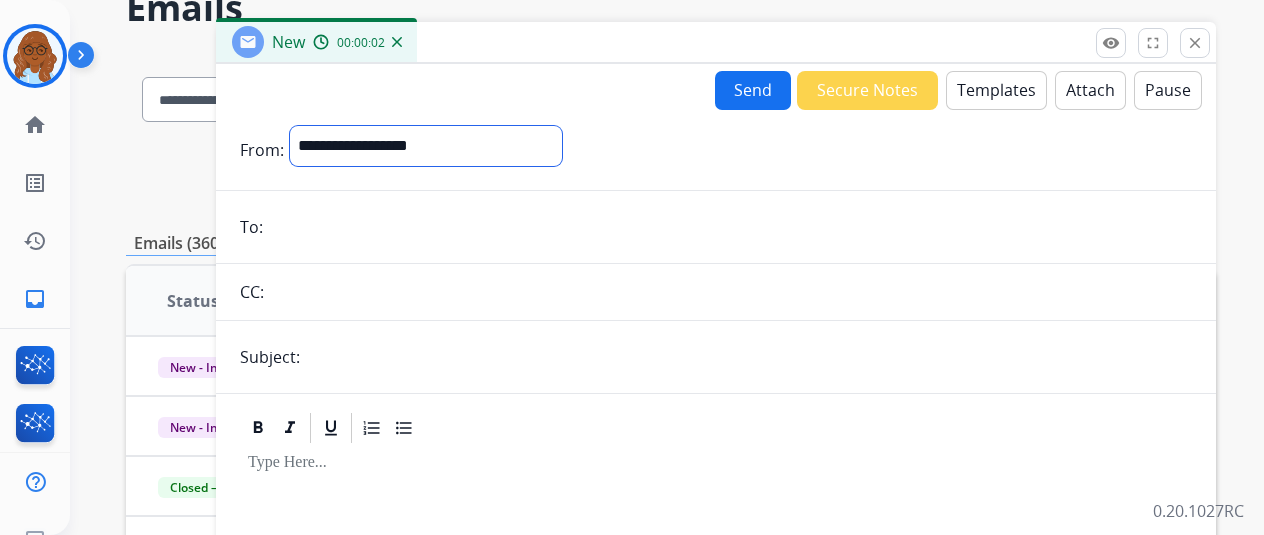 click on "**********" at bounding box center (426, 146) 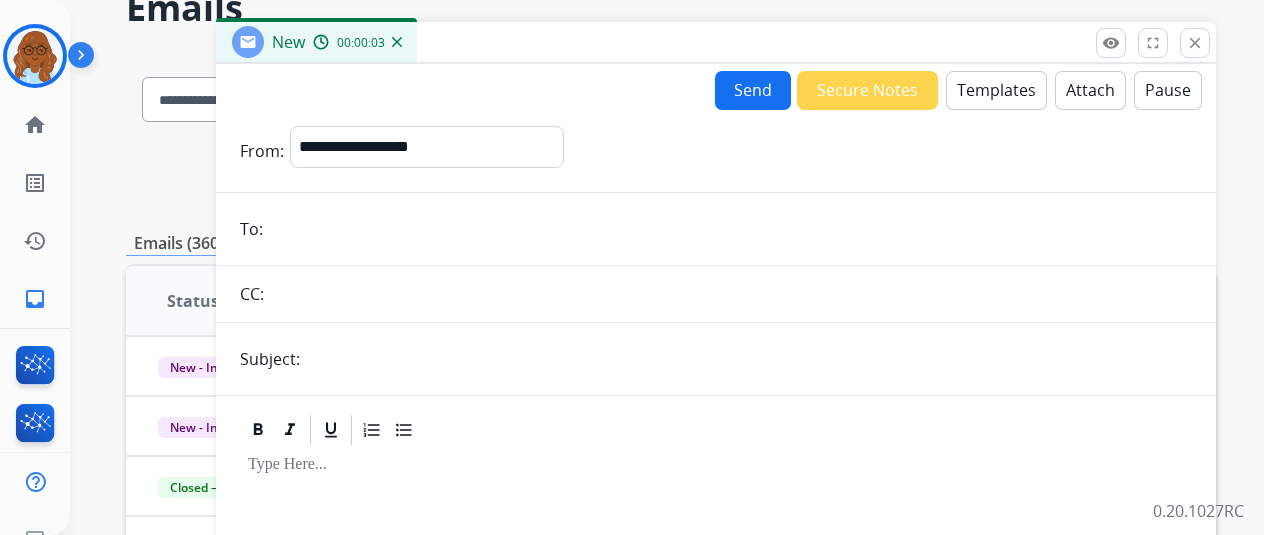 click at bounding box center [730, 229] 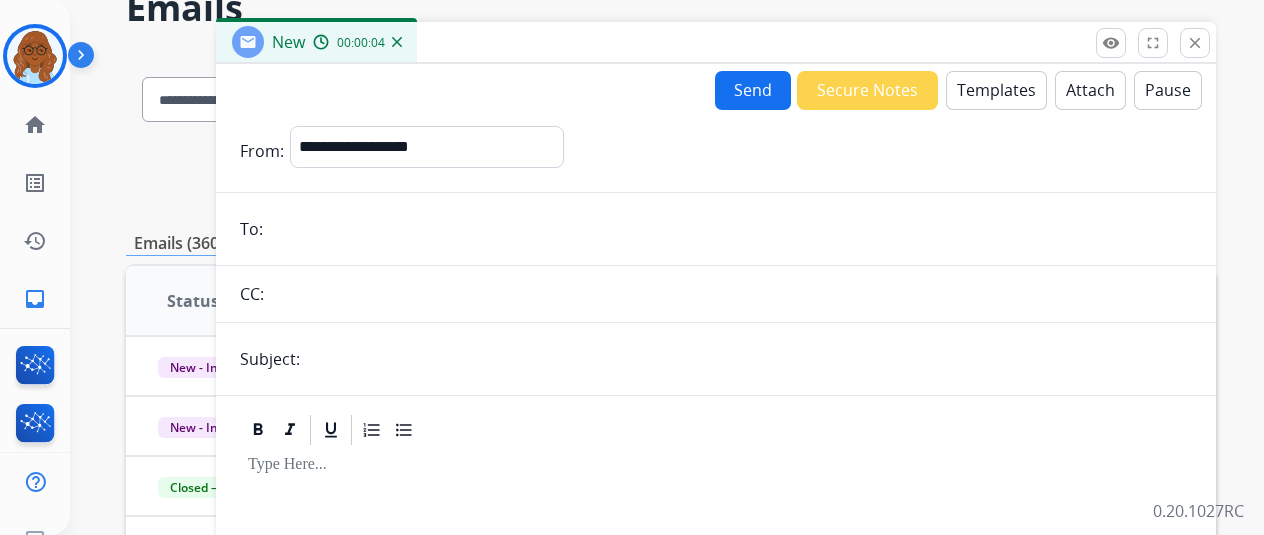paste on "**********" 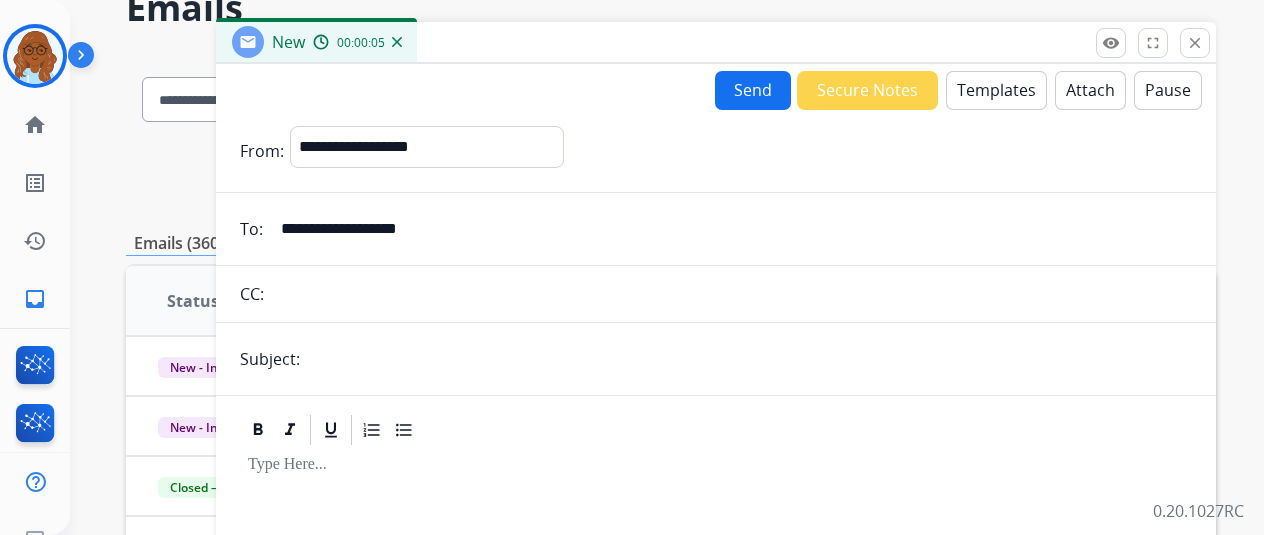 type on "**********" 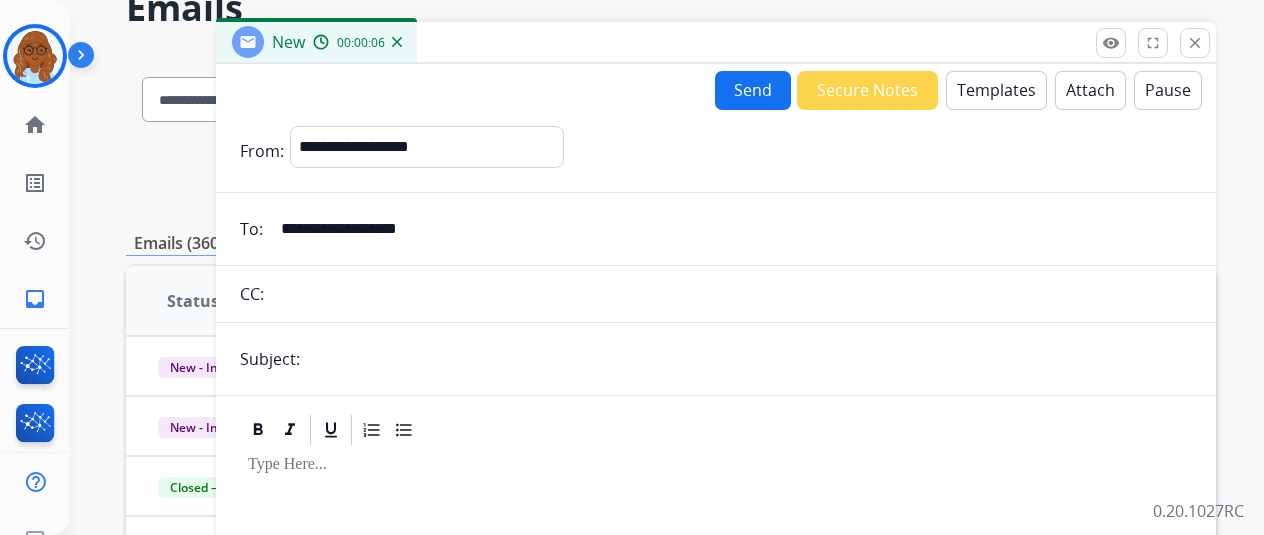 type on "**********" 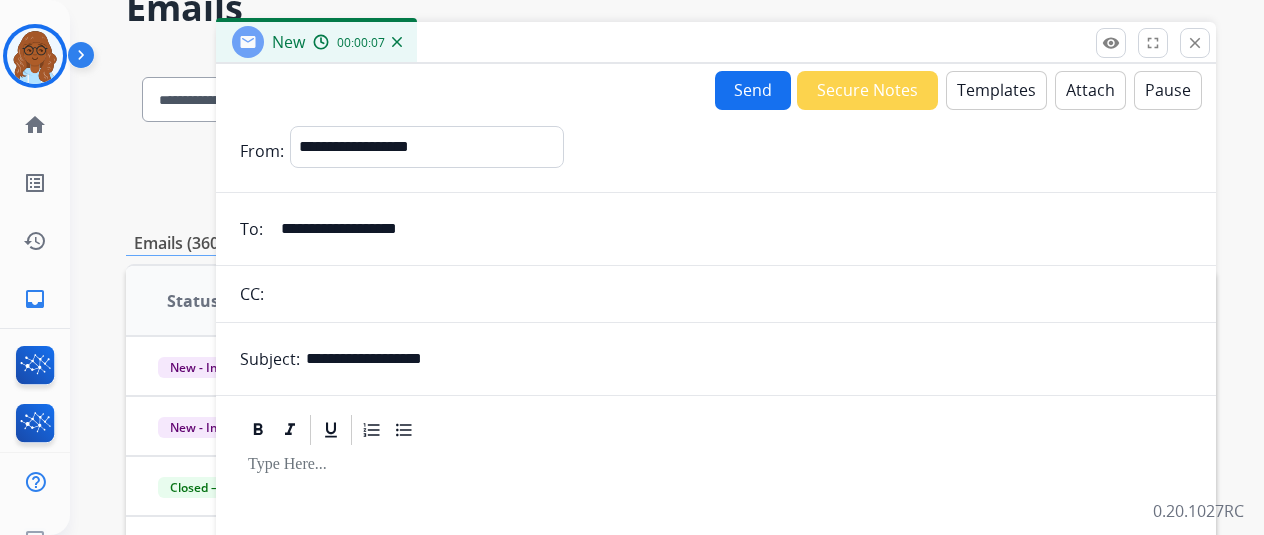 click on "Templates" at bounding box center (996, 90) 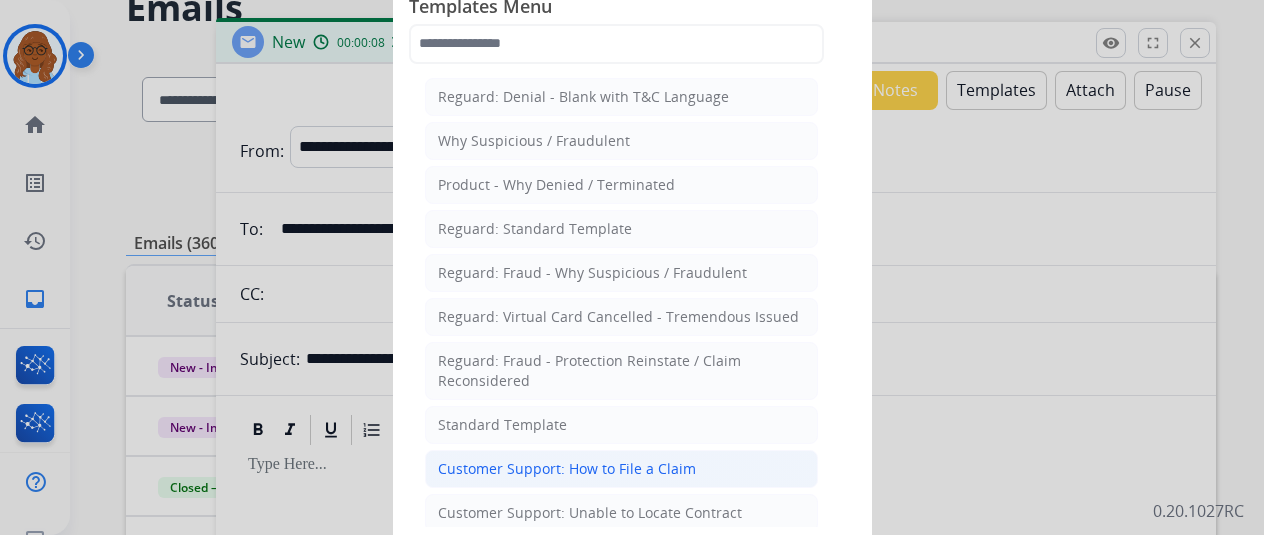 click on "Customer Support: How to File a Claim" 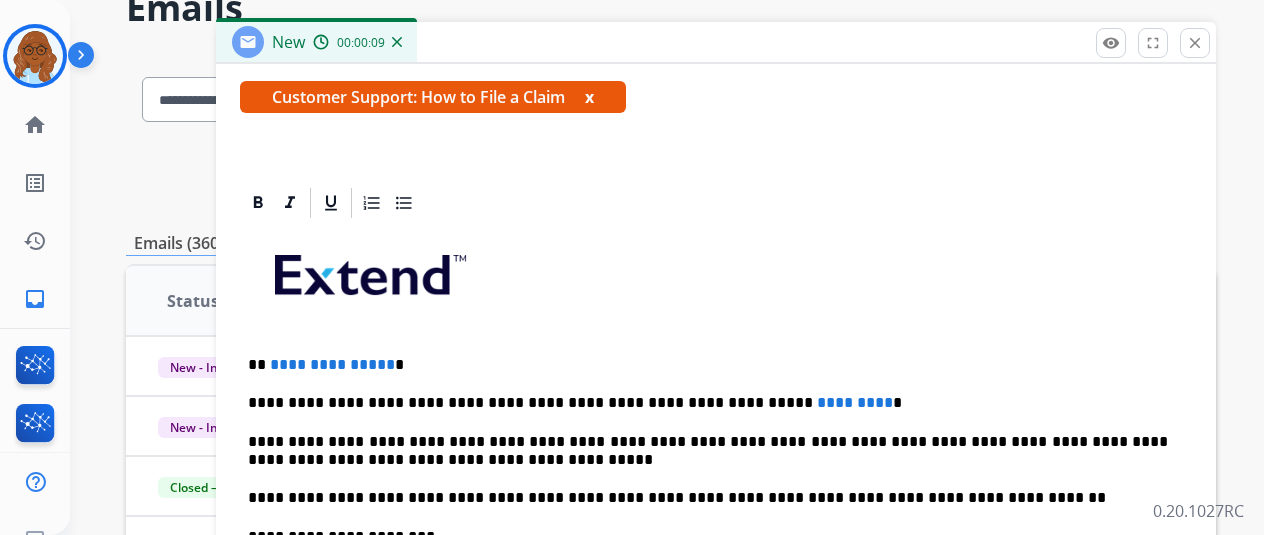 scroll, scrollTop: 383, scrollLeft: 0, axis: vertical 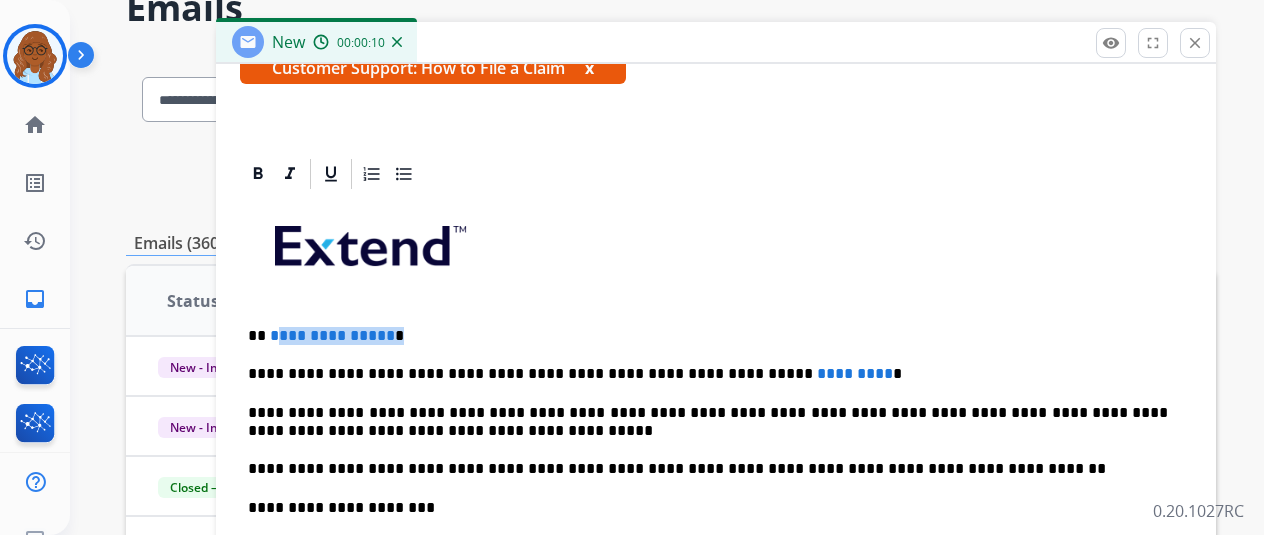 drag, startPoint x: 394, startPoint y: 325, endPoint x: 292, endPoint y: 325, distance: 102 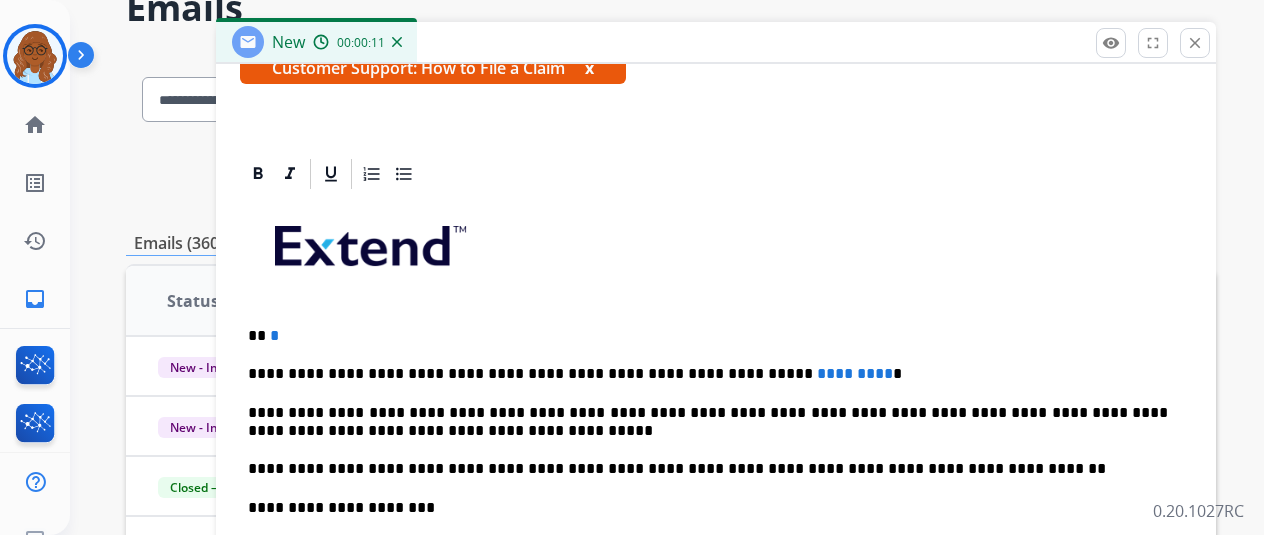 type 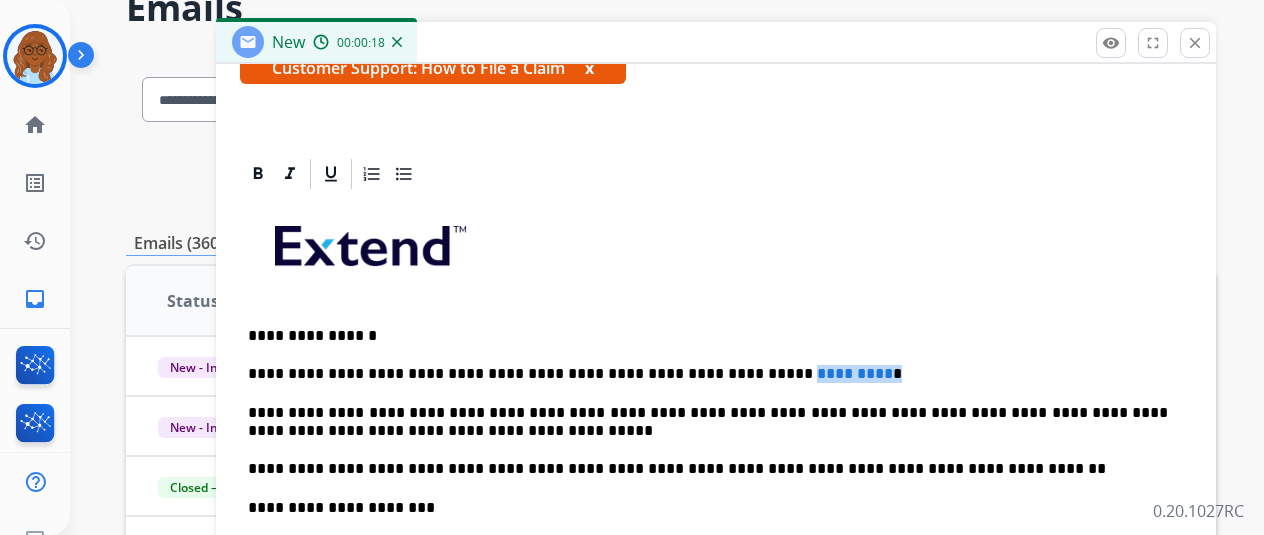 drag, startPoint x: 844, startPoint y: 375, endPoint x: 723, endPoint y: 367, distance: 121.264175 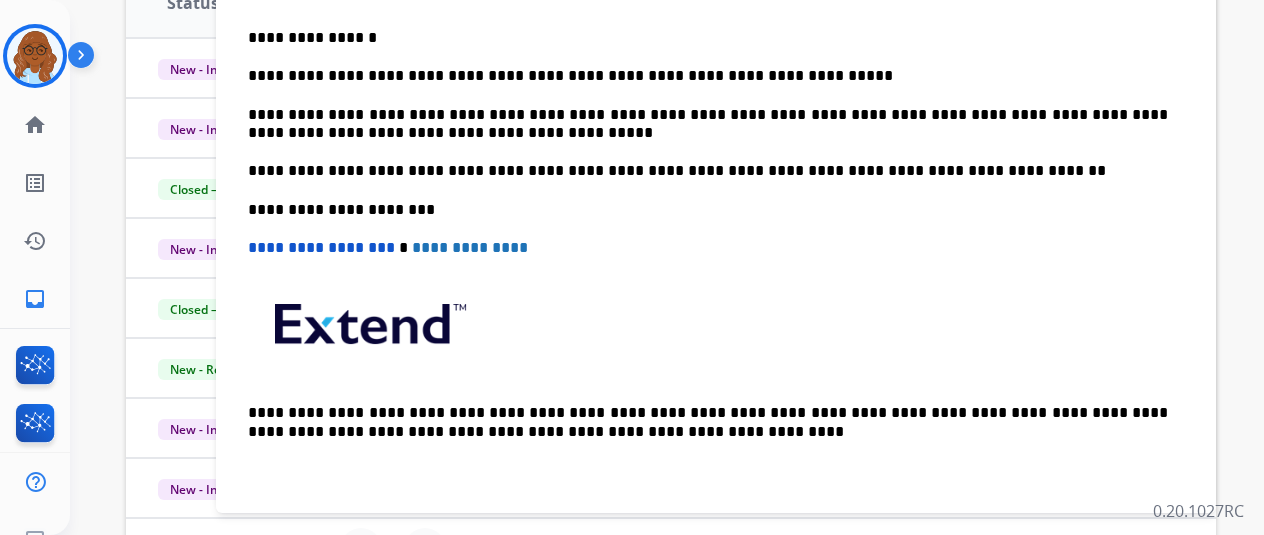 scroll, scrollTop: 400, scrollLeft: 0, axis: vertical 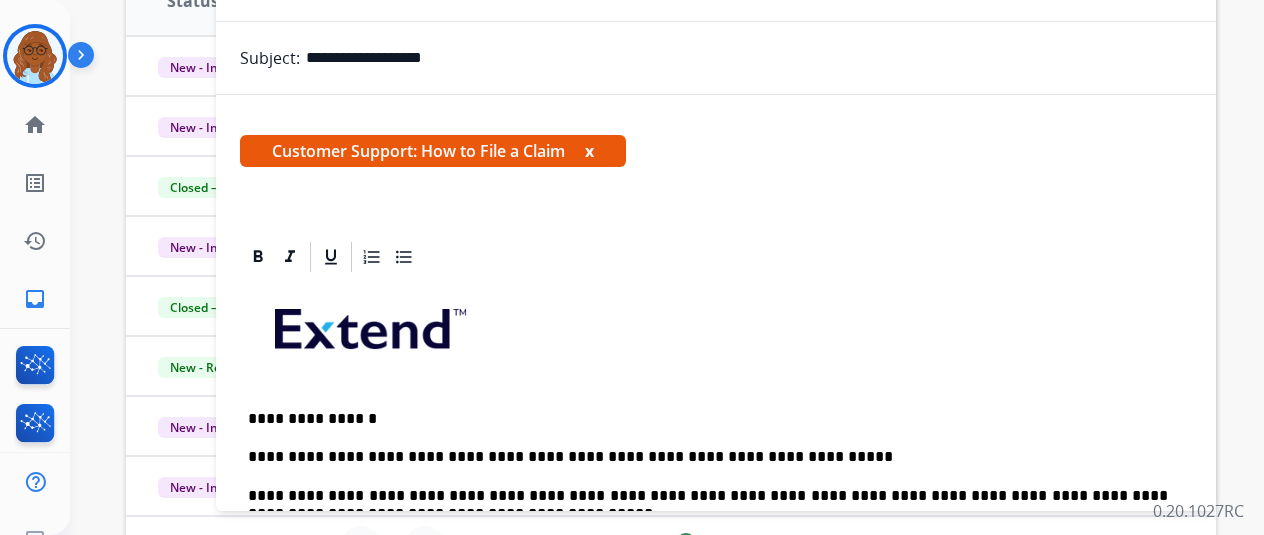 click on "x" at bounding box center (589, 151) 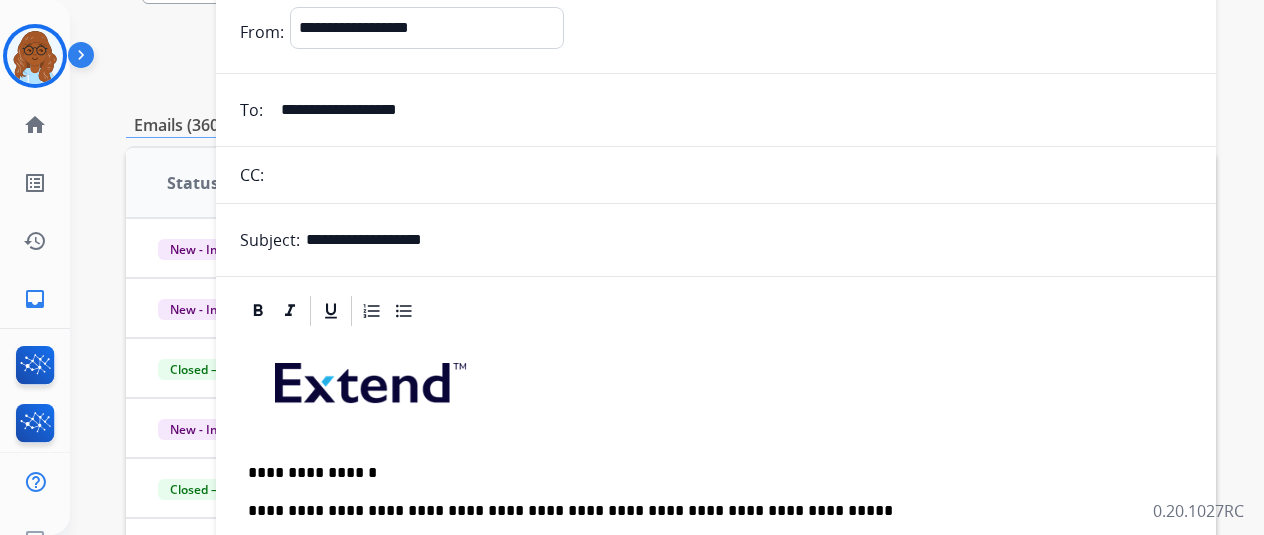 scroll, scrollTop: 0, scrollLeft: 0, axis: both 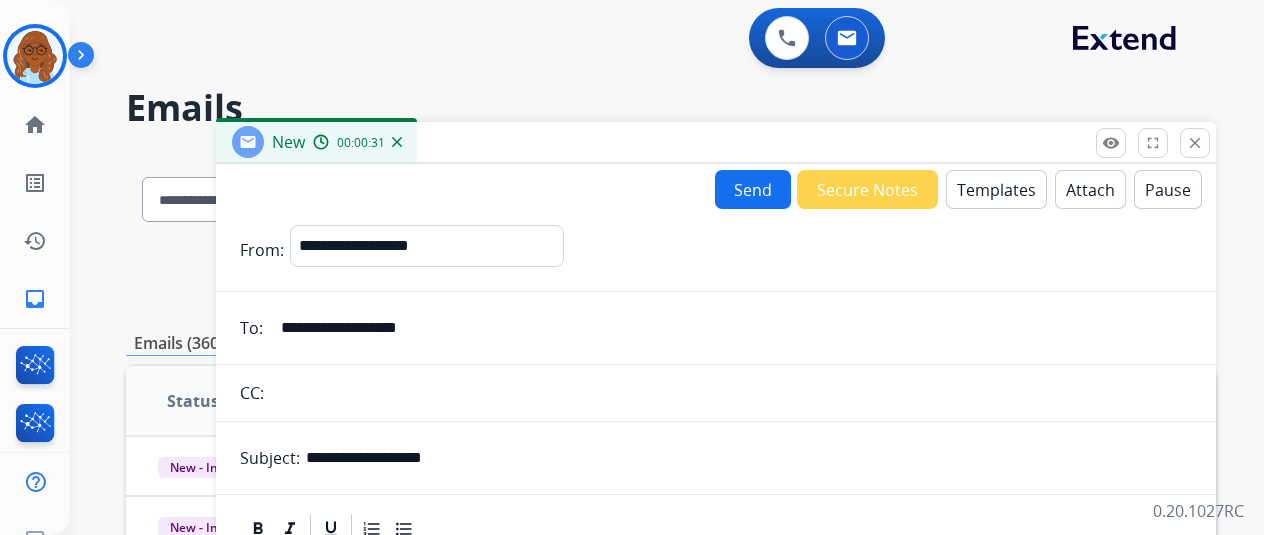 click on "Send" at bounding box center [753, 189] 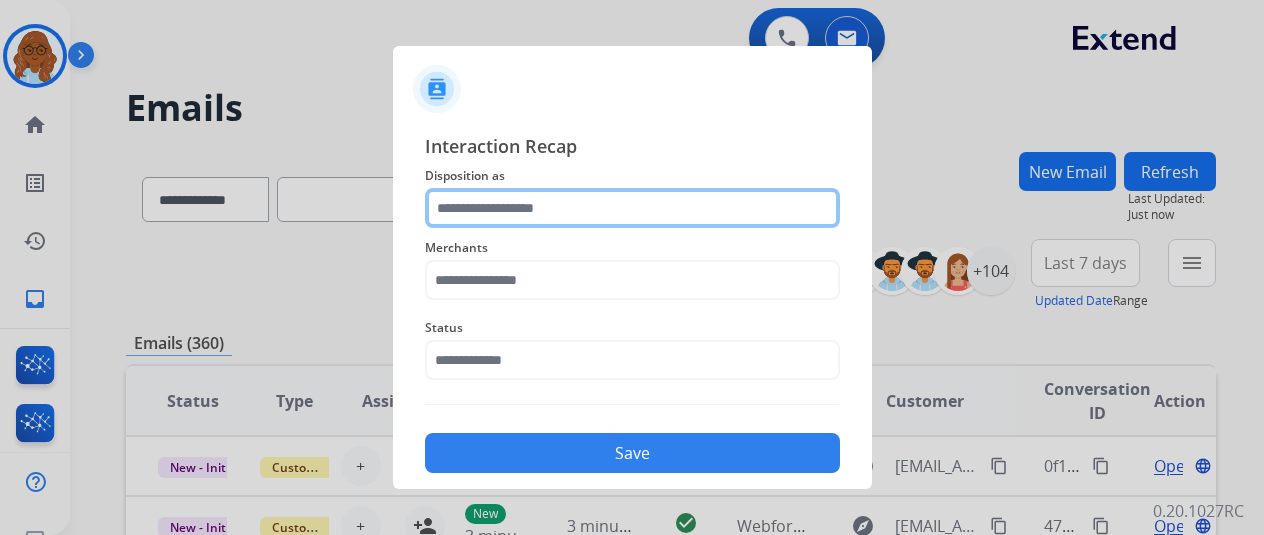click 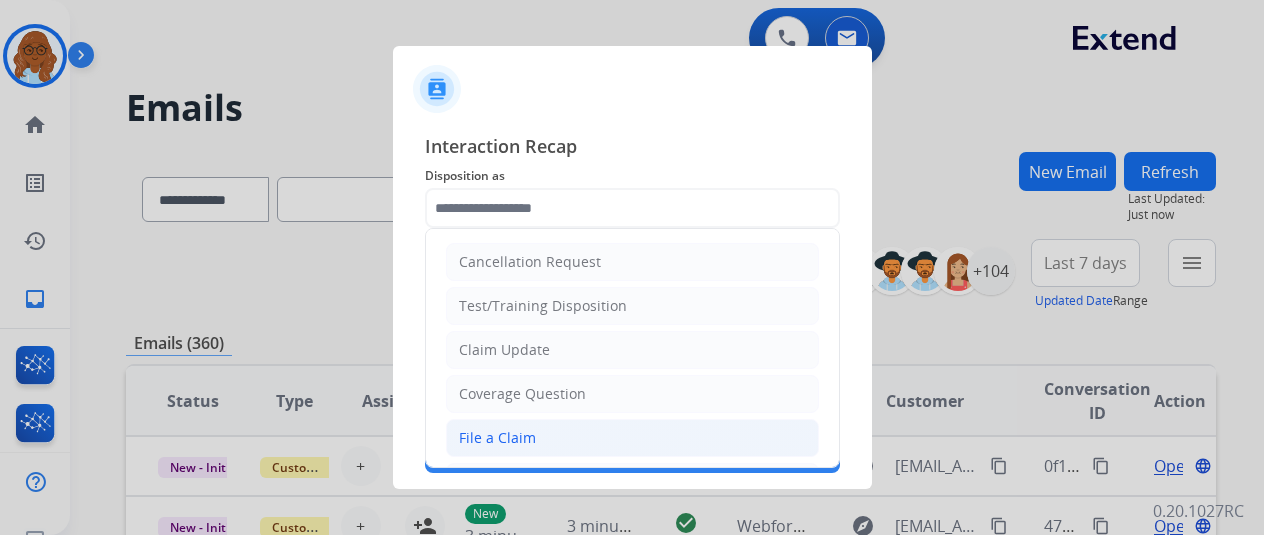 click on "File a Claim" 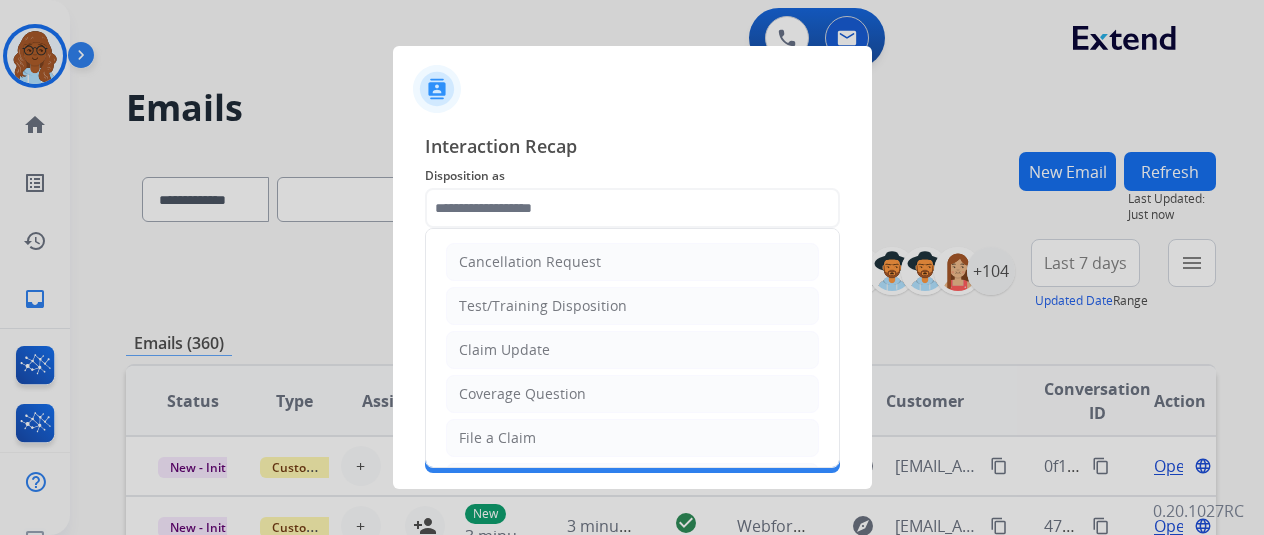 type on "**********" 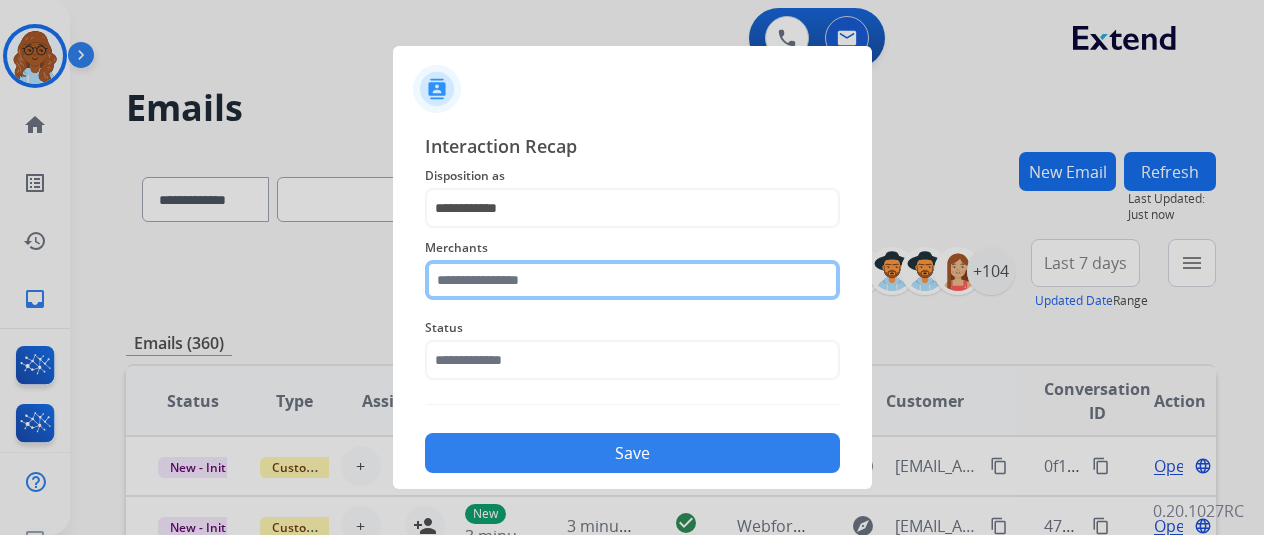 click 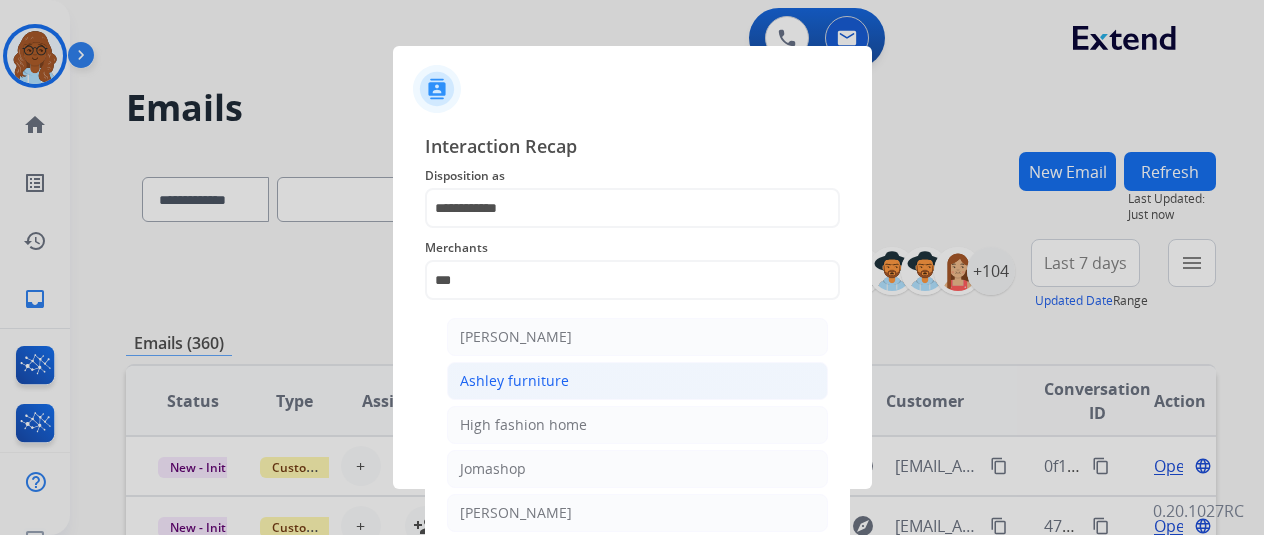 click on "Ashley furniture" 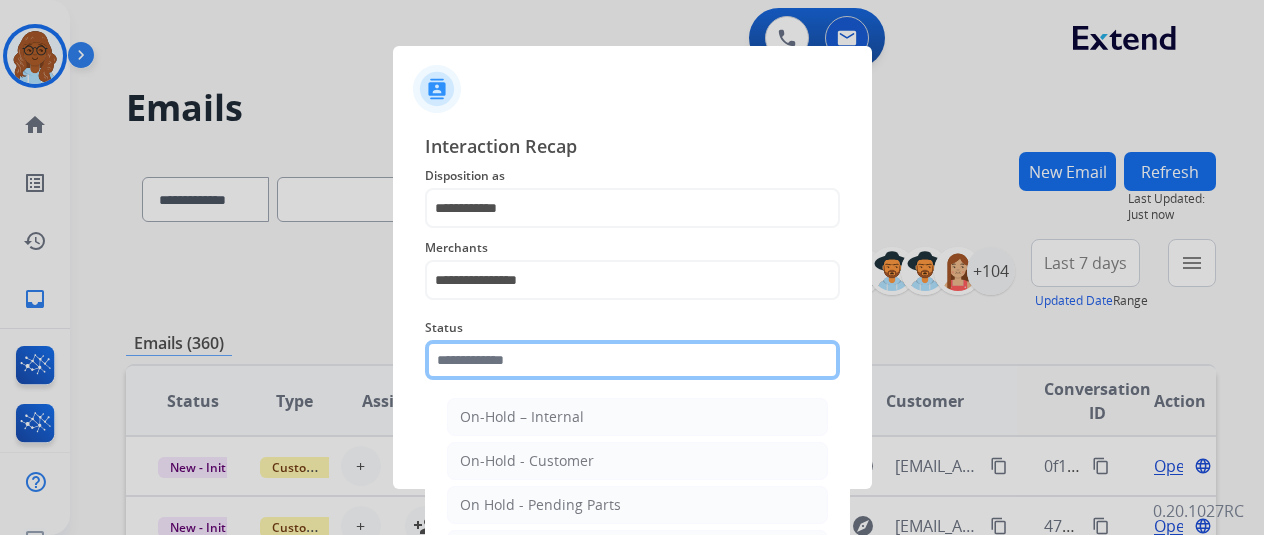click 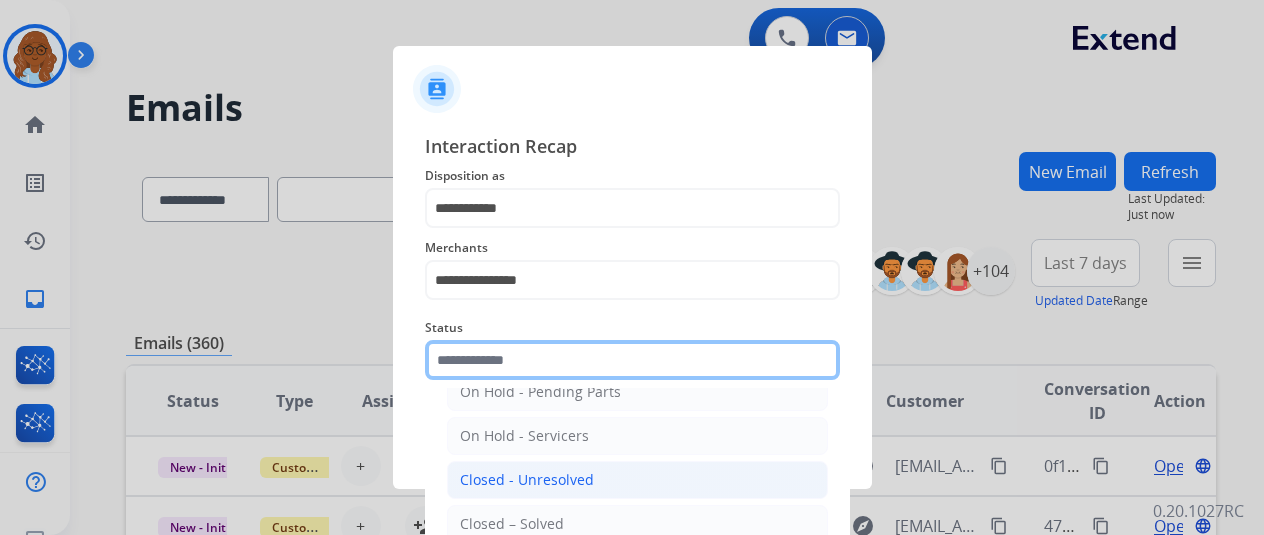 scroll, scrollTop: 114, scrollLeft: 0, axis: vertical 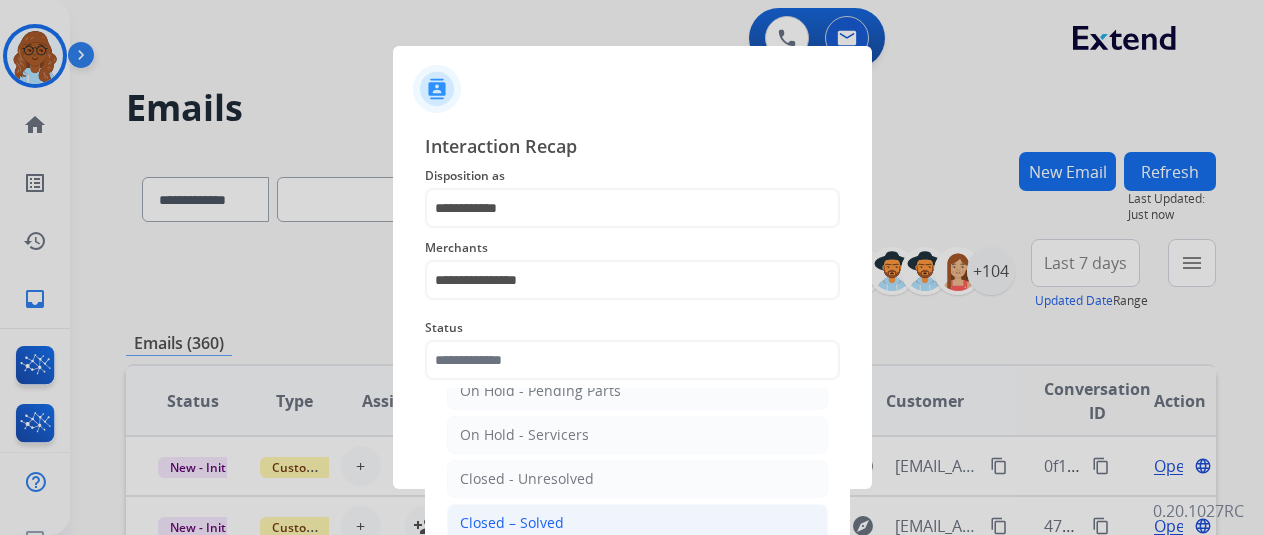 click on "Closed – Solved" 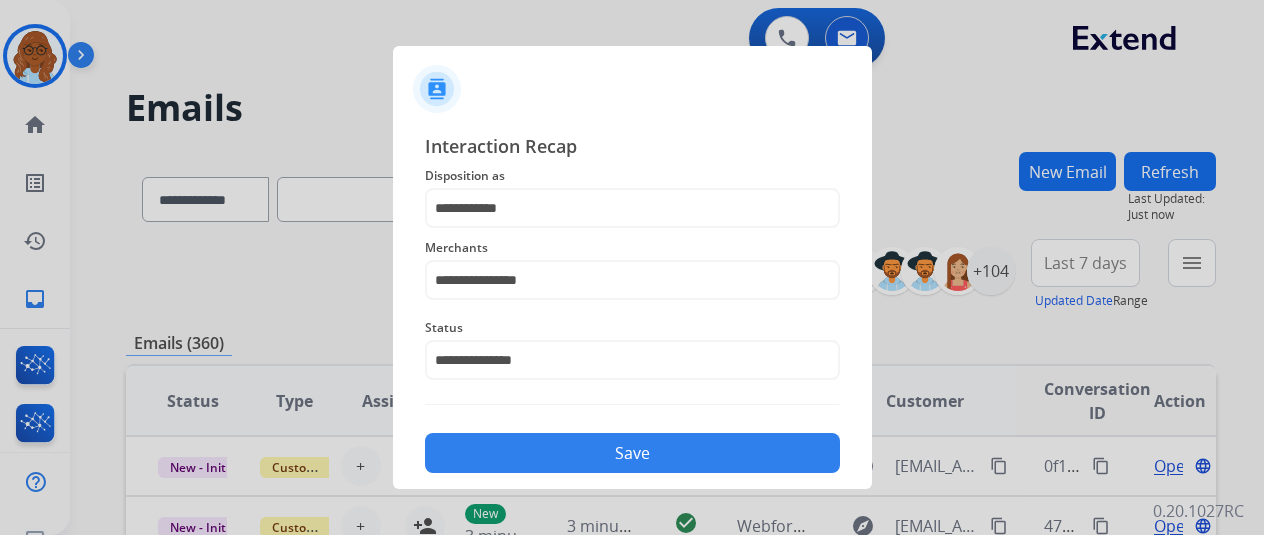 click on "Save" 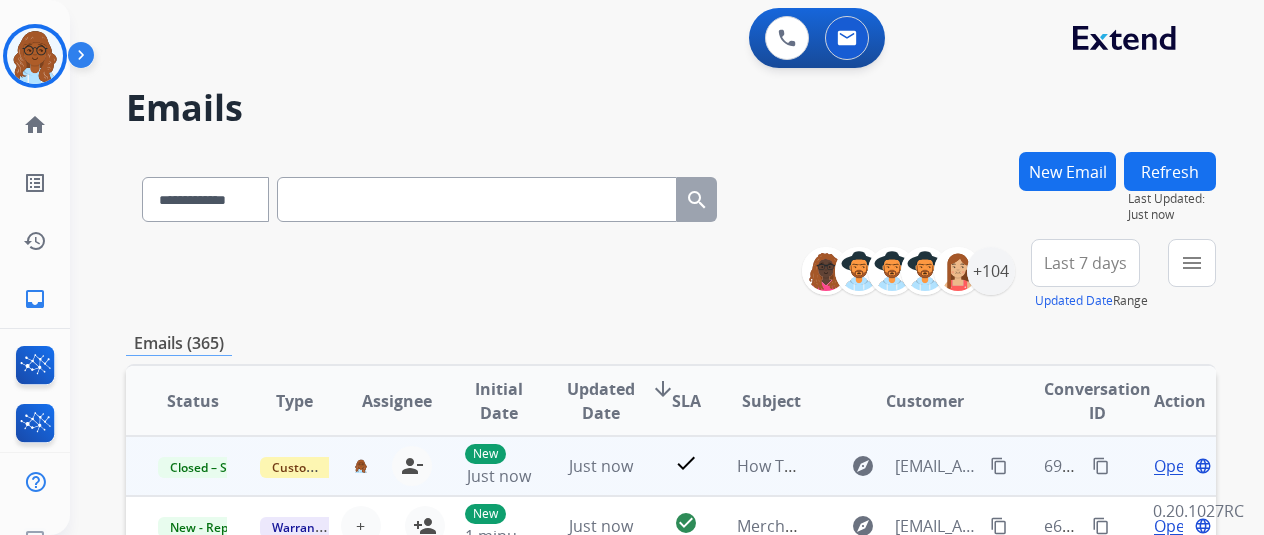 click on "content_copy" at bounding box center (1101, 466) 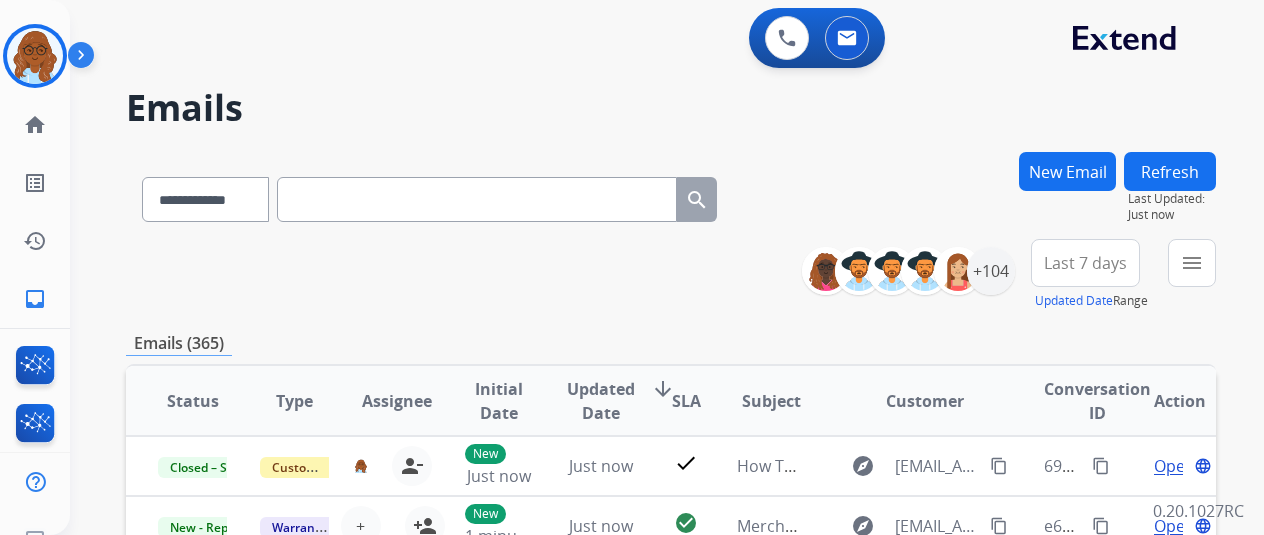 click on "menu" at bounding box center [1192, 263] 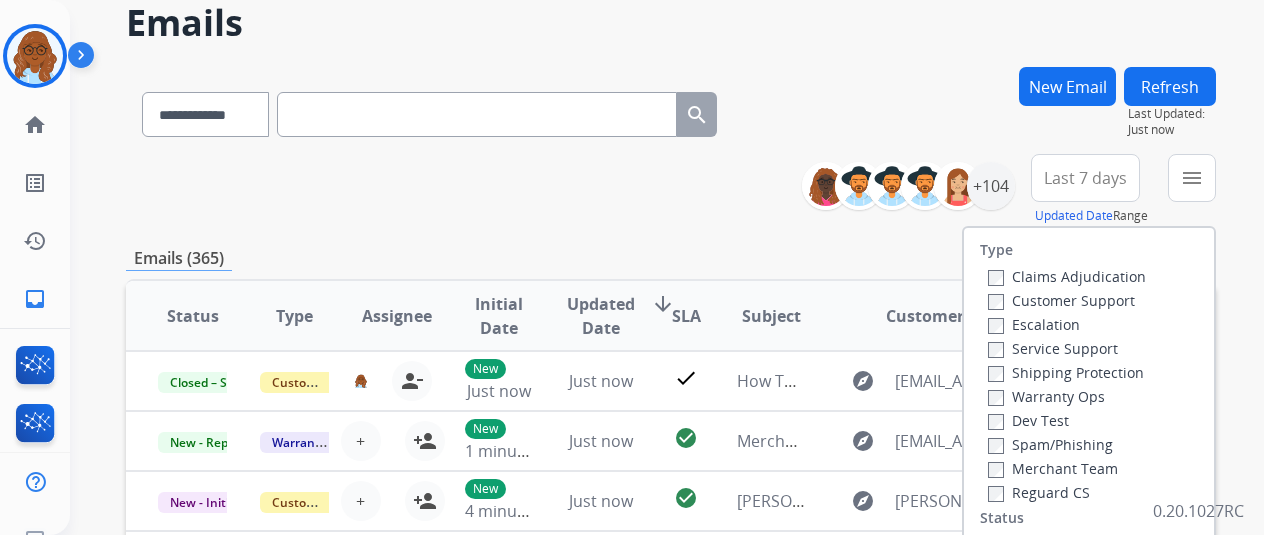 scroll, scrollTop: 200, scrollLeft: 0, axis: vertical 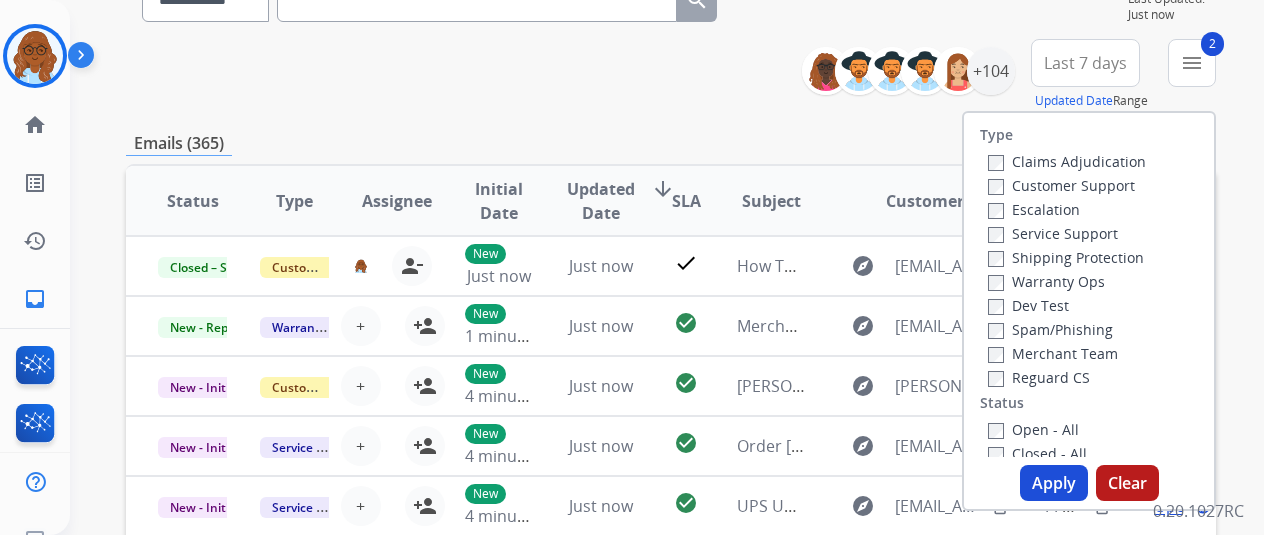 click on "Claims Adjudication   Customer Support   Escalation   Service Support   Shipping Protection   Warranty Ops   Dev Test   Spam/Phishing   Merchant Team   Reguard CS" at bounding box center (1063, 269) 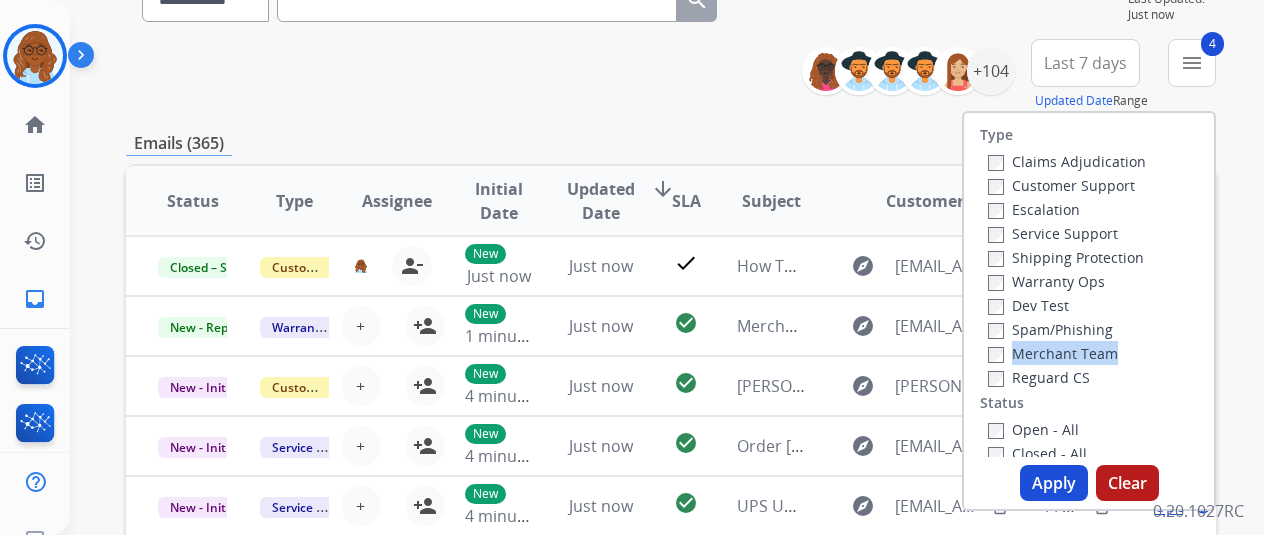 click on "Apply" at bounding box center [1054, 483] 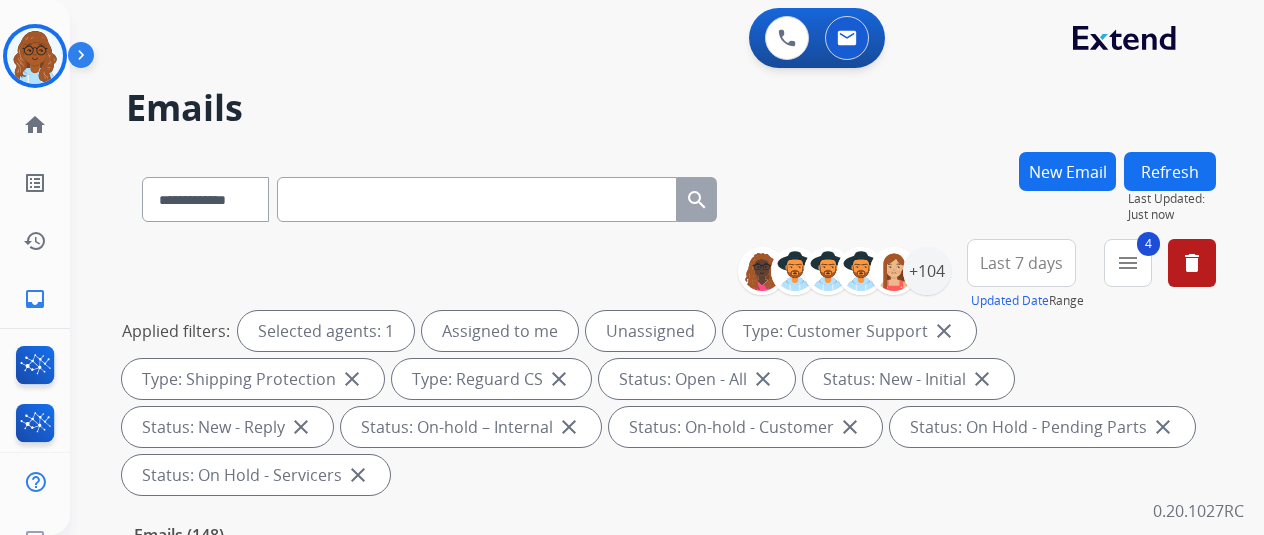 click on "Last 7 days" at bounding box center [1021, 263] 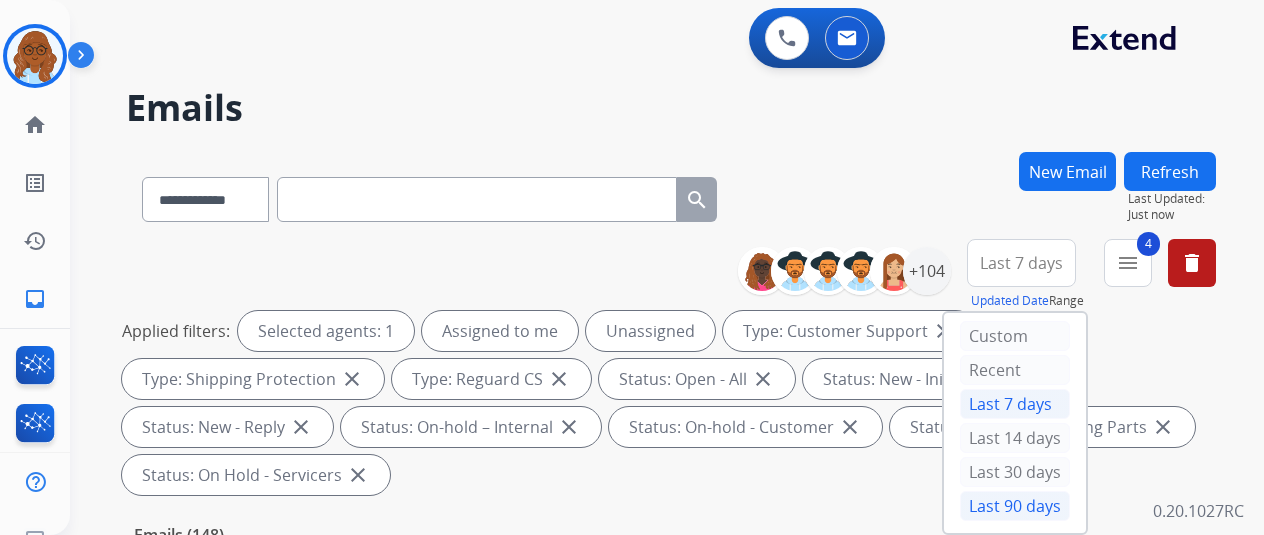 click on "Last 90 days" at bounding box center (1015, 506) 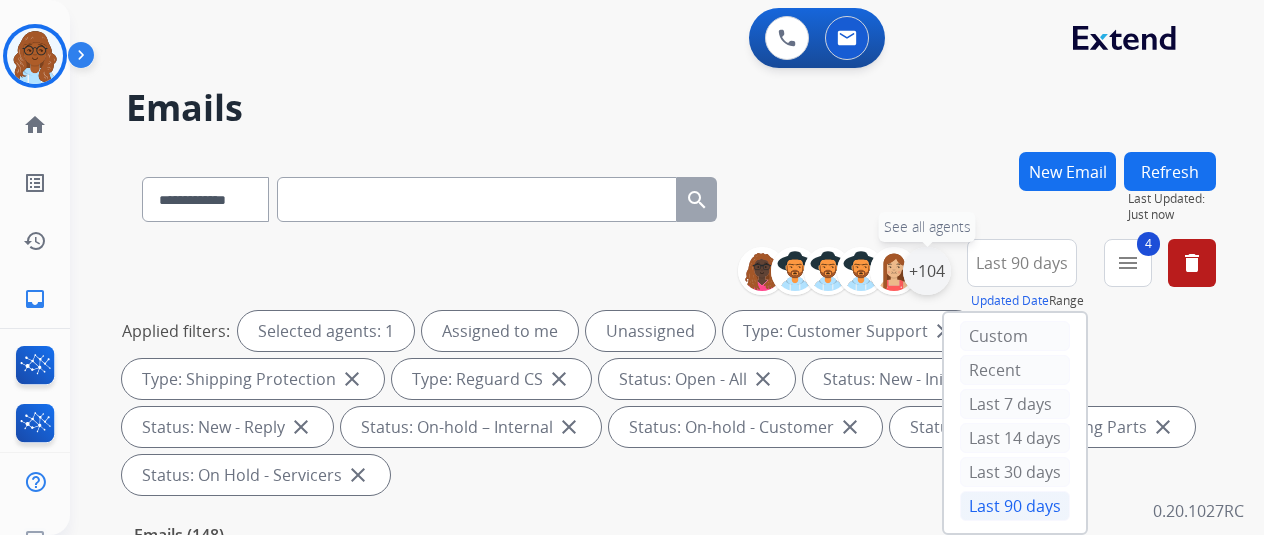 click on "+104" at bounding box center [927, 271] 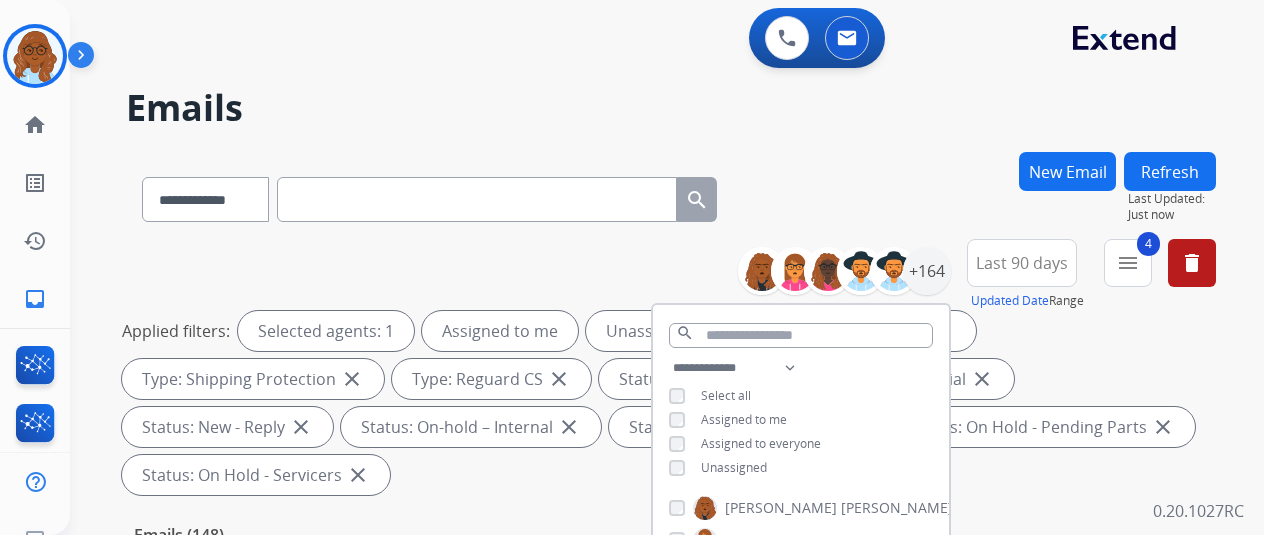 scroll, scrollTop: 300, scrollLeft: 0, axis: vertical 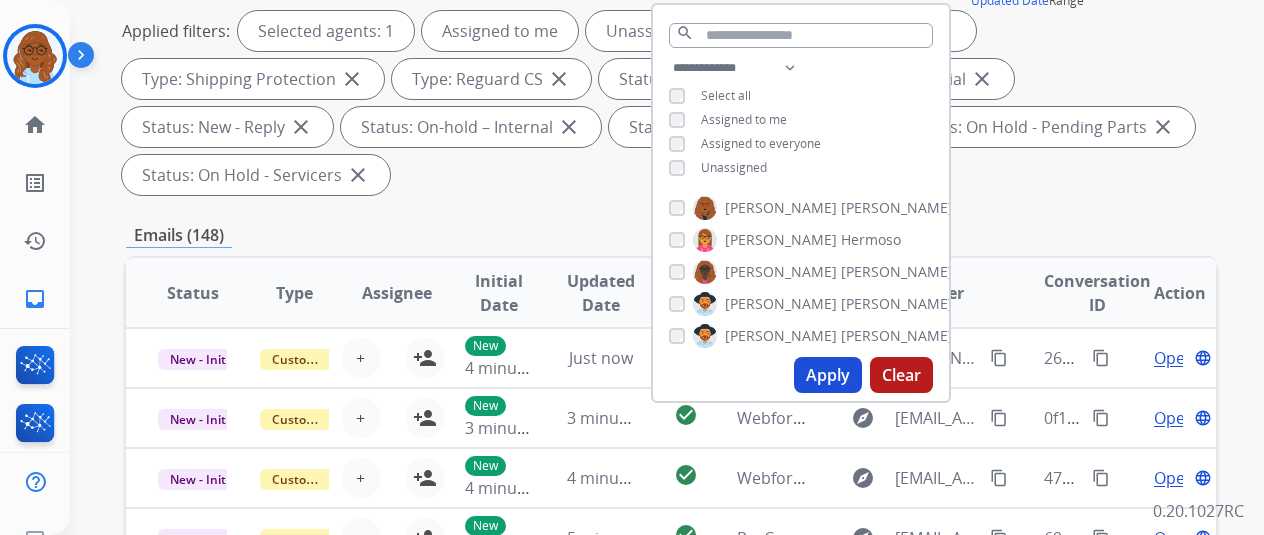 click on "Unassigned" at bounding box center [718, 168] 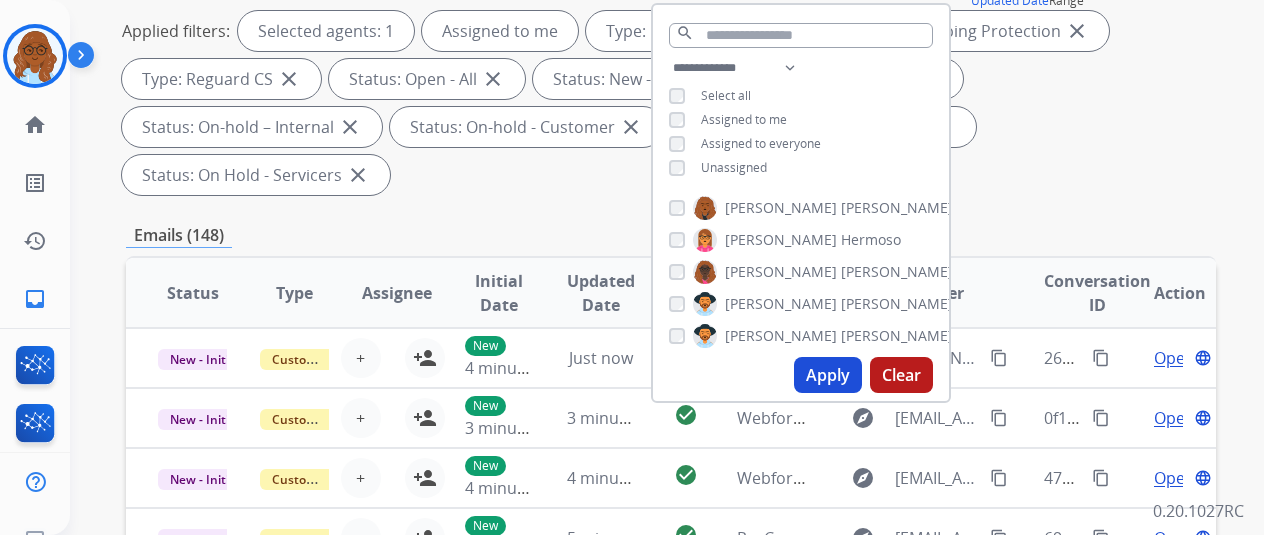 click on "Apply" at bounding box center [828, 375] 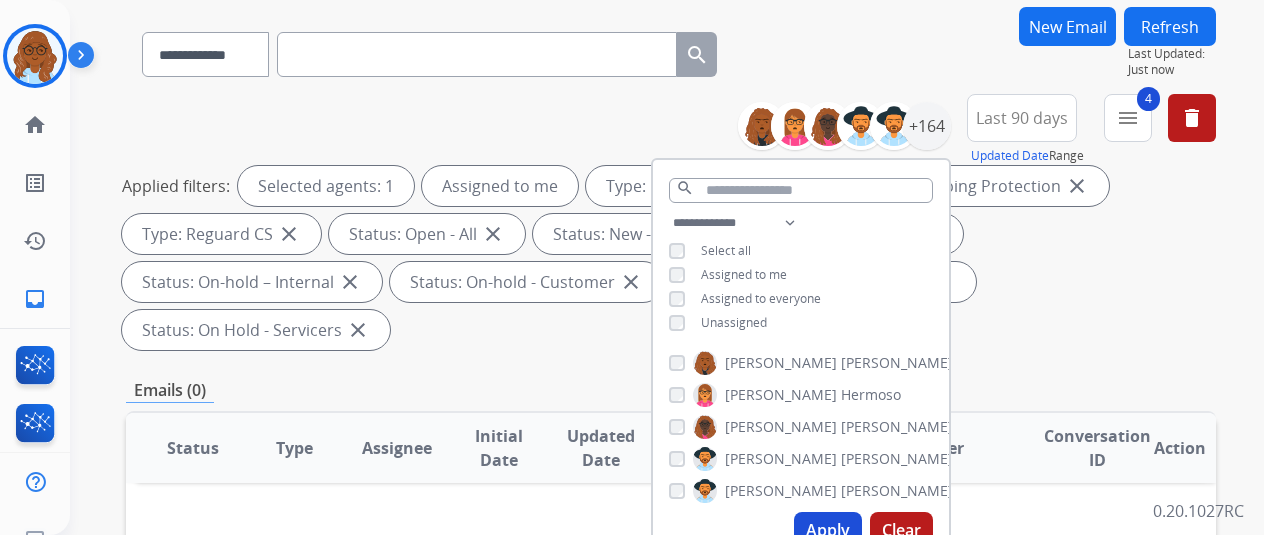 scroll, scrollTop: 300, scrollLeft: 0, axis: vertical 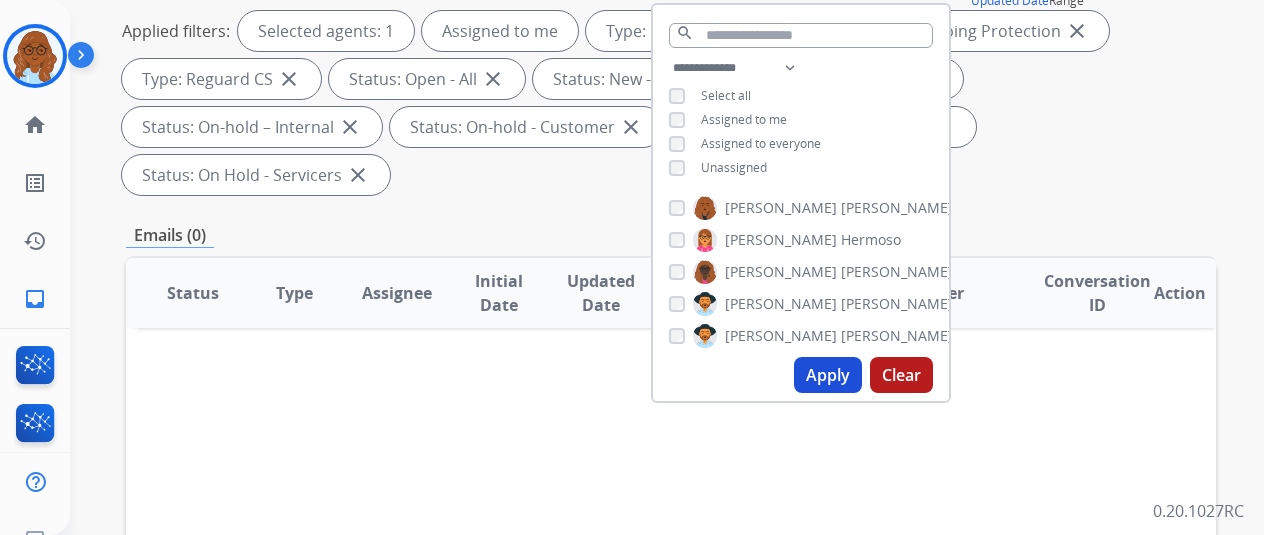 click on "Emails (0)" at bounding box center [671, 235] 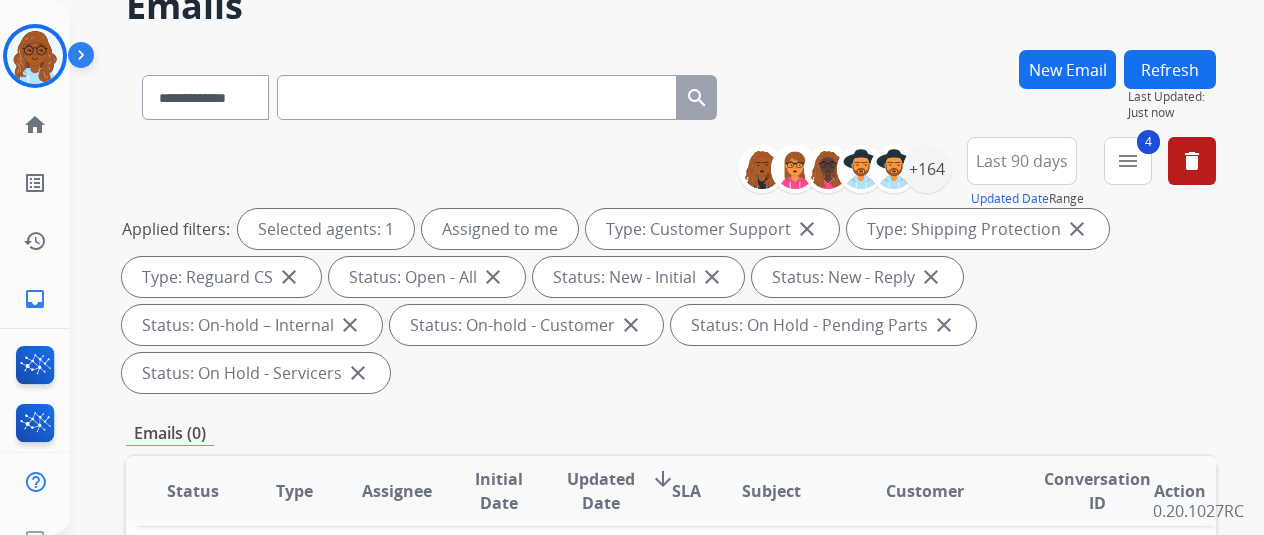 scroll, scrollTop: 100, scrollLeft: 0, axis: vertical 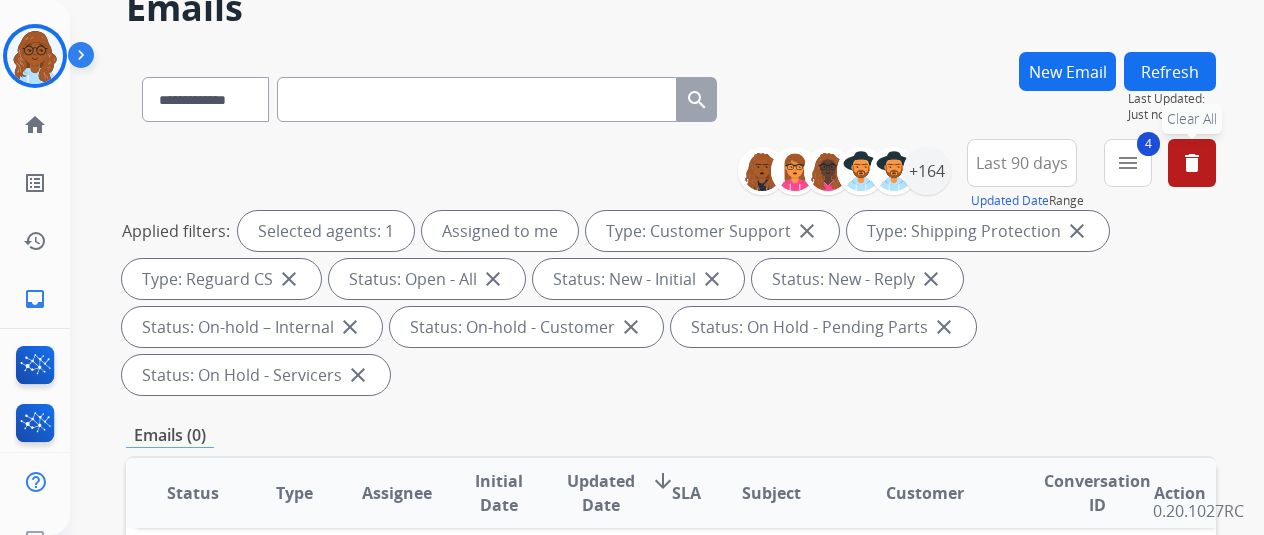 drag, startPoint x: 1194, startPoint y: 177, endPoint x: 1119, endPoint y: 187, distance: 75.66373 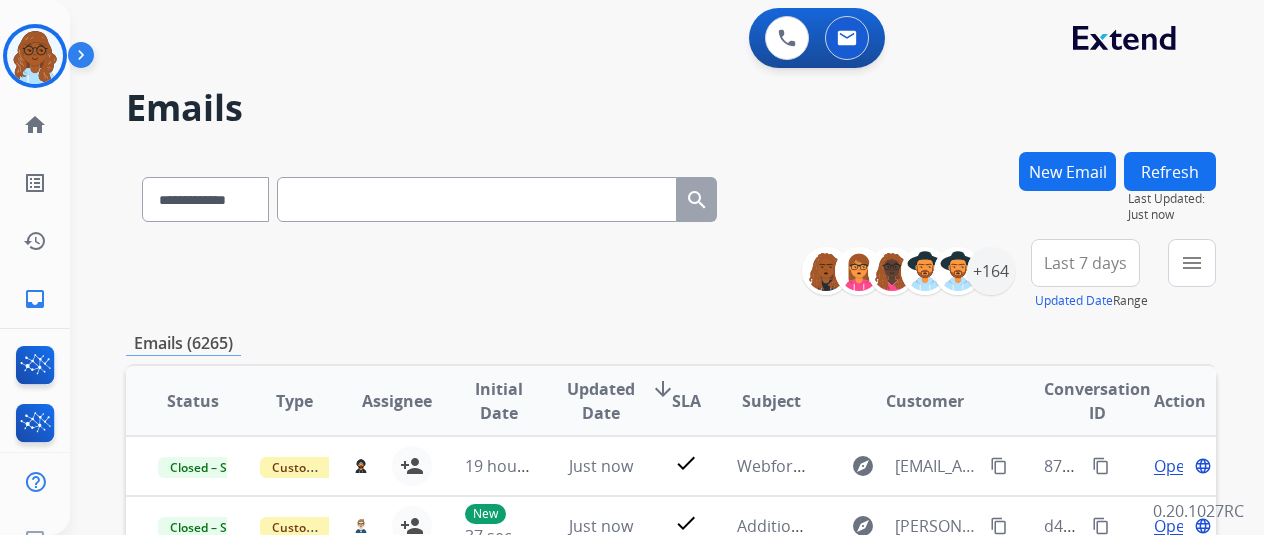 click on "Last 7 days" at bounding box center [1085, 263] 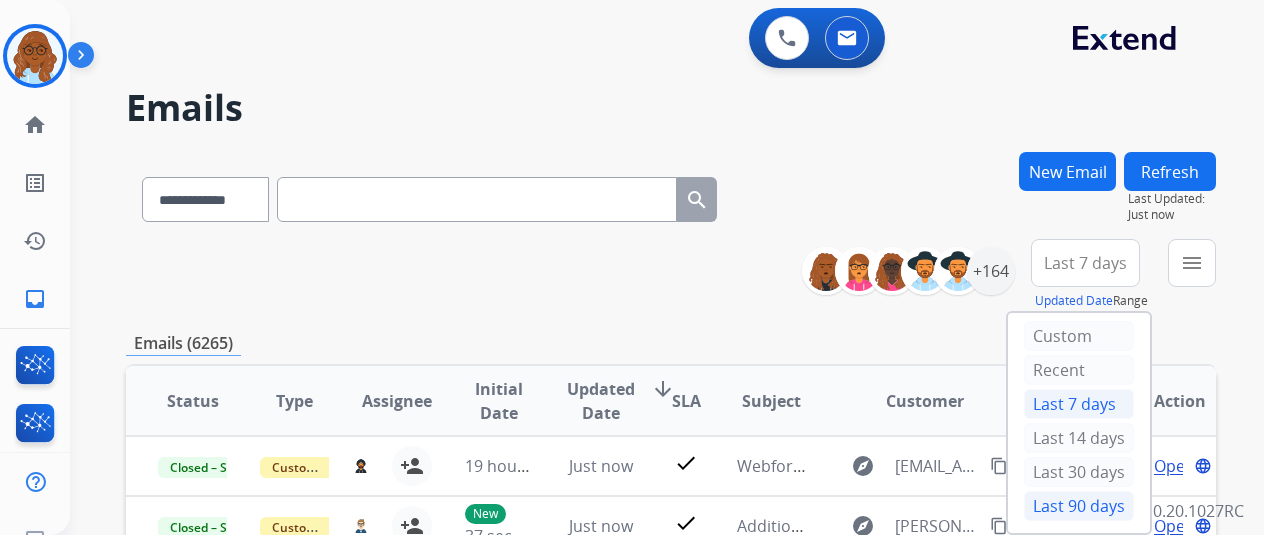 click on "Last 90 days" at bounding box center [1079, 506] 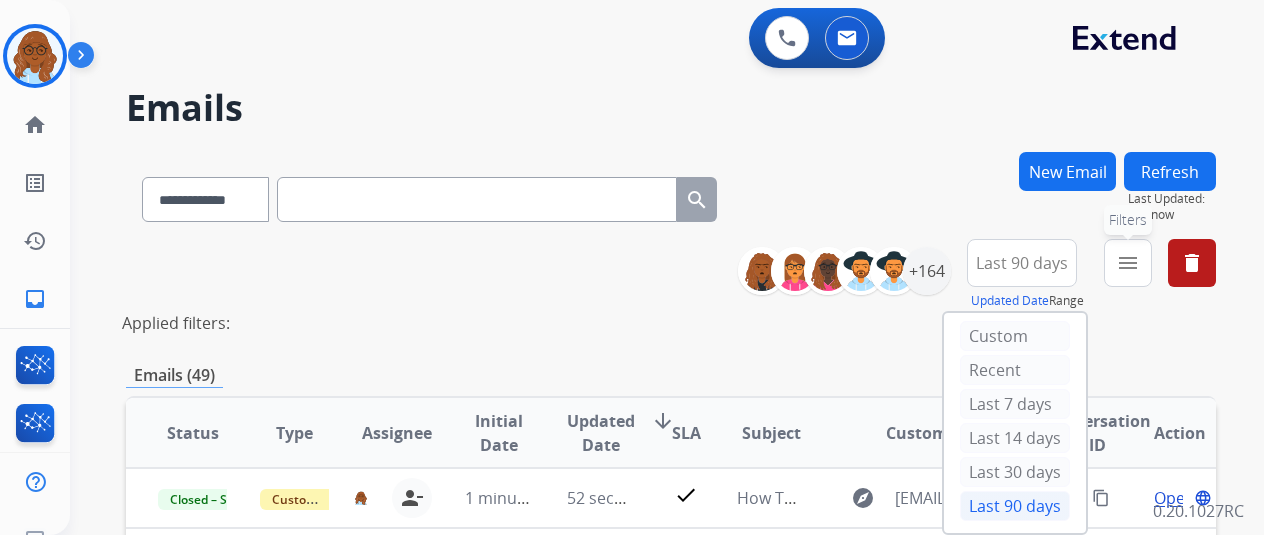 click on "menu" at bounding box center [1128, 263] 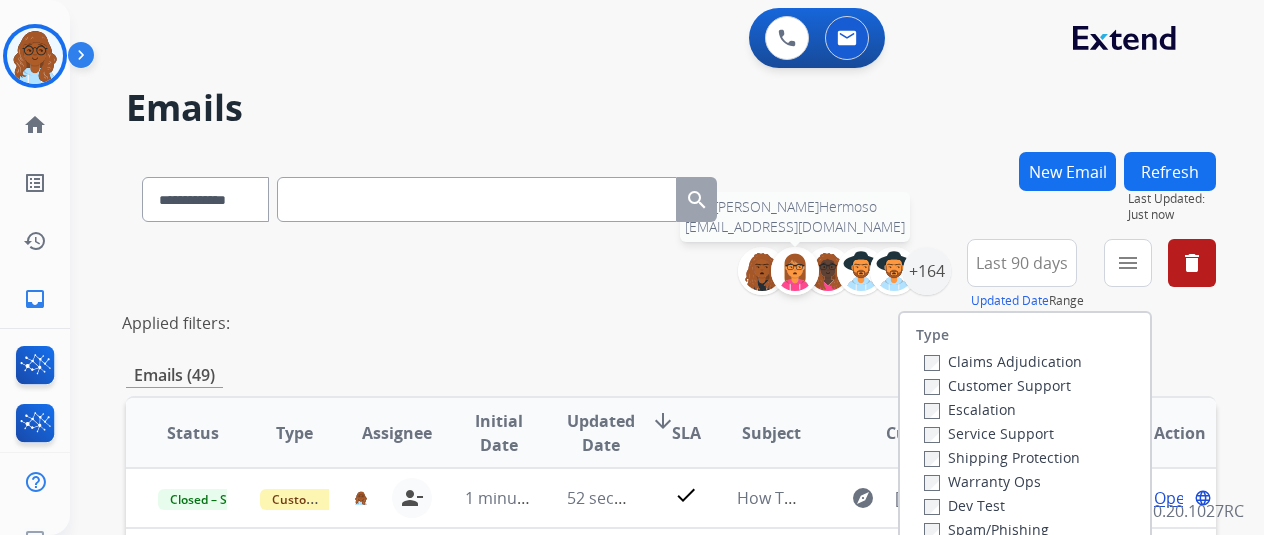 scroll, scrollTop: 200, scrollLeft: 0, axis: vertical 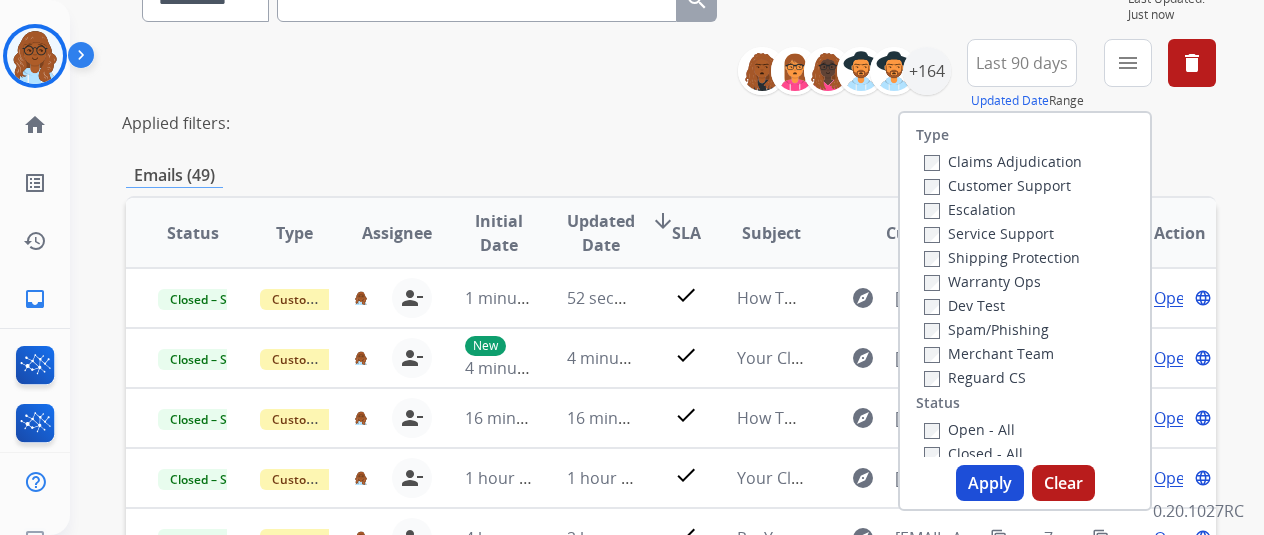 click on "Customer Support" at bounding box center (997, 185) 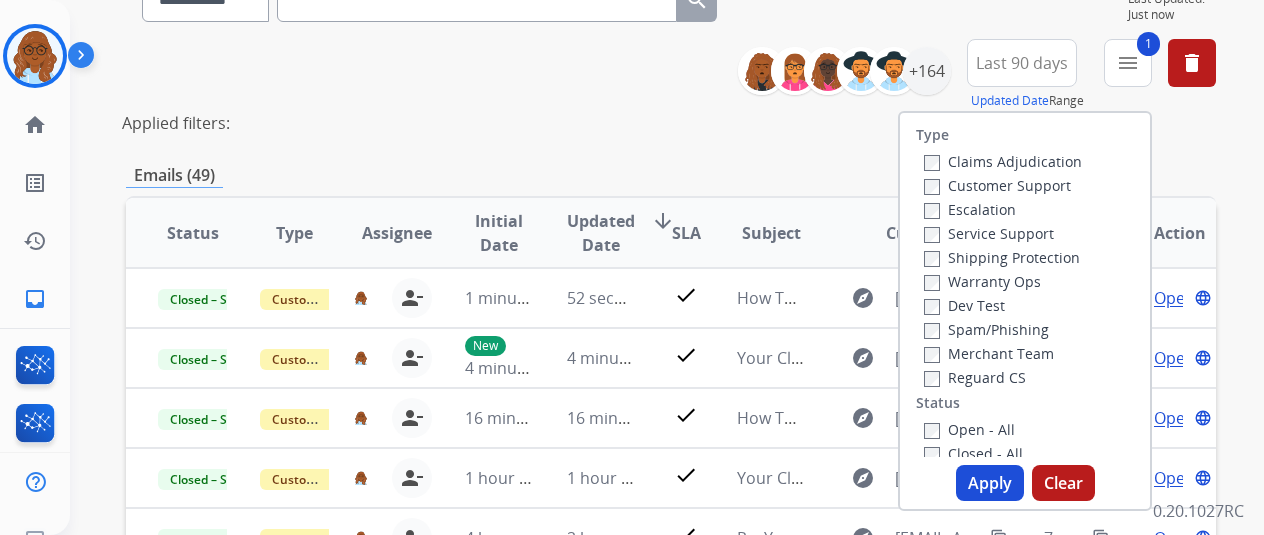 click on "Shipping Protection" at bounding box center [1002, 257] 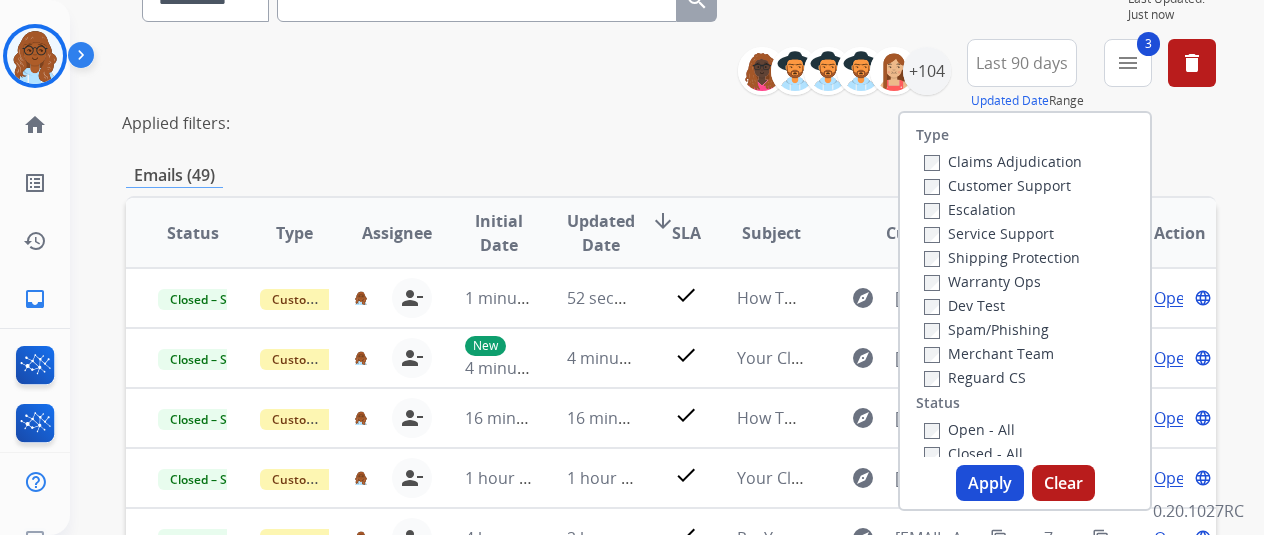 click on "Apply" at bounding box center [990, 483] 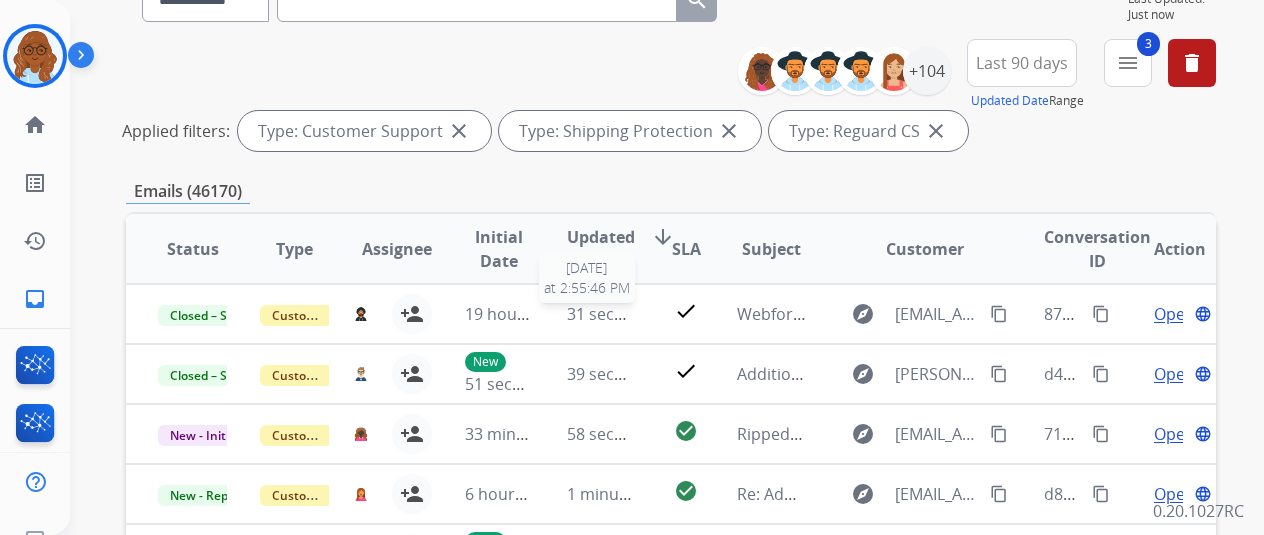 scroll, scrollTop: 100, scrollLeft: 0, axis: vertical 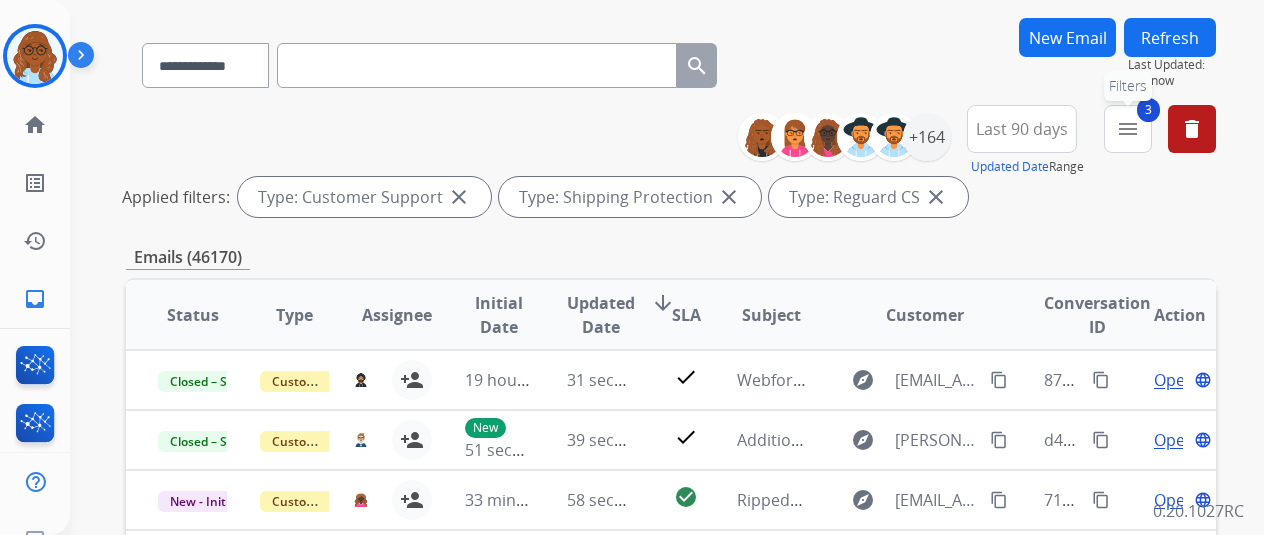 click on "menu" at bounding box center [1128, 129] 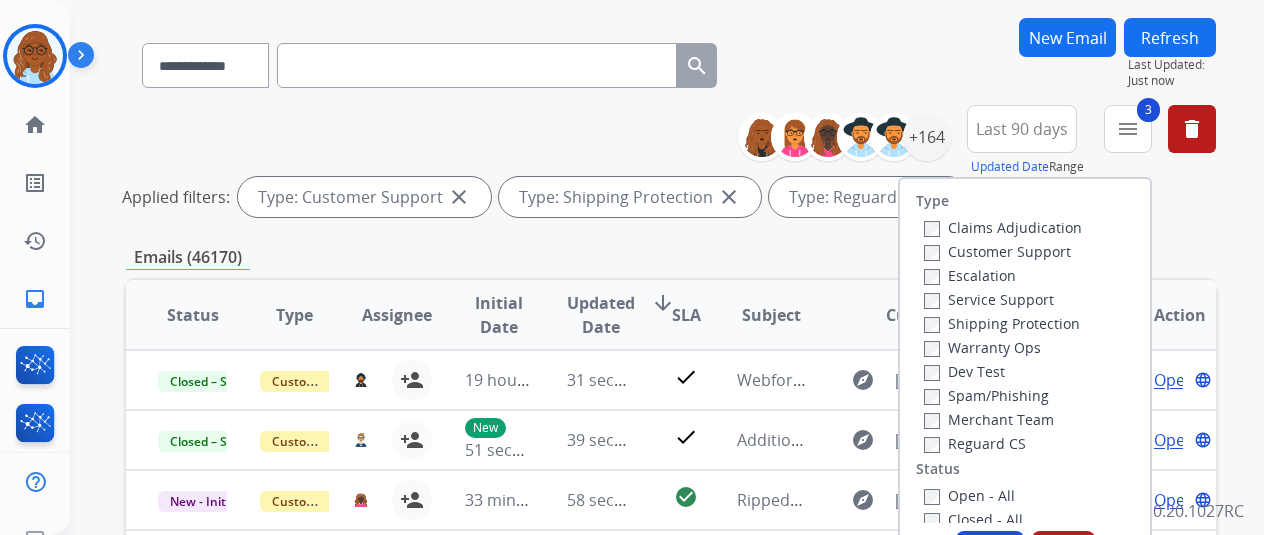 click on "Open - All   Closed - All   New - Initial   New - Reply   On-hold – Internal   On-hold - Customer   On Hold - Pending Parts   On Hold - Servicers   Closed - Unresolved   Closed – Solved   Closed – Merchant Transfer" at bounding box center [1025, 615] 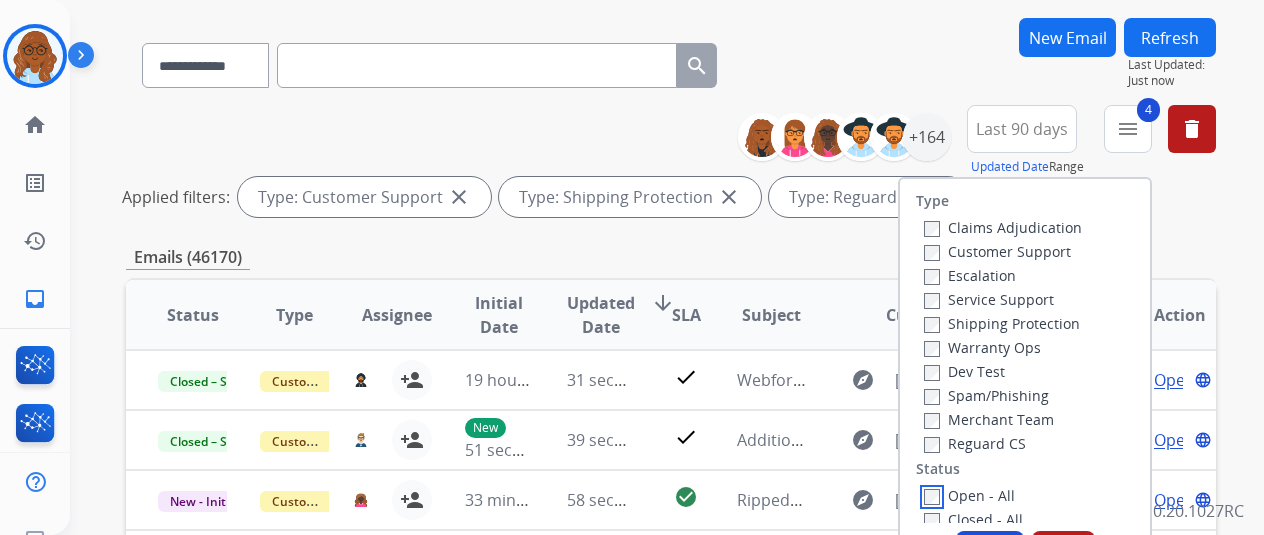 scroll, scrollTop: 2, scrollLeft: 0, axis: vertical 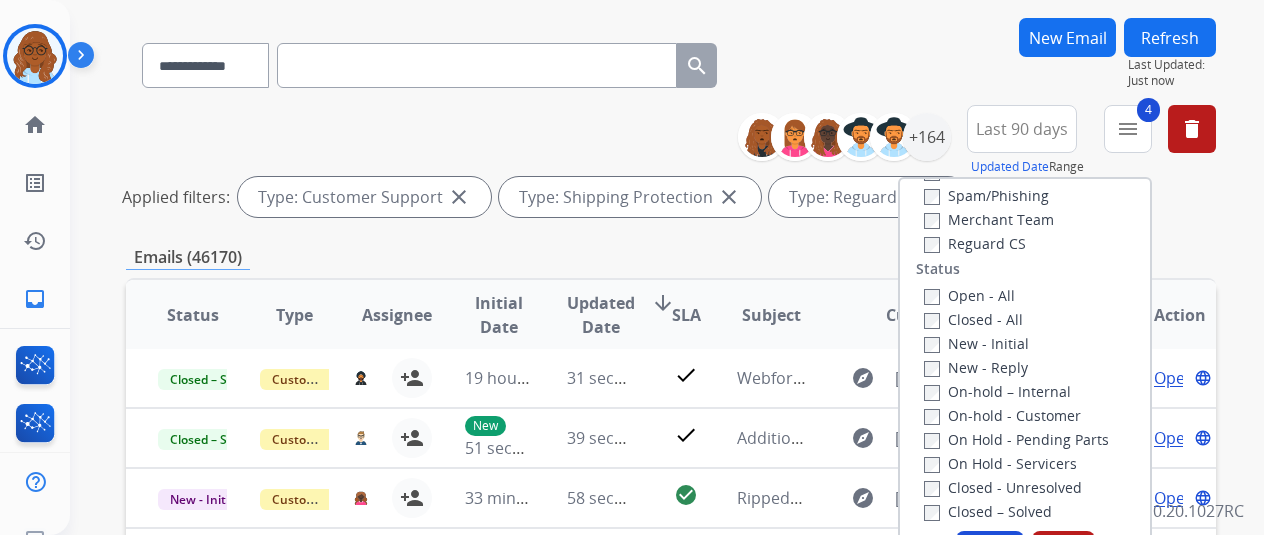click on "Apply" at bounding box center [990, 549] 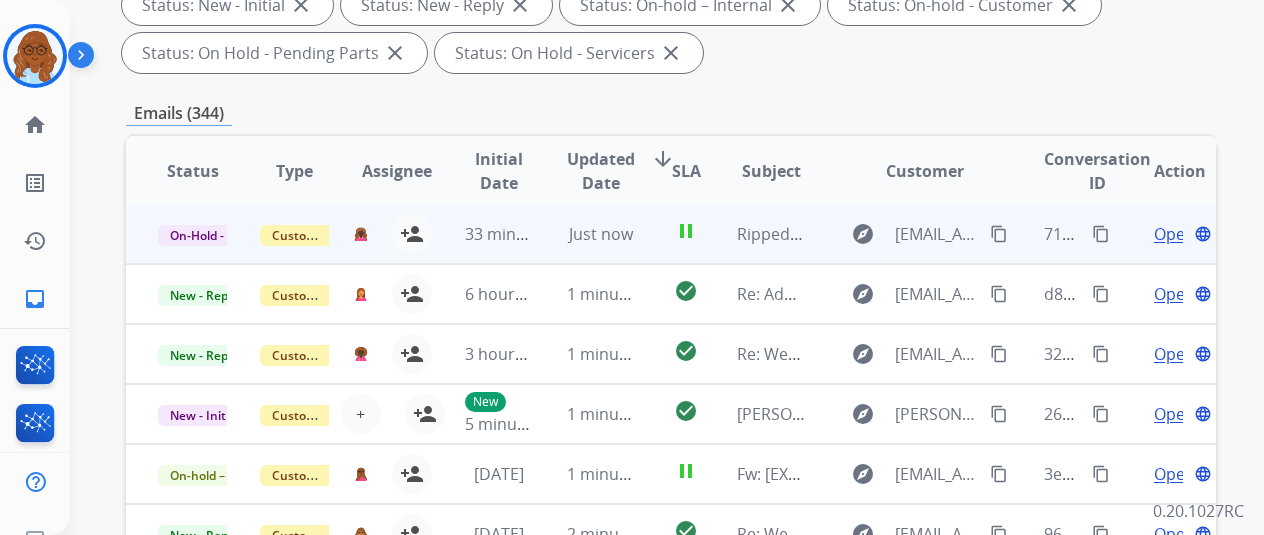 scroll, scrollTop: 400, scrollLeft: 0, axis: vertical 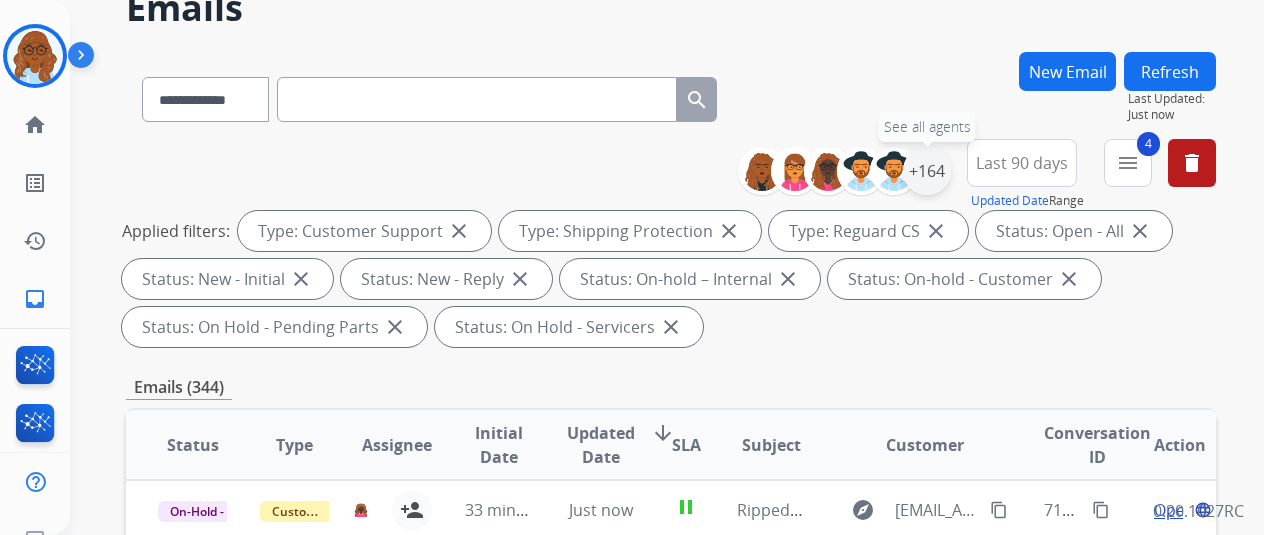 click on "+164" at bounding box center [927, 171] 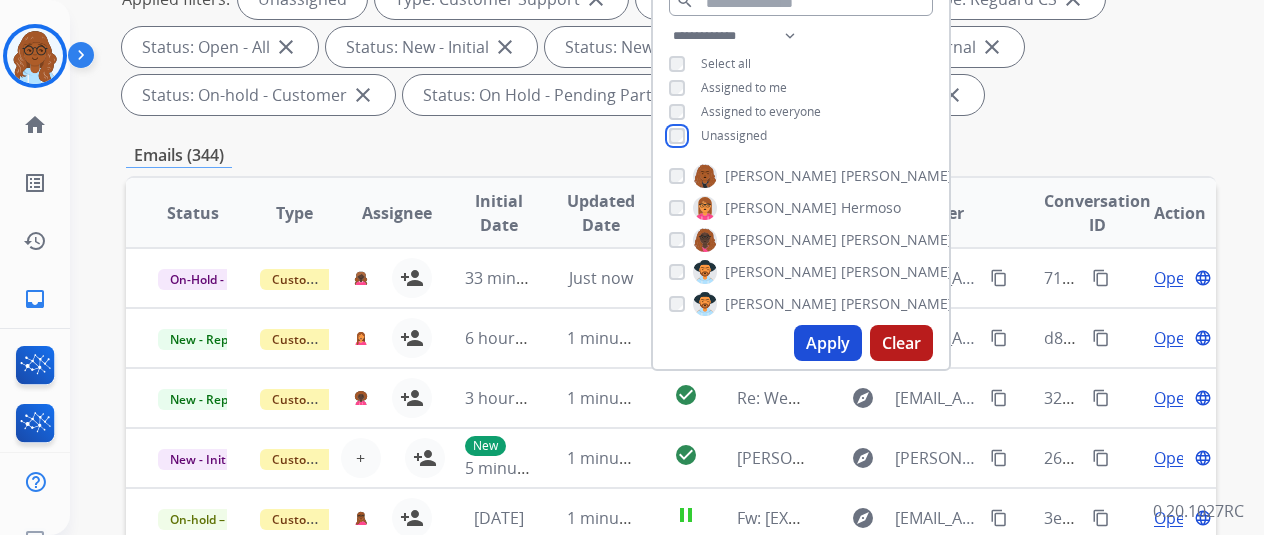 scroll, scrollTop: 500, scrollLeft: 0, axis: vertical 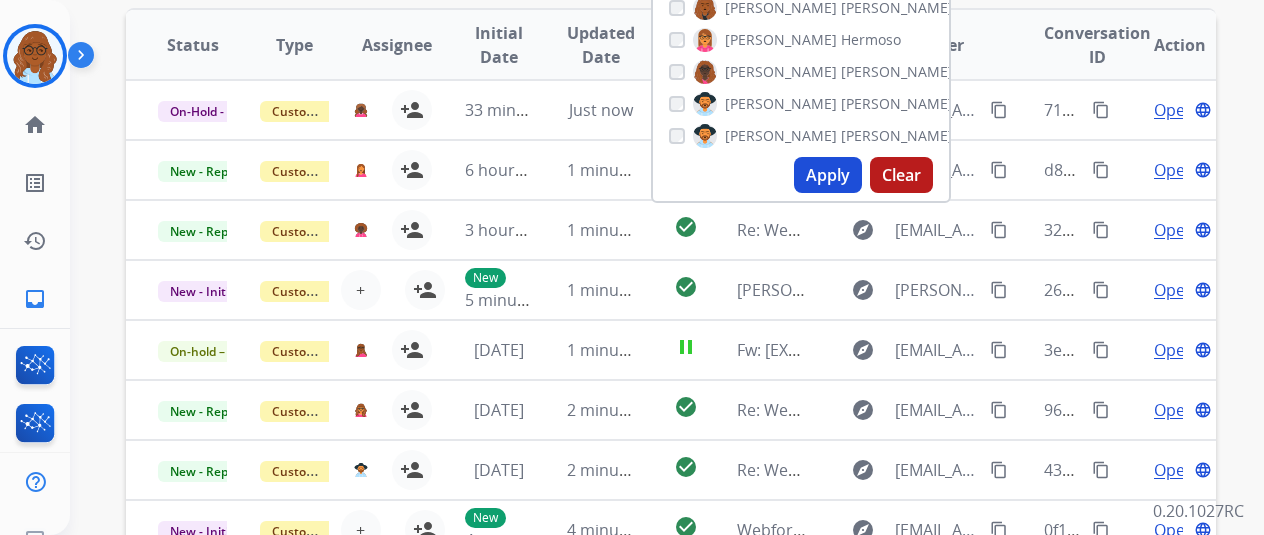 click on "Apply" at bounding box center [828, 175] 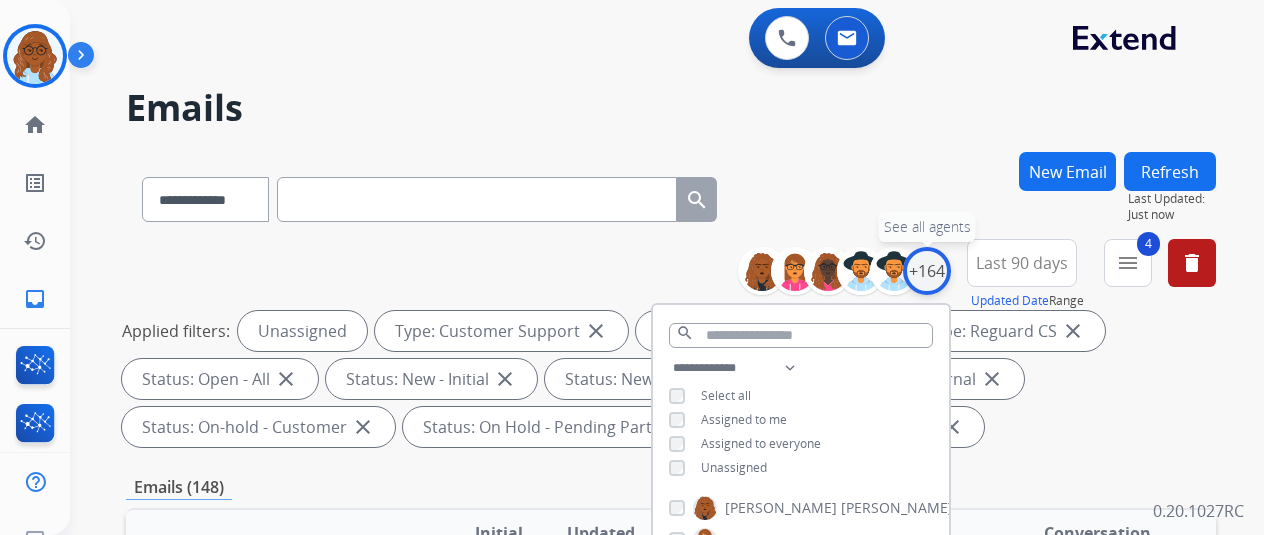 click on "+164" at bounding box center [927, 271] 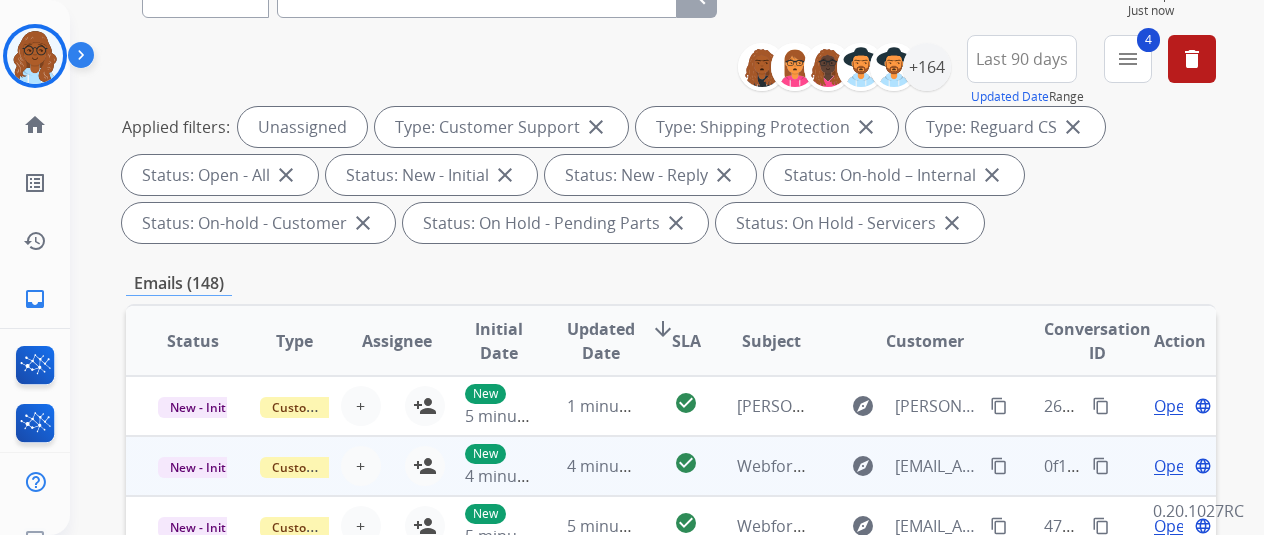 scroll, scrollTop: 400, scrollLeft: 0, axis: vertical 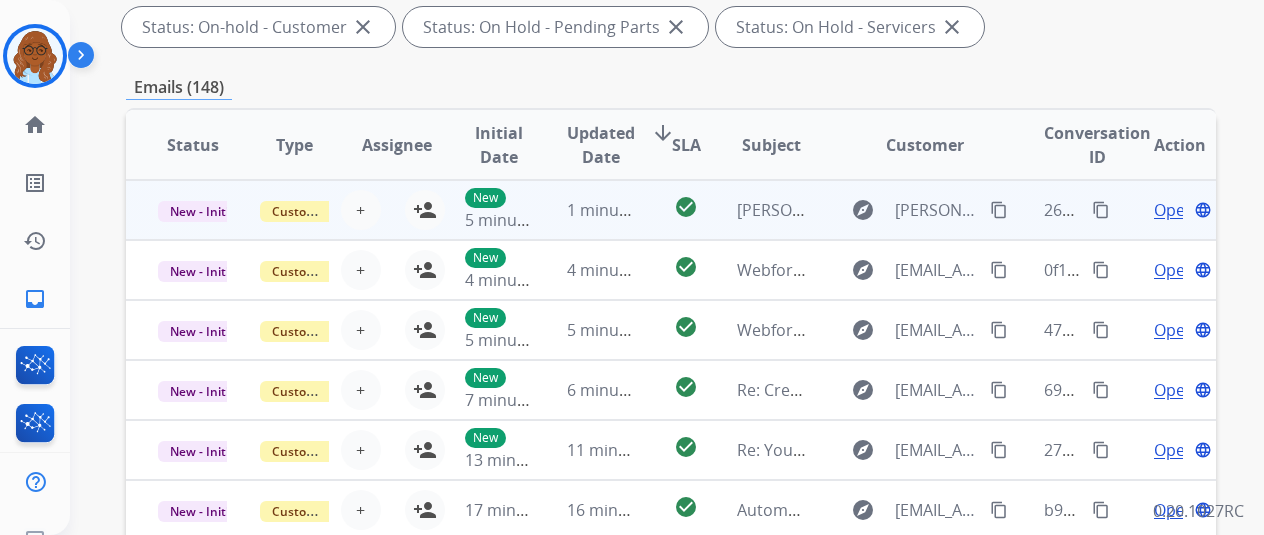 click on "Open language" at bounding box center (1165, 210) 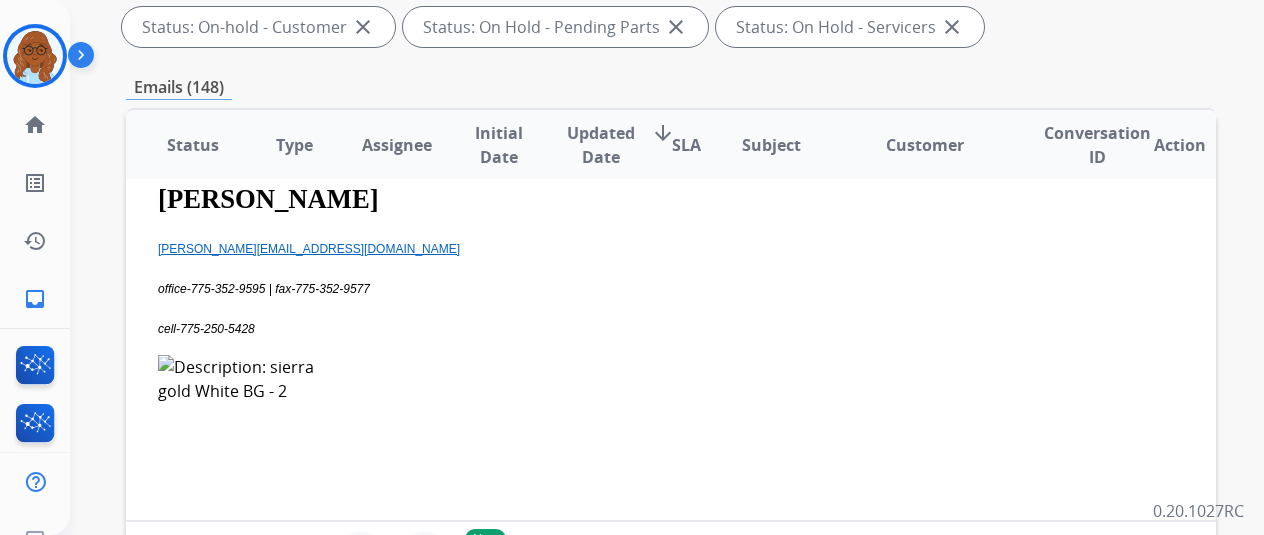 scroll, scrollTop: 0, scrollLeft: 0, axis: both 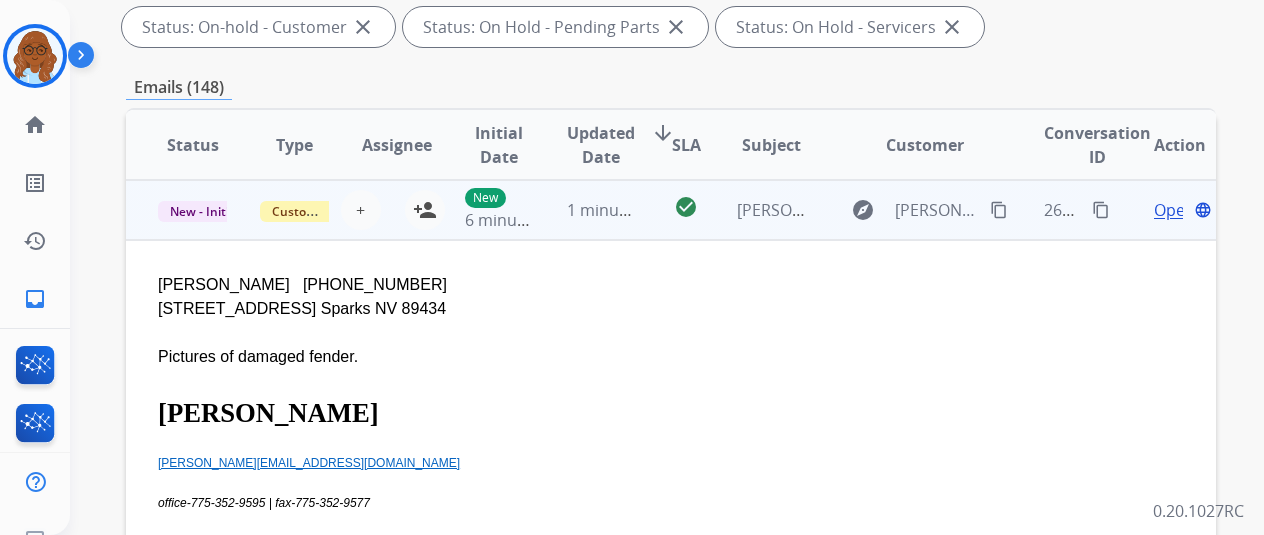 click on "Open language" at bounding box center [1165, 210] 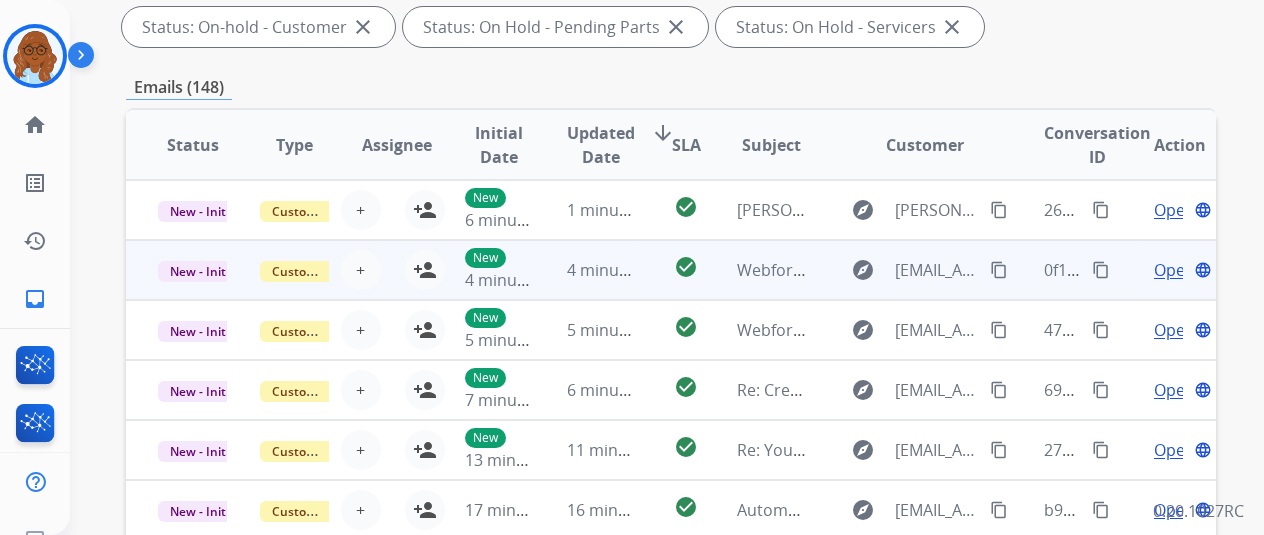 click on "Open language" at bounding box center [1165, 270] 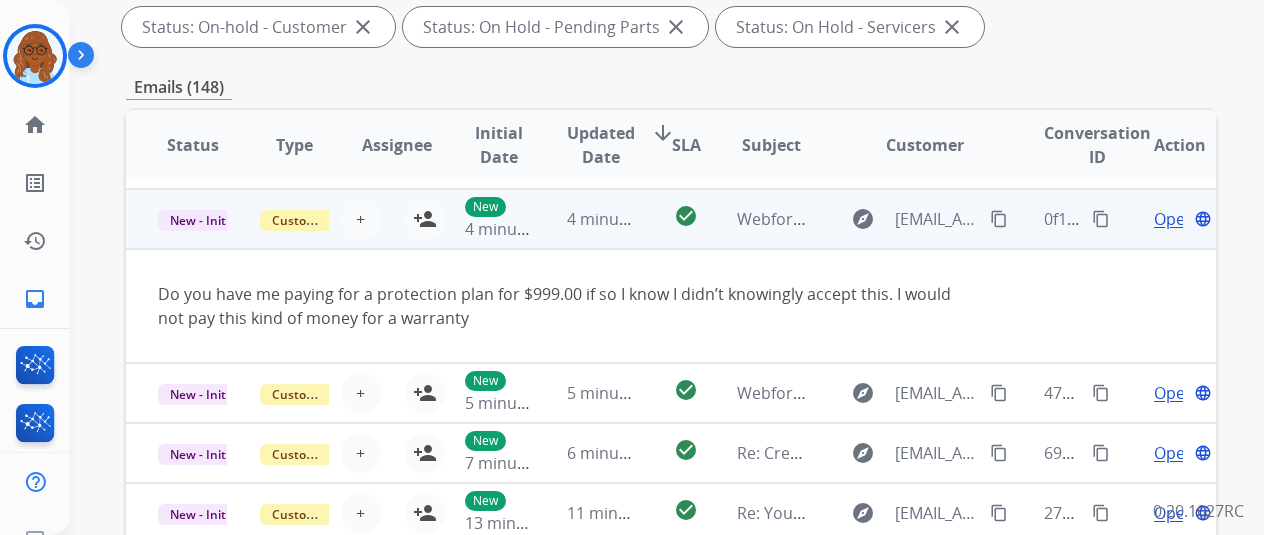scroll, scrollTop: 60, scrollLeft: 0, axis: vertical 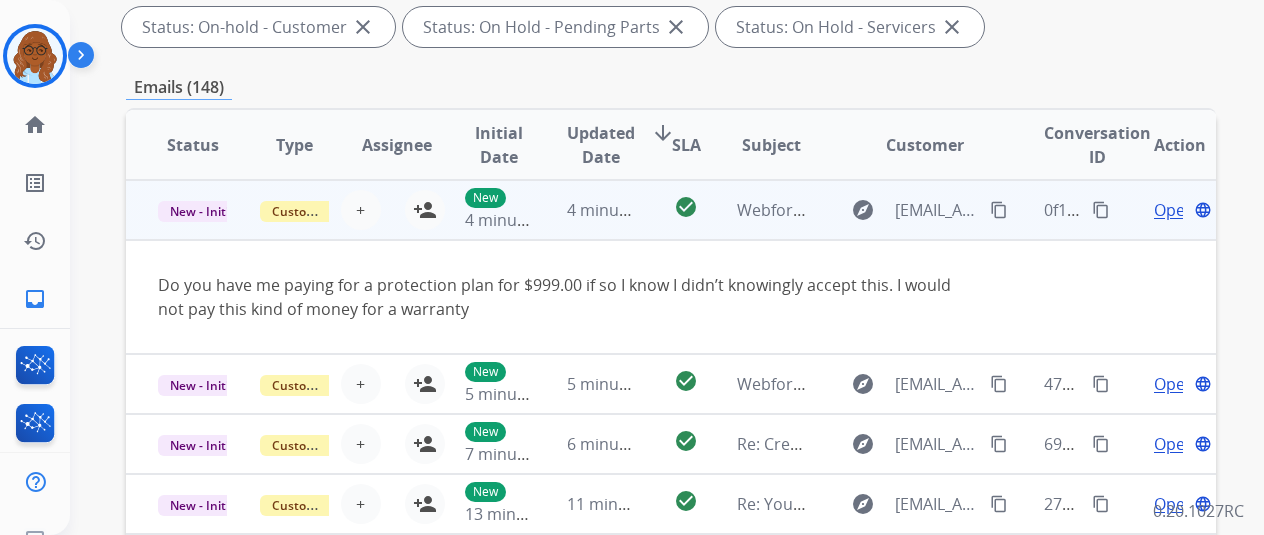 click on "content_copy" at bounding box center [999, 210] 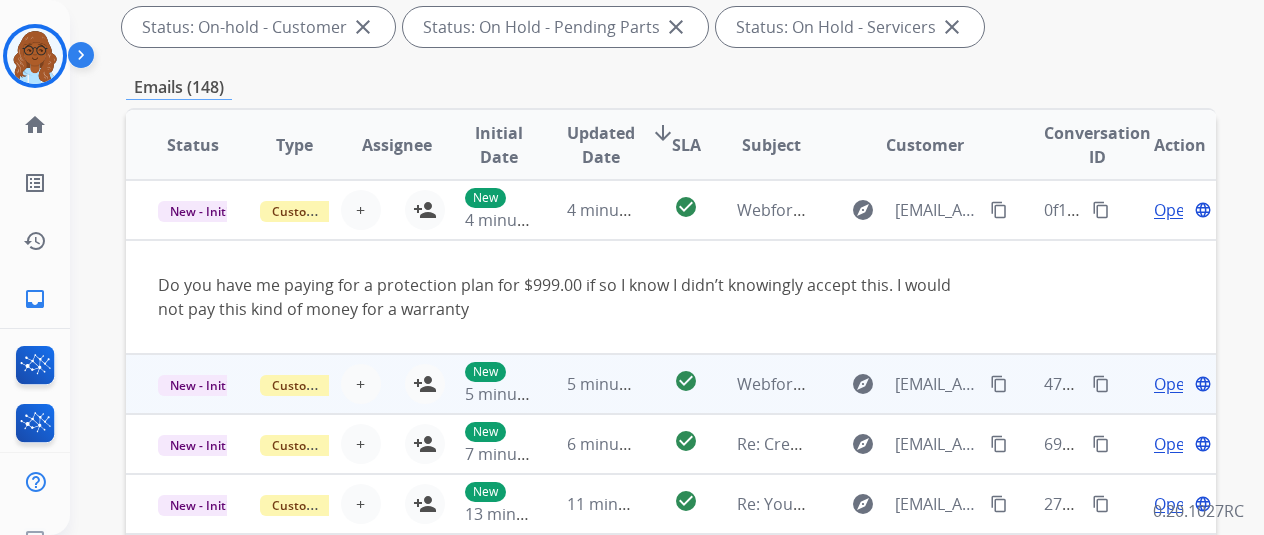 click on "Open language" at bounding box center (1165, 384) 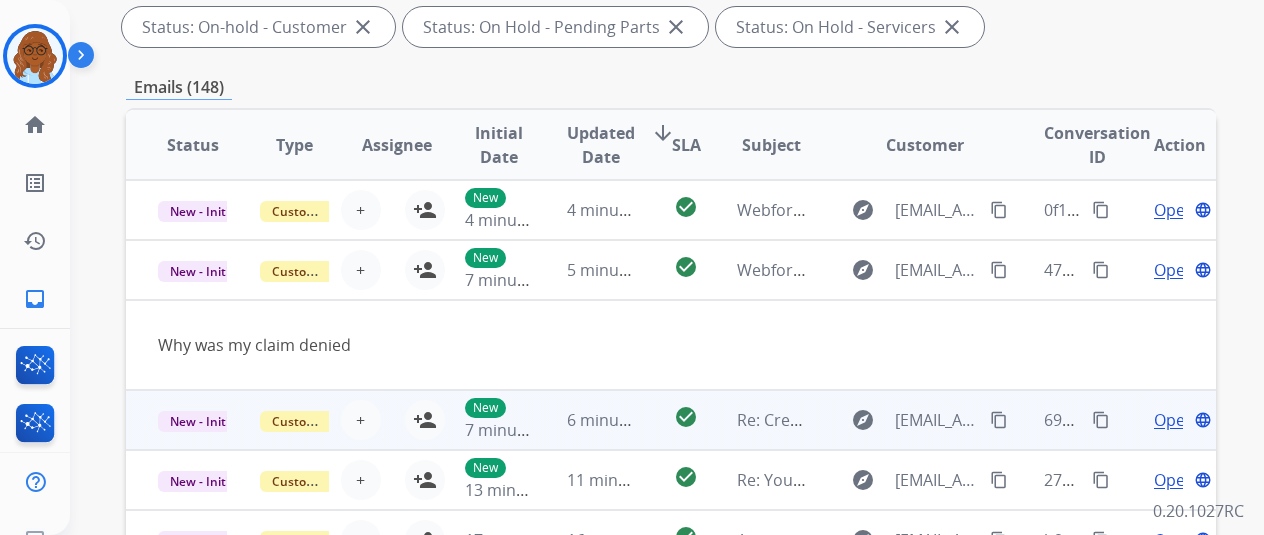 scroll, scrollTop: 92, scrollLeft: 0, axis: vertical 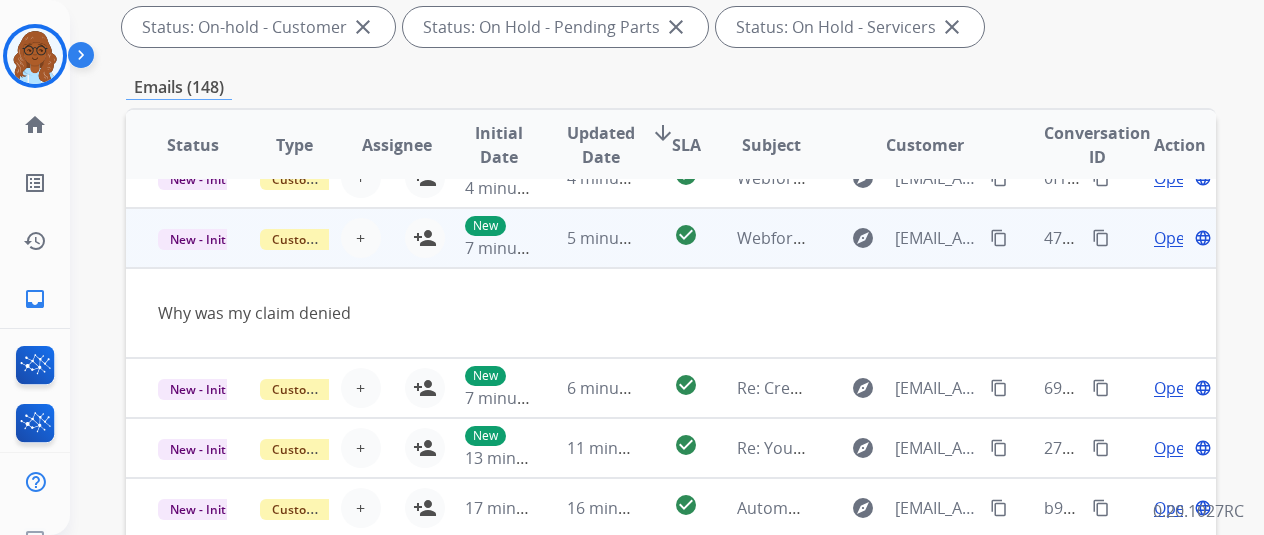 click on "content_copy" at bounding box center (999, 238) 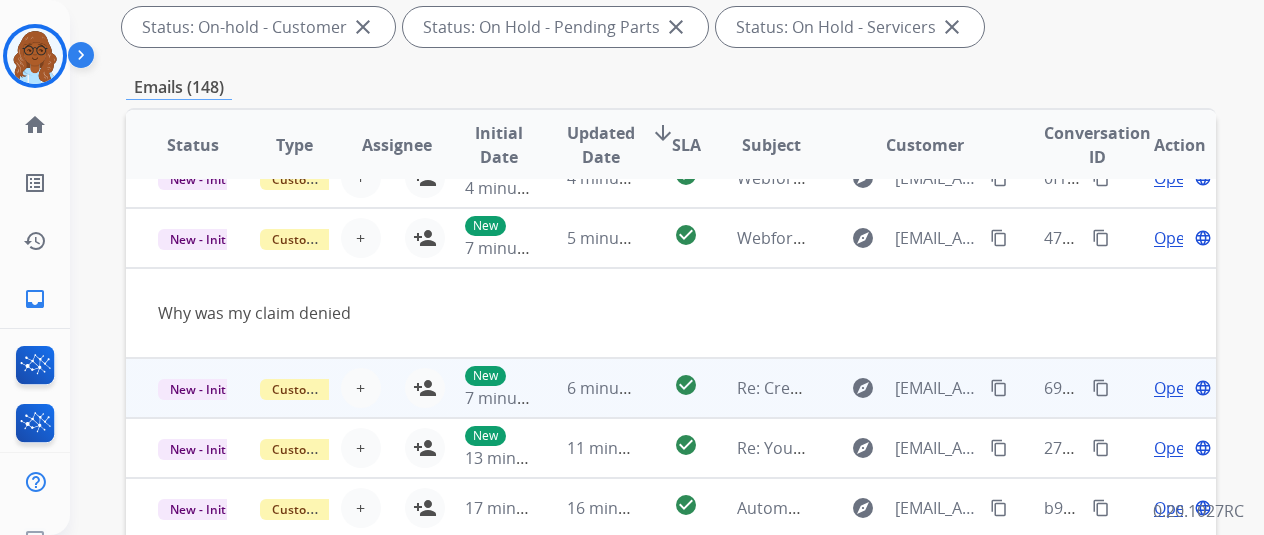 click on "Open language" at bounding box center [1165, 388] 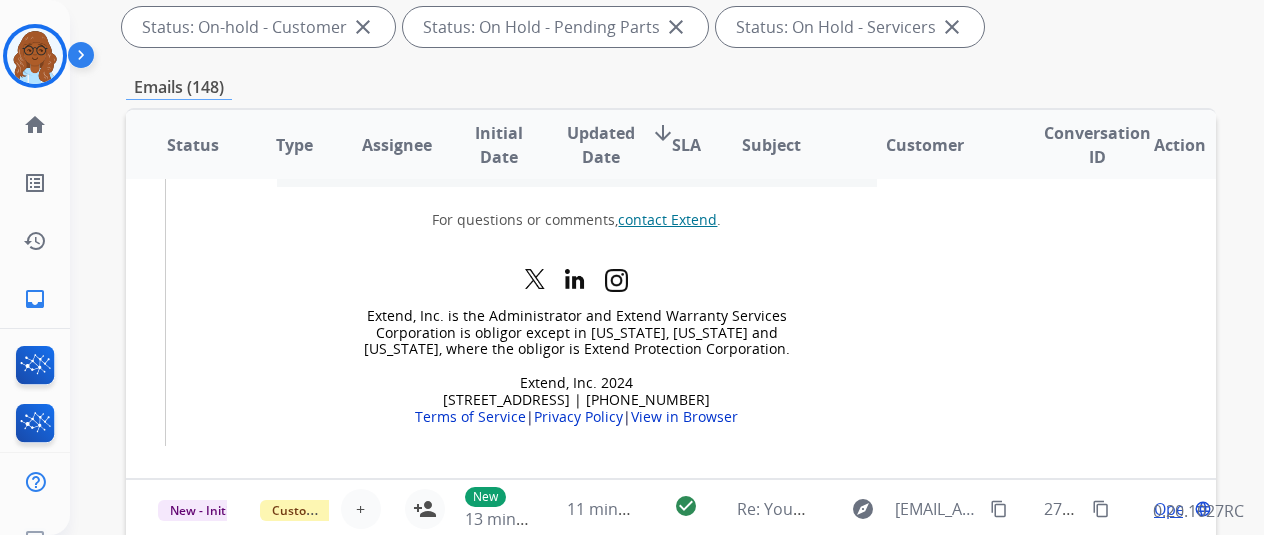 scroll, scrollTop: 2406, scrollLeft: 0, axis: vertical 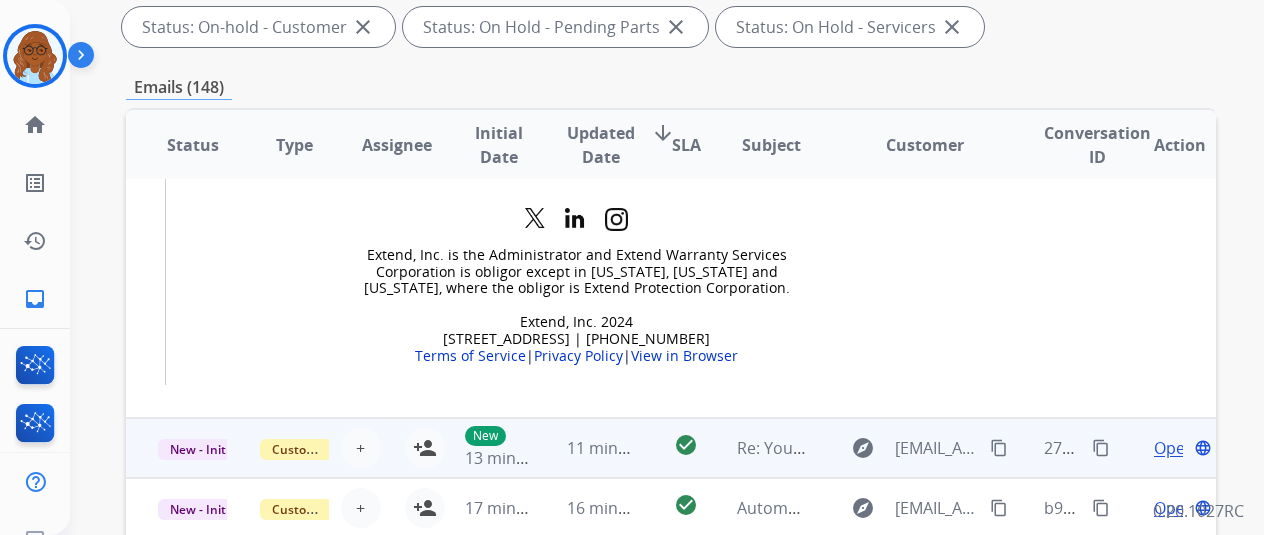 click on "Open language" at bounding box center [1165, 448] 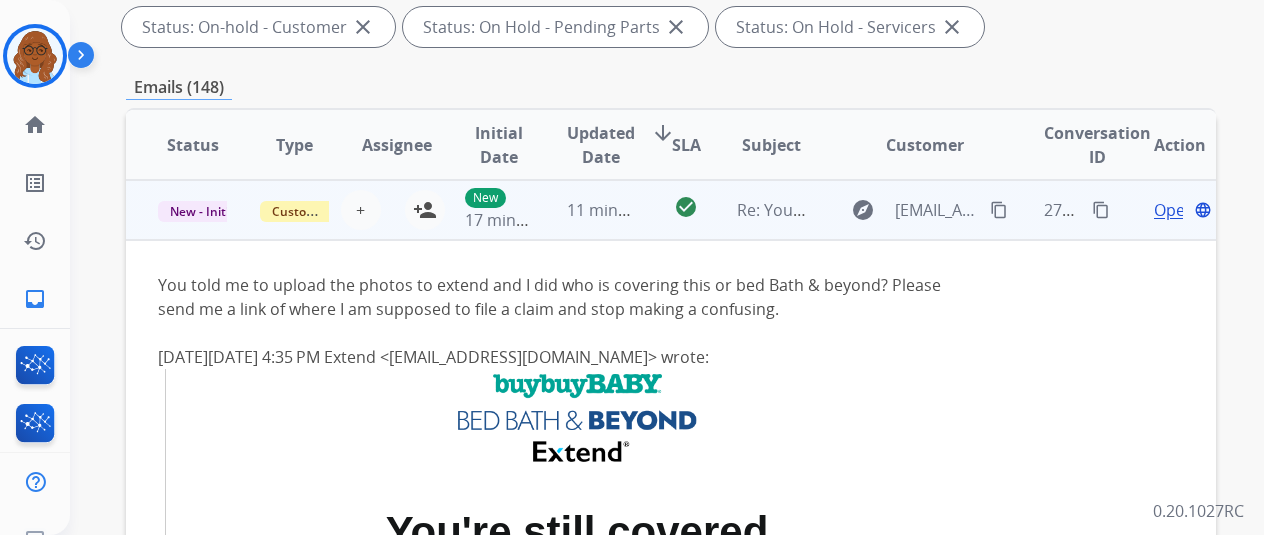 scroll, scrollTop: 140, scrollLeft: 0, axis: vertical 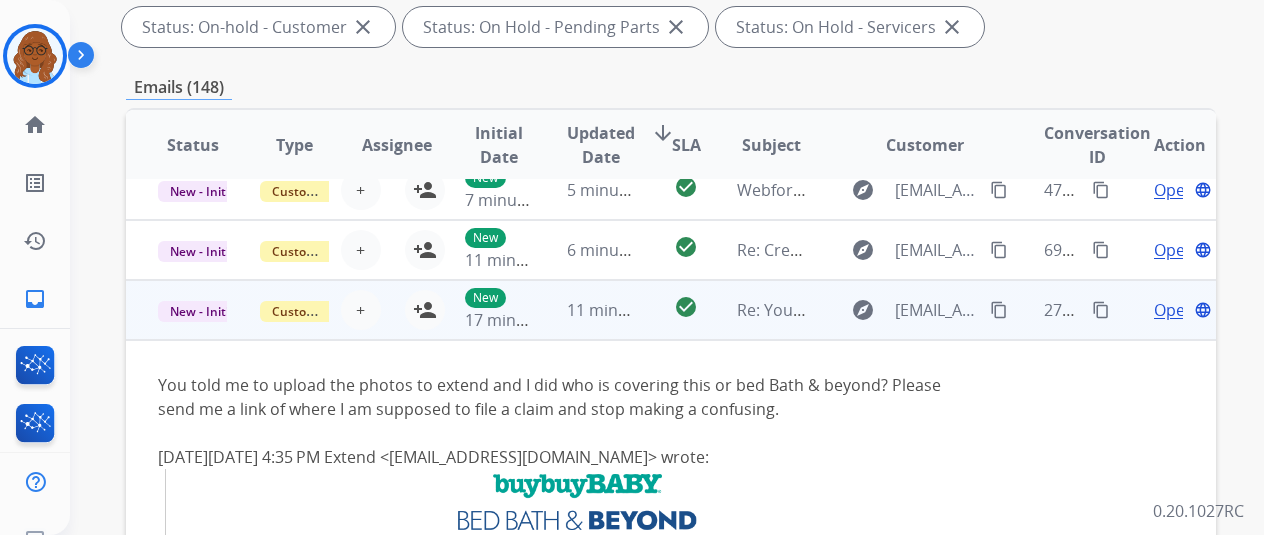 click on "Open language" at bounding box center (1165, 310) 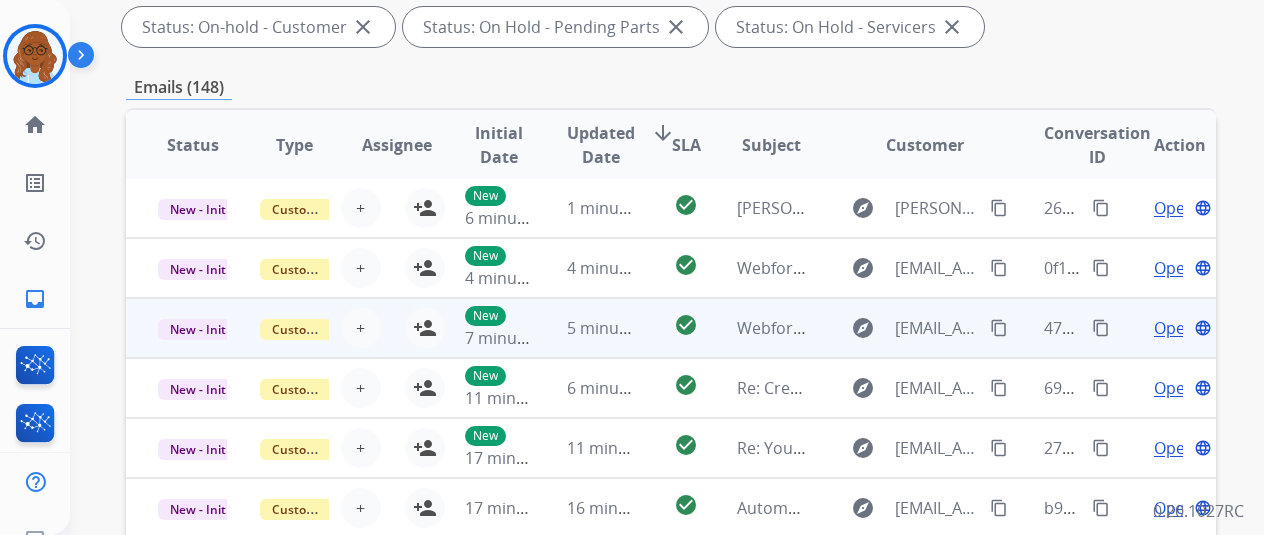 scroll, scrollTop: 600, scrollLeft: 0, axis: vertical 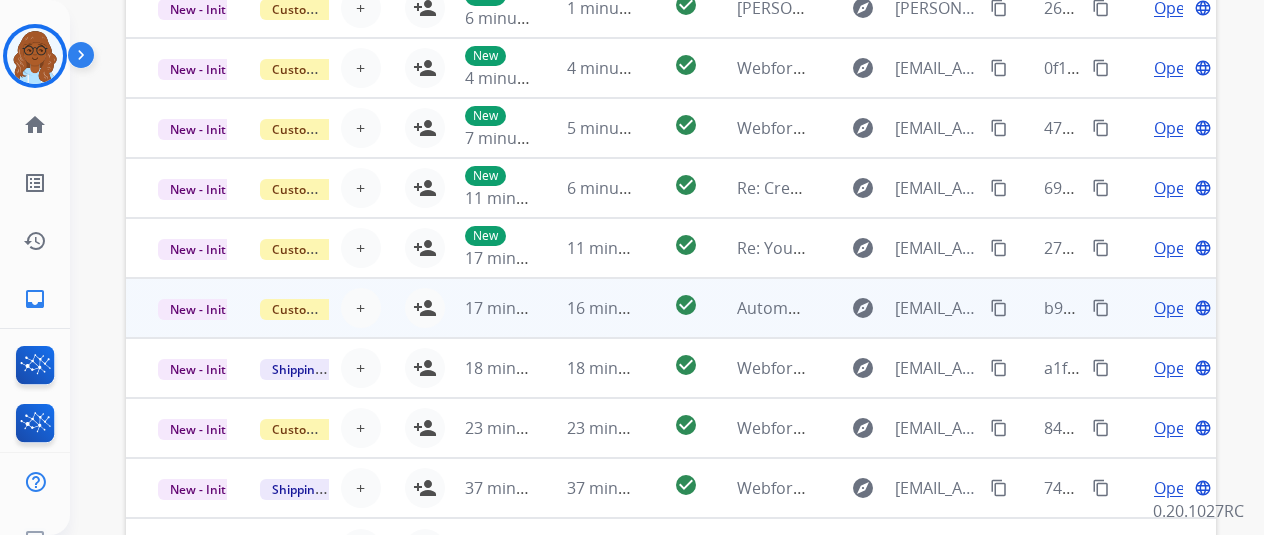 click on "Open language" at bounding box center (1165, 308) 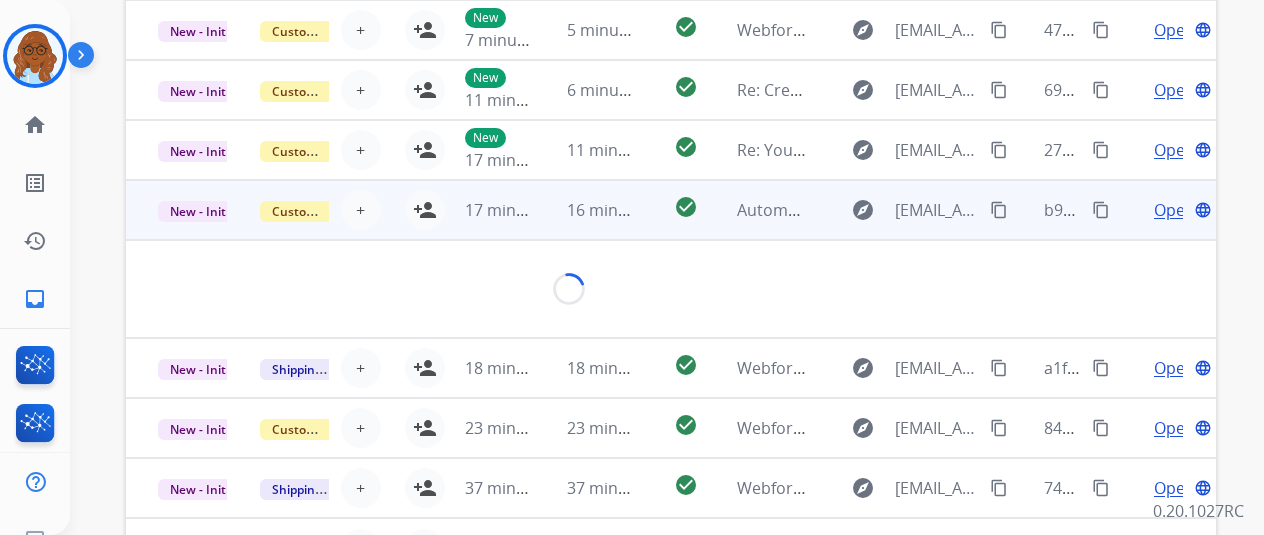 scroll, scrollTop: 502, scrollLeft: 0, axis: vertical 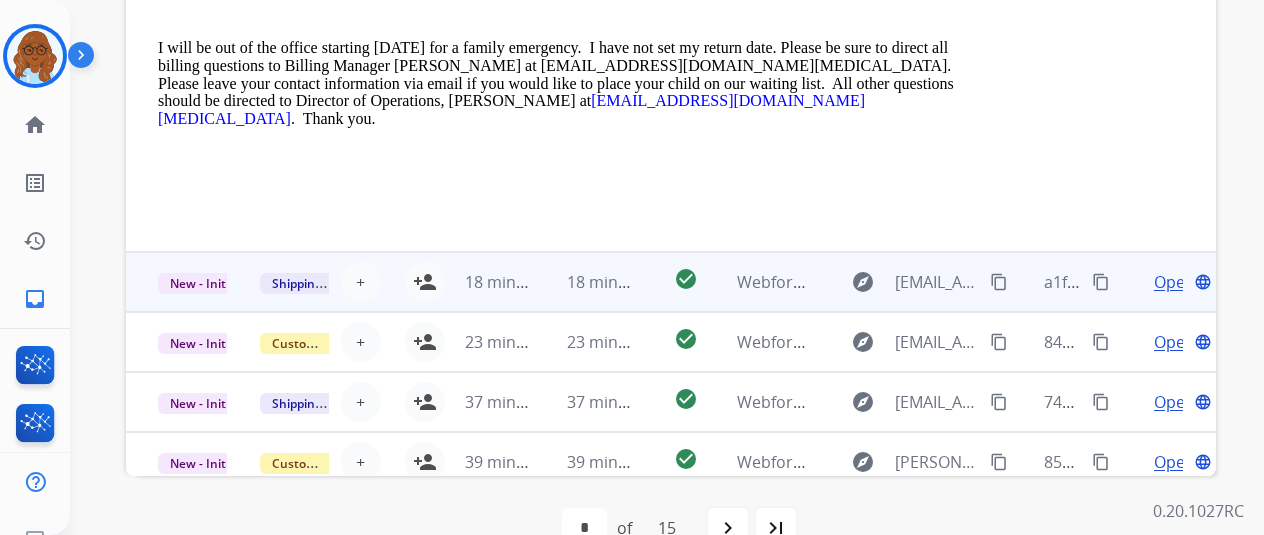 click on "Open language" at bounding box center [1165, 282] 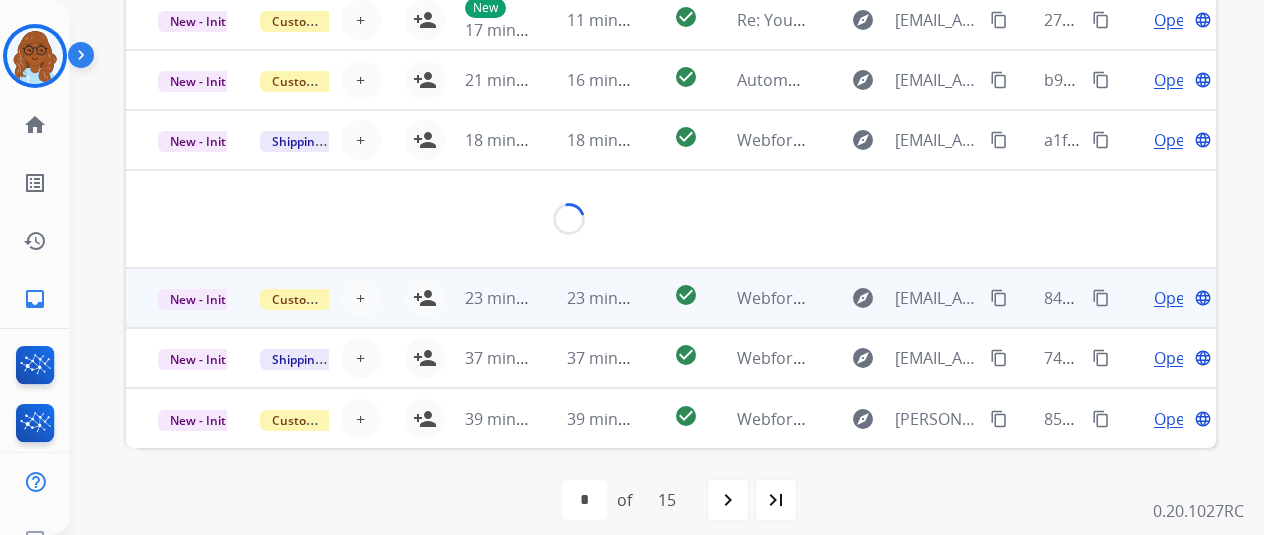 scroll, scrollTop: 92, scrollLeft: 0, axis: vertical 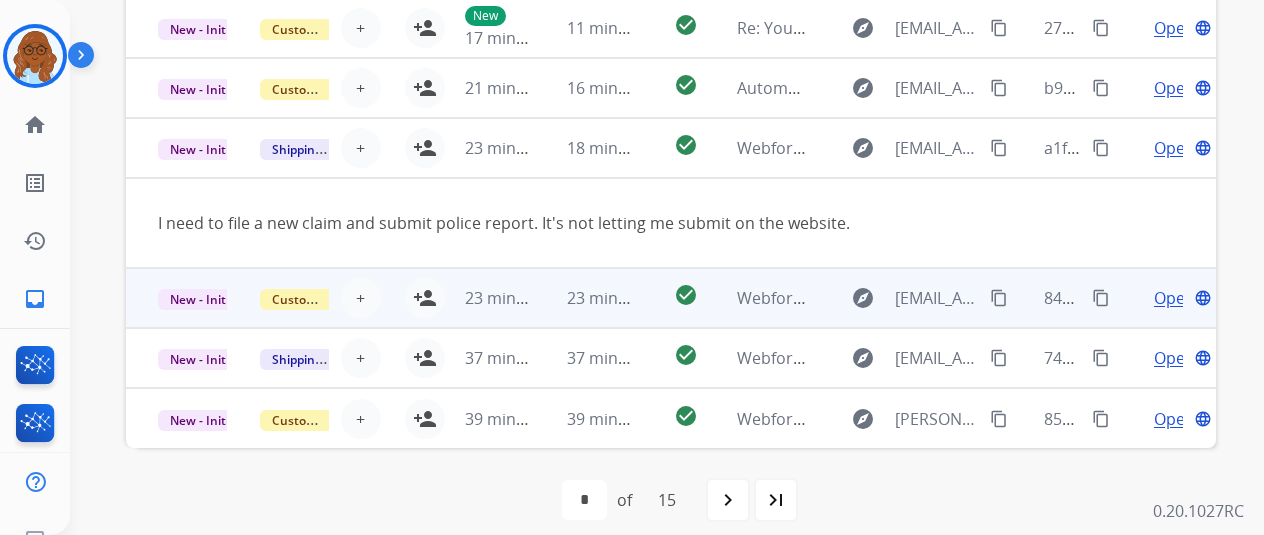 click on "Open language" at bounding box center [1165, 298] 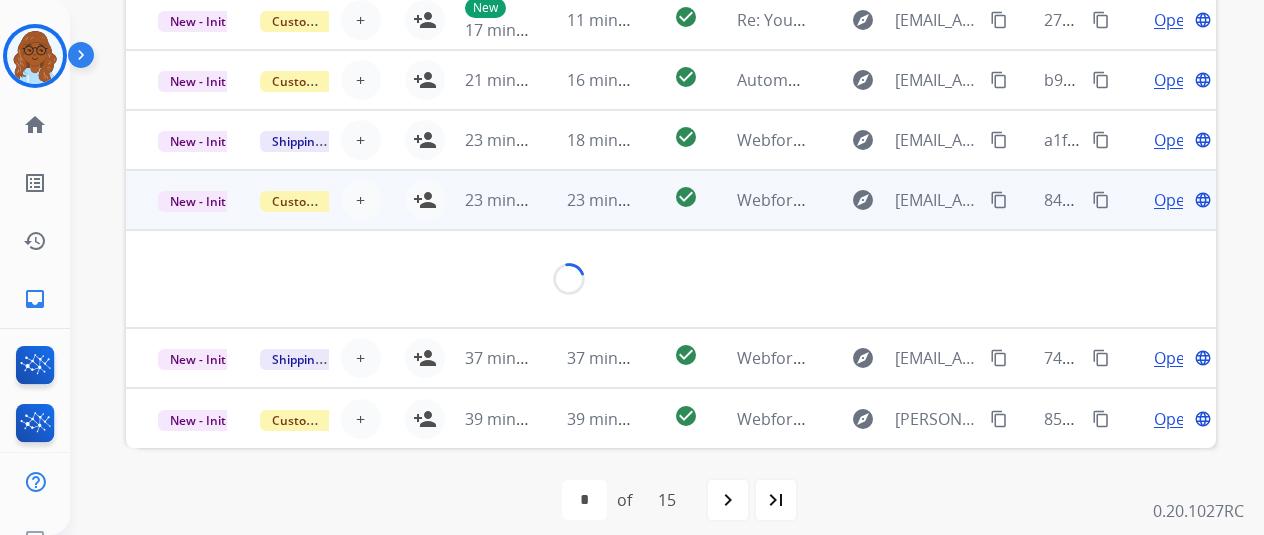 scroll, scrollTop: 116, scrollLeft: 0, axis: vertical 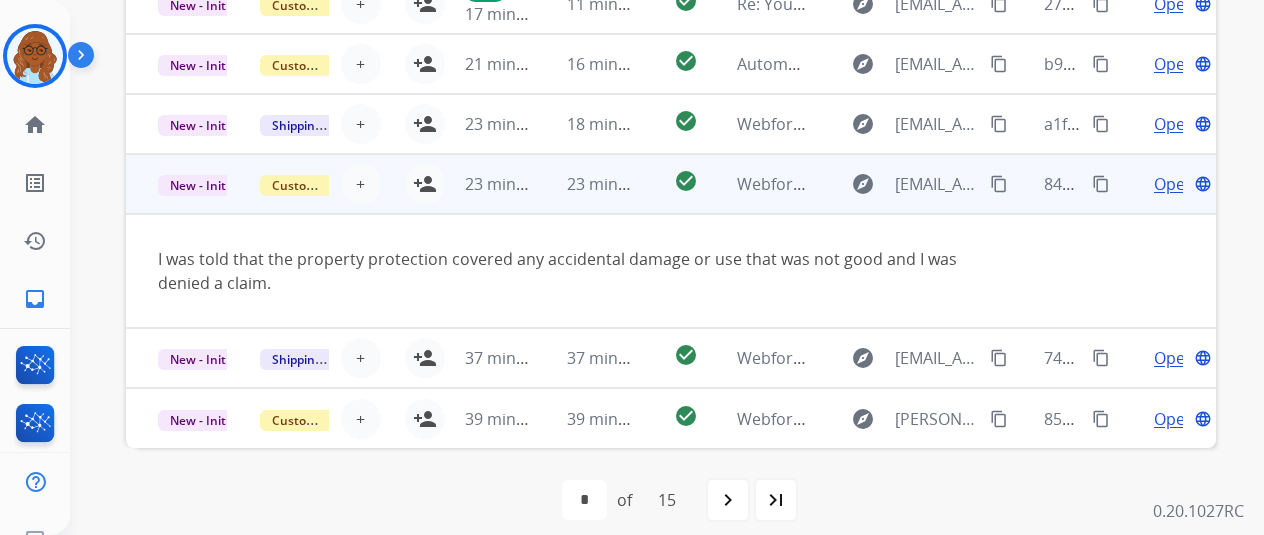 click on "content_copy" at bounding box center (999, 184) 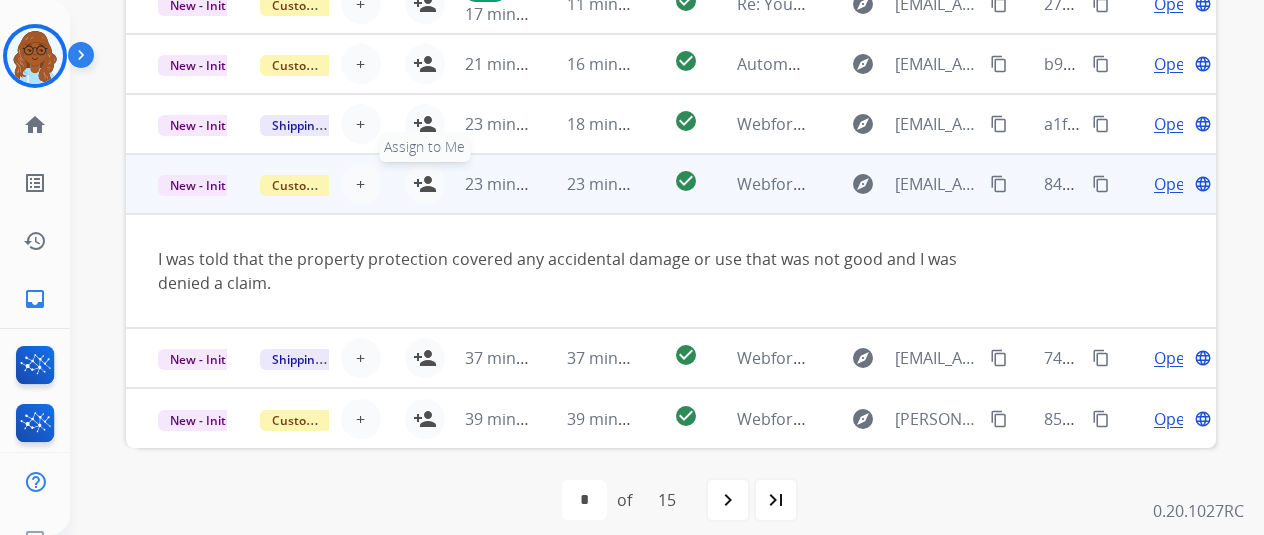 click on "person_add" at bounding box center (425, 184) 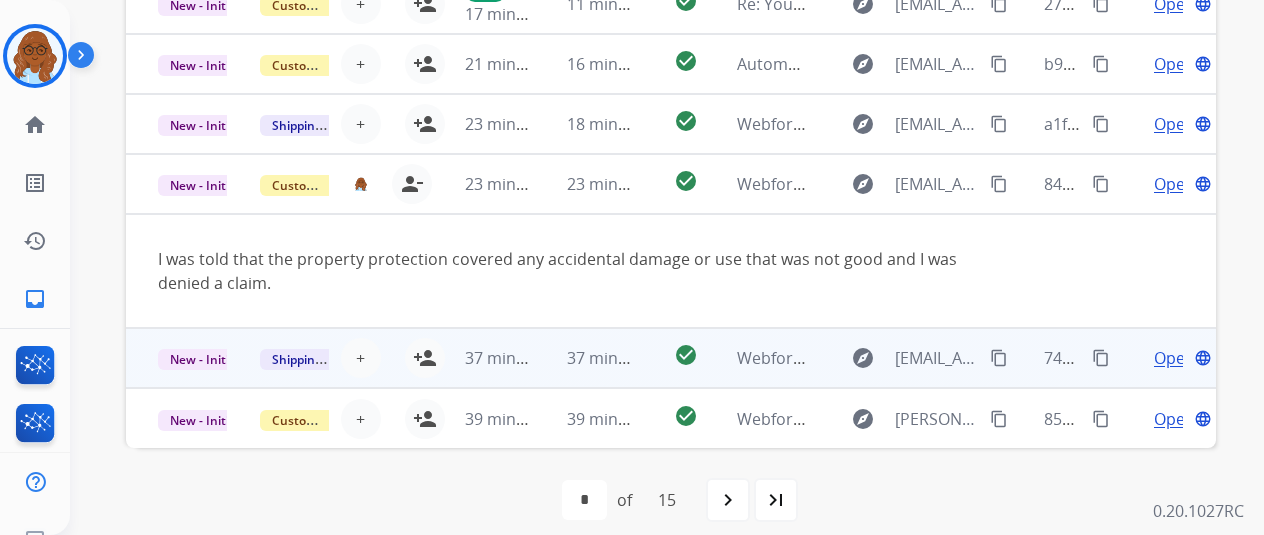 click on "Open language" at bounding box center (1165, 358) 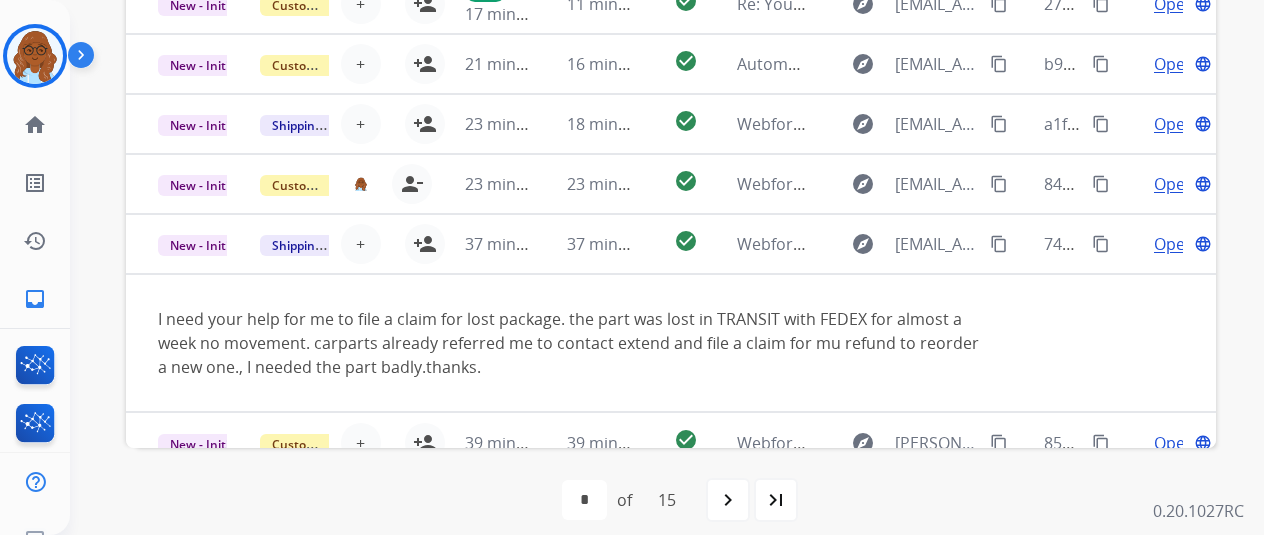 scroll, scrollTop: 140, scrollLeft: 0, axis: vertical 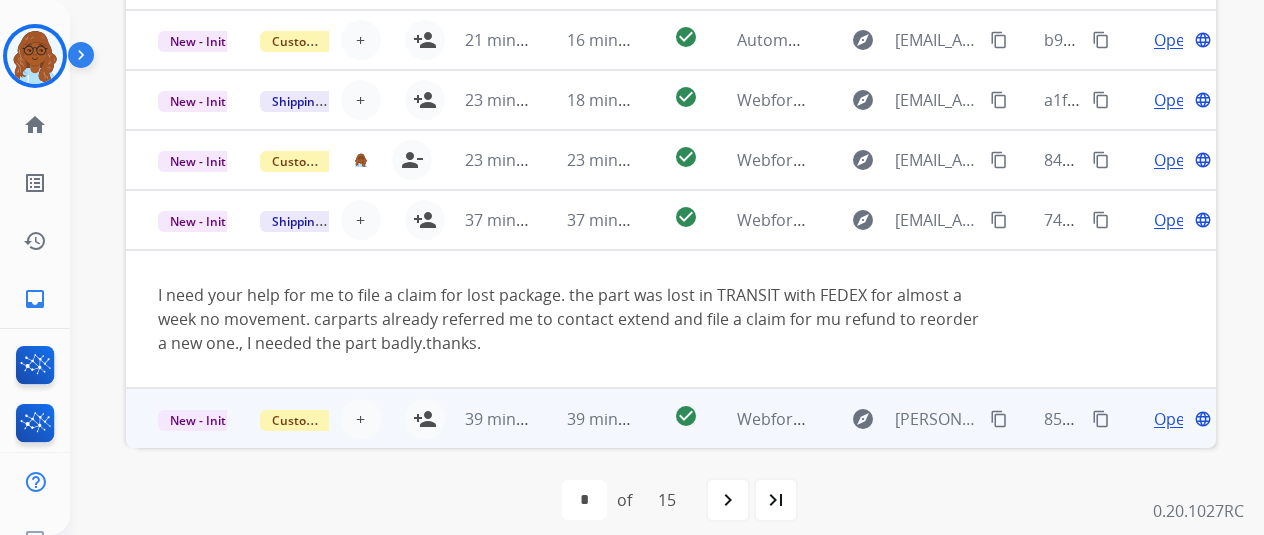 click on "Open language" at bounding box center [1165, 418] 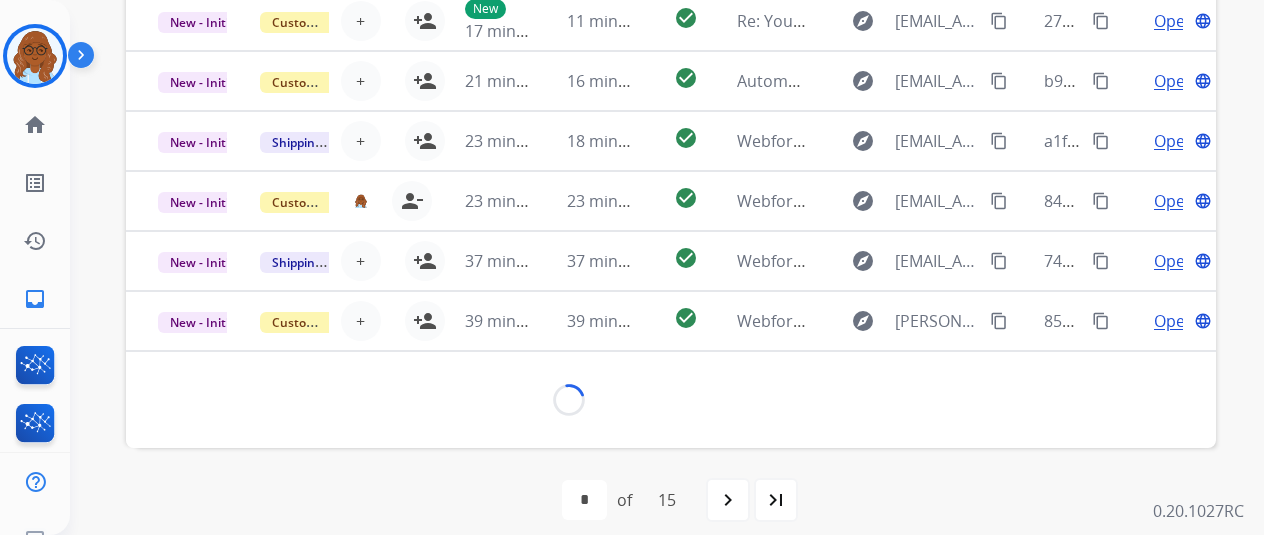 scroll, scrollTop: 91, scrollLeft: 0, axis: vertical 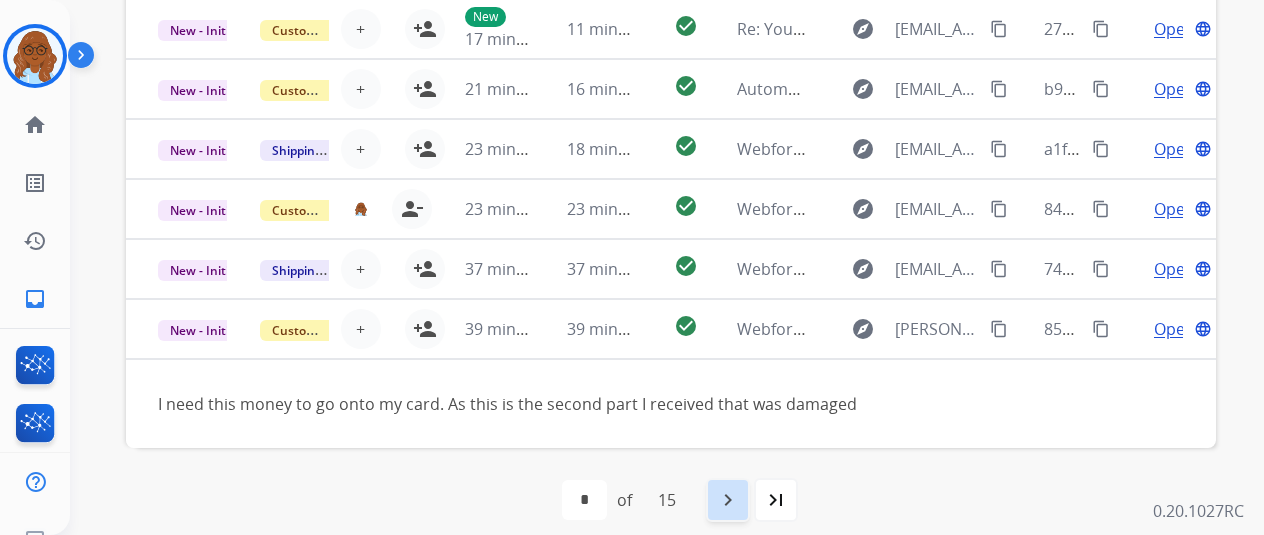 click on "navigate_next" at bounding box center (728, 500) 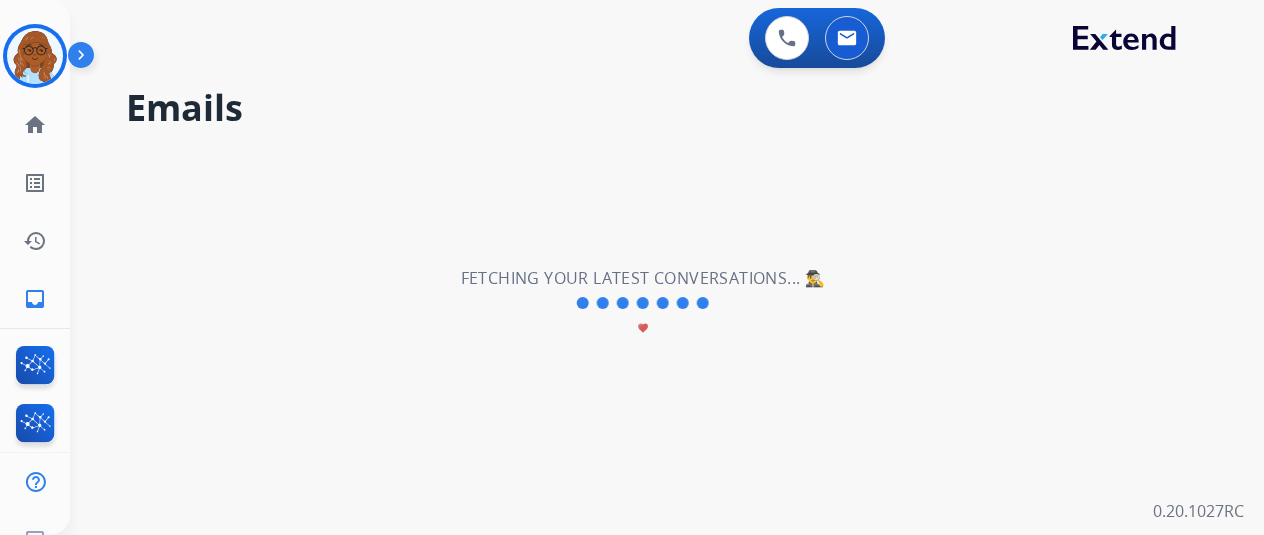 scroll, scrollTop: 0, scrollLeft: 0, axis: both 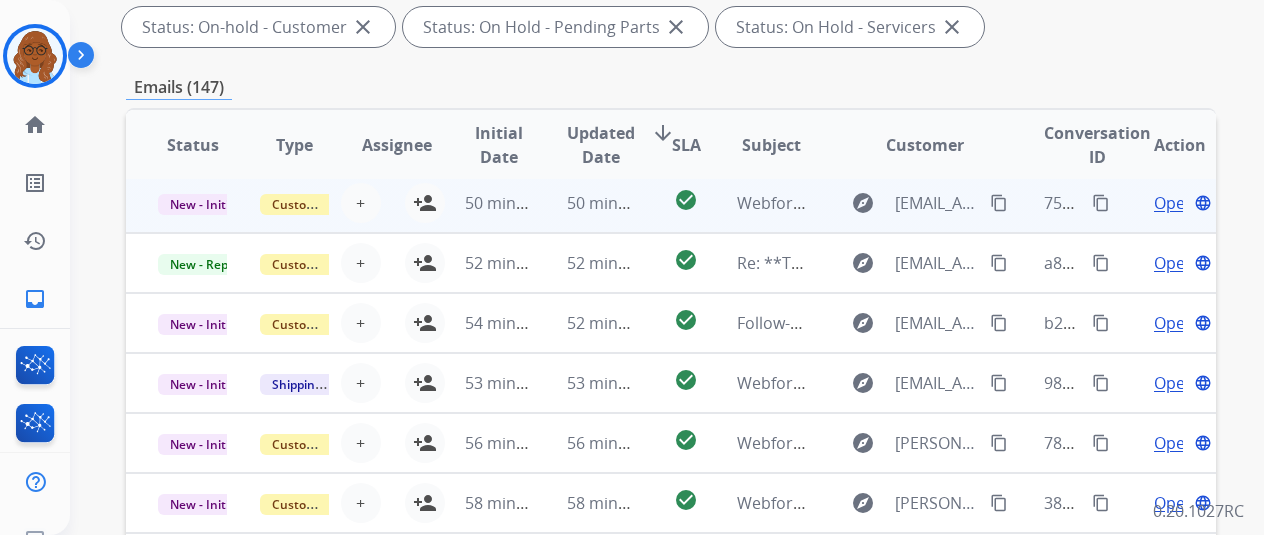 click on "Open language" at bounding box center [1165, 203] 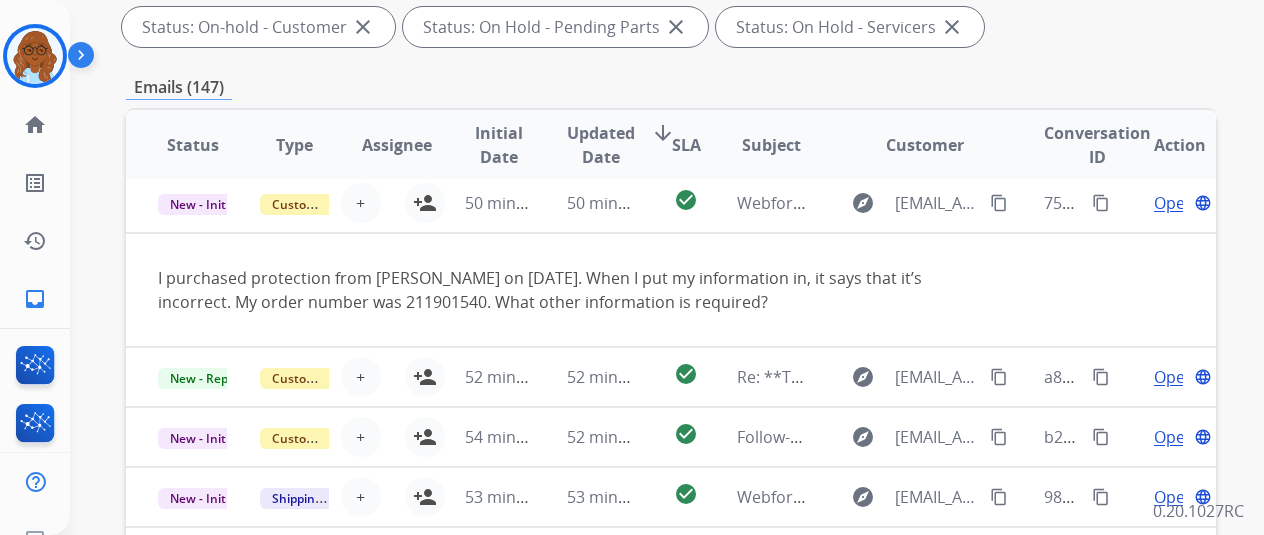 scroll, scrollTop: 60, scrollLeft: 0, axis: vertical 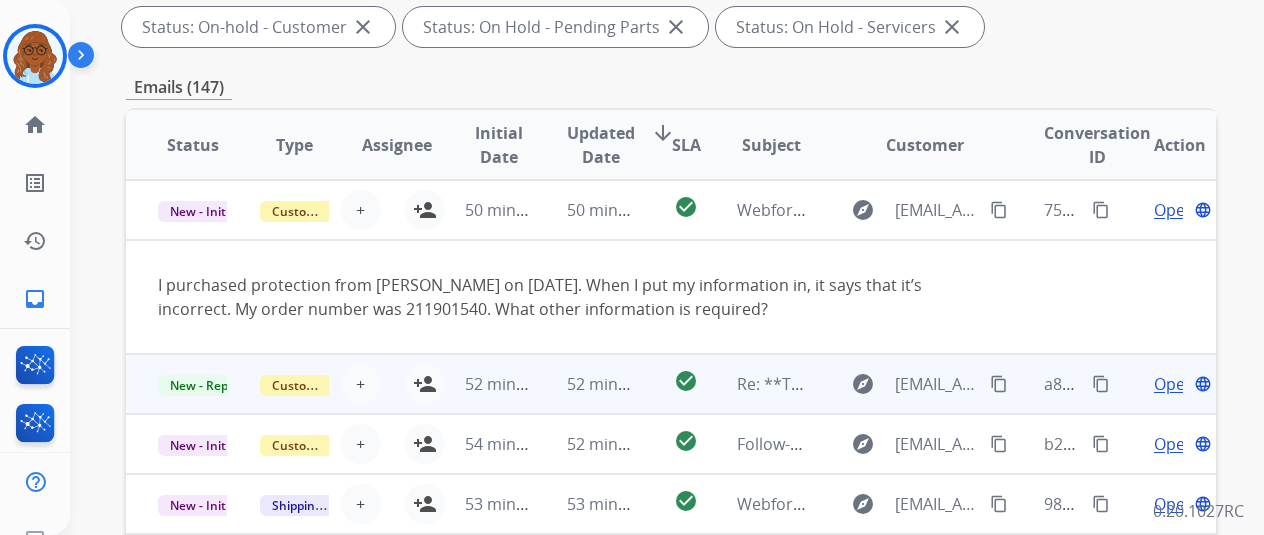 click on "Open language" at bounding box center (1165, 384) 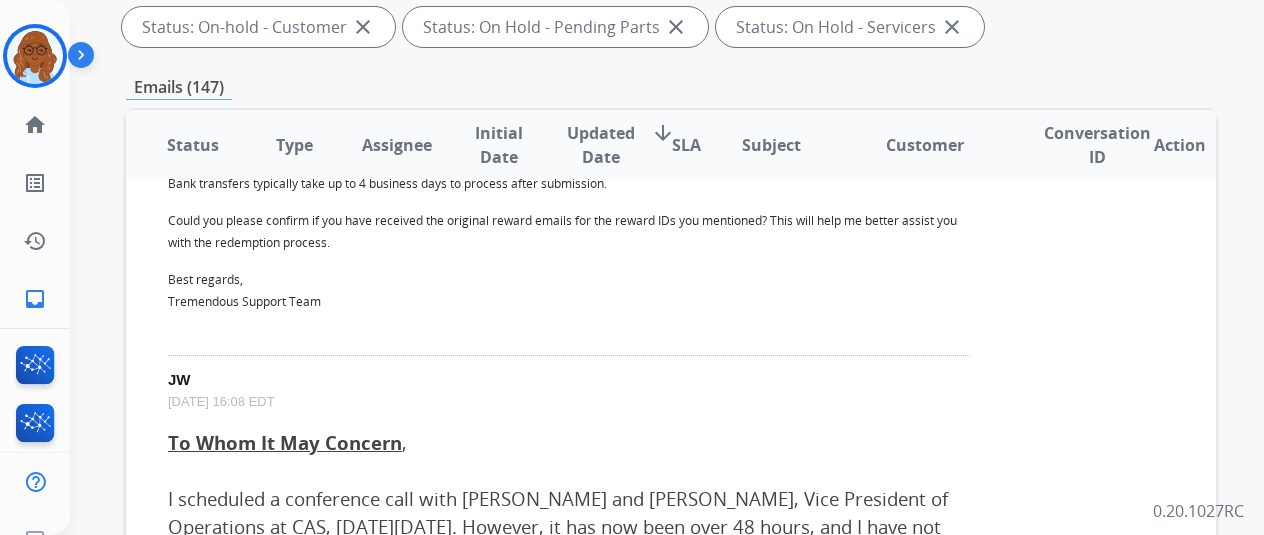 scroll, scrollTop: 620, scrollLeft: 0, axis: vertical 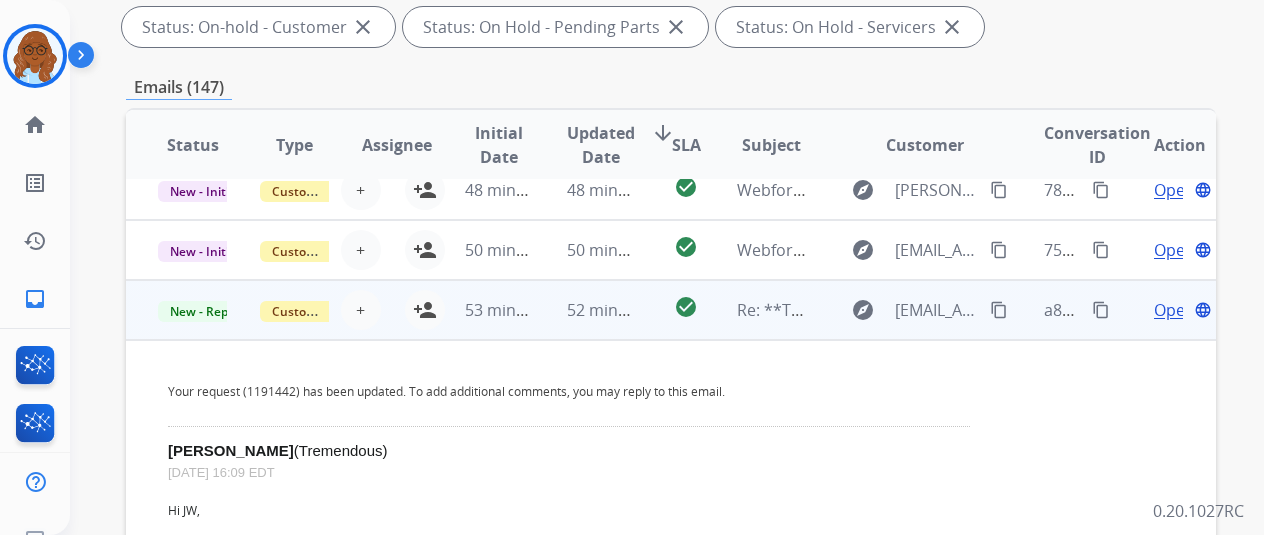 click on "Open language" at bounding box center (1165, 310) 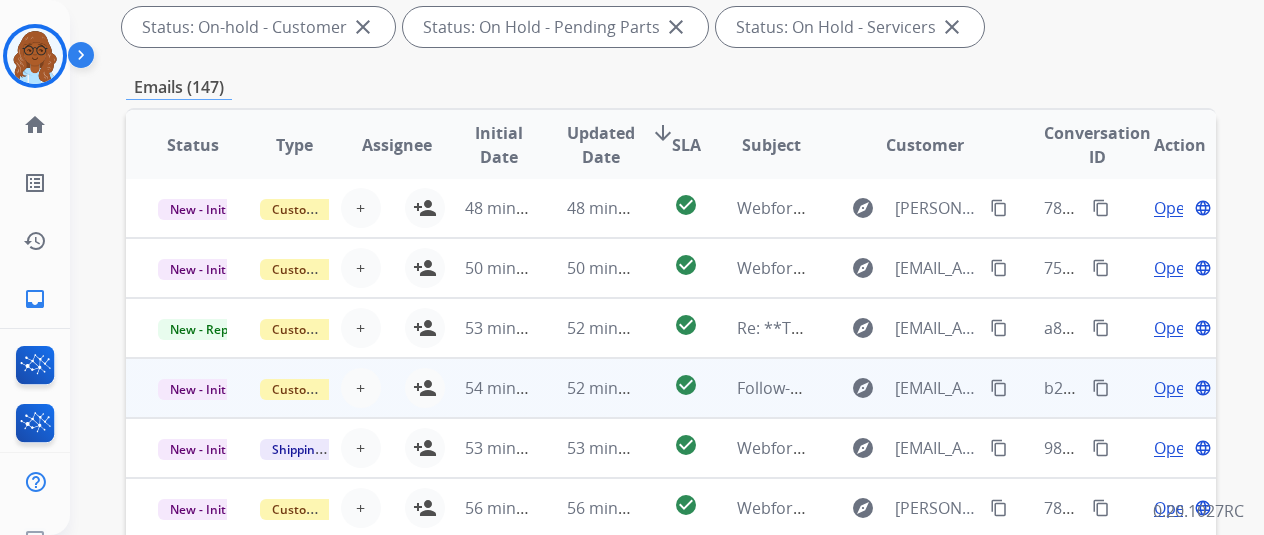 click on "Open language" at bounding box center [1165, 388] 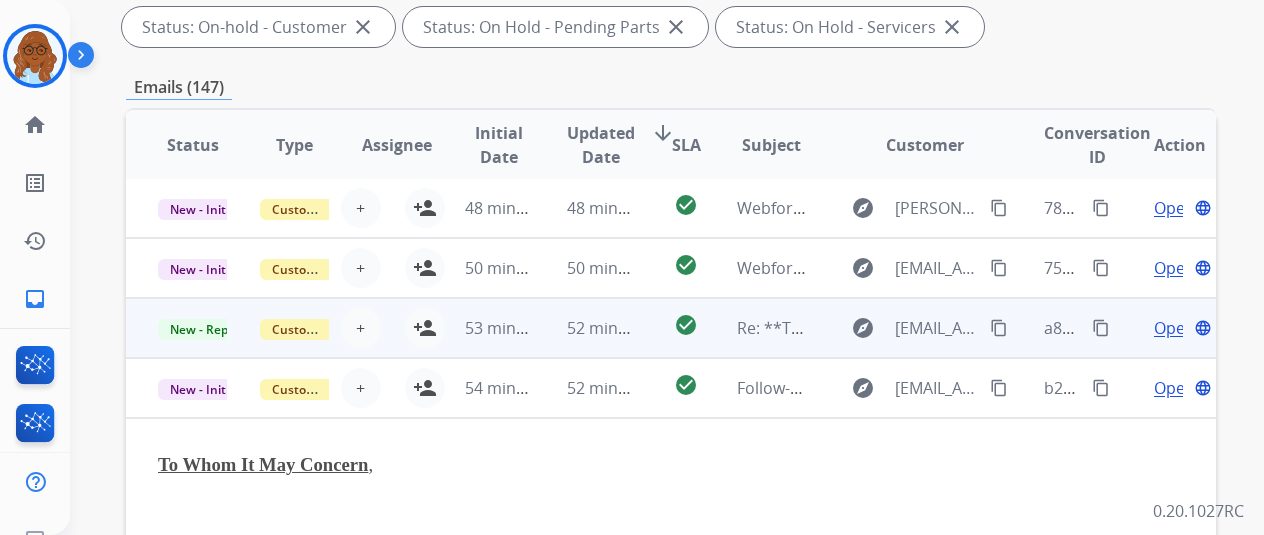 scroll, scrollTop: 0, scrollLeft: 0, axis: both 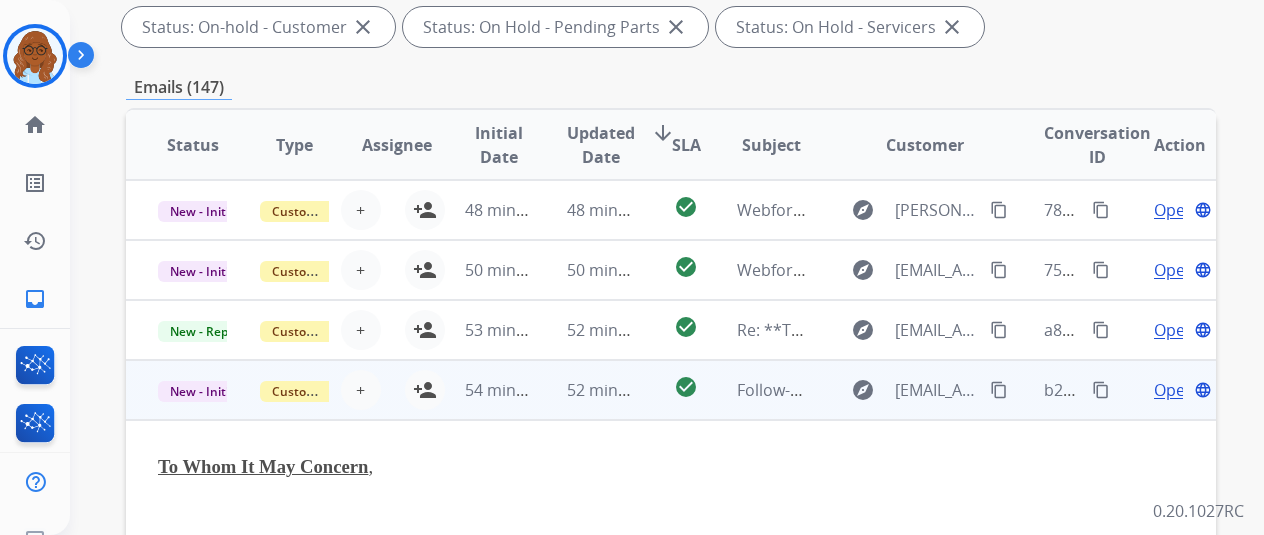click on "Open language" at bounding box center (1165, 390) 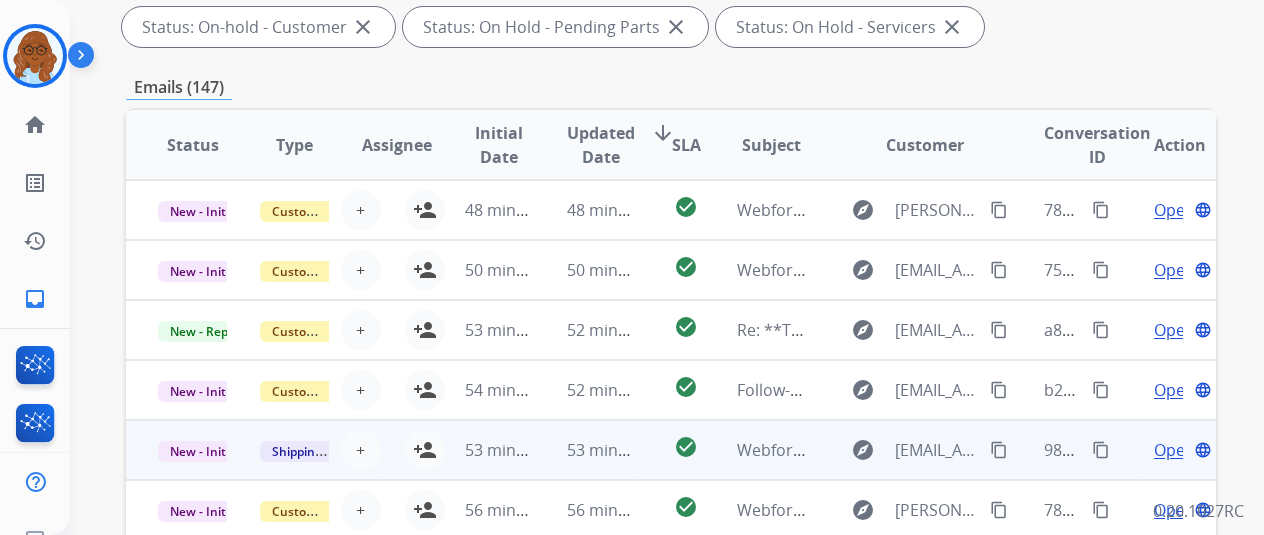 click on "Open language" at bounding box center (1165, 450) 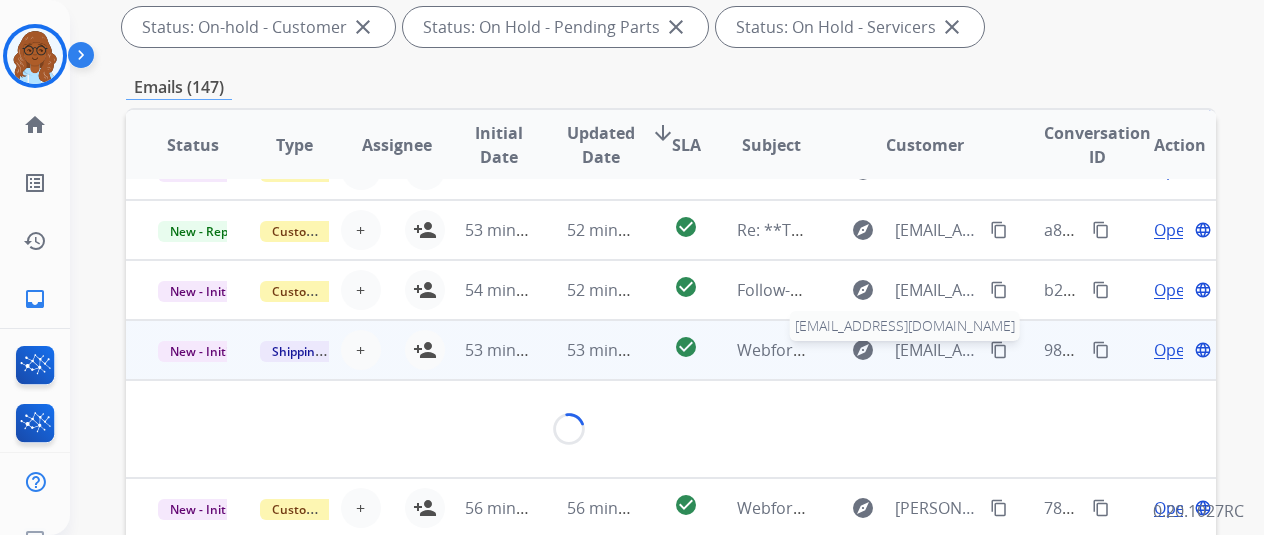 scroll, scrollTop: 92, scrollLeft: 0, axis: vertical 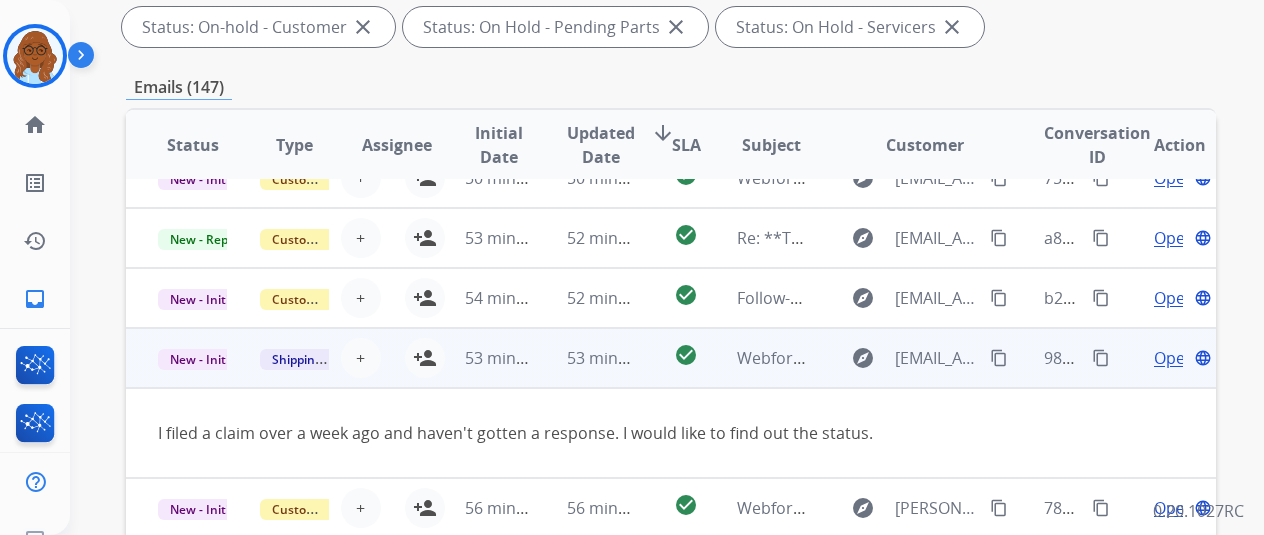 click on "content_copy" at bounding box center (999, 358) 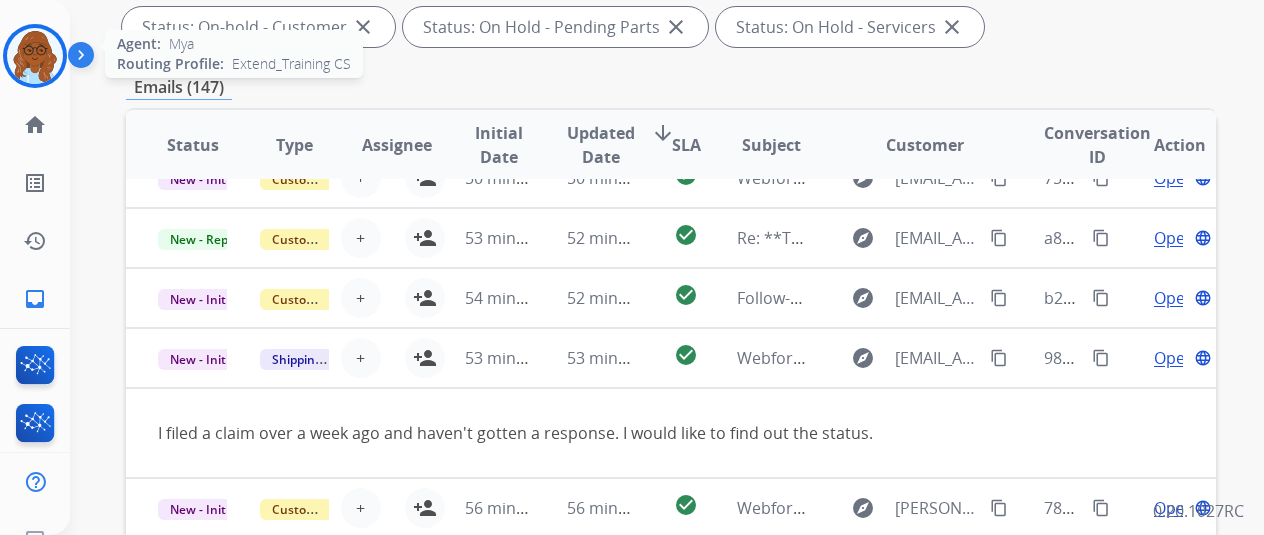 click at bounding box center (35, 56) 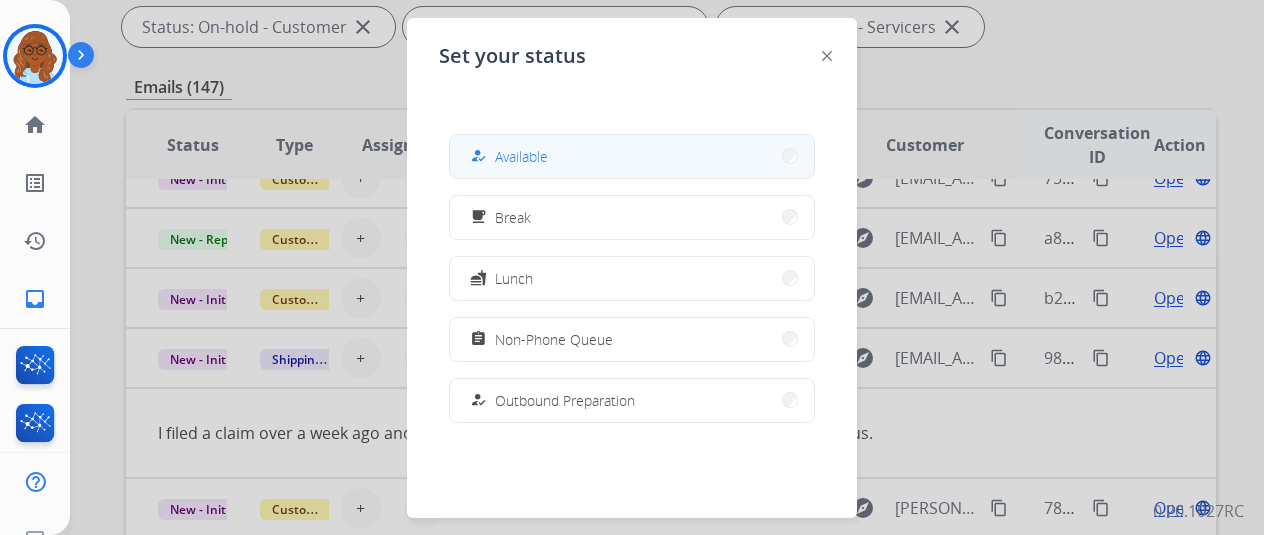 click on "Available" at bounding box center (521, 156) 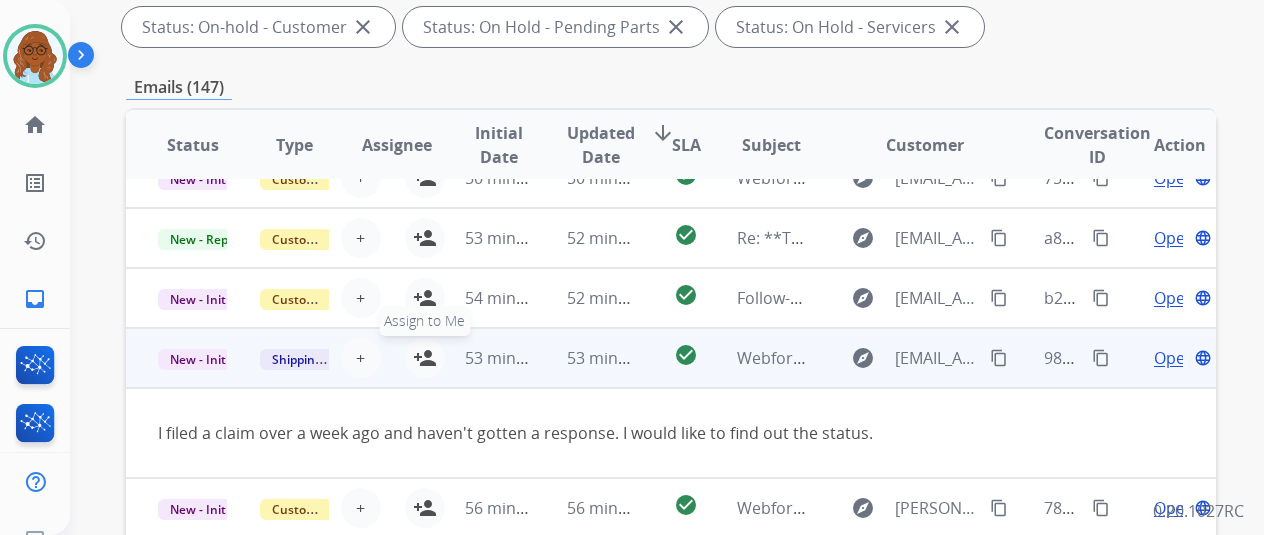 click on "person_add" at bounding box center (425, 358) 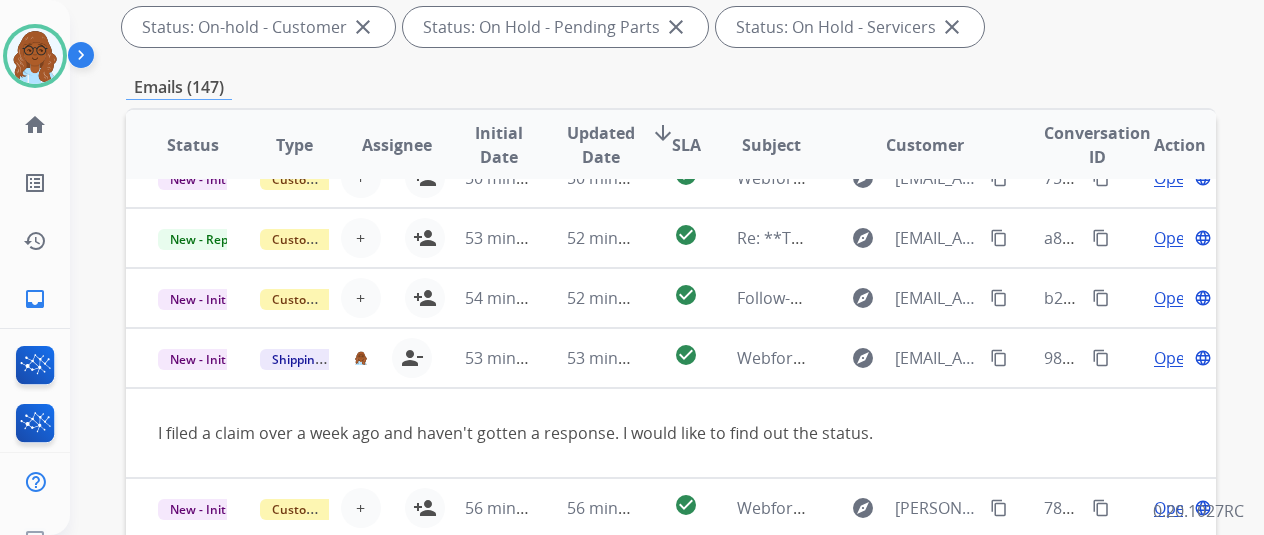 scroll, scrollTop: 600, scrollLeft: 0, axis: vertical 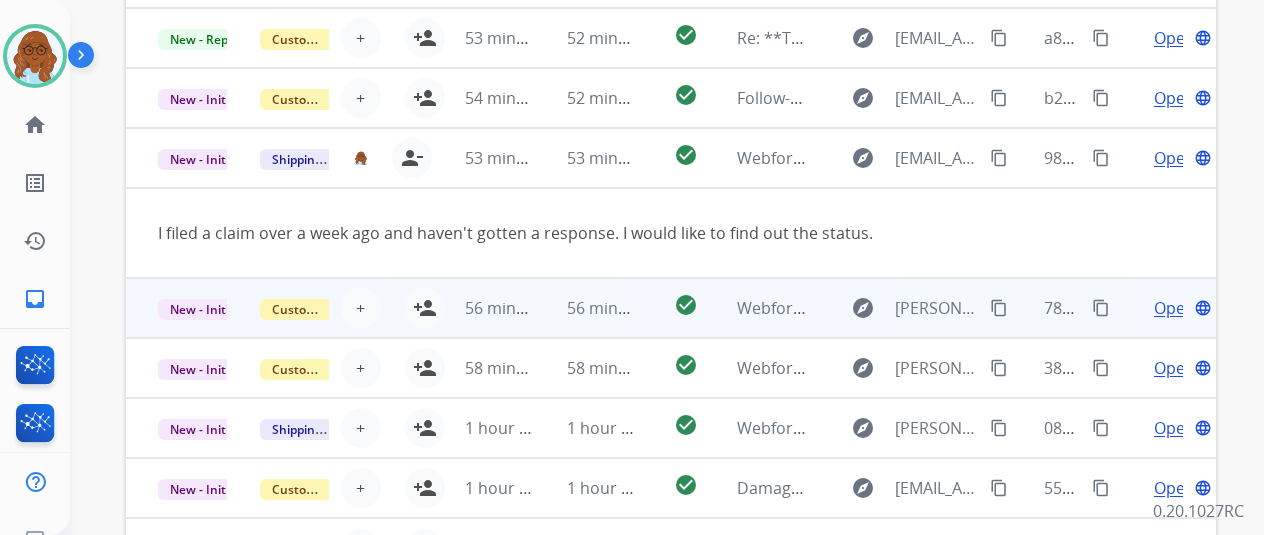 click on "Open language" at bounding box center [1165, 308] 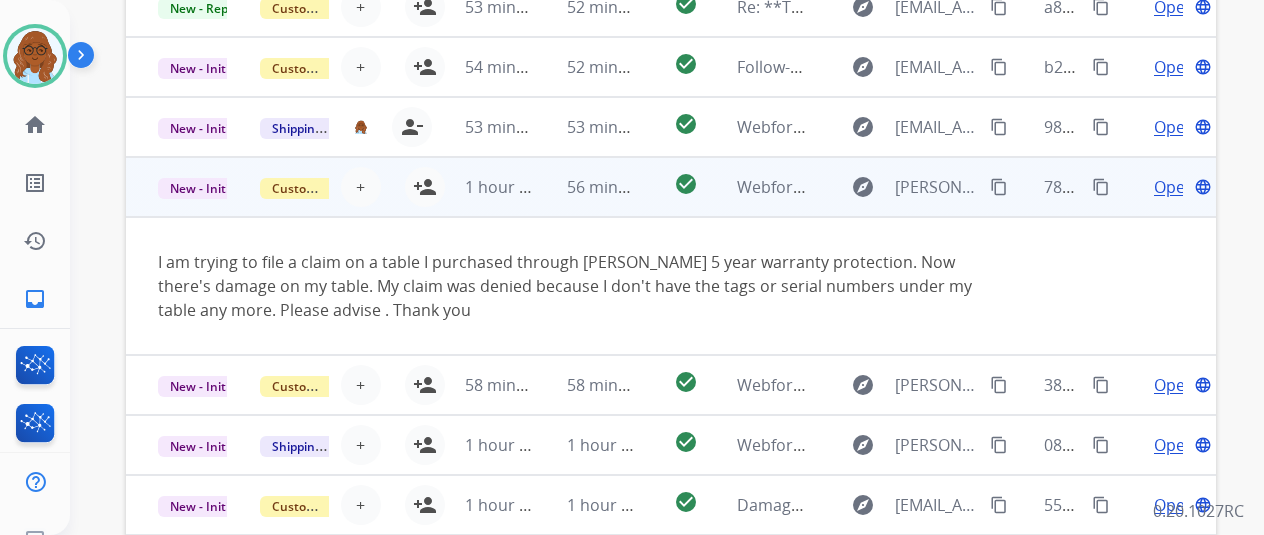 scroll, scrollTop: 140, scrollLeft: 0, axis: vertical 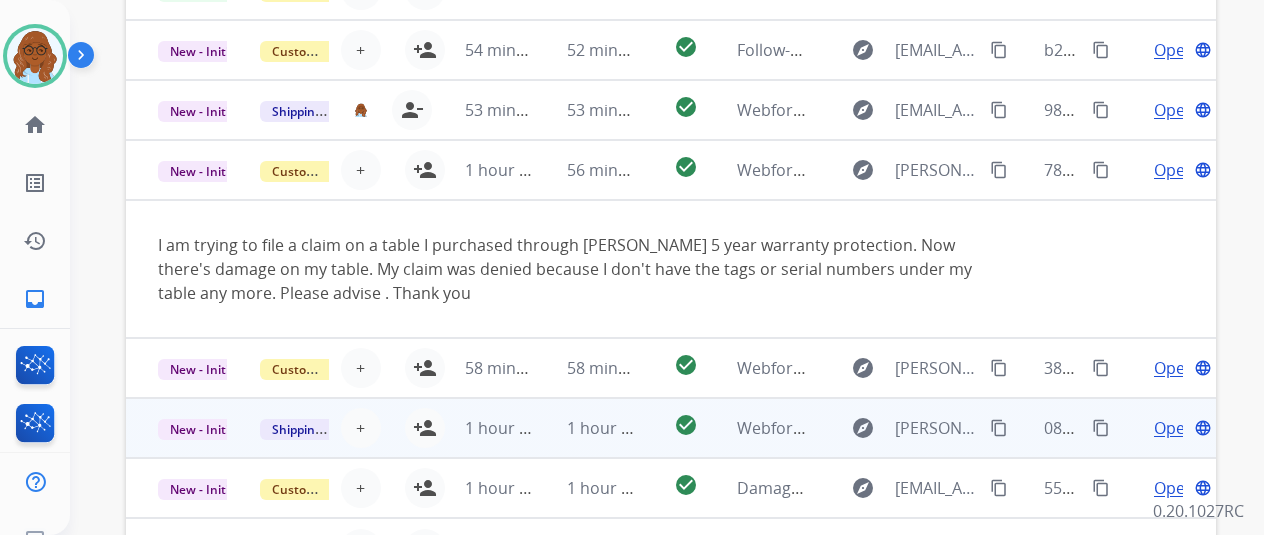 click on "Open language" at bounding box center [1165, 368] 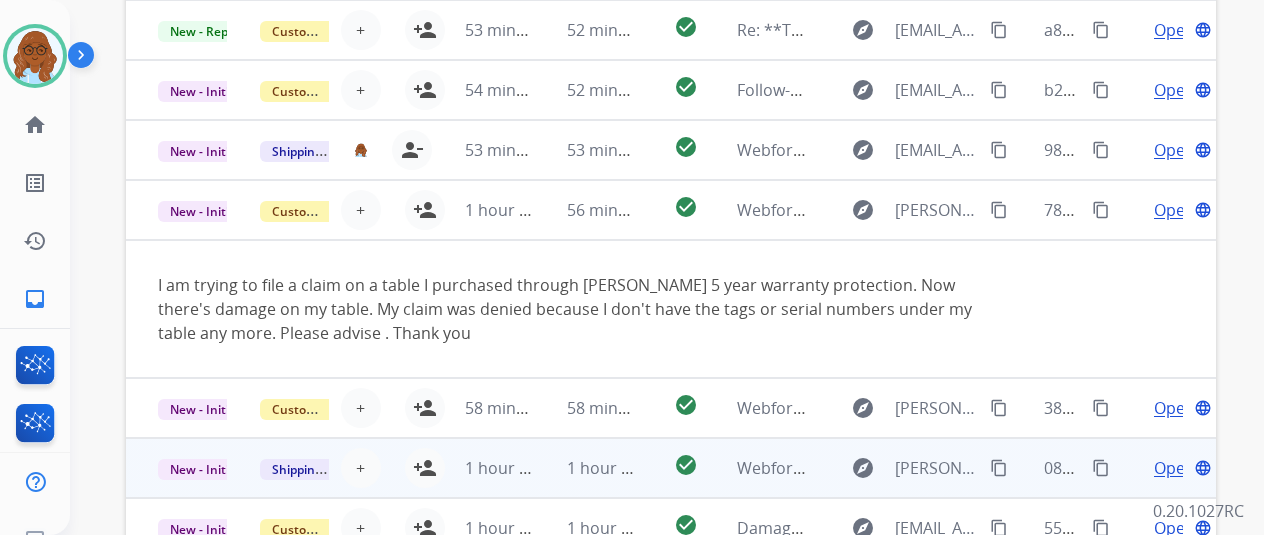 scroll, scrollTop: 640, scrollLeft: 0, axis: vertical 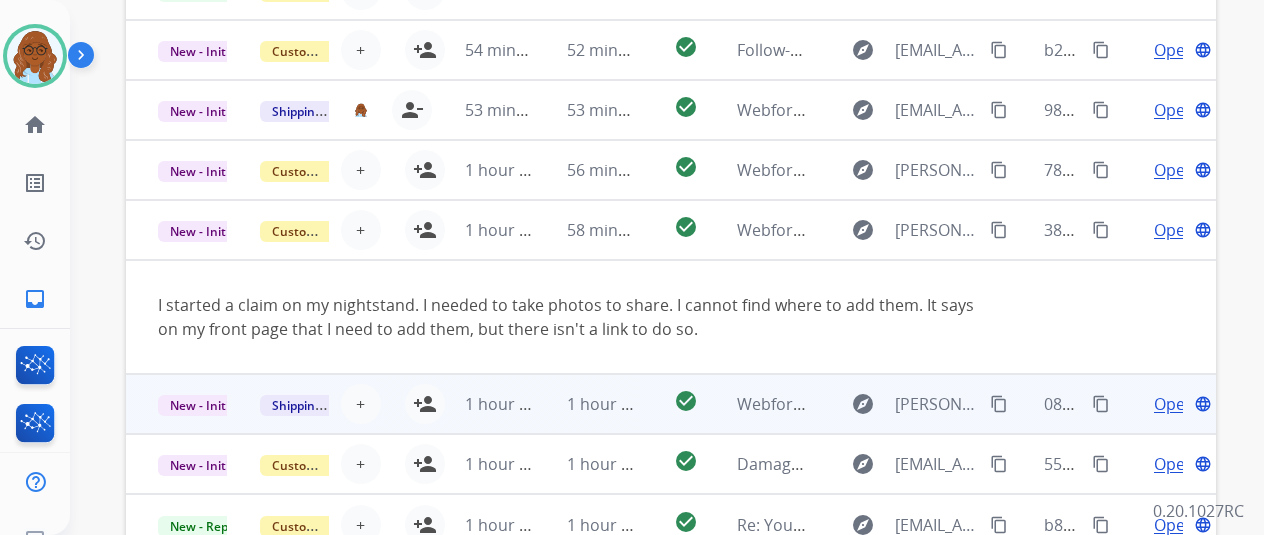 click on "Open language" at bounding box center [1165, 404] 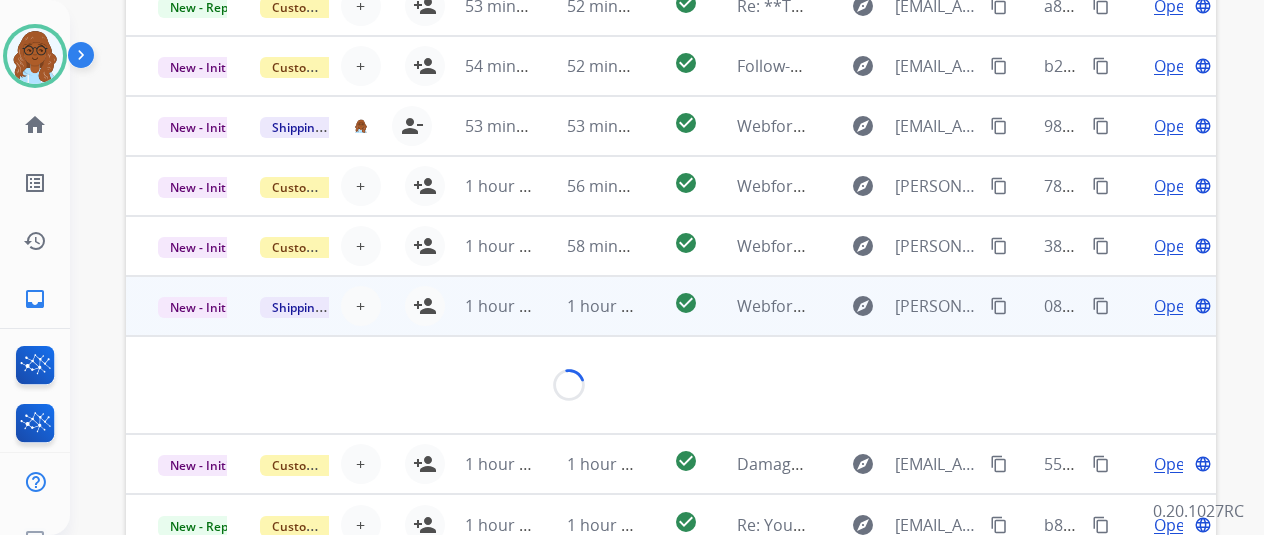 scroll, scrollTop: 100, scrollLeft: 0, axis: vertical 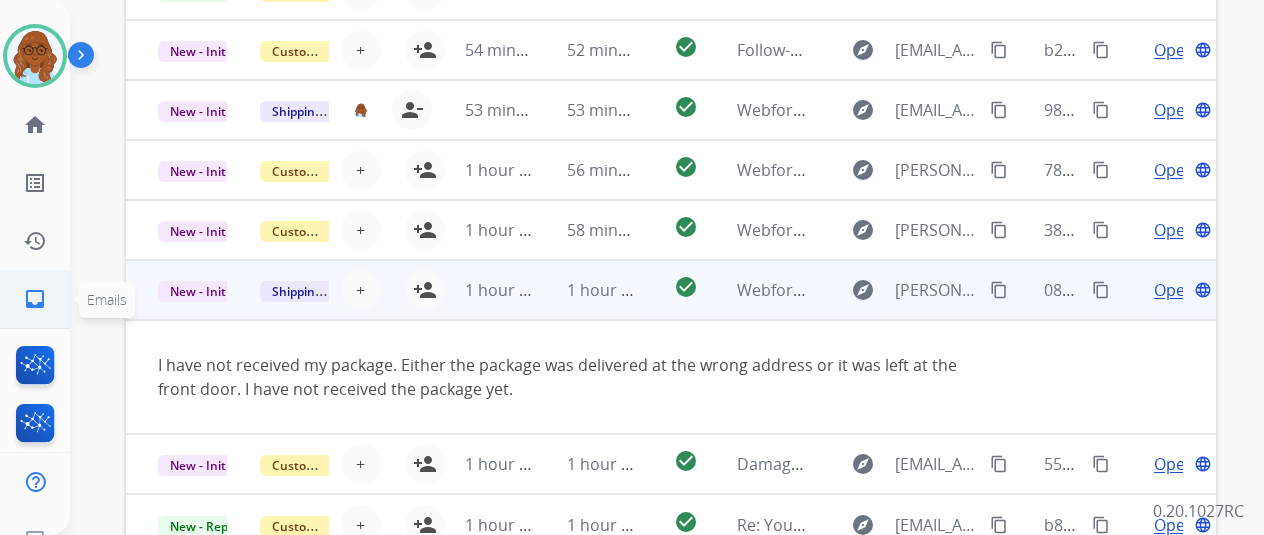 click on "inbox  Emails" 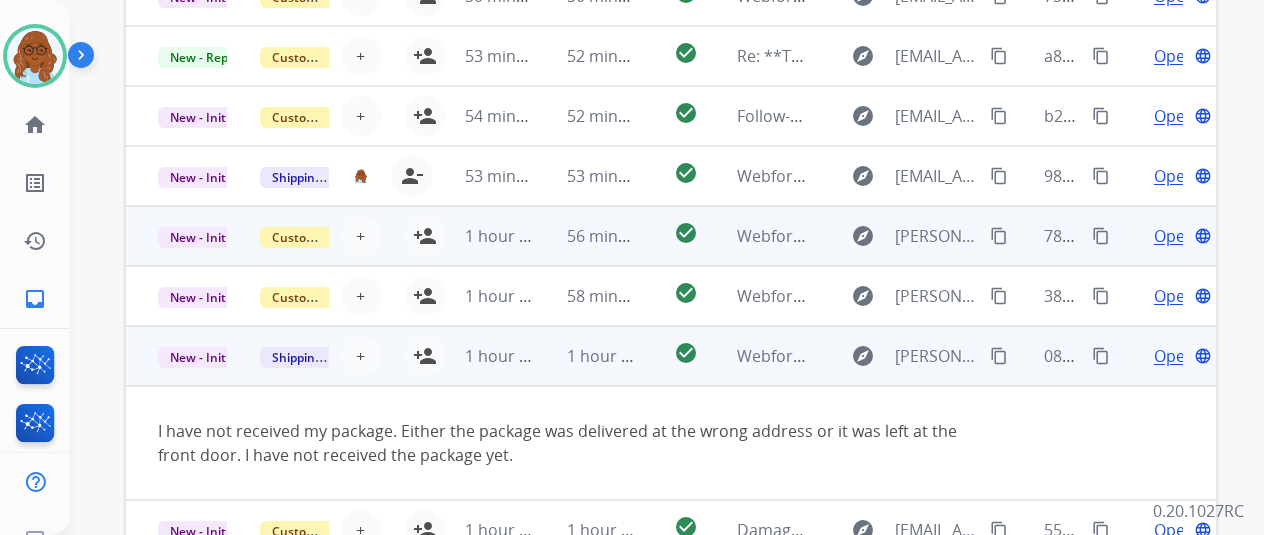 scroll, scrollTop: 0, scrollLeft: 0, axis: both 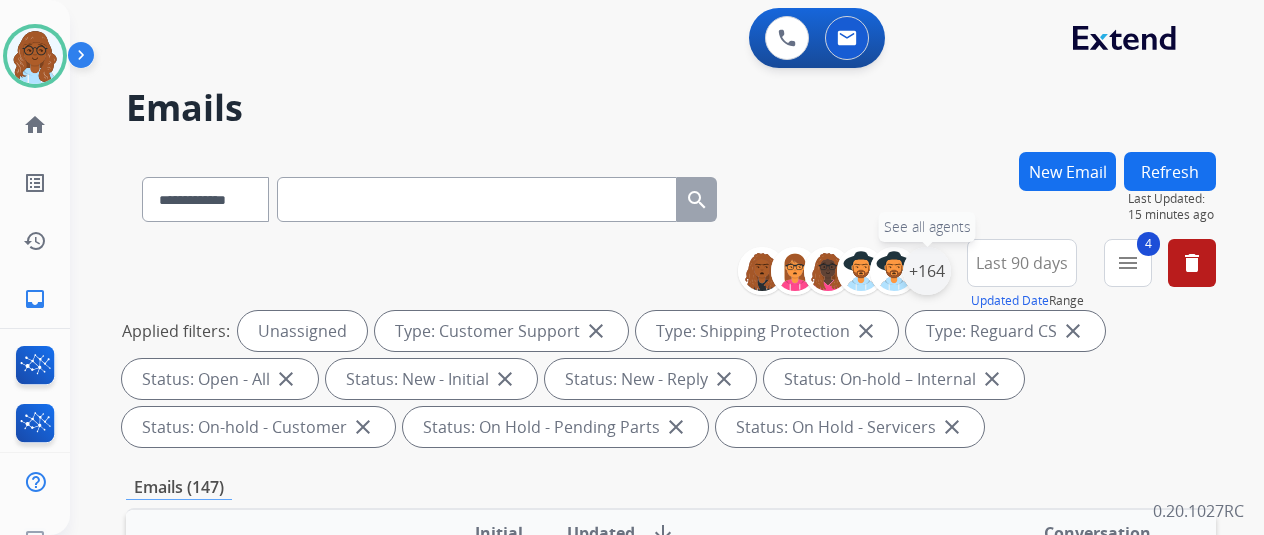 click on "+164" at bounding box center (927, 271) 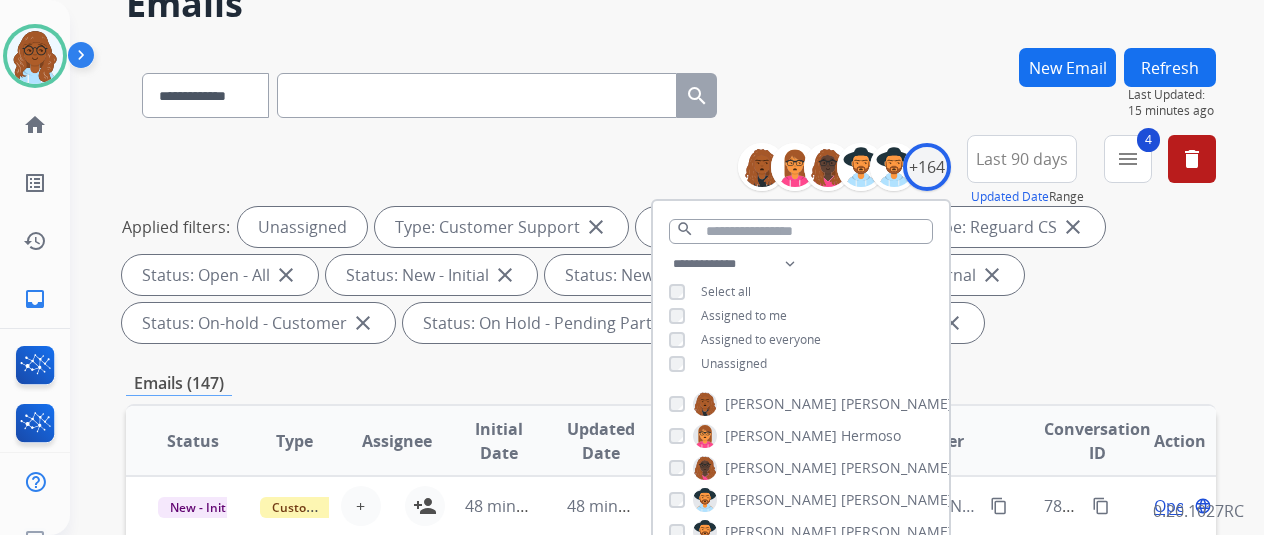 scroll, scrollTop: 200, scrollLeft: 0, axis: vertical 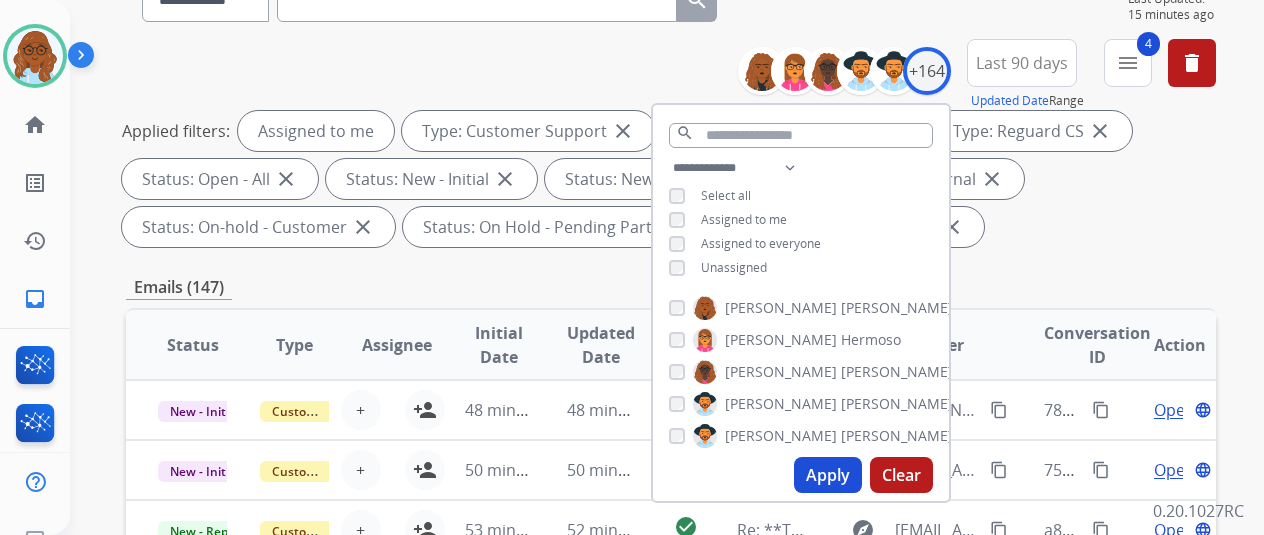 click on "Apply" at bounding box center [828, 475] 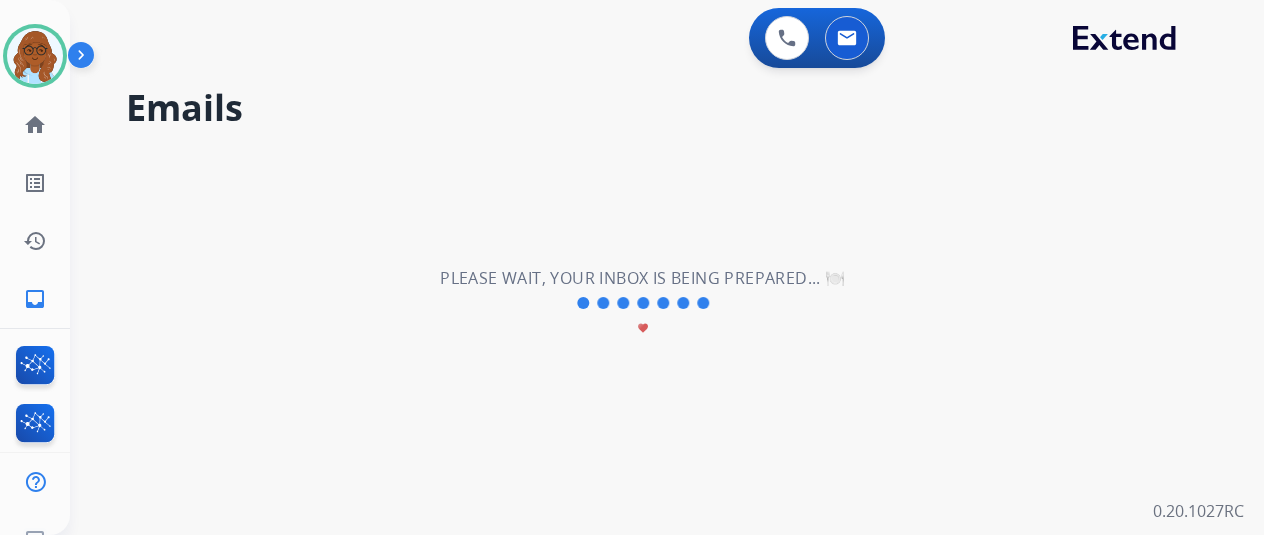scroll, scrollTop: 0, scrollLeft: 0, axis: both 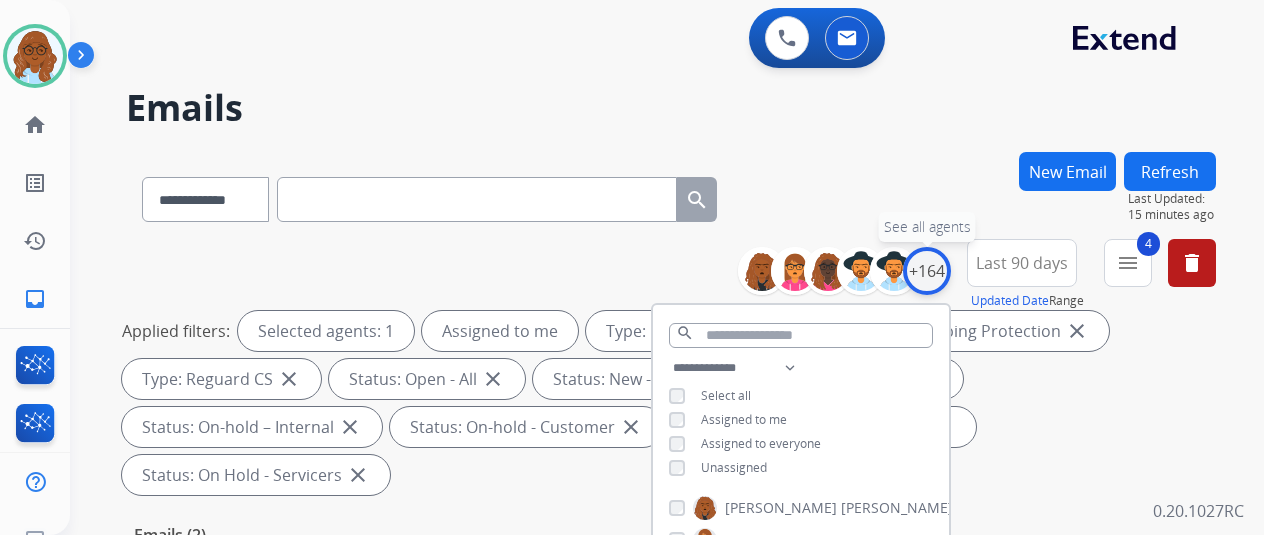 click on "+164" at bounding box center [927, 271] 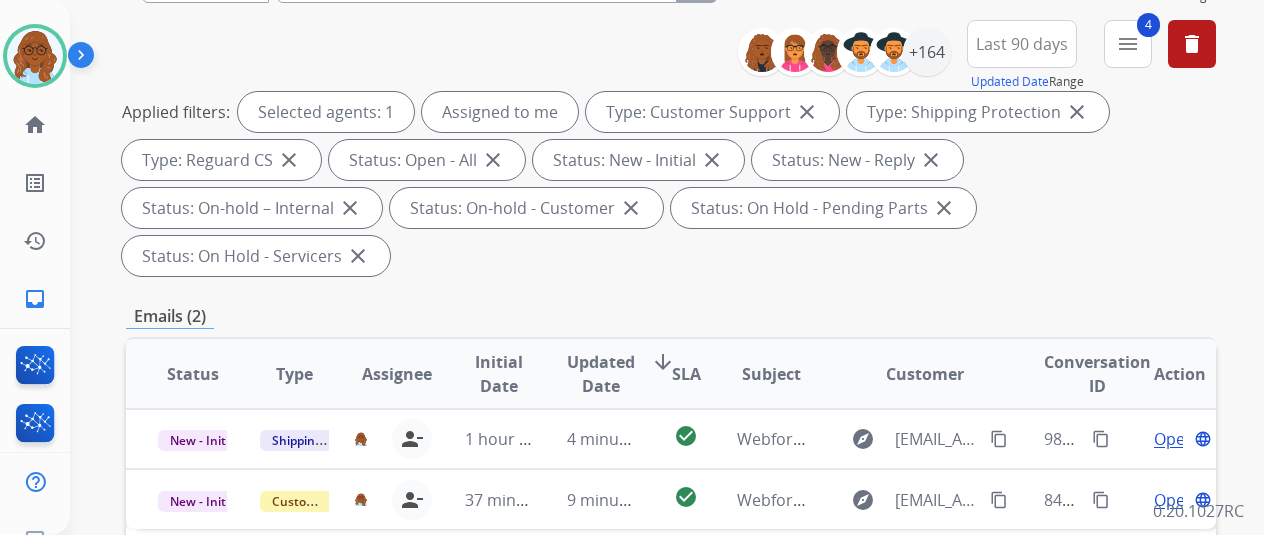 scroll, scrollTop: 400, scrollLeft: 0, axis: vertical 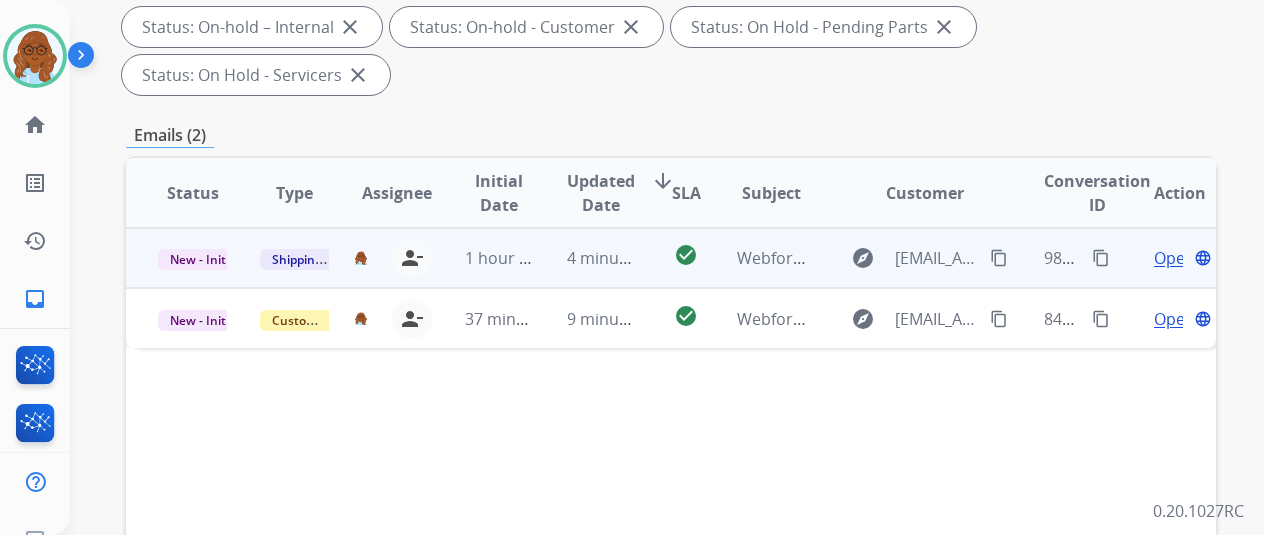 click on "Open" at bounding box center [1174, 258] 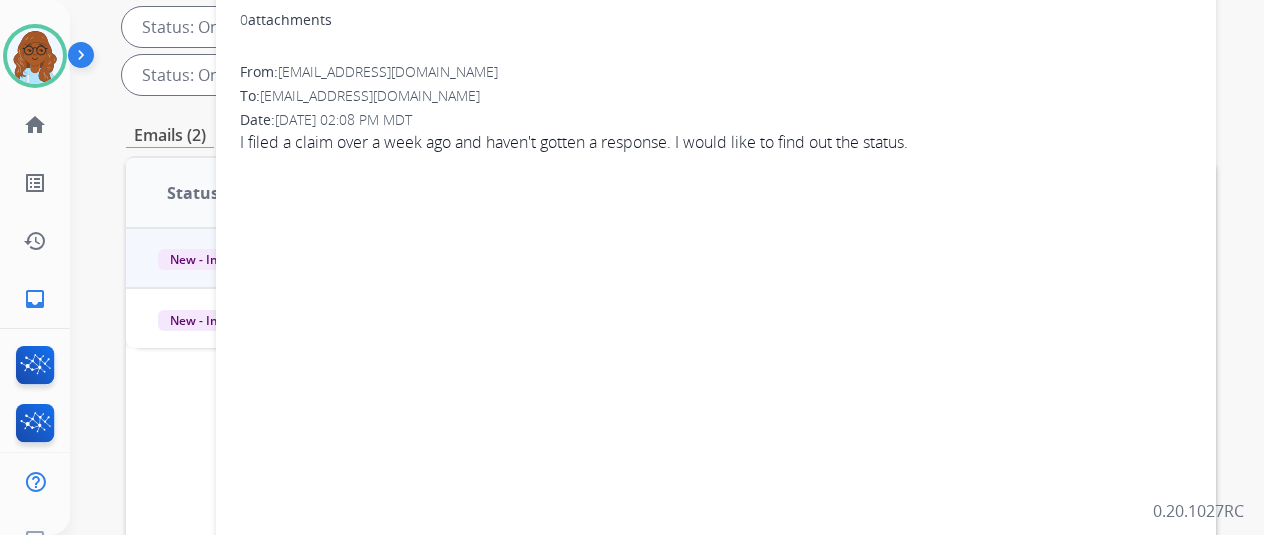 scroll, scrollTop: 300, scrollLeft: 0, axis: vertical 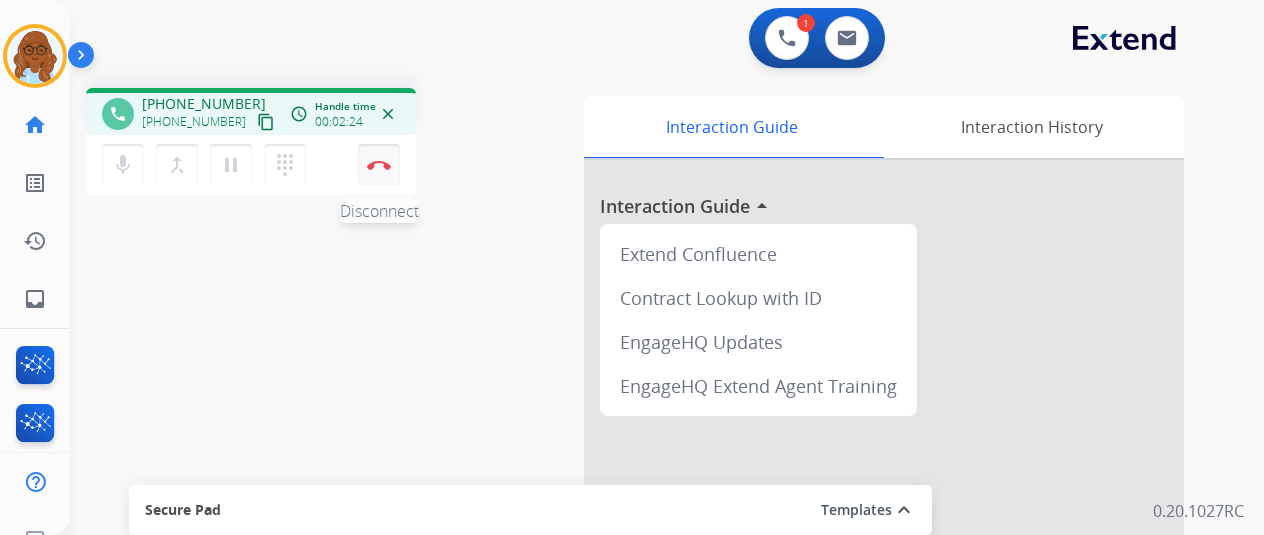 click at bounding box center (379, 165) 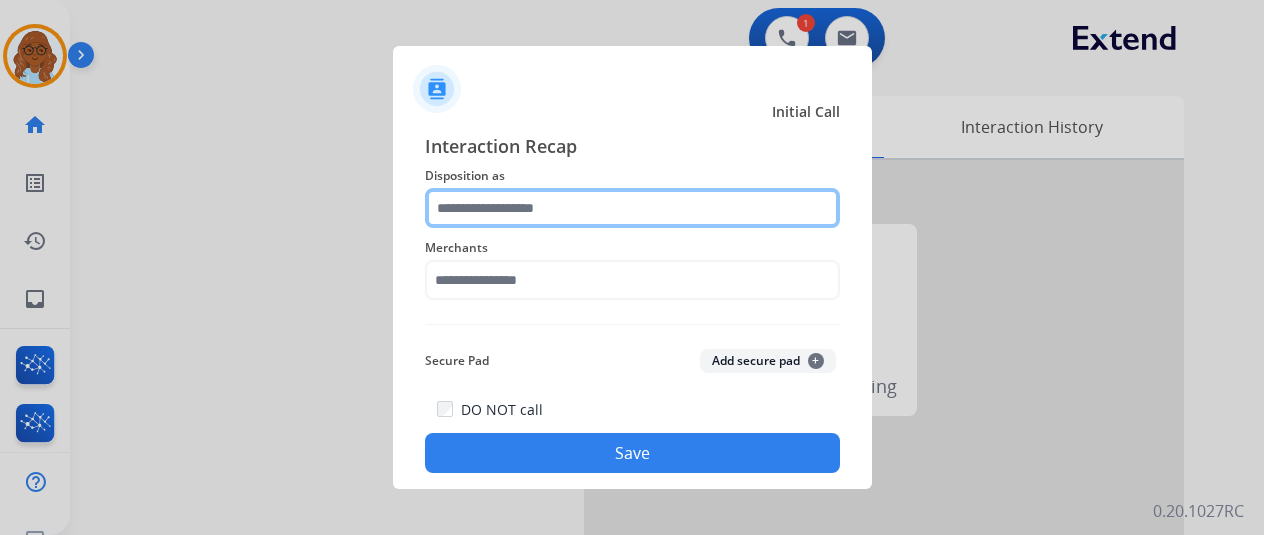 click 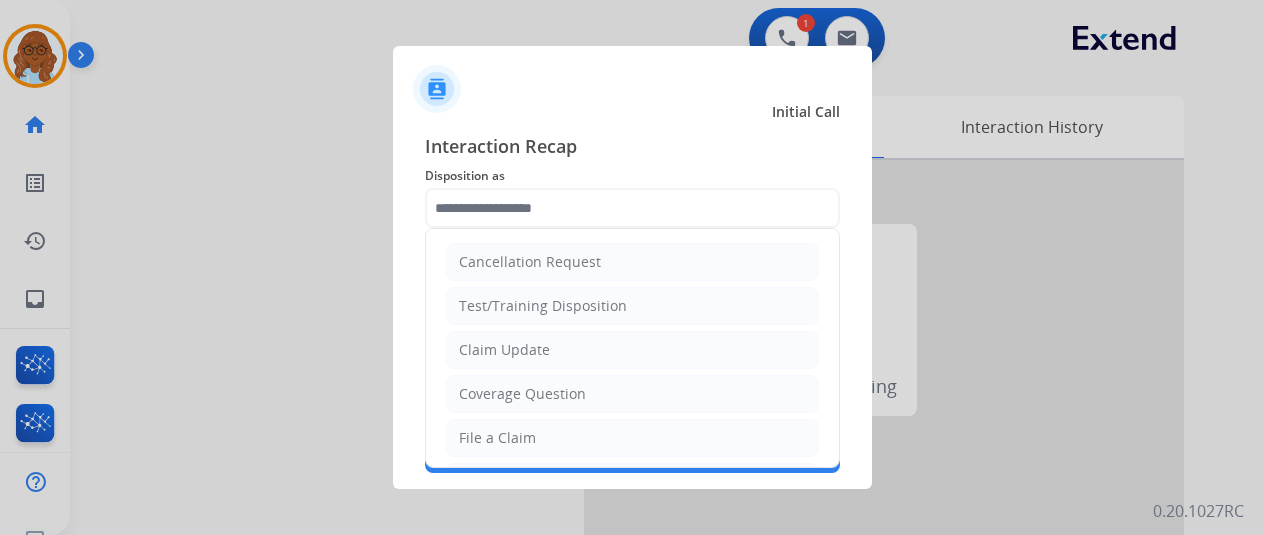 drag, startPoint x: 537, startPoint y: 434, endPoint x: 561, endPoint y: 337, distance: 99.92497 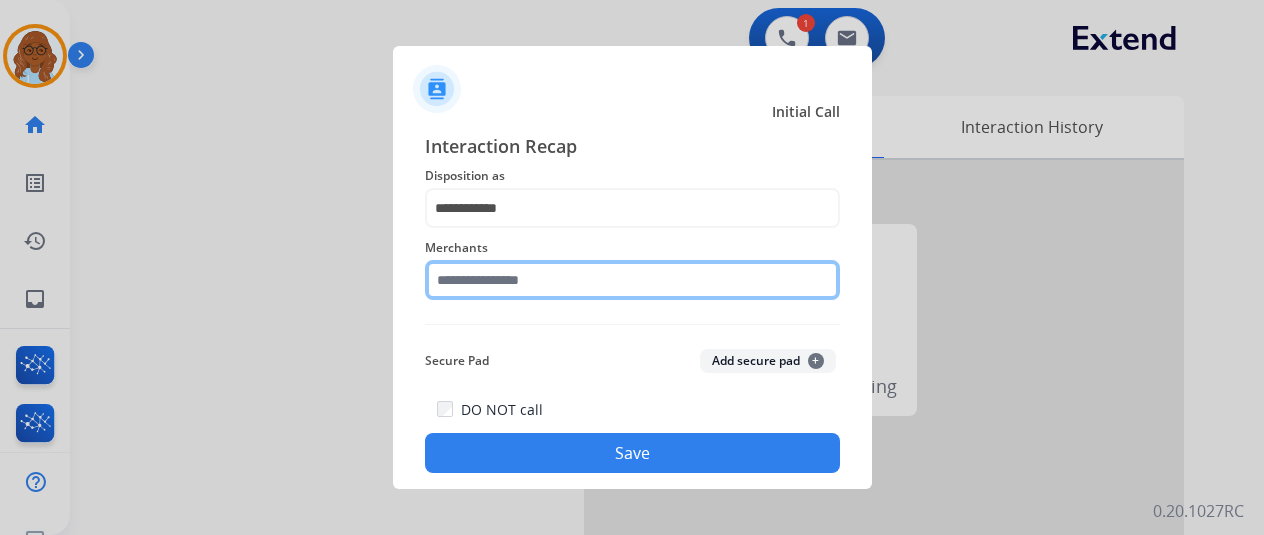 click 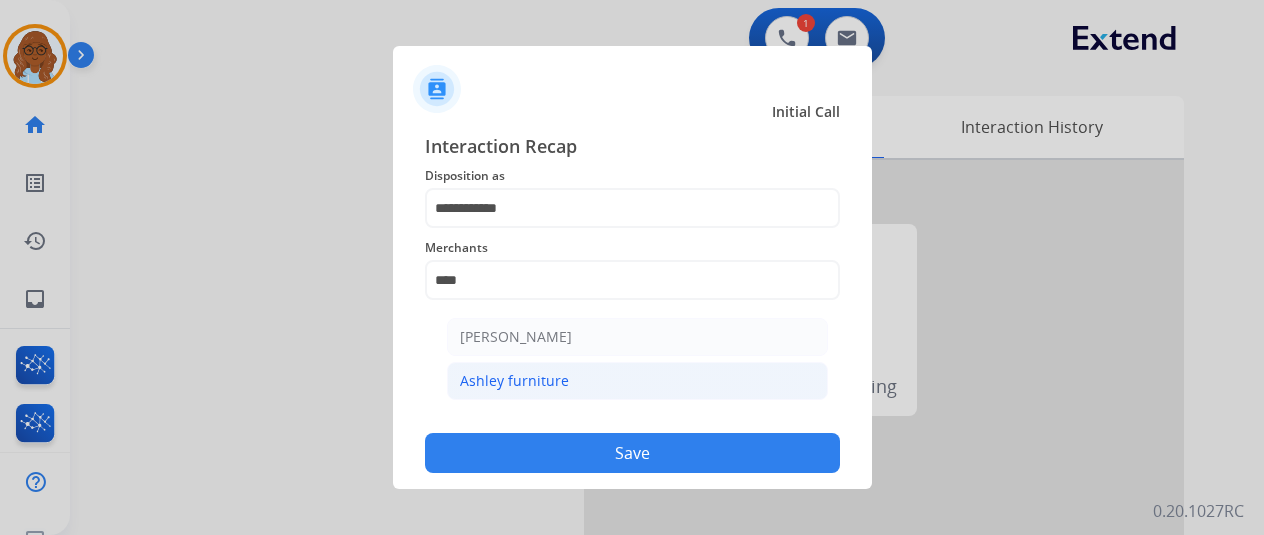 click on "Ashley furniture" 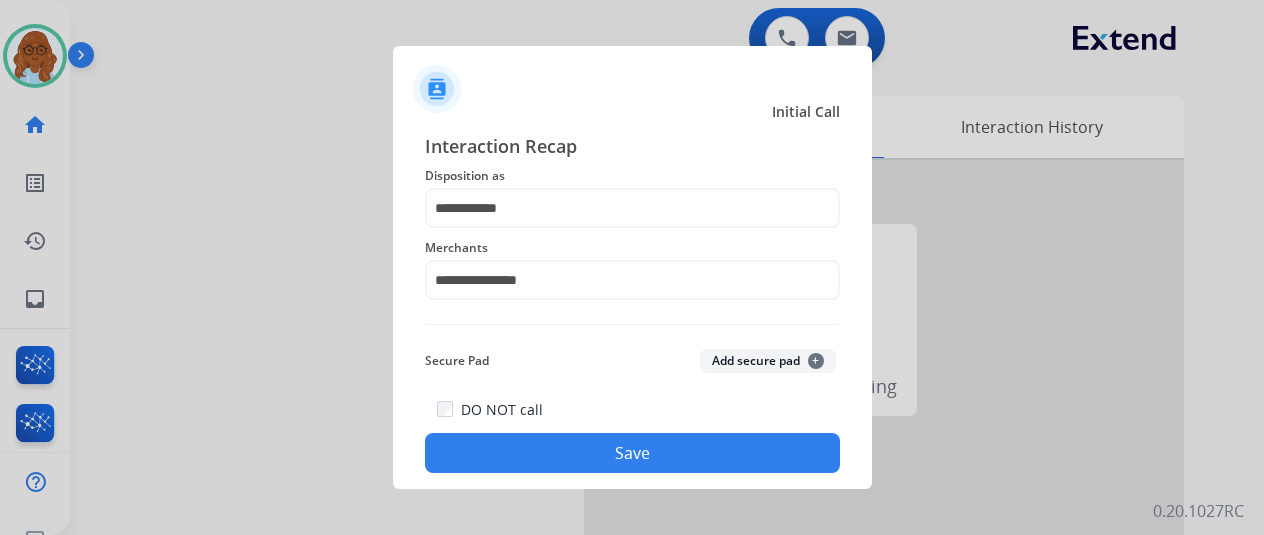 click on "Save" 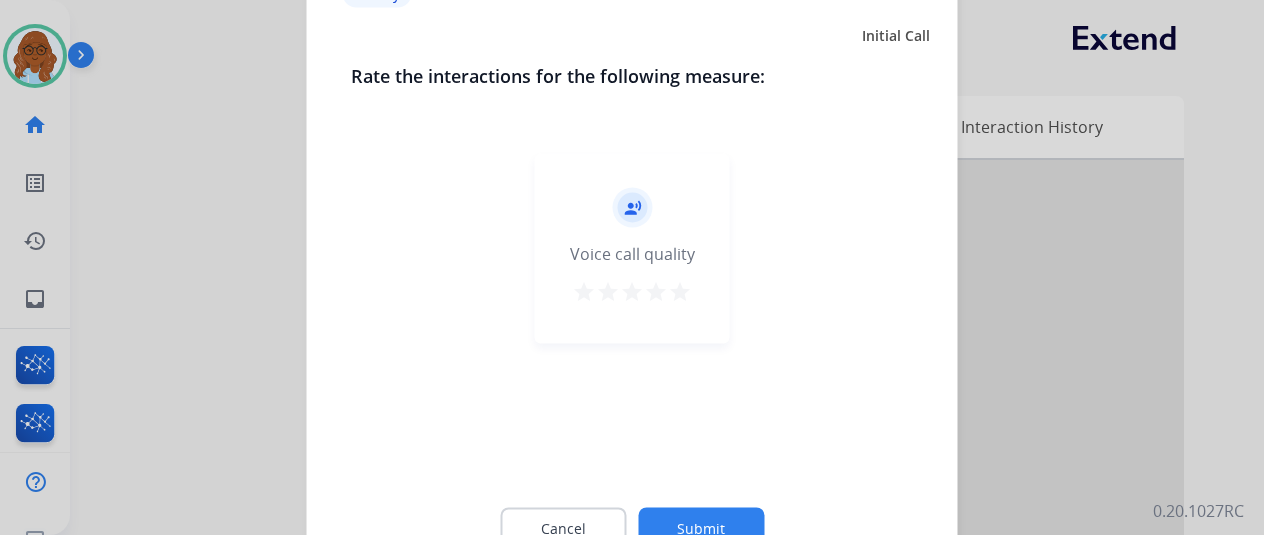click on "star" at bounding box center [680, 291] 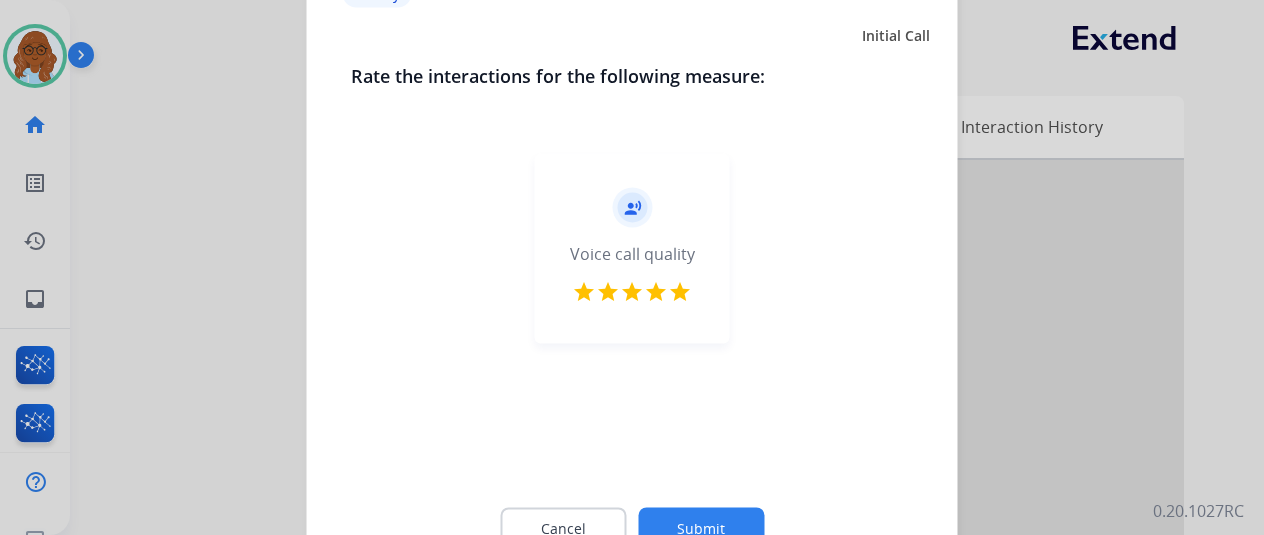 click on "Submit" 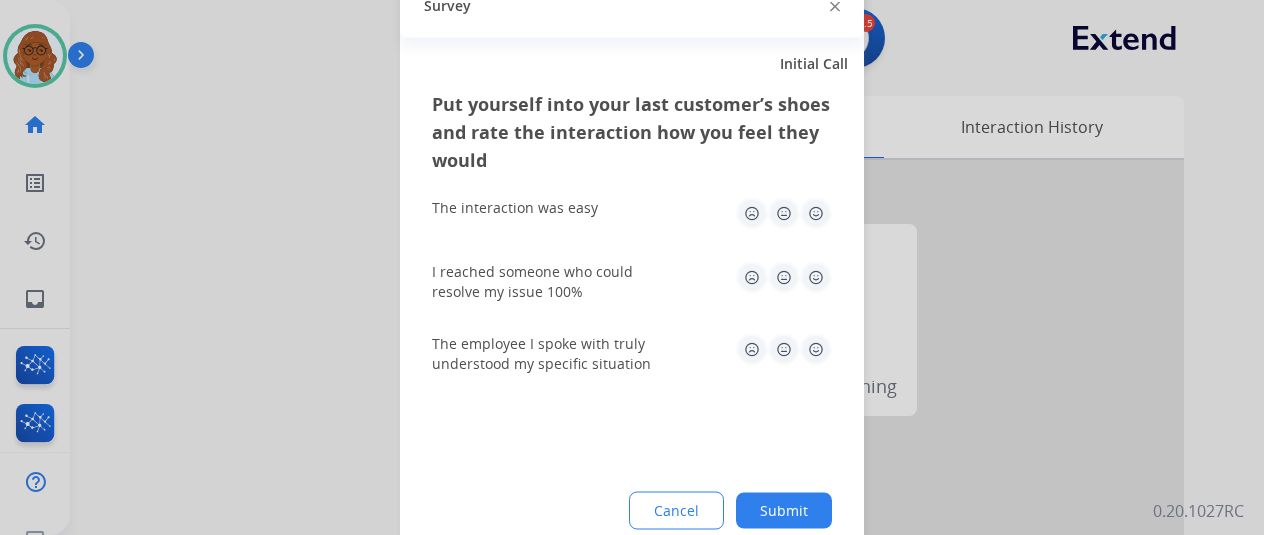 click 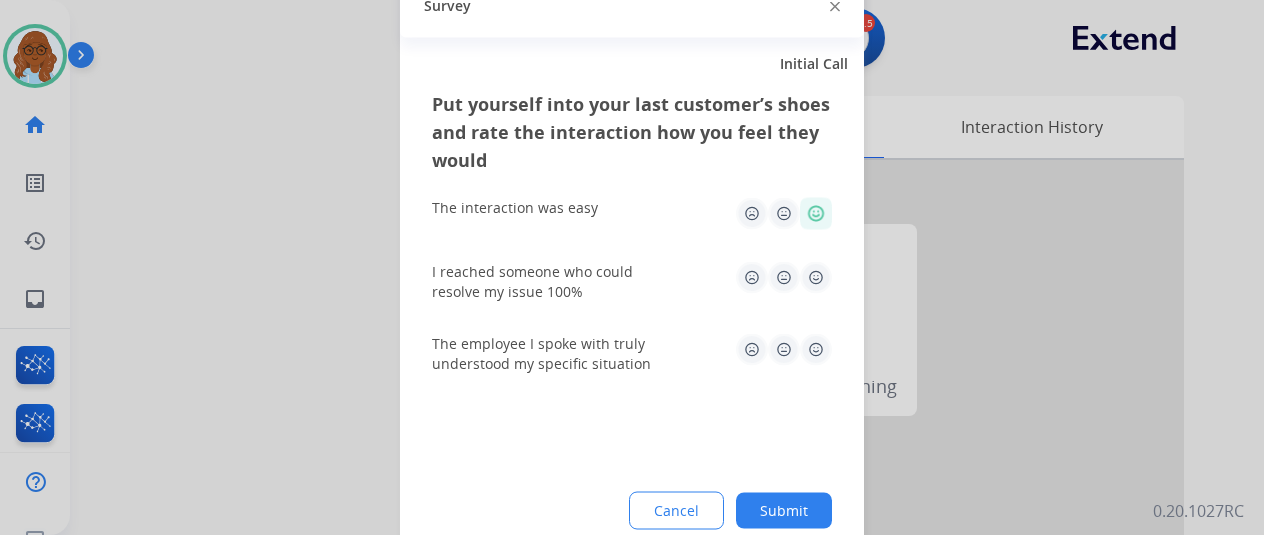 drag, startPoint x: 818, startPoint y: 295, endPoint x: 812, endPoint y: 343, distance: 48.373547 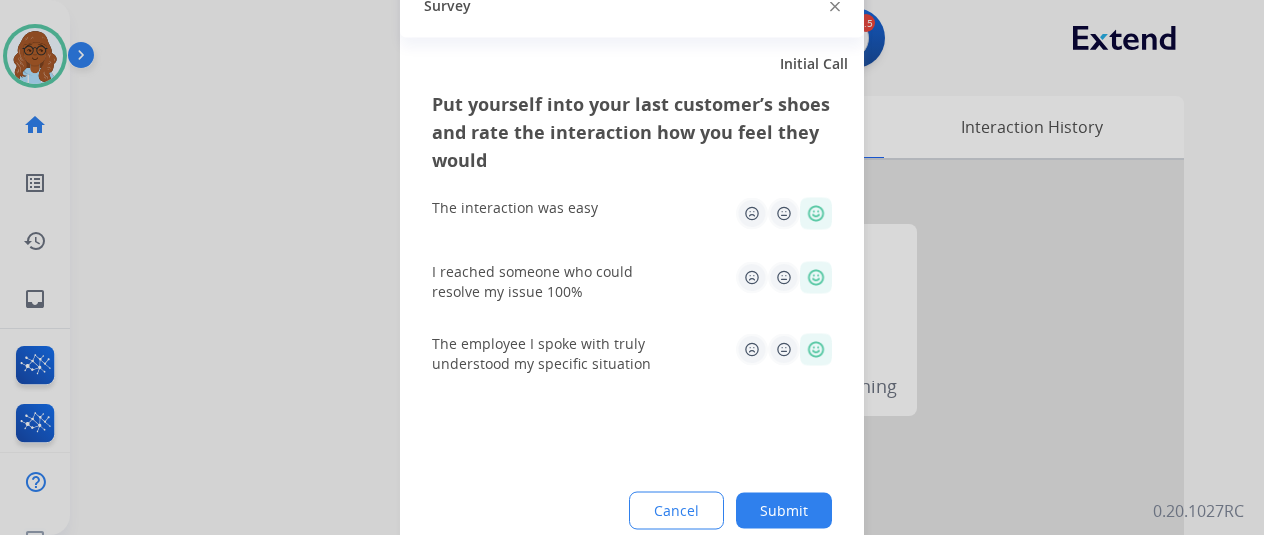 click on "Put yourself into your last customer’s shoes and rate the interaction how you feel they would  The interaction was easy   I reached someone who could resolve my issue 100%   The employee I spoke with truly understood my specific situation  Cancel Submit" 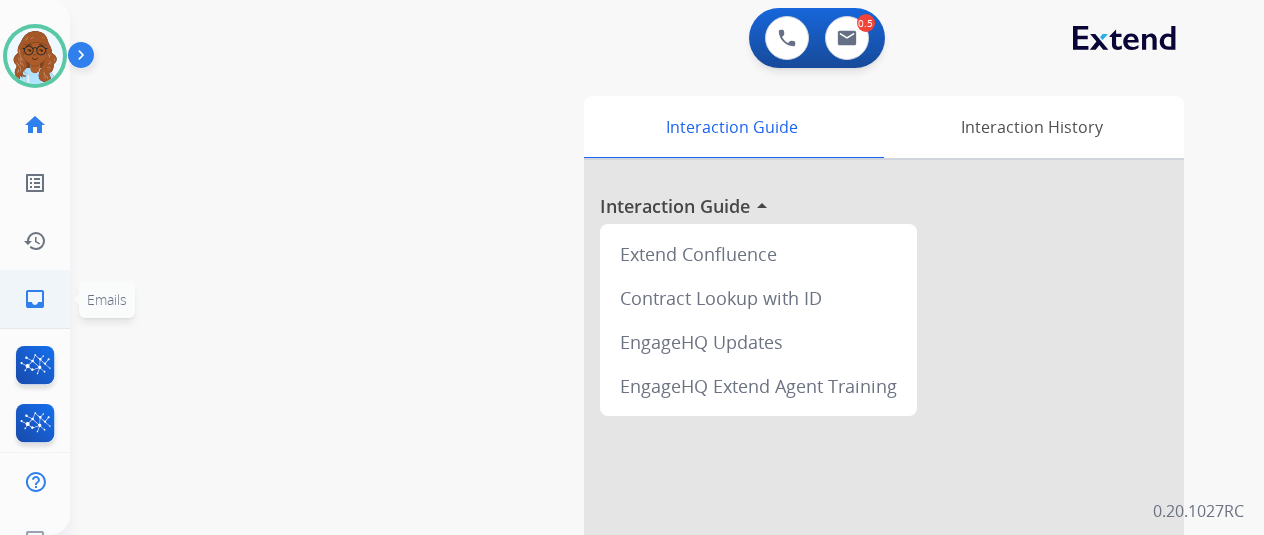 click on "inbox" 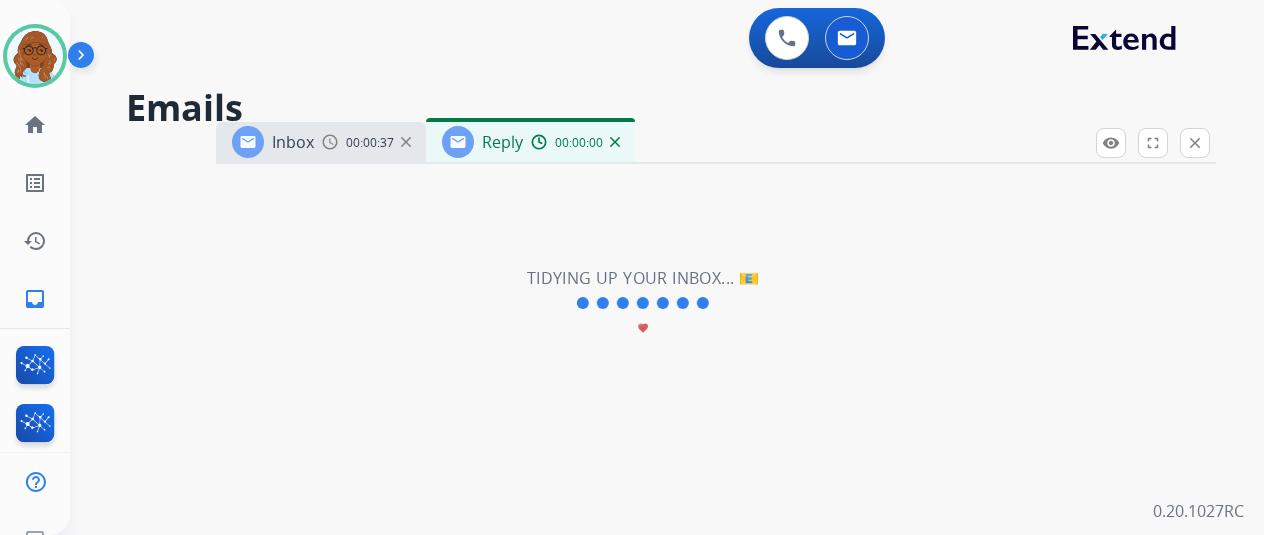 select on "**********" 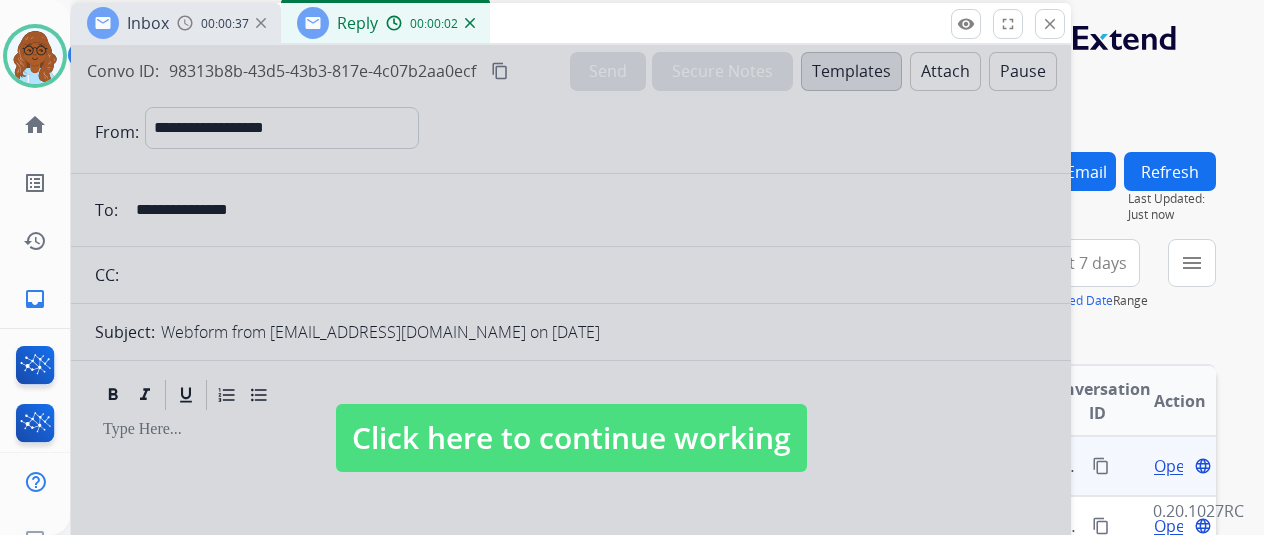 drag, startPoint x: 857, startPoint y: 149, endPoint x: 706, endPoint y: 139, distance: 151.33076 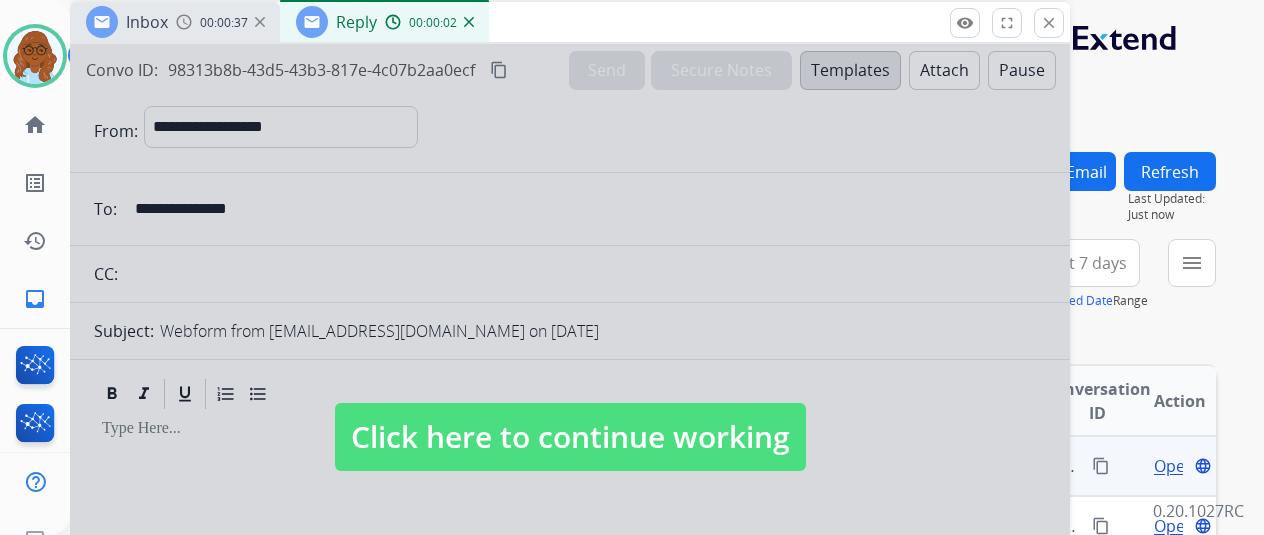 click on "Click here to continue working" at bounding box center [570, 437] 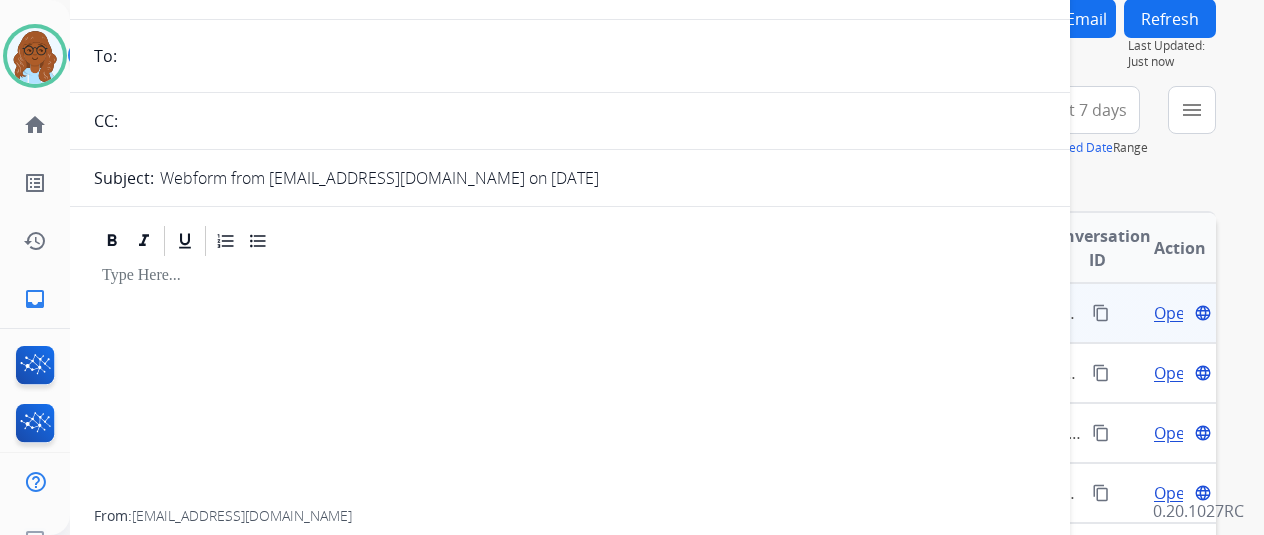 scroll, scrollTop: 0, scrollLeft: 0, axis: both 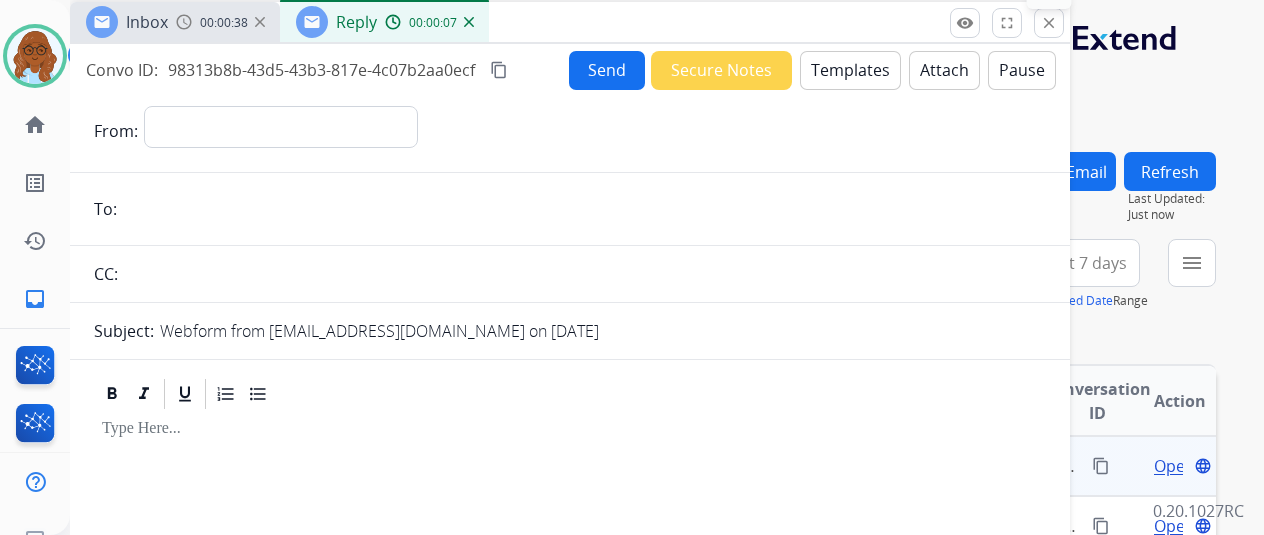 click on "close" at bounding box center (1049, 23) 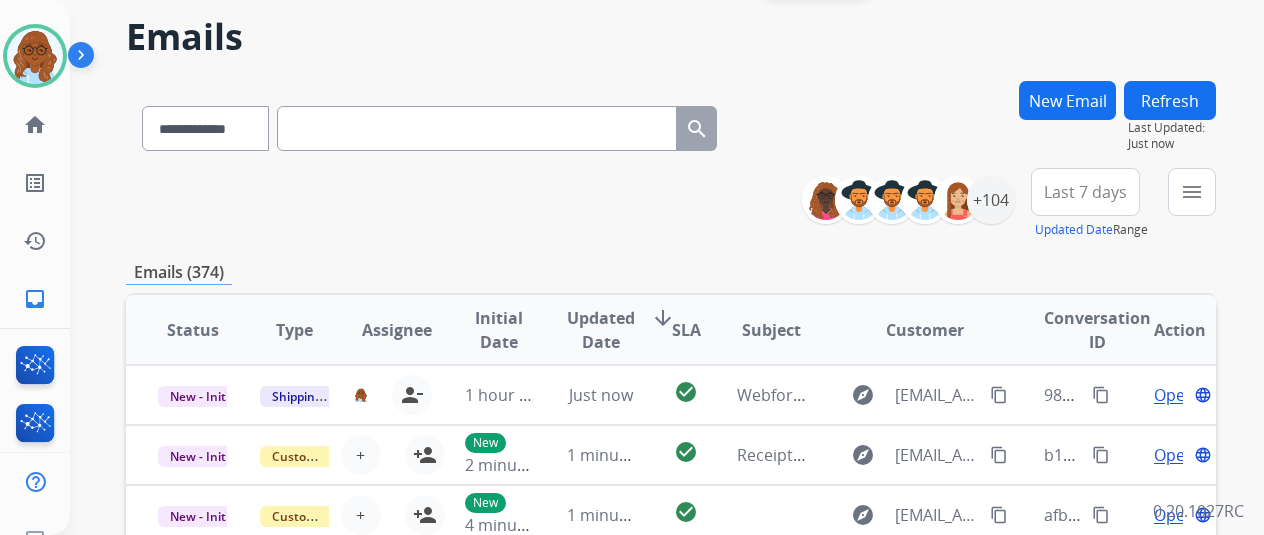 scroll, scrollTop: 0, scrollLeft: 0, axis: both 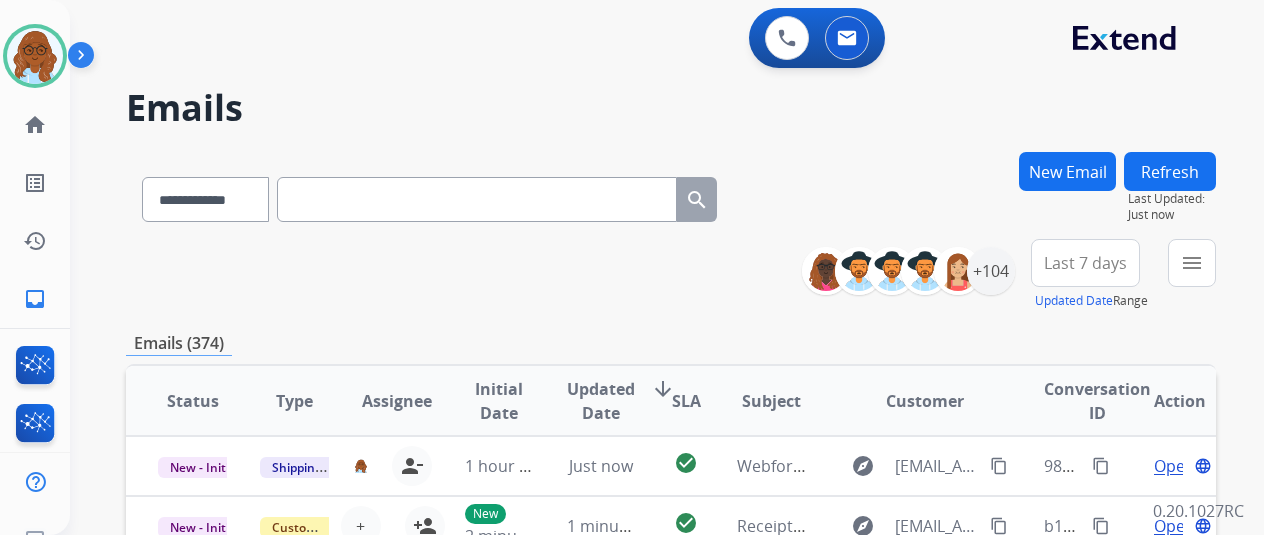 click on "New Email" at bounding box center (1067, 171) 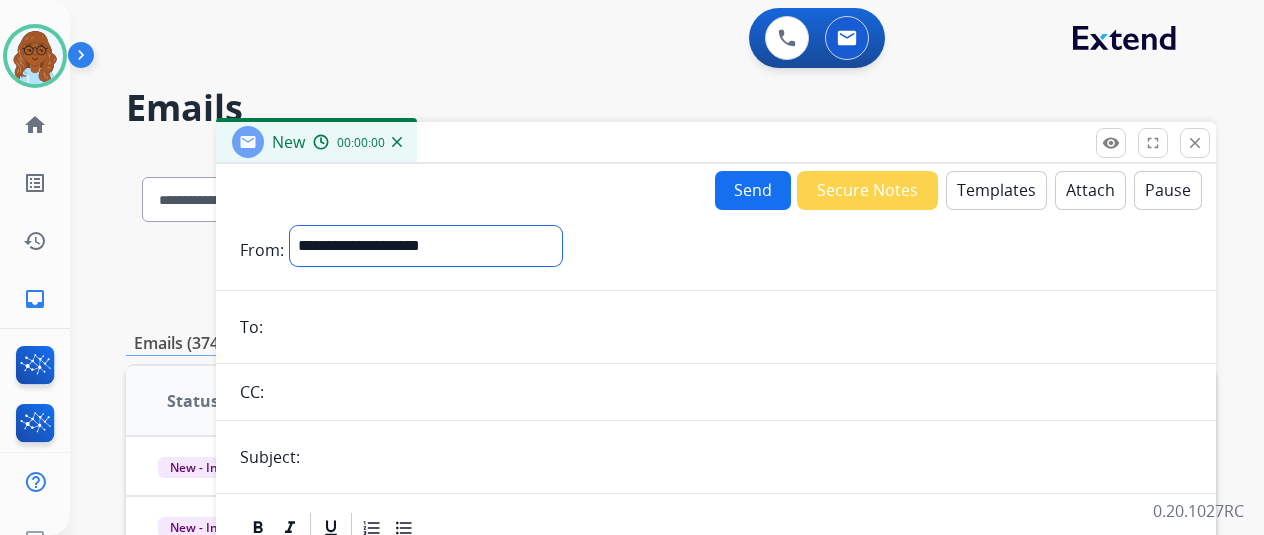 click on "**********" at bounding box center [426, 246] 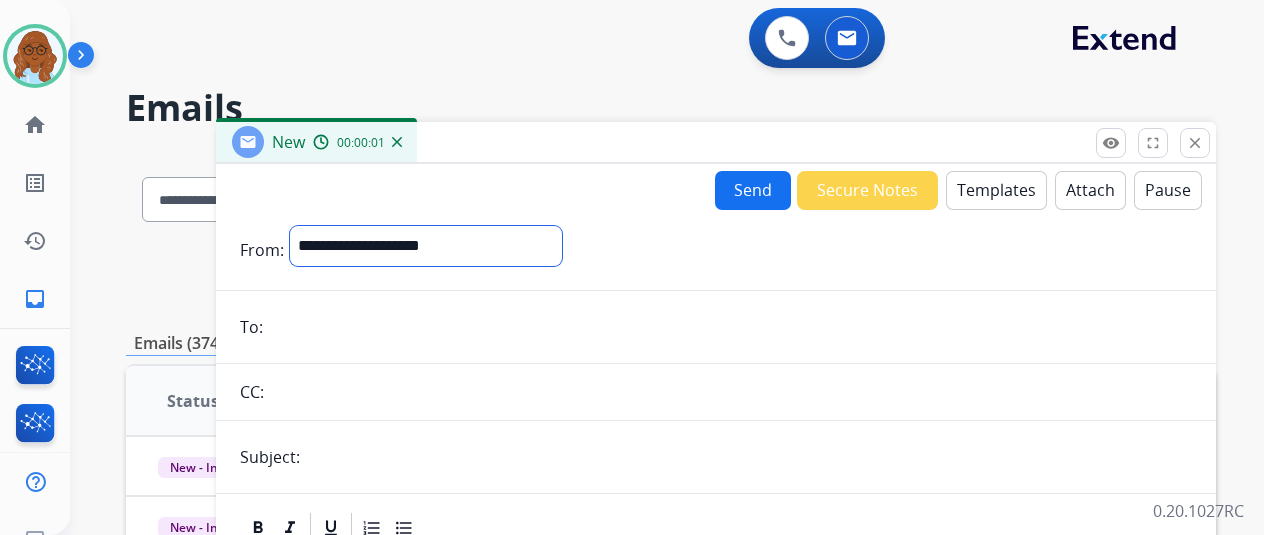 select on "**********" 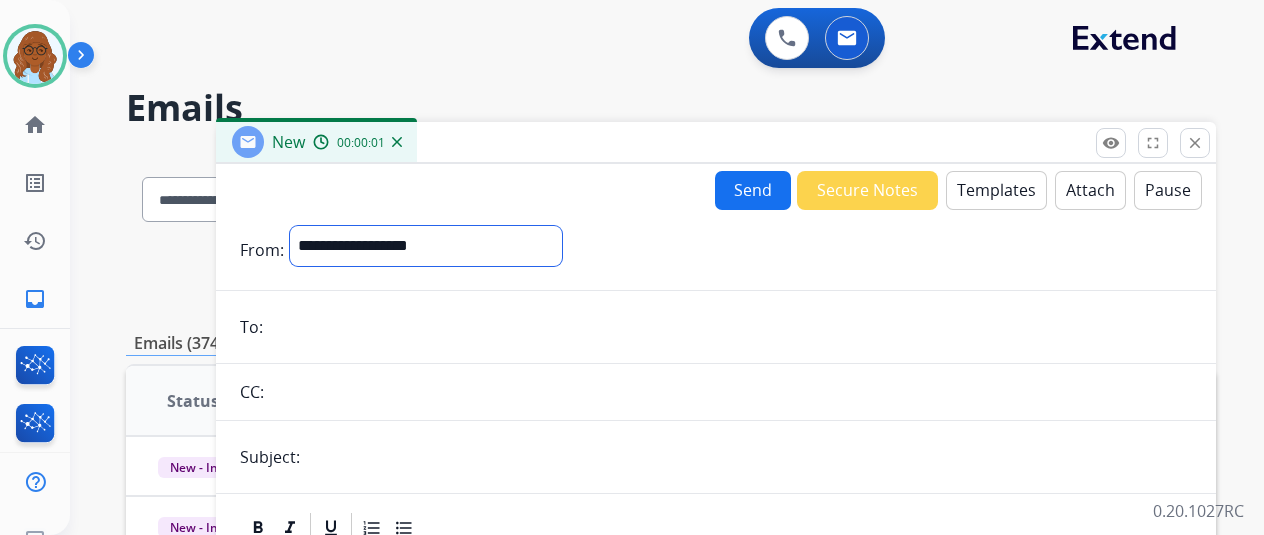 click on "**********" at bounding box center (426, 246) 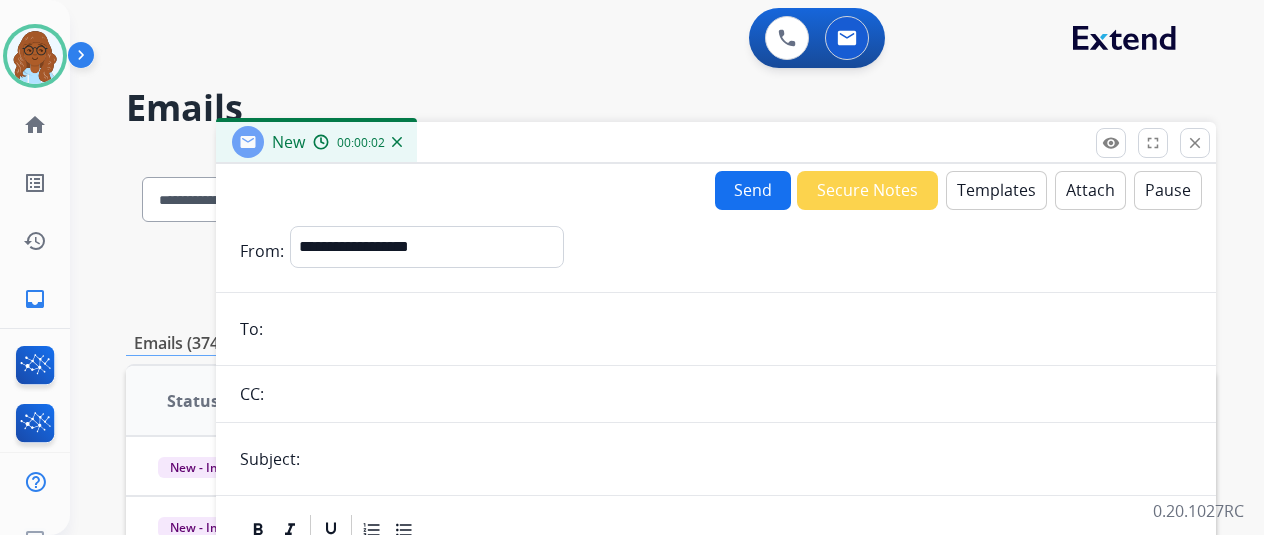 paste on "**********" 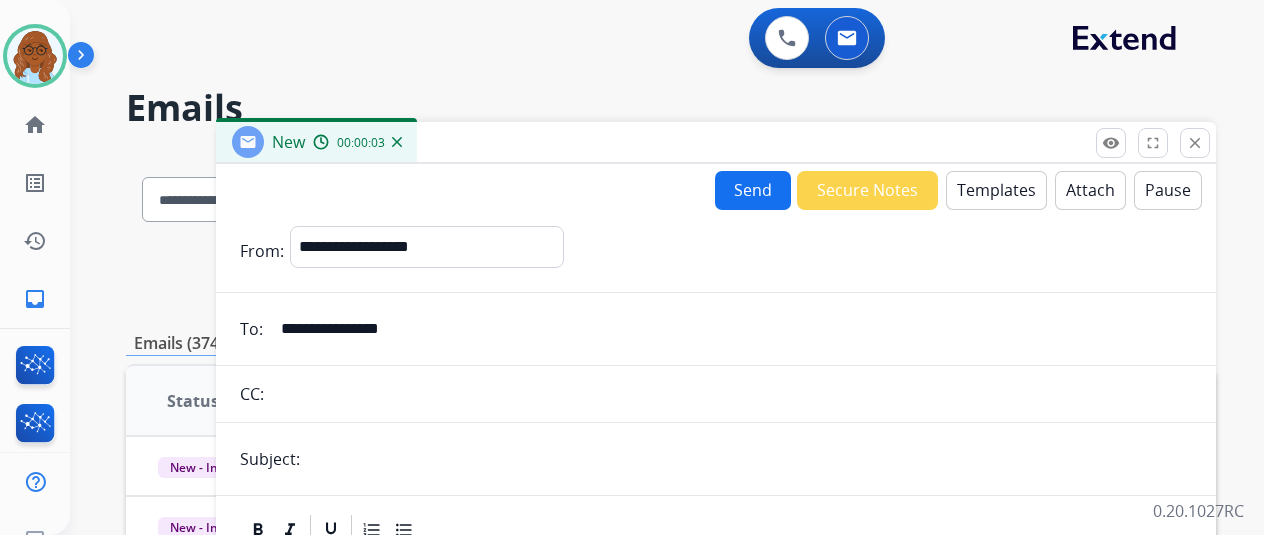 type on "**********" 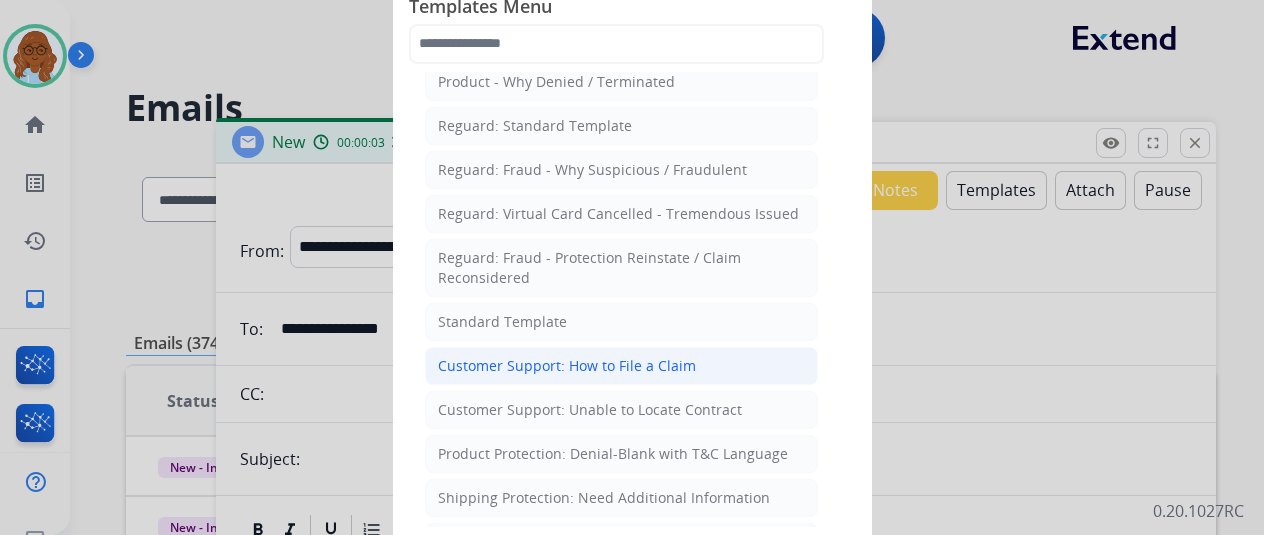 scroll, scrollTop: 200, scrollLeft: 0, axis: vertical 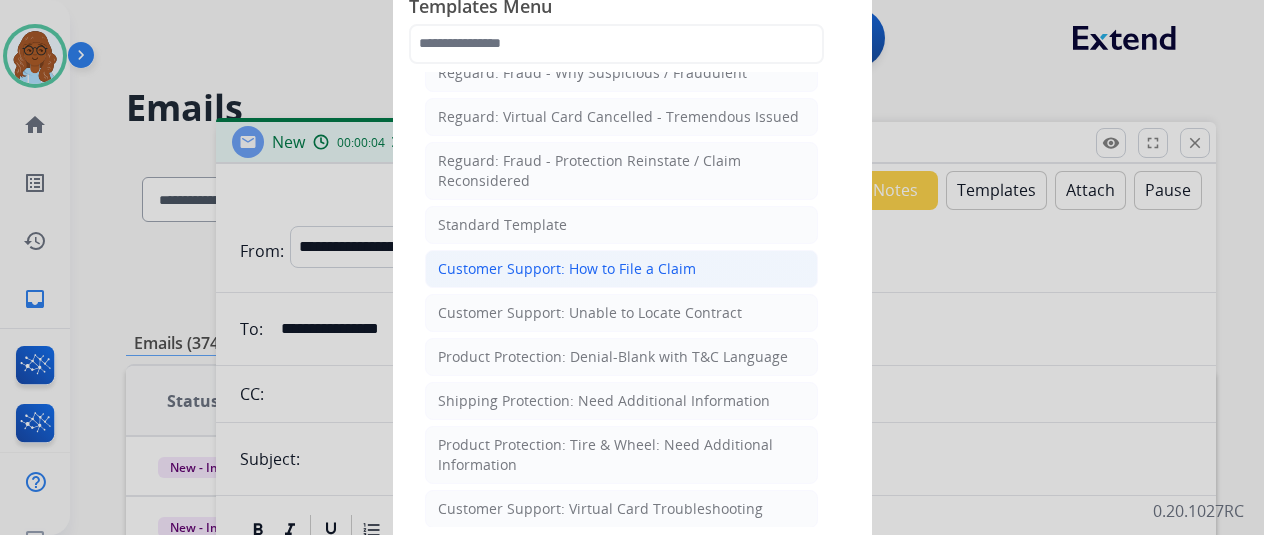 click on "Customer Support: How to File a Claim" 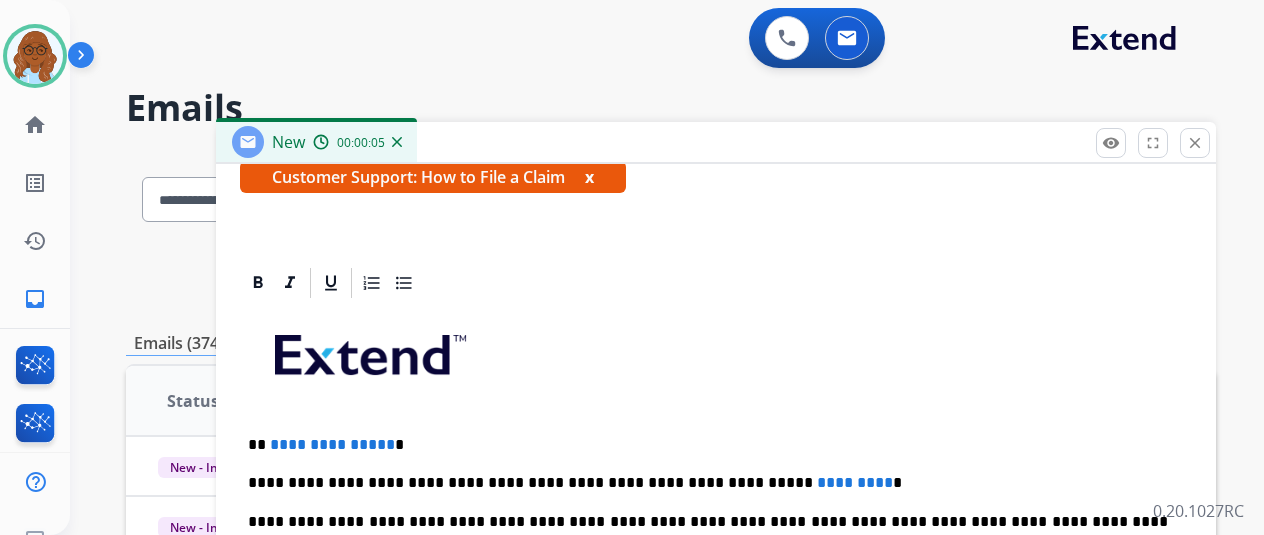 scroll, scrollTop: 383, scrollLeft: 0, axis: vertical 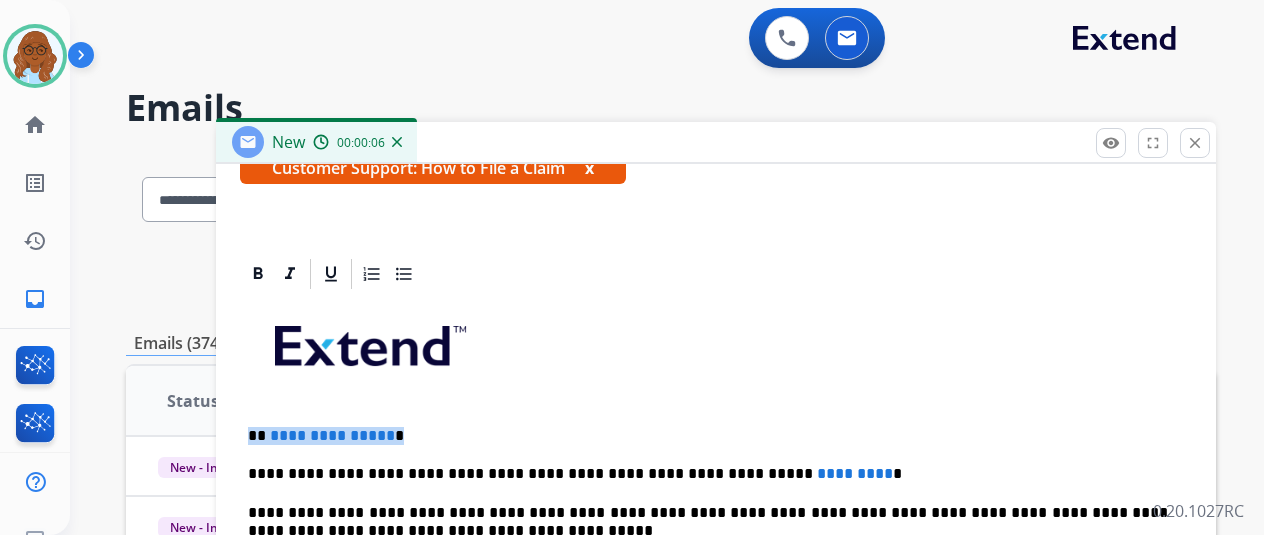 drag, startPoint x: 434, startPoint y: 429, endPoint x: 208, endPoint y: 421, distance: 226.14156 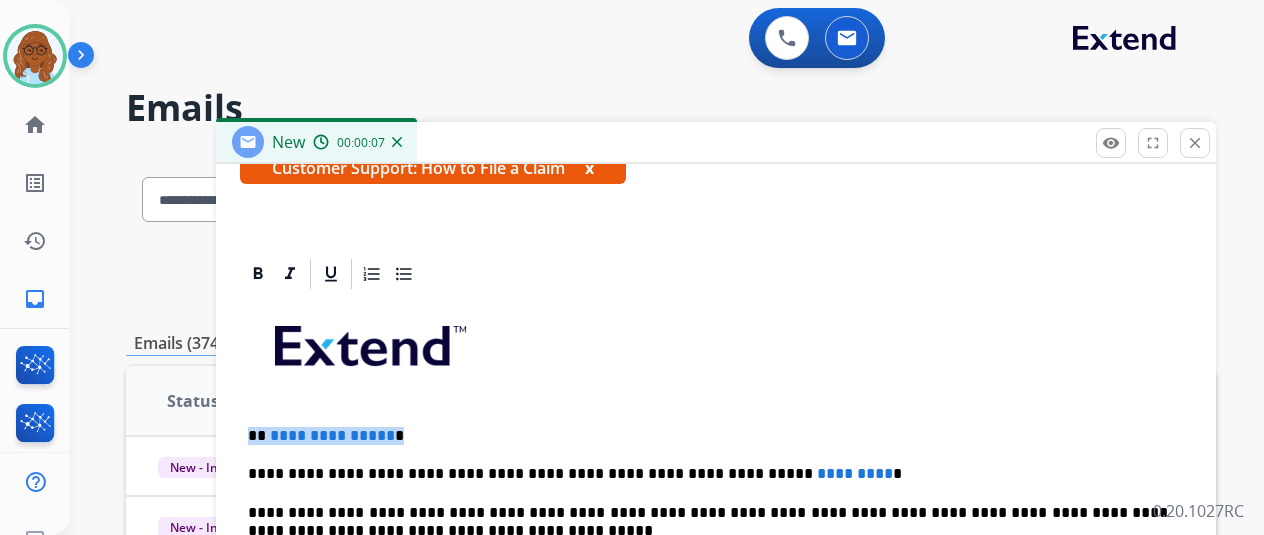 type 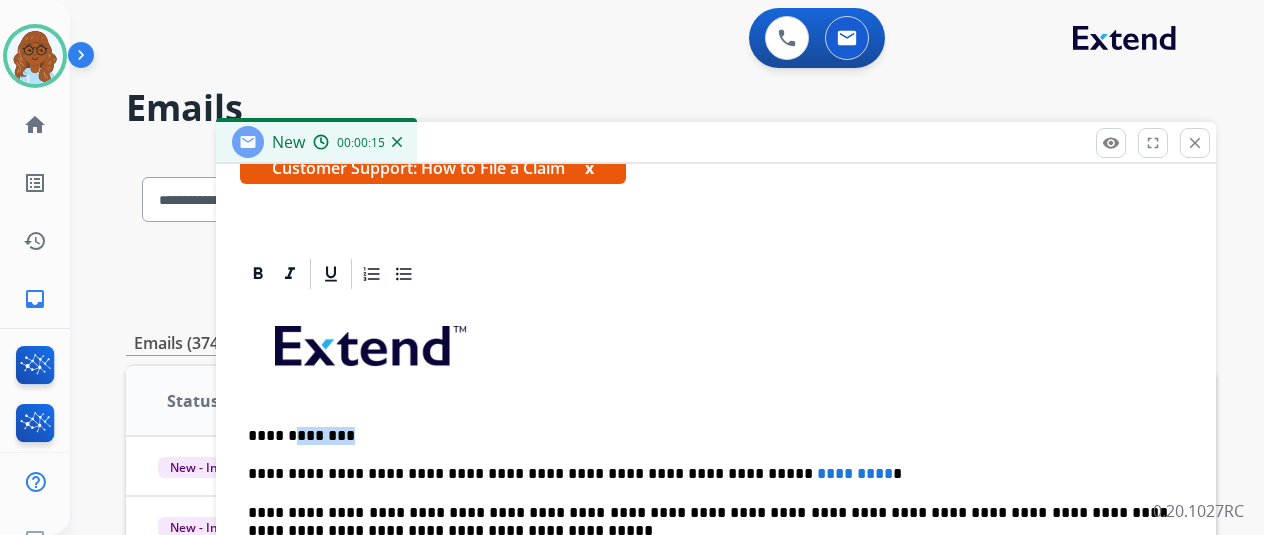 drag, startPoint x: 366, startPoint y: 426, endPoint x: 305, endPoint y: 426, distance: 61 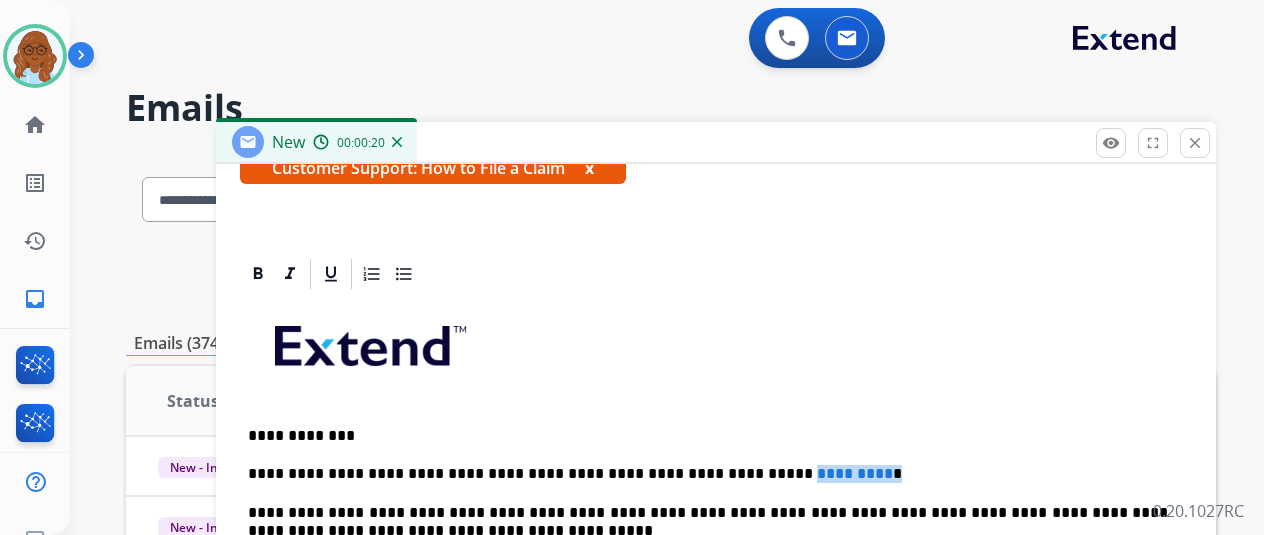 drag, startPoint x: 860, startPoint y: 461, endPoint x: 723, endPoint y: 469, distance: 137.23338 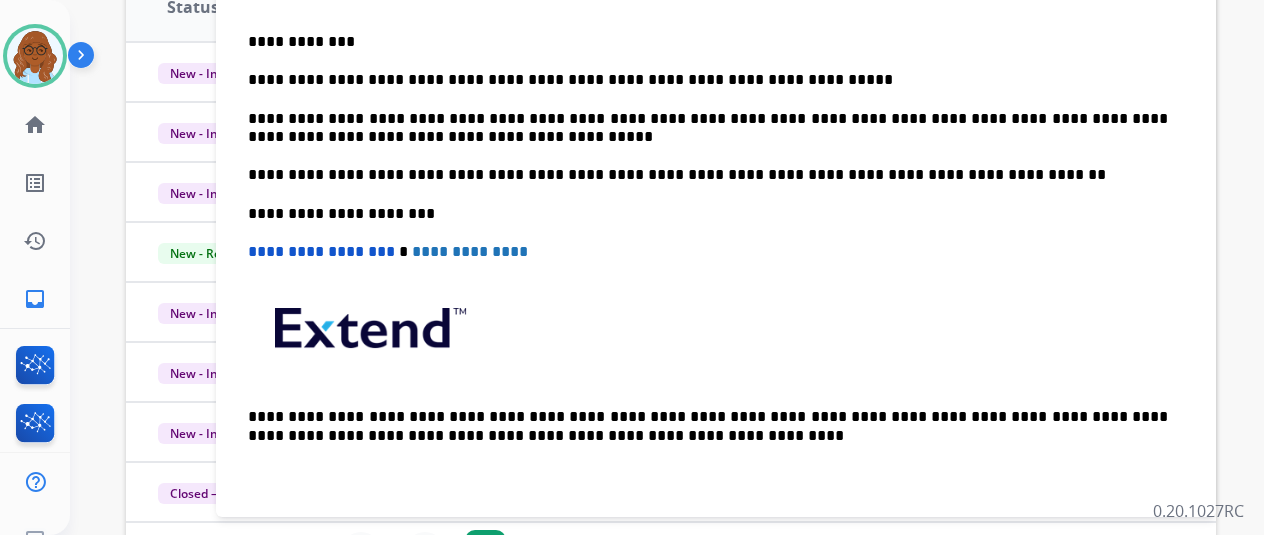 scroll, scrollTop: 386, scrollLeft: 0, axis: vertical 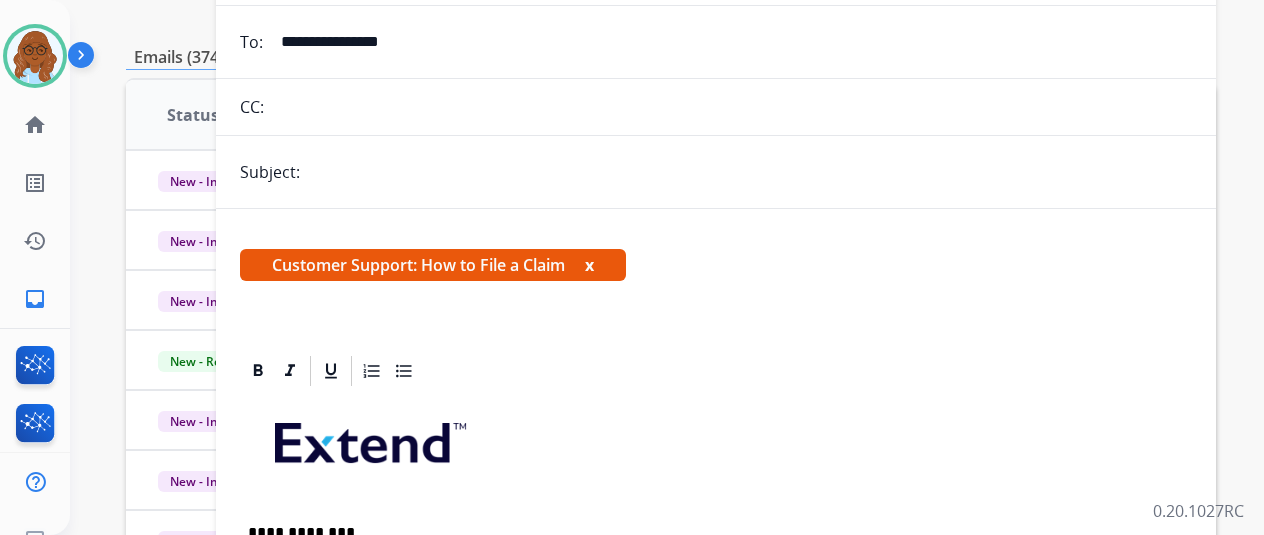 click at bounding box center [749, 172] 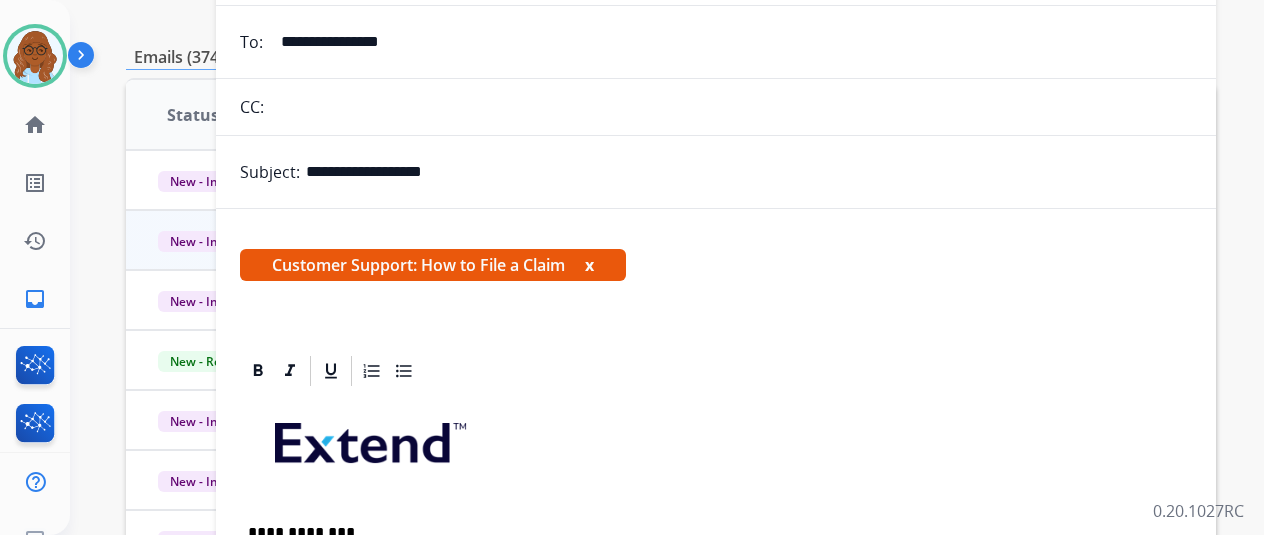scroll, scrollTop: 0, scrollLeft: 0, axis: both 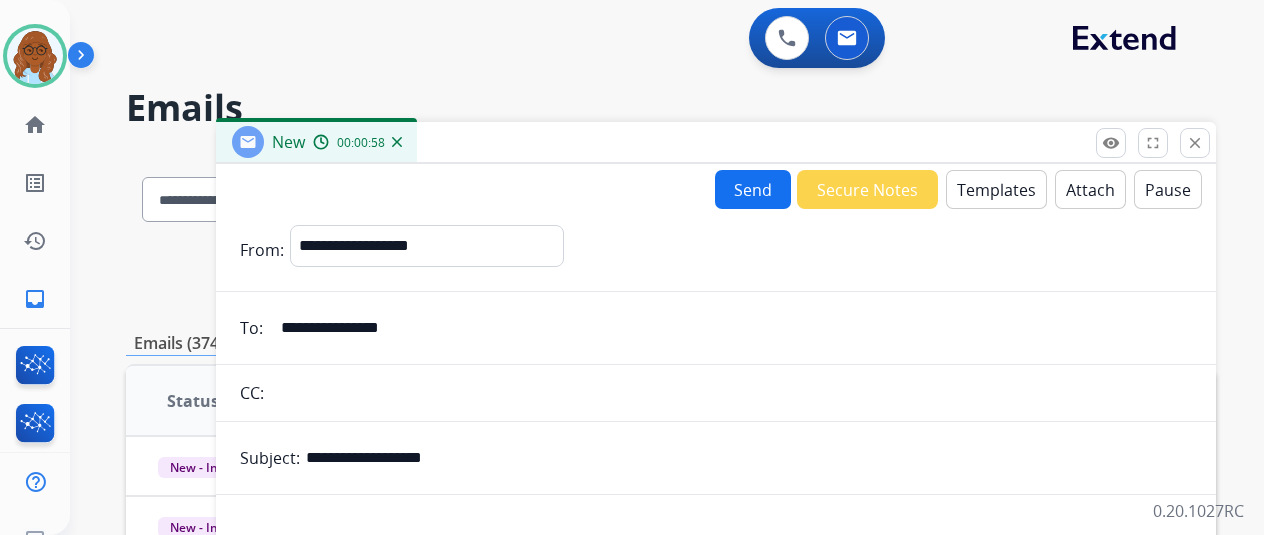 click on "Send" at bounding box center [753, 189] 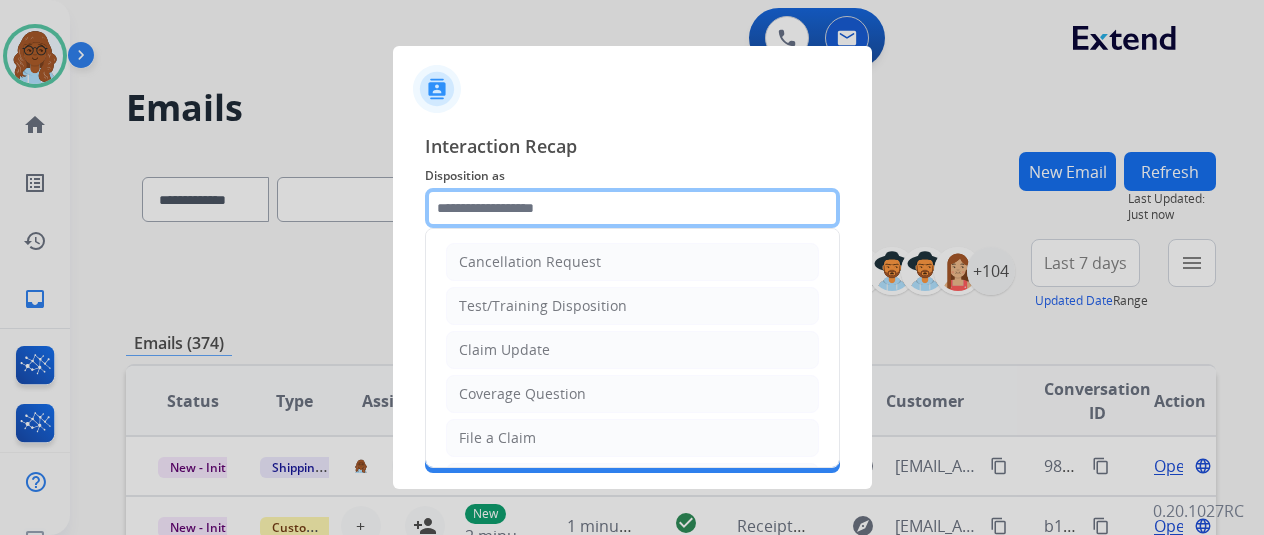 click 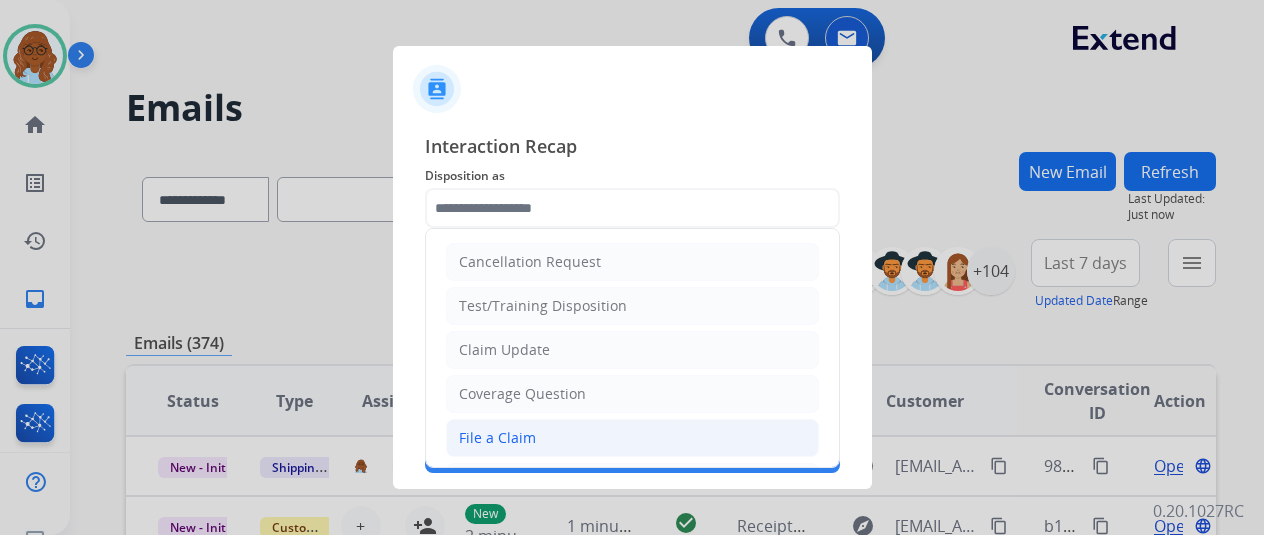 click on "File a Claim" 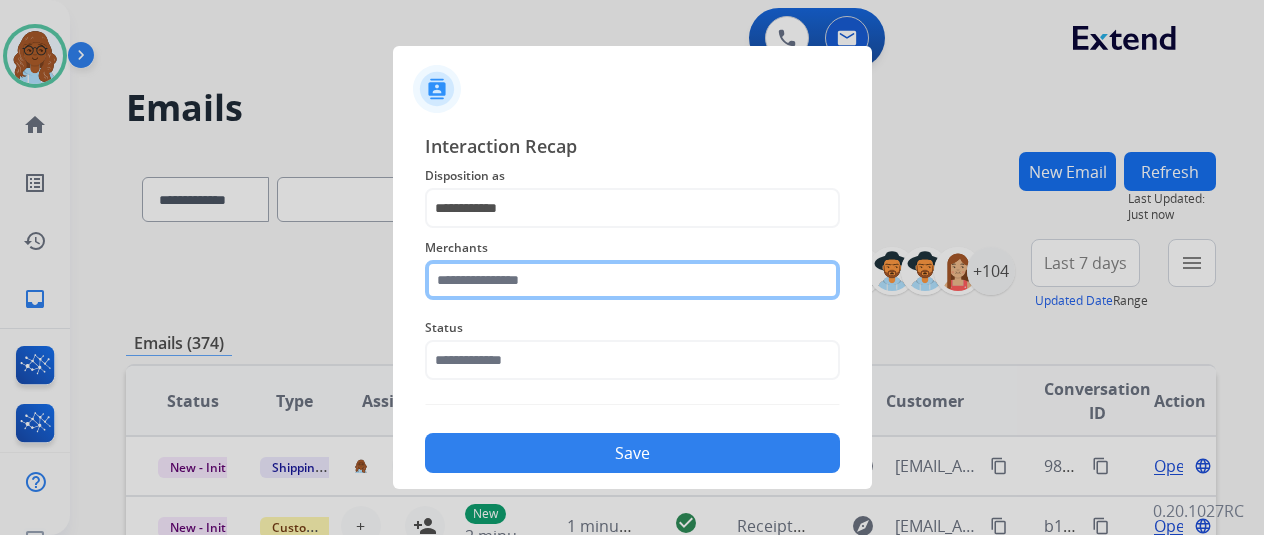 click 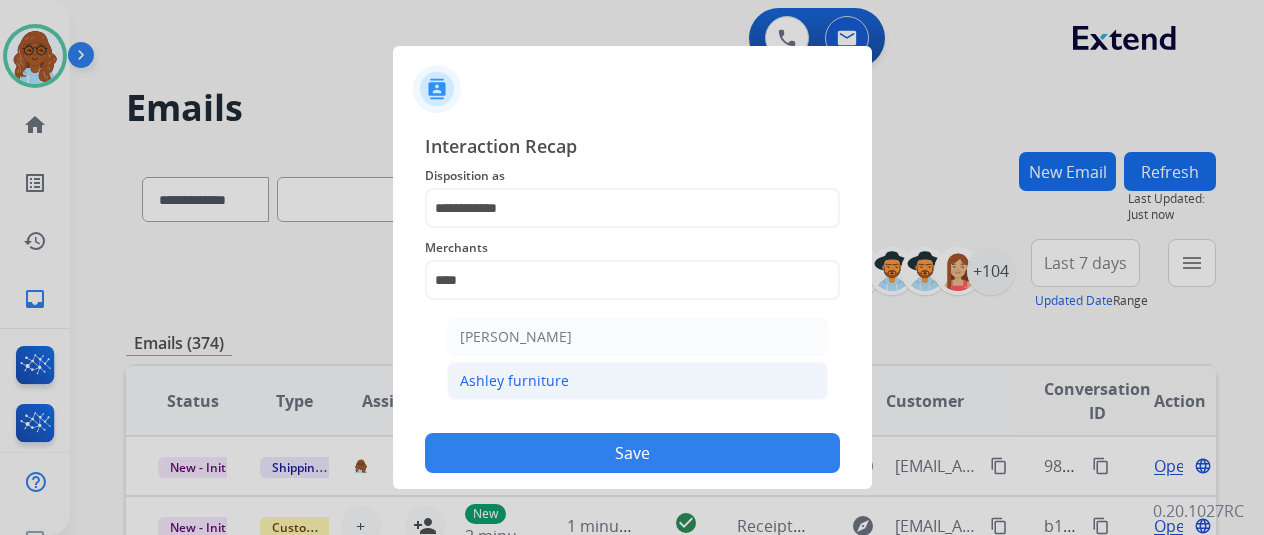 click on "Ashley furniture" 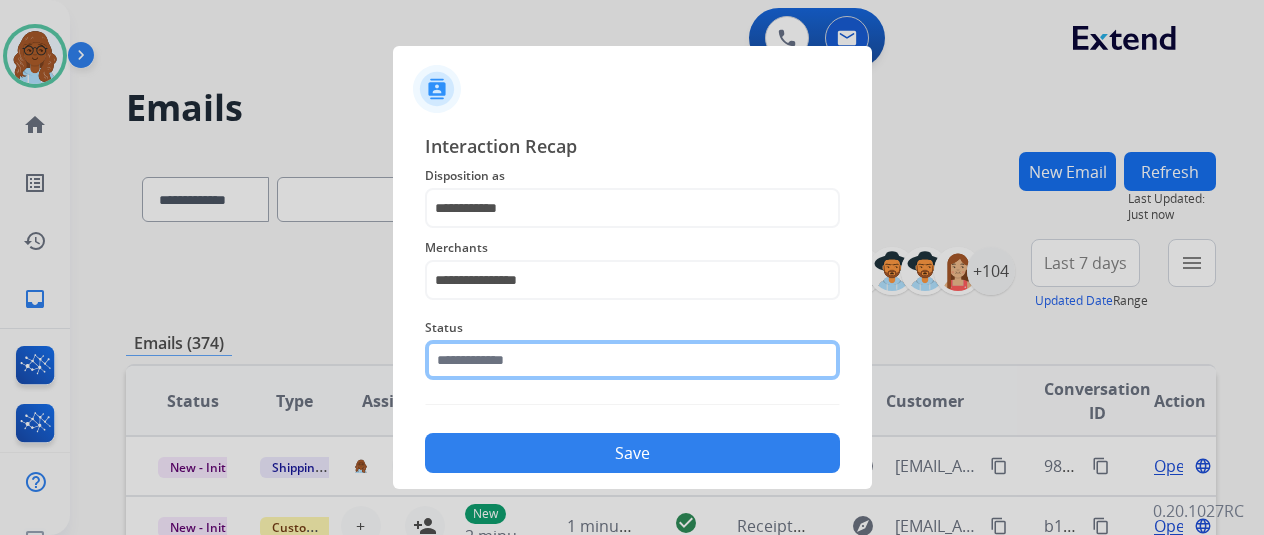 click 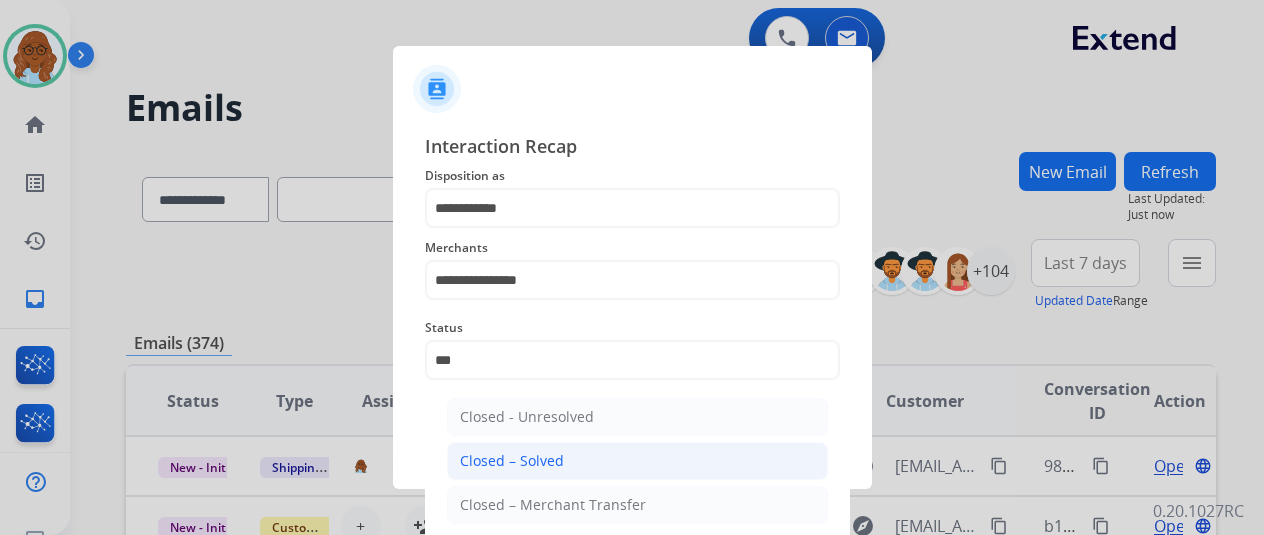 click on "Closed – Solved" 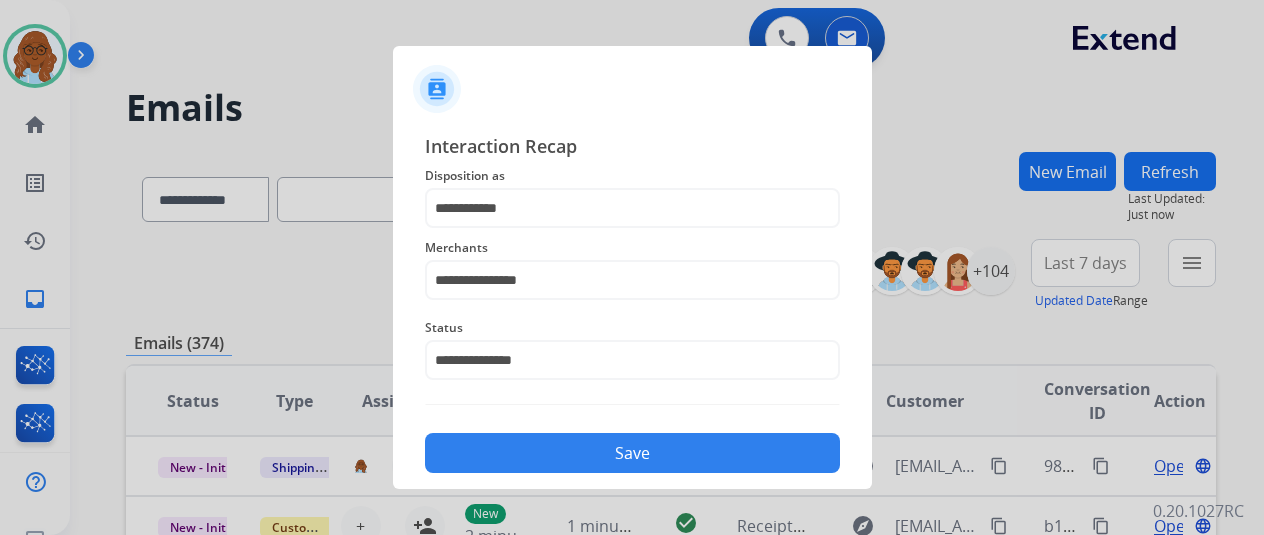 click on "Save" 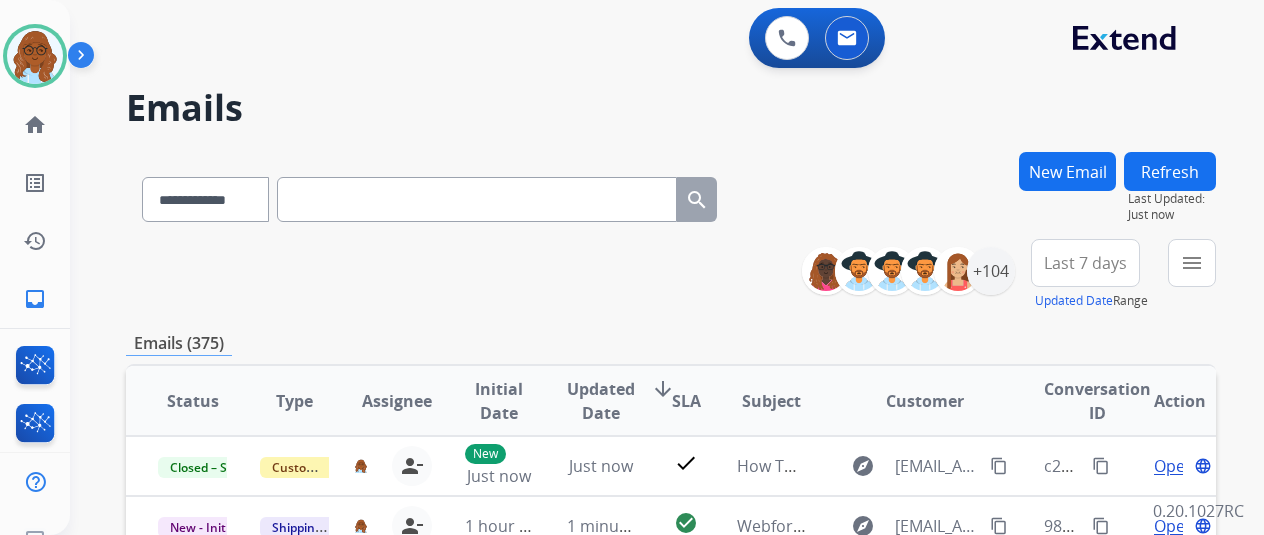 scroll, scrollTop: 200, scrollLeft: 0, axis: vertical 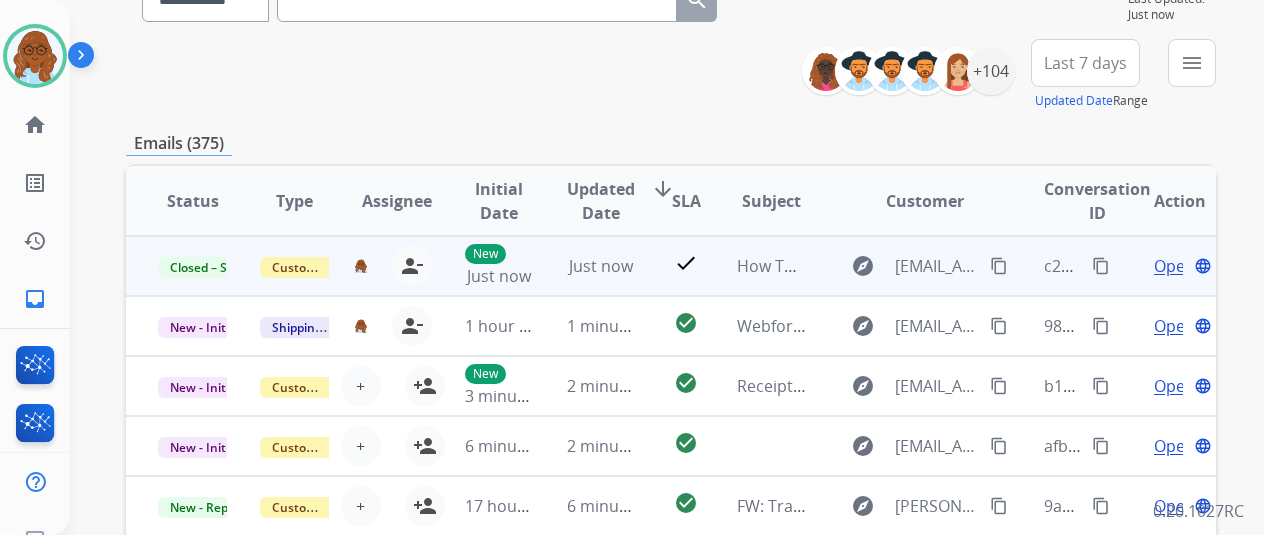 click on "content_copy" at bounding box center (1101, 266) 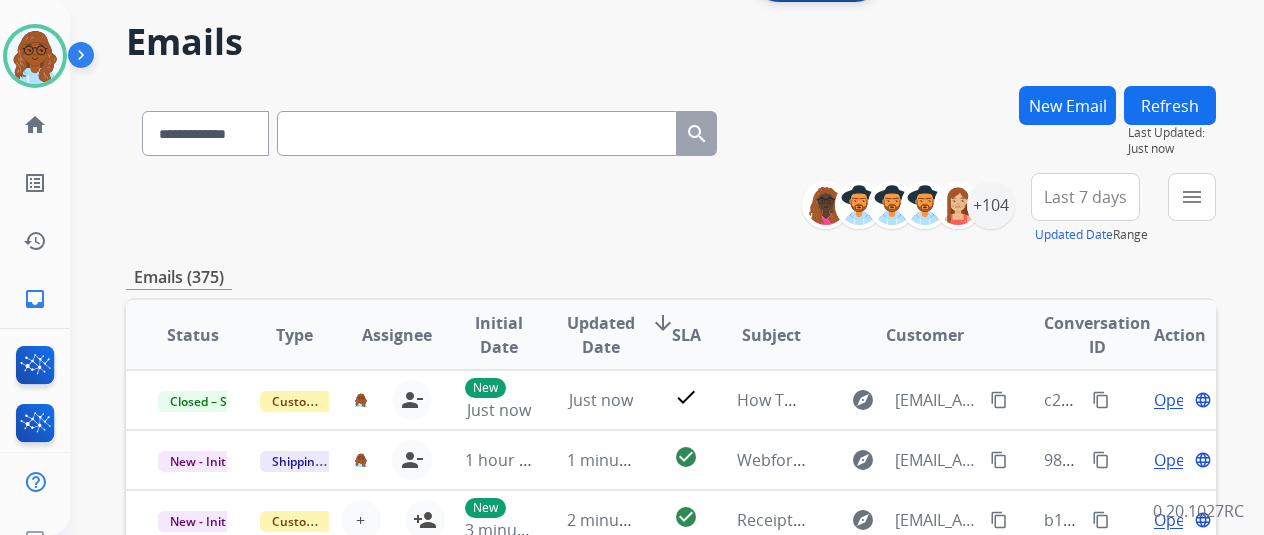 scroll, scrollTop: 0, scrollLeft: 0, axis: both 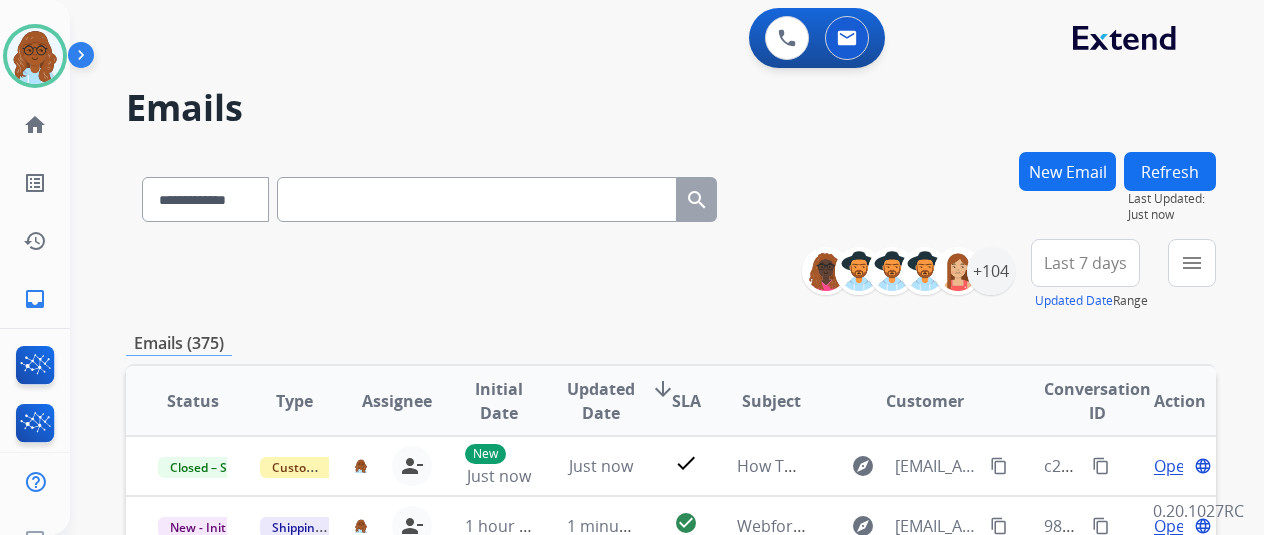 click on "New Email" at bounding box center (1067, 171) 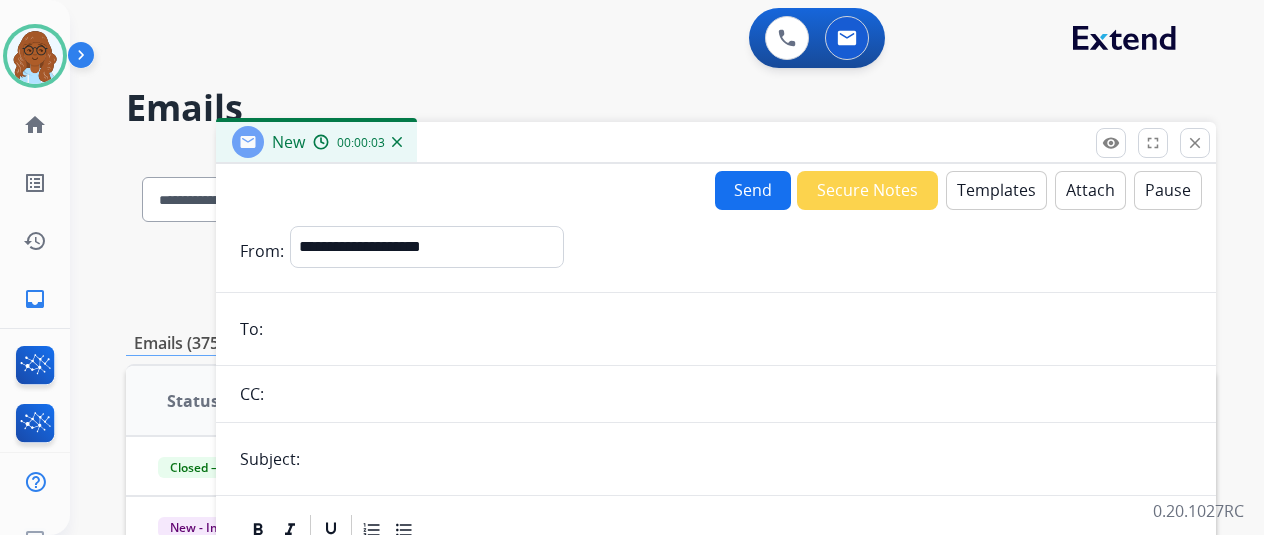 drag, startPoint x: 415, startPoint y: 316, endPoint x: 437, endPoint y: 316, distance: 22 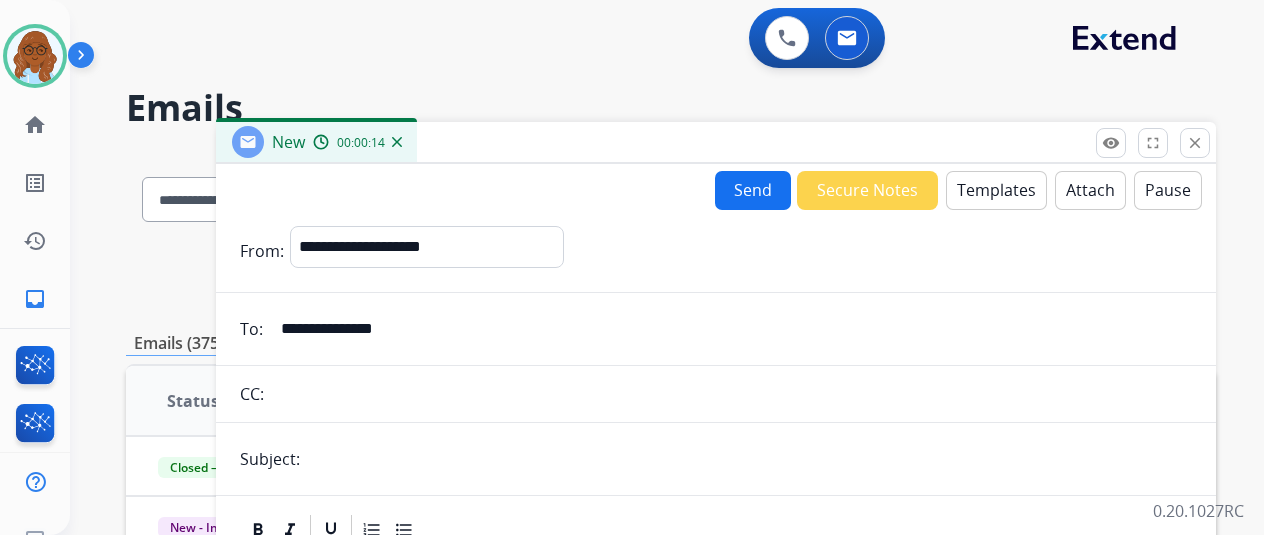 type on "**********" 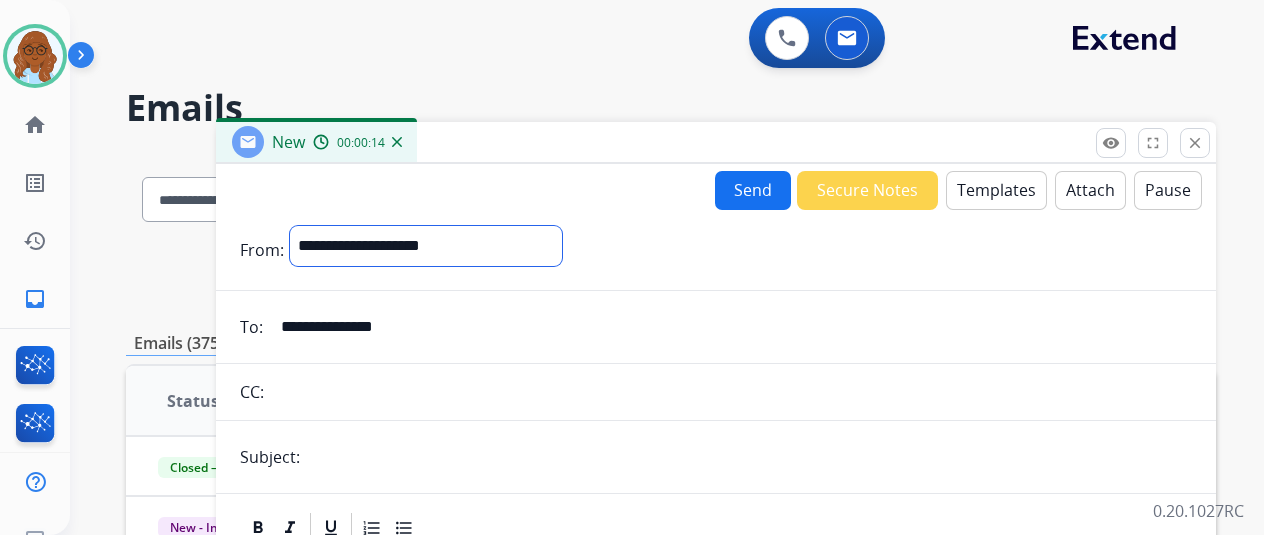 click on "**********" at bounding box center [426, 246] 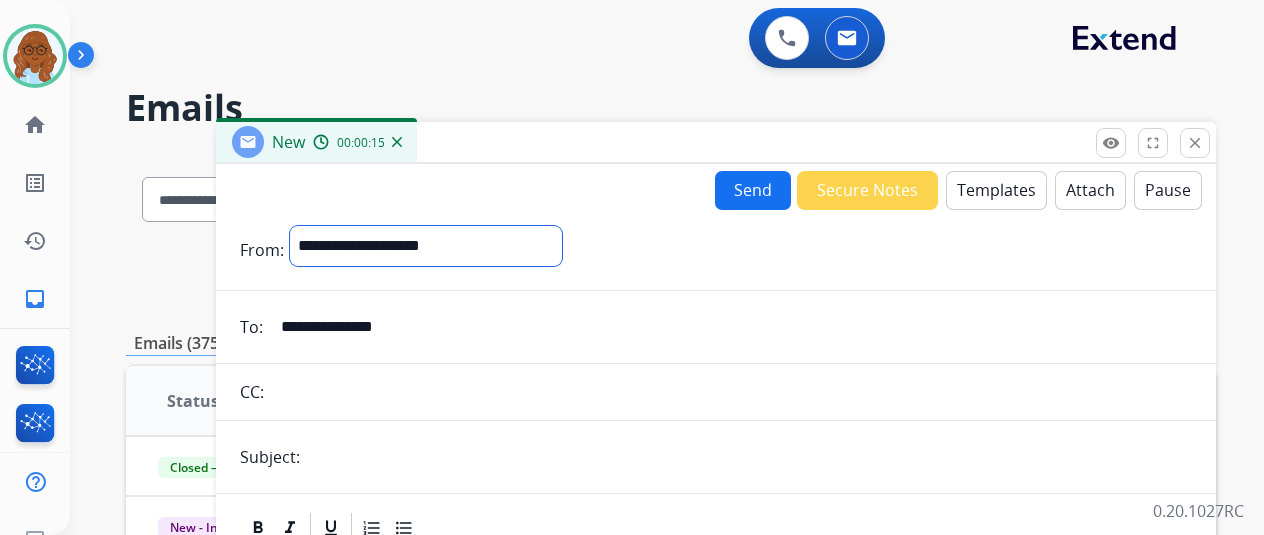 select on "**********" 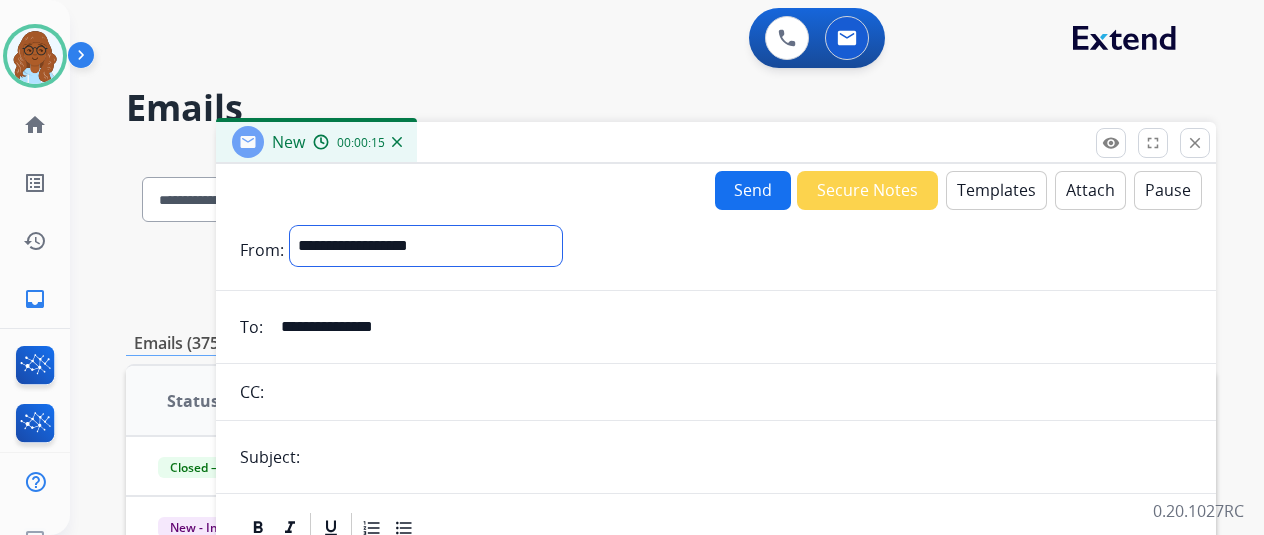 click on "**********" at bounding box center [426, 246] 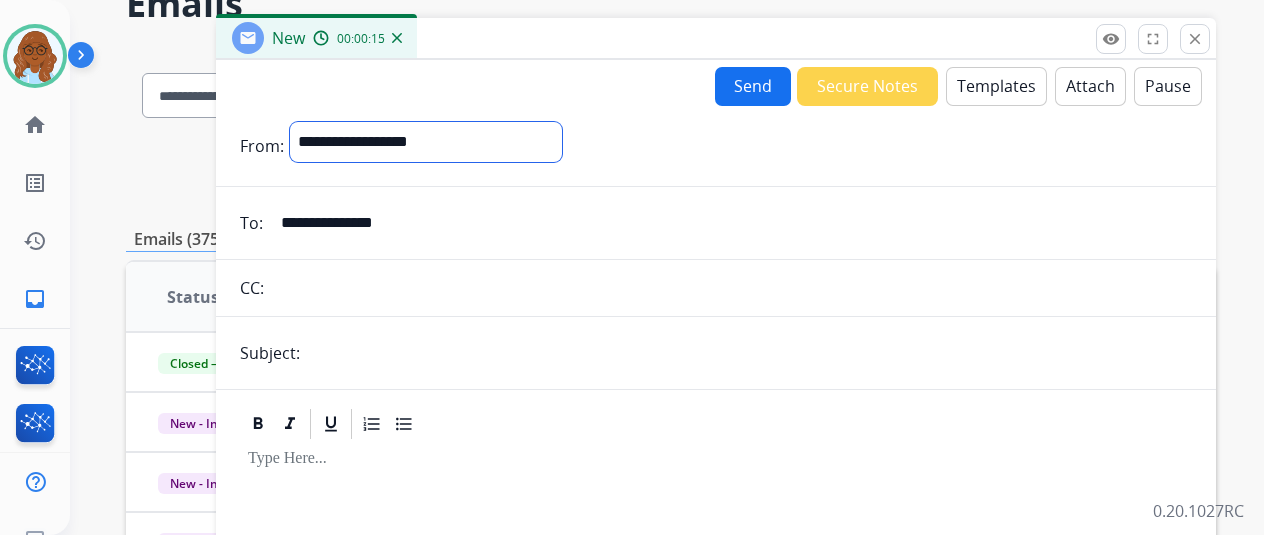 scroll, scrollTop: 200, scrollLeft: 0, axis: vertical 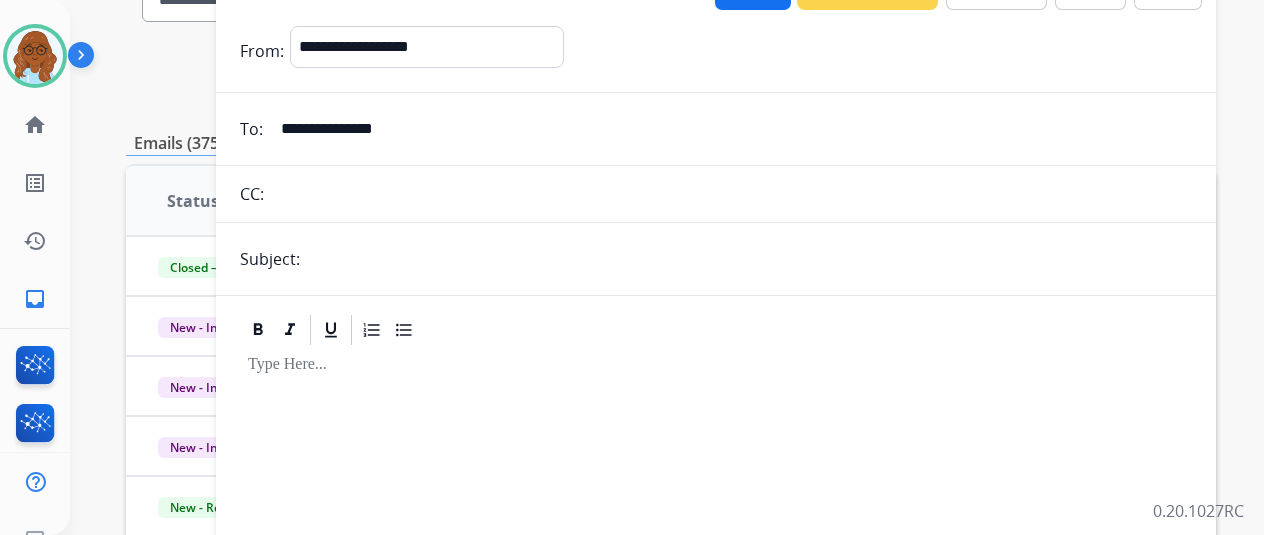 click at bounding box center (749, 259) 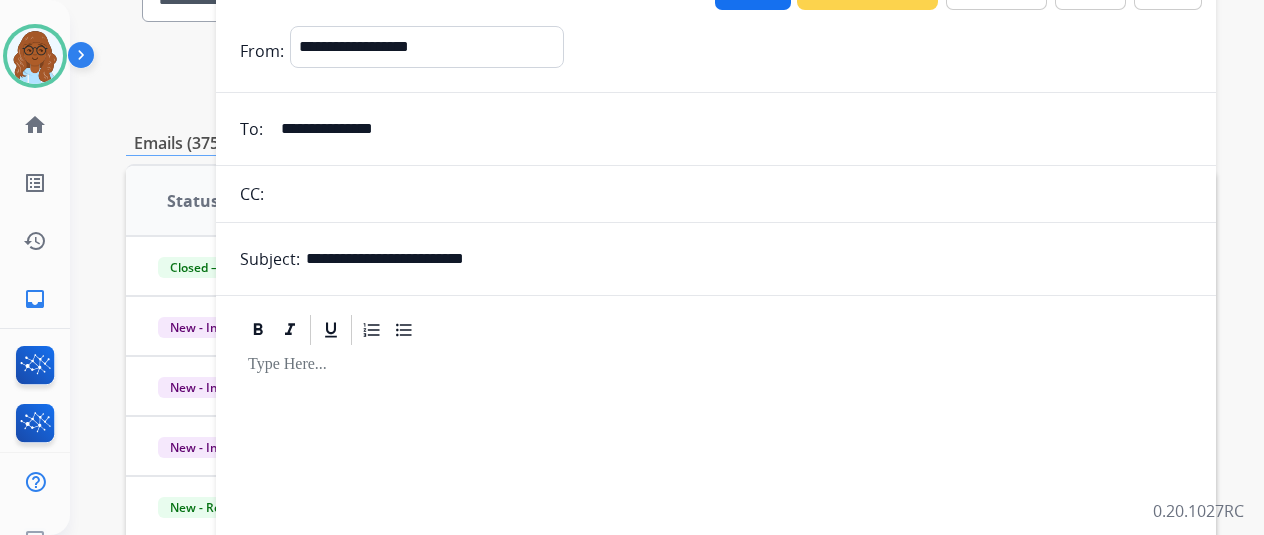 scroll, scrollTop: 0, scrollLeft: 0, axis: both 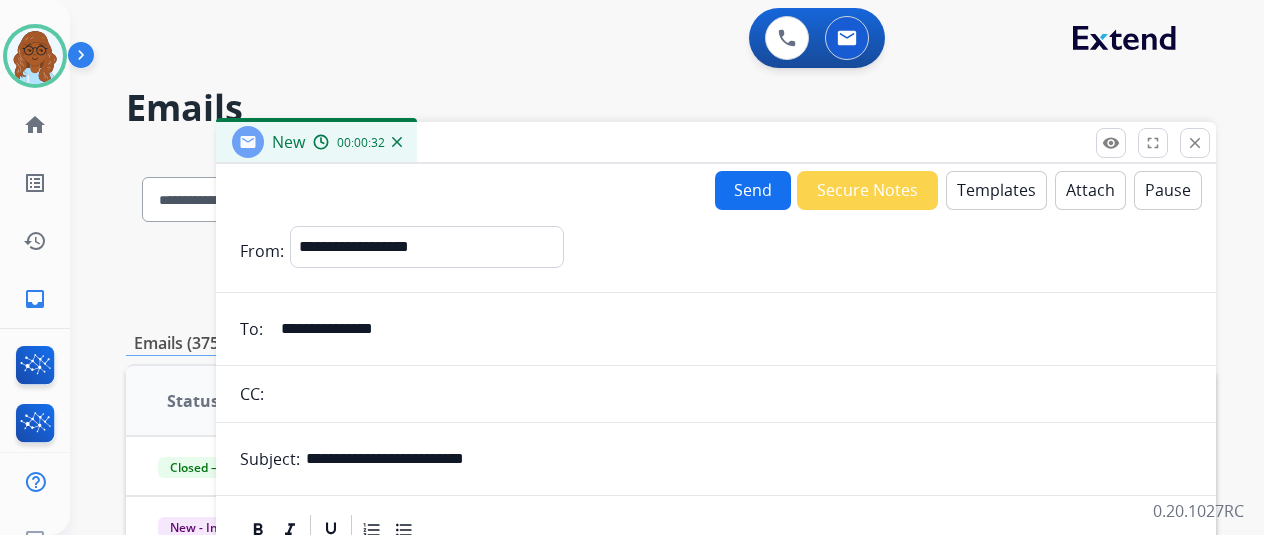type on "**********" 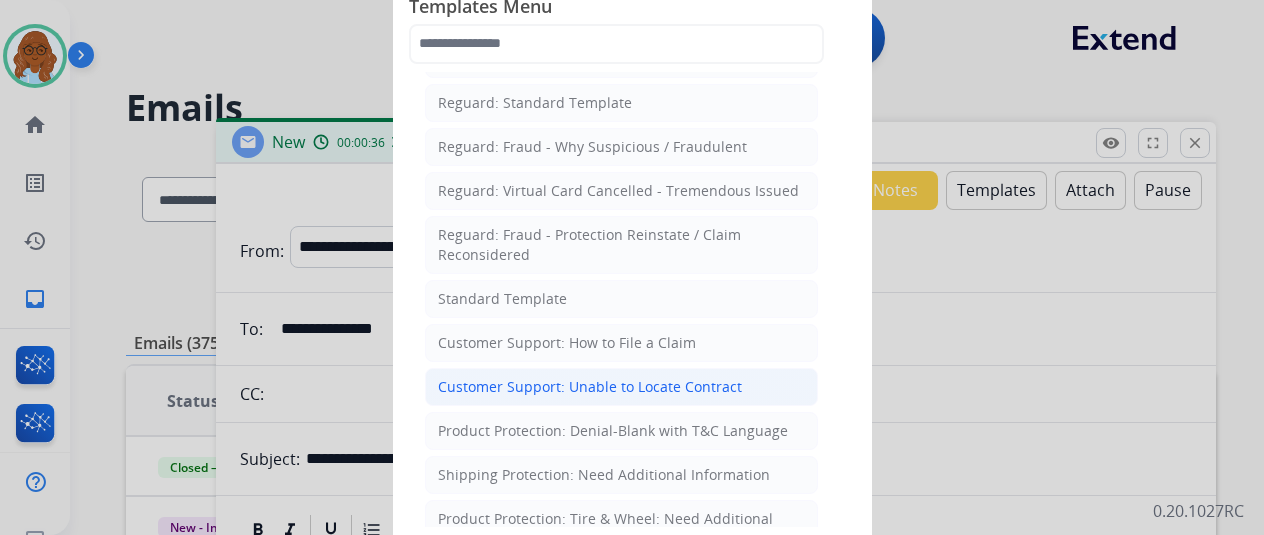 scroll, scrollTop: 300, scrollLeft: 0, axis: vertical 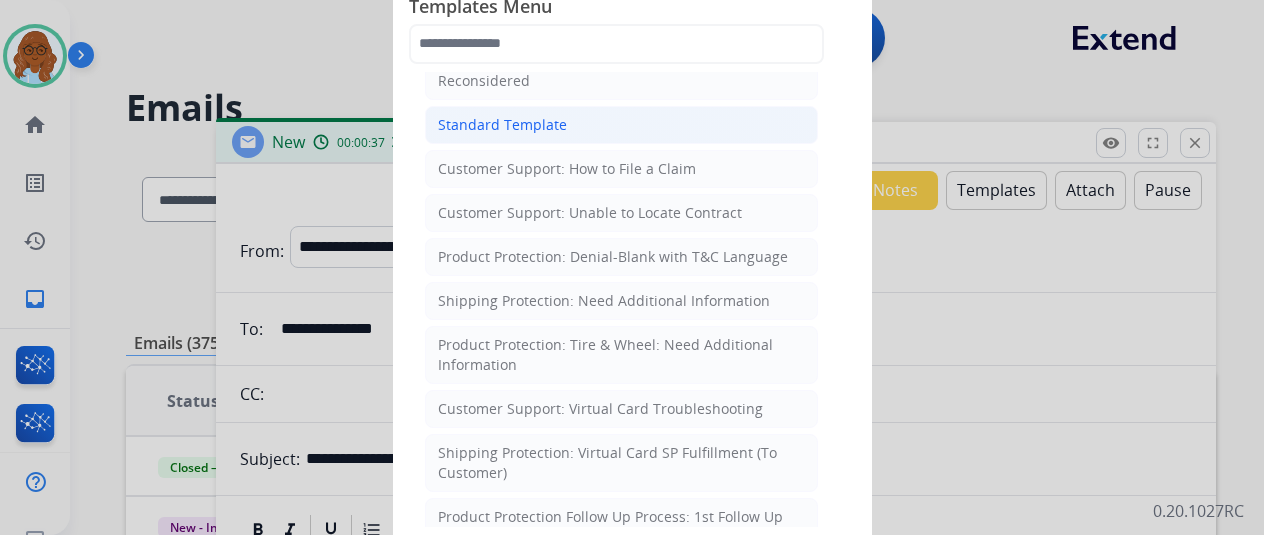click on "Standard Template" 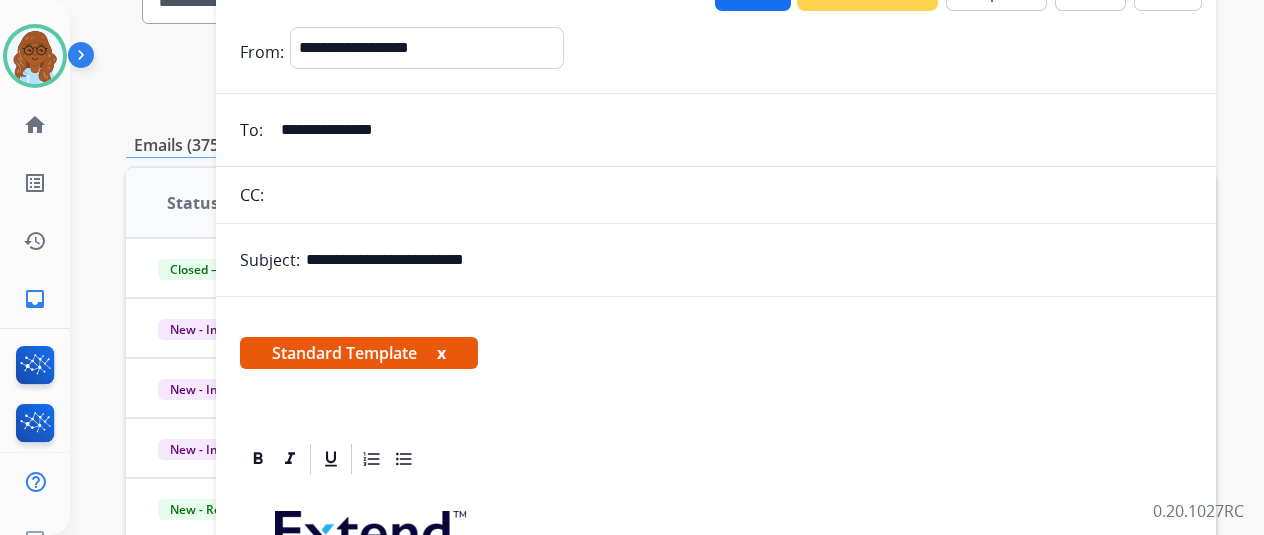 scroll, scrollTop: 200, scrollLeft: 0, axis: vertical 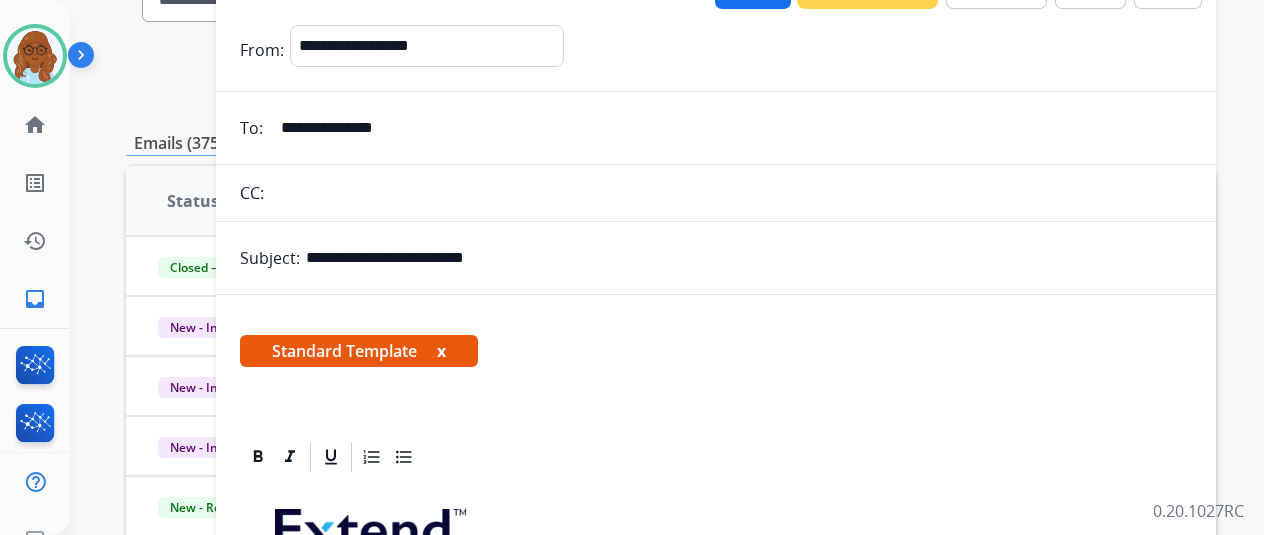 click on "x" at bounding box center [441, 351] 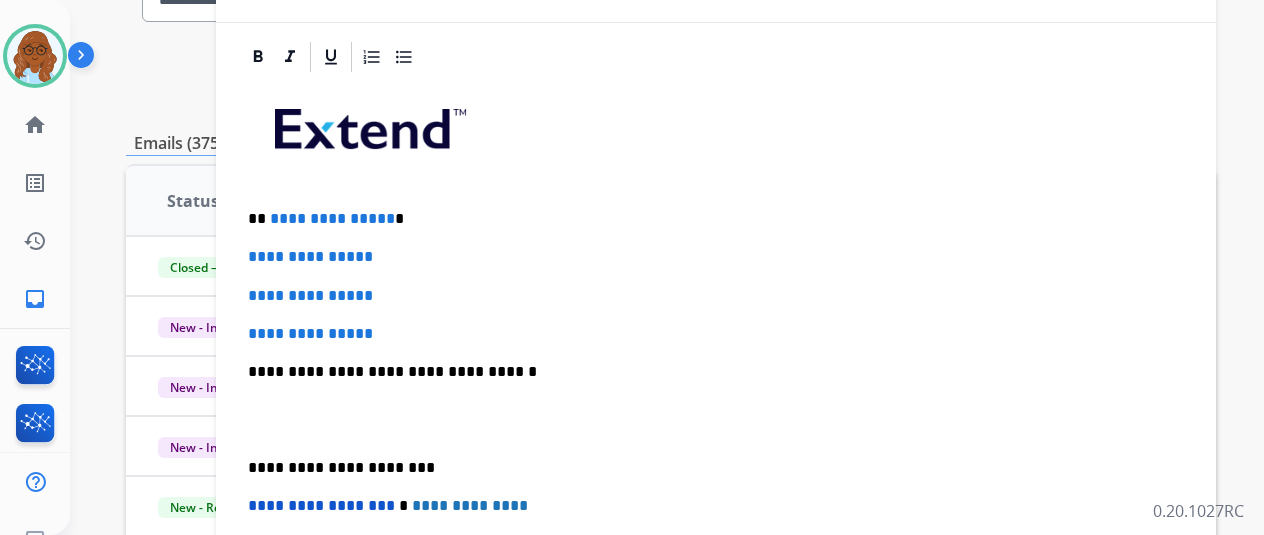 scroll, scrollTop: 300, scrollLeft: 0, axis: vertical 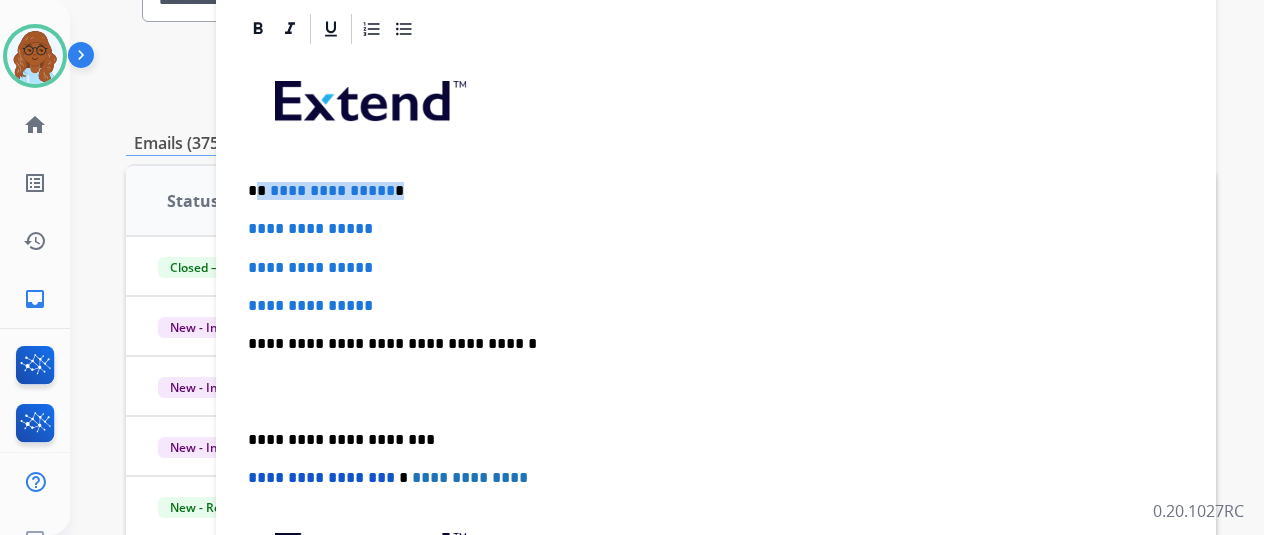 drag, startPoint x: 408, startPoint y: 187, endPoint x: 272, endPoint y: 191, distance: 136.0588 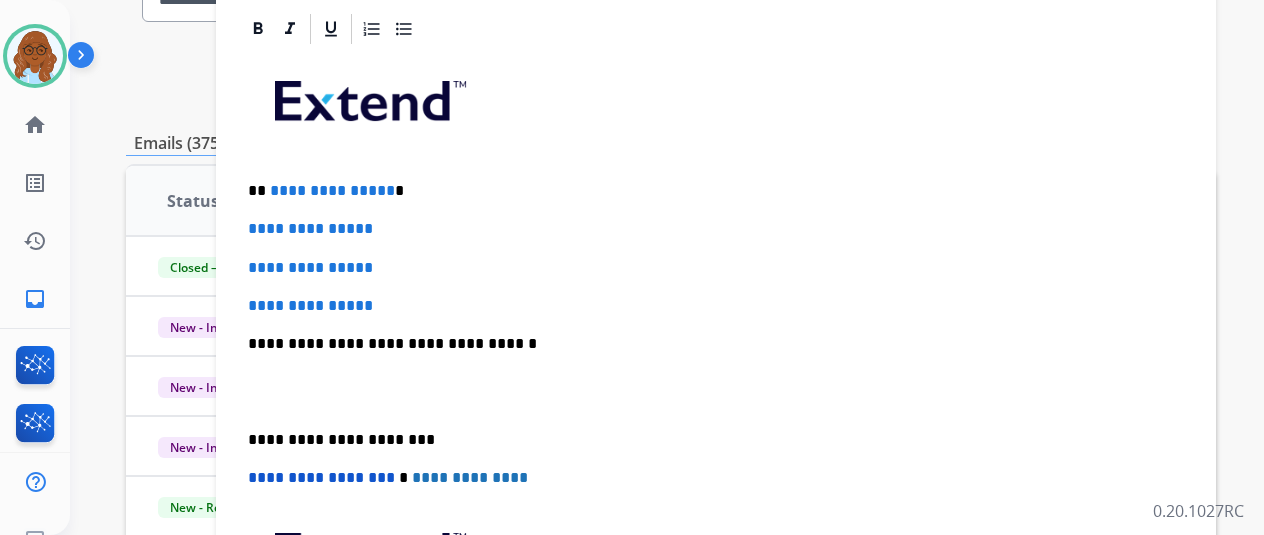 scroll, scrollTop: 294, scrollLeft: 0, axis: vertical 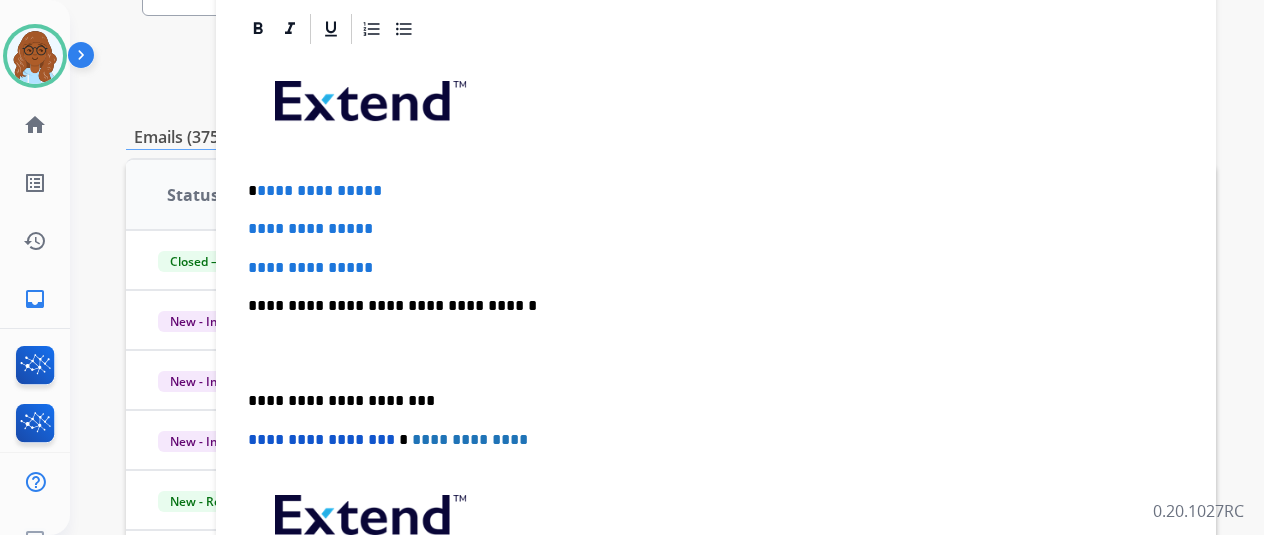 type 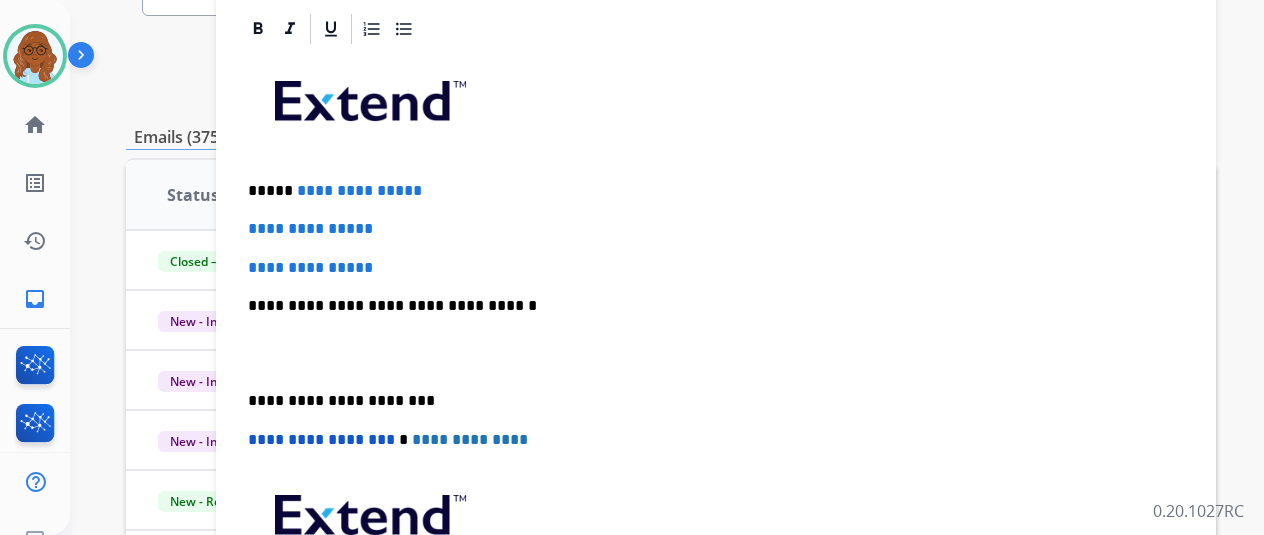 scroll, scrollTop: 300, scrollLeft: 0, axis: vertical 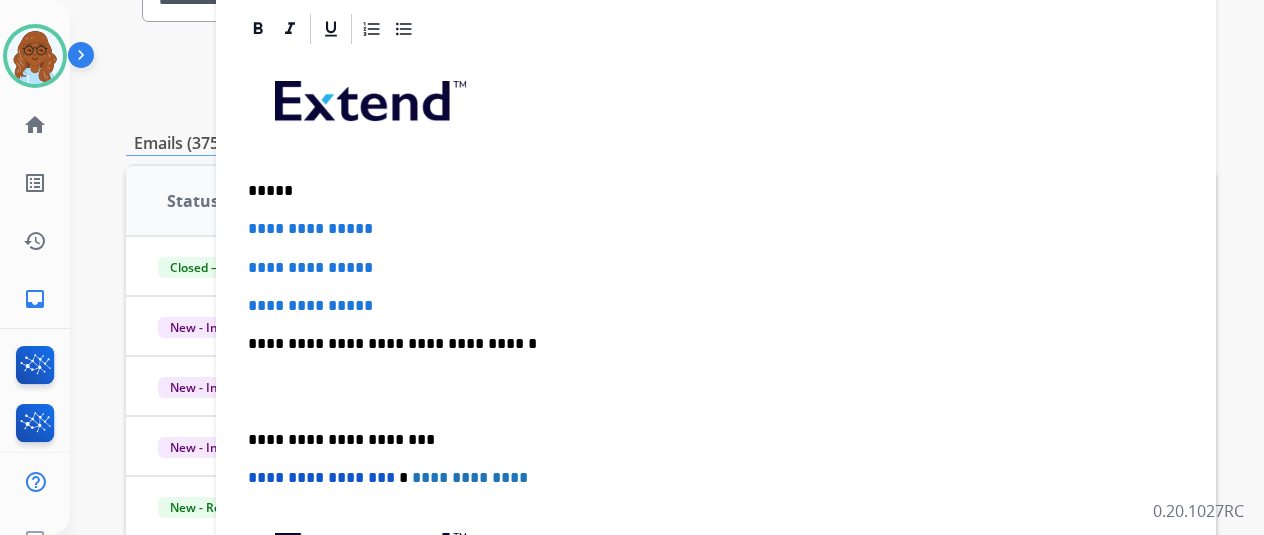 click on "*****" at bounding box center [708, 191] 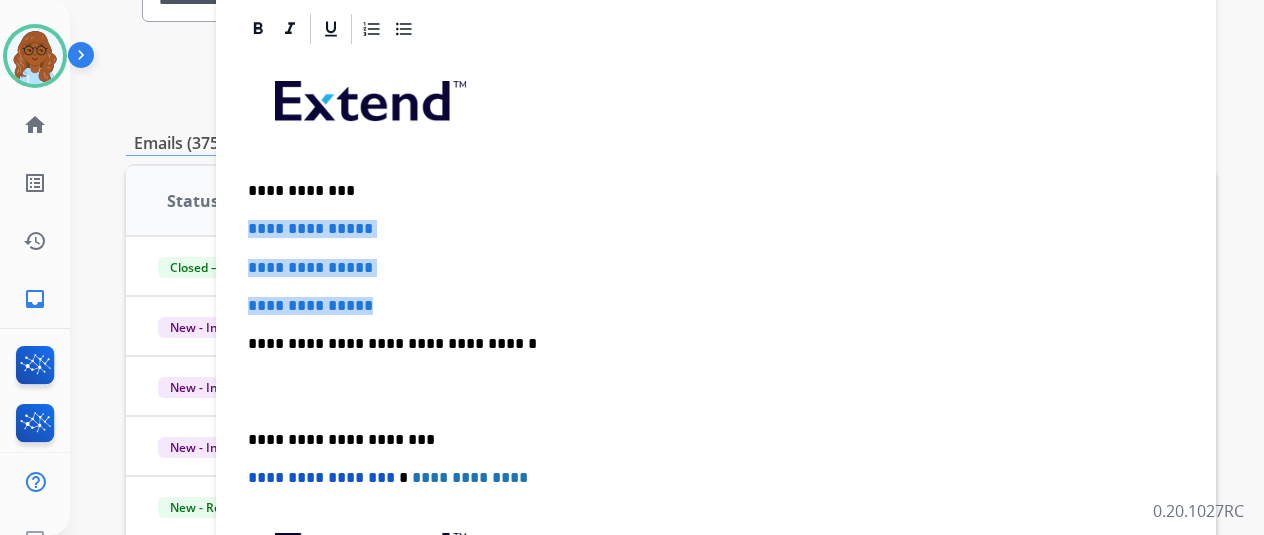 drag, startPoint x: 405, startPoint y: 305, endPoint x: 253, endPoint y: 223, distance: 172.70784 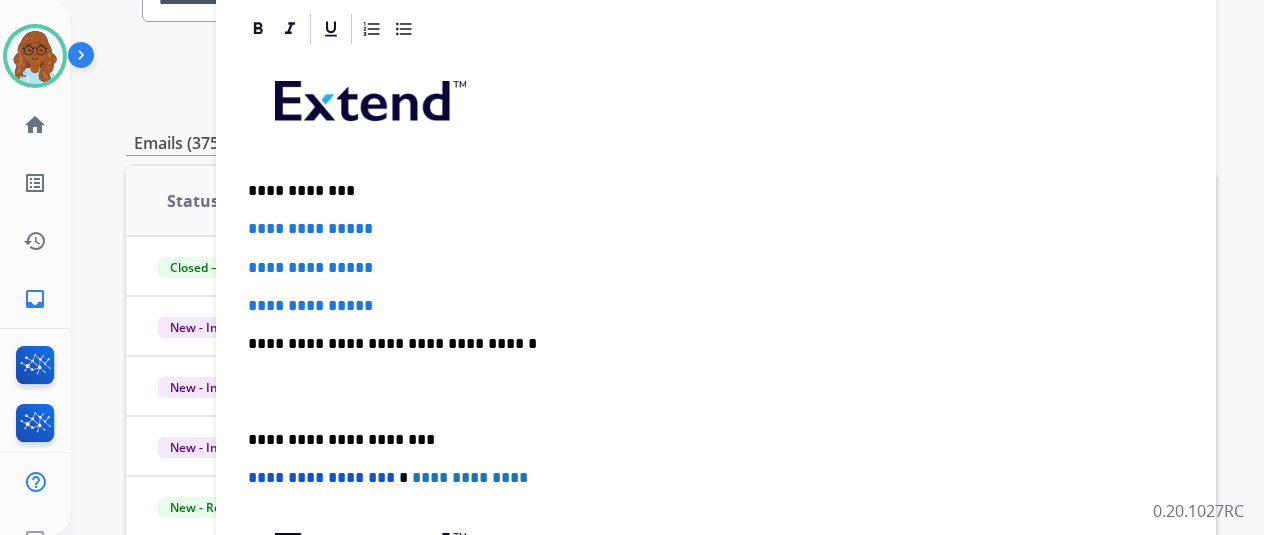 scroll, scrollTop: 255, scrollLeft: 0, axis: vertical 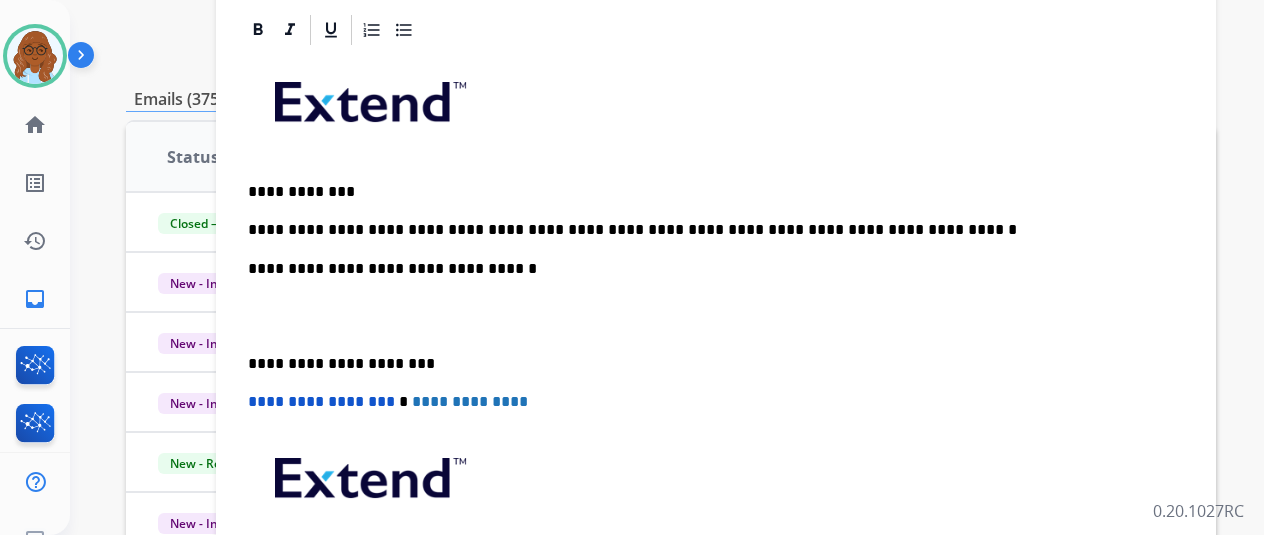 click on "**********" at bounding box center [716, 353] 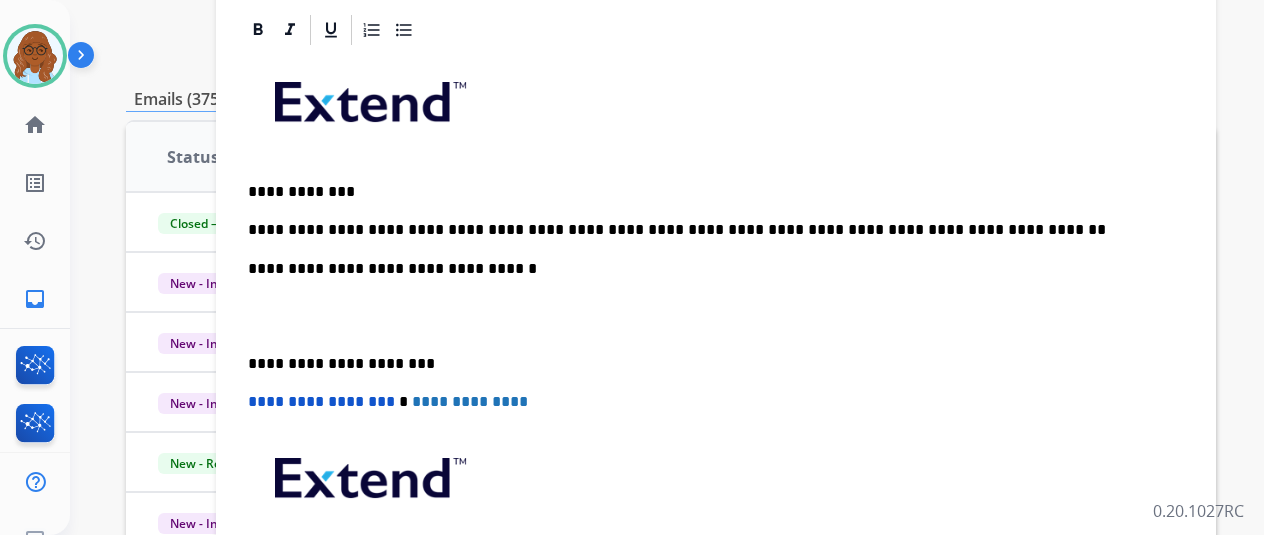 click on "**********" at bounding box center [708, 230] 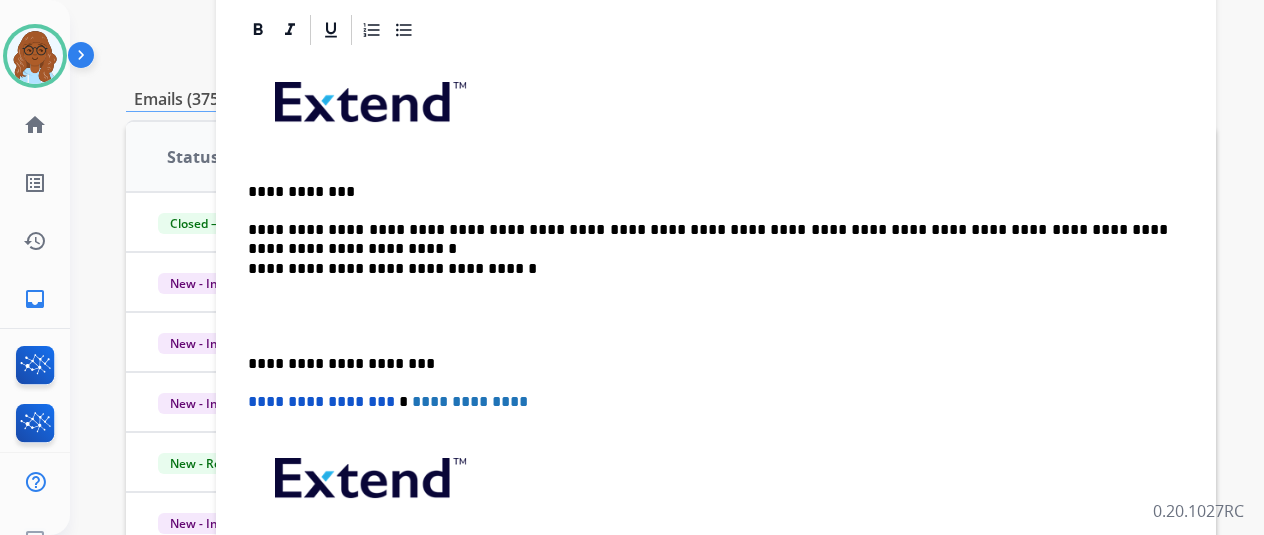 scroll, scrollTop: 274, scrollLeft: 0, axis: vertical 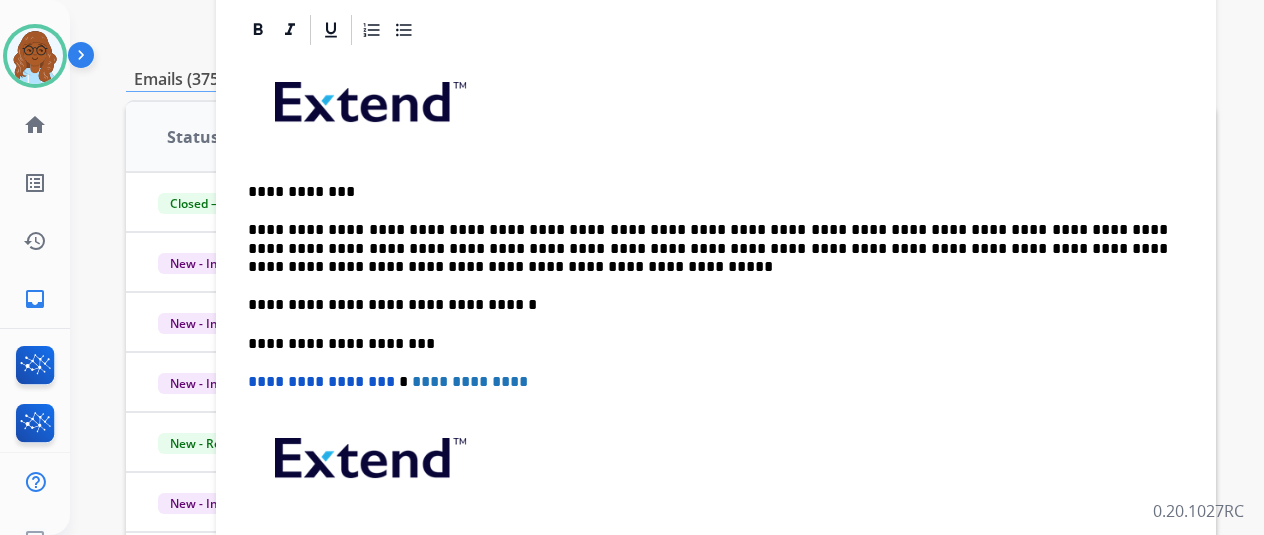 click on "**********" at bounding box center [708, 248] 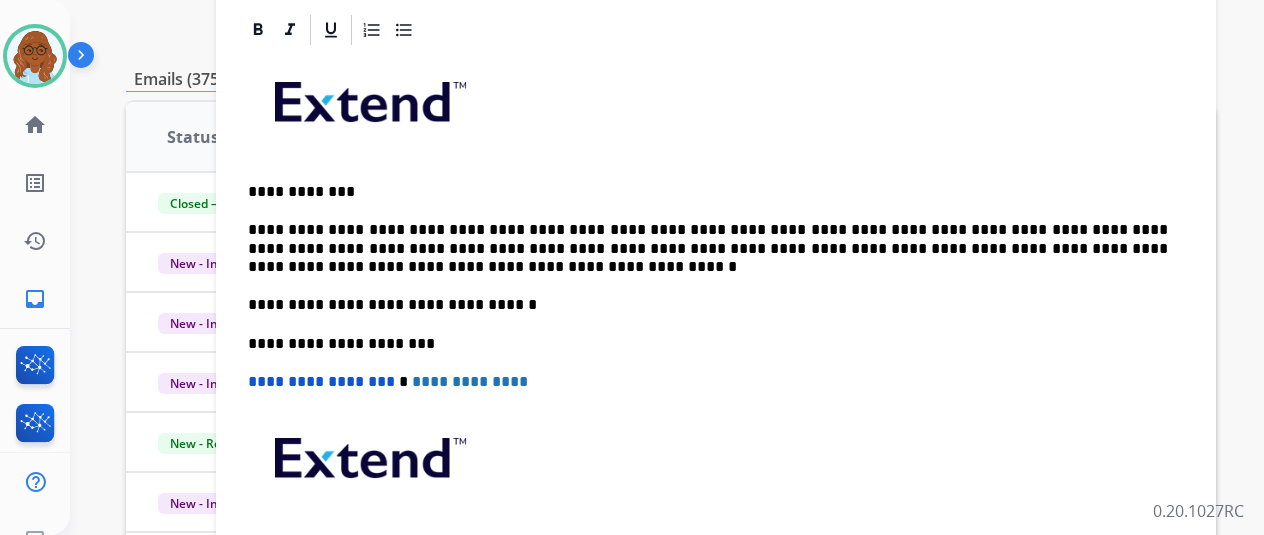 click on "**********" at bounding box center [708, 248] 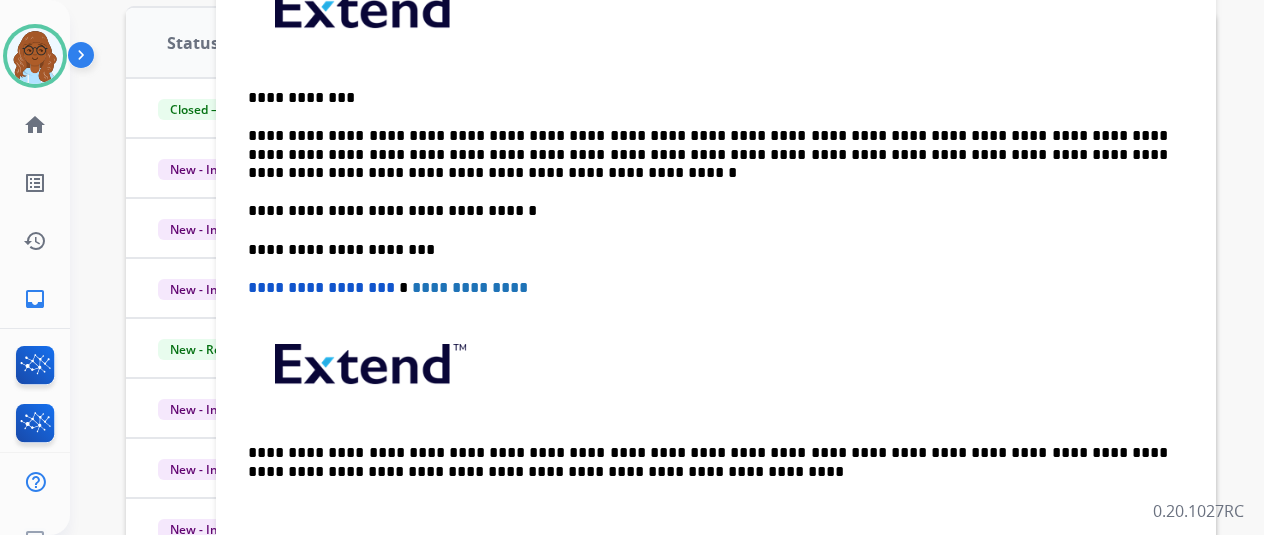 scroll, scrollTop: 352, scrollLeft: 0, axis: vertical 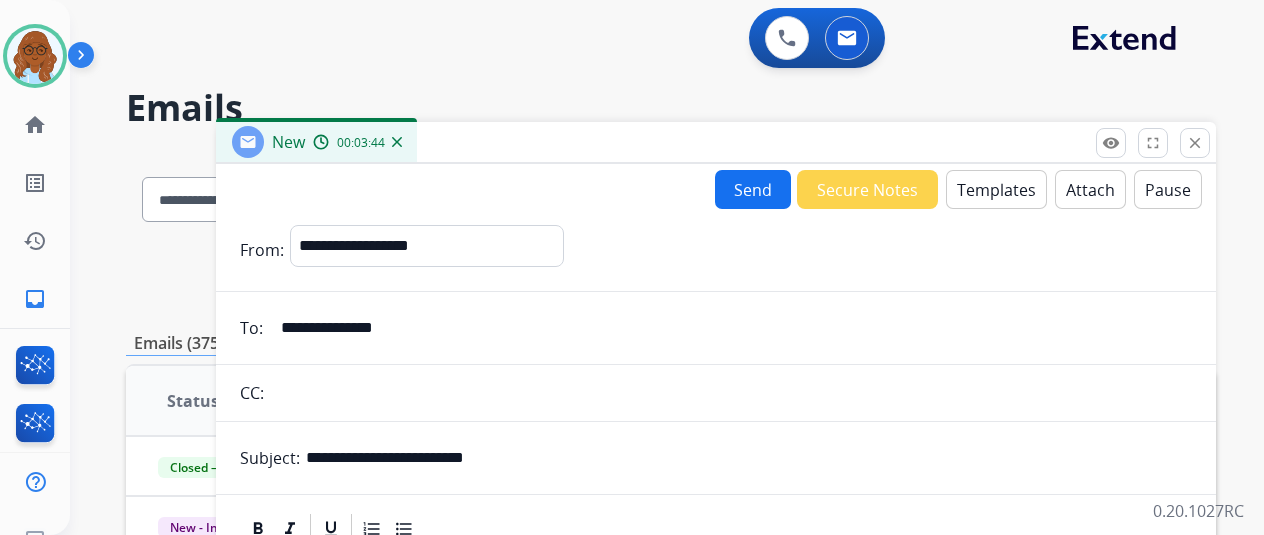 click on "Send" at bounding box center [753, 189] 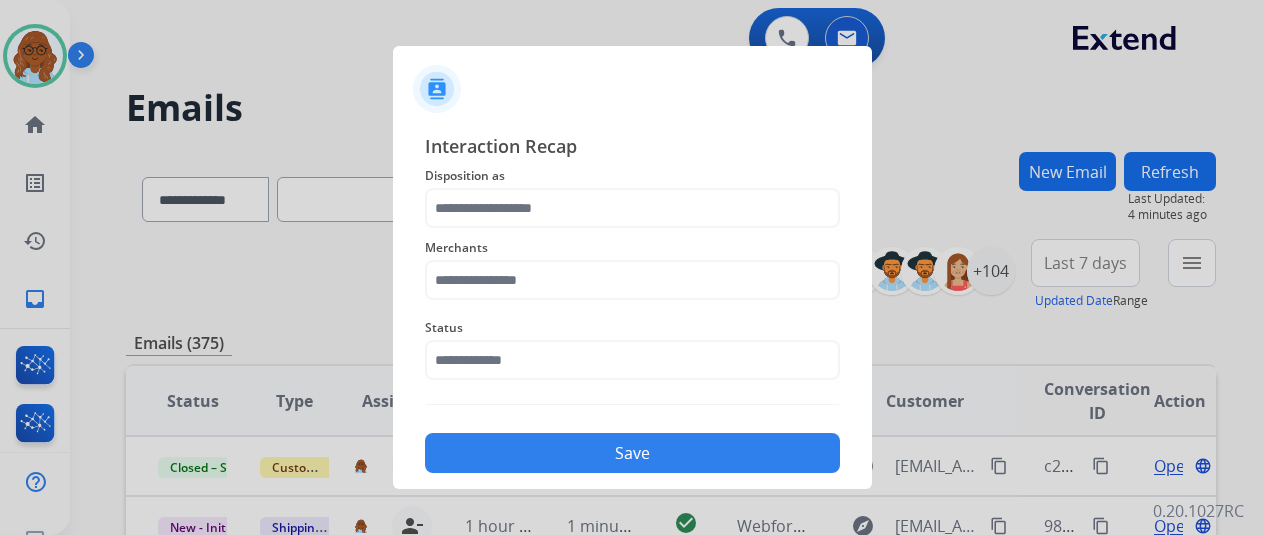 click on "Disposition as" 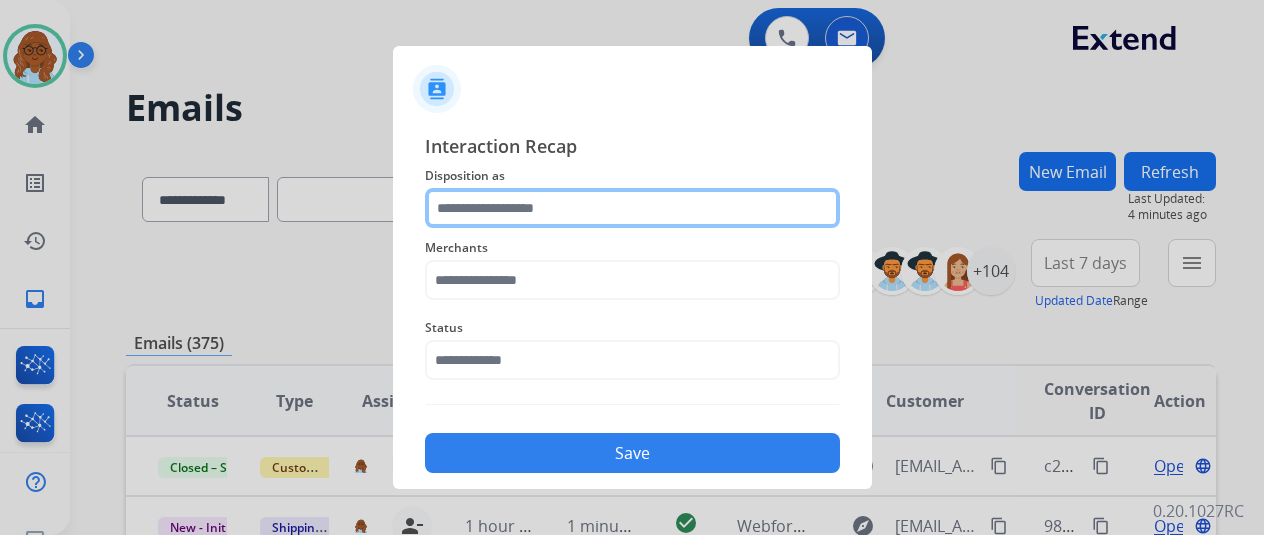 click 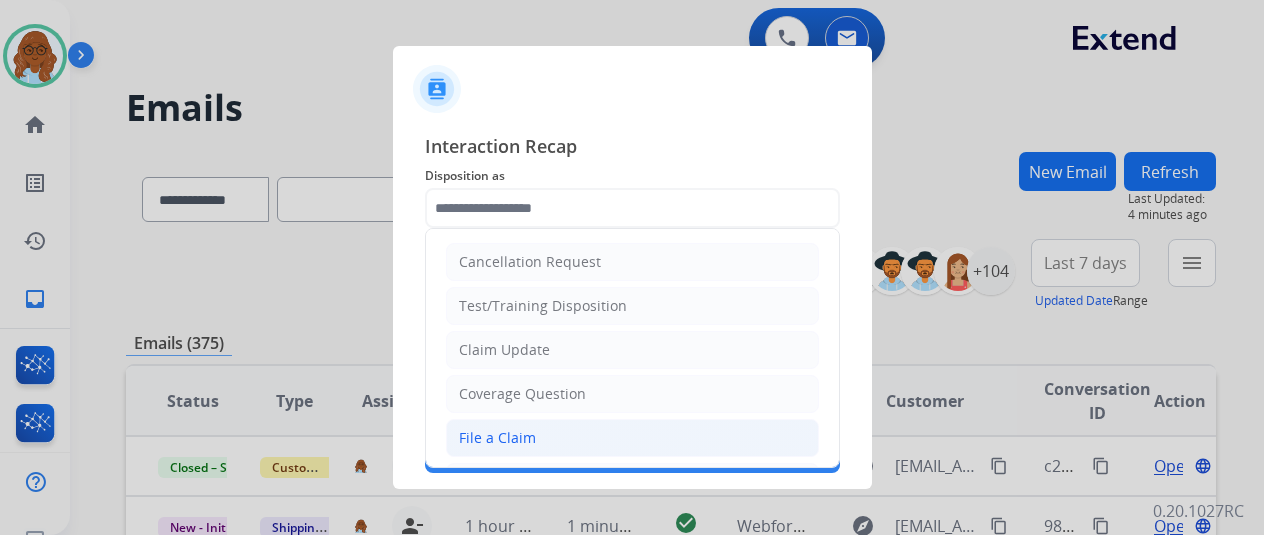 click on "File a Claim" 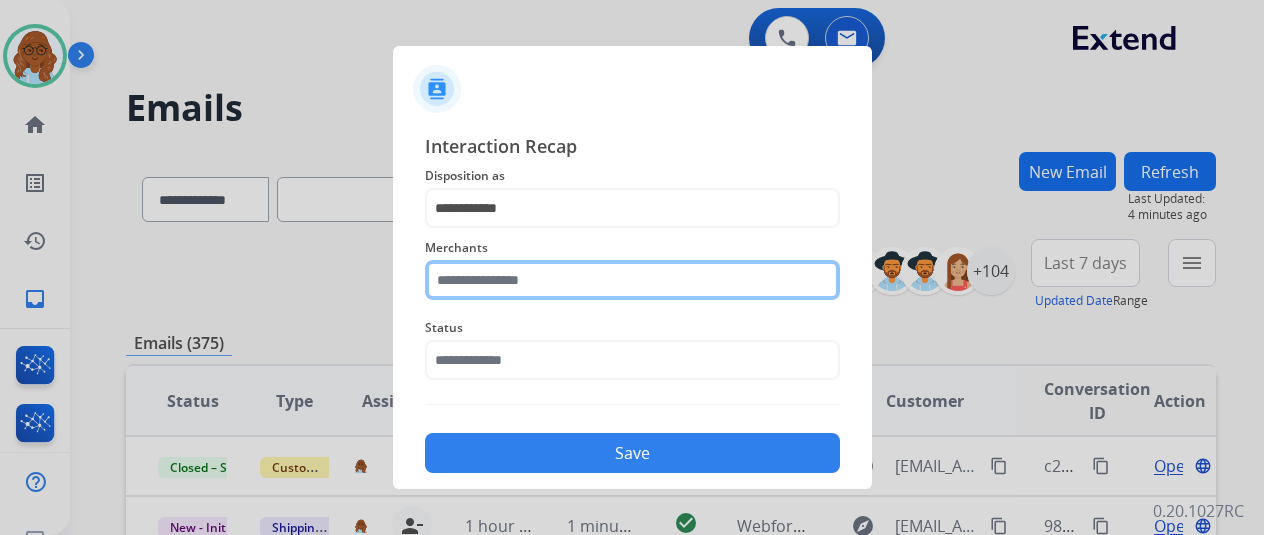 click 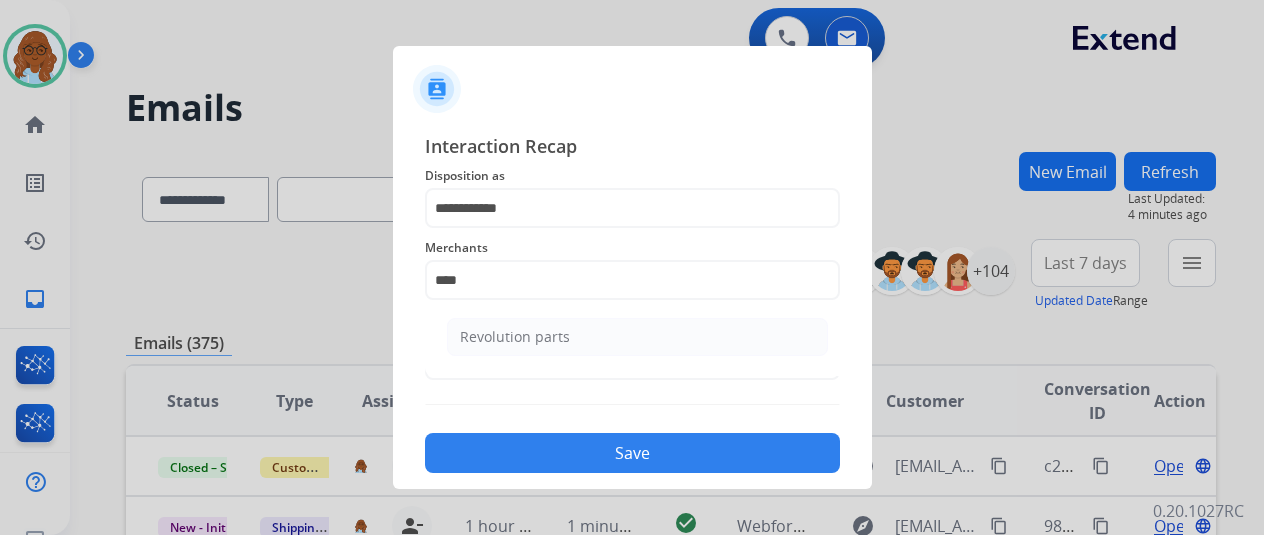 drag, startPoint x: 758, startPoint y: 332, endPoint x: 750, endPoint y: 319, distance: 15.264338 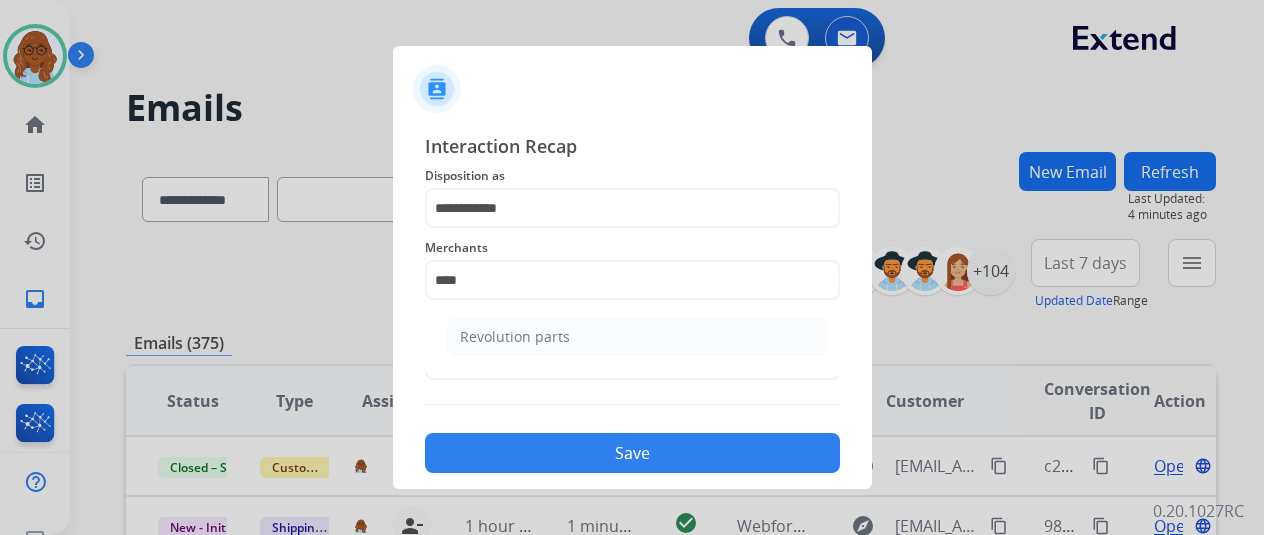 click on "Revolution parts" 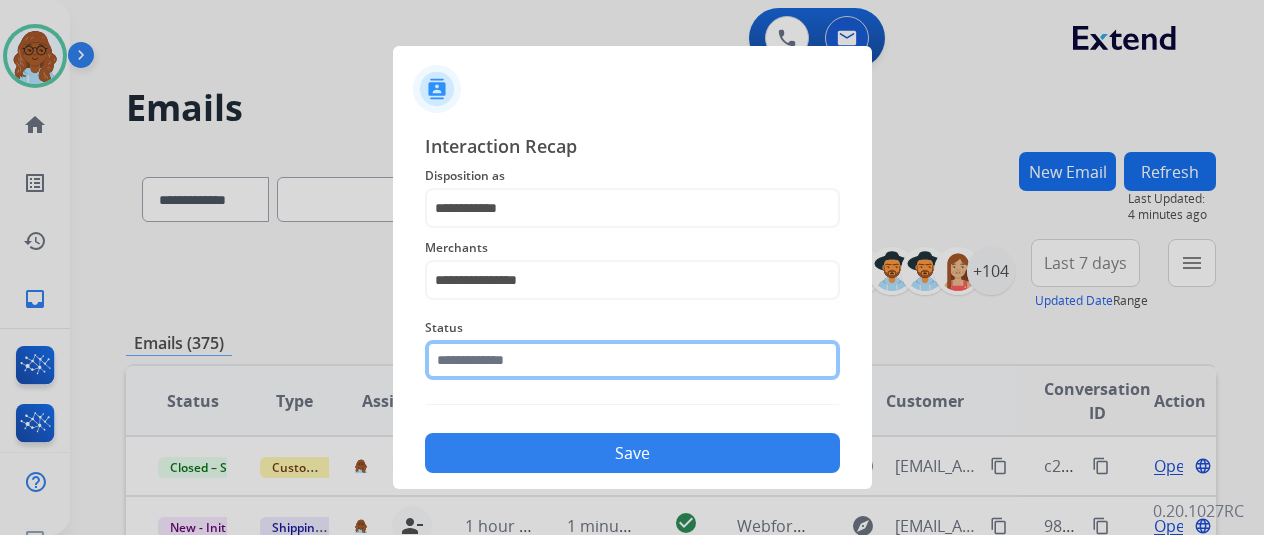 click 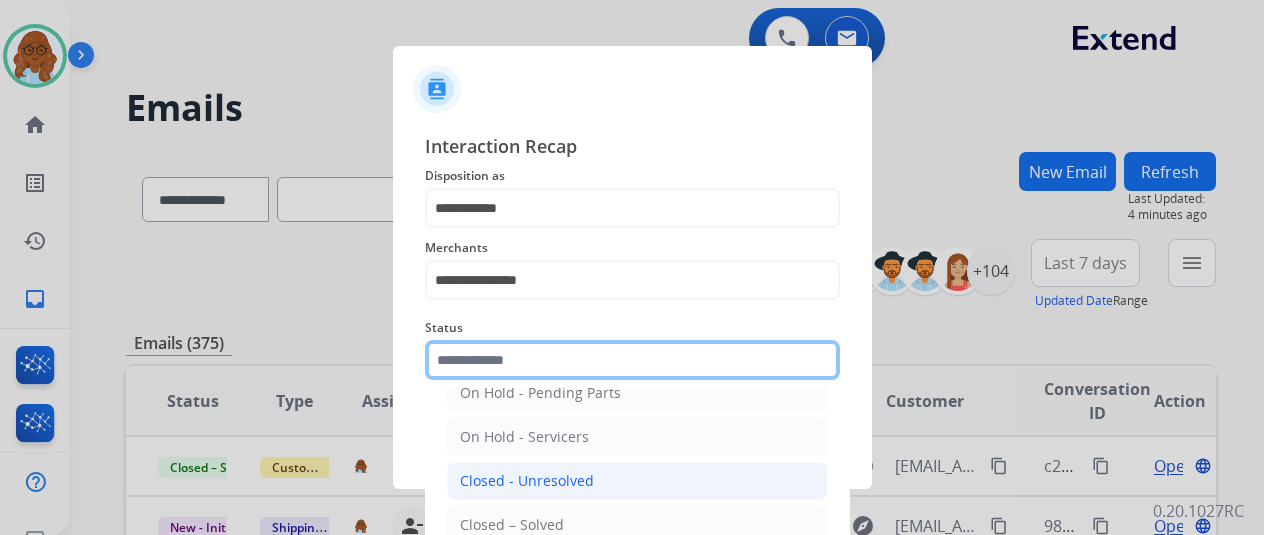 scroll, scrollTop: 114, scrollLeft: 0, axis: vertical 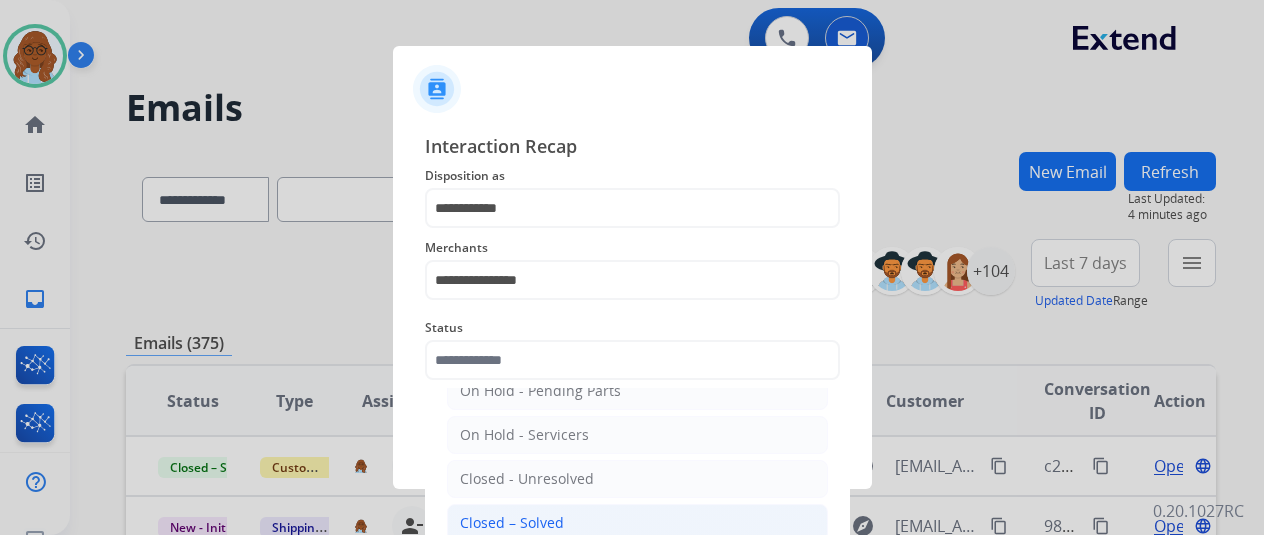 click on "Closed – Solved" 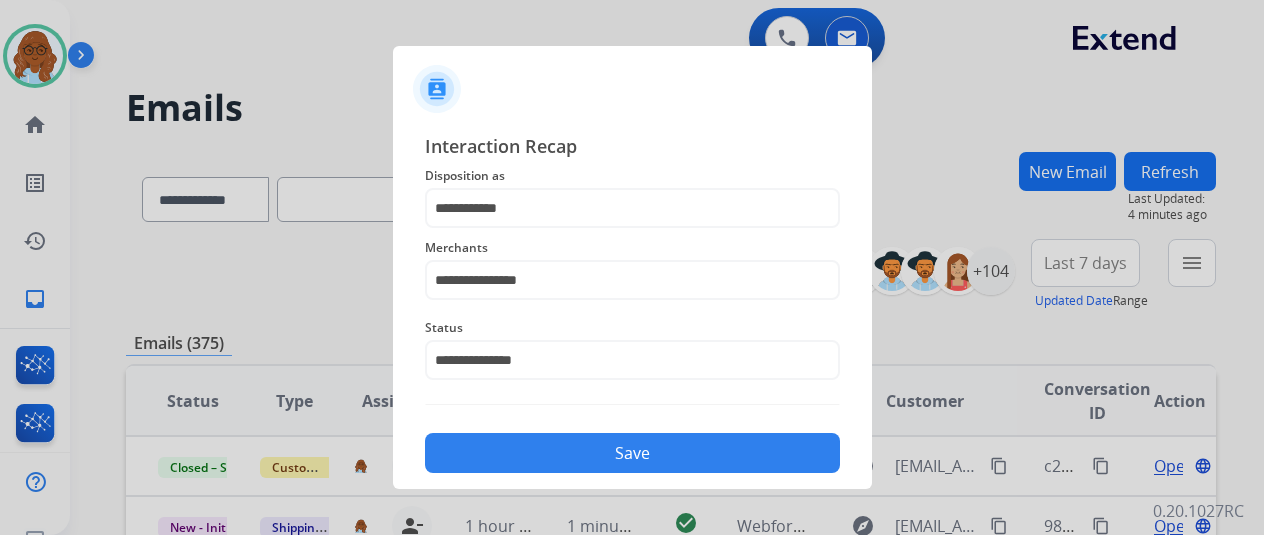 click on "Save" 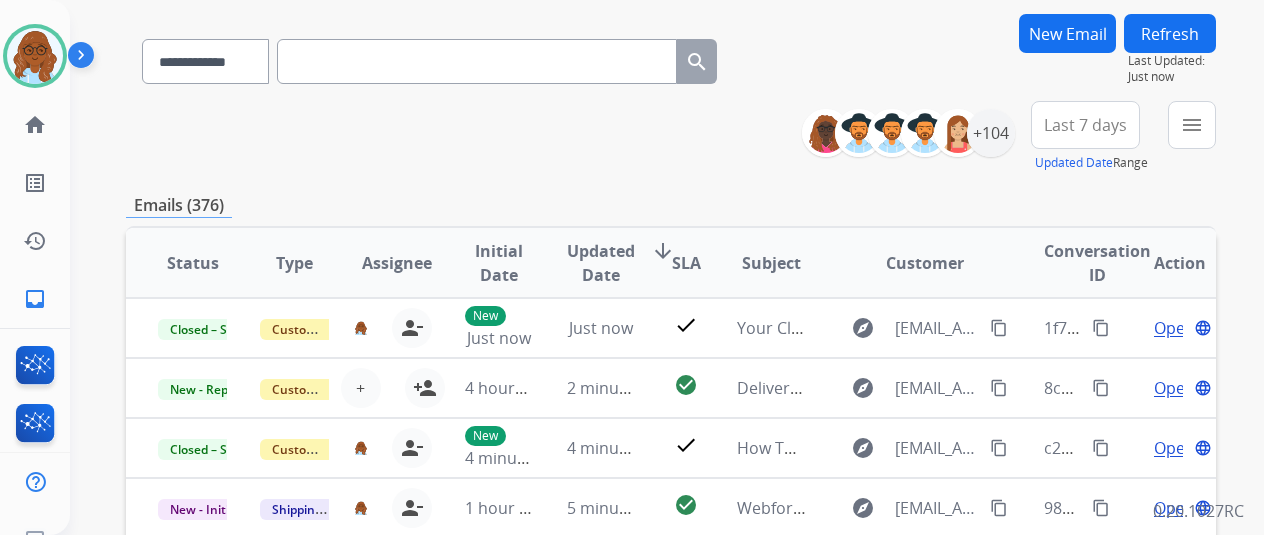 scroll, scrollTop: 0, scrollLeft: 0, axis: both 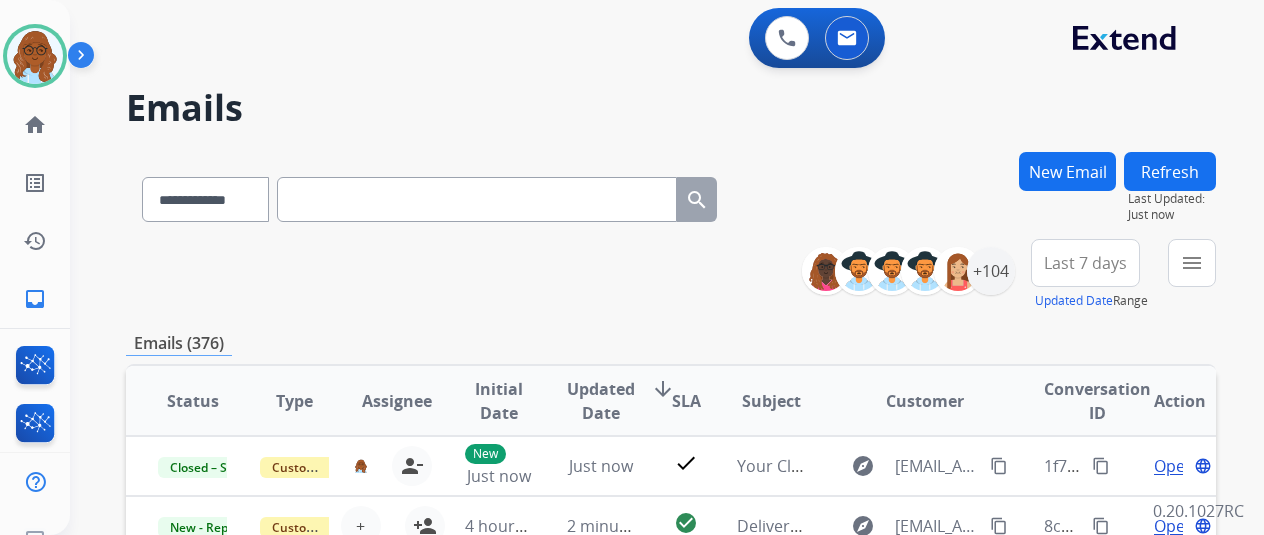 click on "menu" at bounding box center (1192, 263) 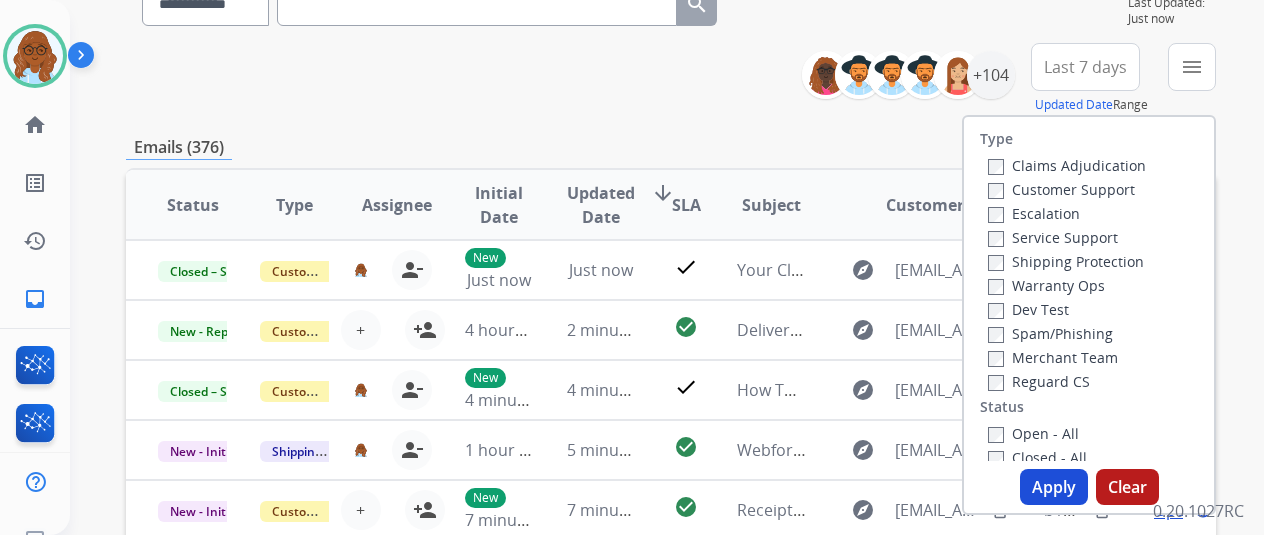 scroll, scrollTop: 200, scrollLeft: 0, axis: vertical 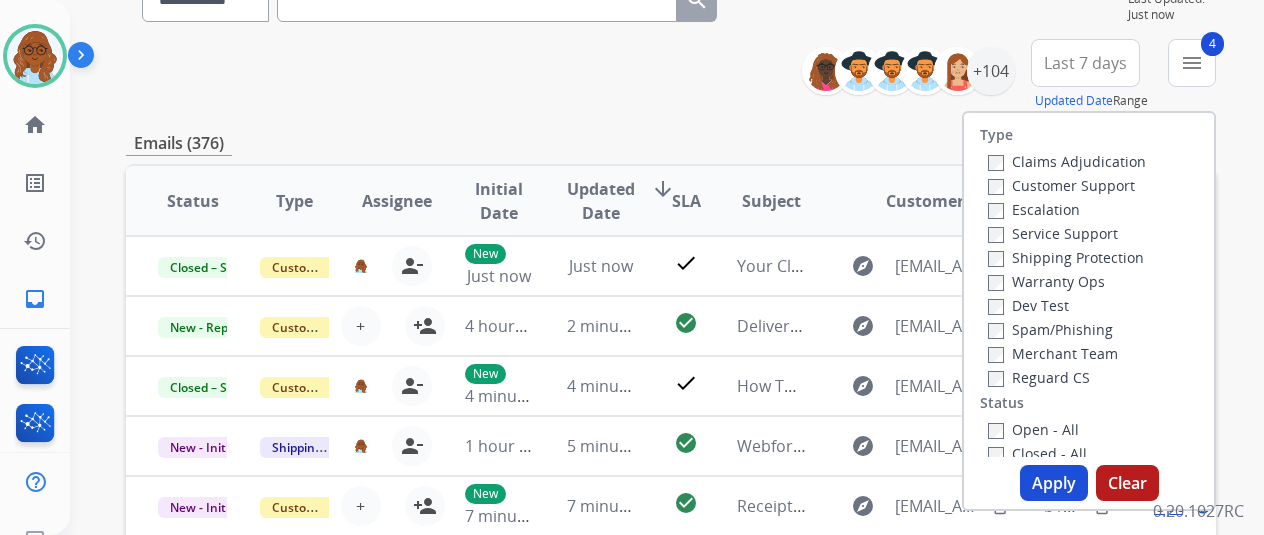 click on "Apply" at bounding box center [1054, 483] 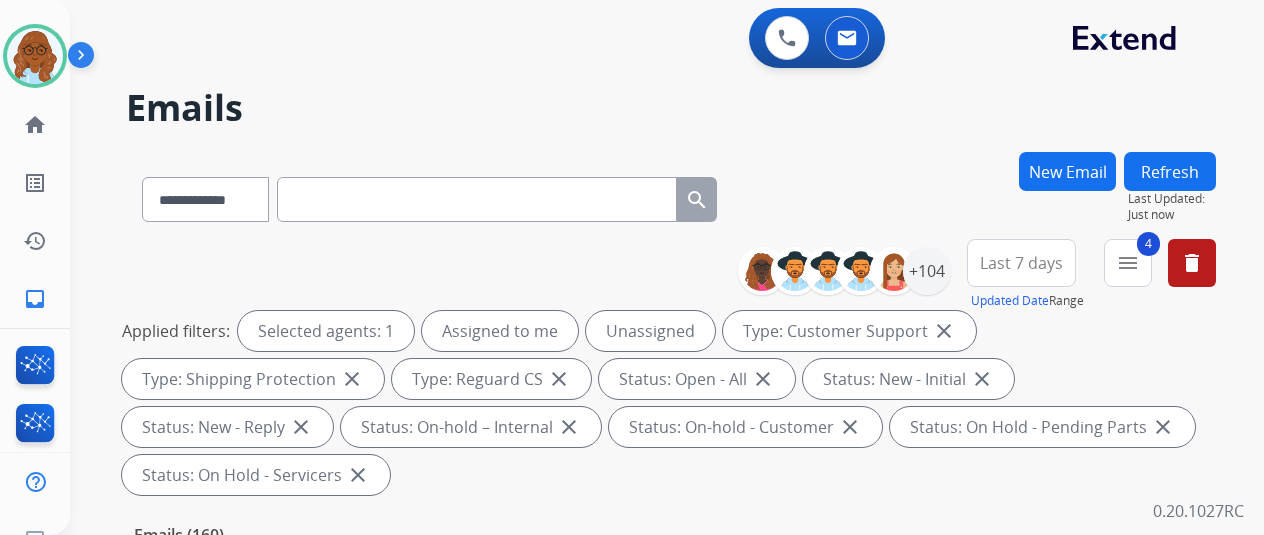 click on "Last 7 days" at bounding box center [1021, 263] 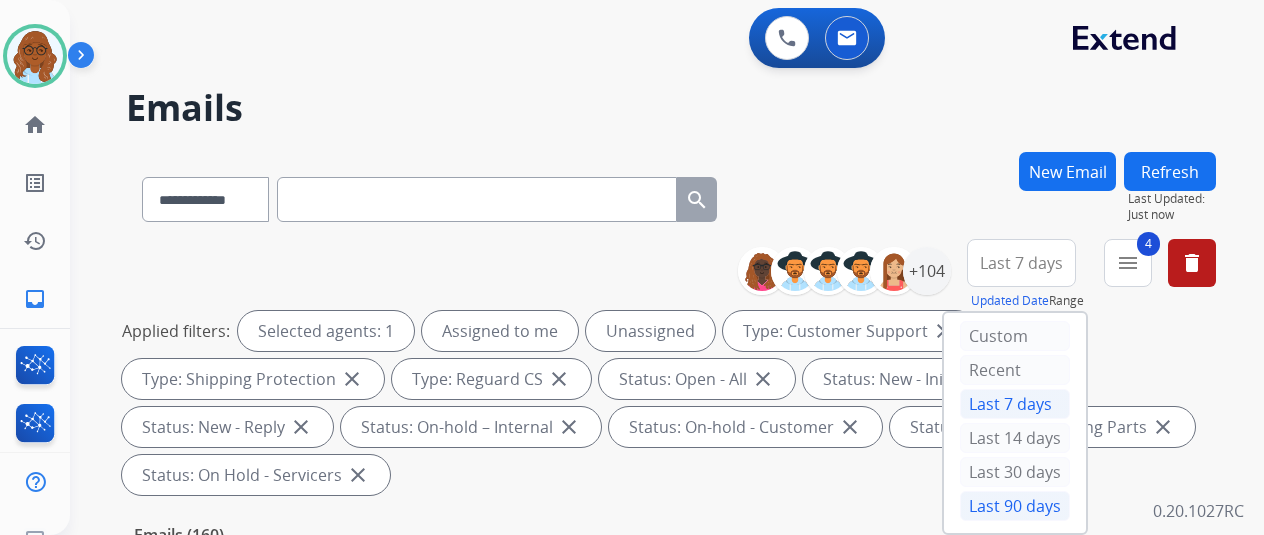click on "Last 90 days" at bounding box center [1015, 506] 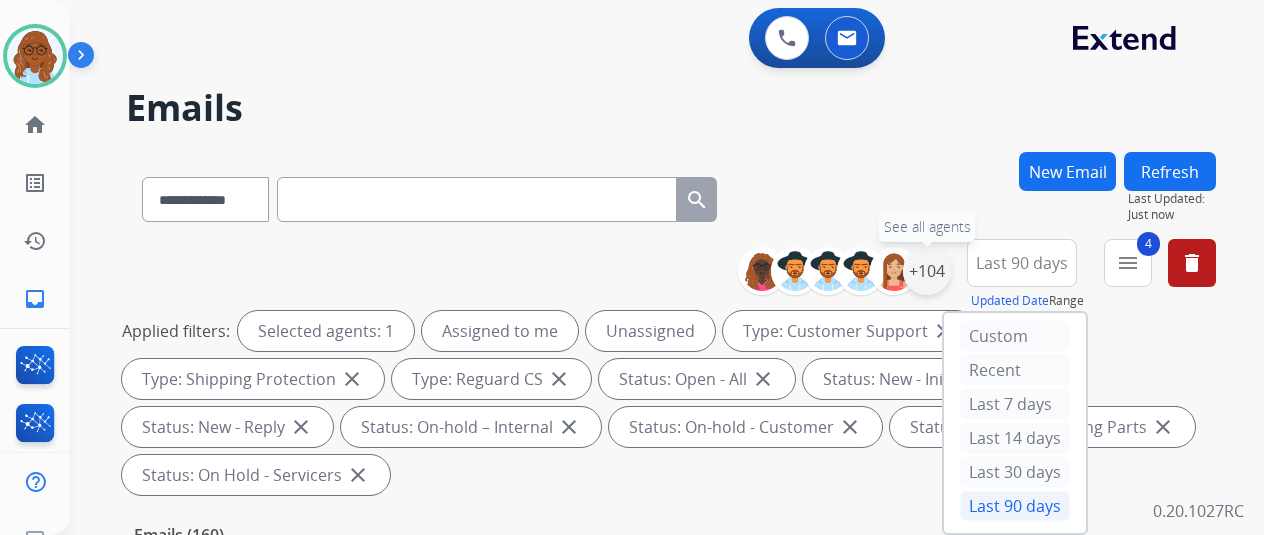 click on "+104" at bounding box center (927, 271) 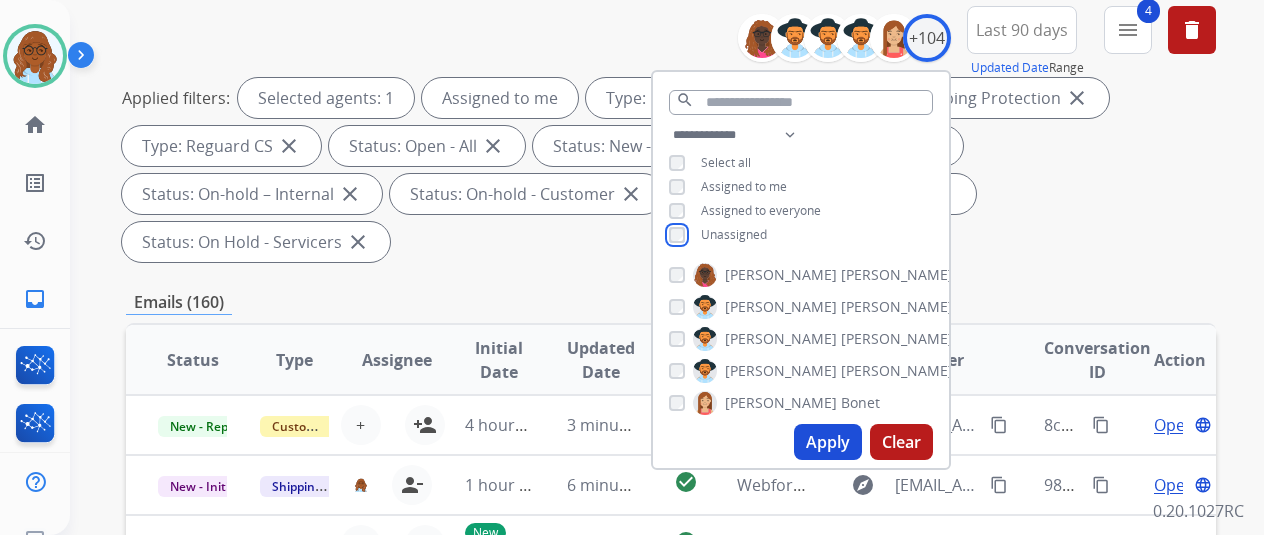 scroll, scrollTop: 400, scrollLeft: 0, axis: vertical 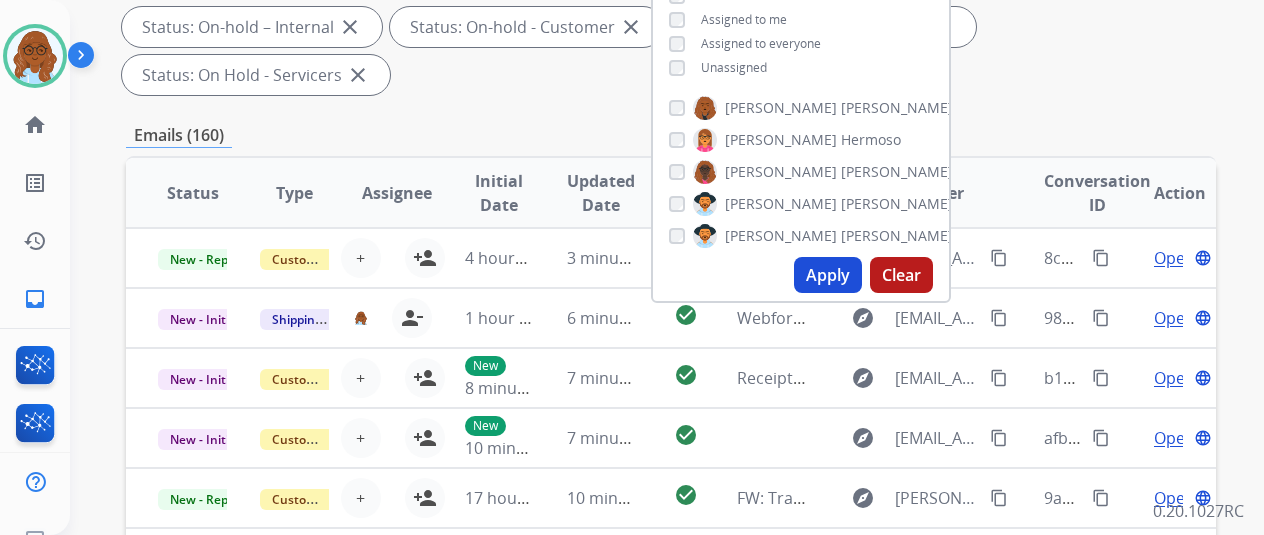 click on "Apply" at bounding box center (828, 275) 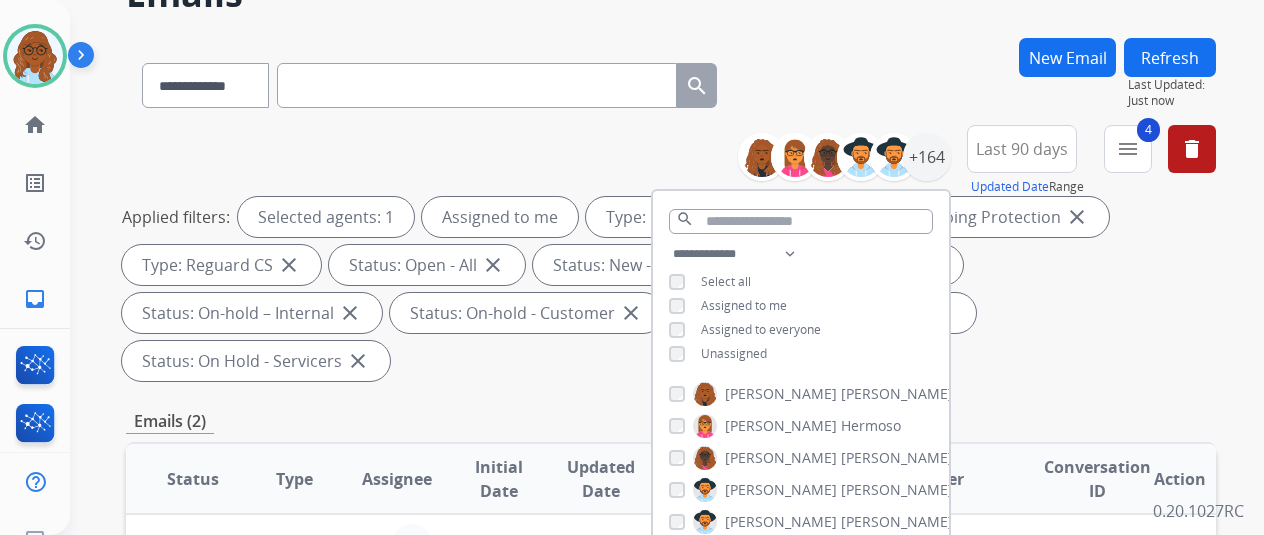 scroll, scrollTop: 300, scrollLeft: 0, axis: vertical 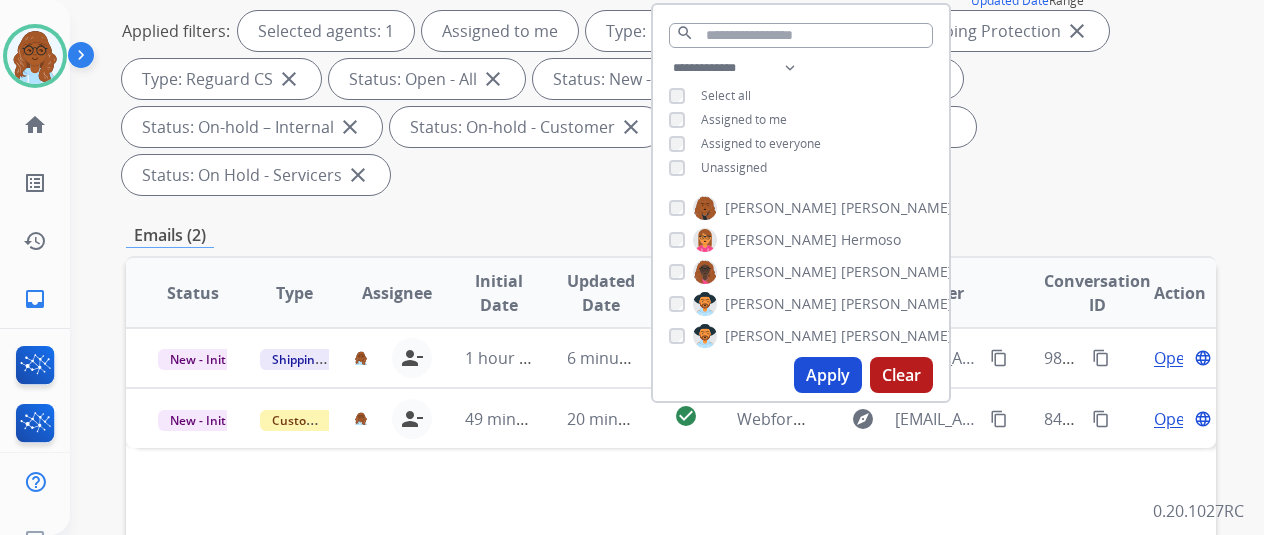click on "Emails (2)" at bounding box center [671, 235] 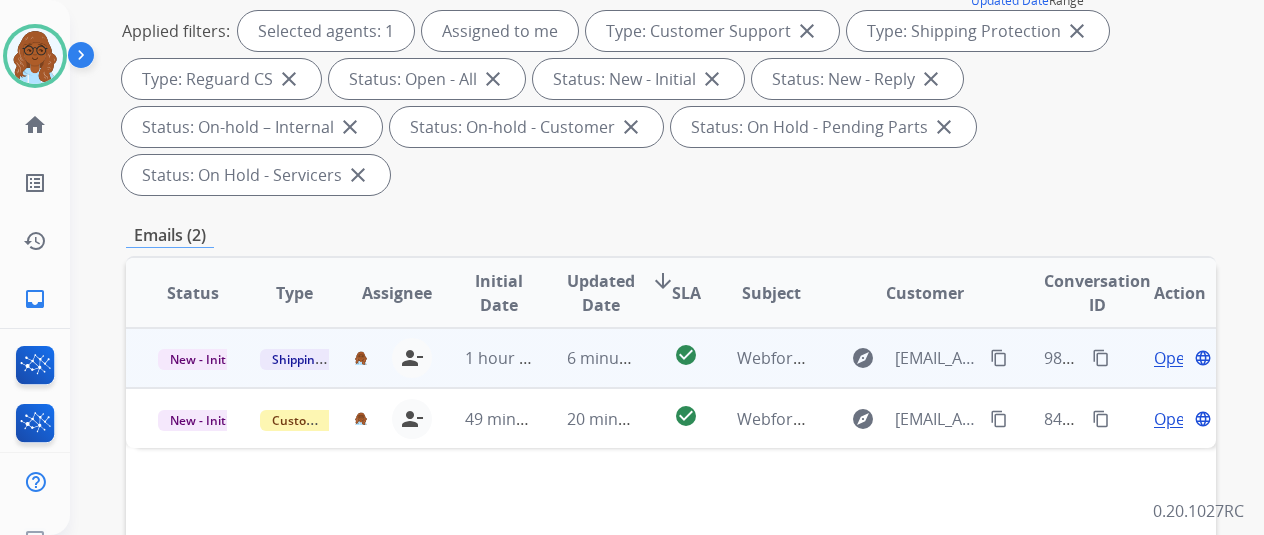 click on "Open" at bounding box center (1174, 358) 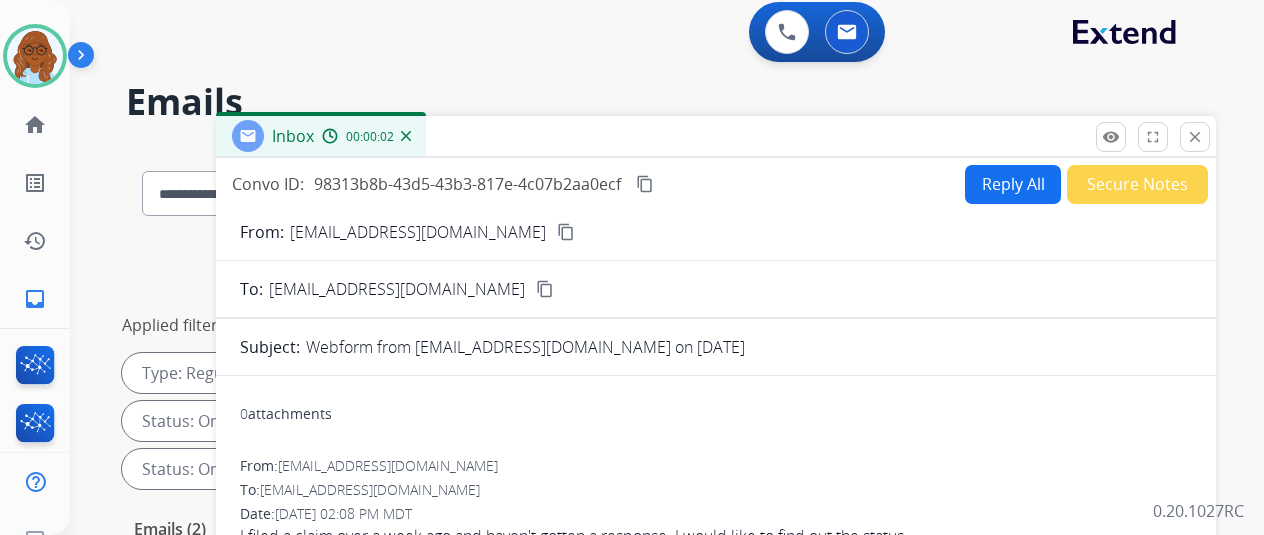 scroll, scrollTop: 0, scrollLeft: 0, axis: both 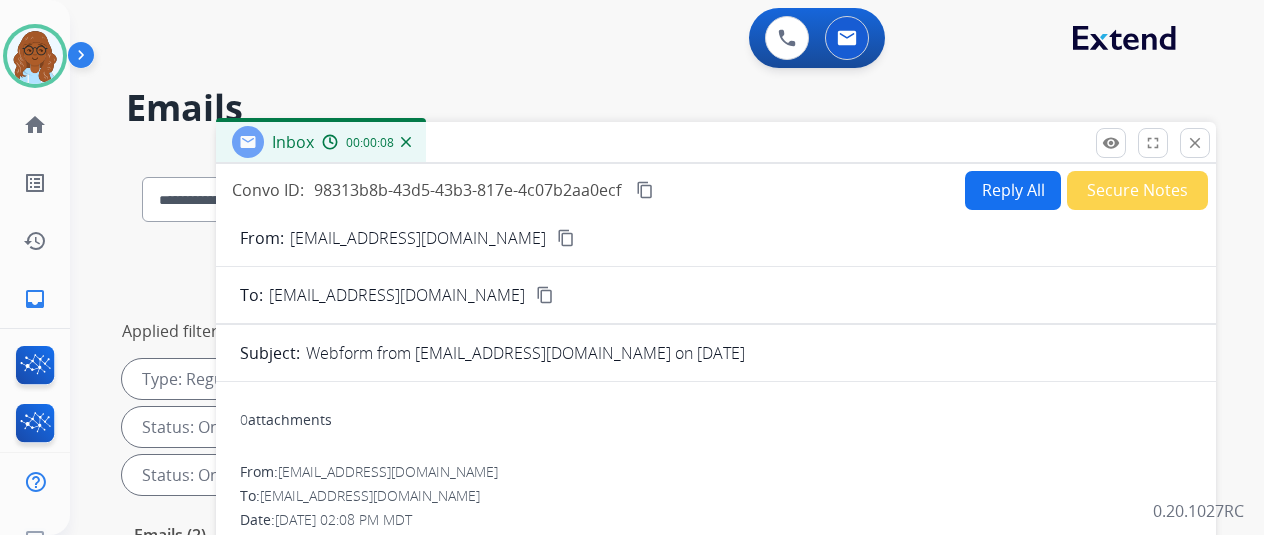 click on "Secure Notes" at bounding box center [1137, 190] 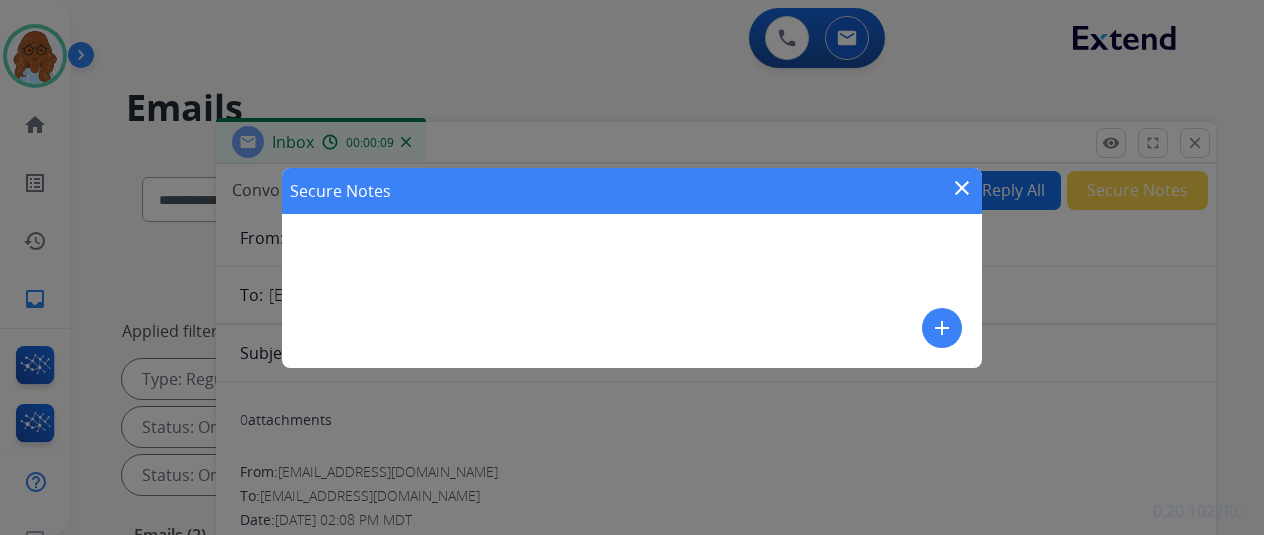 click on "Secure Notes close add" at bounding box center [632, 268] 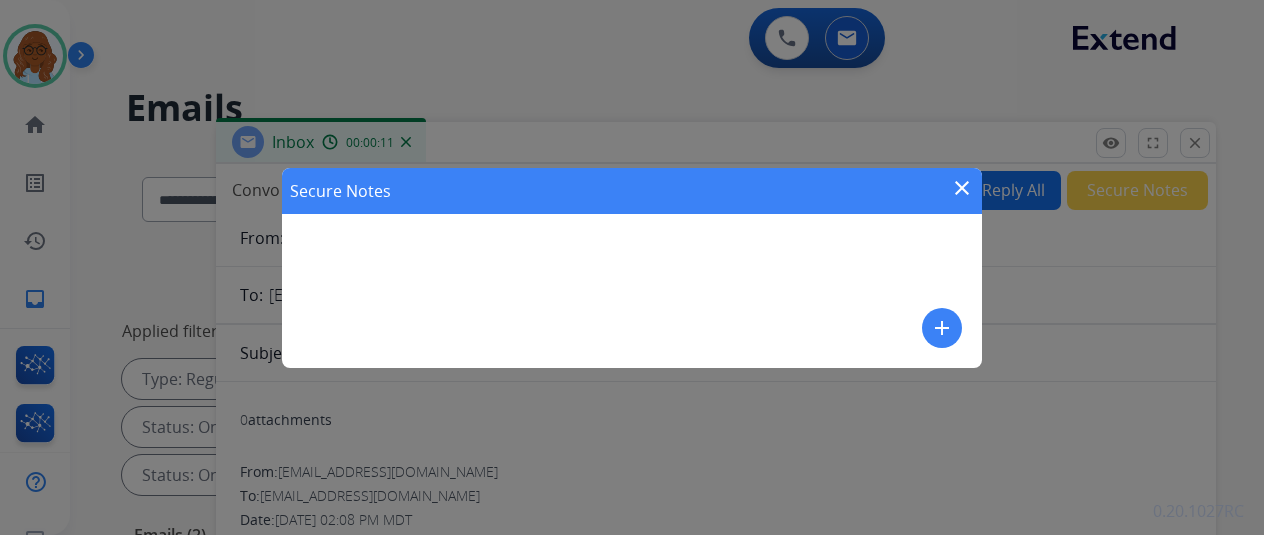 click on "add" at bounding box center [942, 328] 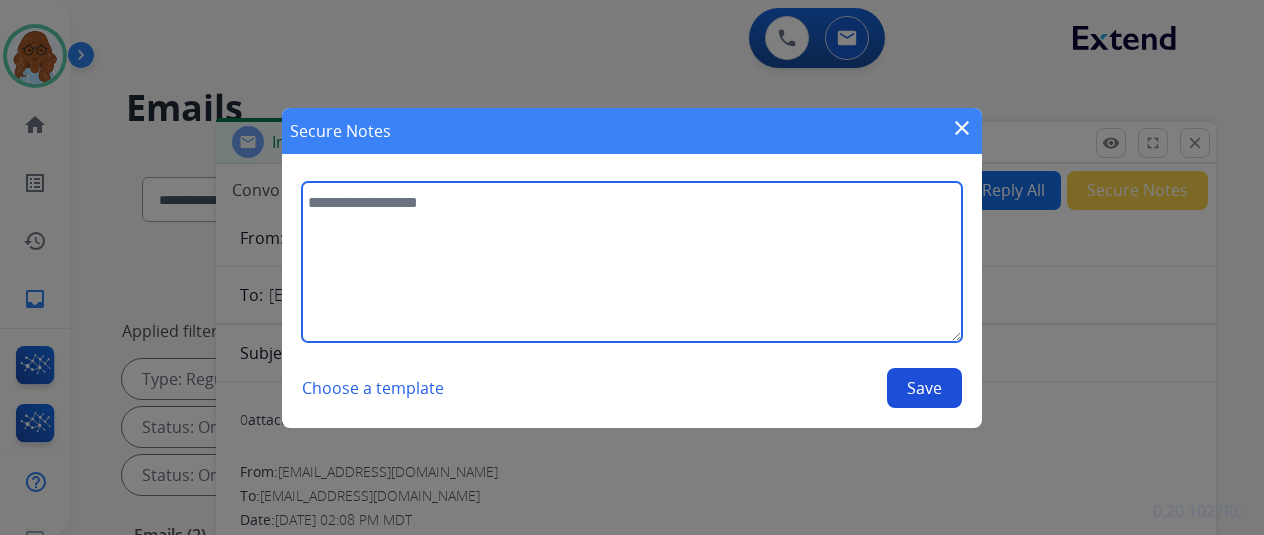 click at bounding box center (632, 262) 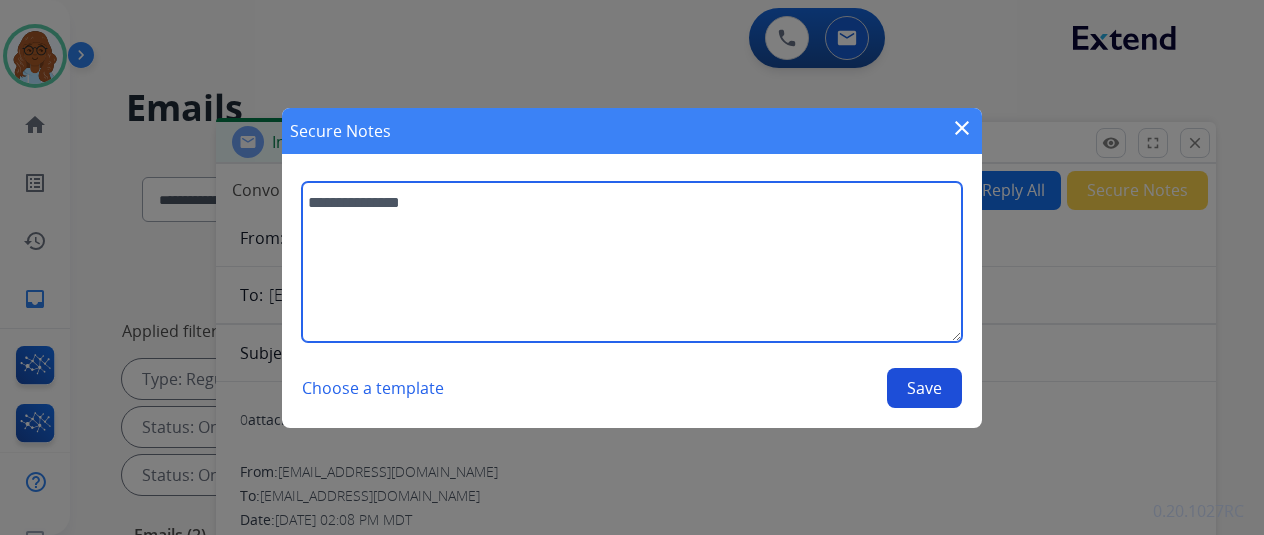 type on "**********" 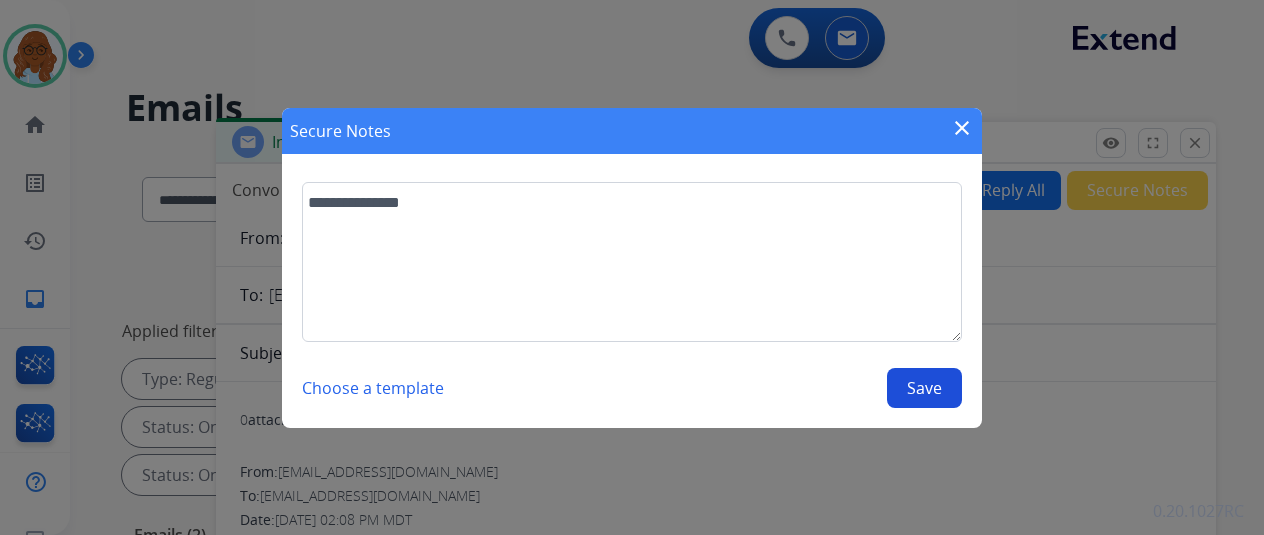 click on "close" at bounding box center [962, 128] 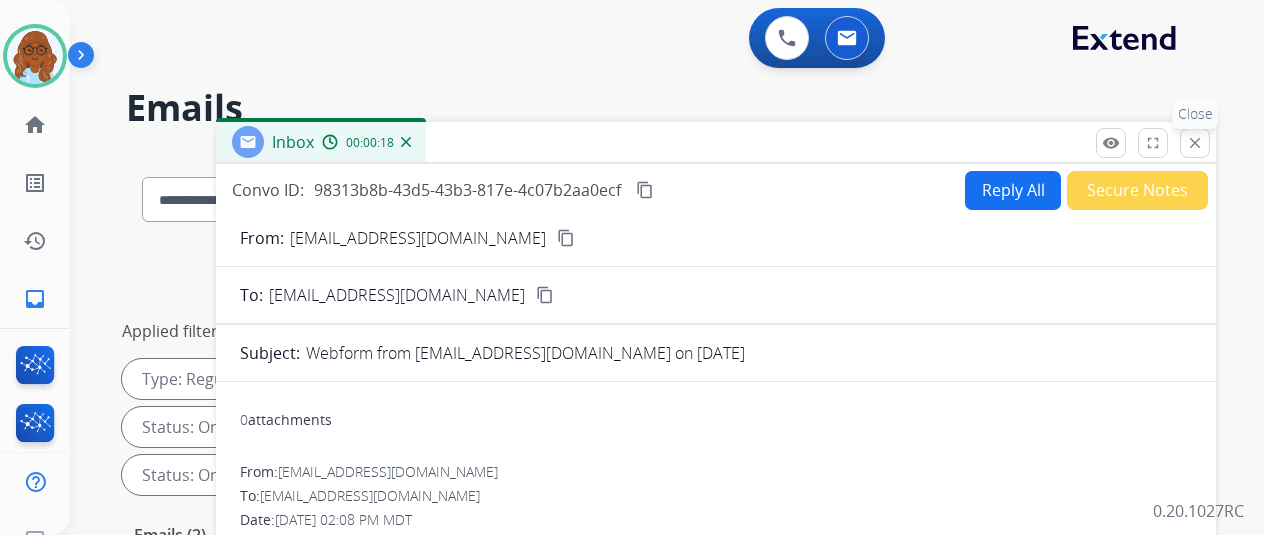 click on "close" at bounding box center [1195, 143] 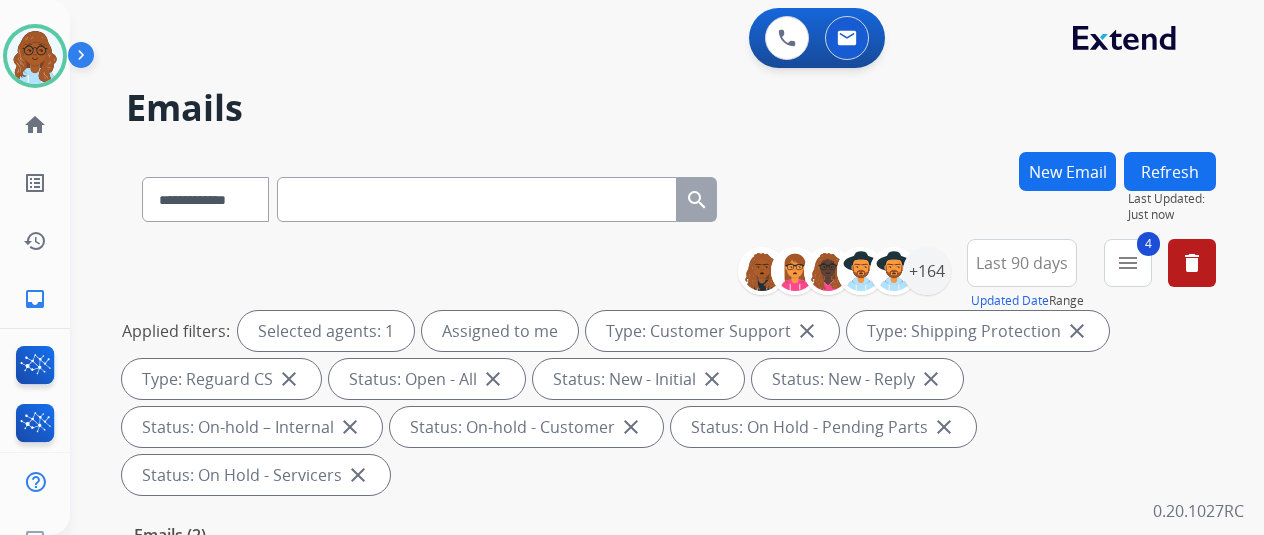 scroll, scrollTop: 200, scrollLeft: 0, axis: vertical 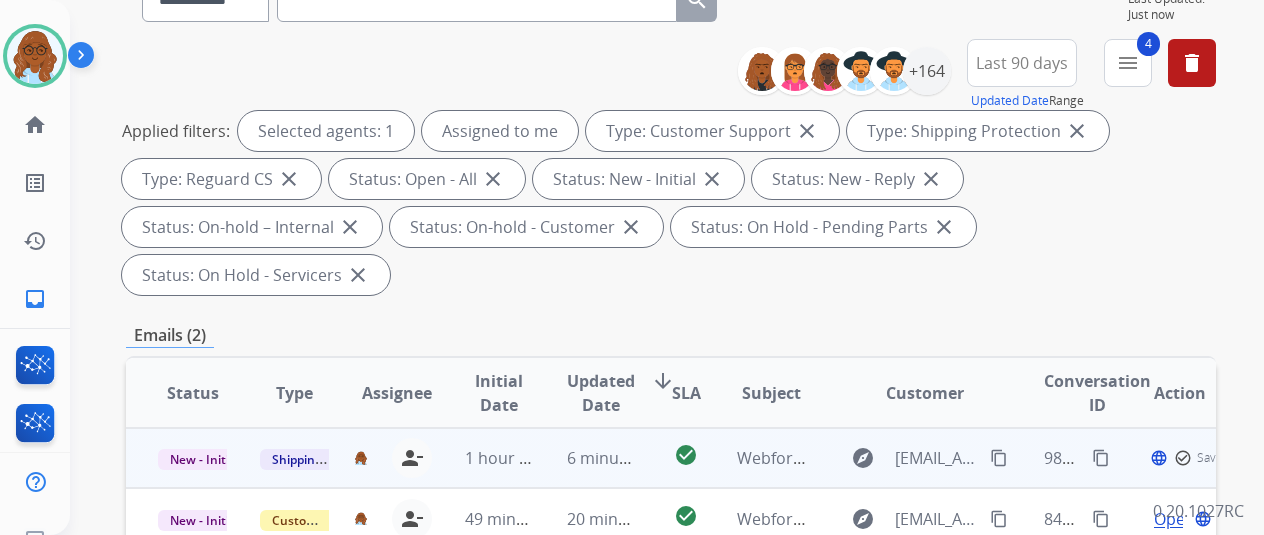 click on "content_copy" at bounding box center [999, 458] 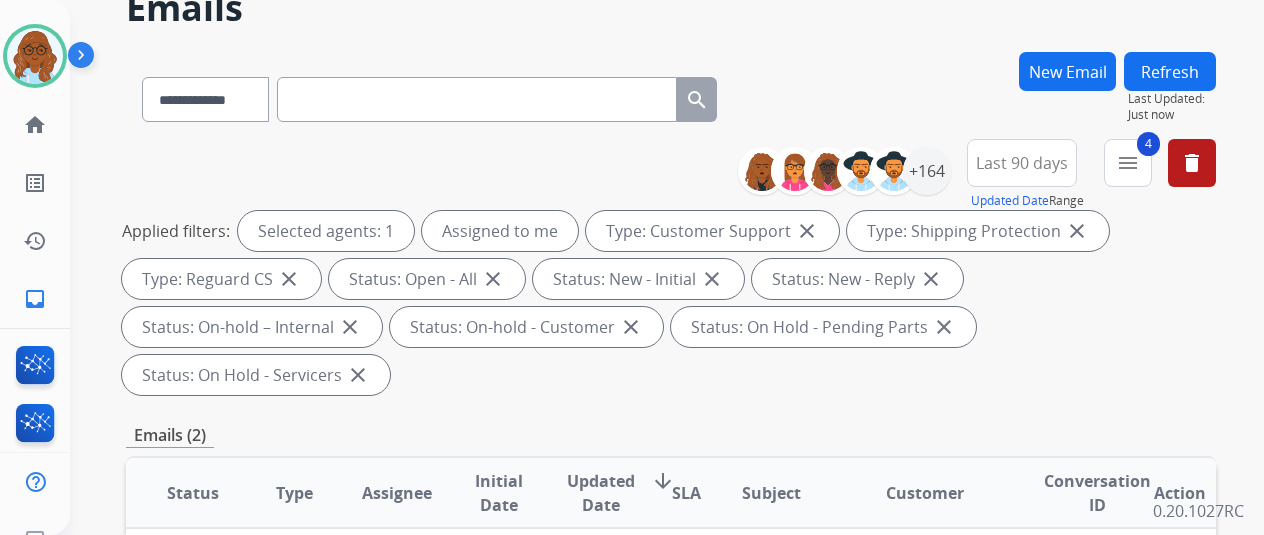 scroll, scrollTop: 0, scrollLeft: 0, axis: both 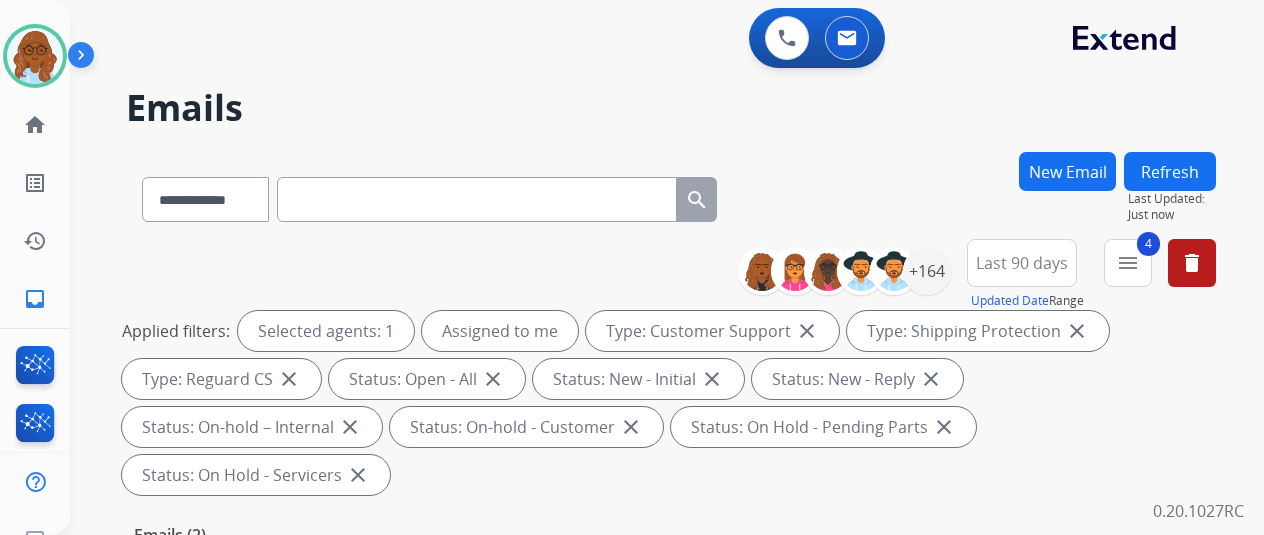 click at bounding box center [477, 199] 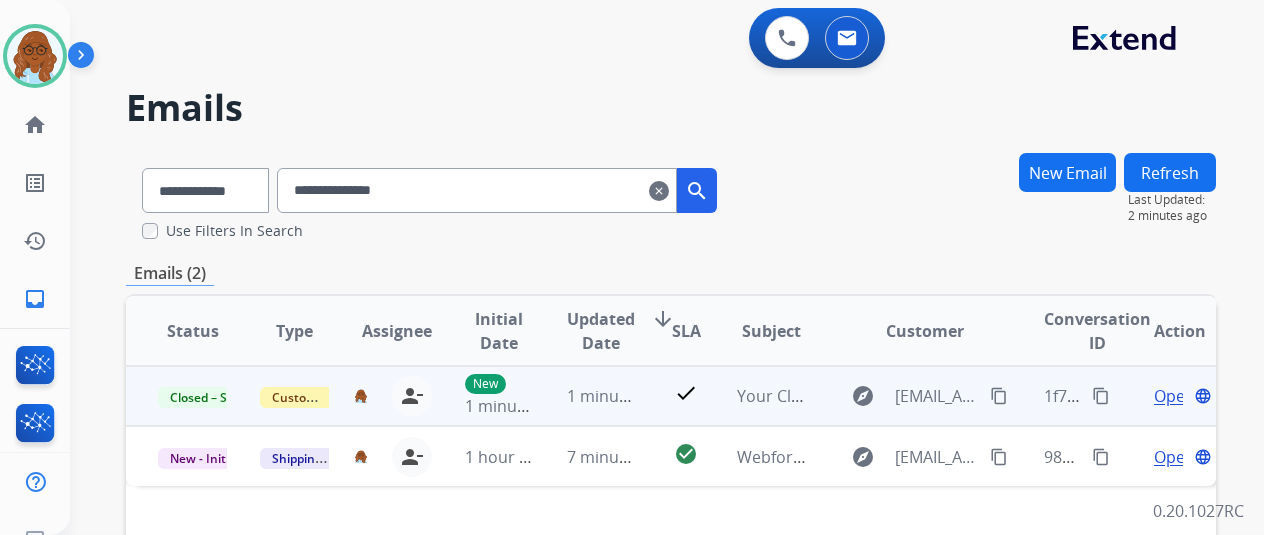 click on "content_copy" at bounding box center (1101, 396) 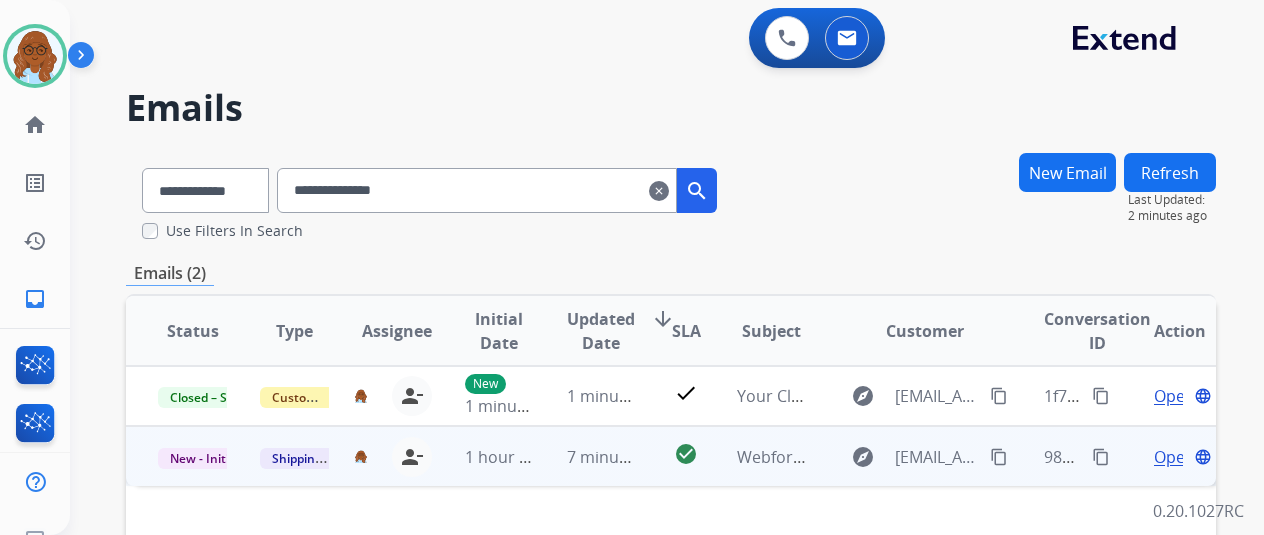 click on "Open" at bounding box center (1174, 457) 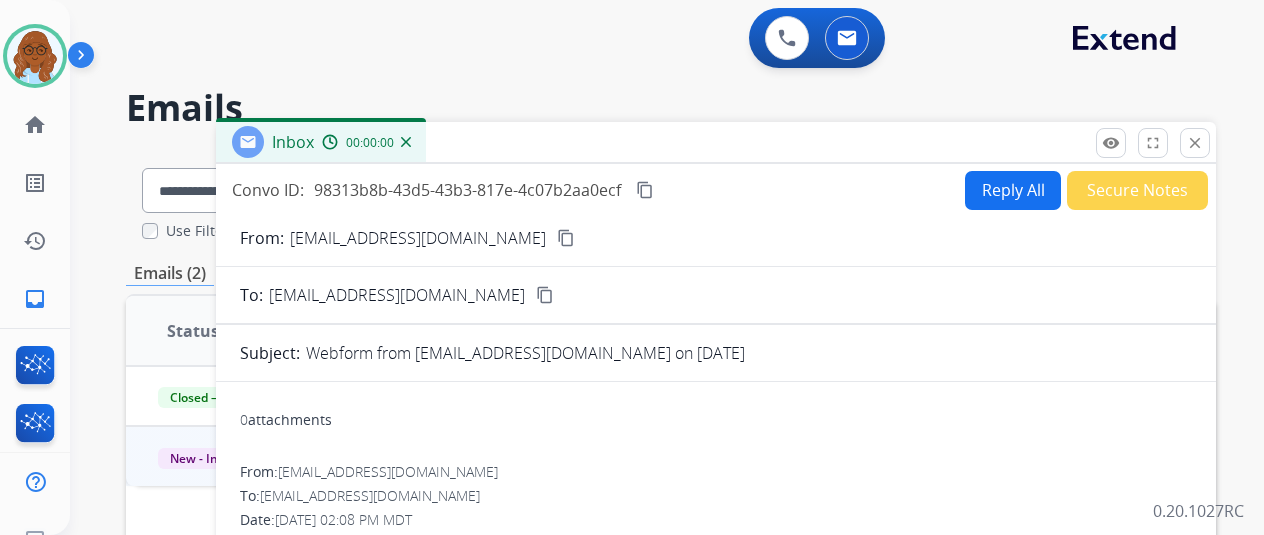 click on "Secure Notes" at bounding box center [1137, 190] 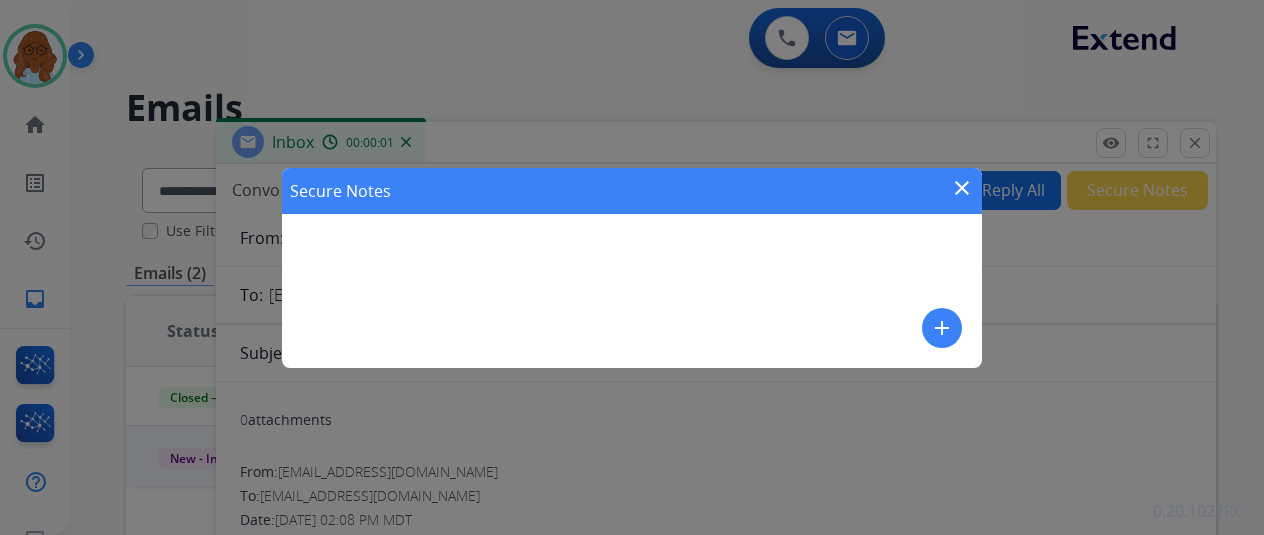 click on "add" at bounding box center [942, 328] 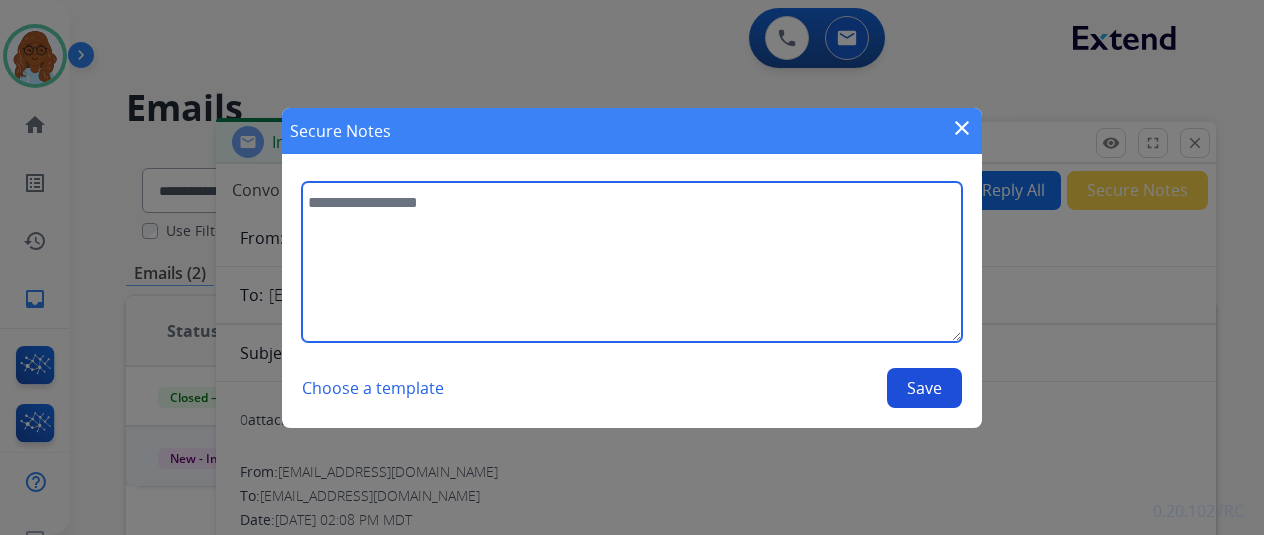 click at bounding box center (632, 262) 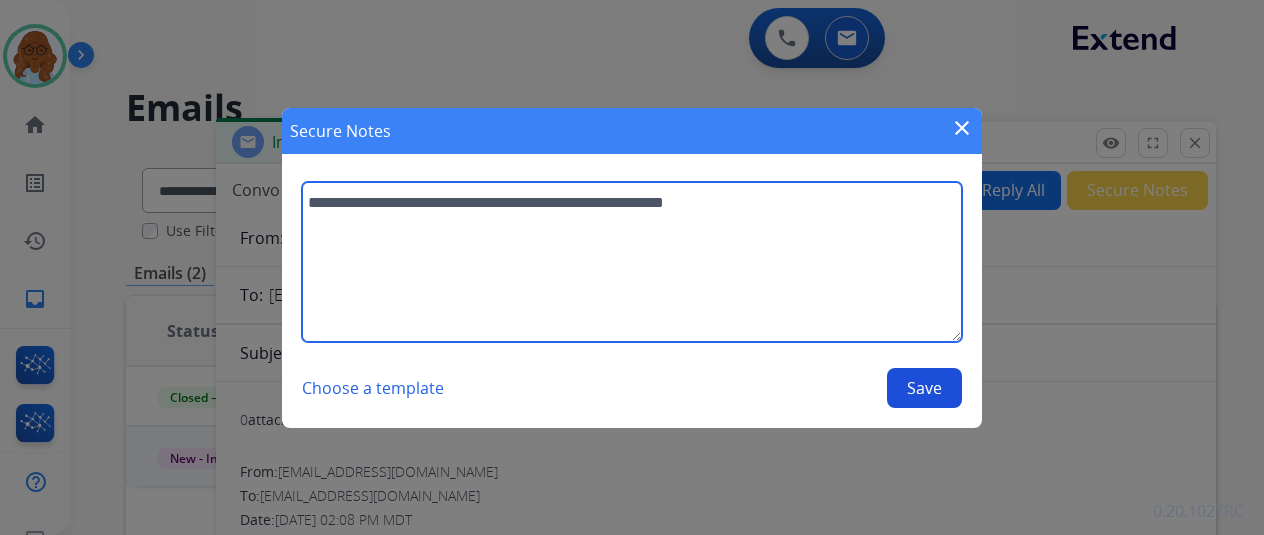 paste on "**********" 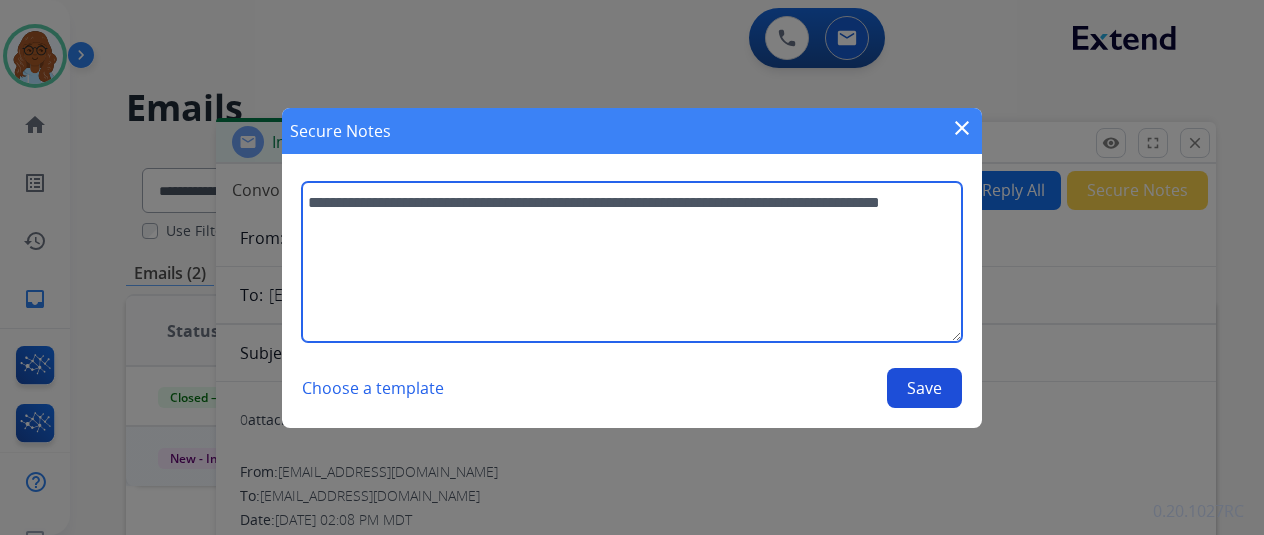 type on "**********" 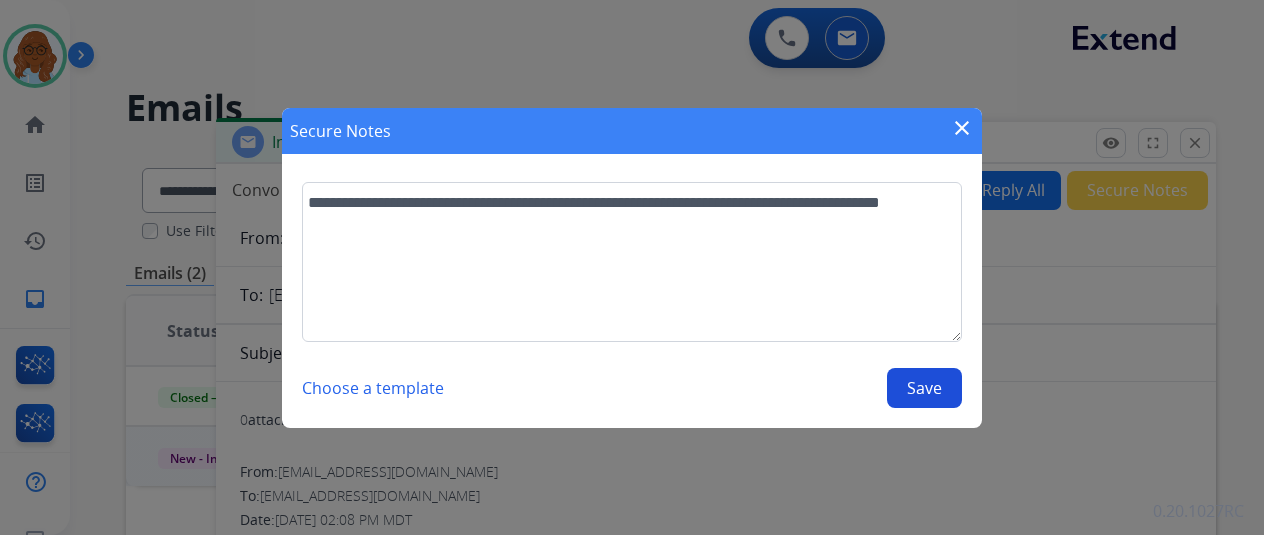 click on "Save" at bounding box center (924, 388) 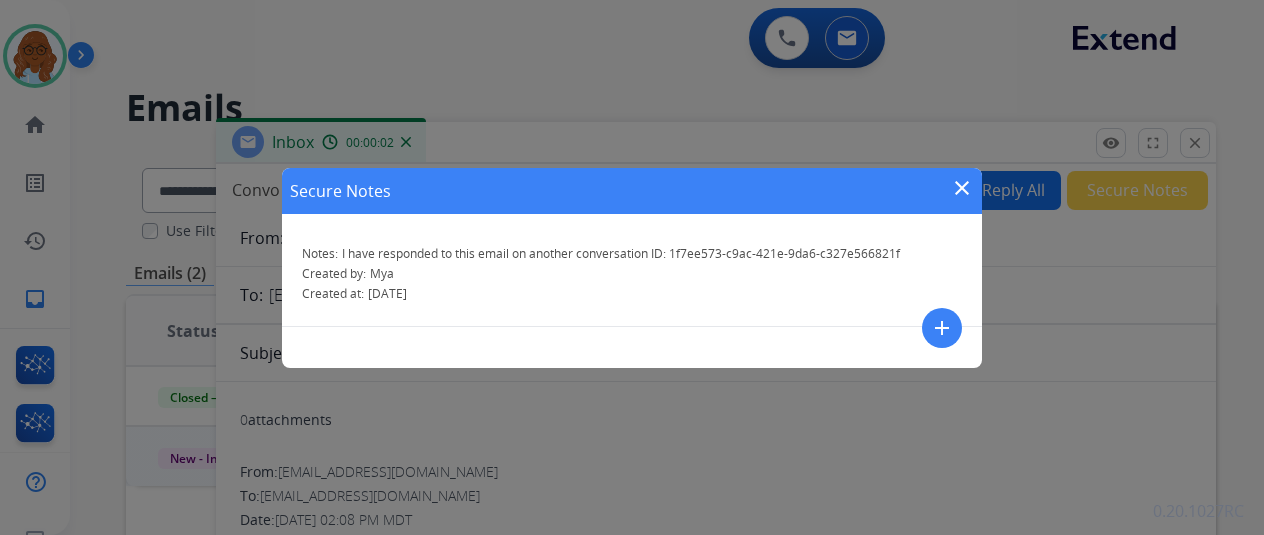 click on "close" at bounding box center [962, 188] 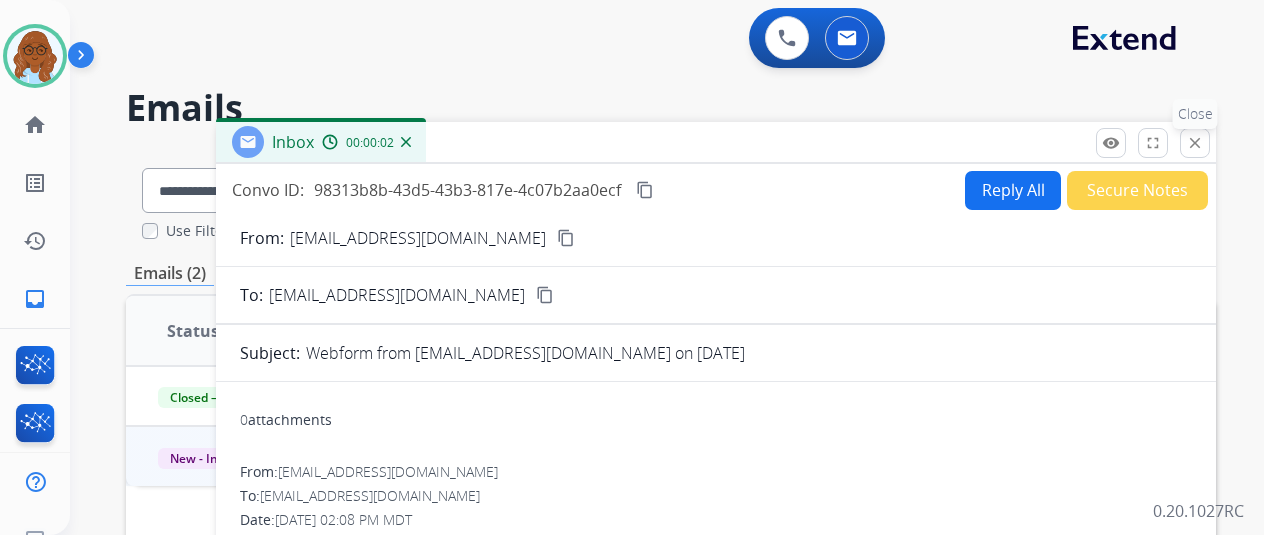 click on "close" at bounding box center (1195, 143) 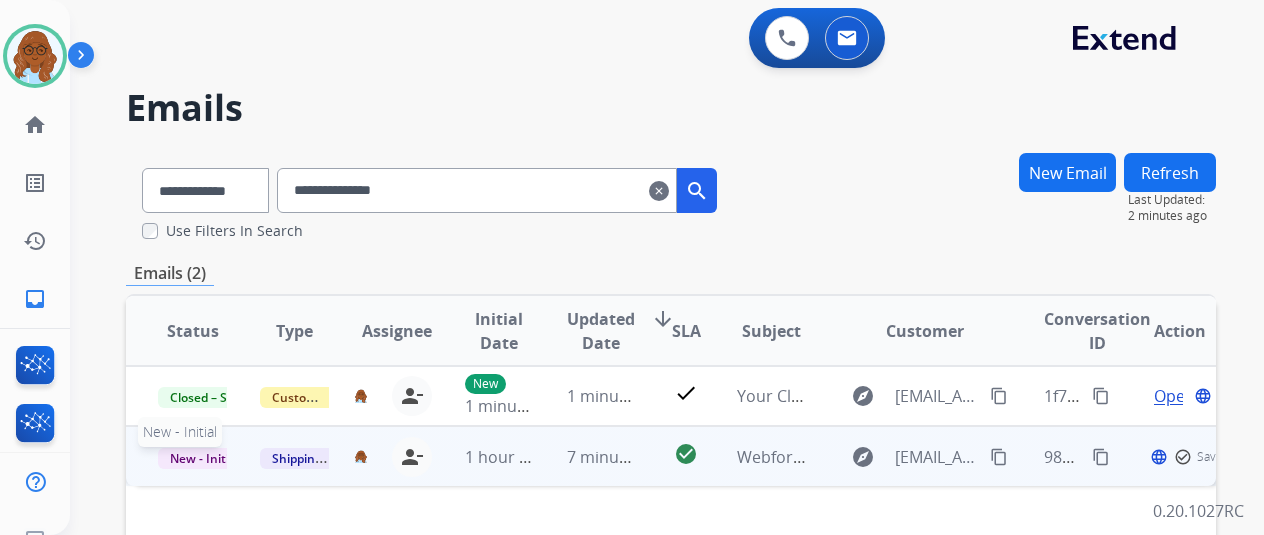click on "New - Initial" at bounding box center (204, 458) 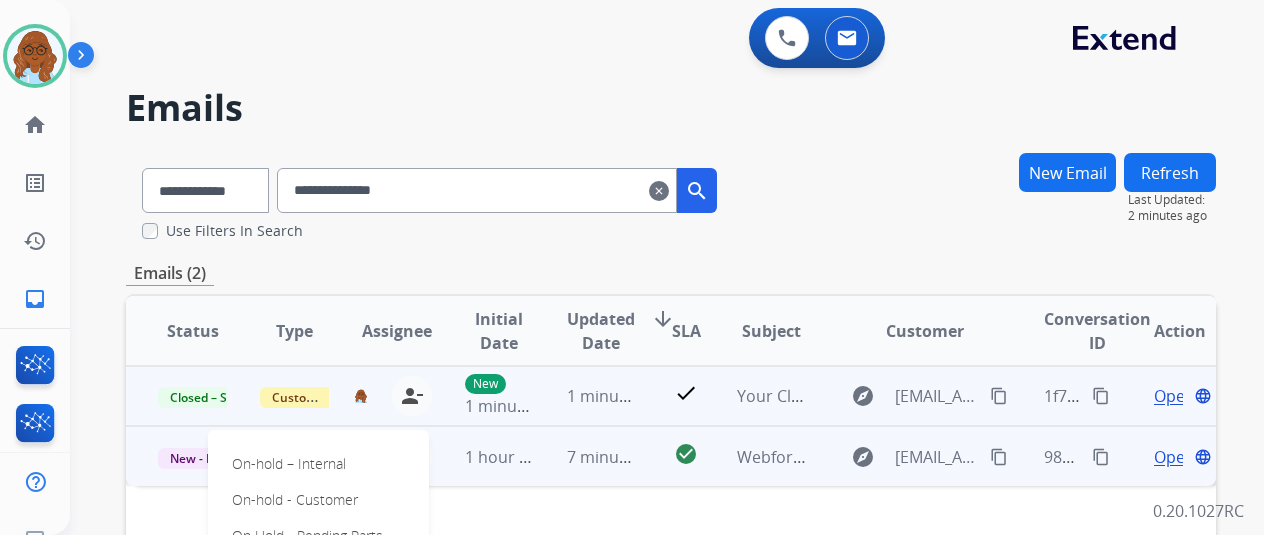 scroll, scrollTop: 200, scrollLeft: 0, axis: vertical 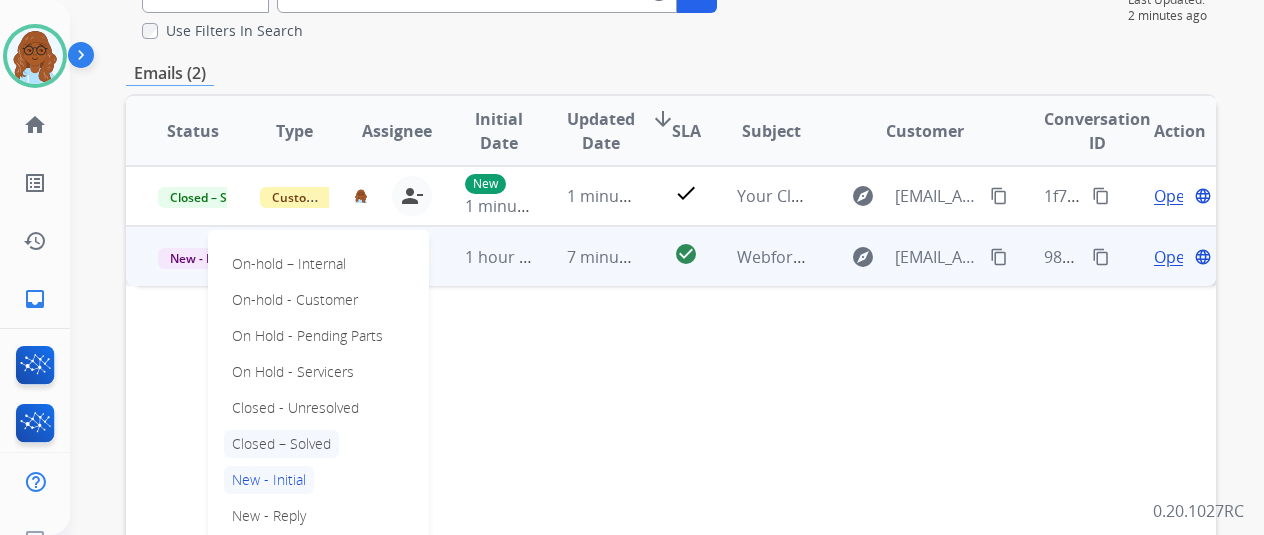 click on "Closed – Solved" at bounding box center (281, 444) 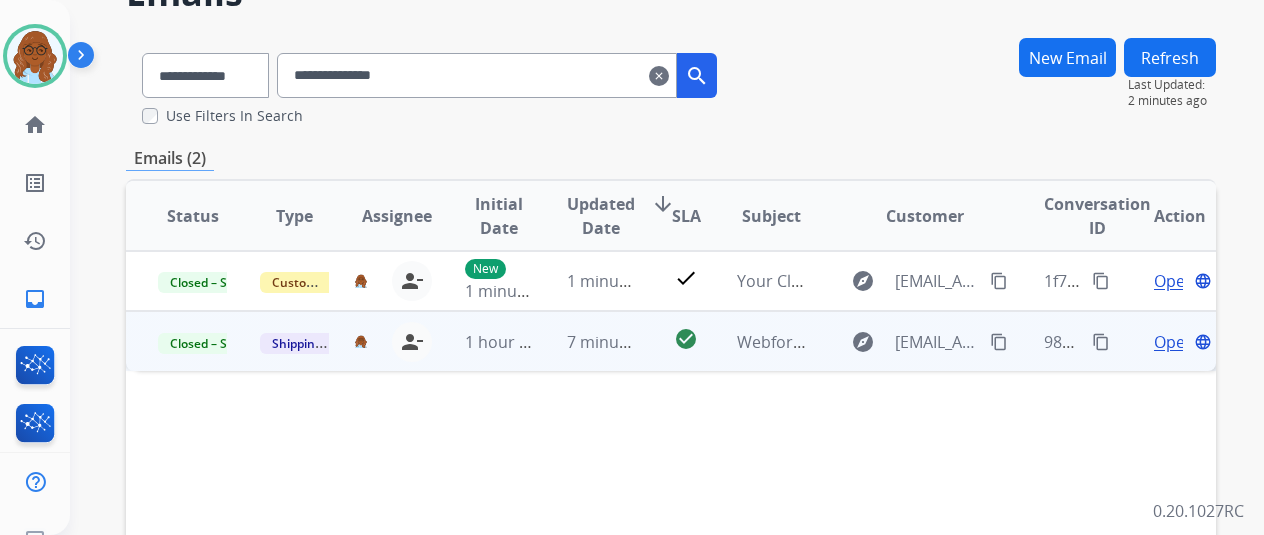scroll, scrollTop: 0, scrollLeft: 0, axis: both 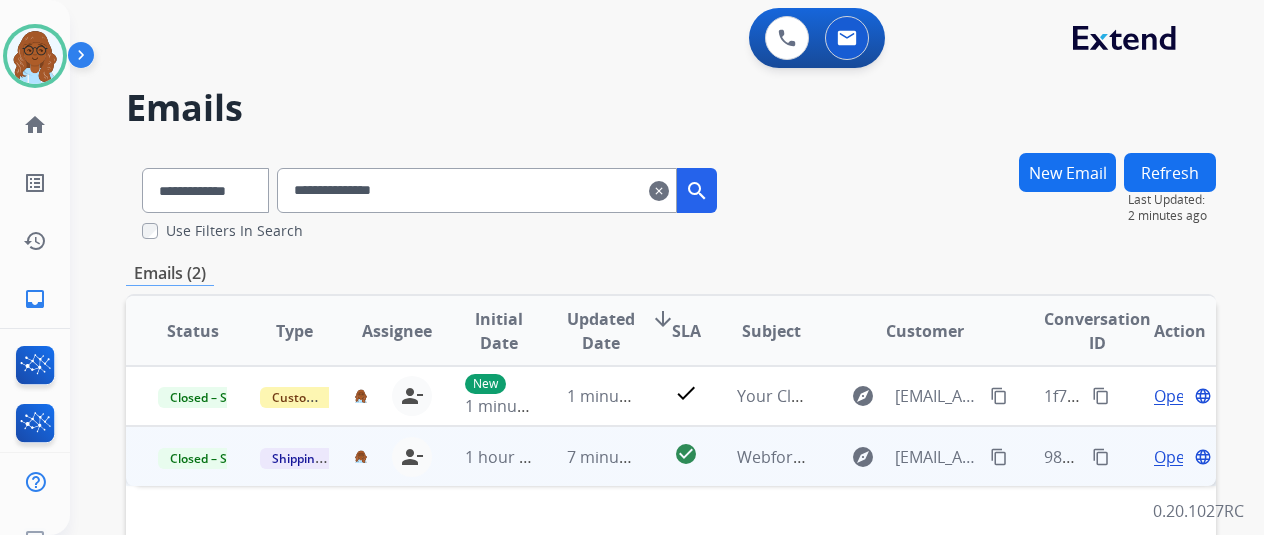 click on "clear" at bounding box center (659, 191) 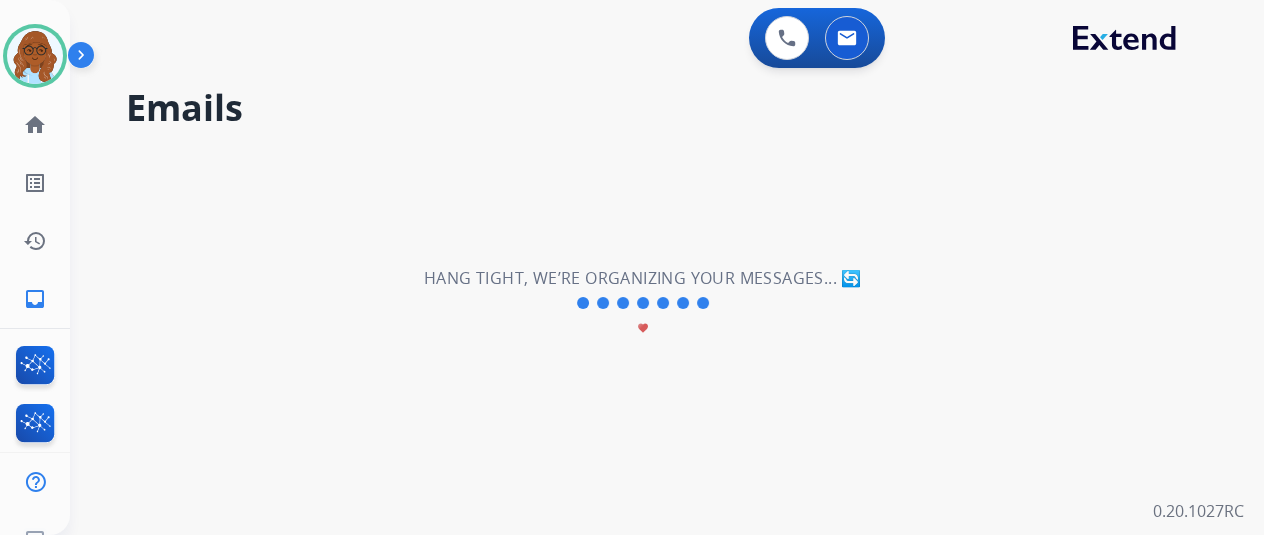 type 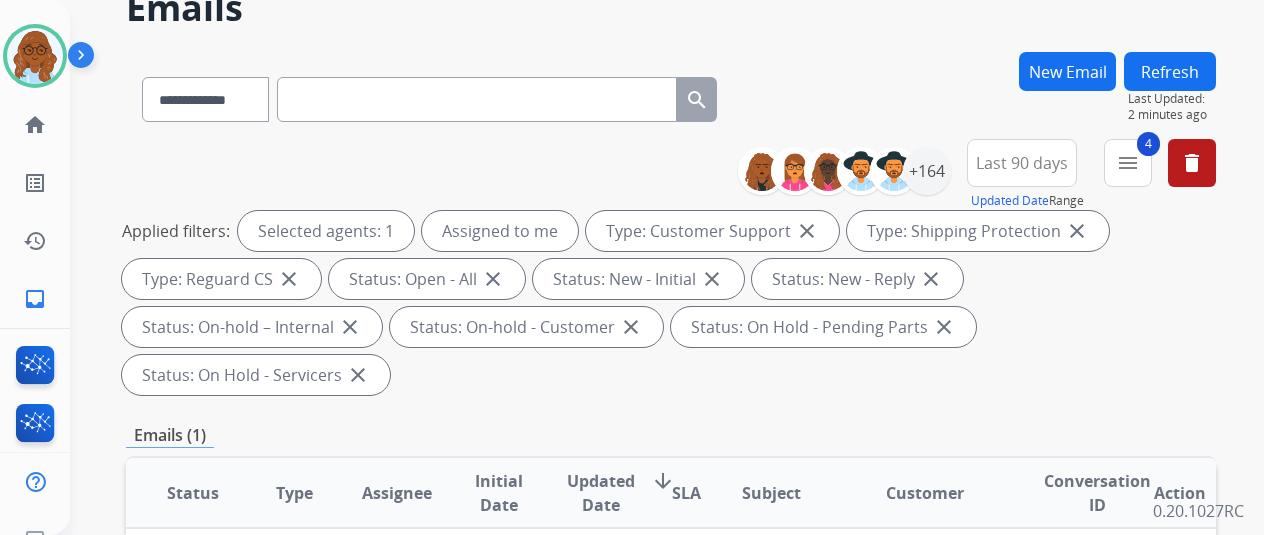scroll, scrollTop: 300, scrollLeft: 0, axis: vertical 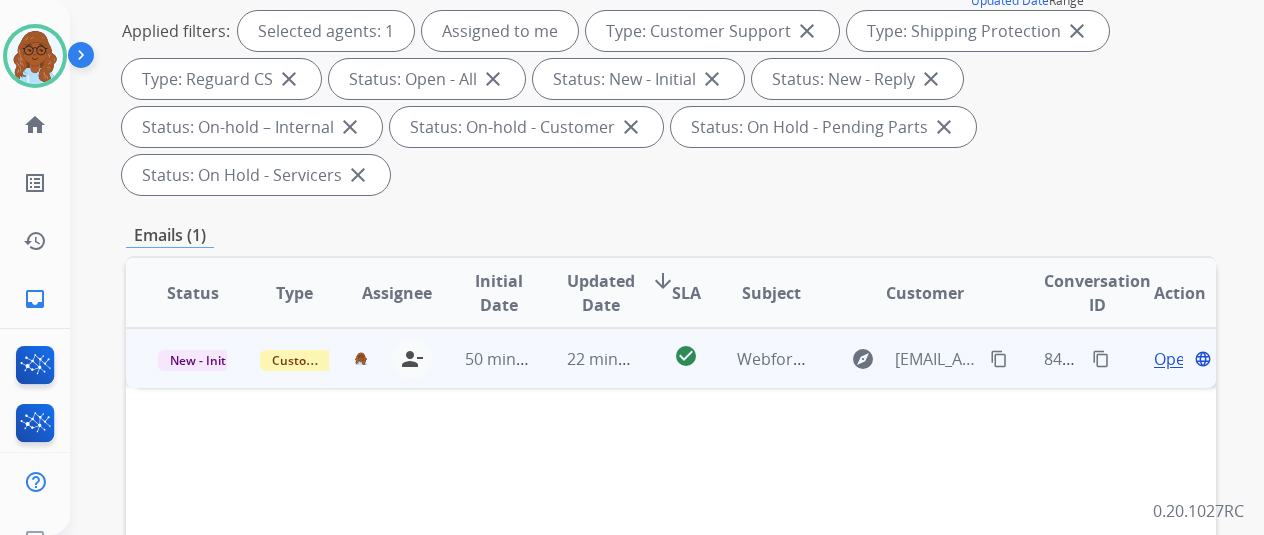 click on "Open" at bounding box center [1174, 359] 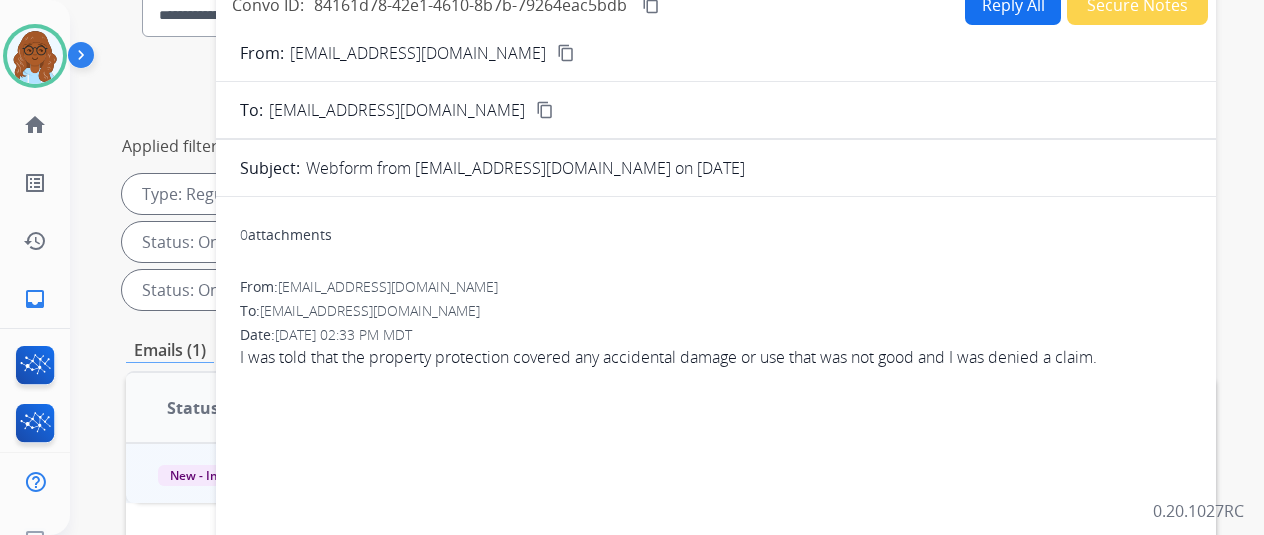 scroll, scrollTop: 100, scrollLeft: 0, axis: vertical 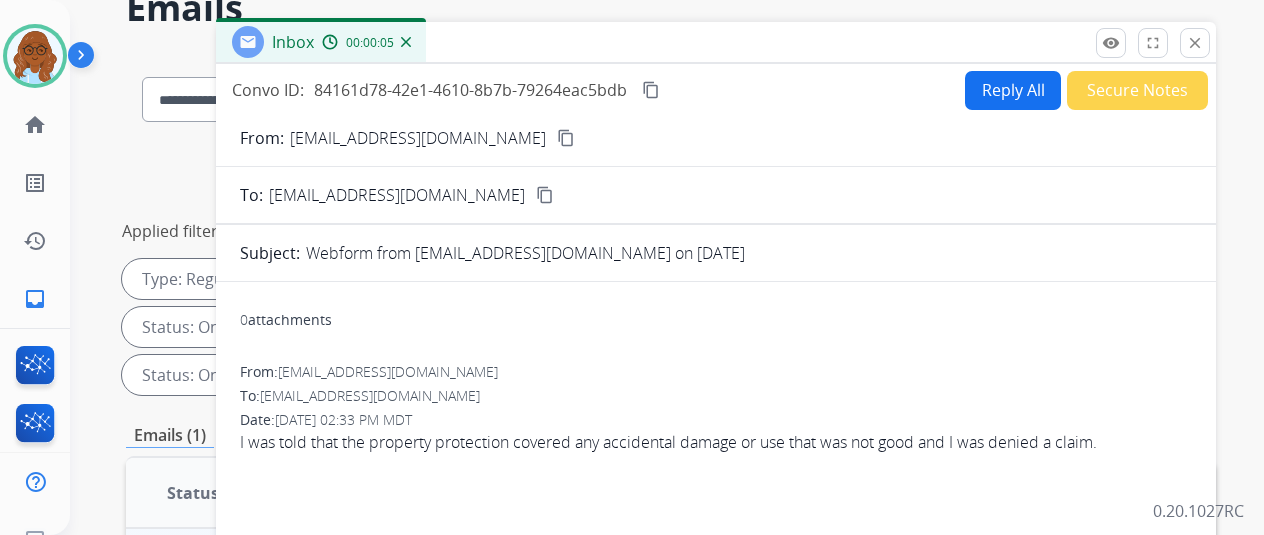 click on "content_copy" at bounding box center [566, 138] 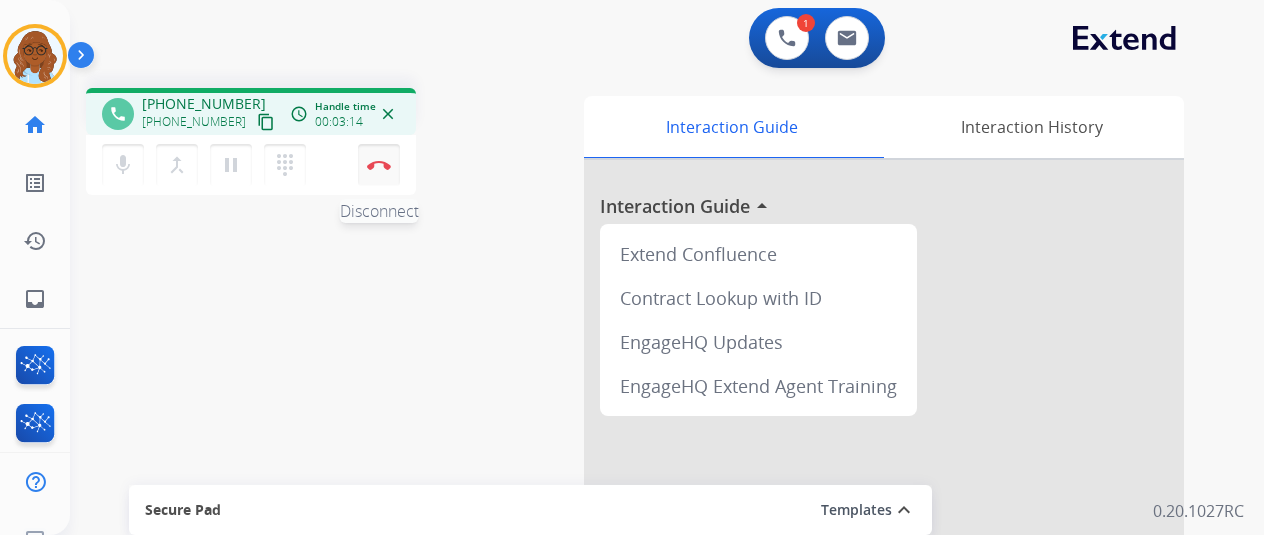 click at bounding box center [379, 165] 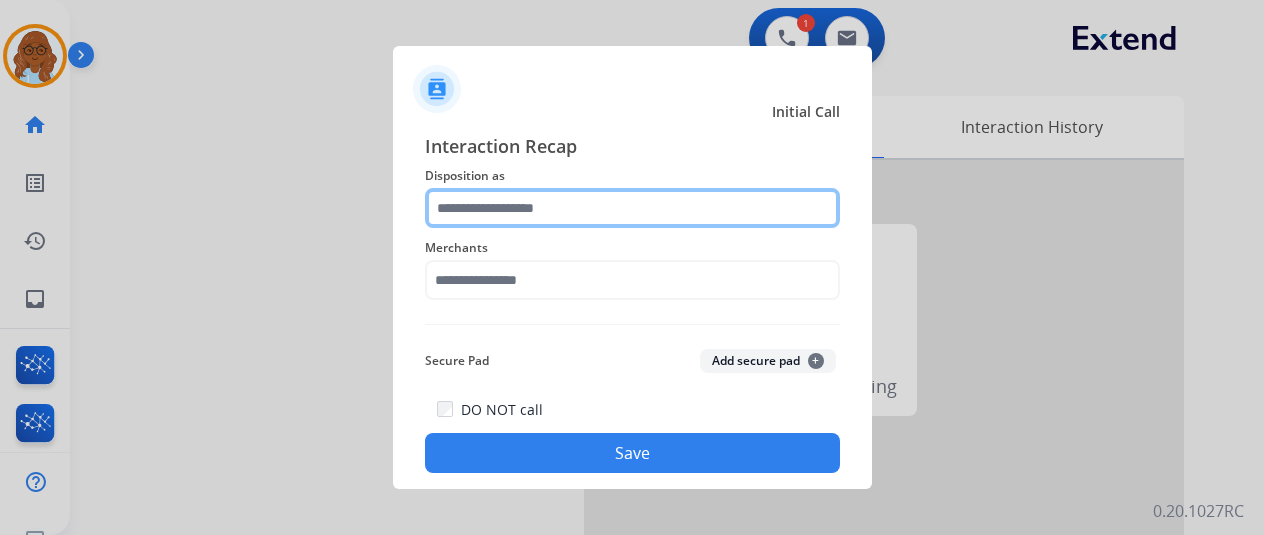 click 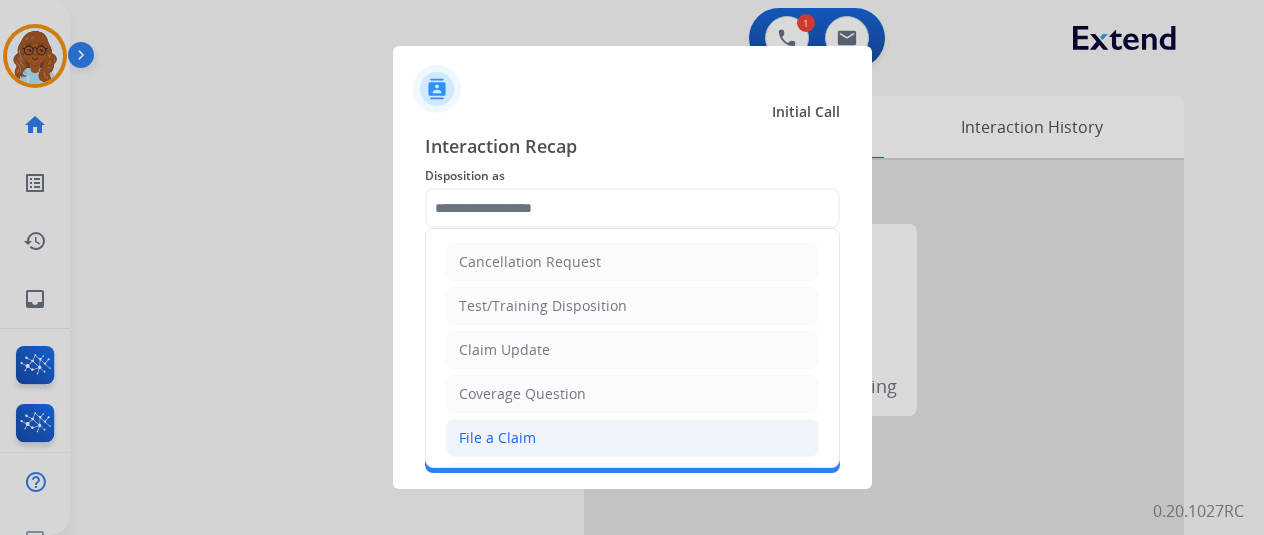 click on "File a Claim" 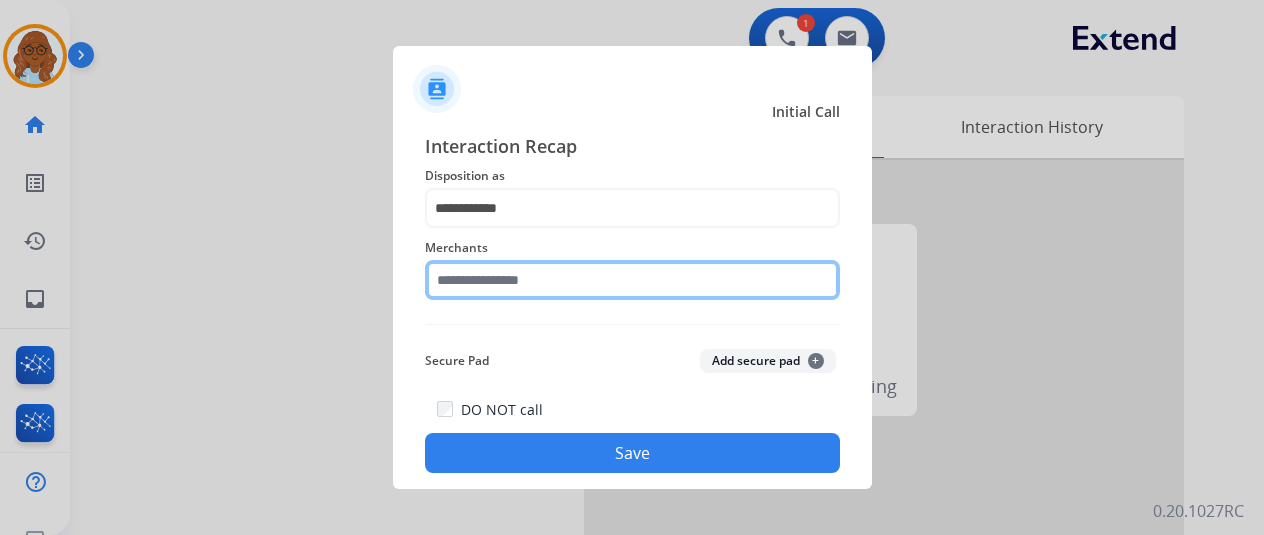 click 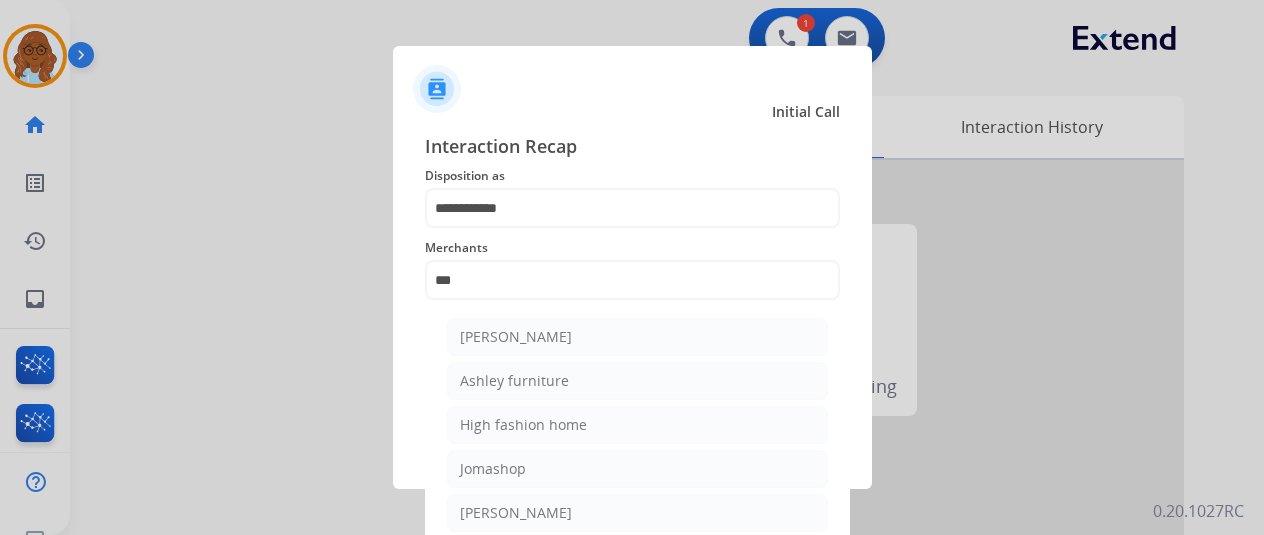 click on "Ashley furniture" 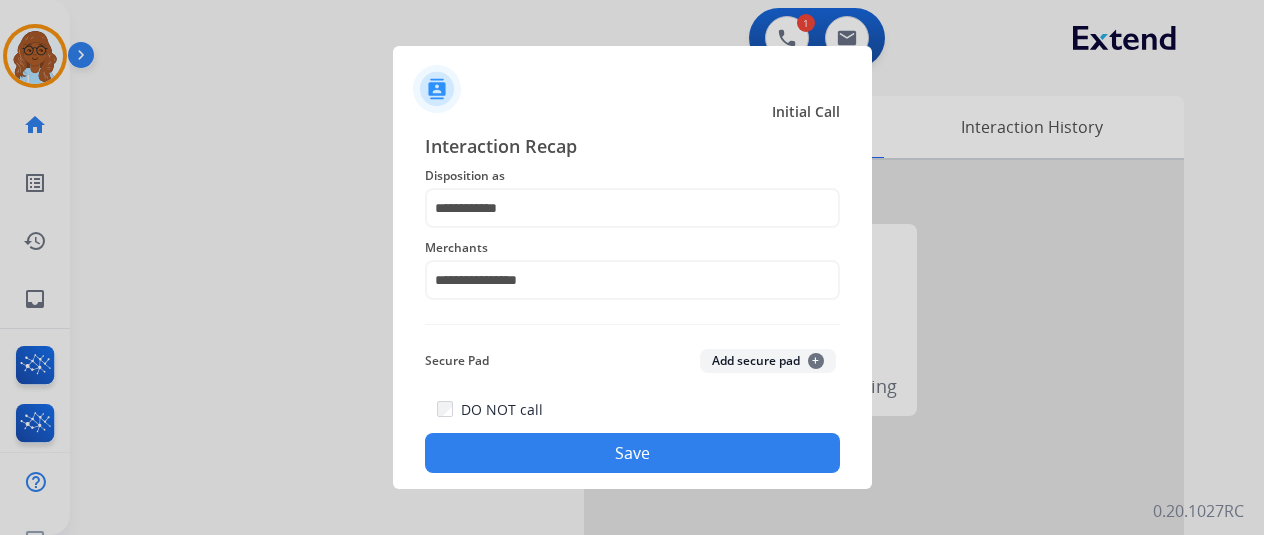 click on "Save" 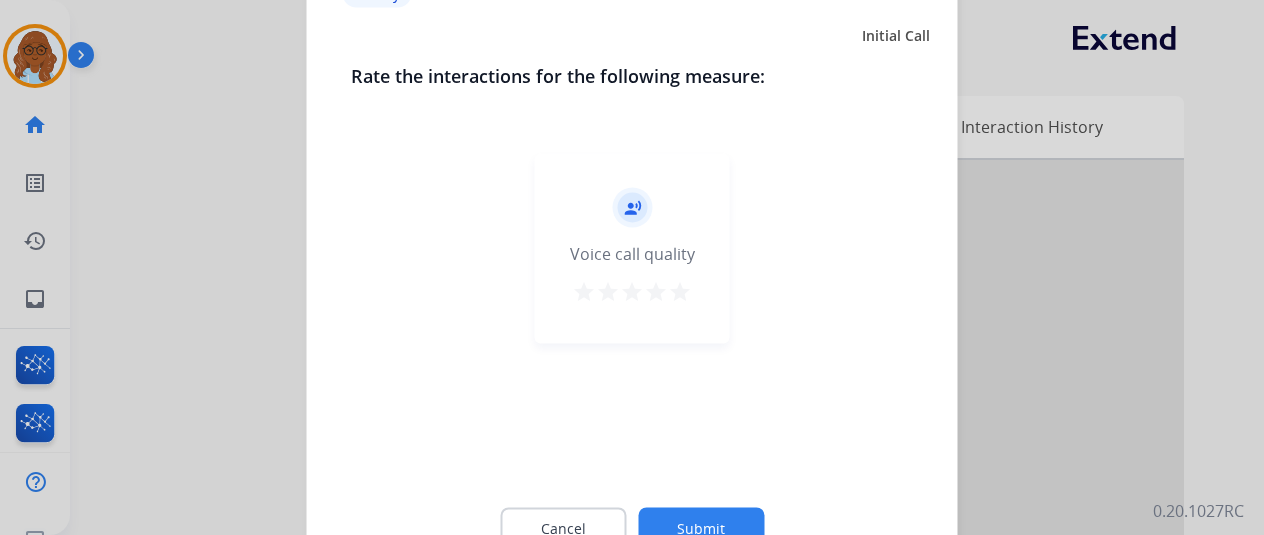 click on "star" at bounding box center [680, 291] 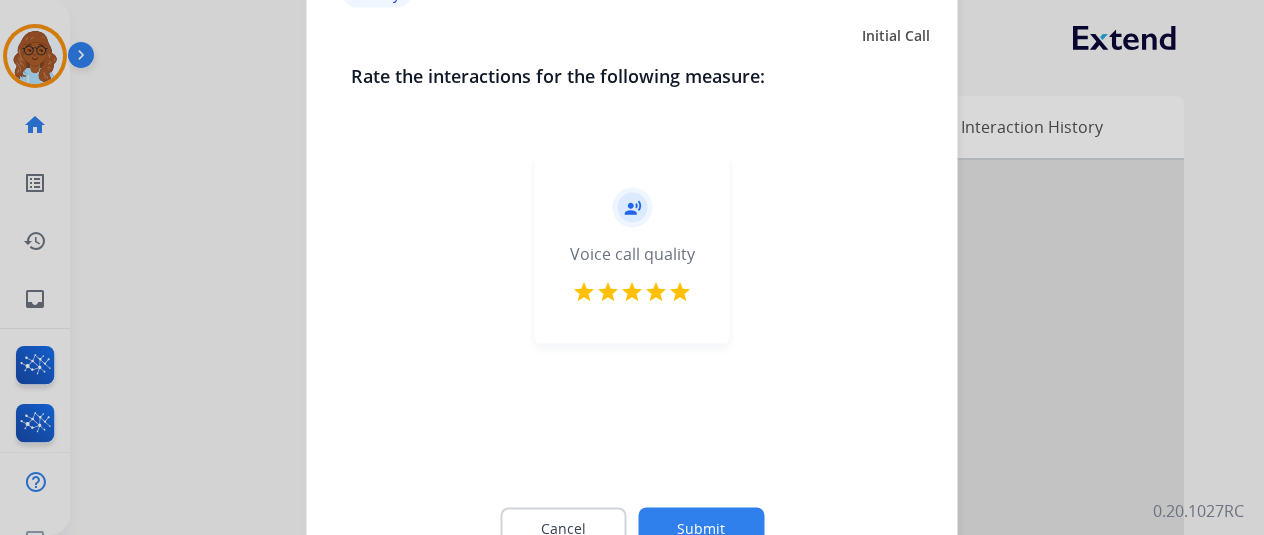 click on "Submit" 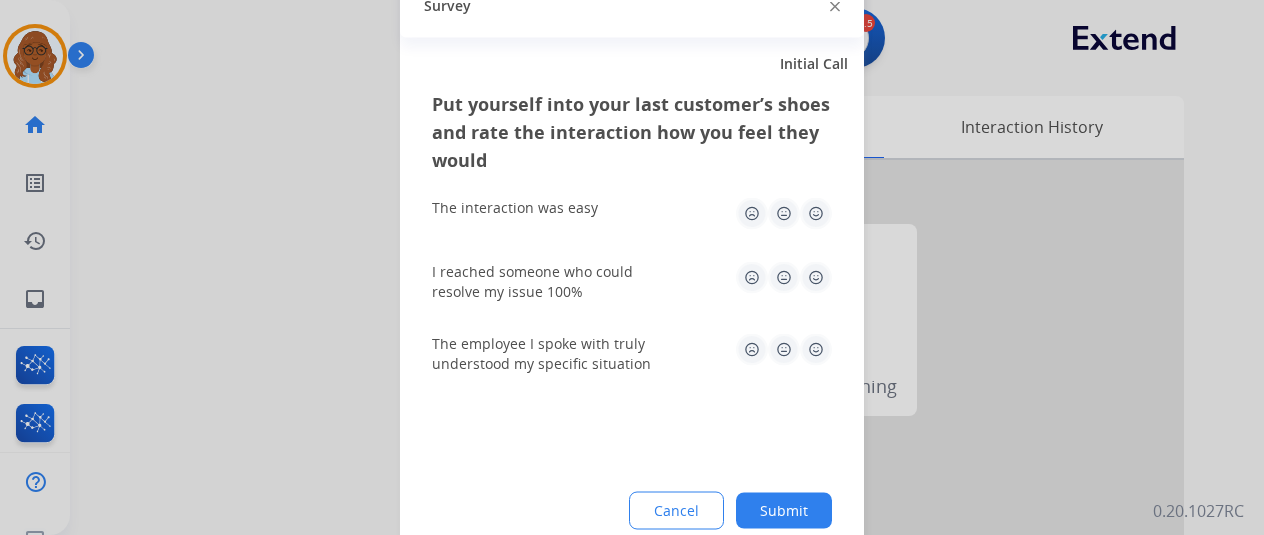 click 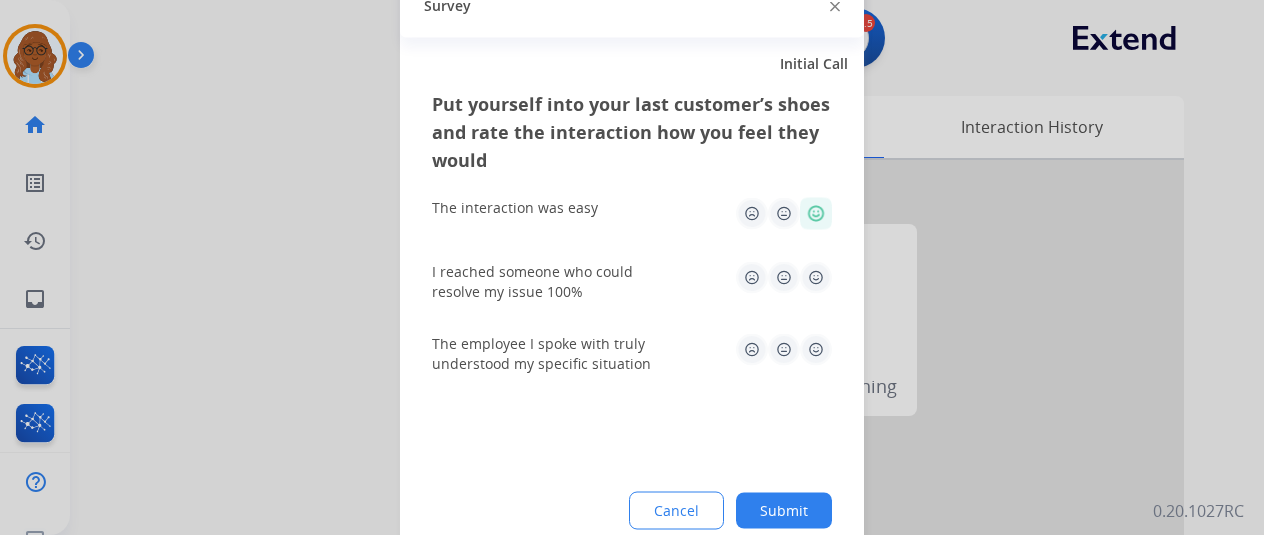 click 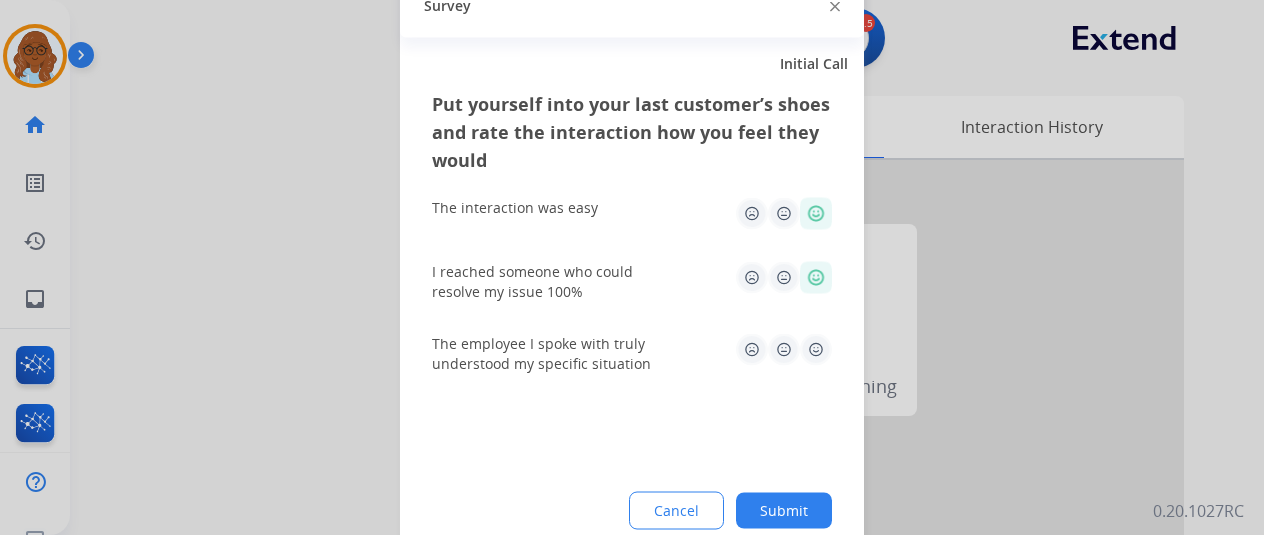 click 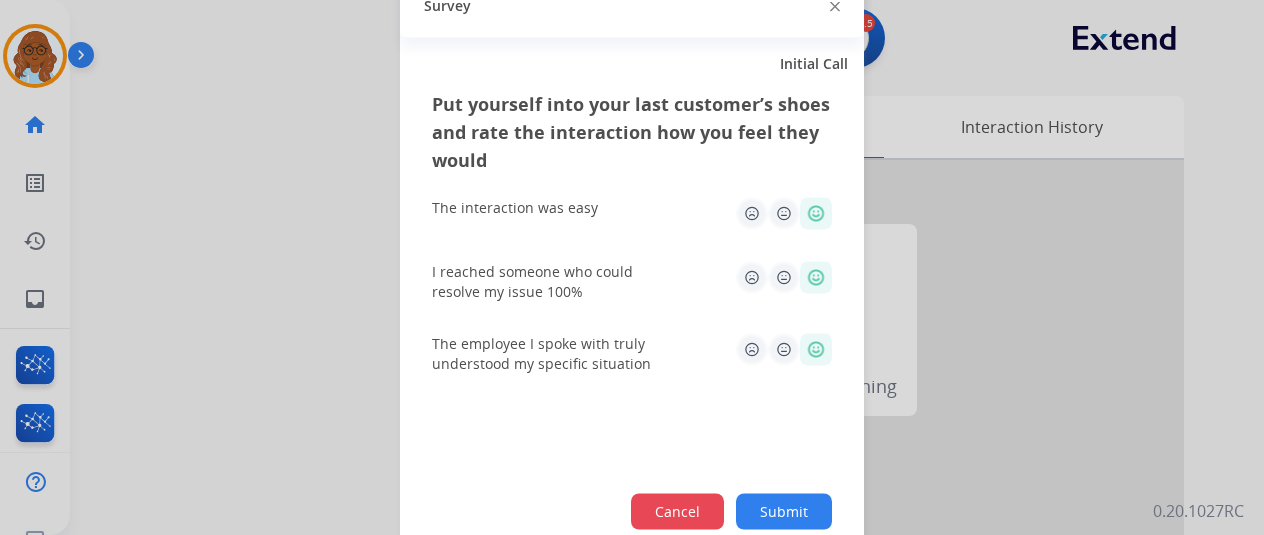 click on "Cancel" 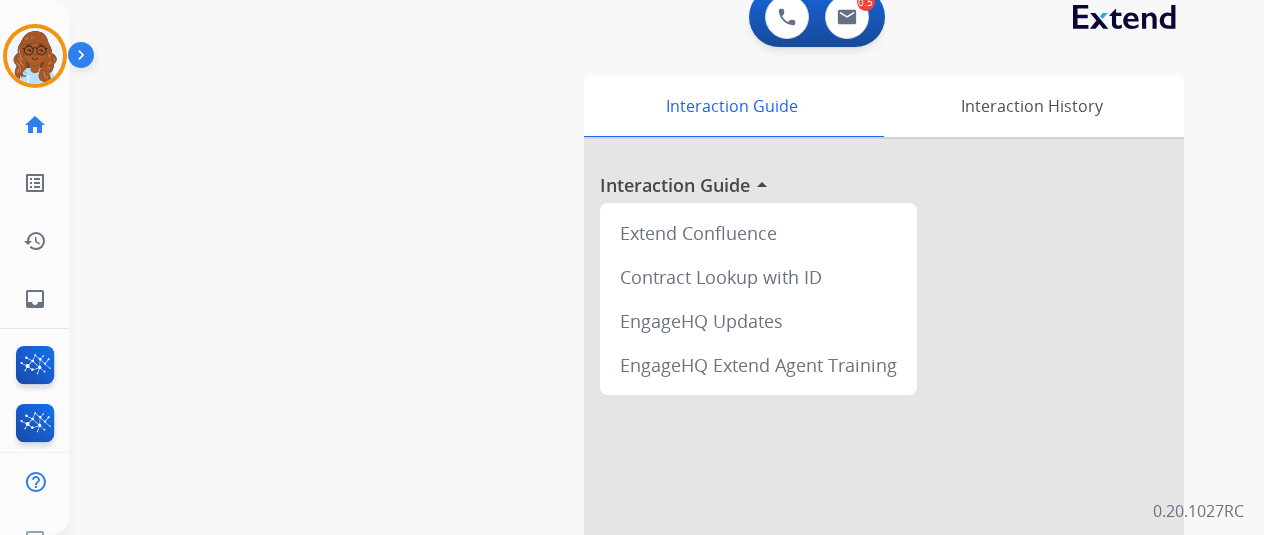 scroll, scrollTop: 0, scrollLeft: 0, axis: both 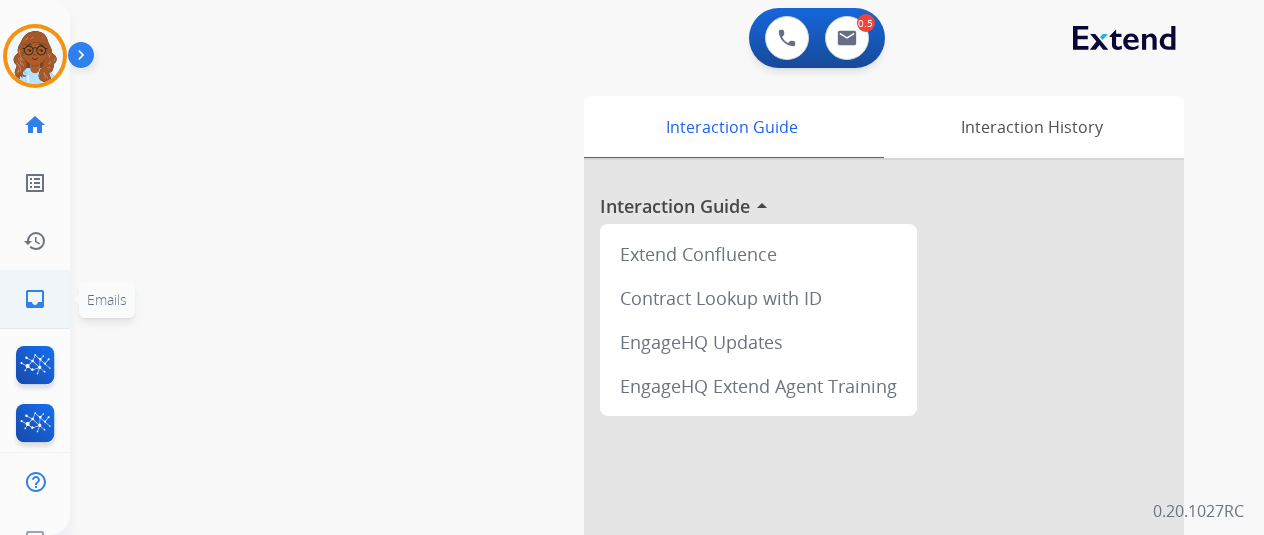 click on "inbox  Emails" 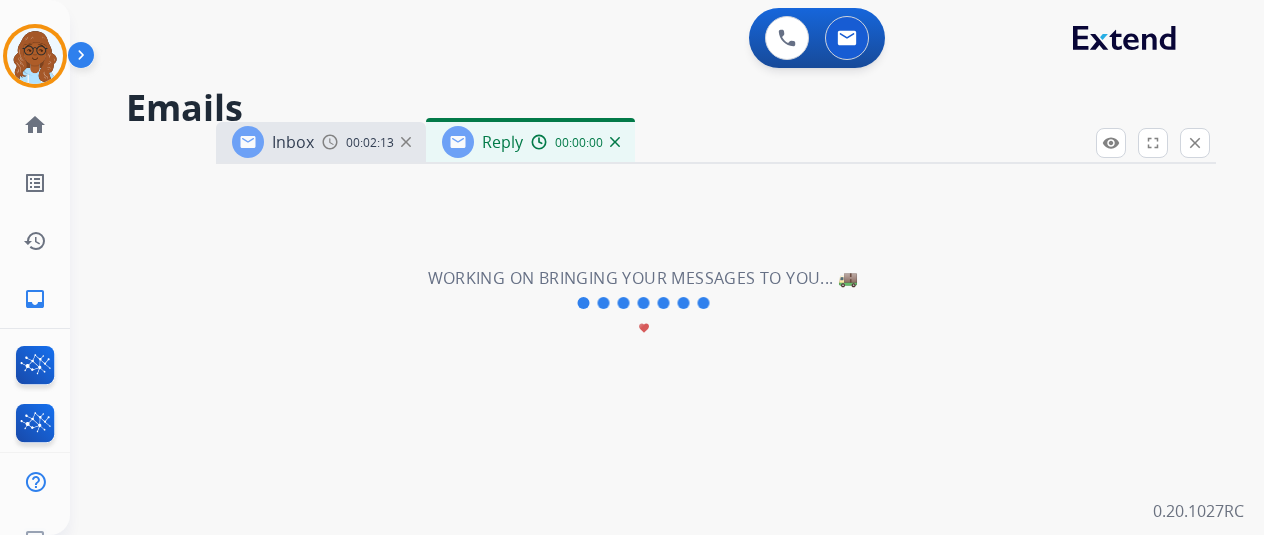 select on "**********" 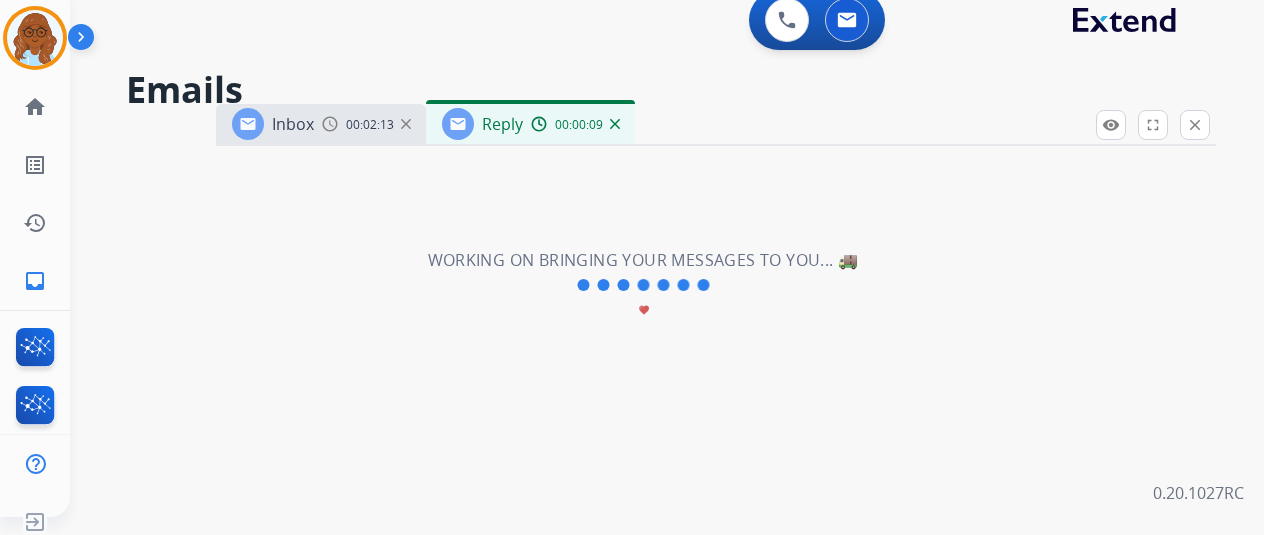 scroll, scrollTop: 24, scrollLeft: 0, axis: vertical 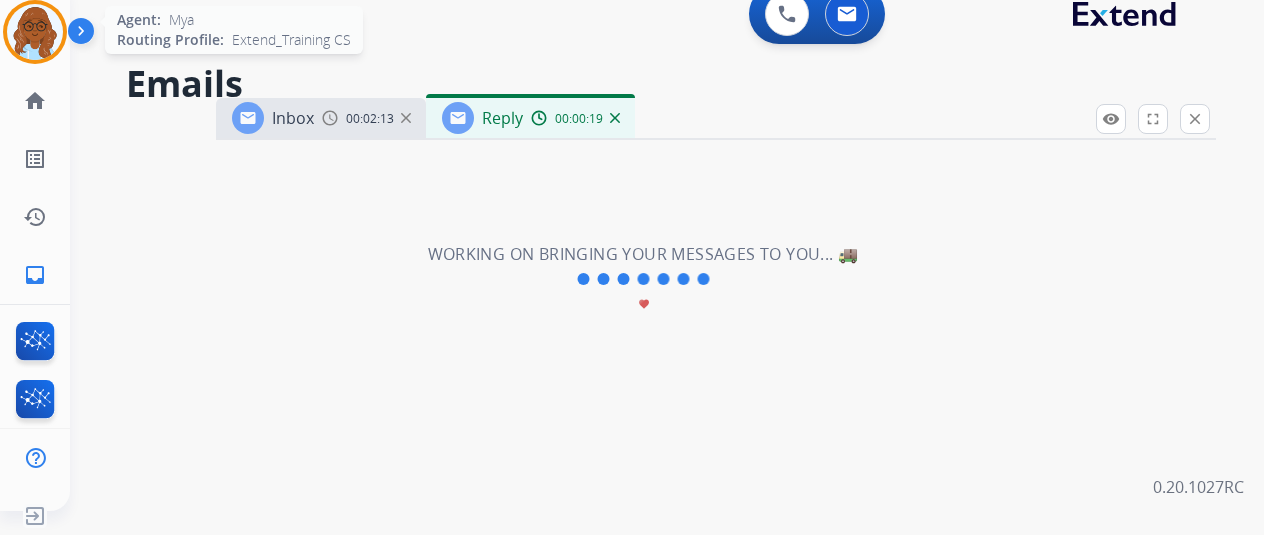 click at bounding box center [35, 32] 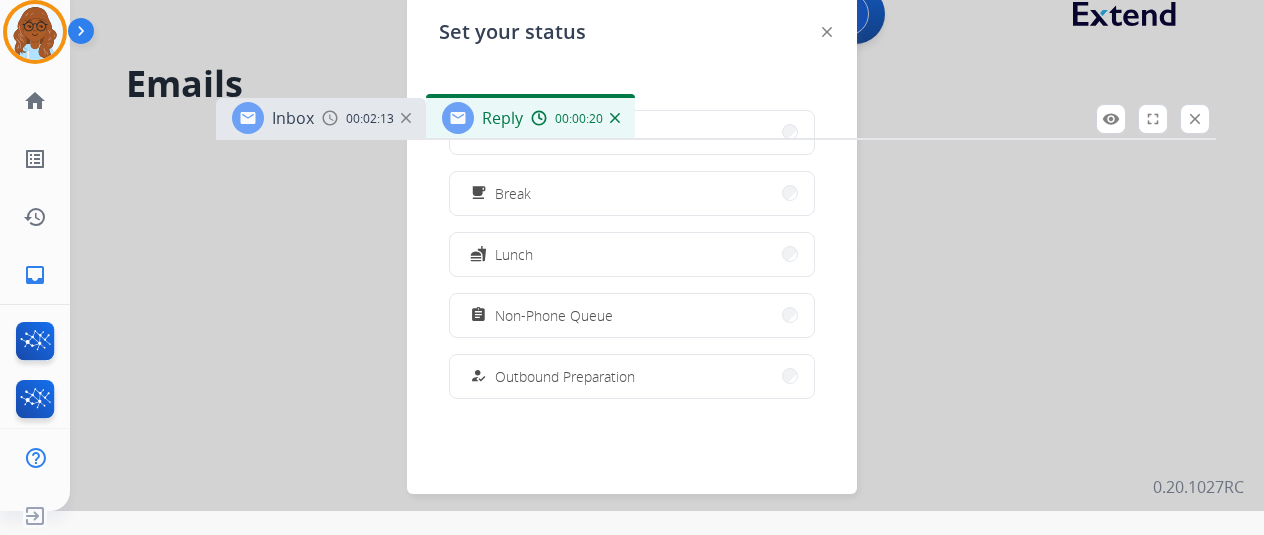 scroll, scrollTop: 200, scrollLeft: 0, axis: vertical 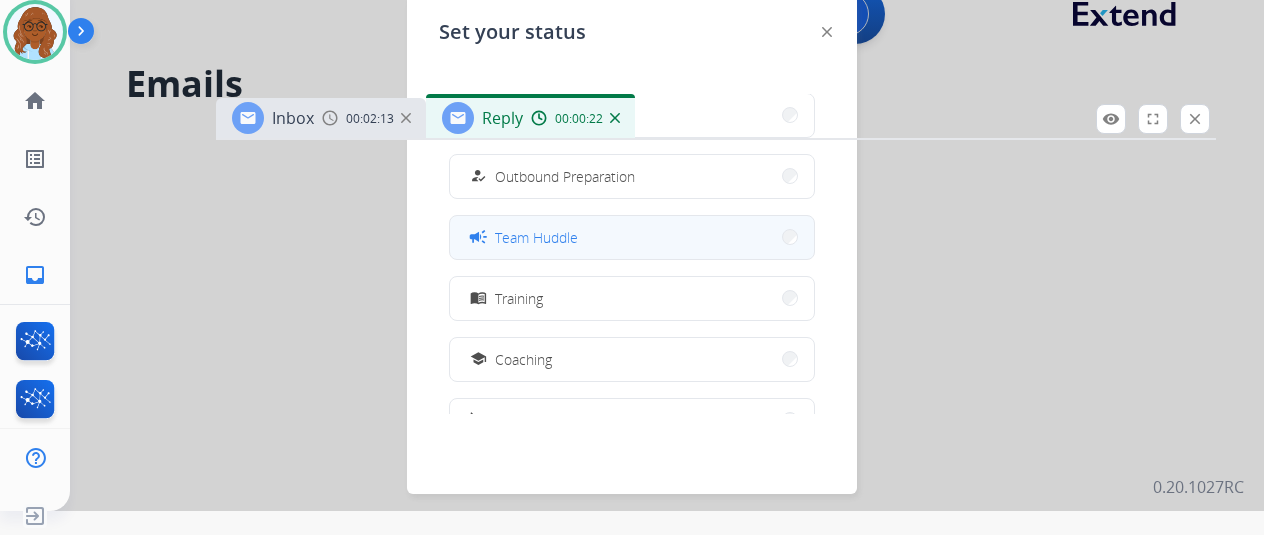 click on "Team Huddle" at bounding box center (536, 237) 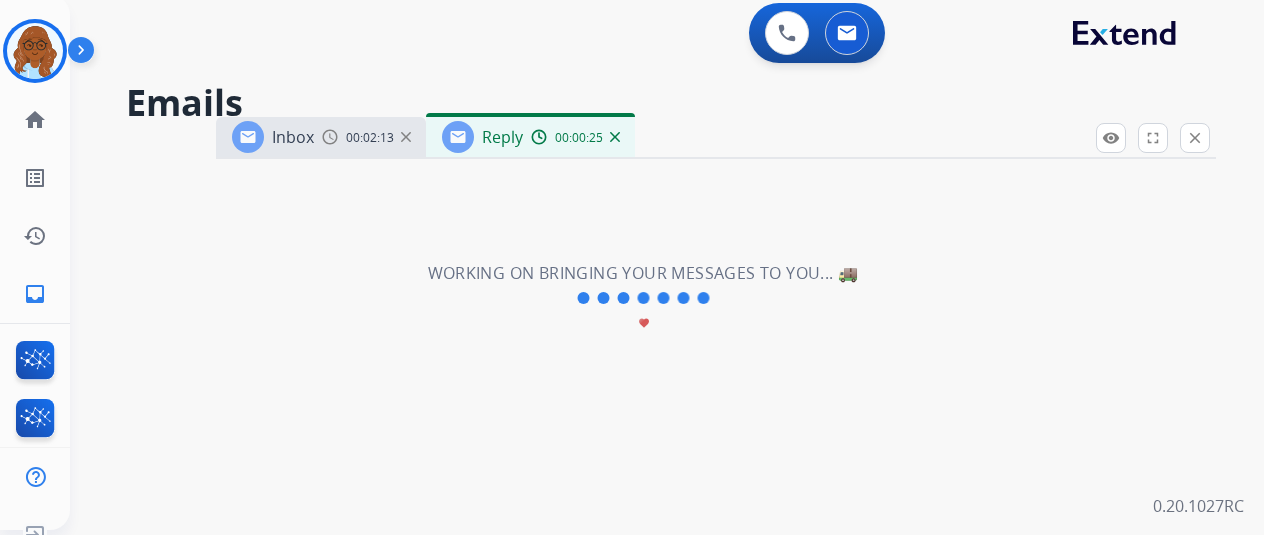 scroll, scrollTop: 0, scrollLeft: 0, axis: both 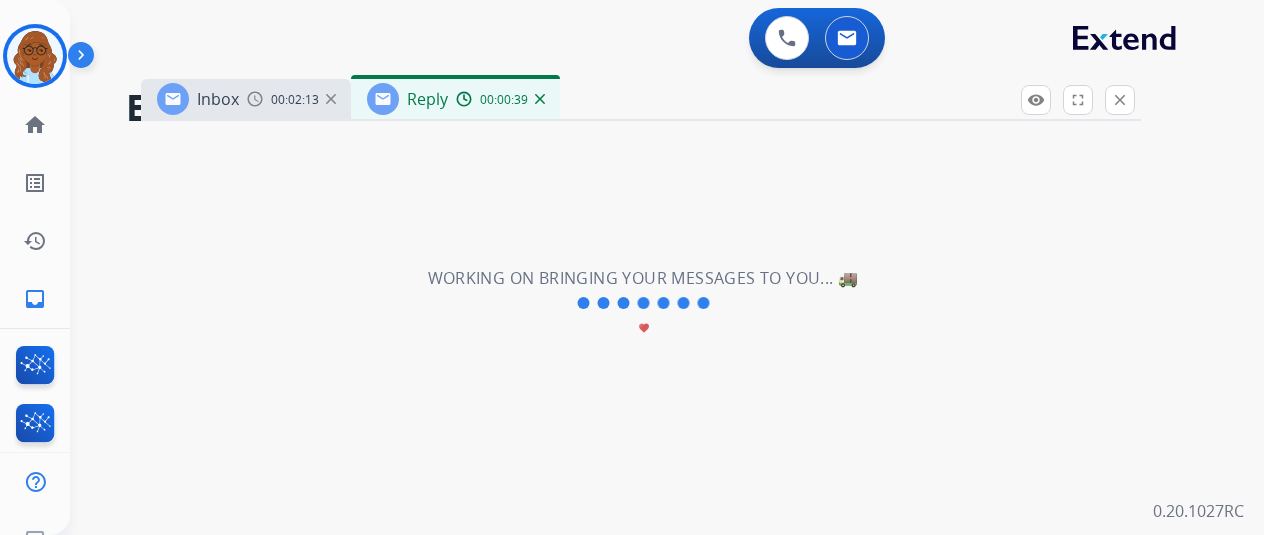 drag, startPoint x: 590, startPoint y: 156, endPoint x: 515, endPoint y: 113, distance: 86.4523 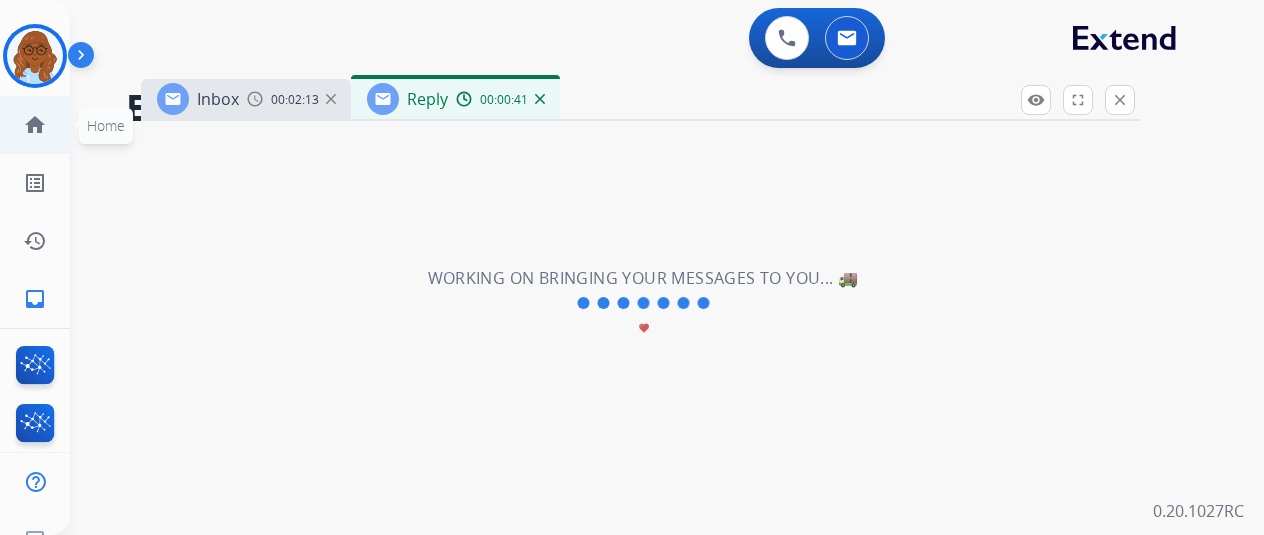 click on "home" 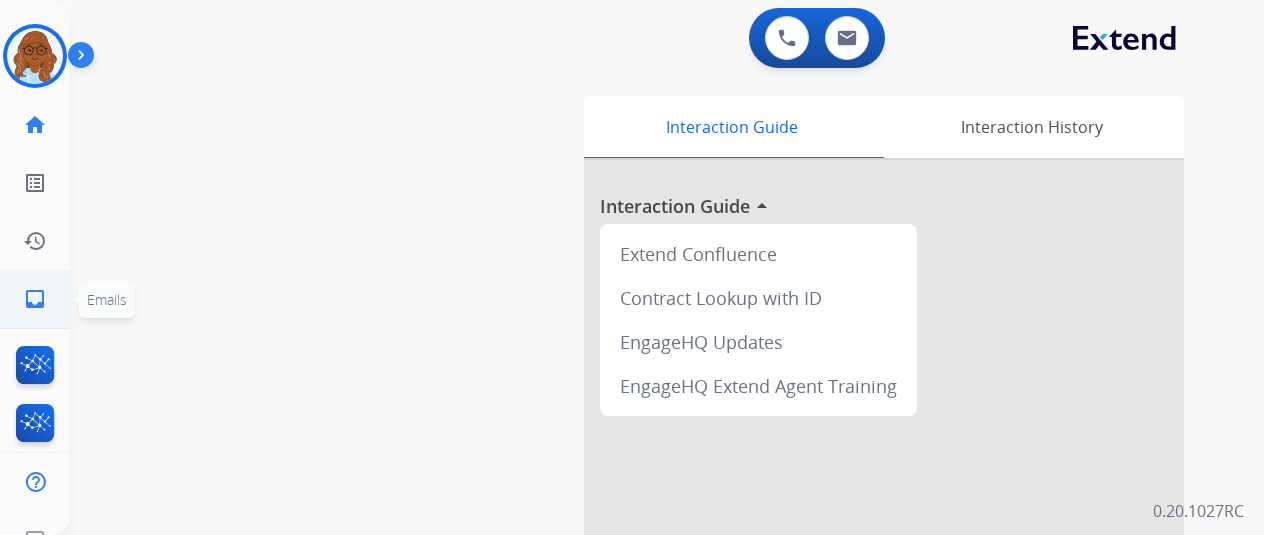 click on "inbox  Emails" 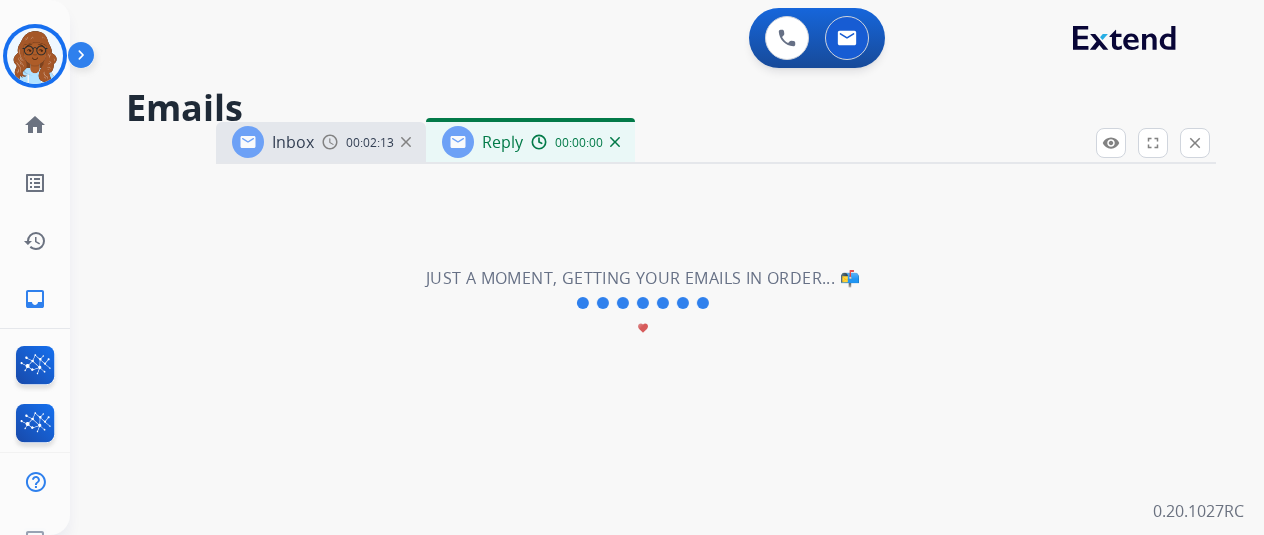 select on "**********" 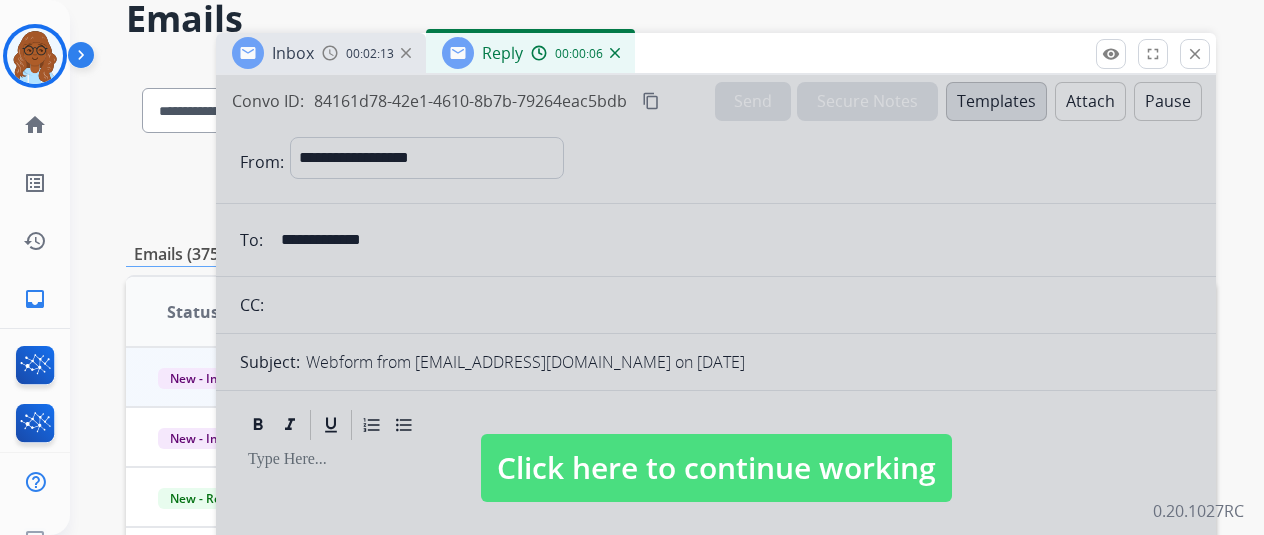 scroll, scrollTop: 300, scrollLeft: 0, axis: vertical 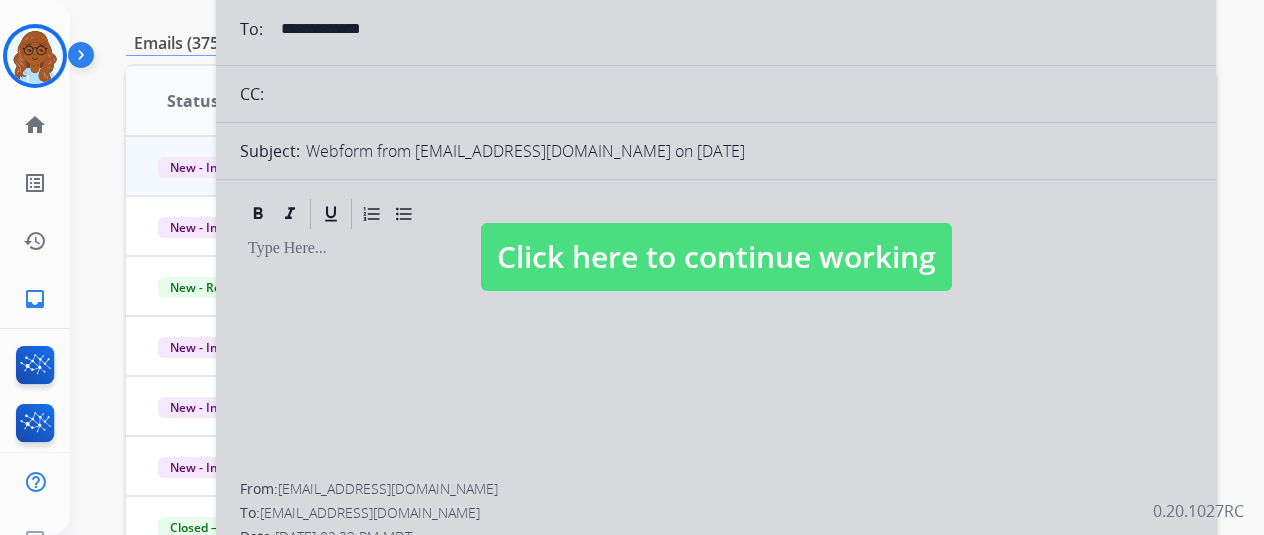 drag, startPoint x: 670, startPoint y: 274, endPoint x: 648, endPoint y: 267, distance: 23.086792 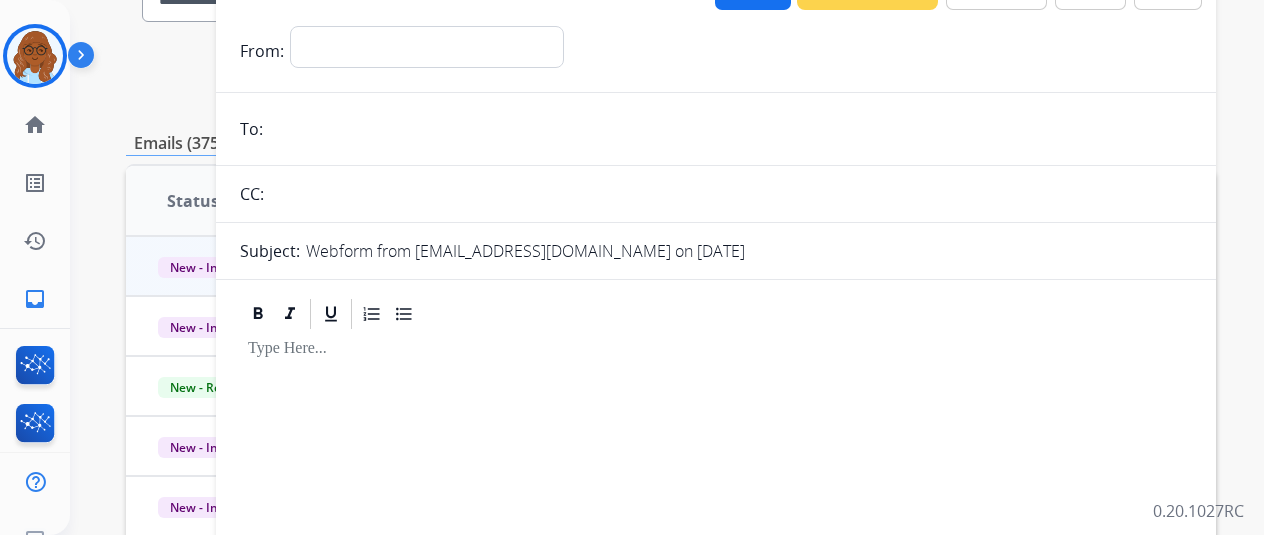 scroll, scrollTop: 0, scrollLeft: 0, axis: both 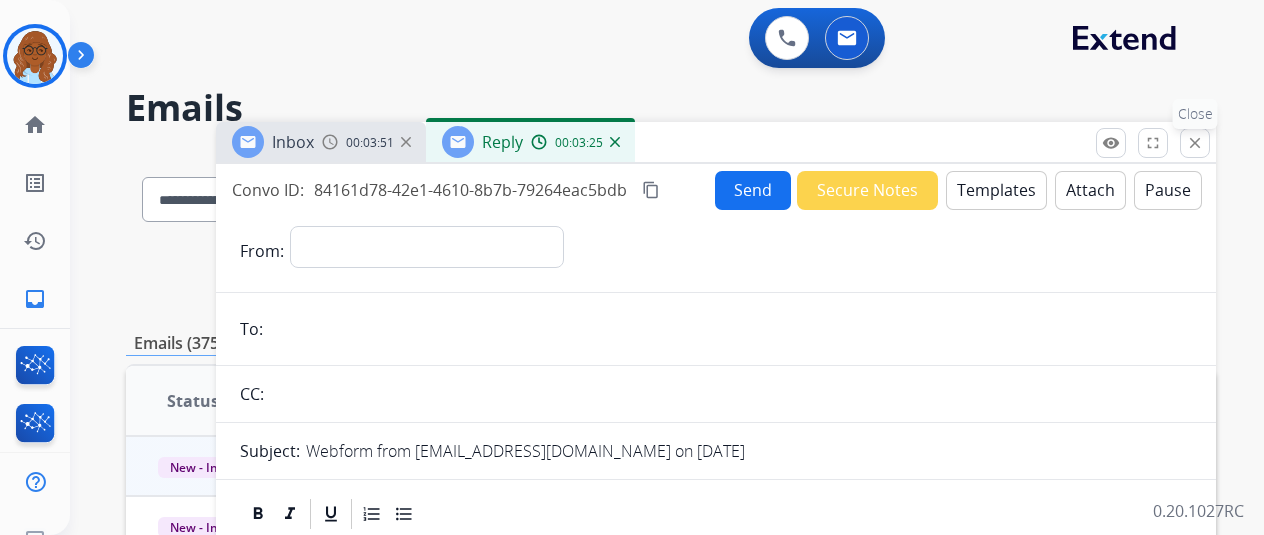 click on "close" at bounding box center (1195, 143) 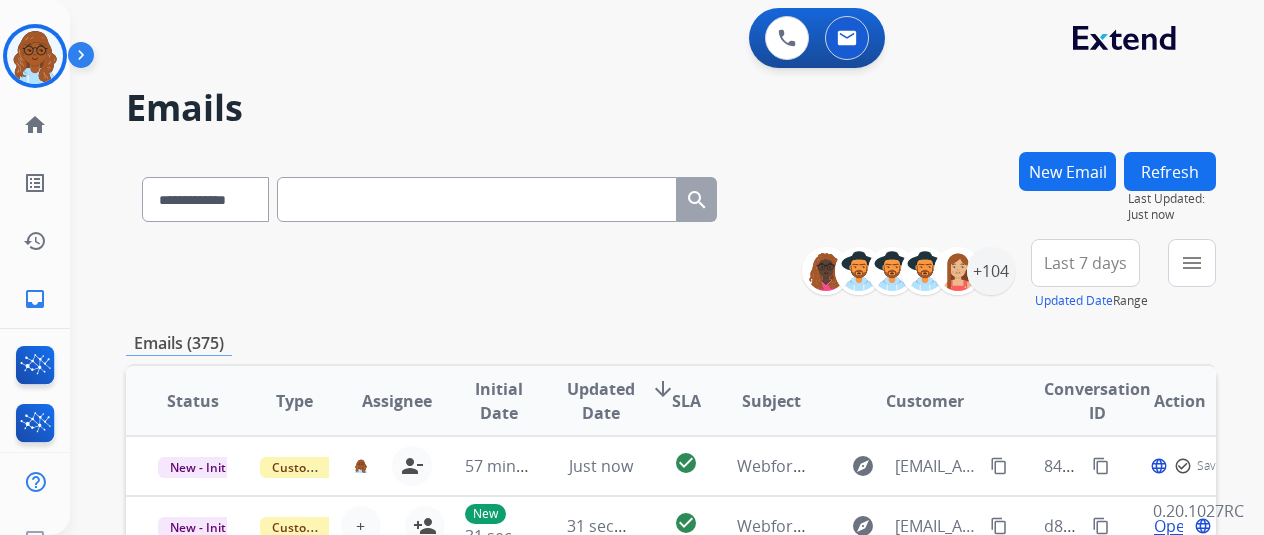 click on "New Email" at bounding box center (1067, 171) 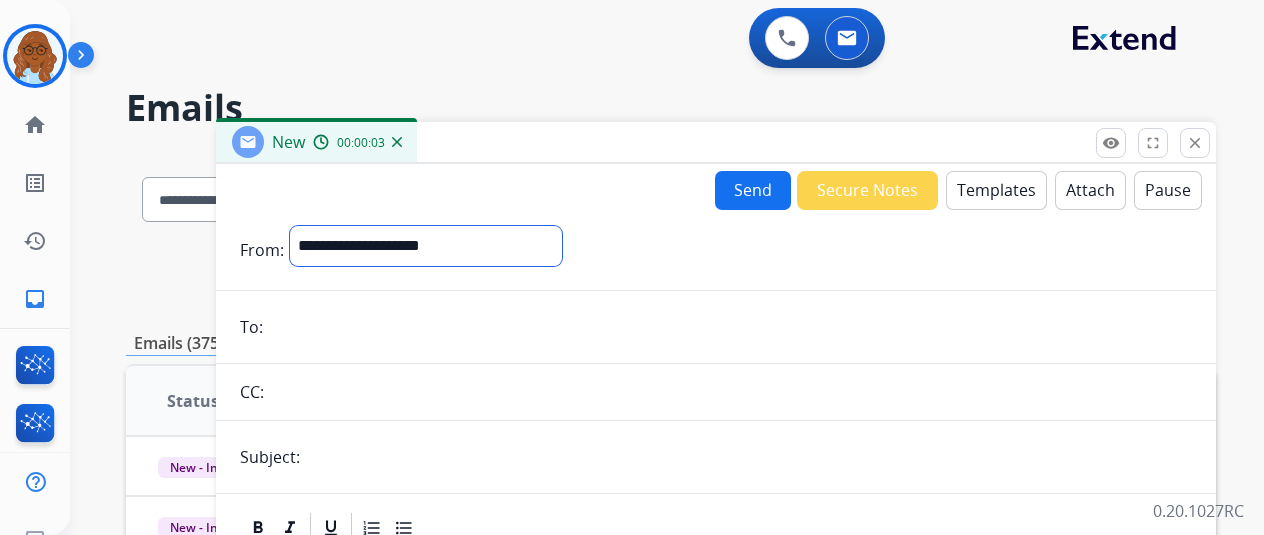 drag, startPoint x: 498, startPoint y: 247, endPoint x: 496, endPoint y: 263, distance: 16.124516 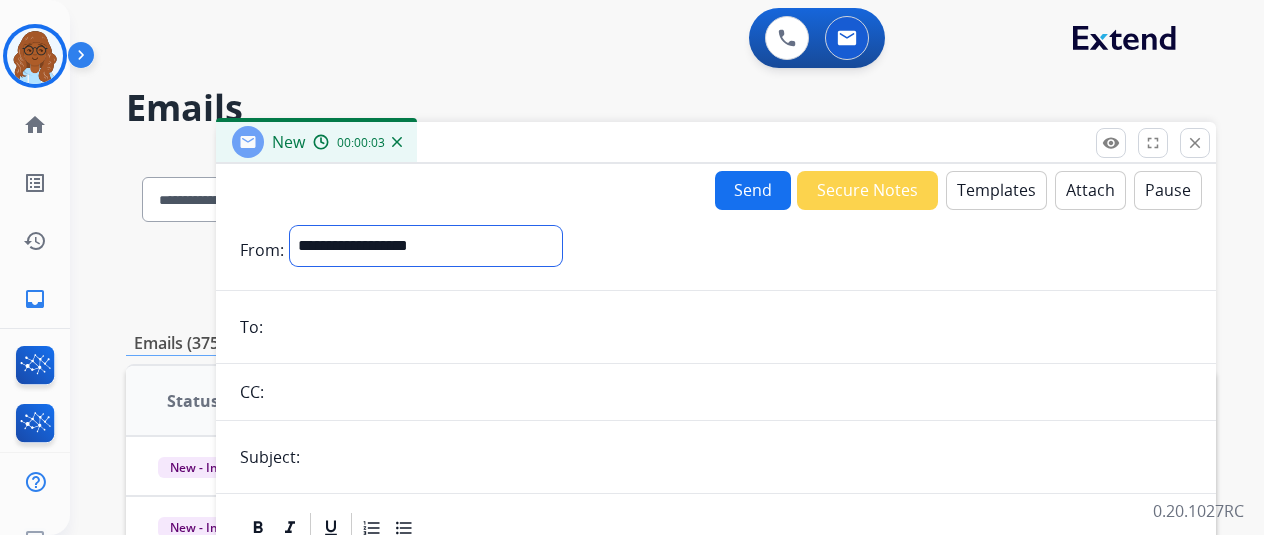 click on "**********" at bounding box center [426, 246] 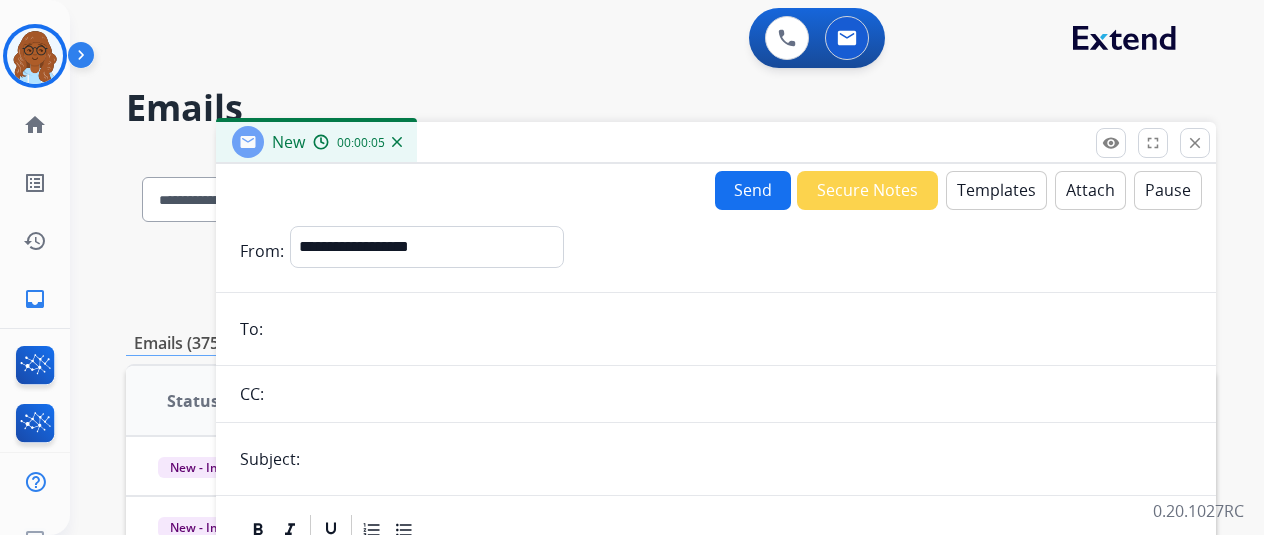 paste on "**********" 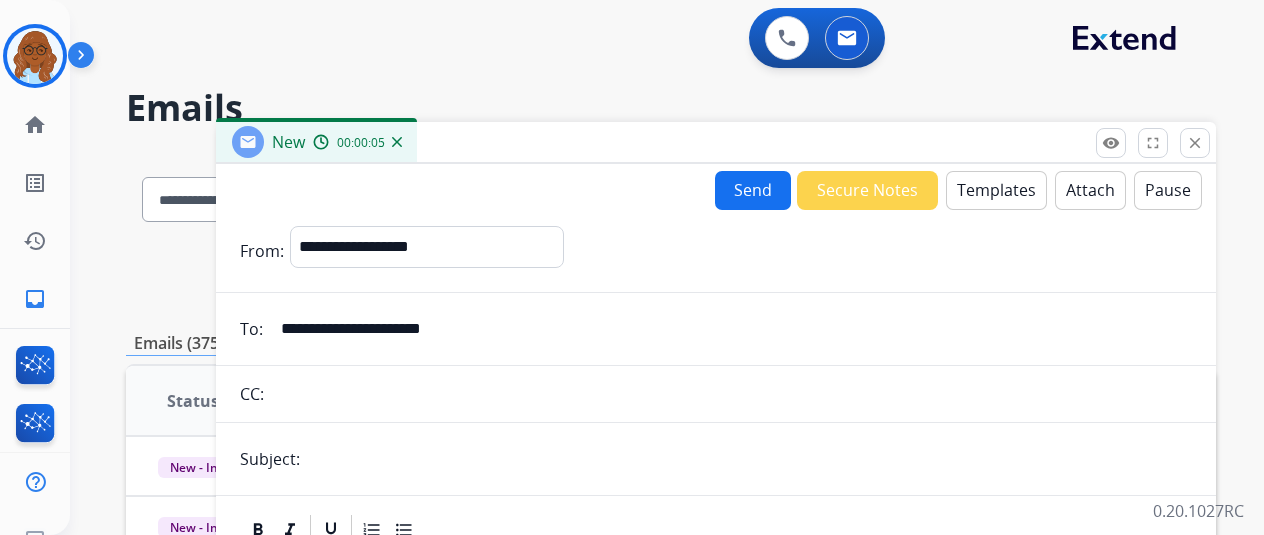 type on "**********" 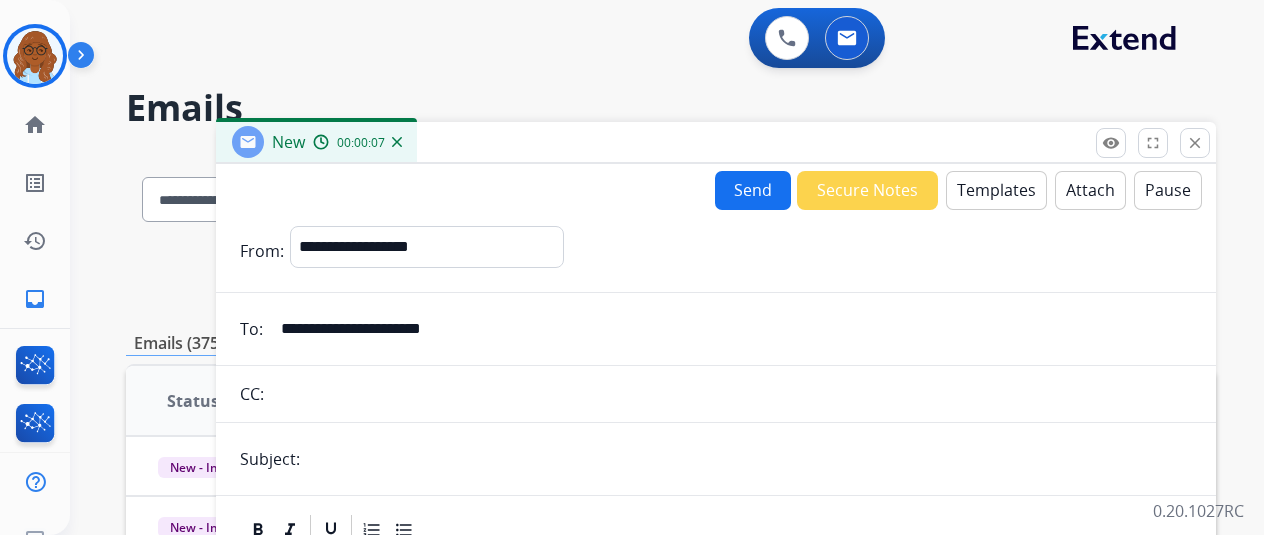 type on "**********" 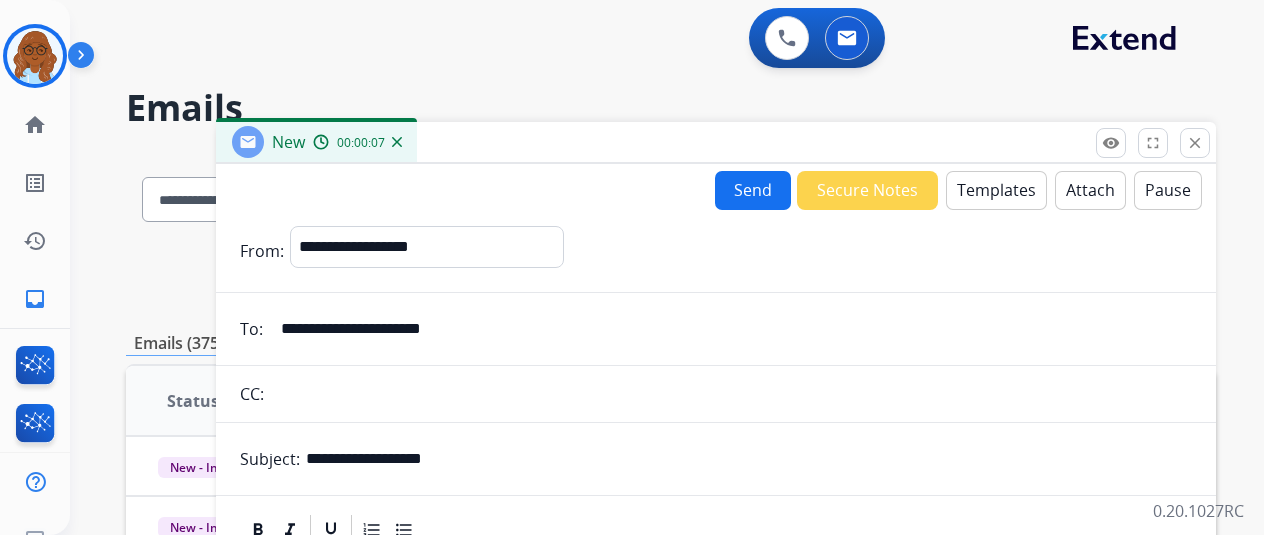 click on "Templates" at bounding box center (996, 190) 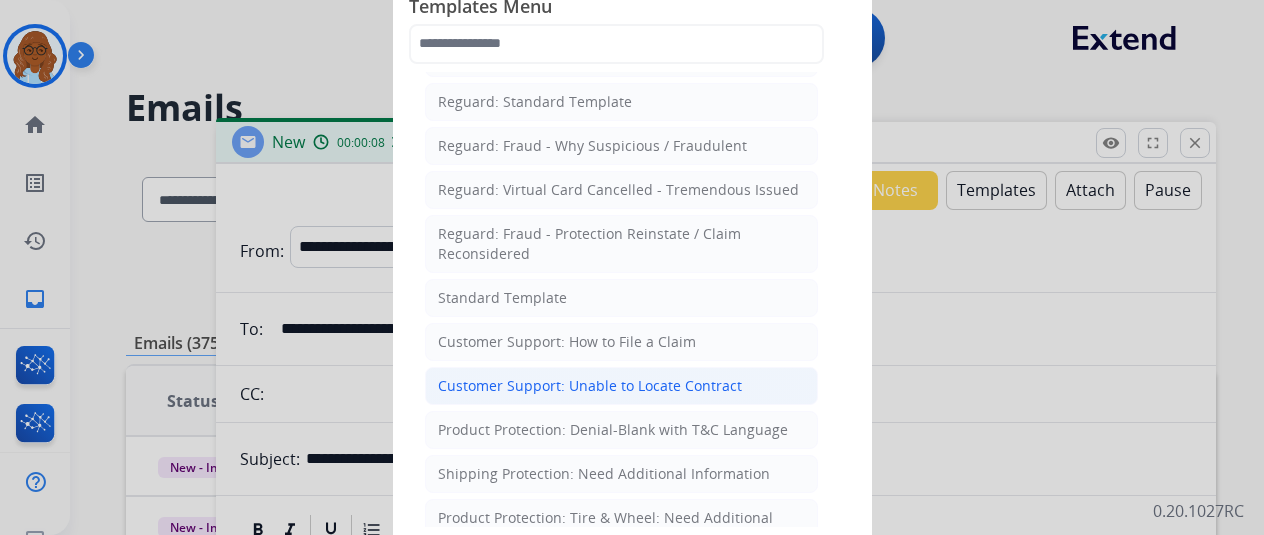 scroll, scrollTop: 200, scrollLeft: 0, axis: vertical 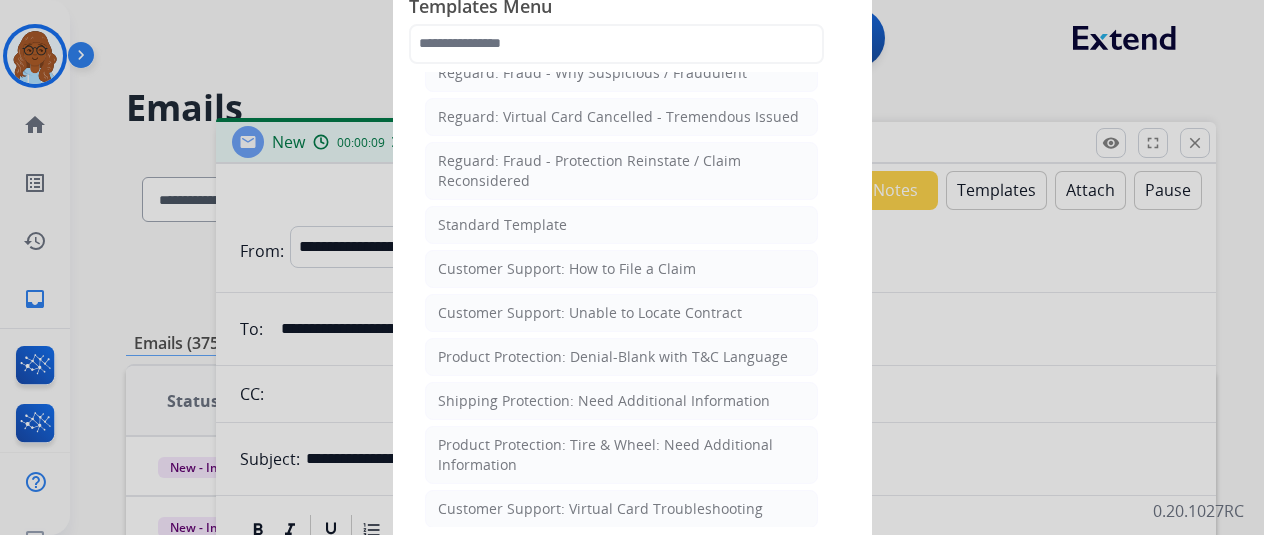 drag, startPoint x: 580, startPoint y: 255, endPoint x: 497, endPoint y: 275, distance: 85.37564 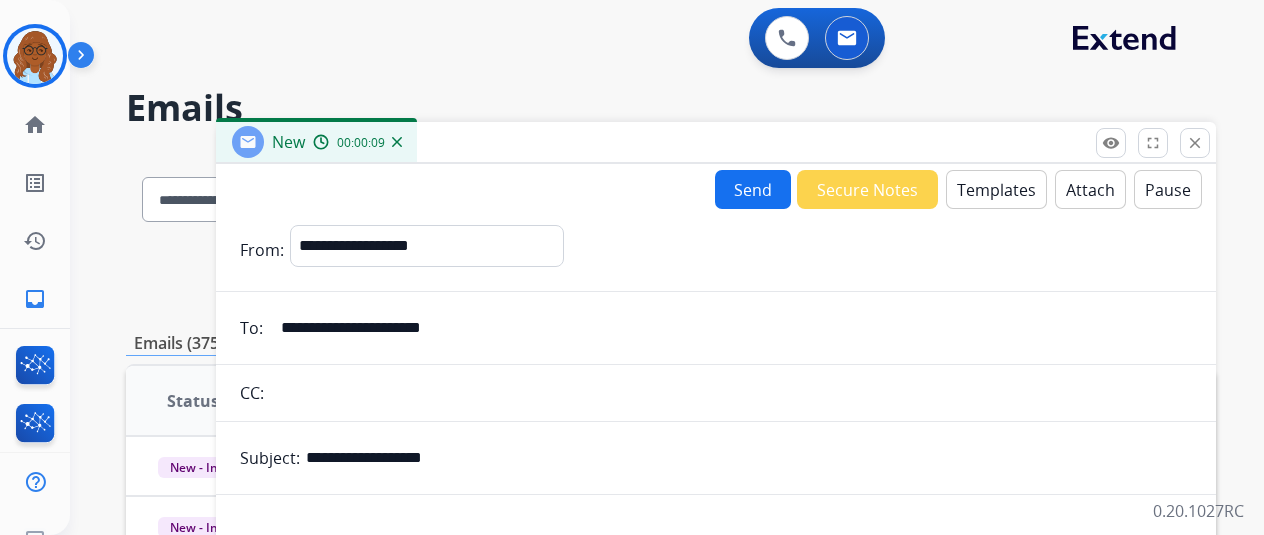 scroll, scrollTop: 383, scrollLeft: 0, axis: vertical 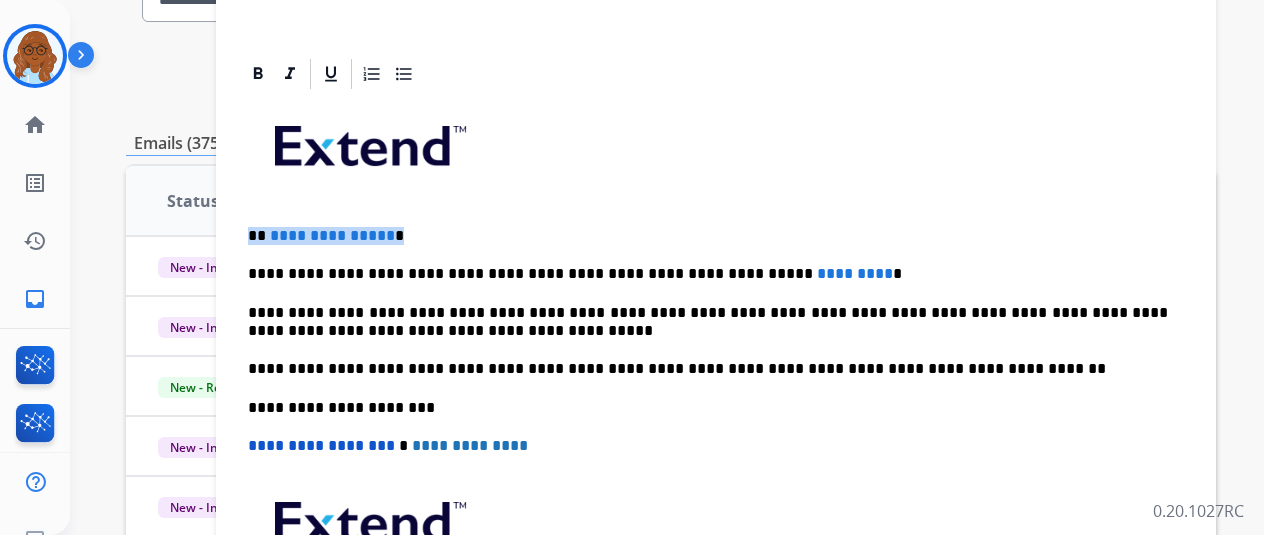 drag, startPoint x: 440, startPoint y: 226, endPoint x: 262, endPoint y: 226, distance: 178 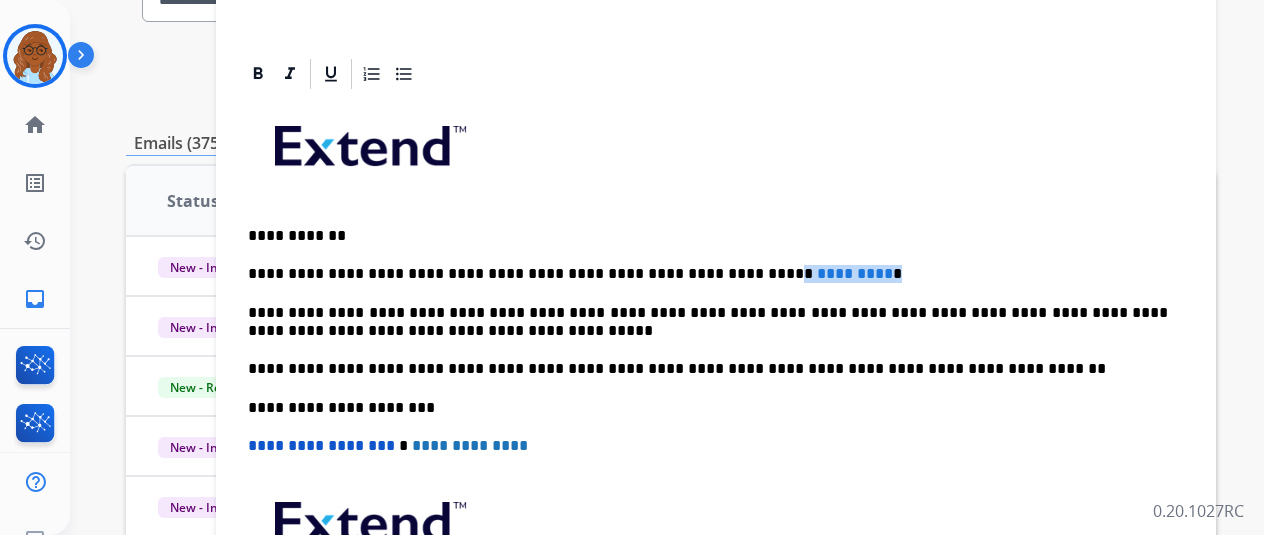 drag, startPoint x: 772, startPoint y: 252, endPoint x: 710, endPoint y: 254, distance: 62.03225 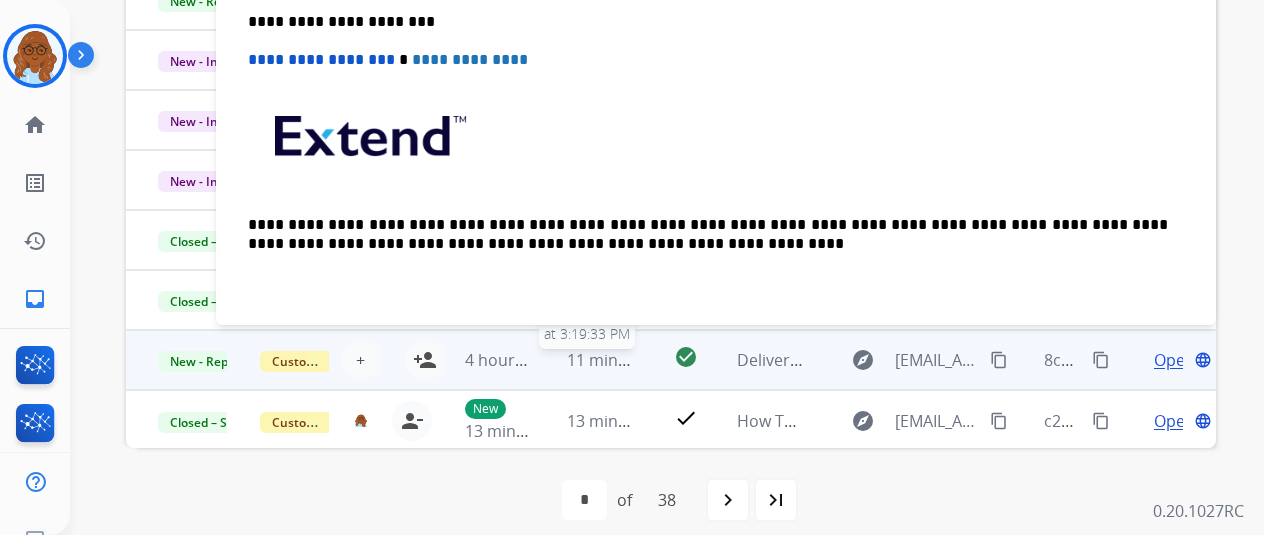 scroll, scrollTop: 86, scrollLeft: 0, axis: vertical 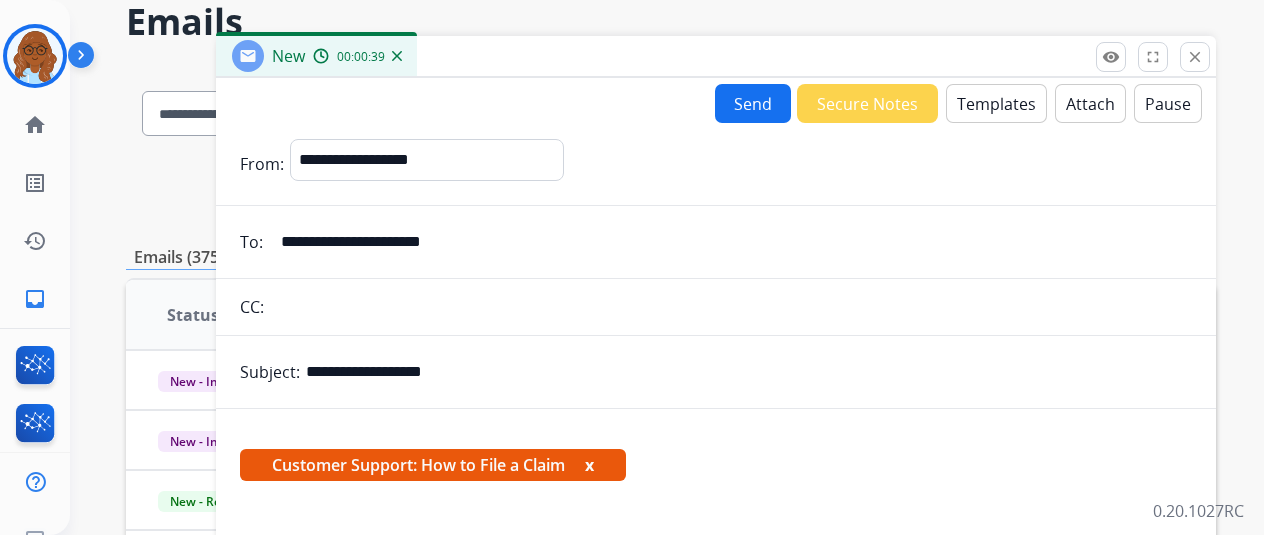 click on "x" at bounding box center [589, 465] 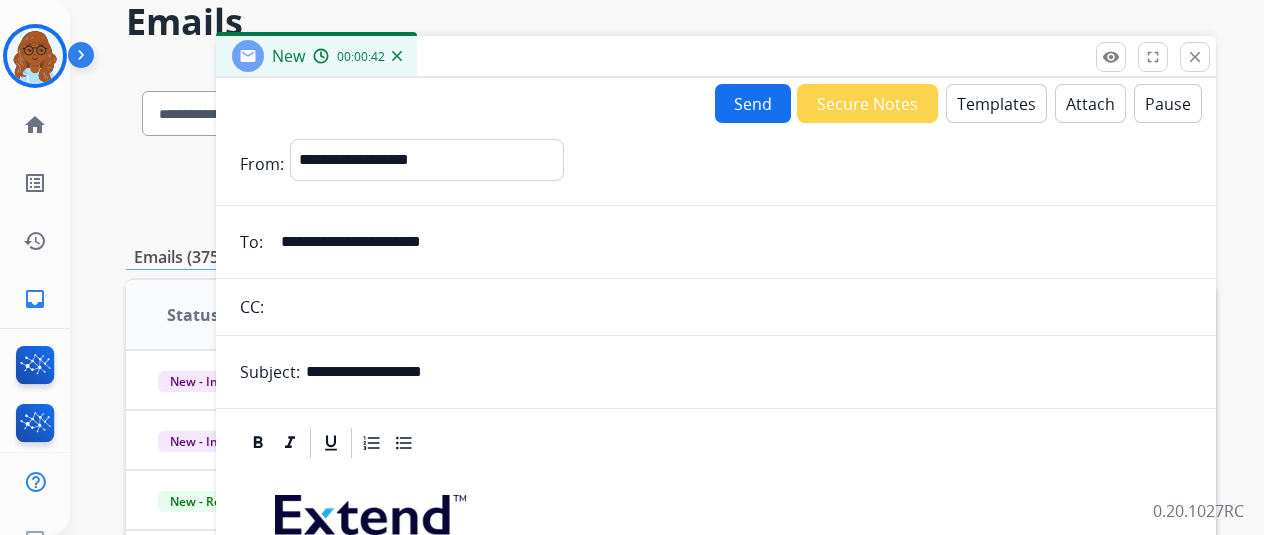 click on "Send" at bounding box center [753, 103] 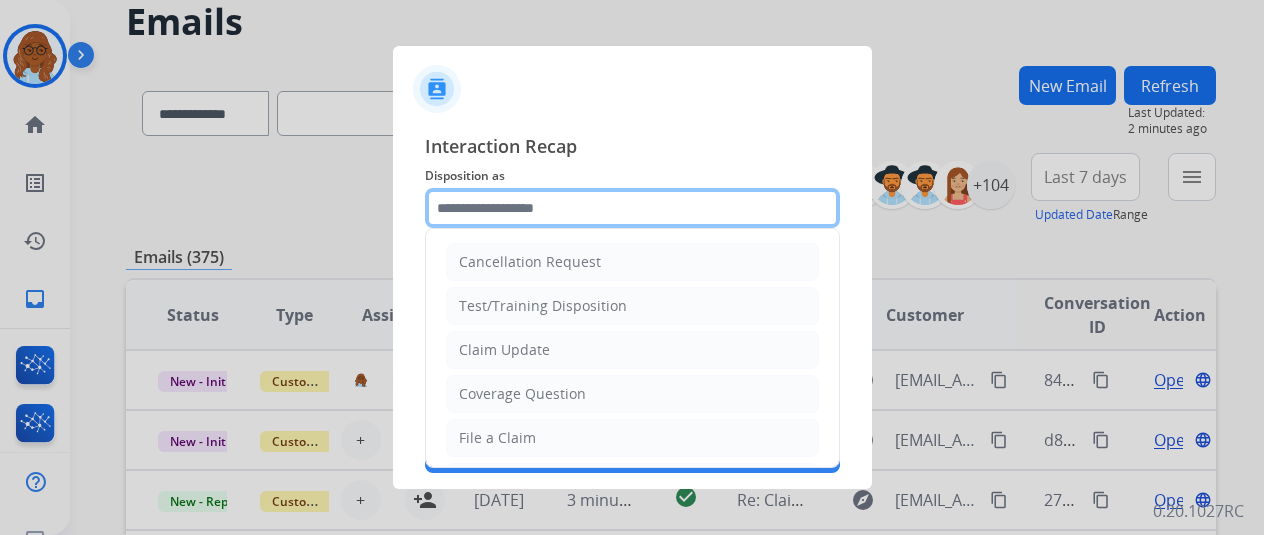click 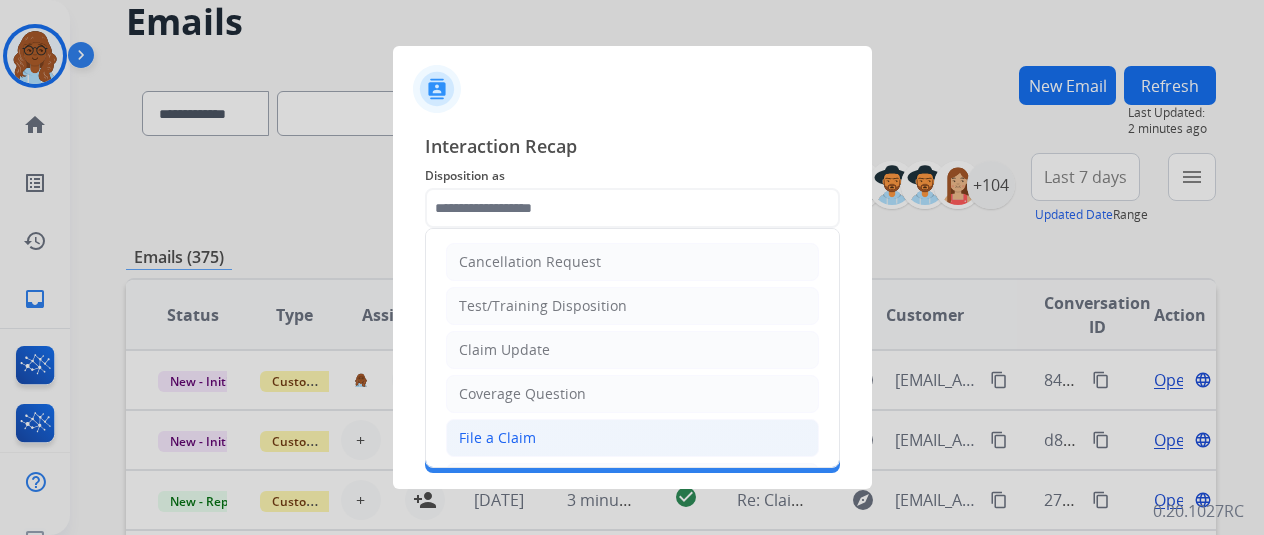 click on "File a Claim" 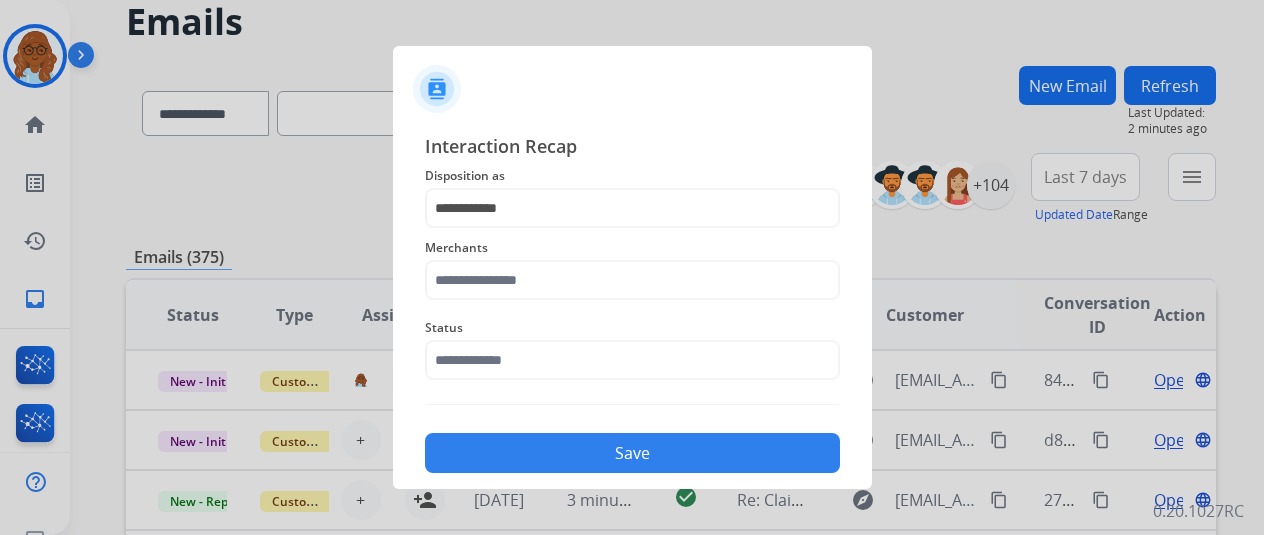 click on "Merchants" 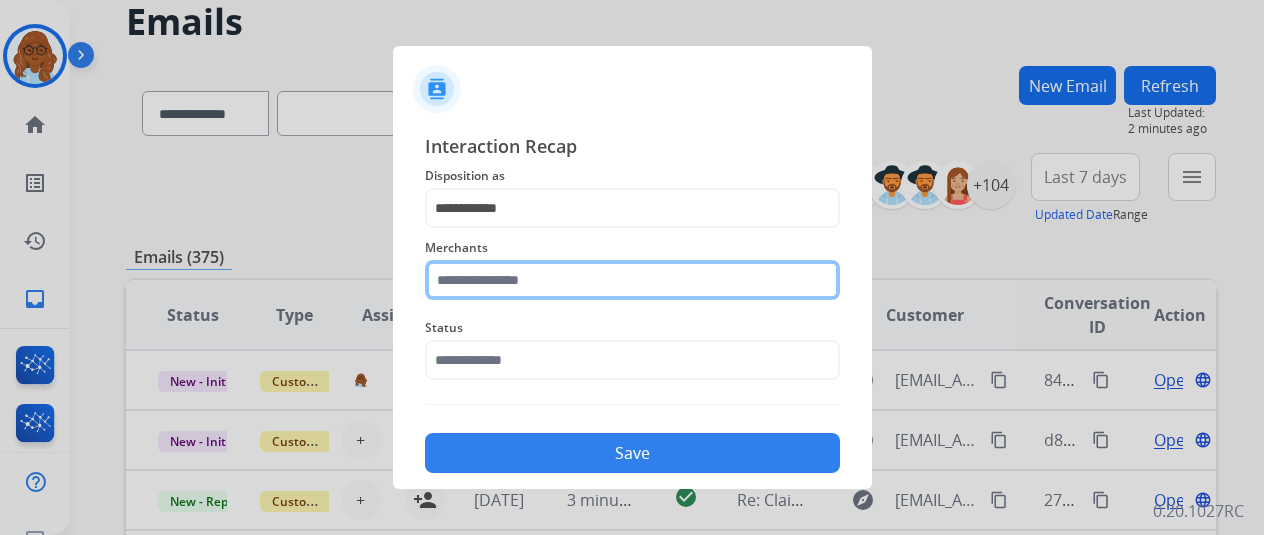 click 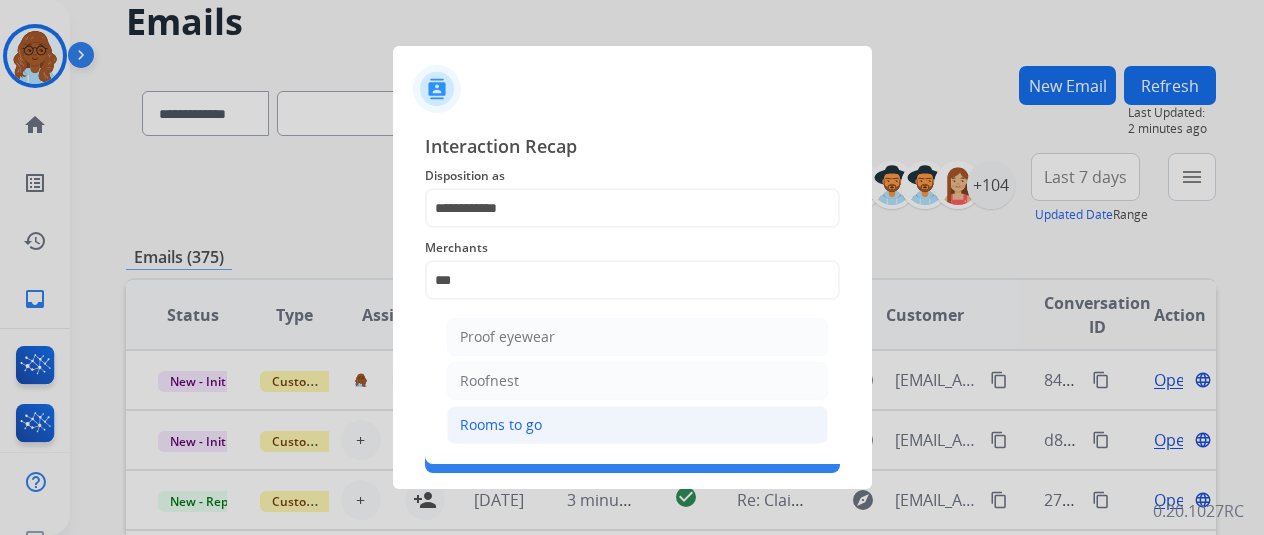 click on "Rooms to go" 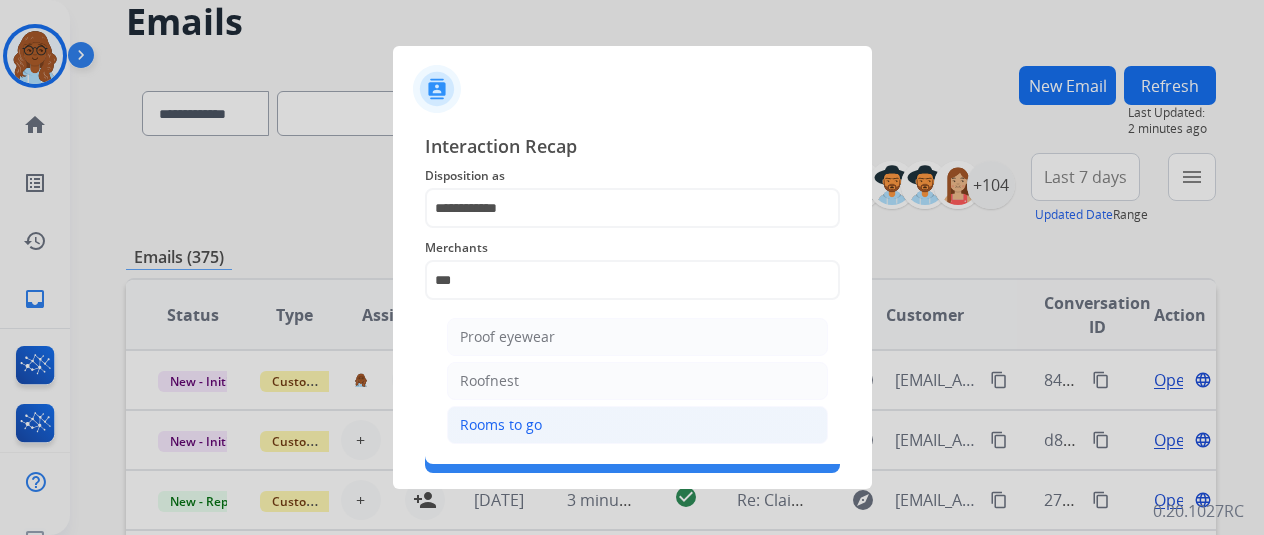 type on "**********" 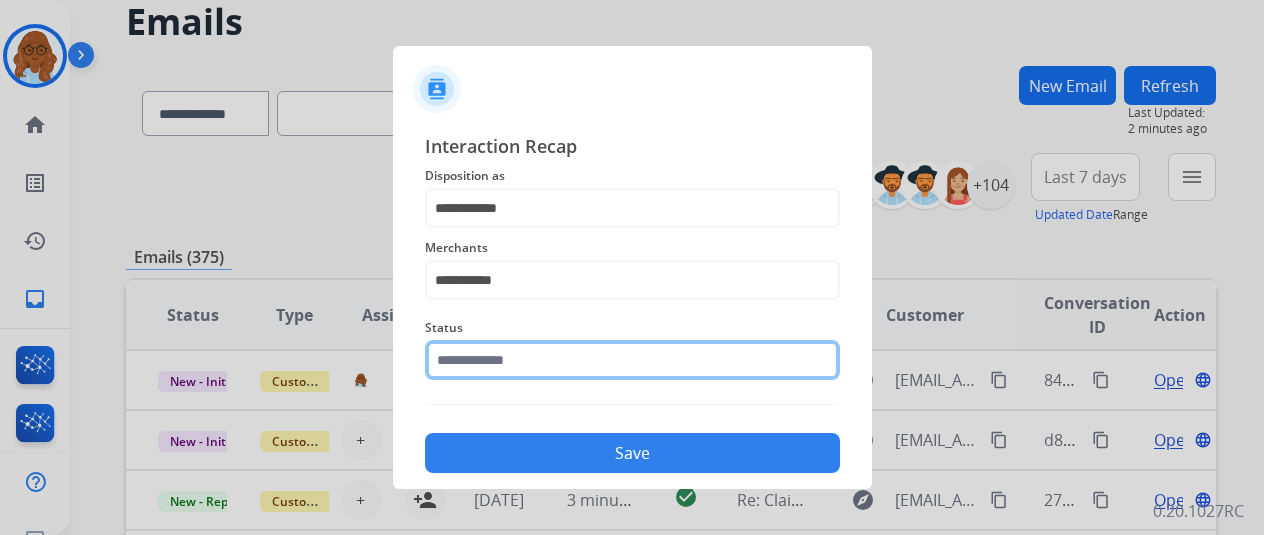 click 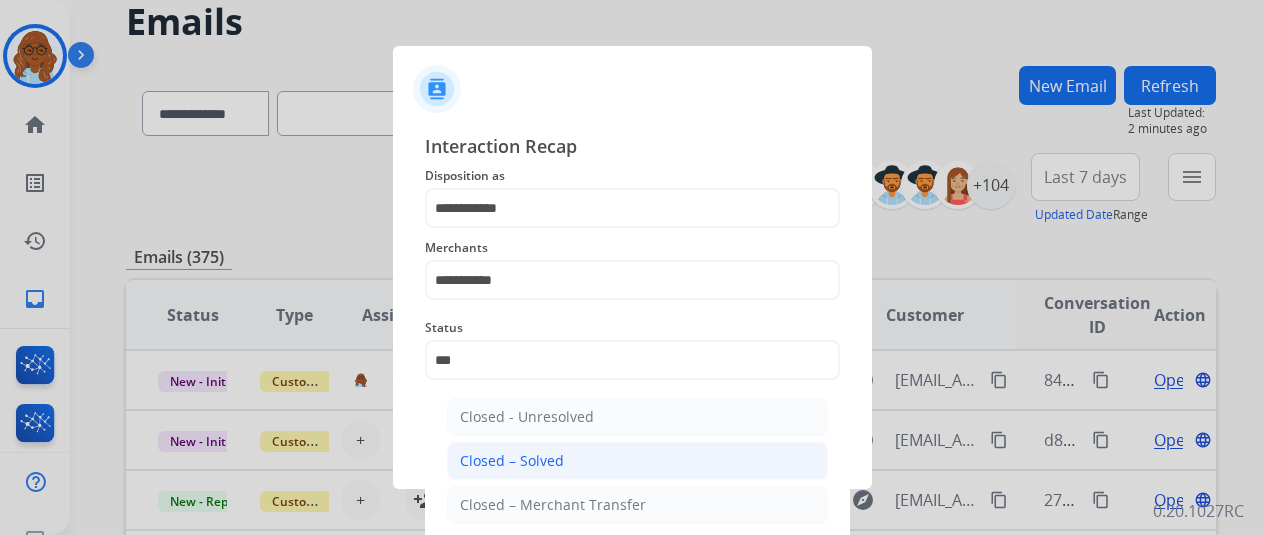 click on "Closed – Solved" 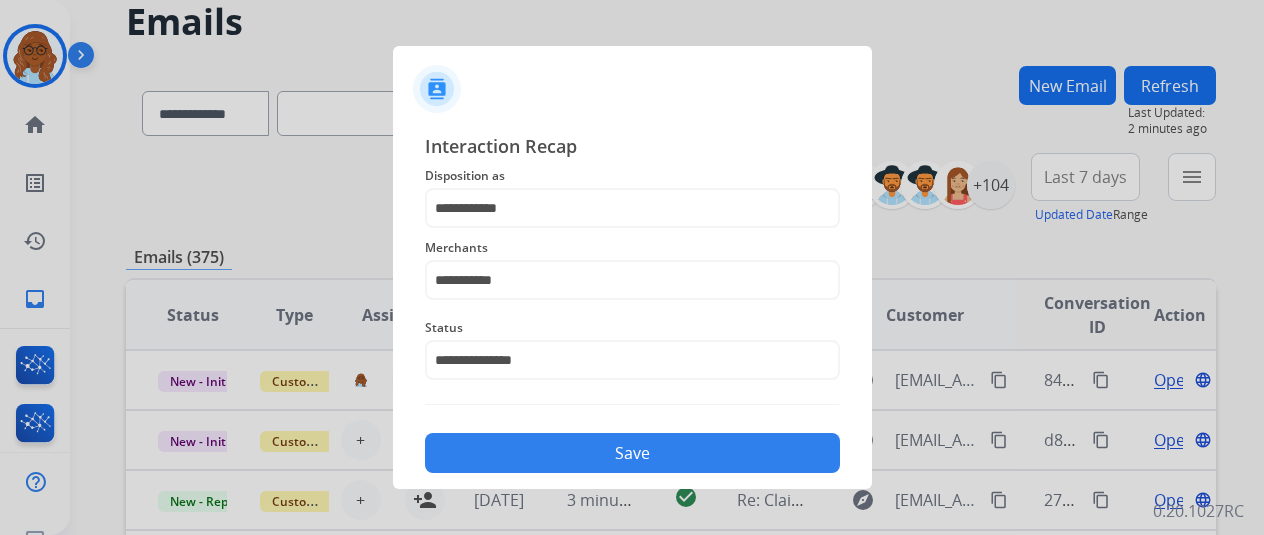 click on "Save" 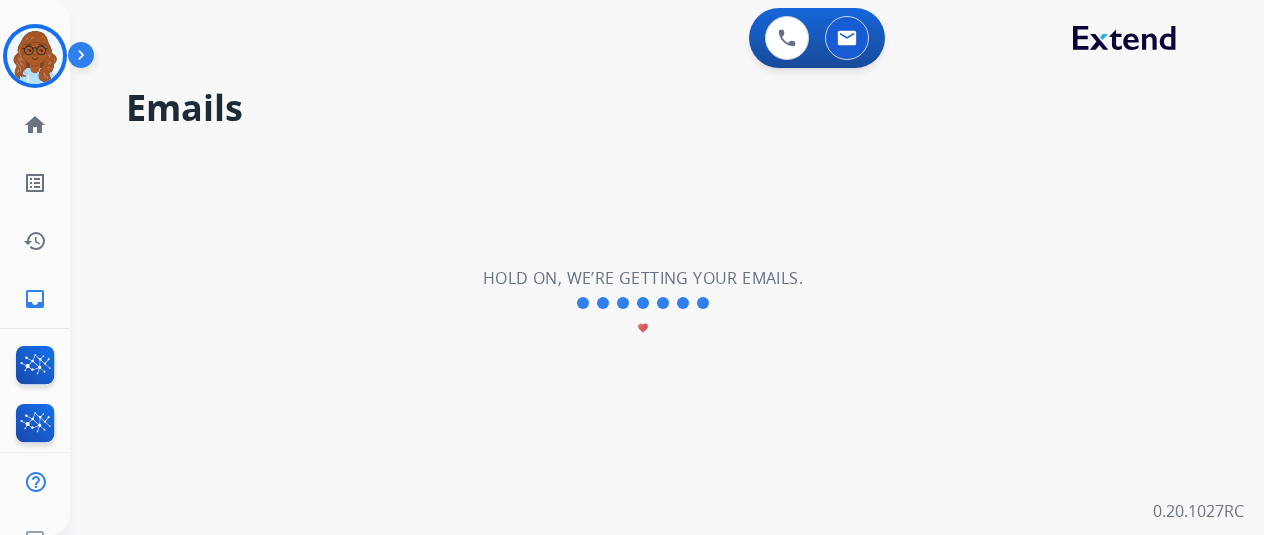 scroll, scrollTop: 0, scrollLeft: 0, axis: both 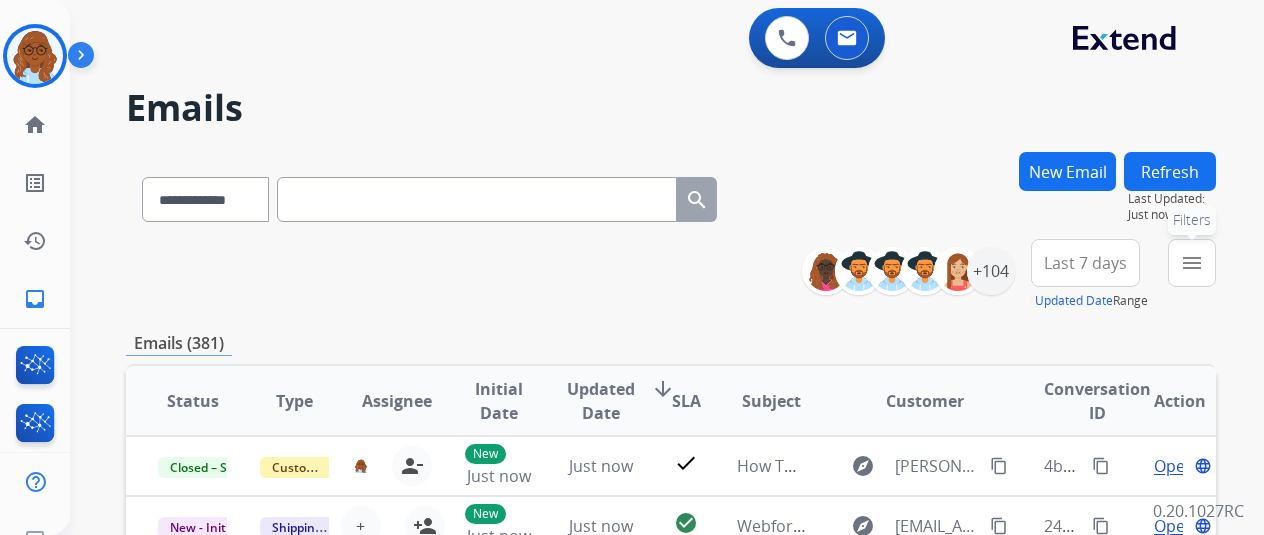 click on "menu" at bounding box center [1192, 263] 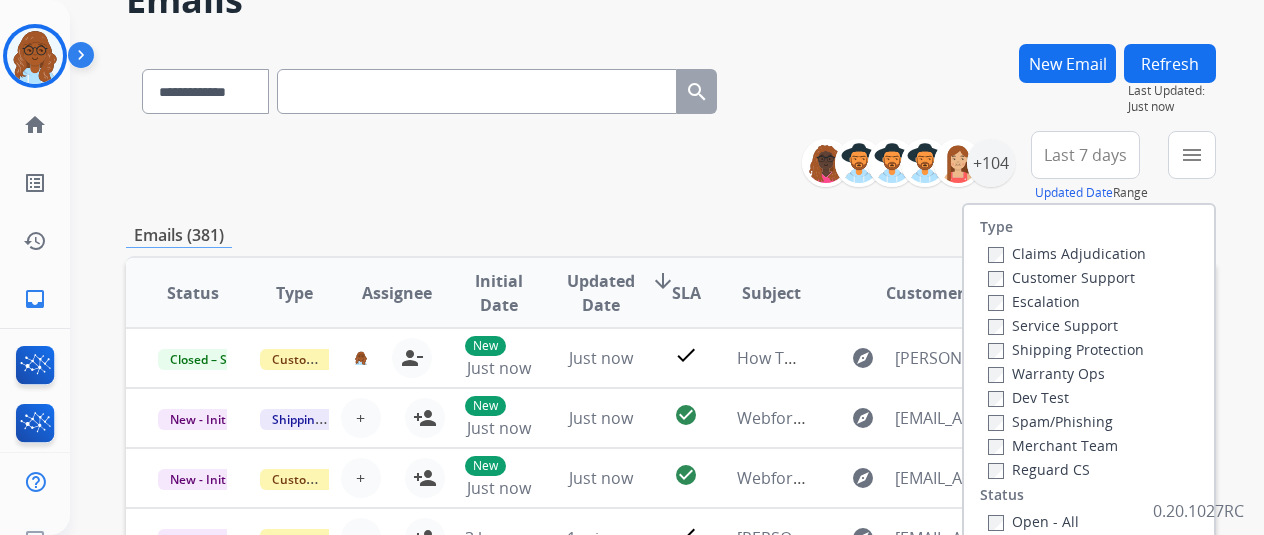 scroll, scrollTop: 200, scrollLeft: 0, axis: vertical 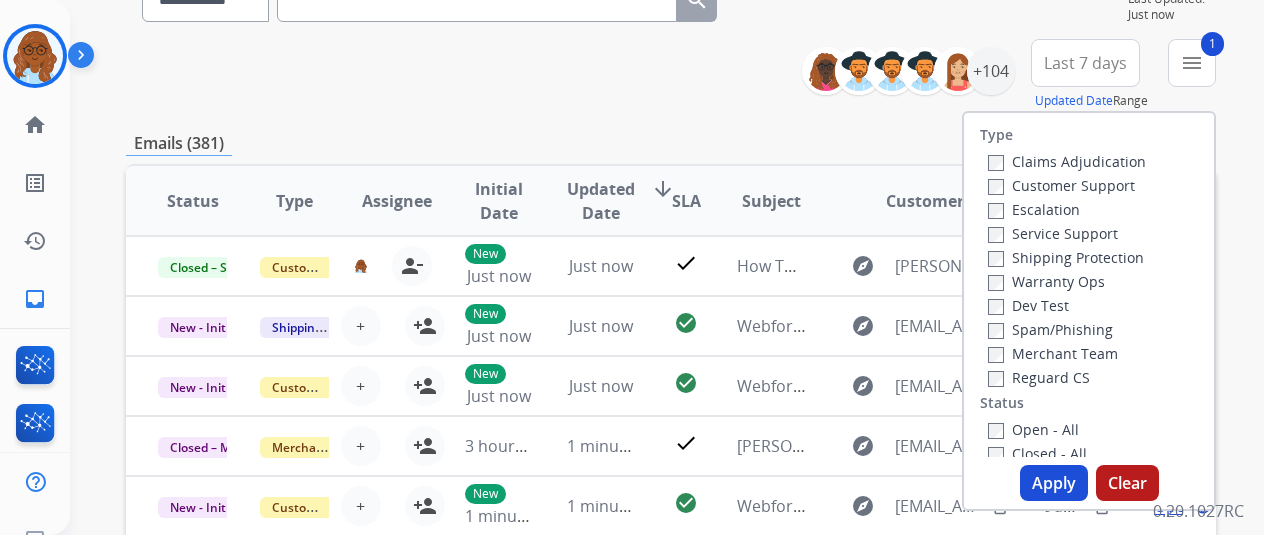click on "Shipping Protection" at bounding box center [1066, 257] 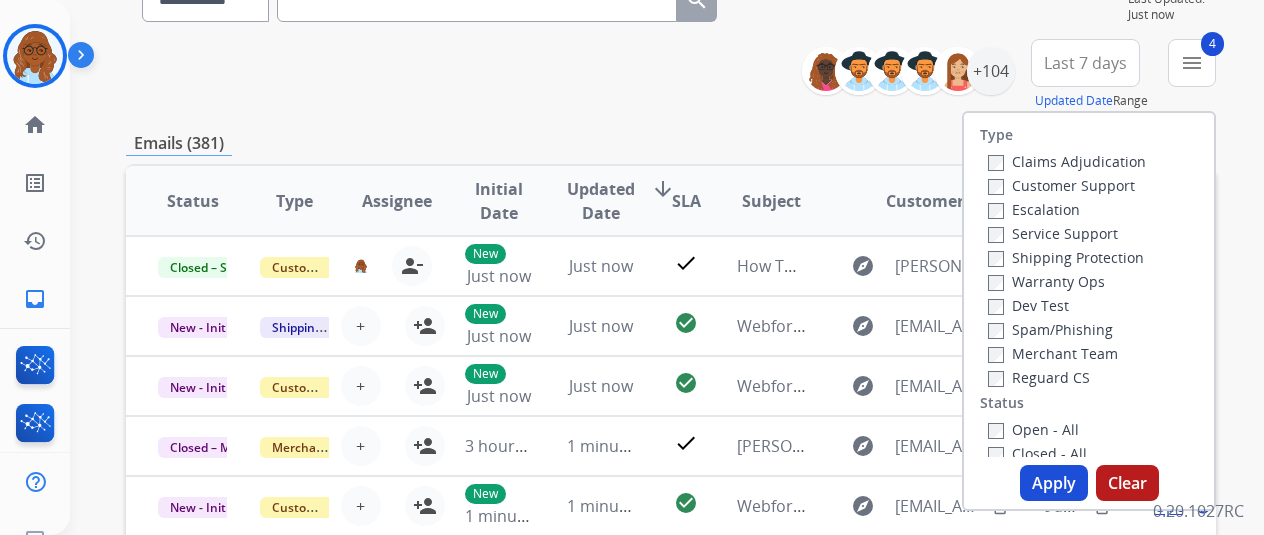 click on "Apply" at bounding box center (1054, 483) 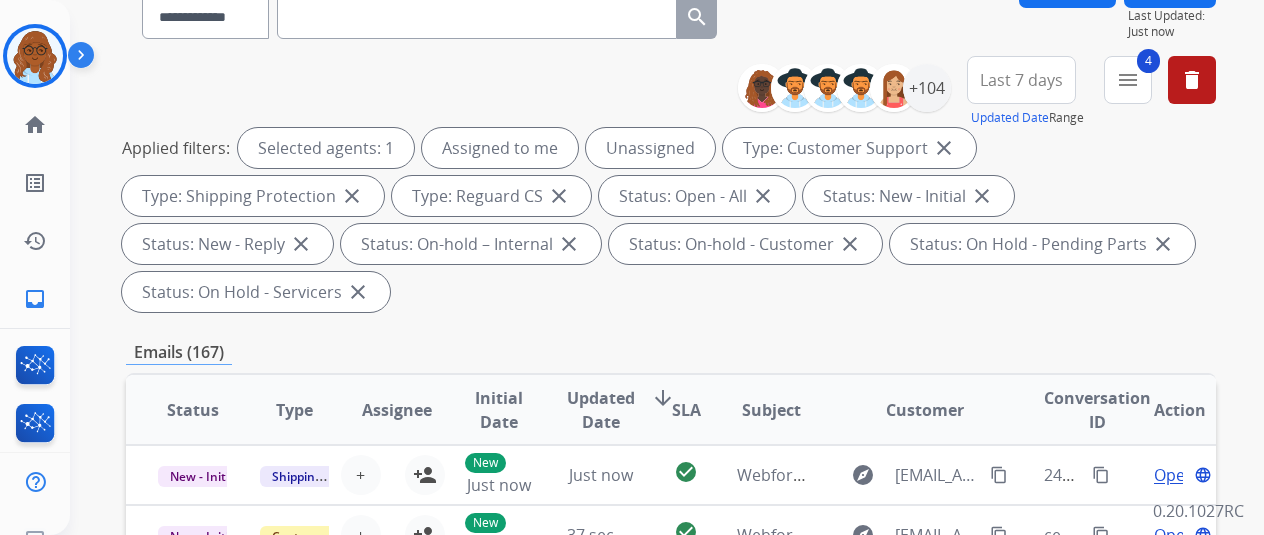 scroll, scrollTop: 200, scrollLeft: 0, axis: vertical 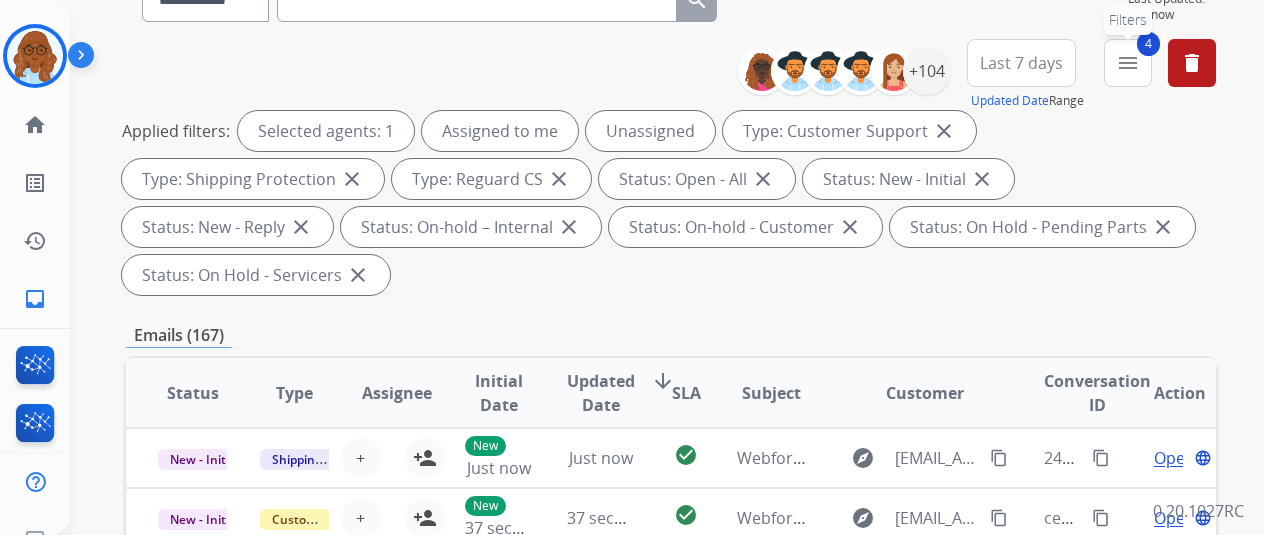 click on "menu" at bounding box center (1128, 63) 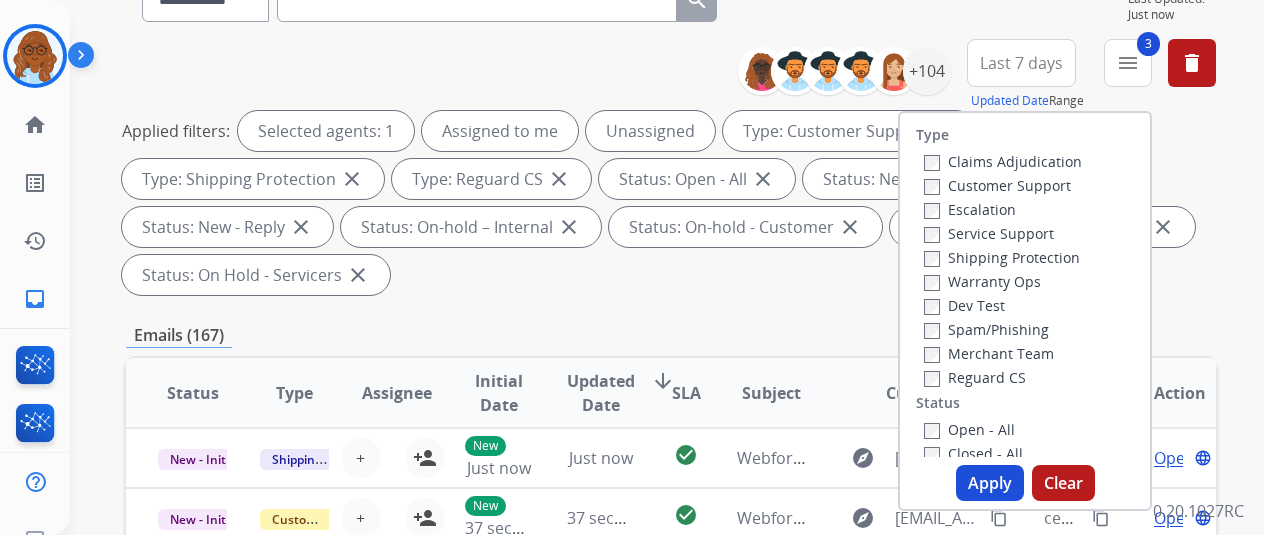click on "Apply" at bounding box center (990, 483) 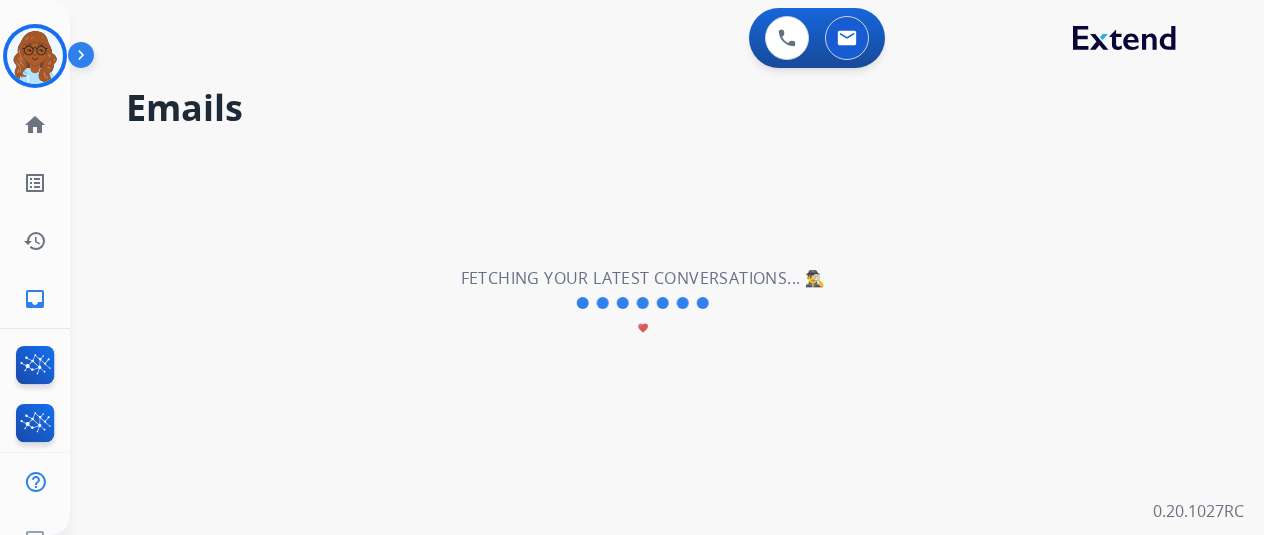 scroll, scrollTop: 0, scrollLeft: 0, axis: both 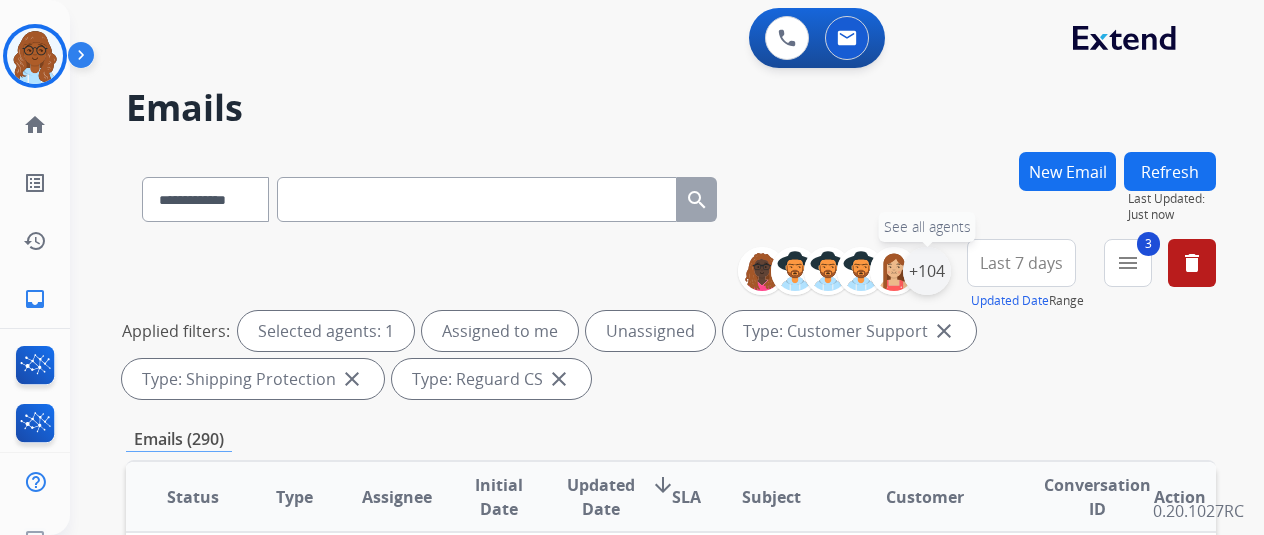 click on "+104" at bounding box center [927, 271] 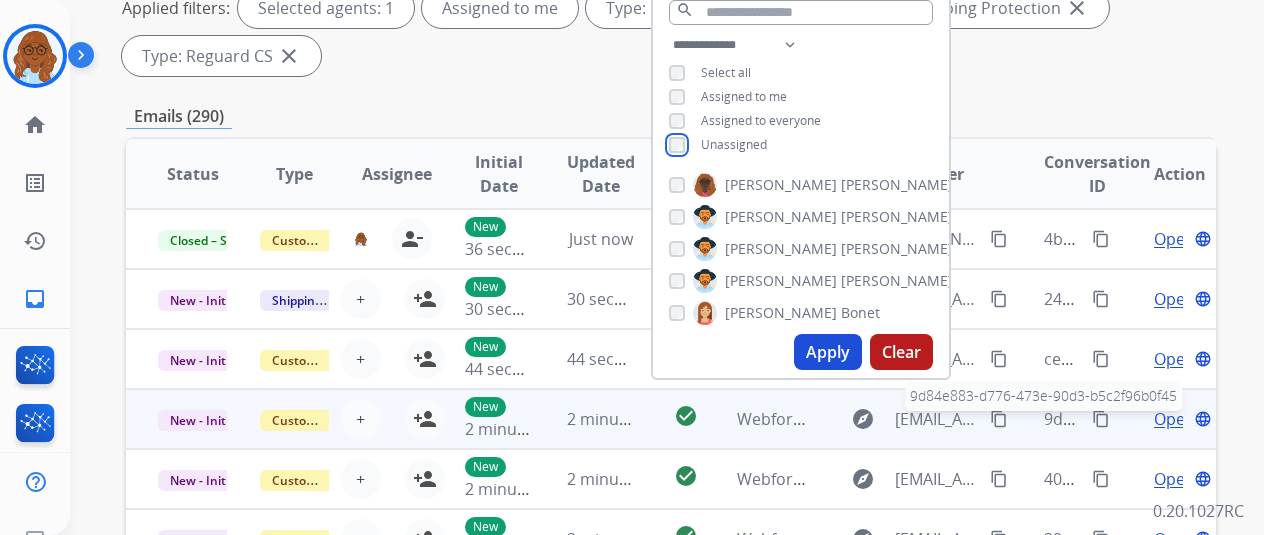 scroll, scrollTop: 400, scrollLeft: 0, axis: vertical 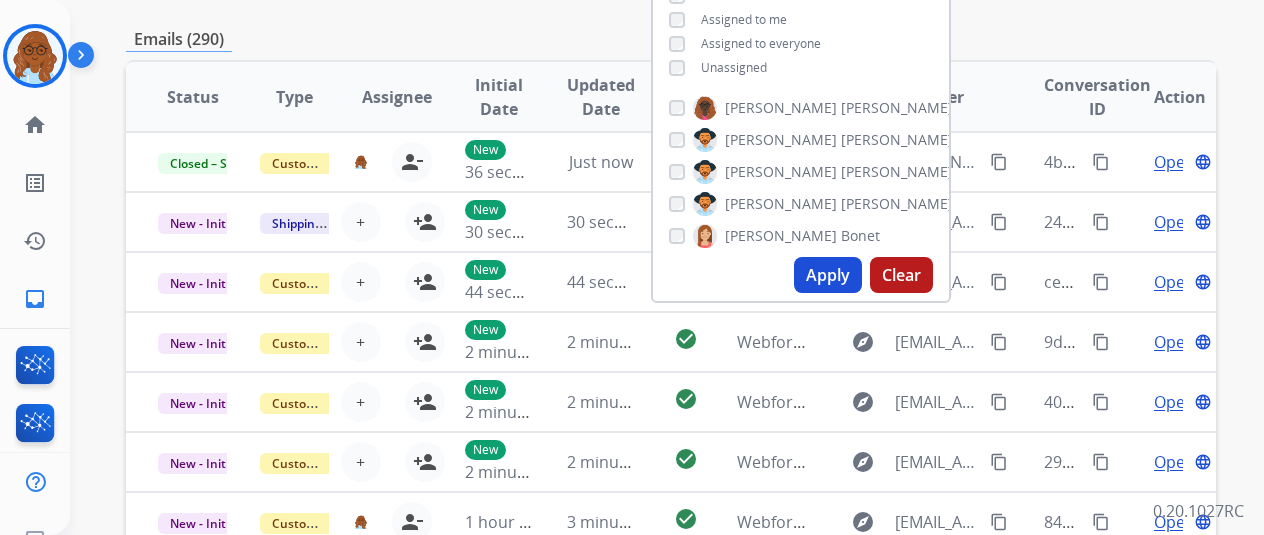 click on "Apply" at bounding box center (828, 275) 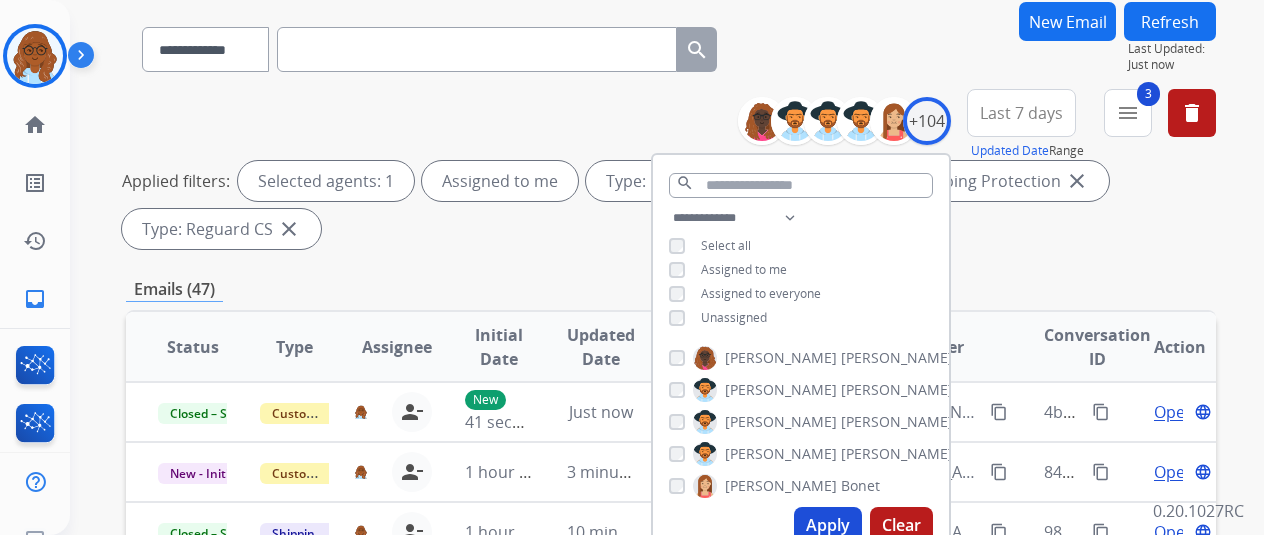 scroll, scrollTop: 300, scrollLeft: 0, axis: vertical 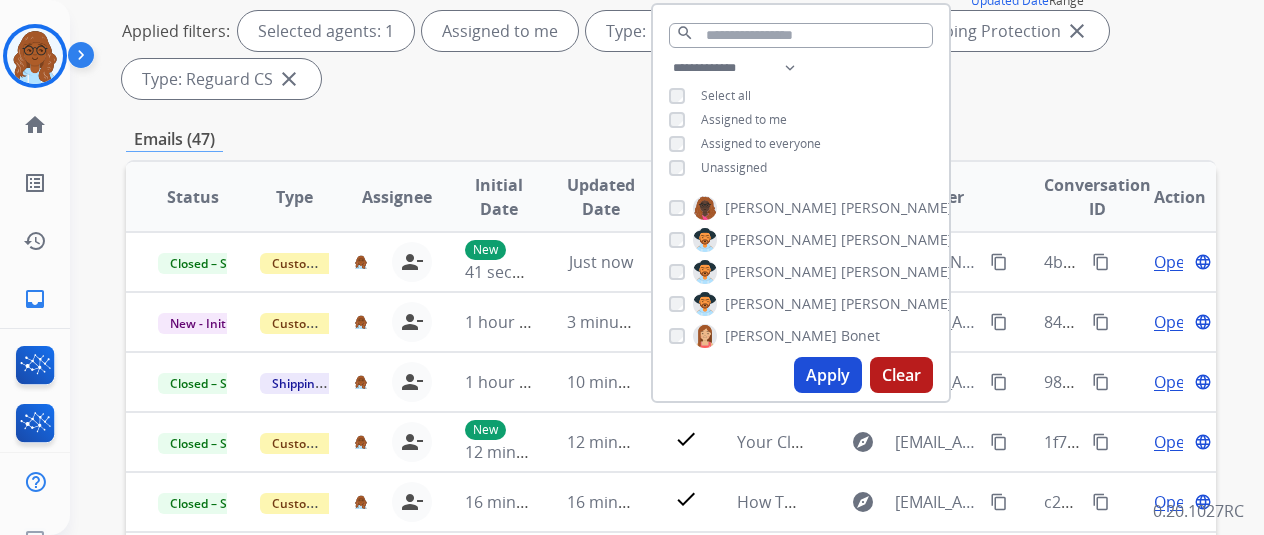 click on "**********" at bounding box center [671, 23] 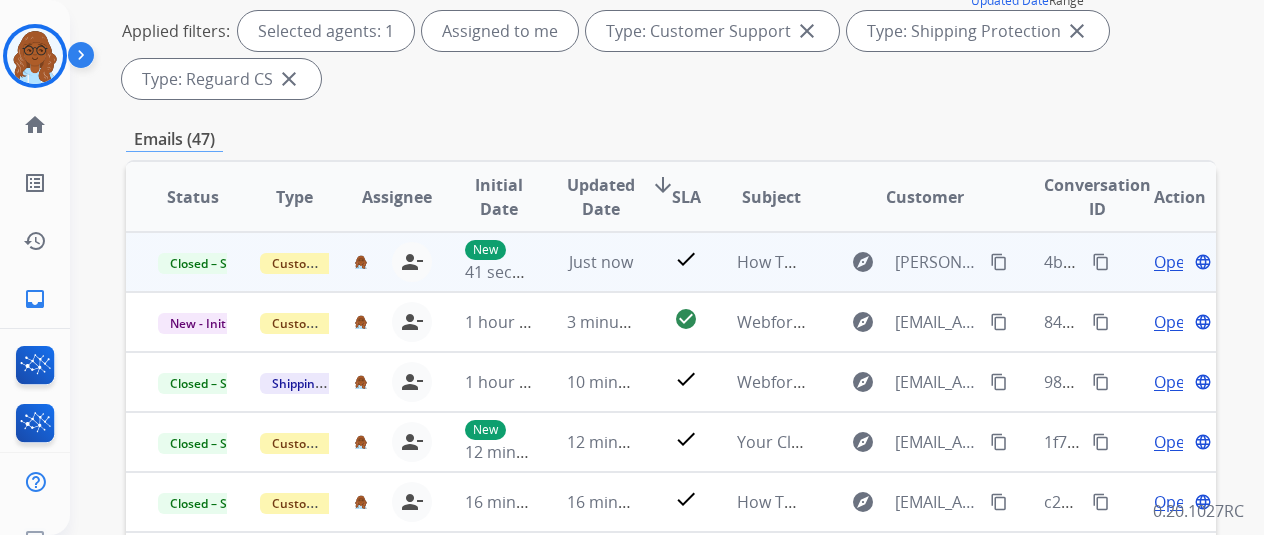 click on "content_copy" at bounding box center (1101, 262) 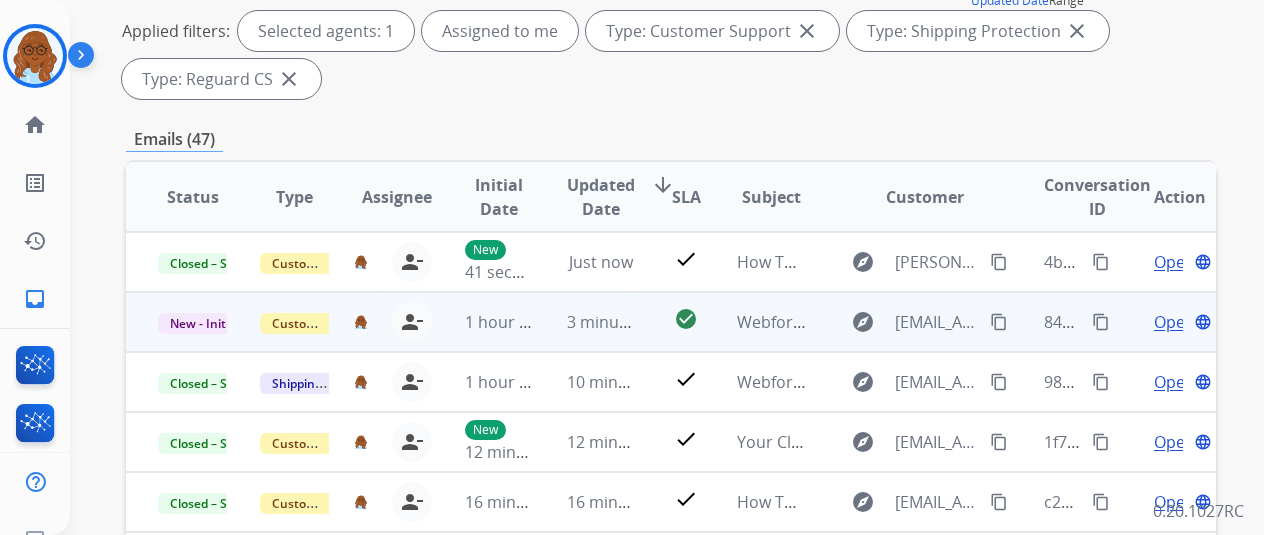 click on "Open" at bounding box center [1174, 322] 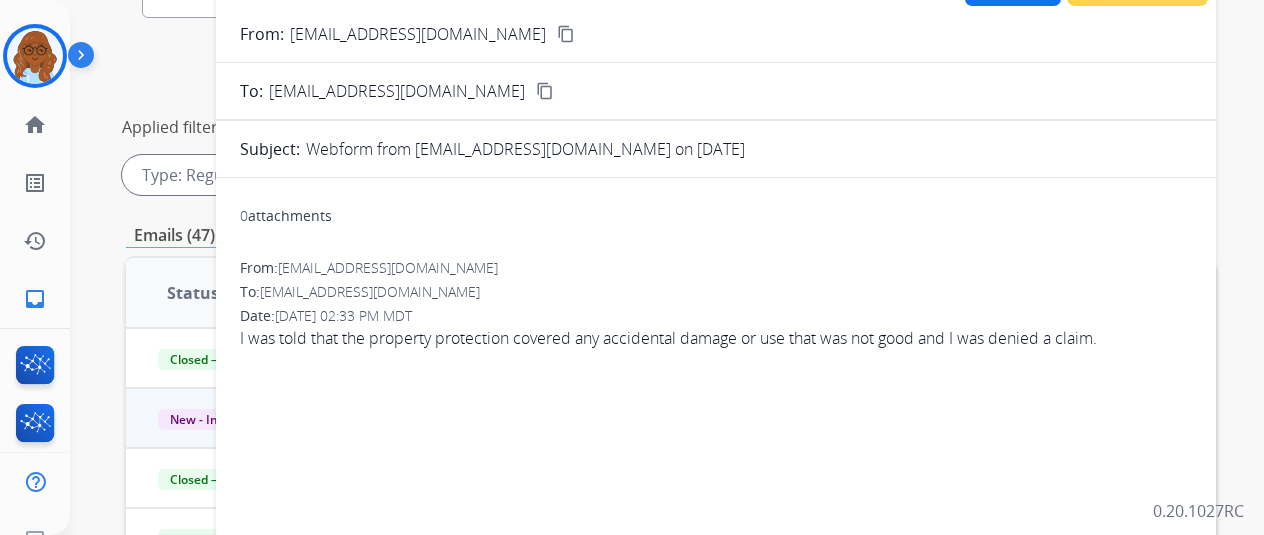 scroll, scrollTop: 0, scrollLeft: 0, axis: both 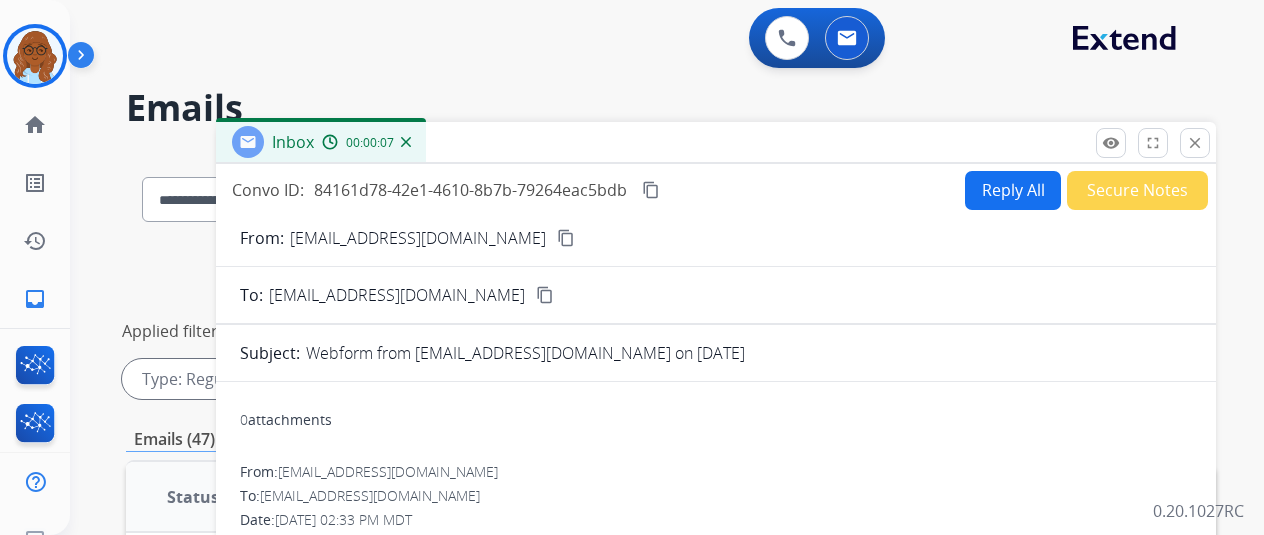 click on "Reply All" at bounding box center (1013, 190) 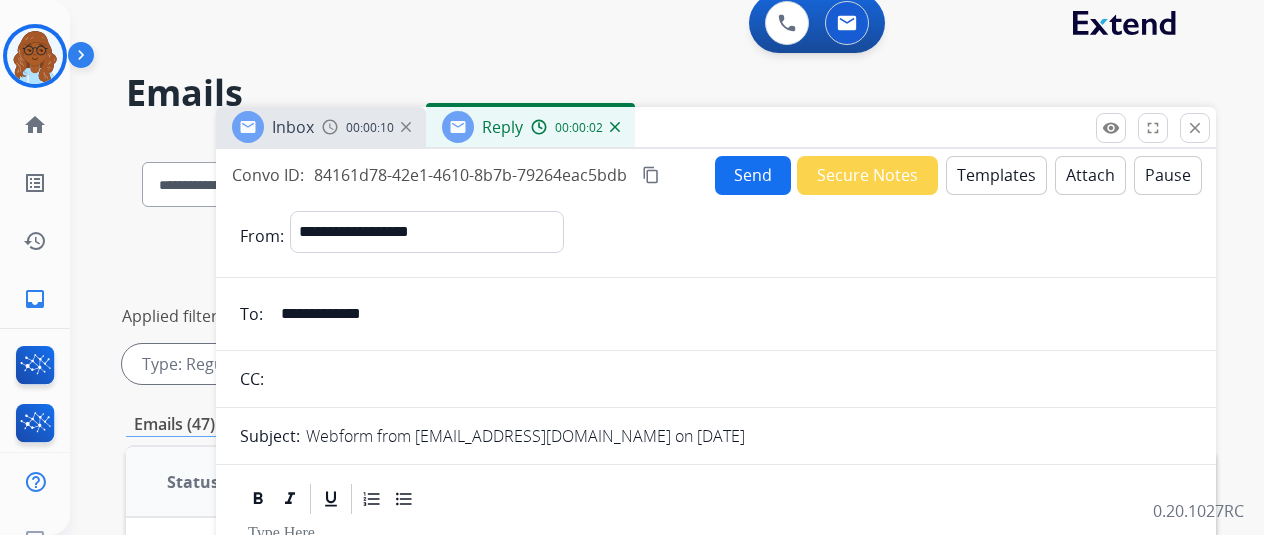 scroll, scrollTop: 0, scrollLeft: 0, axis: both 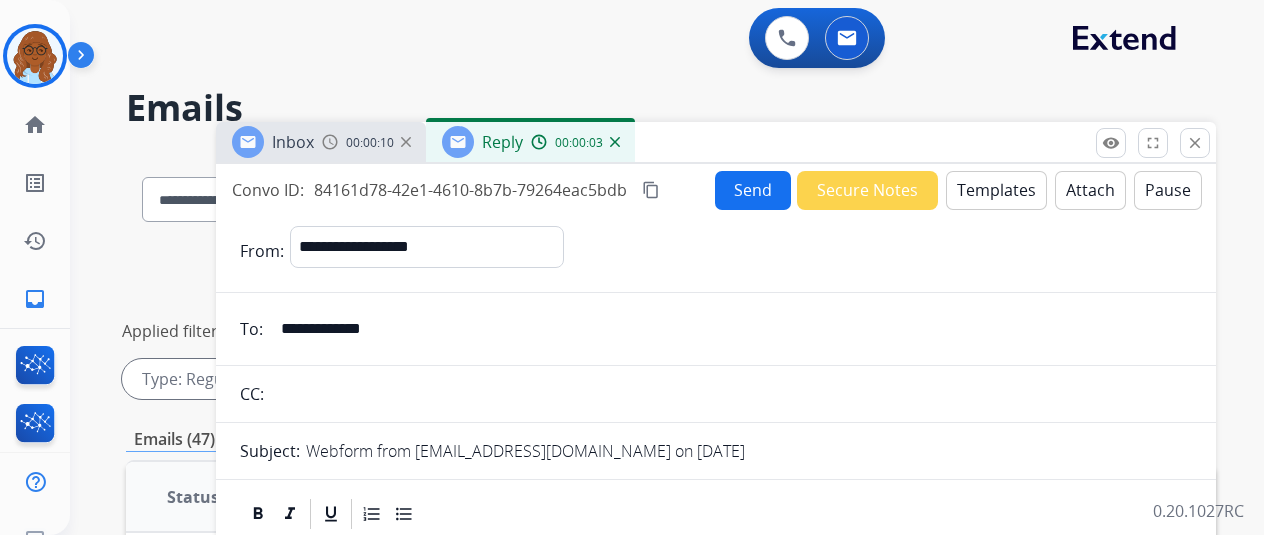 click on "Templates" at bounding box center [996, 190] 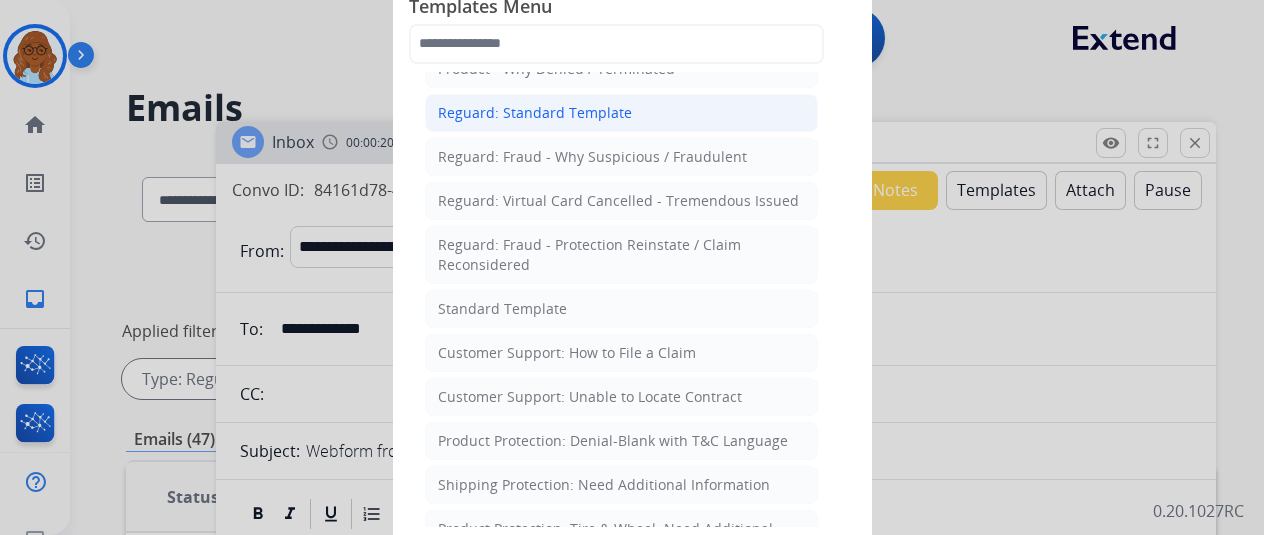 scroll, scrollTop: 200, scrollLeft: 0, axis: vertical 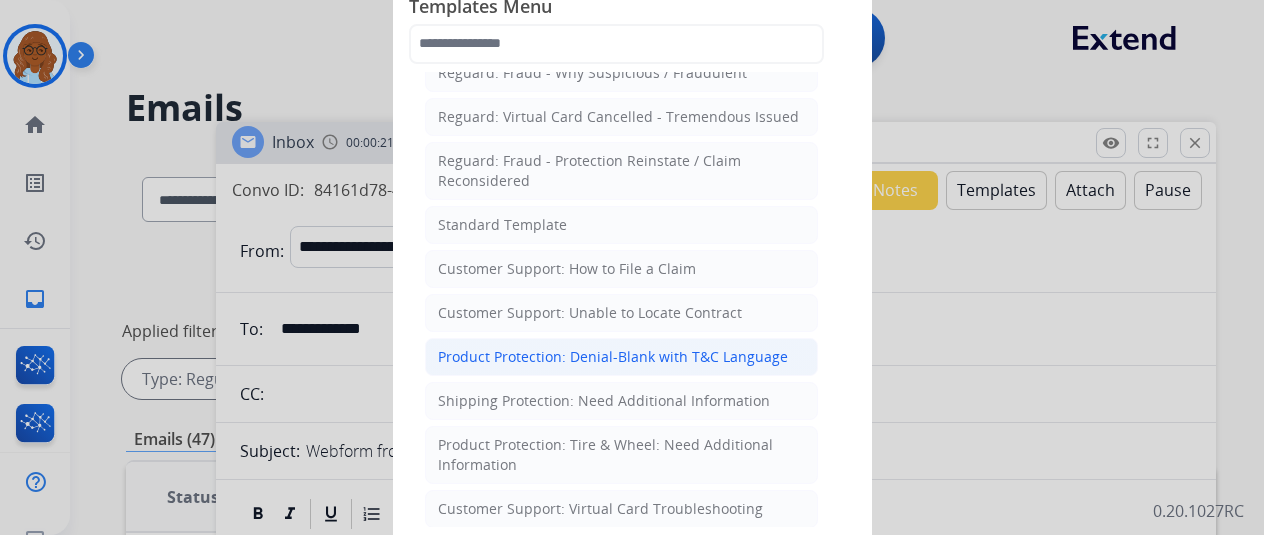 click on "Product Protection: Denial-Blank with T&C Language" 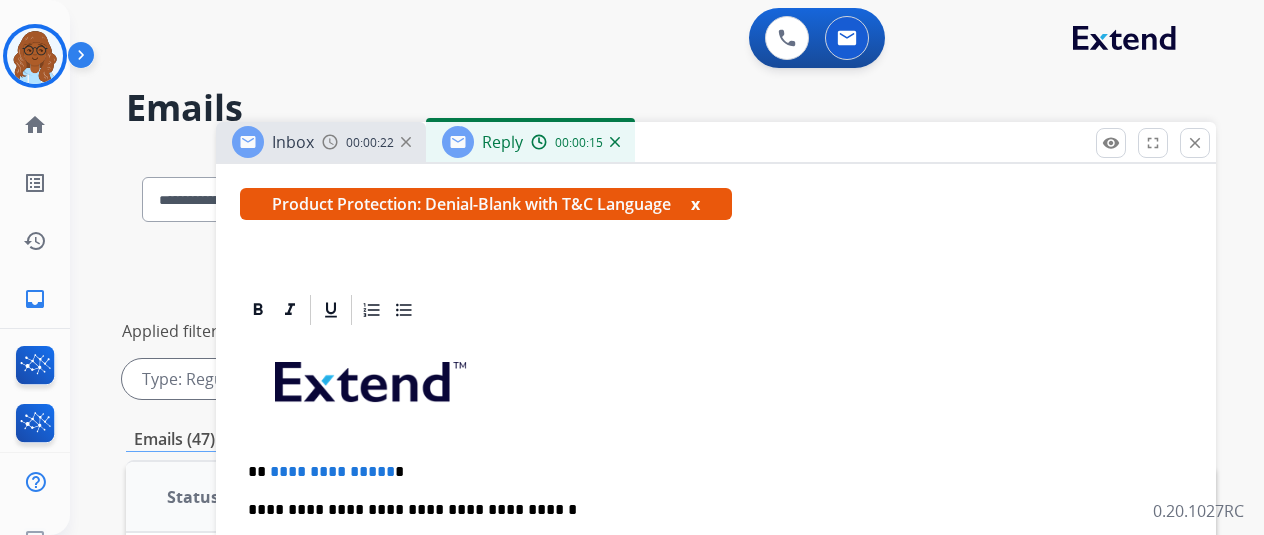 scroll, scrollTop: 300, scrollLeft: 0, axis: vertical 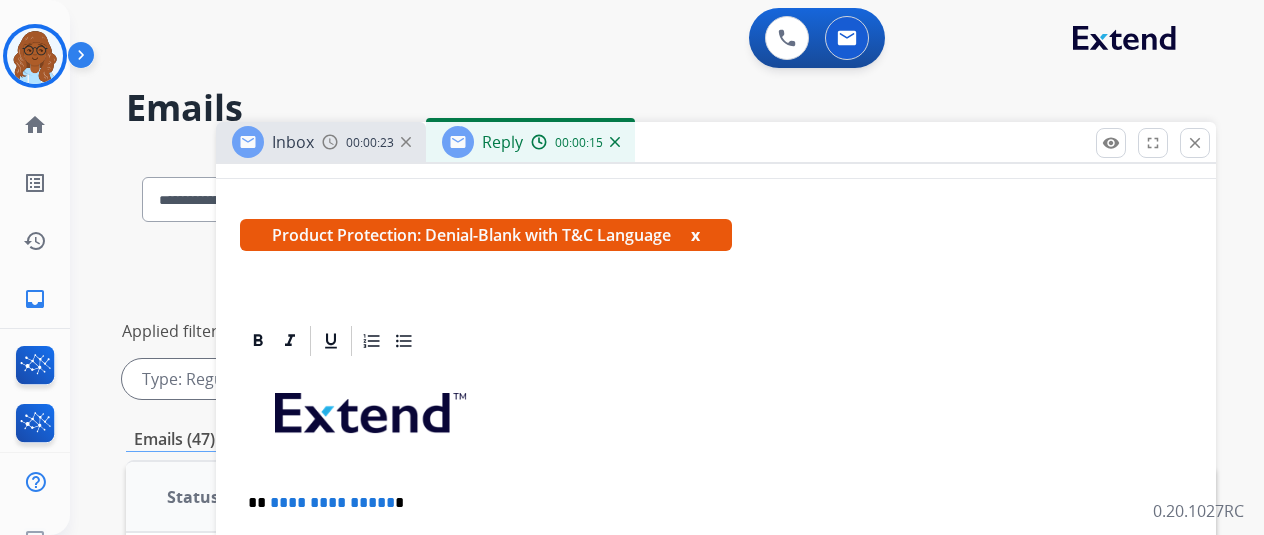 click on "x" at bounding box center [695, 235] 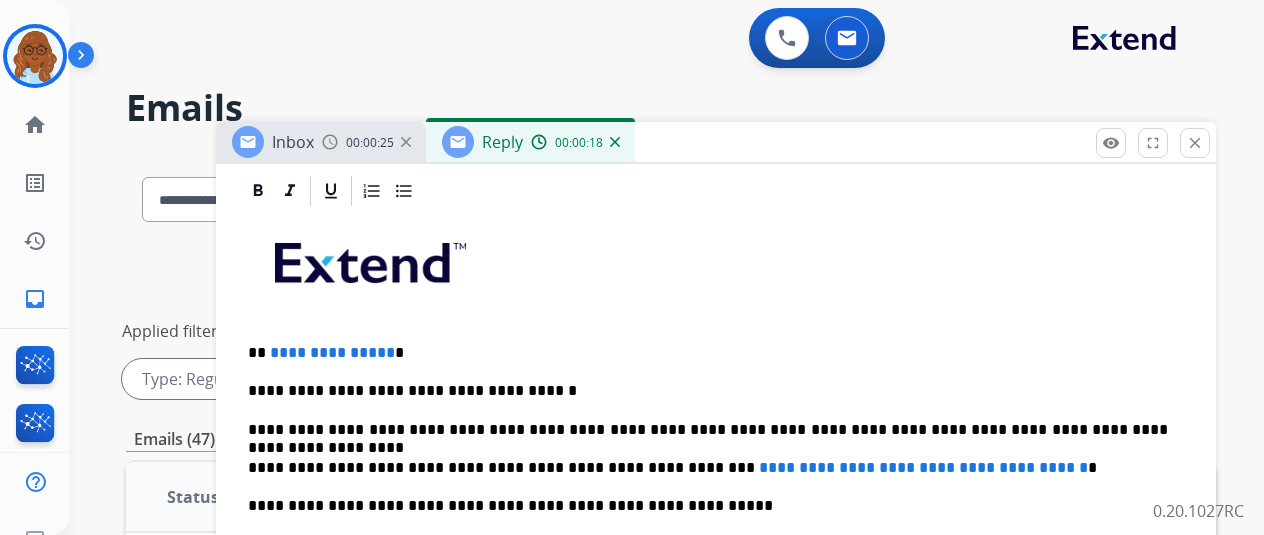 scroll, scrollTop: 329, scrollLeft: 0, axis: vertical 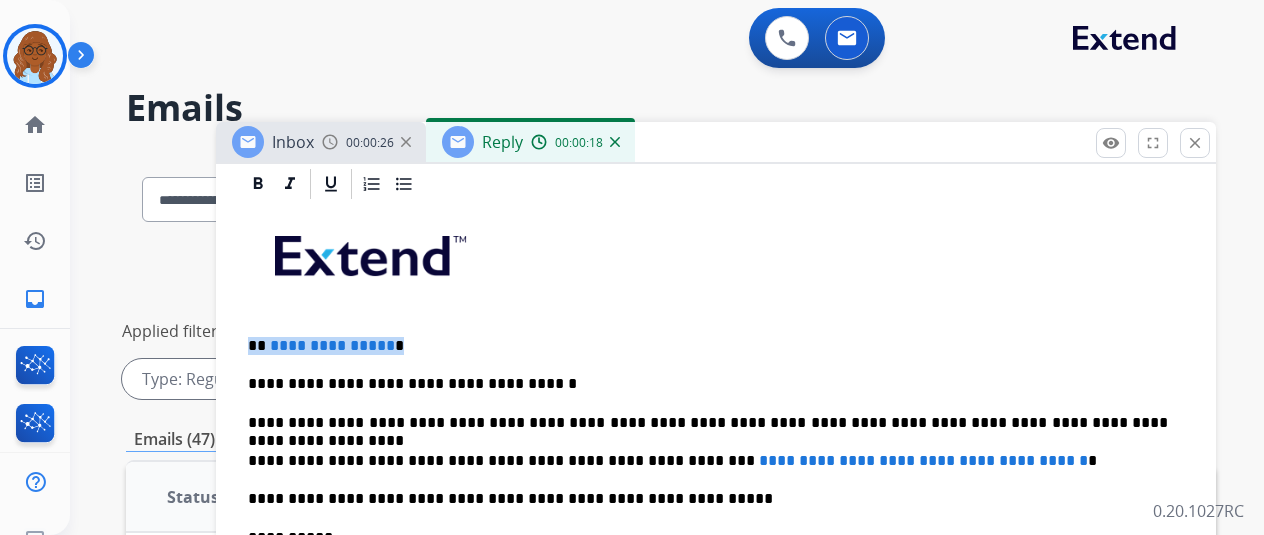 drag, startPoint x: 406, startPoint y: 336, endPoint x: 248, endPoint y: 345, distance: 158.25612 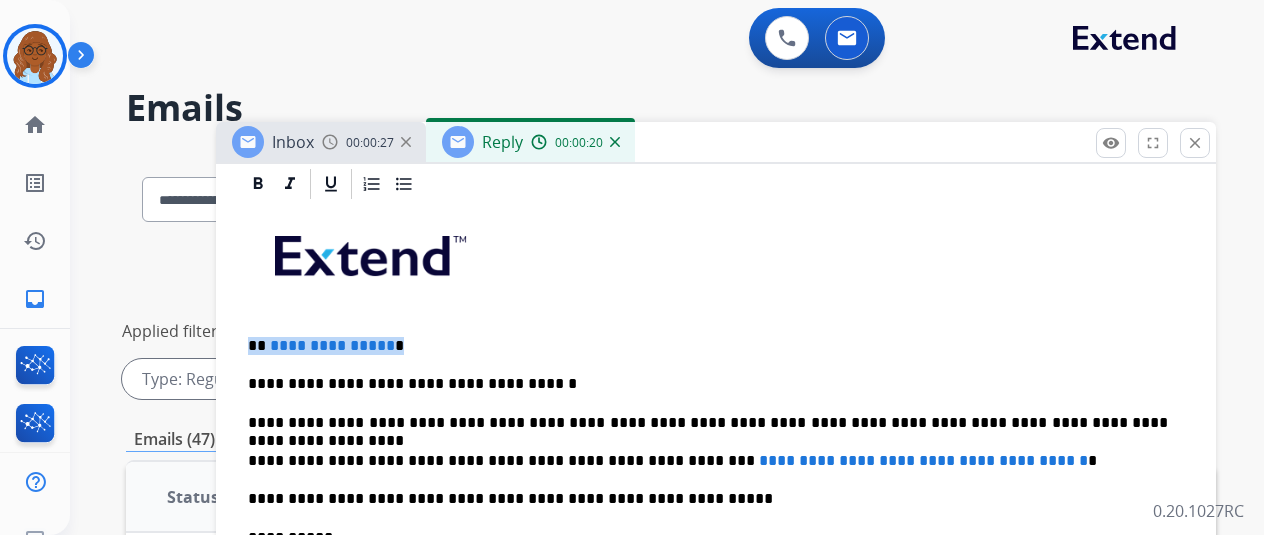 type 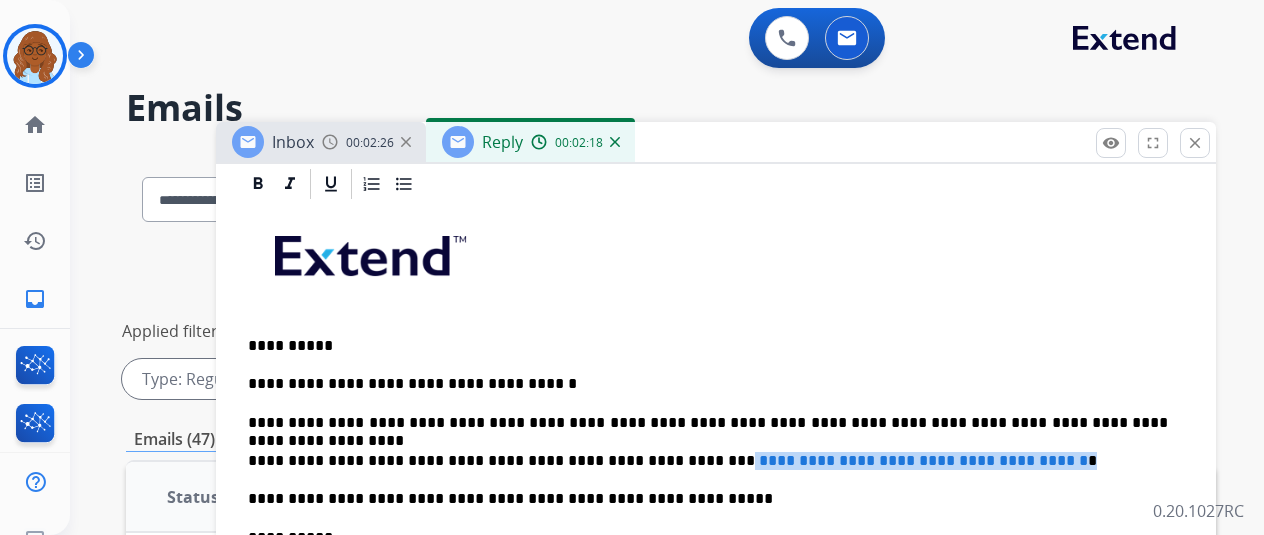 drag, startPoint x: 1087, startPoint y: 456, endPoint x: 670, endPoint y: 457, distance: 417.0012 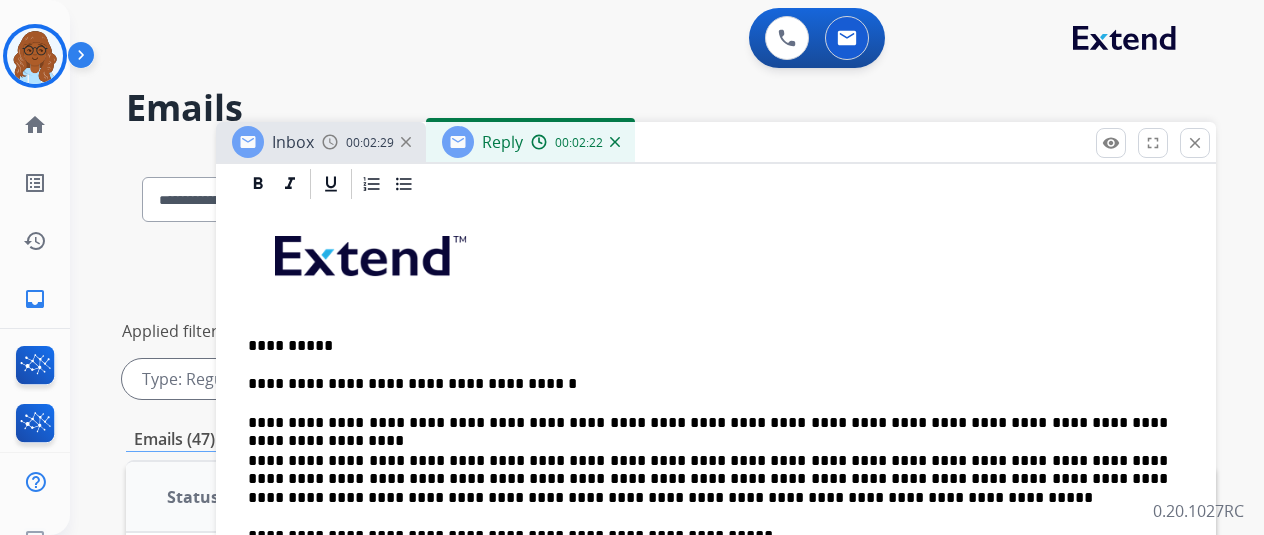 click on "**********" at bounding box center [708, 479] 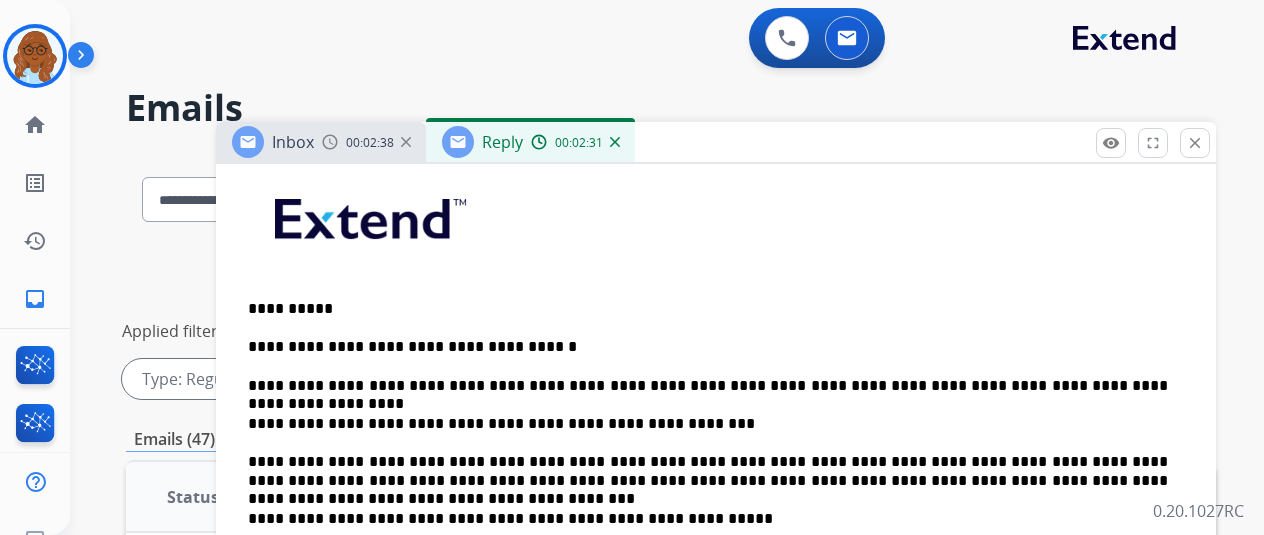 scroll, scrollTop: 386, scrollLeft: 0, axis: vertical 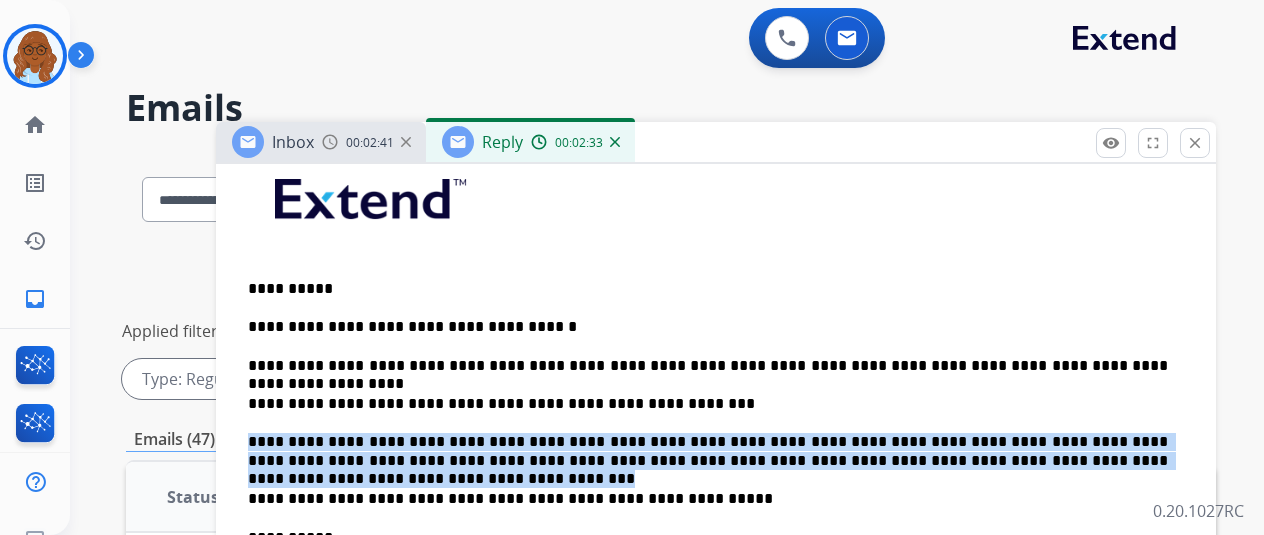 drag, startPoint x: 1104, startPoint y: 457, endPoint x: 262, endPoint y: 445, distance: 842.0855 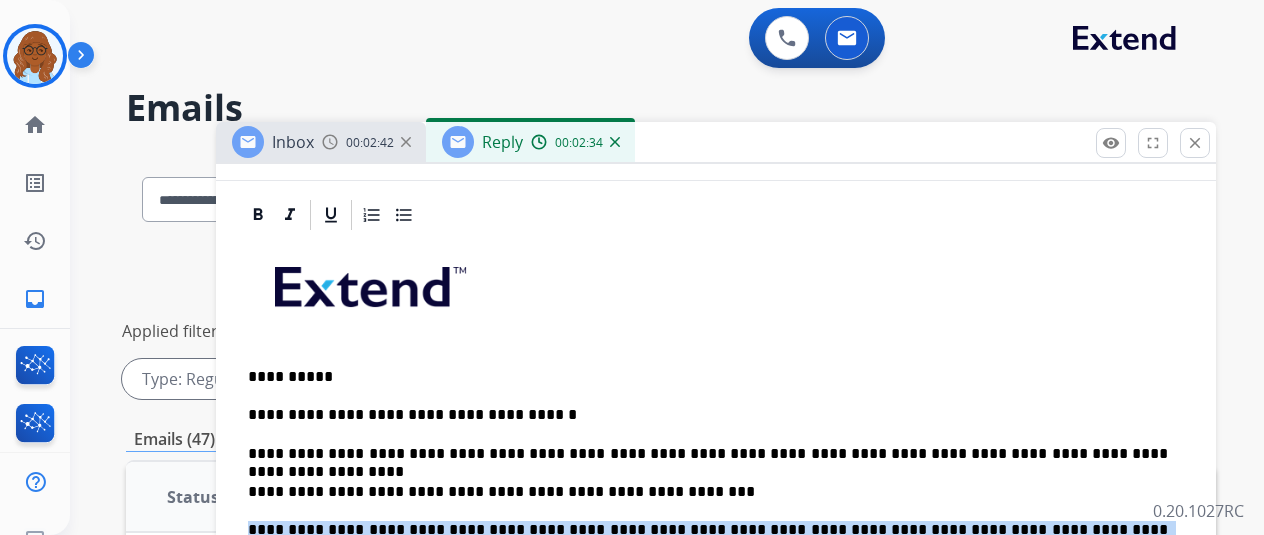 scroll, scrollTop: 186, scrollLeft: 0, axis: vertical 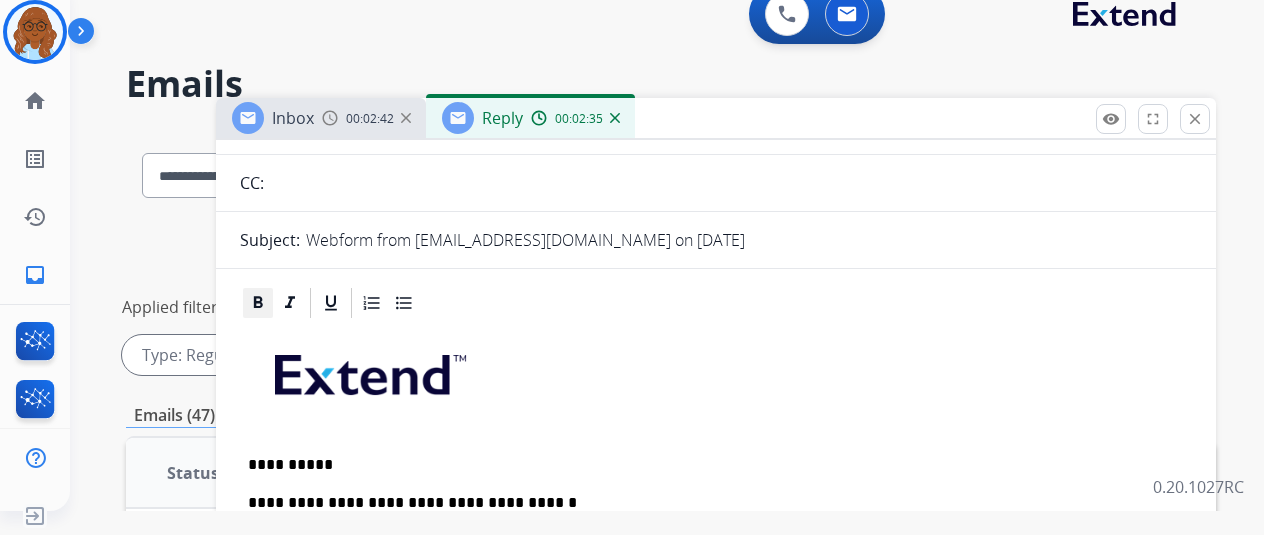 click on "**********" at bounding box center [716, 648] 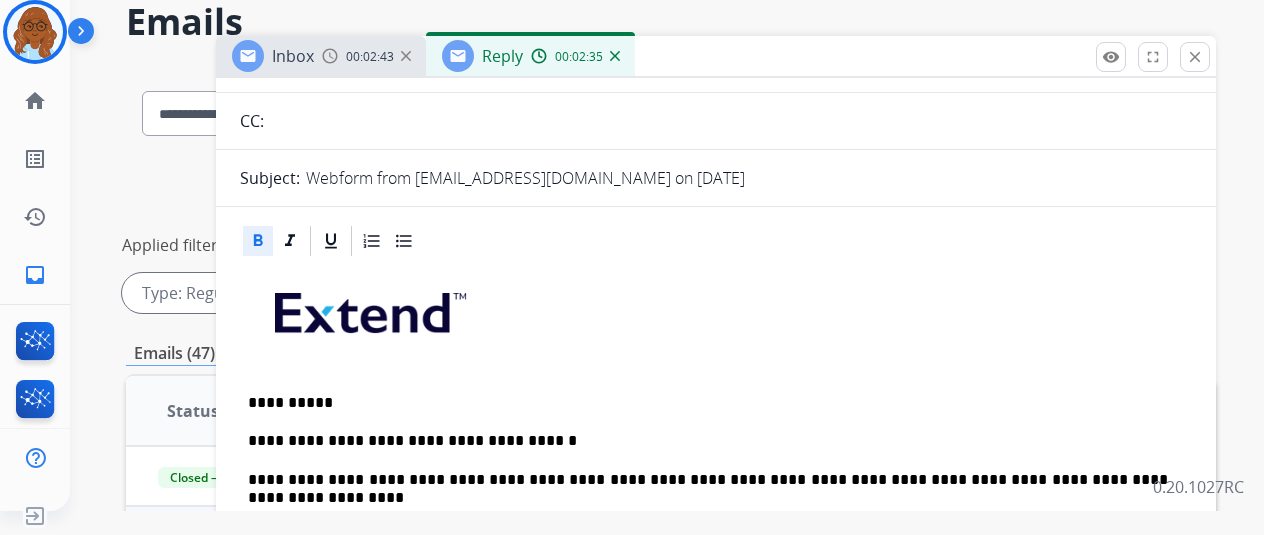 scroll, scrollTop: 101, scrollLeft: 0, axis: vertical 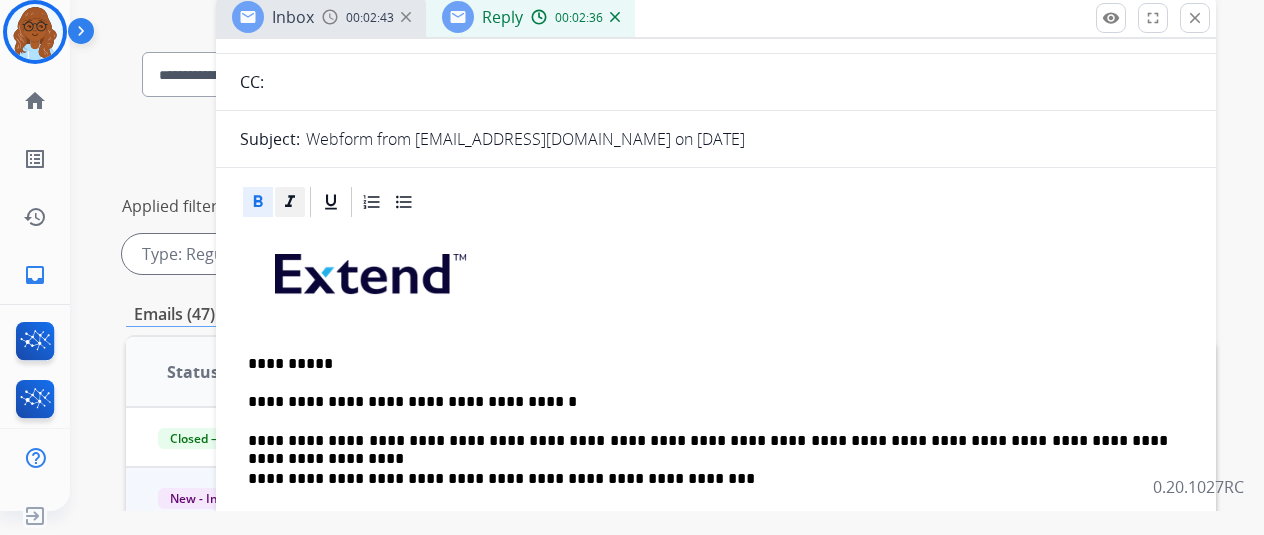 click 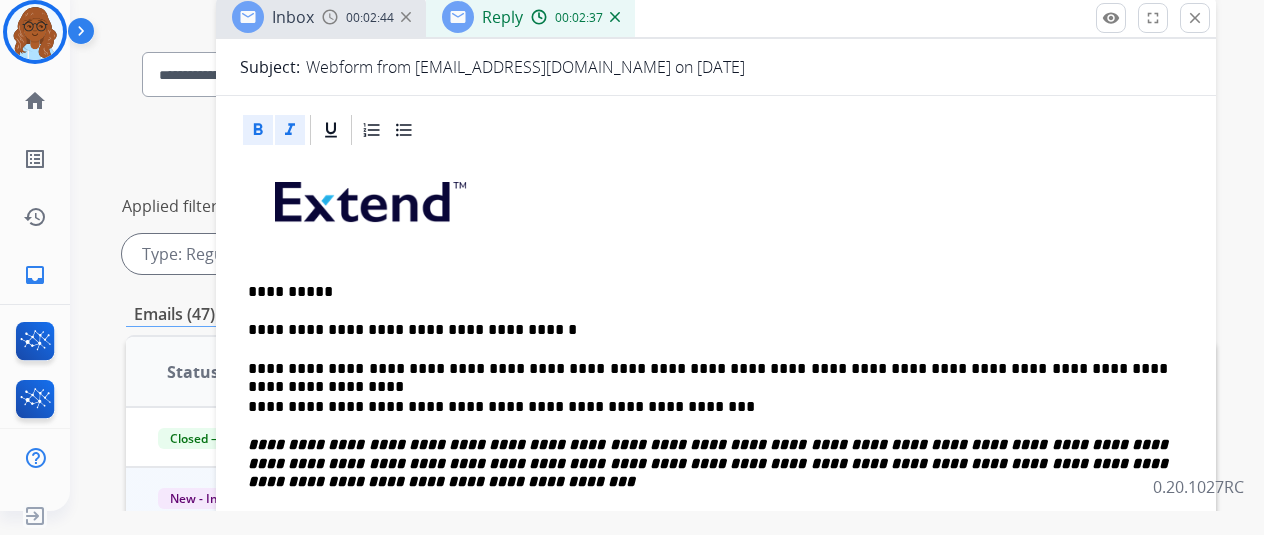 scroll, scrollTop: 286, scrollLeft: 0, axis: vertical 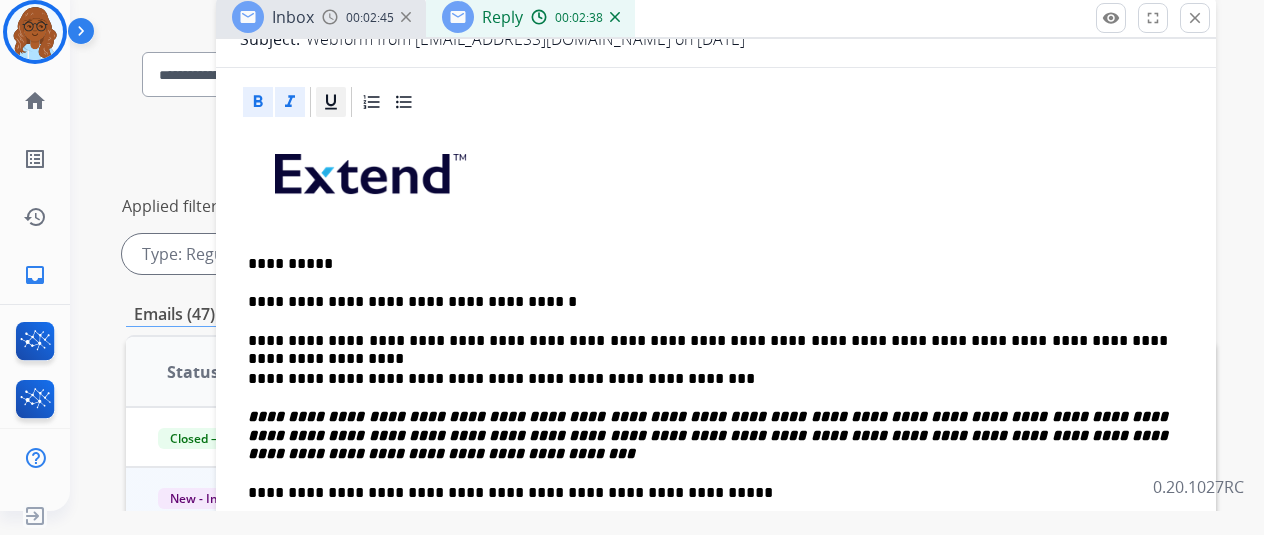 click 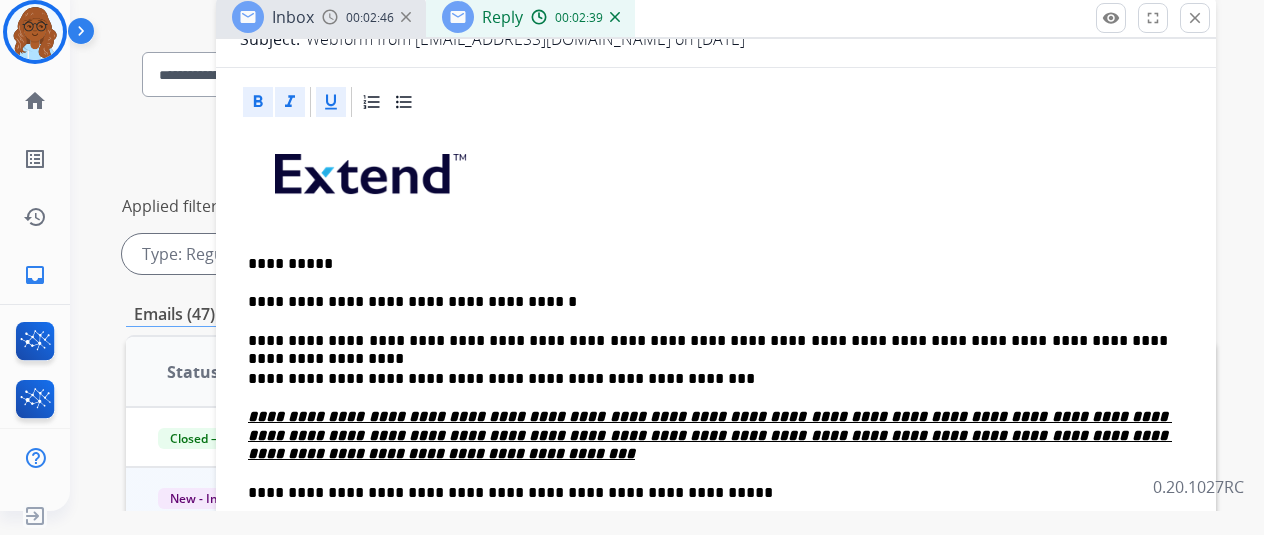 click on "**********" at bounding box center (708, 435) 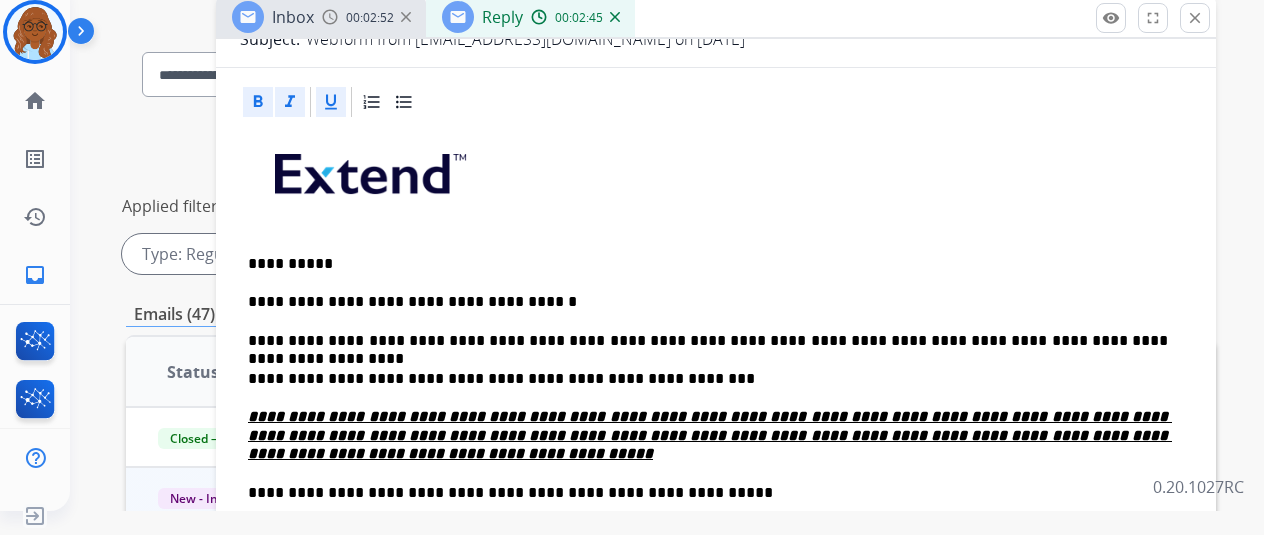 click on "**********" at bounding box center (710, 435) 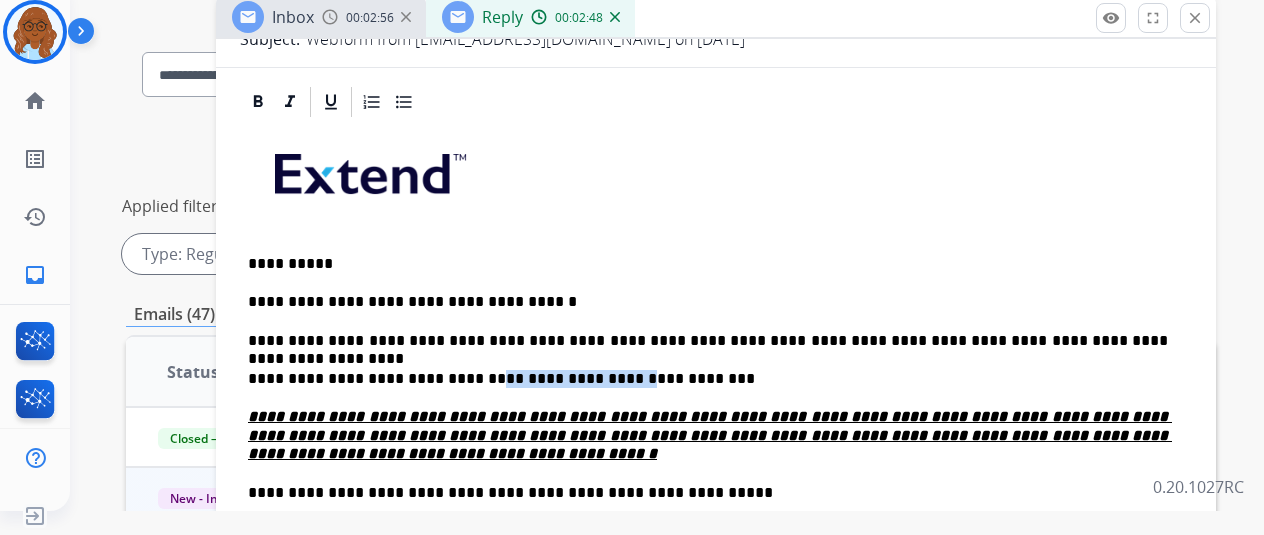 drag, startPoint x: 468, startPoint y: 373, endPoint x: 608, endPoint y: 377, distance: 140.05713 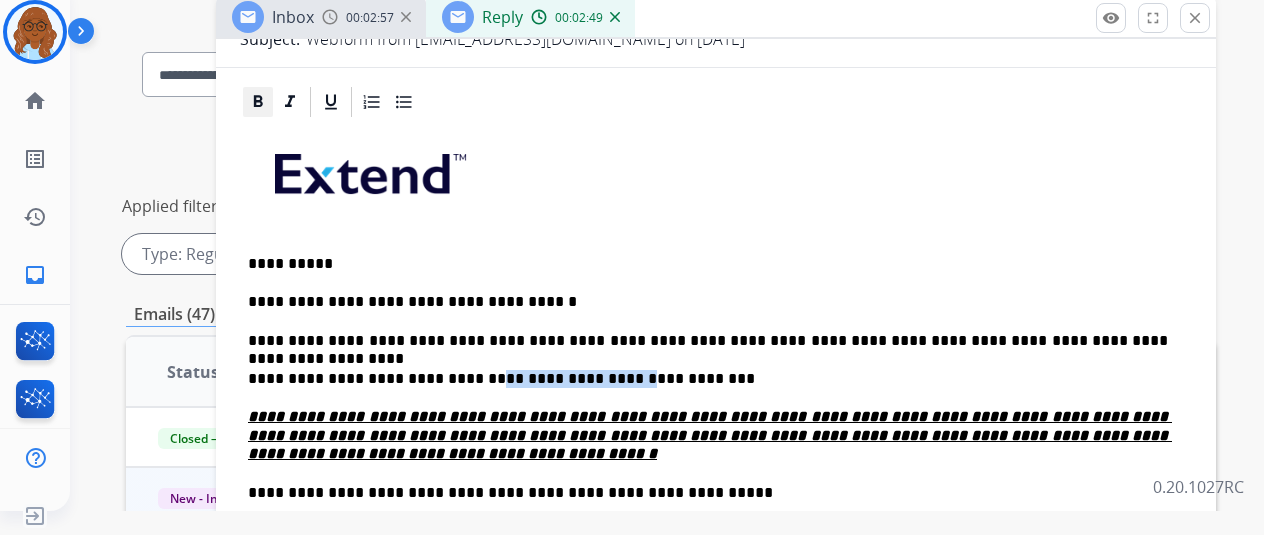 click 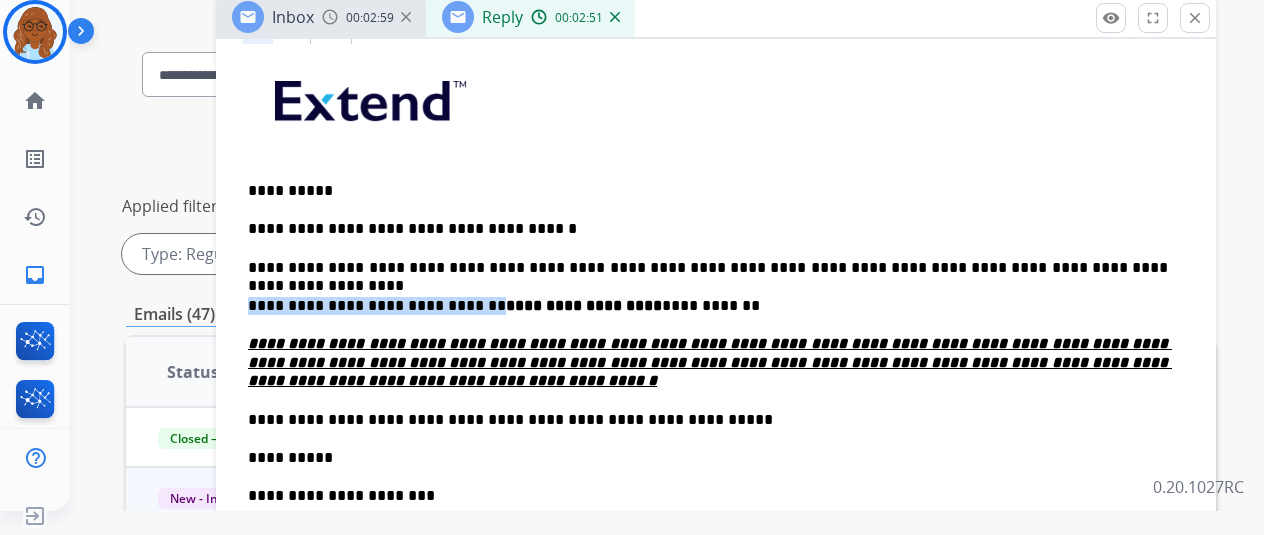 scroll, scrollTop: 386, scrollLeft: 0, axis: vertical 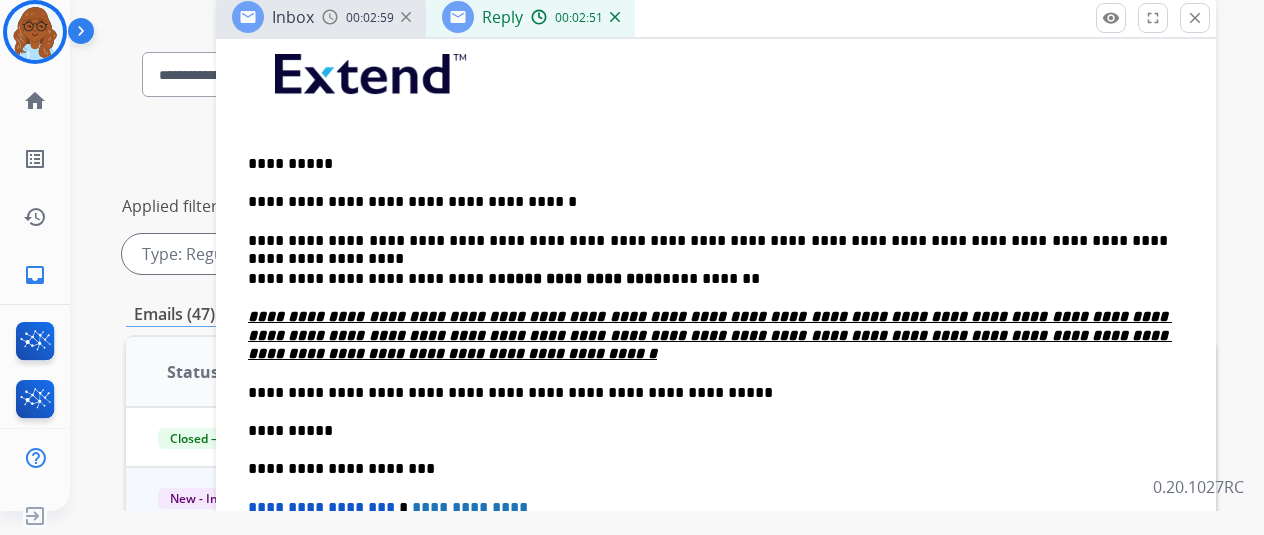 click on "**********" at bounding box center (708, 279) 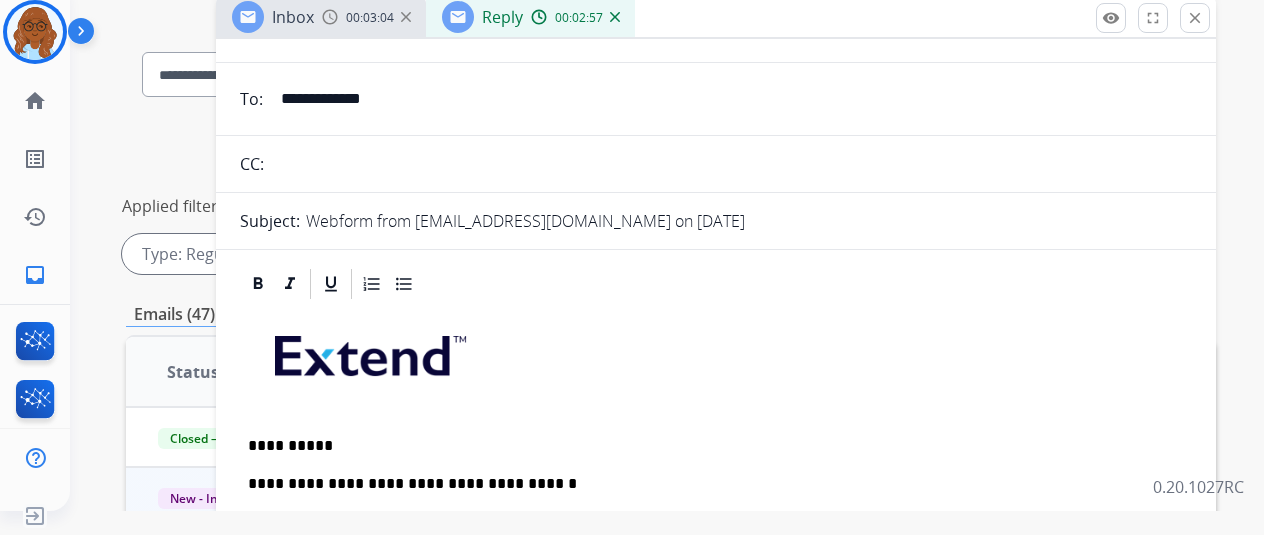 scroll, scrollTop: 0, scrollLeft: 0, axis: both 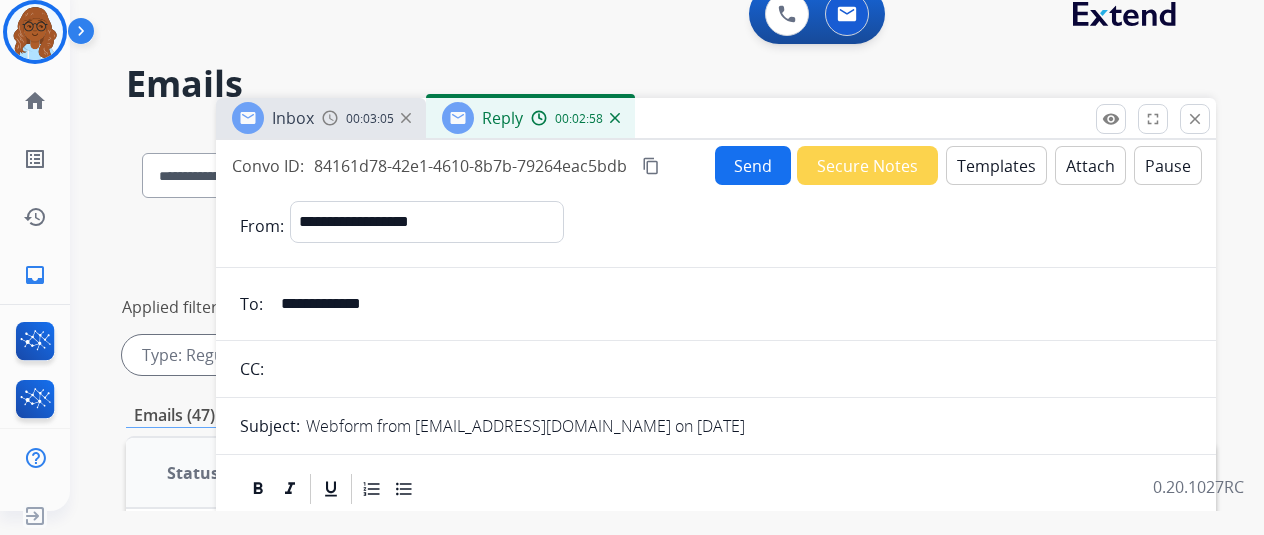 click on "Attach" at bounding box center [1090, 165] 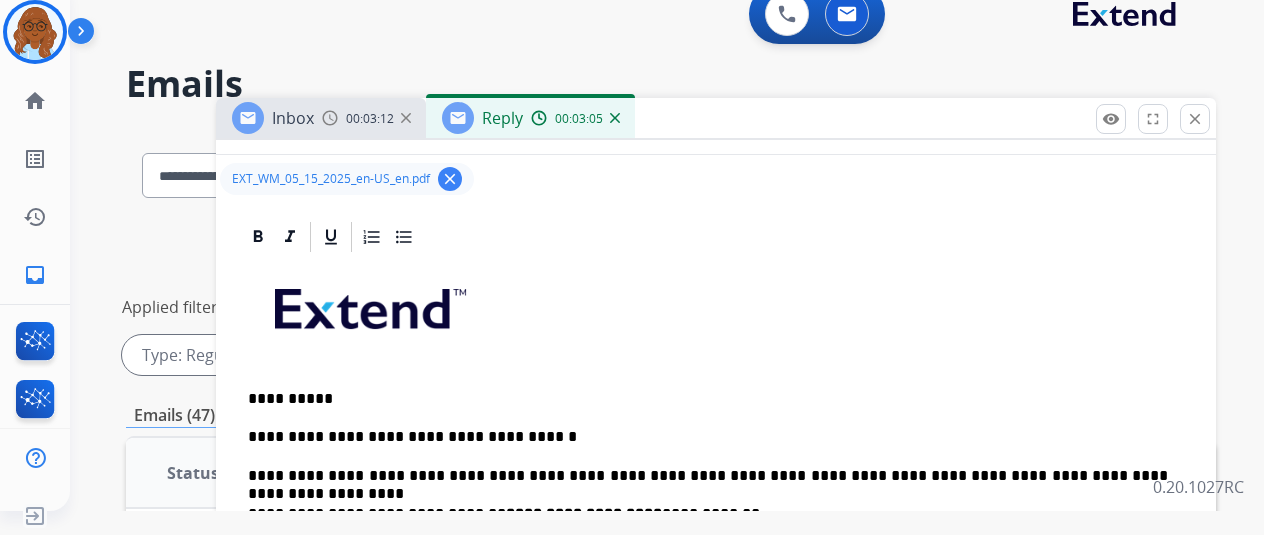 scroll, scrollTop: 452, scrollLeft: 0, axis: vertical 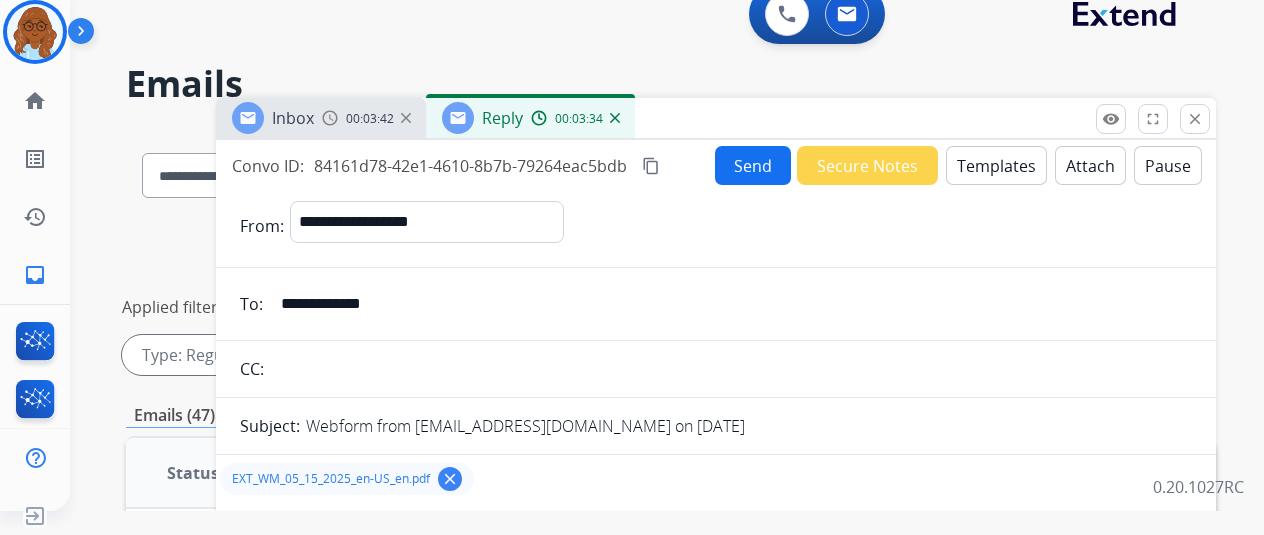 click on "content_copy" at bounding box center (651, 166) 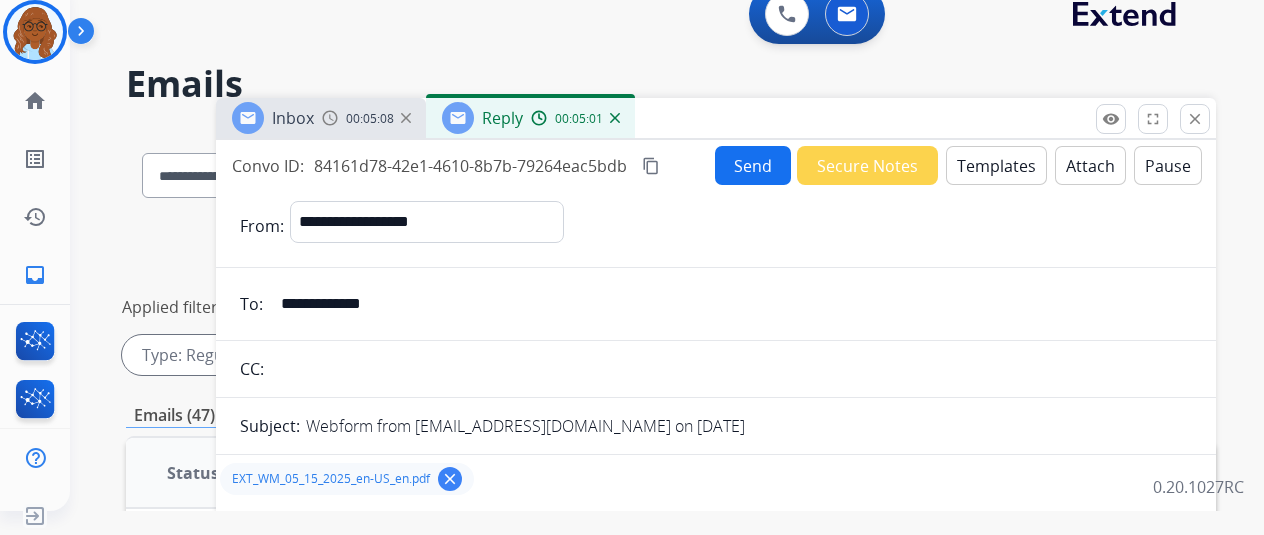 click on "content_copy" at bounding box center (651, 166) 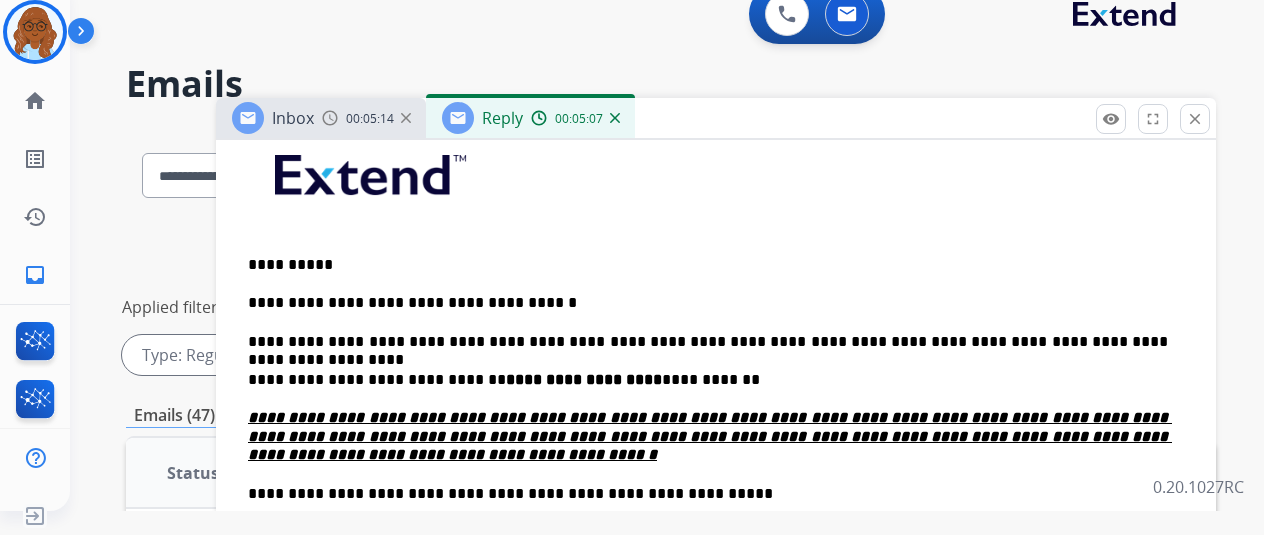 scroll, scrollTop: 452, scrollLeft: 0, axis: vertical 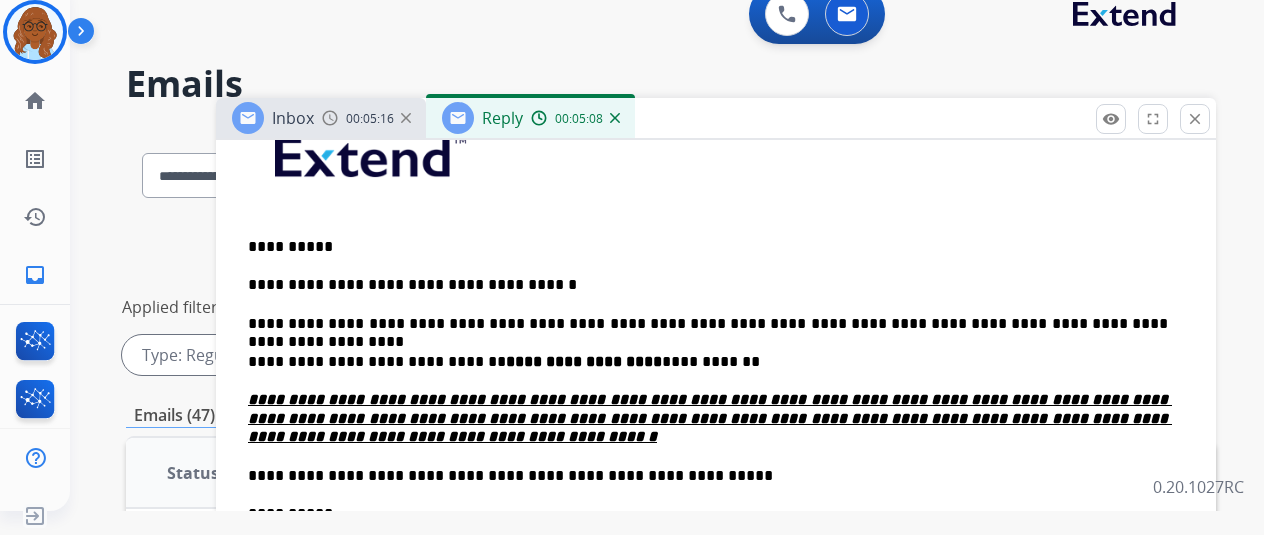 click on "**********" at bounding box center (708, 476) 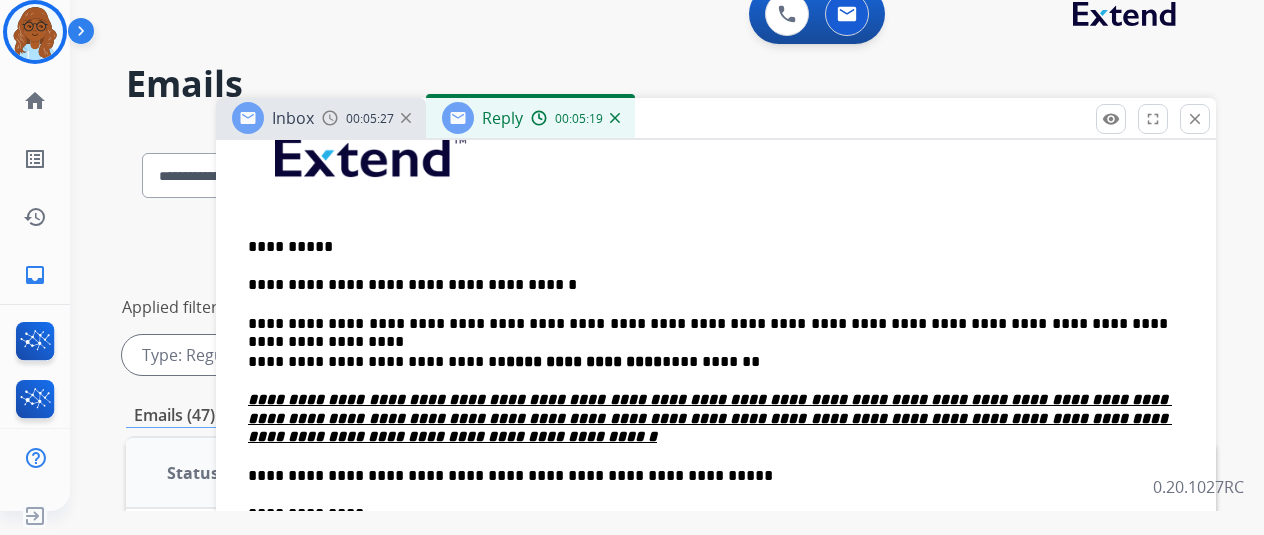 click on "**********" at bounding box center [708, 514] 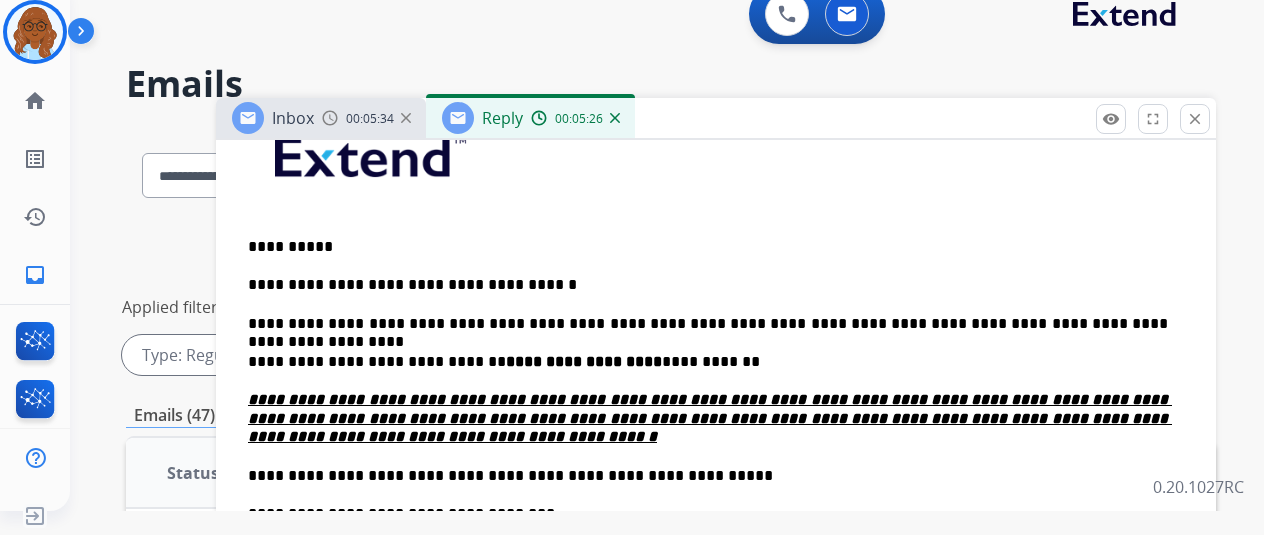 scroll, scrollTop: 490, scrollLeft: 0, axis: vertical 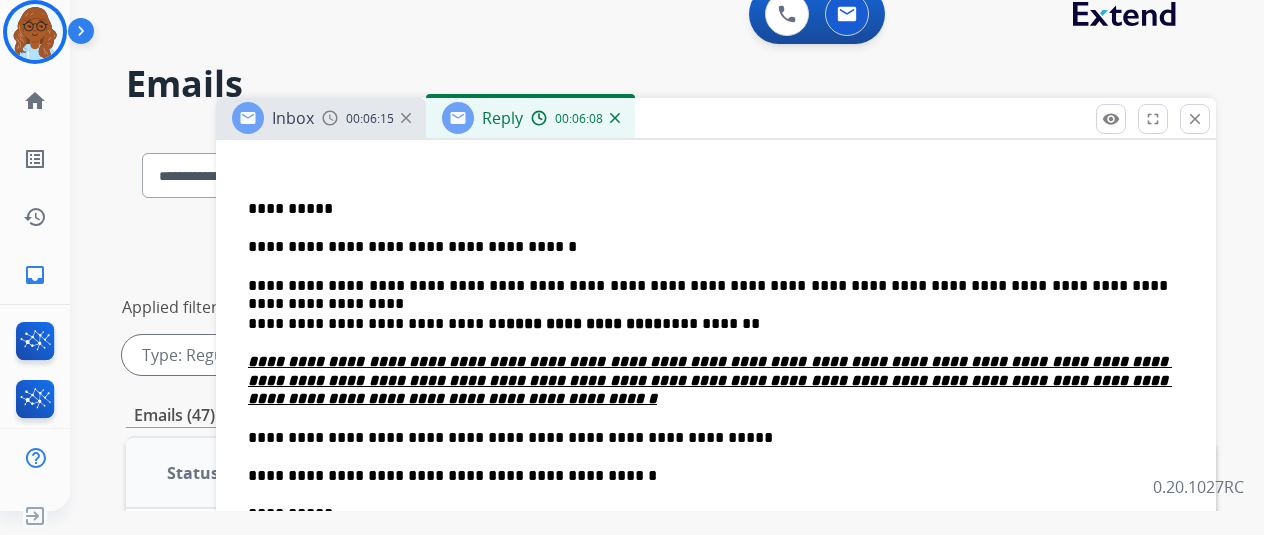 click on "**********" at bounding box center (716, 456) 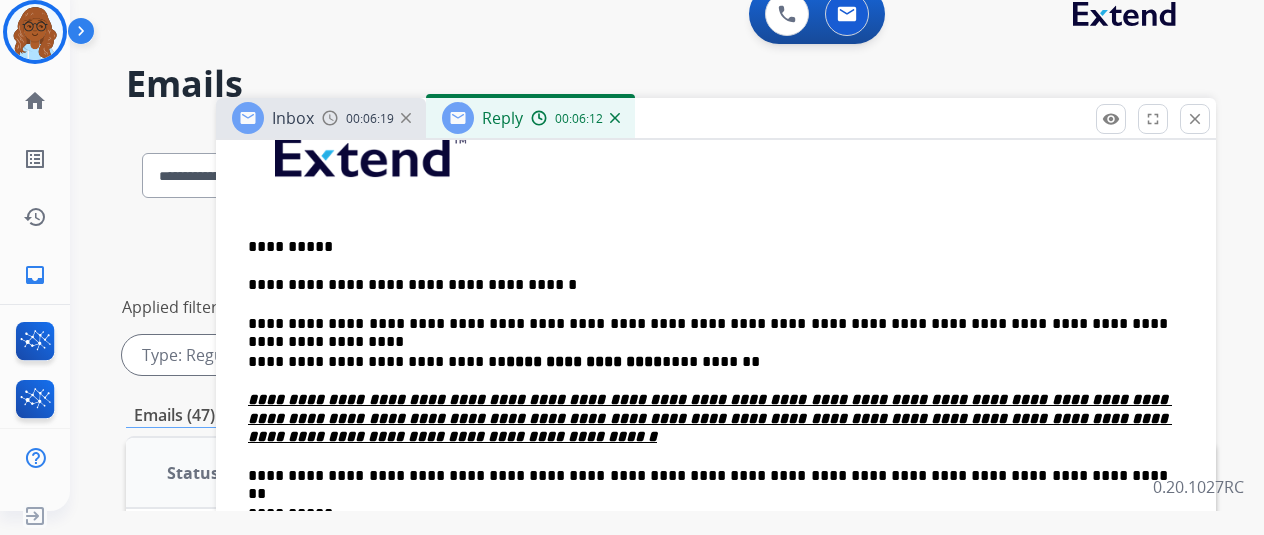 click on "**********" at bounding box center (716, 475) 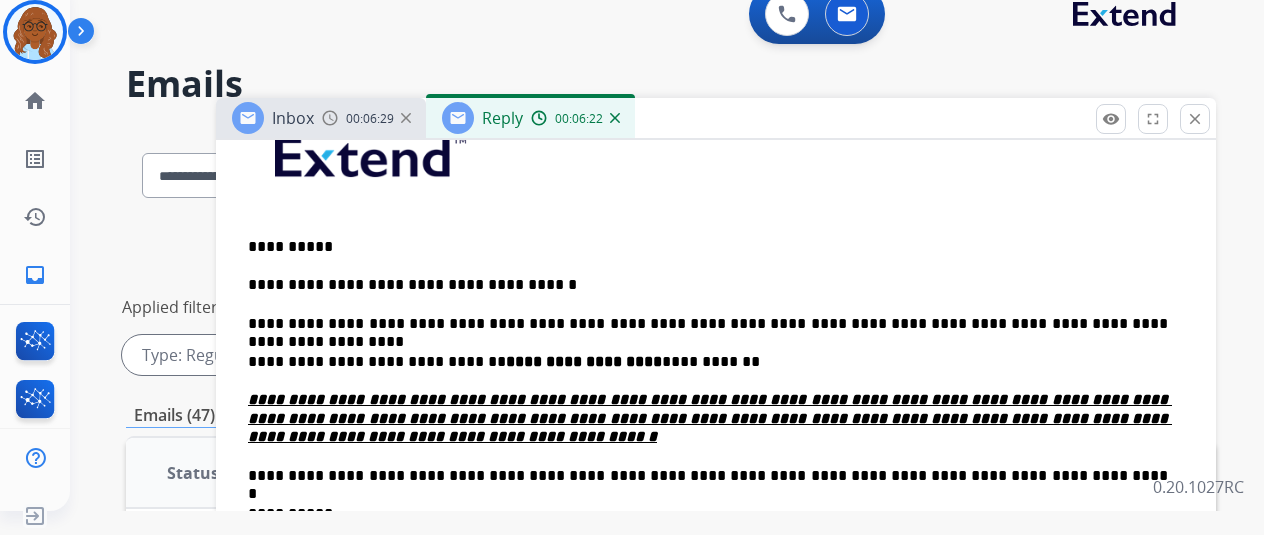 click on "**********" at bounding box center (708, 476) 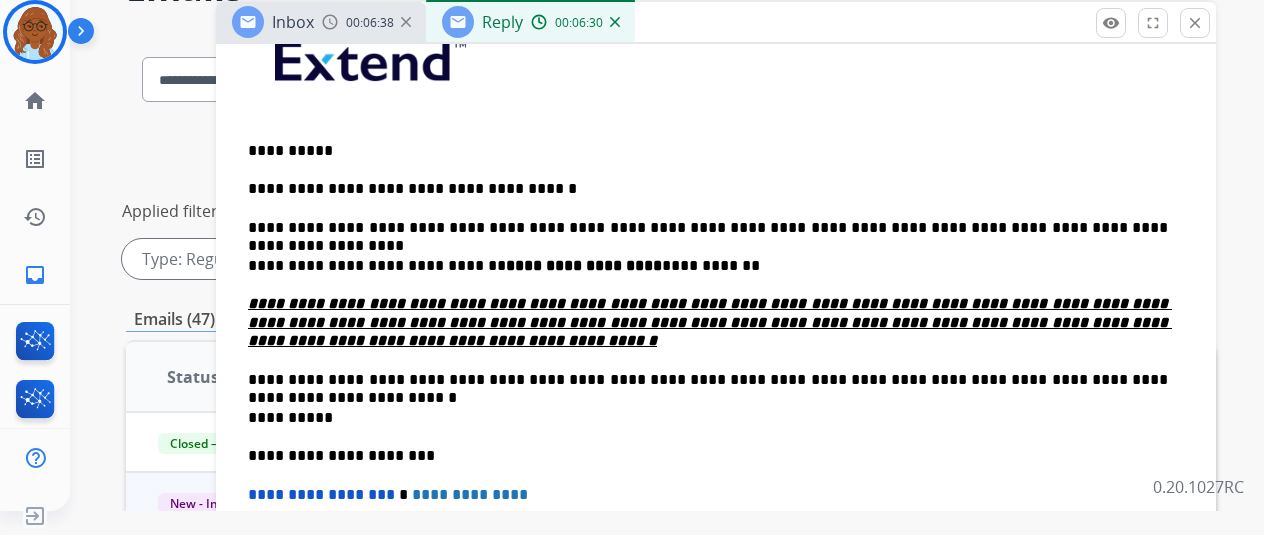 scroll, scrollTop: 400, scrollLeft: 0, axis: vertical 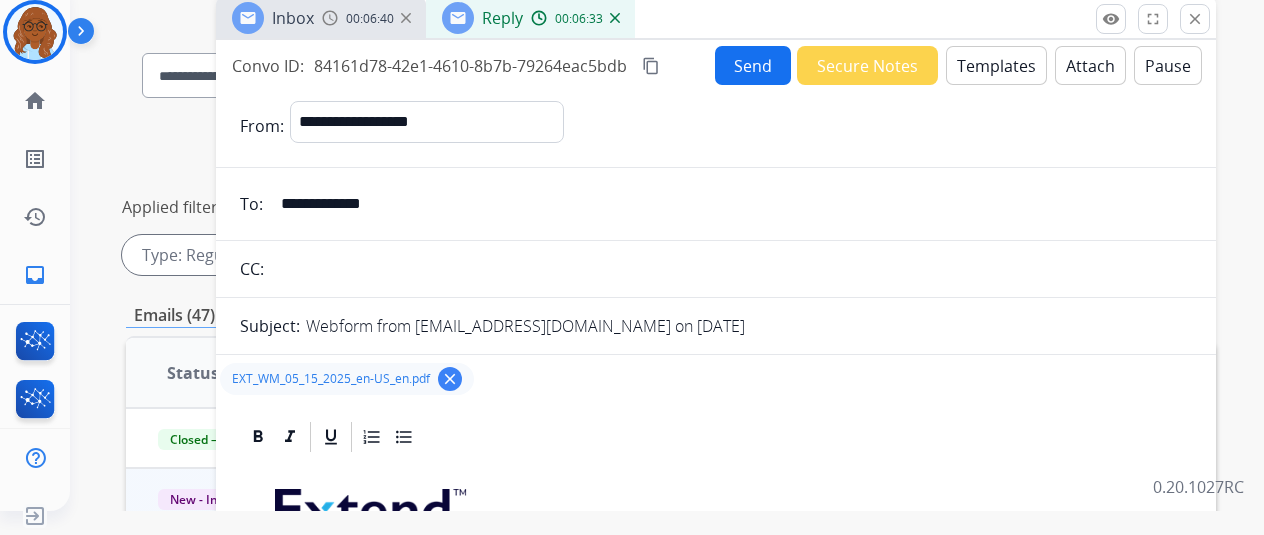 click on "Send" at bounding box center (753, 65) 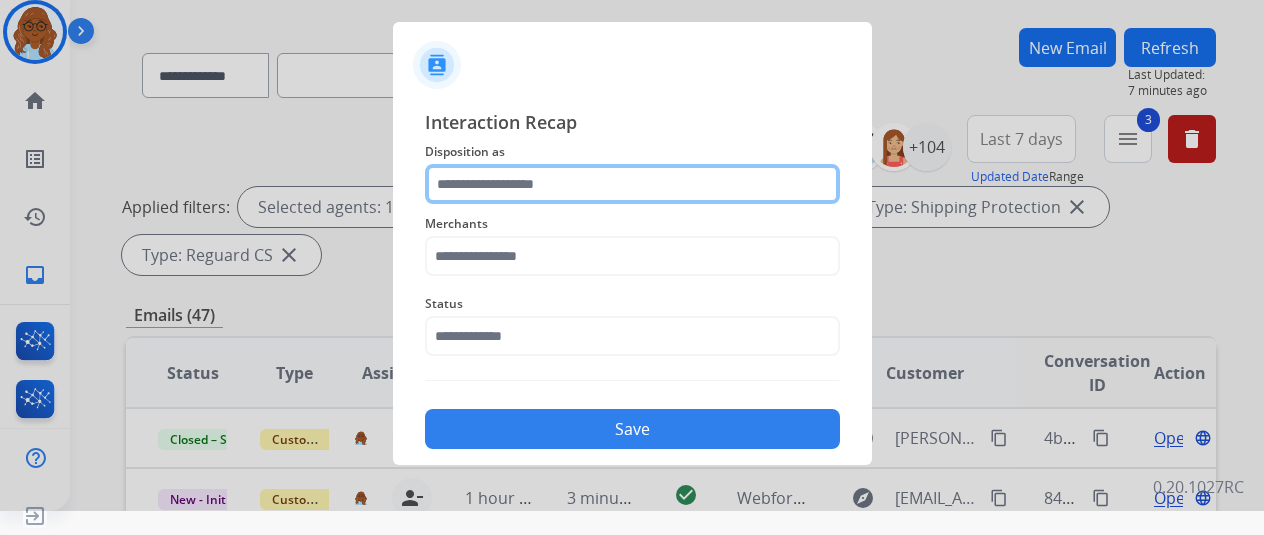 click 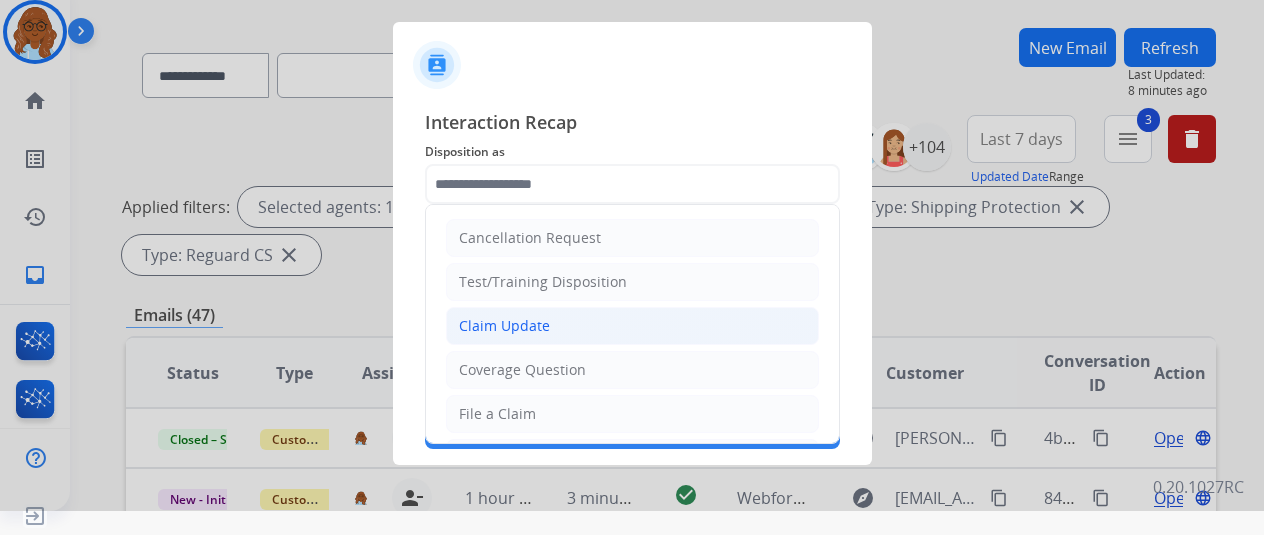 click on "Claim Update" 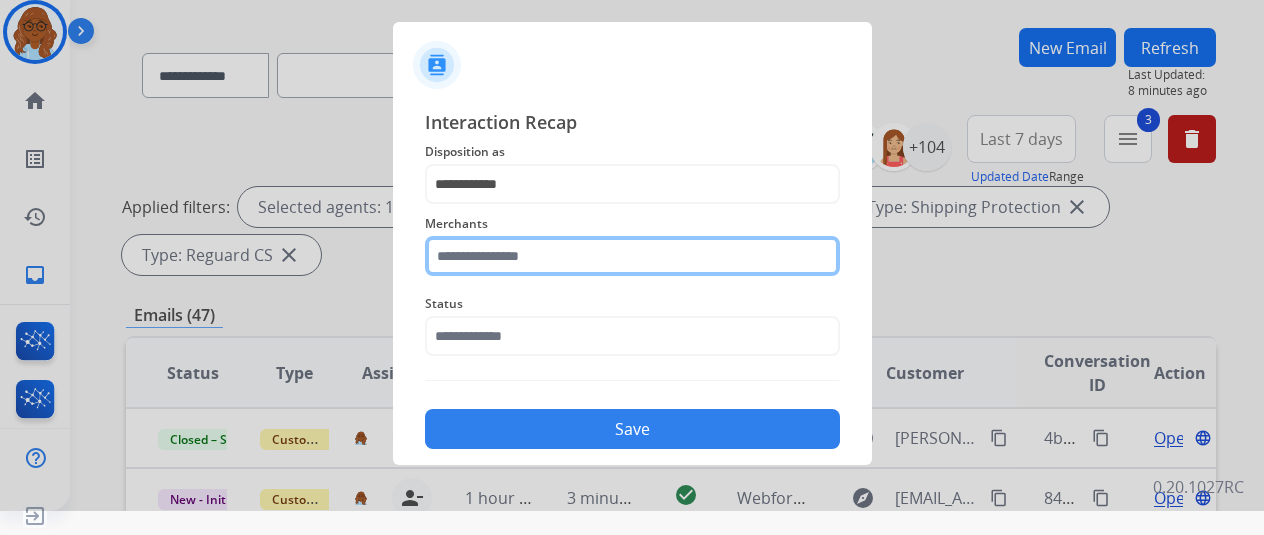 click 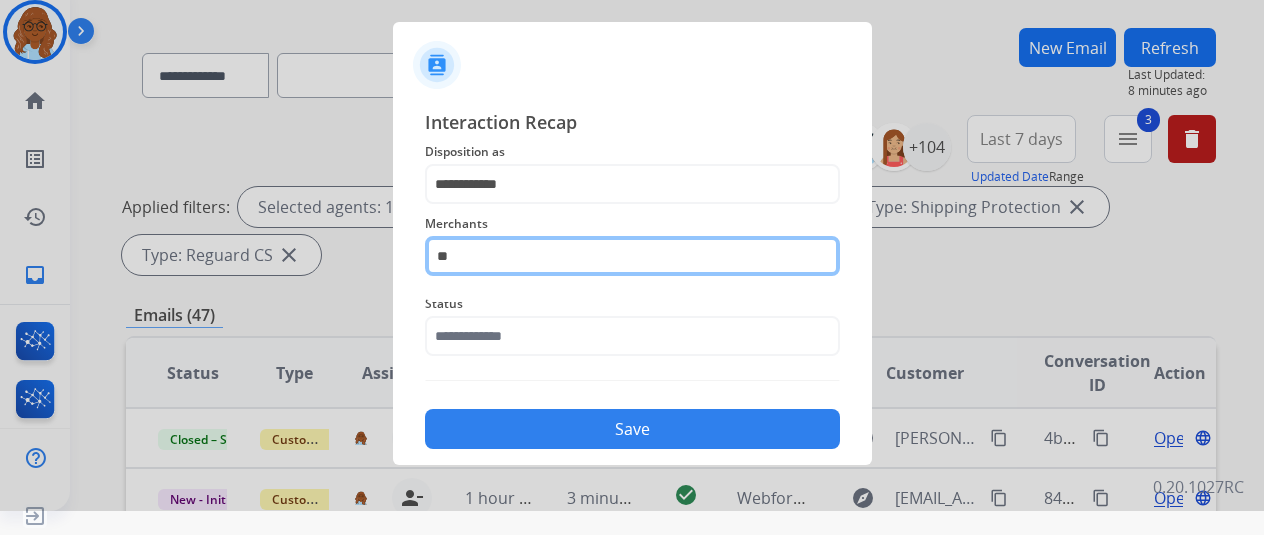 type on "*" 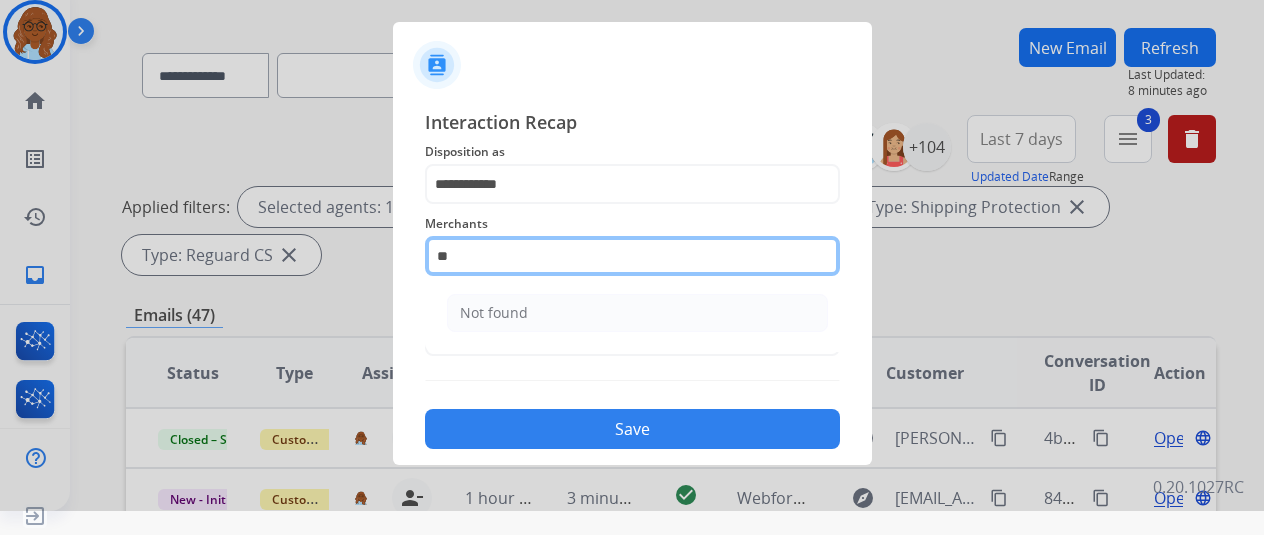 type on "*" 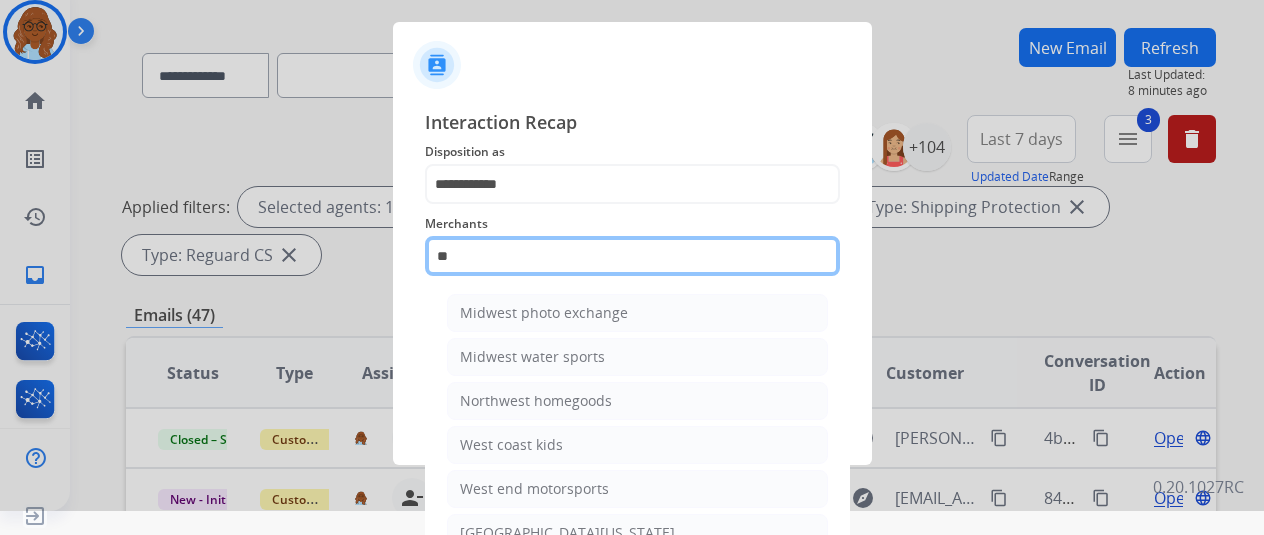 type on "*" 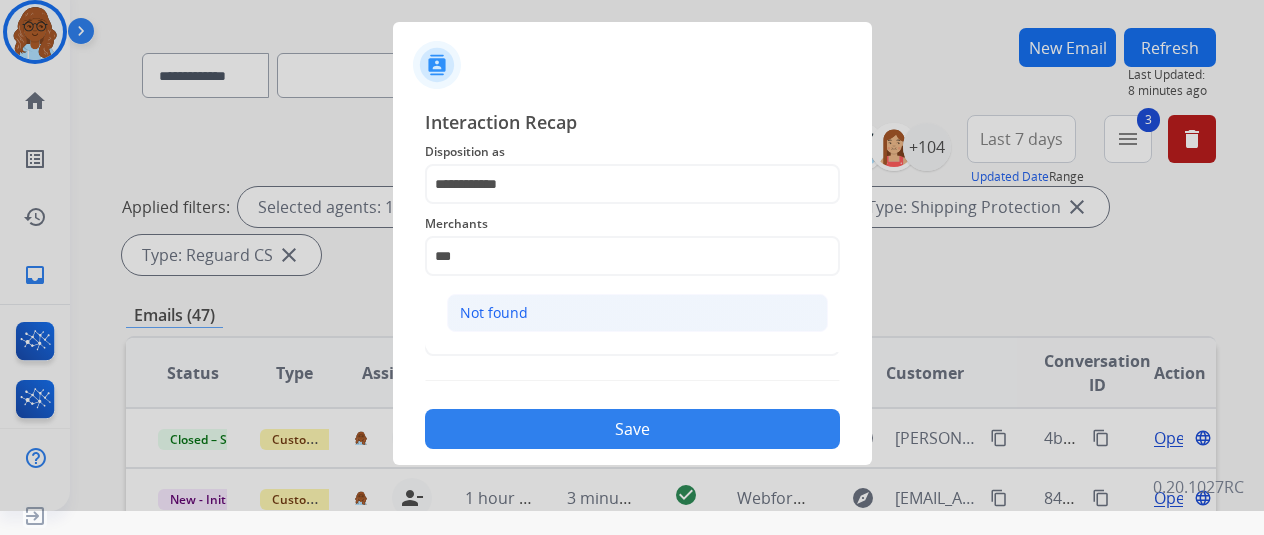click on "Not found" 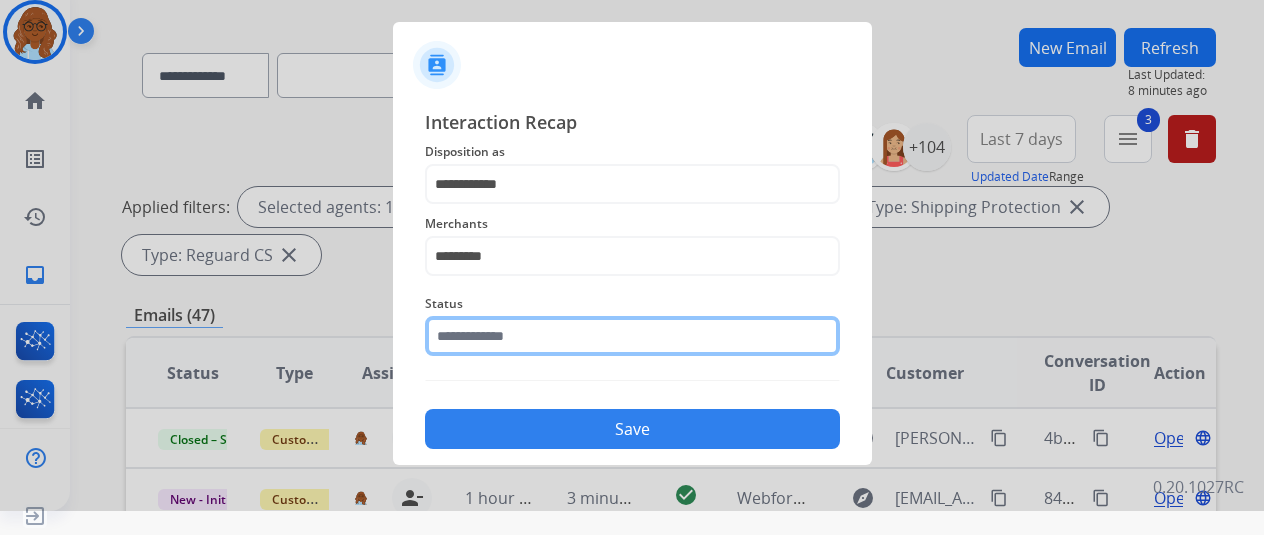 click 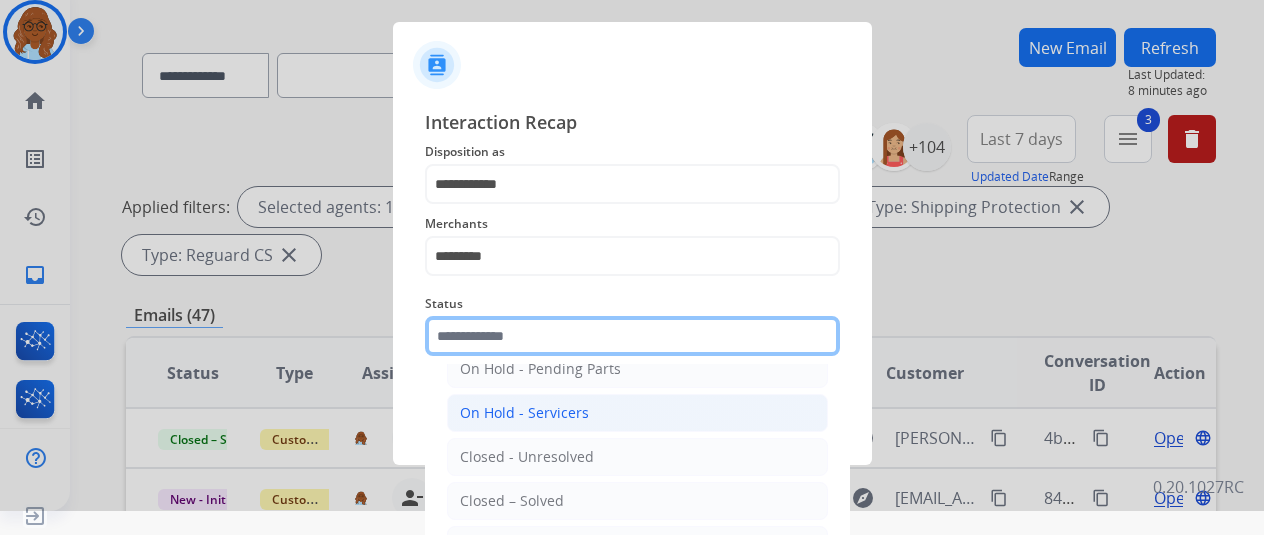scroll, scrollTop: 114, scrollLeft: 0, axis: vertical 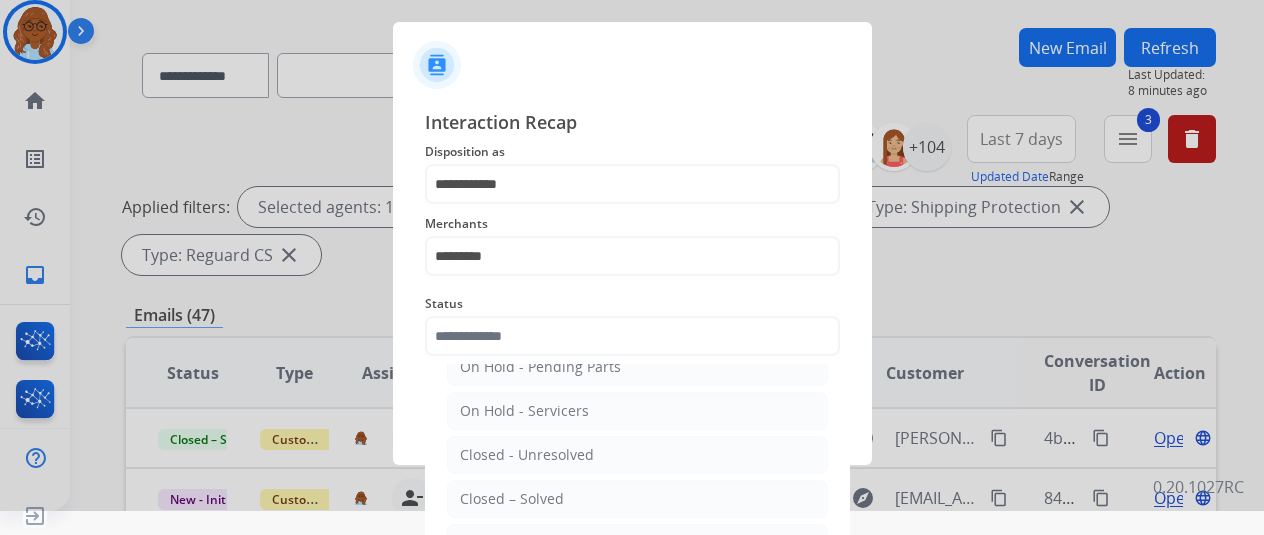 click on "Closed – Solved" 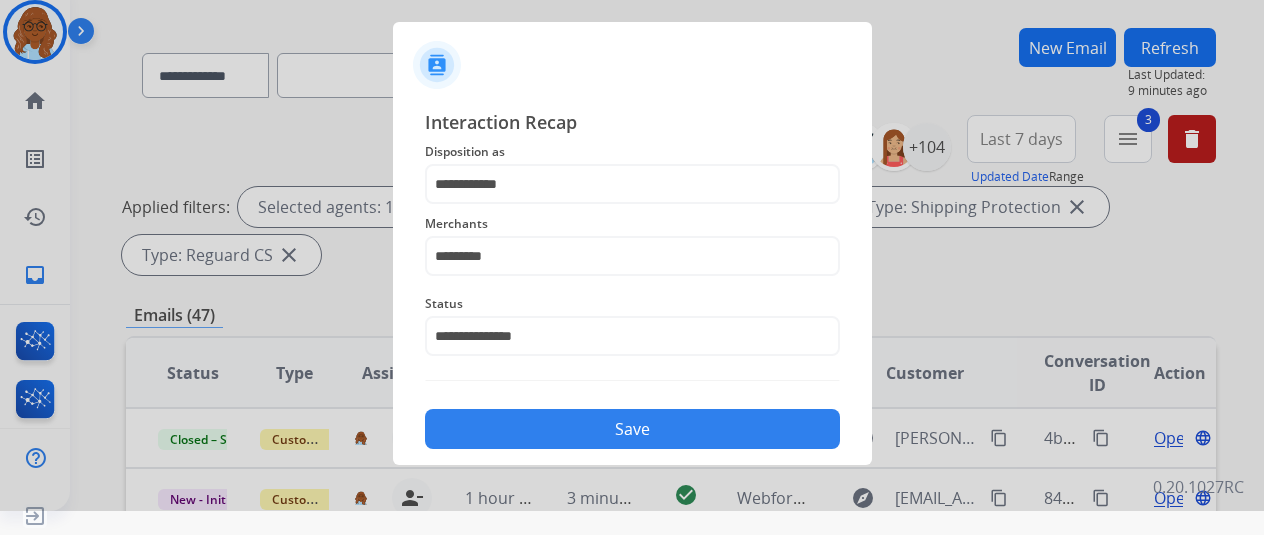 click on "Save" 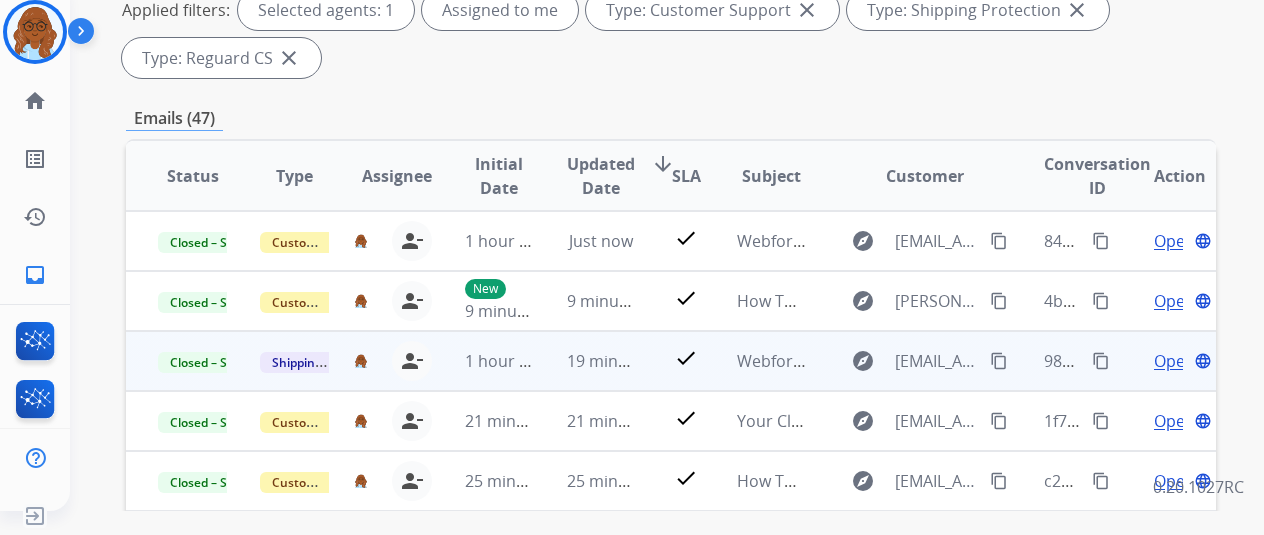 scroll, scrollTop: 300, scrollLeft: 0, axis: vertical 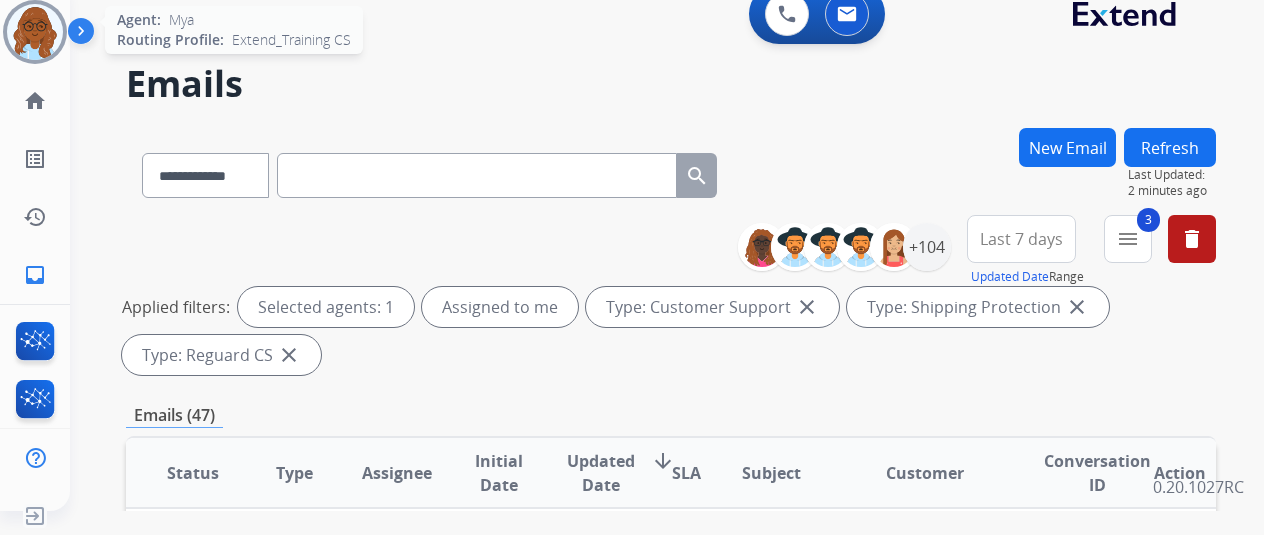 click at bounding box center (35, 32) 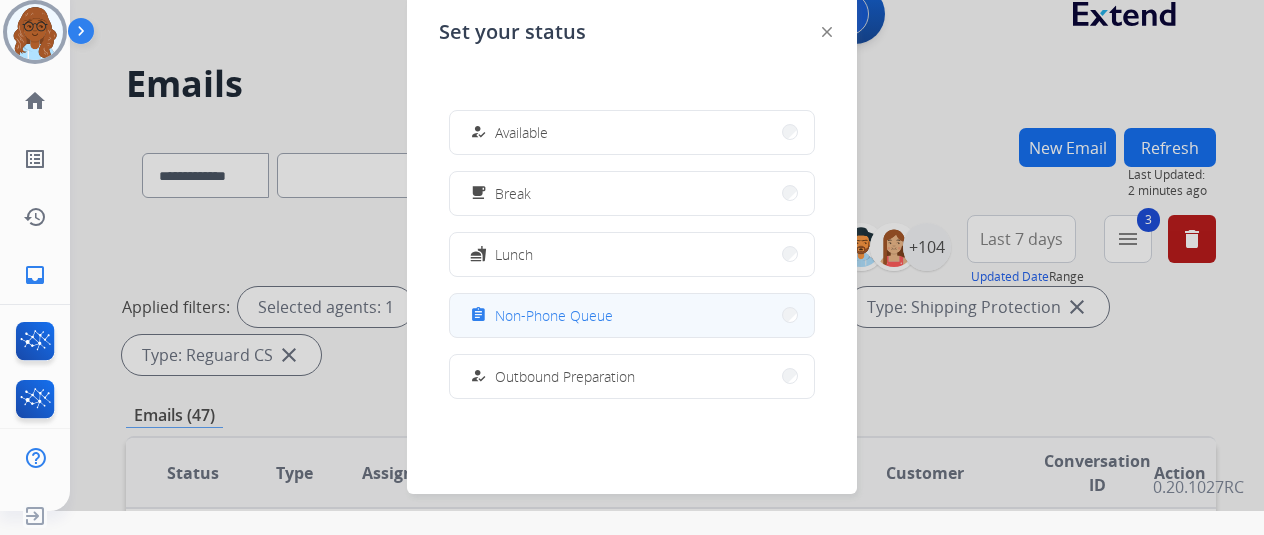 scroll, scrollTop: 376, scrollLeft: 0, axis: vertical 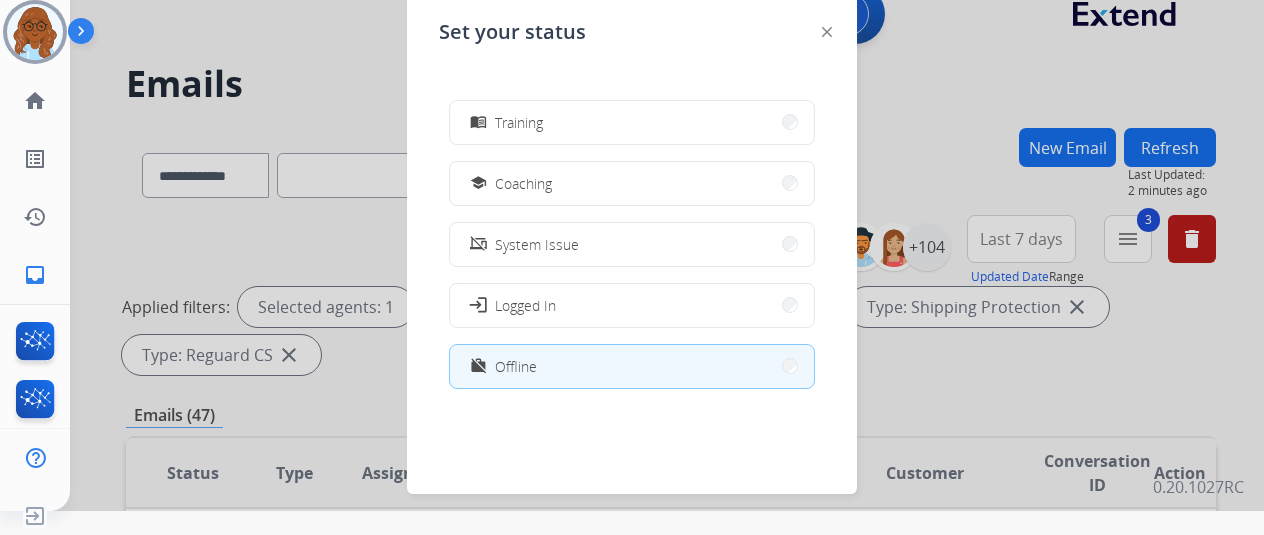 click on "work_off Offline" at bounding box center [632, 366] 